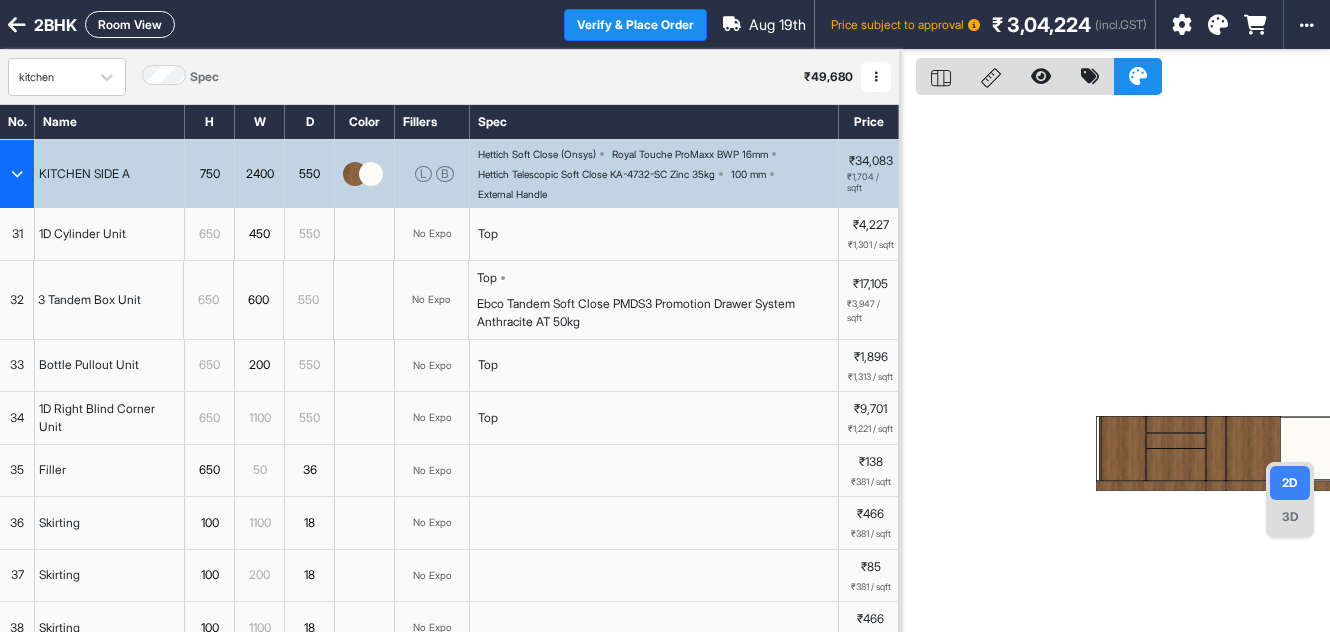 scroll, scrollTop: 0, scrollLeft: 0, axis: both 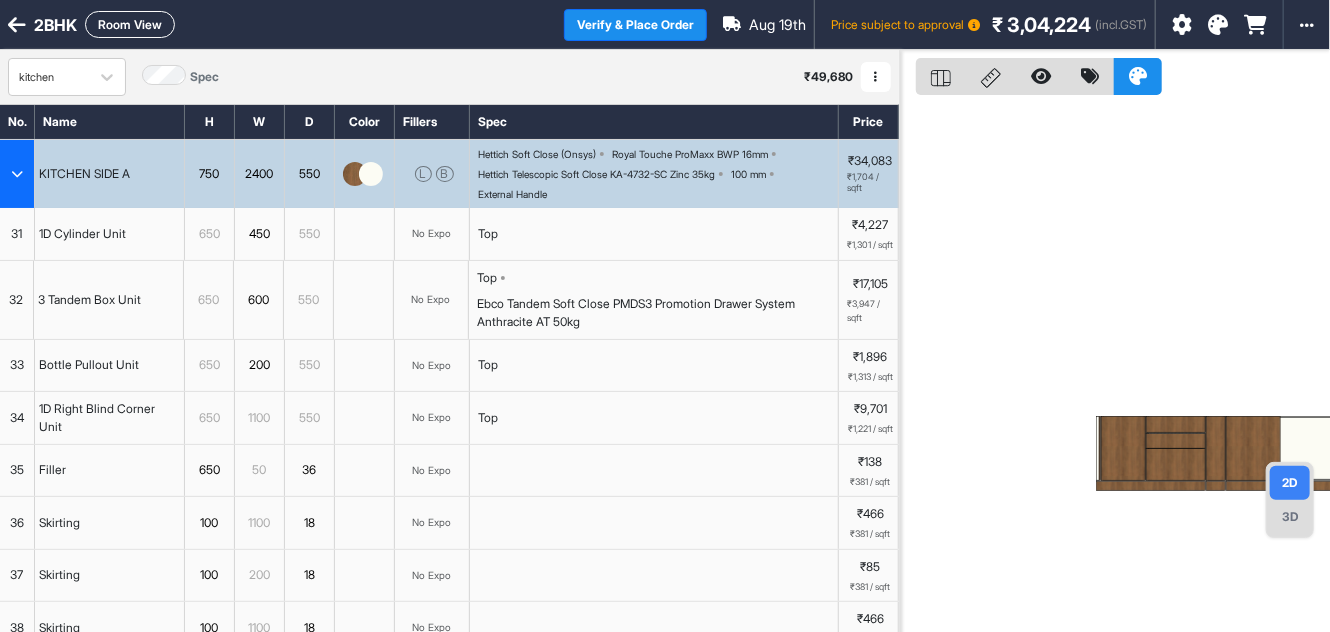 click at bounding box center [17, 174] 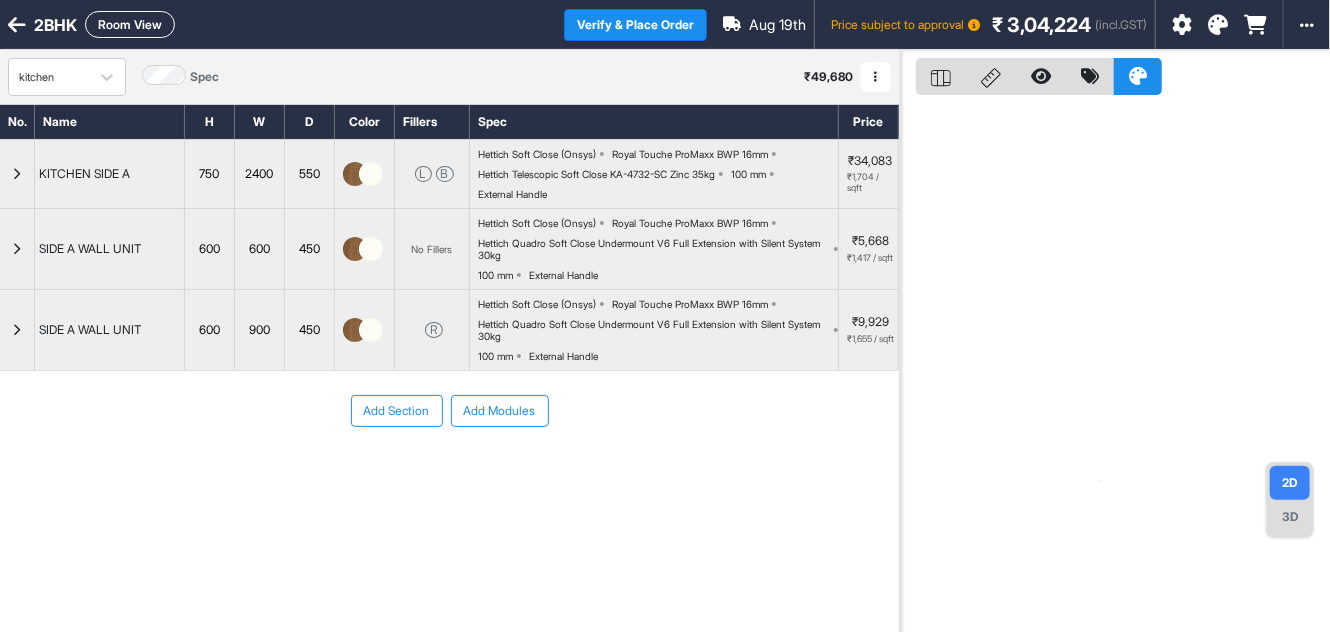 click on "Add Section" at bounding box center [397, 411] 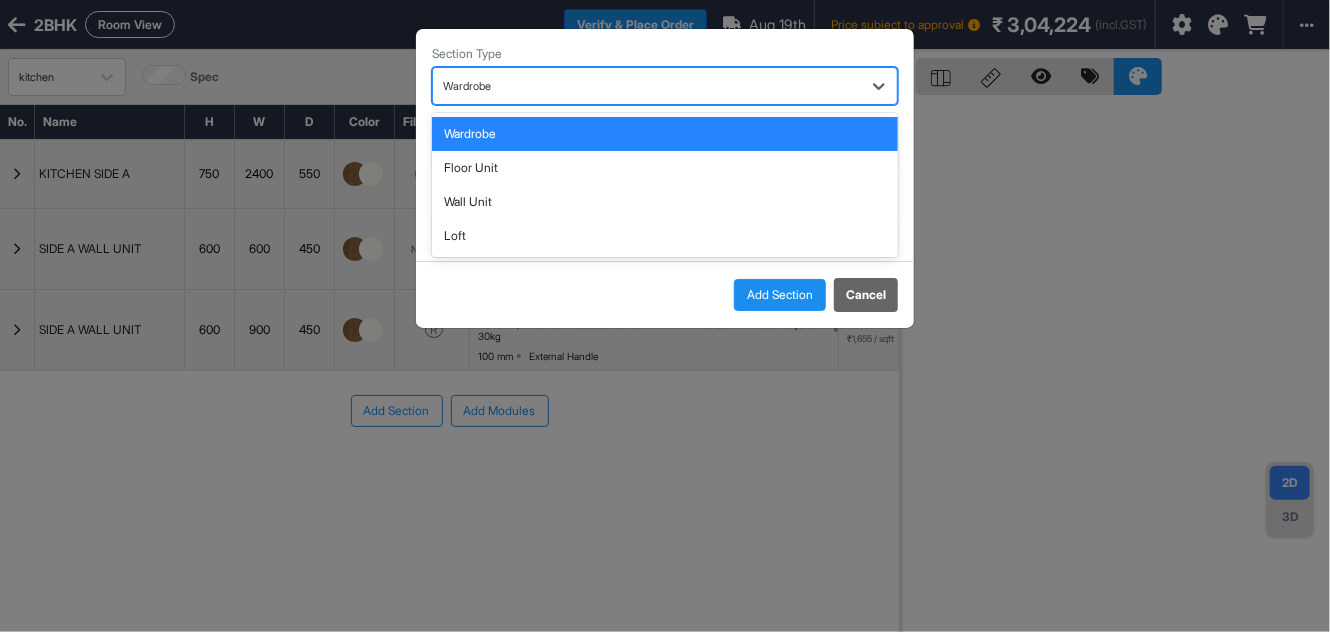click on "Wardrobe" at bounding box center (665, 86) 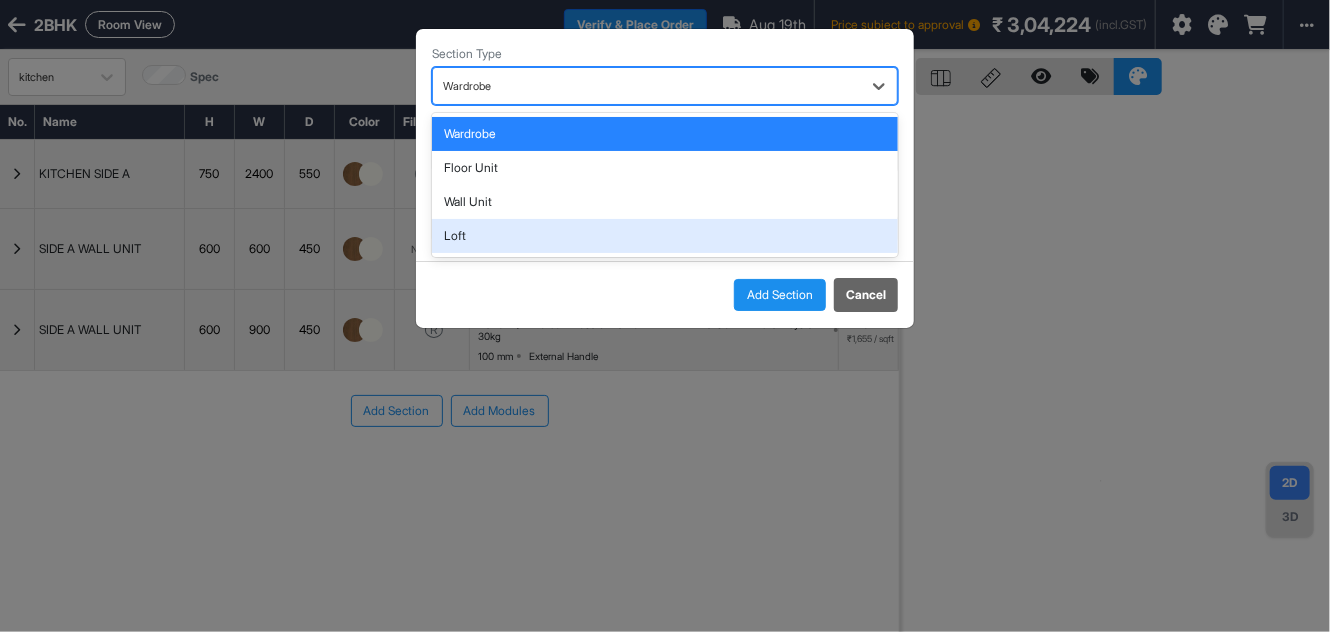 click on "Loft" at bounding box center [665, 236] 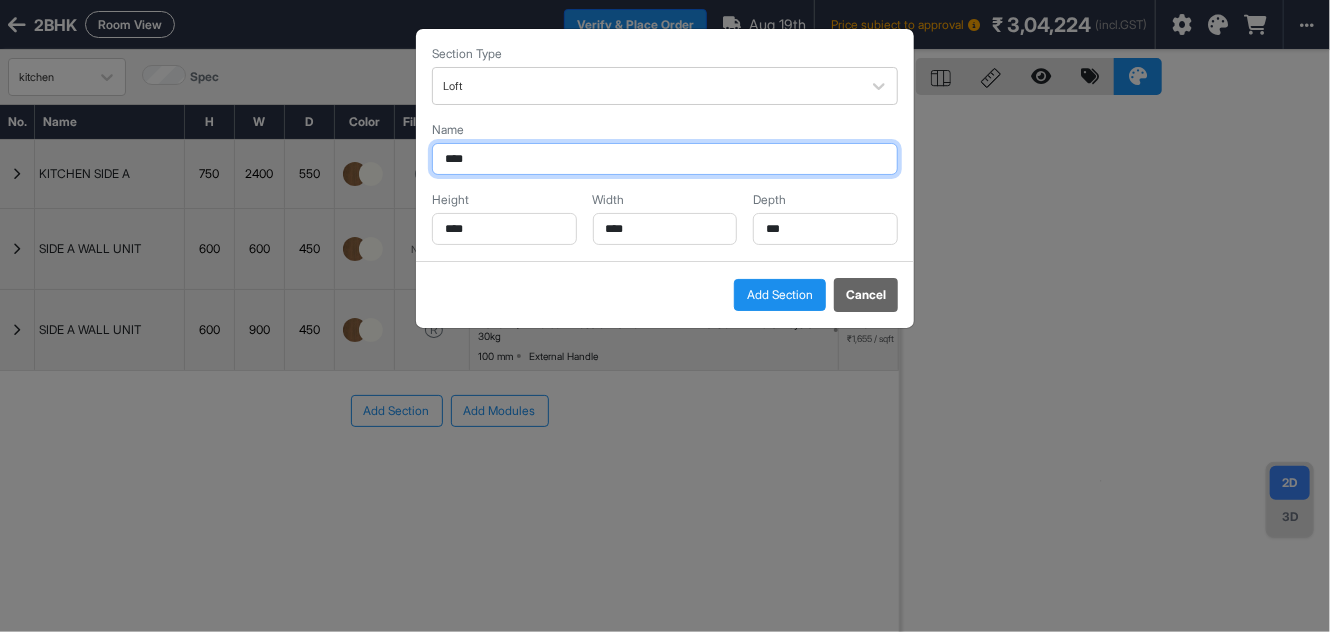 click on "****" at bounding box center (665, 159) 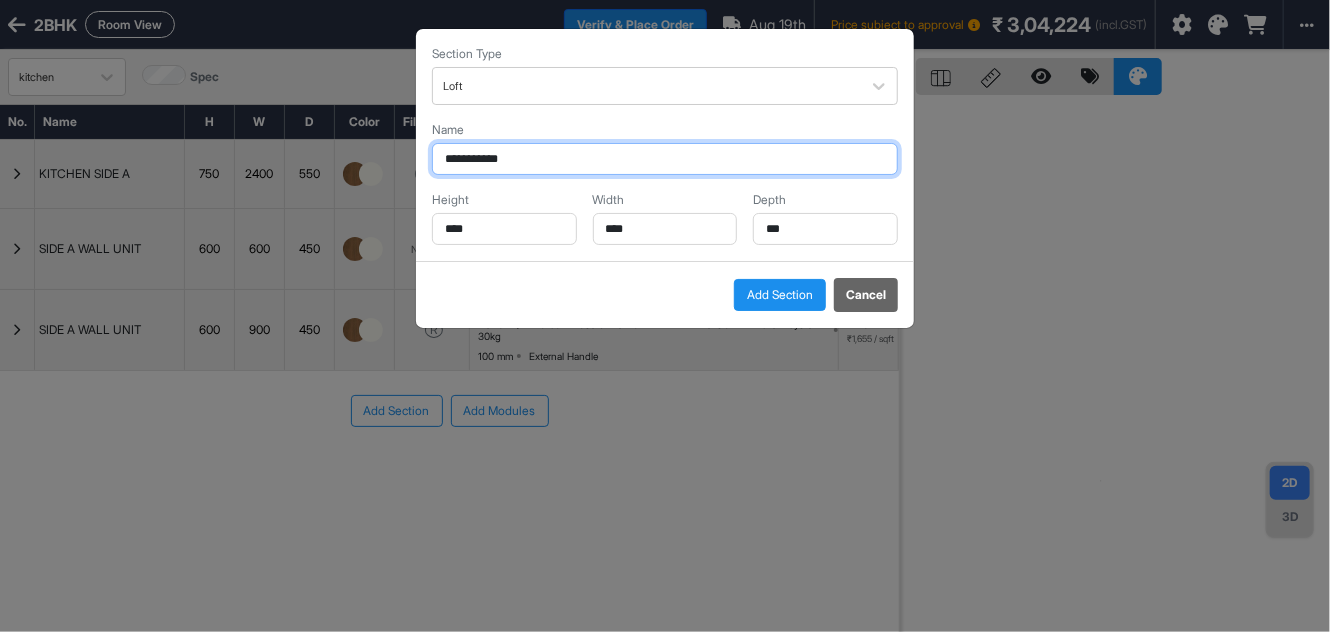 type on "**********" 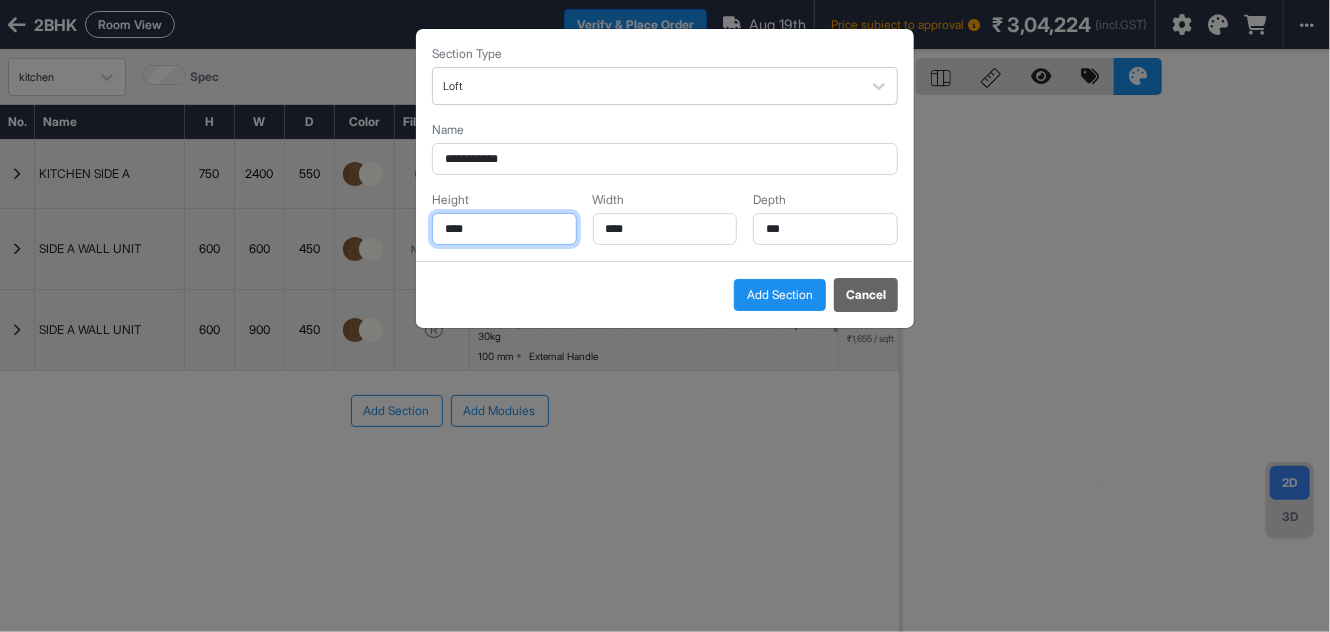 click on "****" at bounding box center [504, 229] 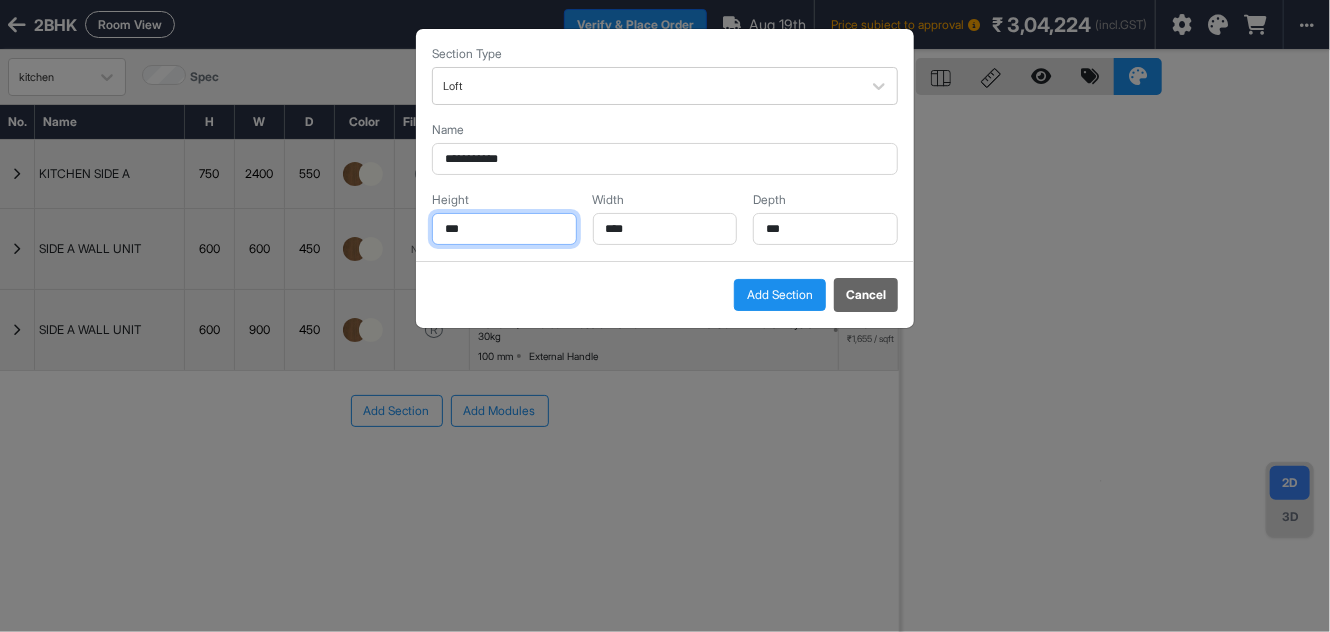 type on "***" 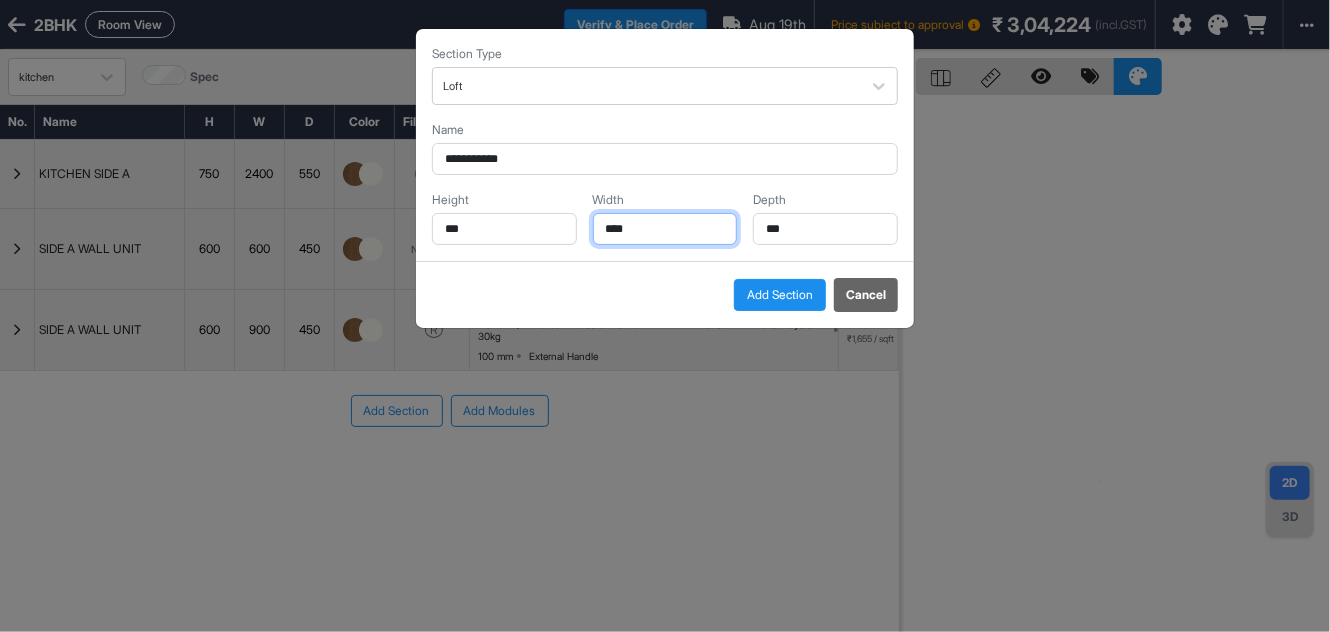 click on "****" at bounding box center [665, 229] 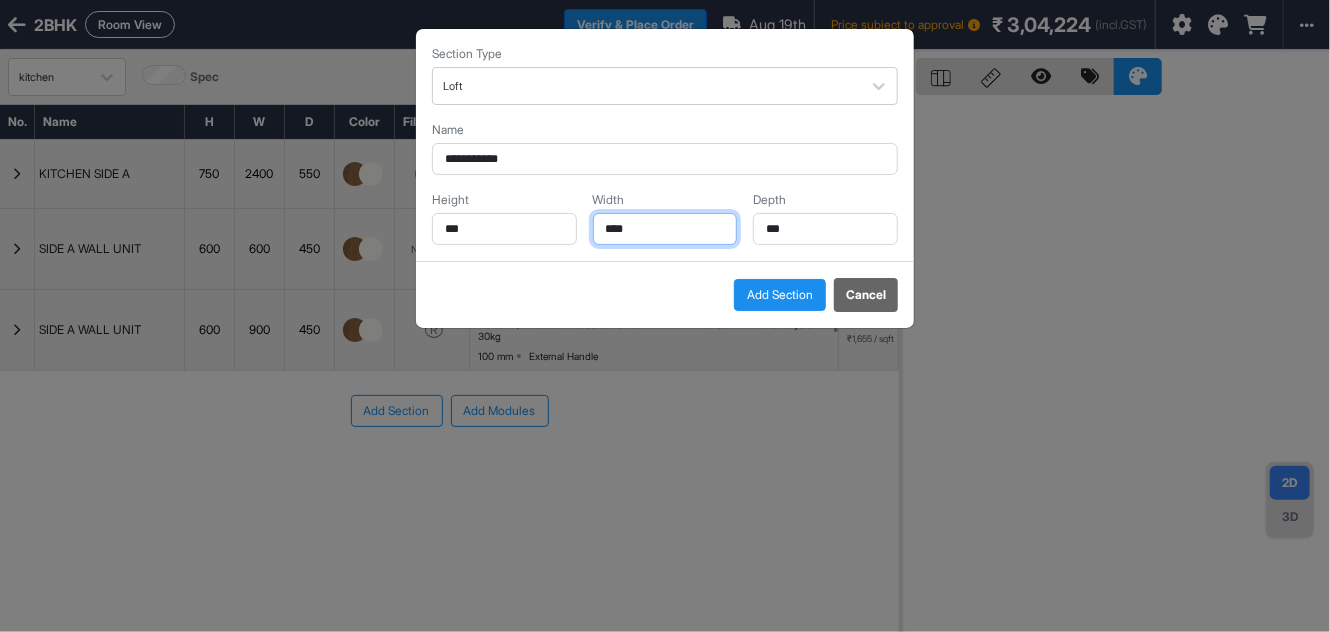 type on "****" 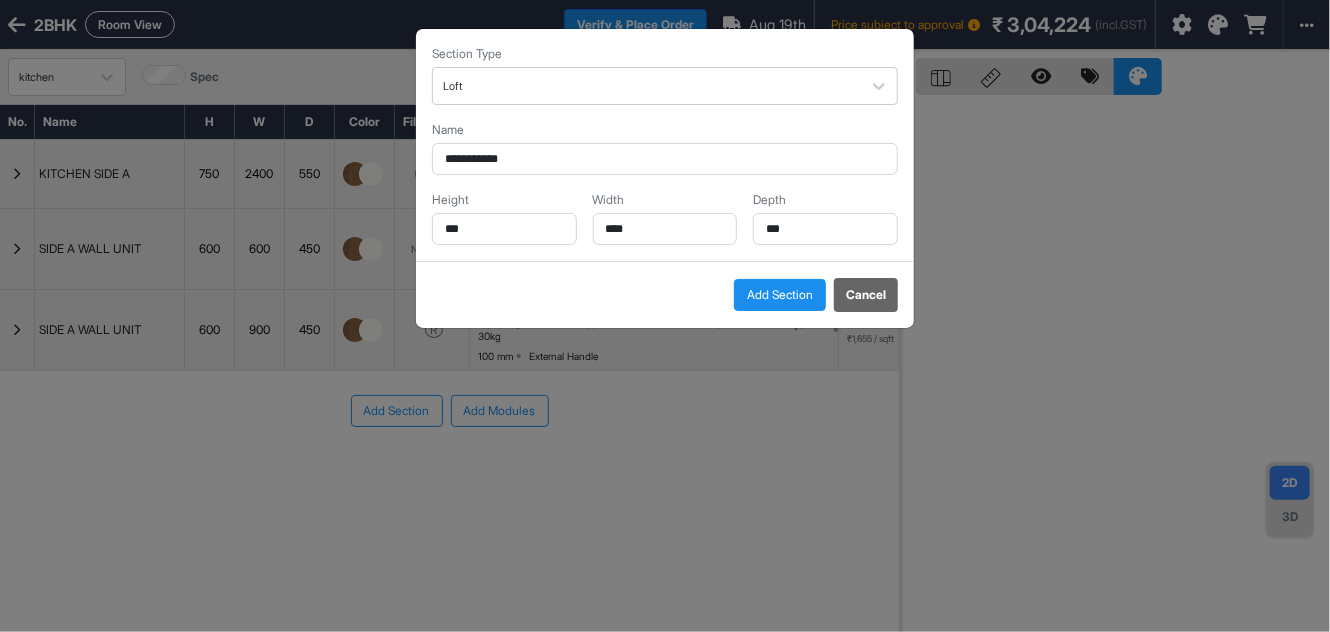 click on "Add Section" at bounding box center (780, 295) 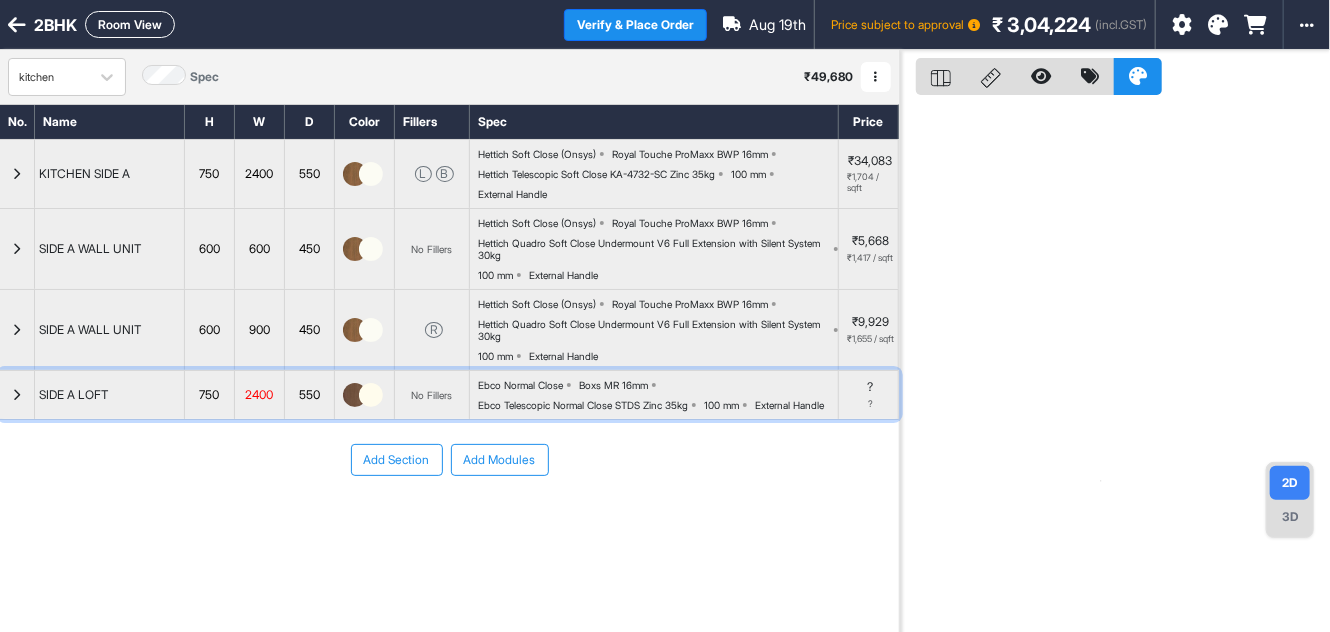 click at bounding box center [17, 395] 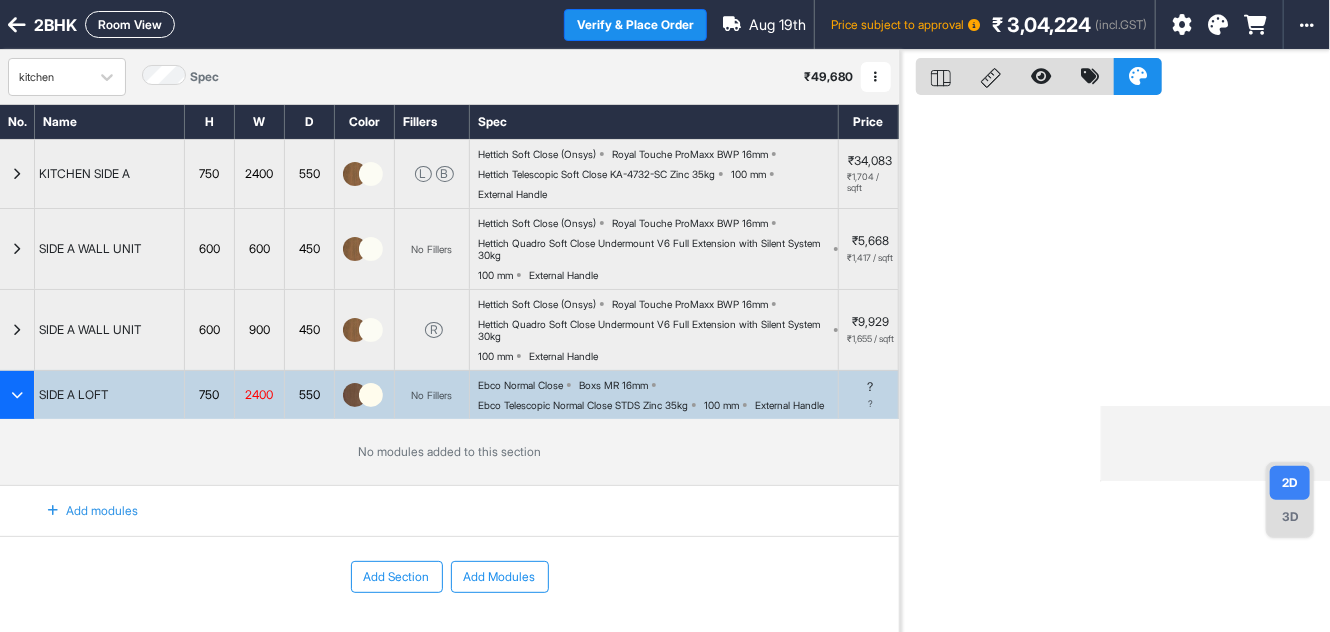 click at bounding box center [53, 511] 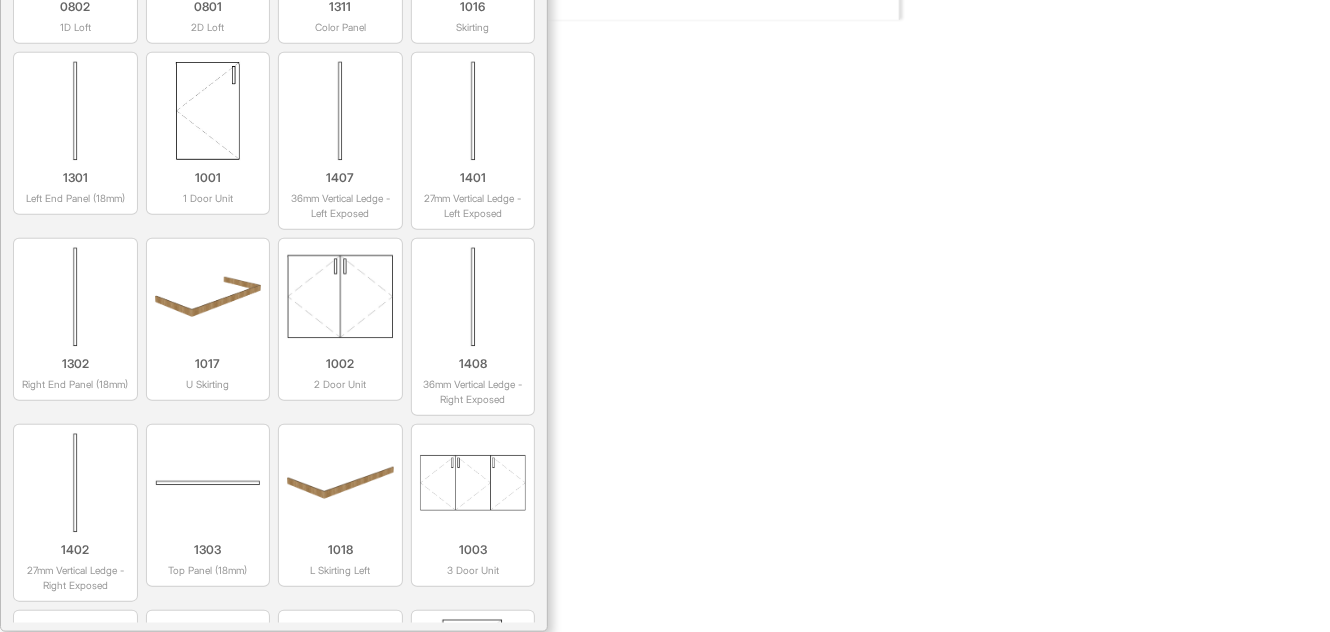 scroll, scrollTop: 0, scrollLeft: 0, axis: both 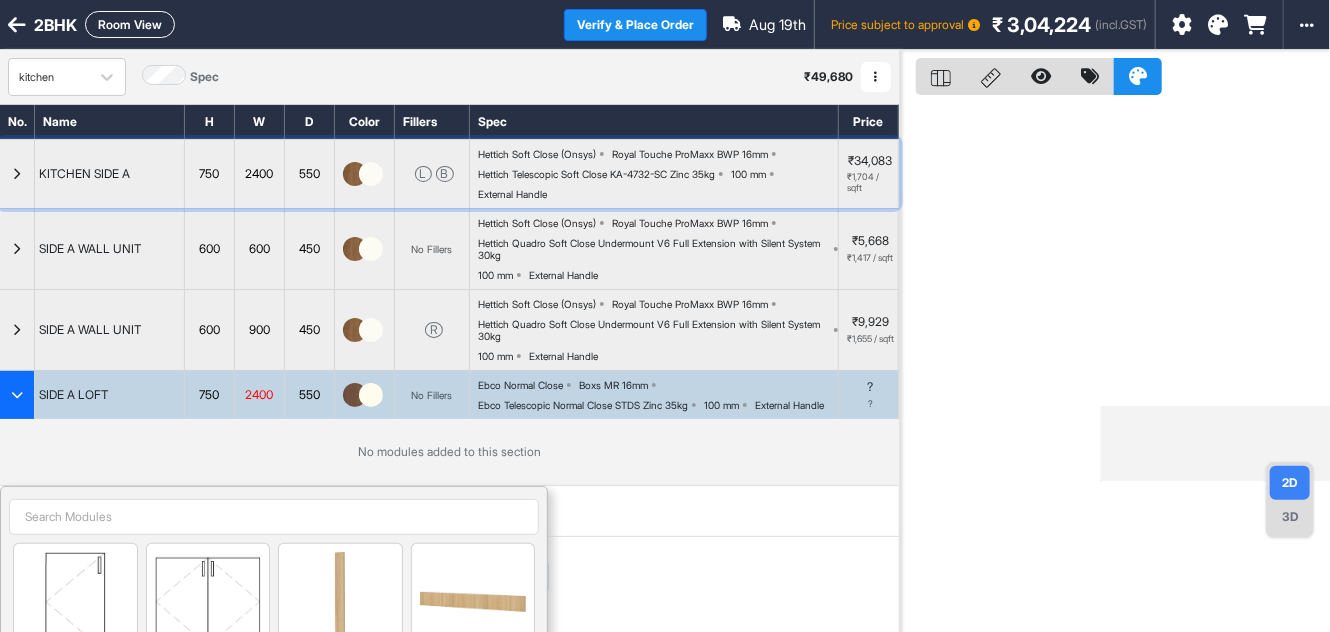 click at bounding box center (17, 174) 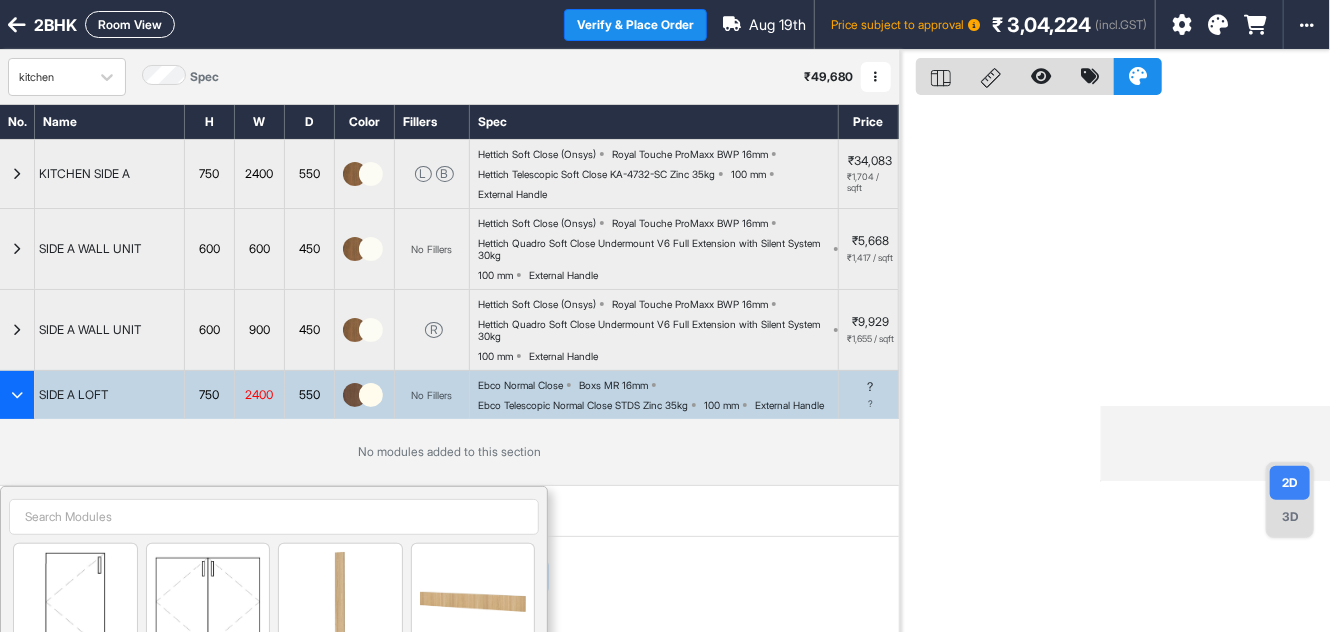 scroll, scrollTop: 403, scrollLeft: 0, axis: vertical 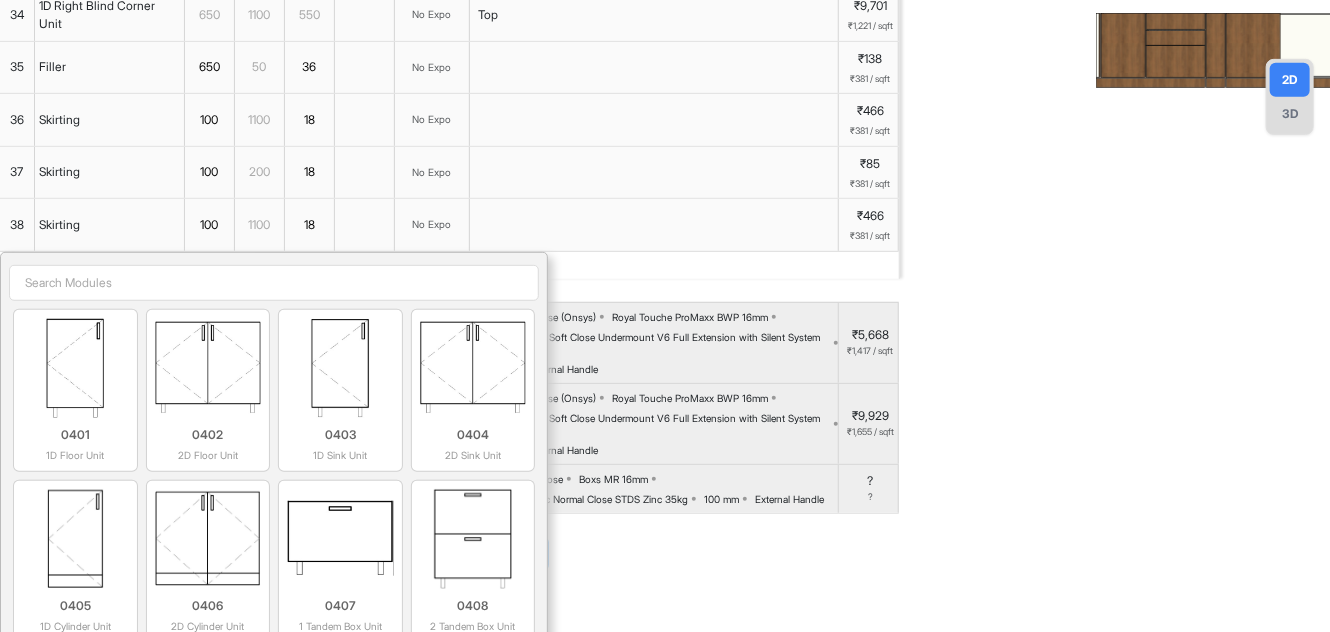 click on "36" at bounding box center (17, 120) 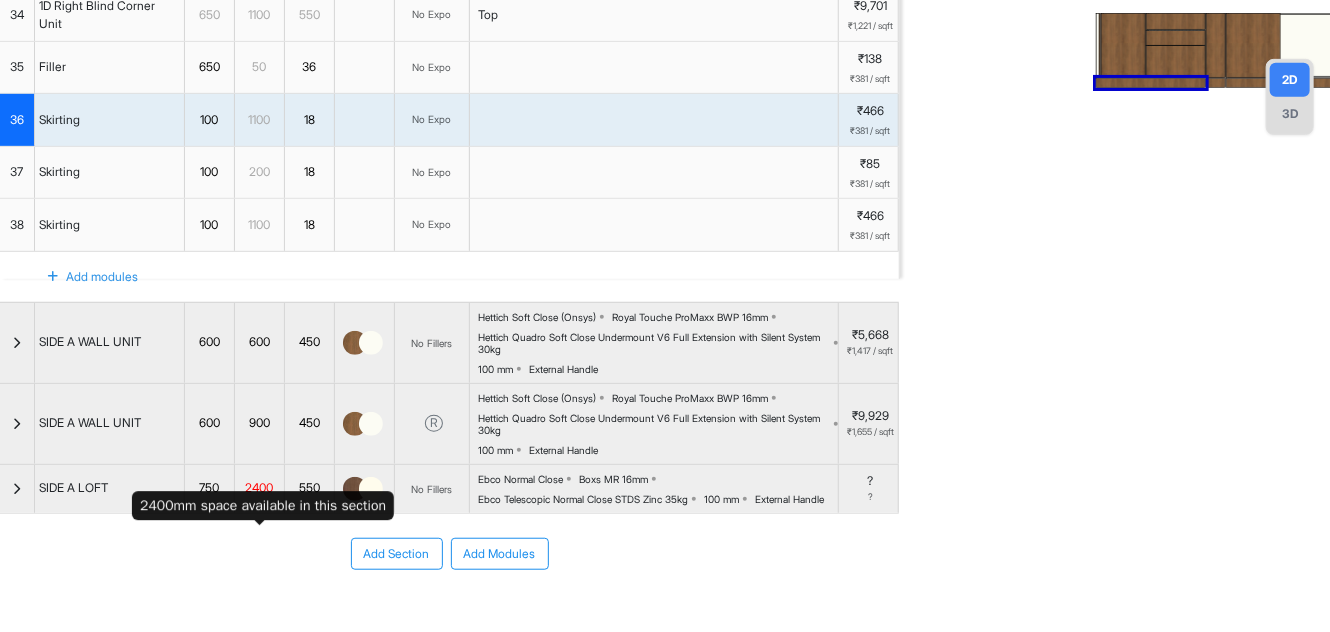 click on "2400" at bounding box center (259, 488) 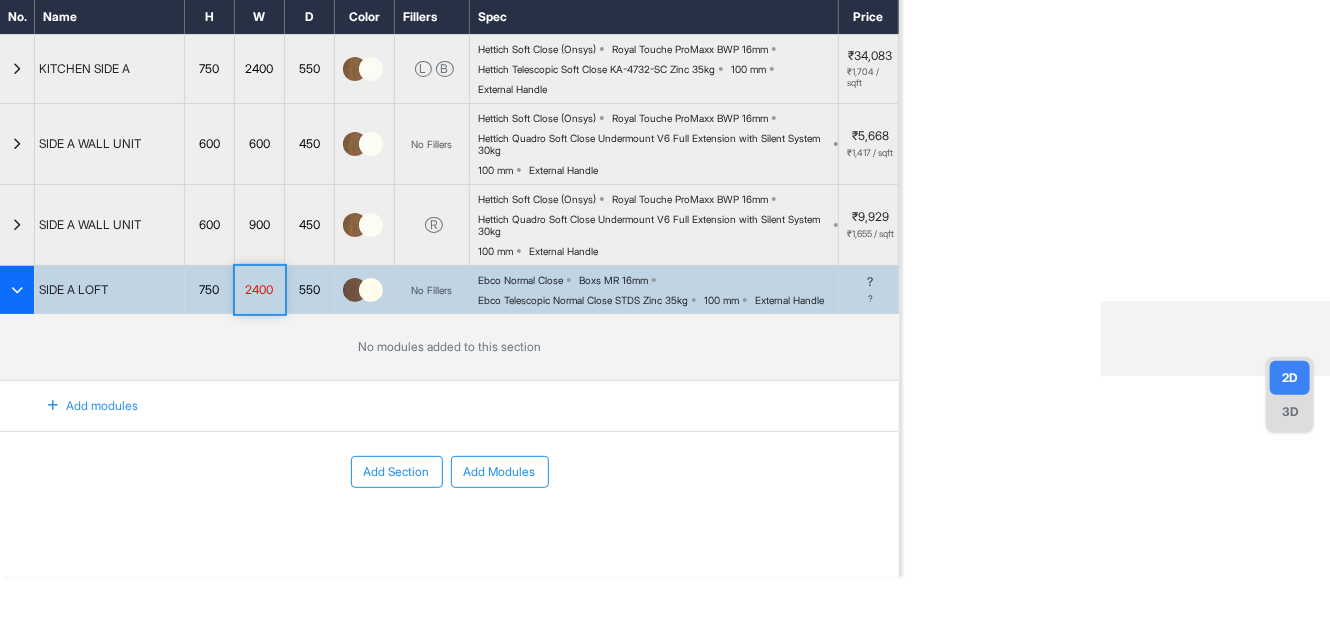 scroll, scrollTop: 120, scrollLeft: 0, axis: vertical 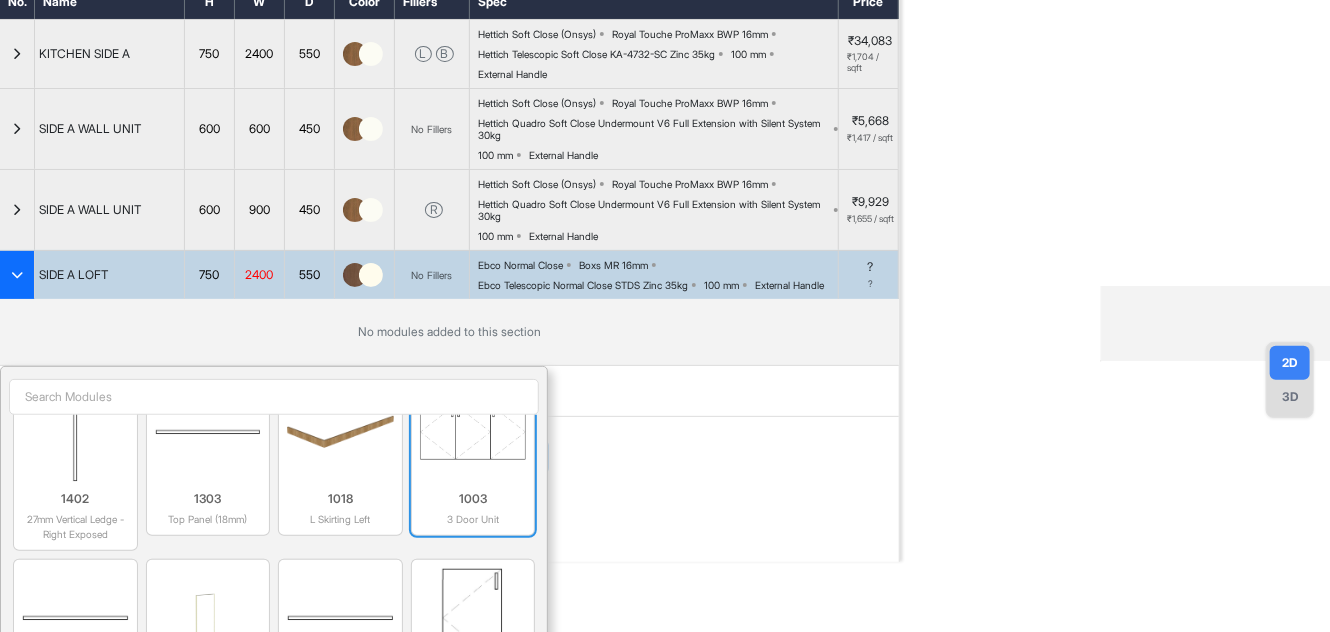 click at bounding box center (473, 432) 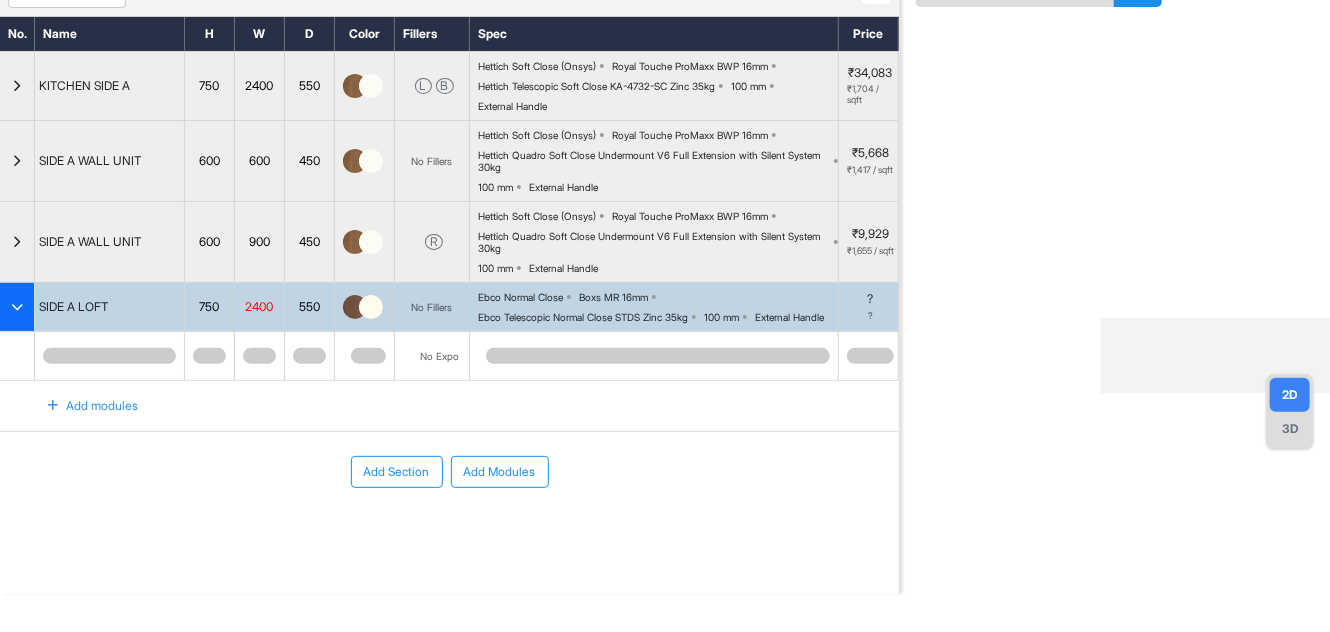scroll, scrollTop: 105, scrollLeft: 0, axis: vertical 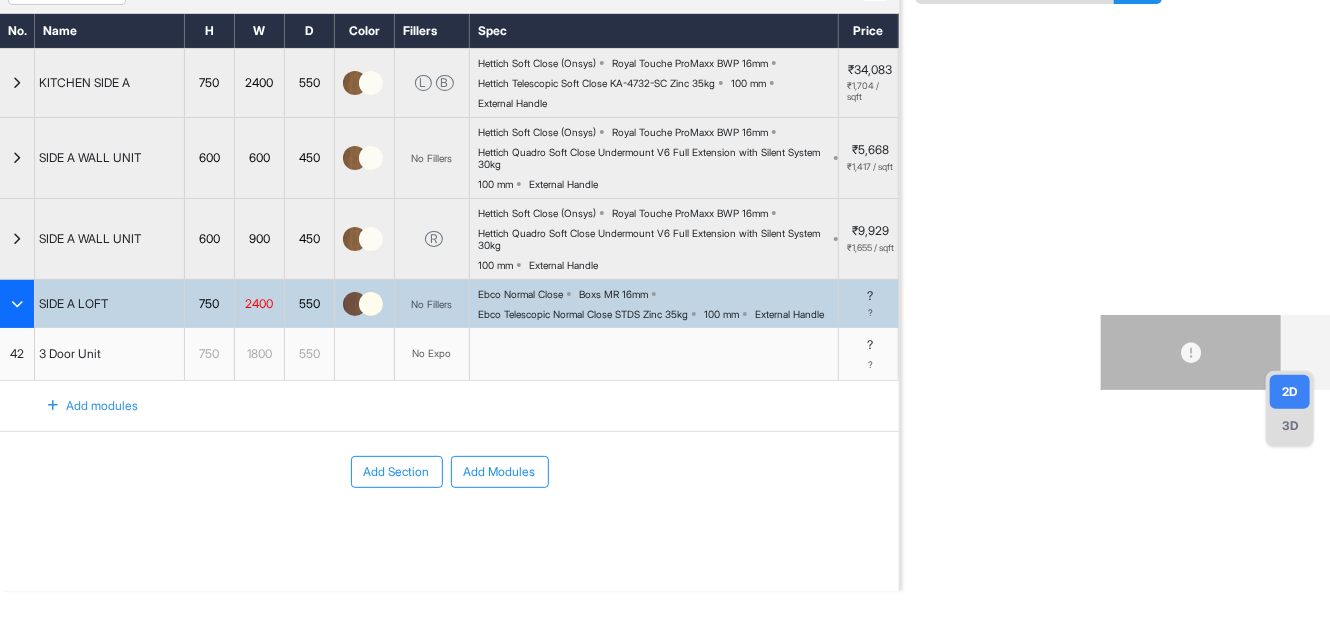 click on "Add modules" at bounding box center (81, 406) 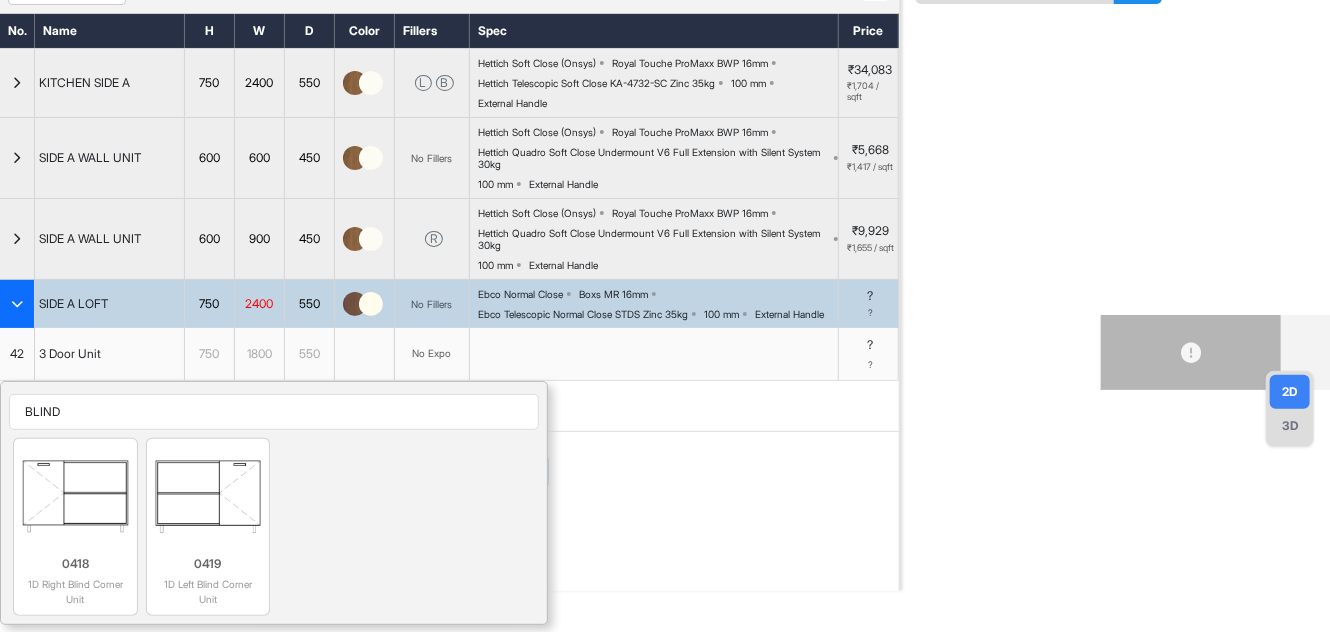 type on "BLIND" 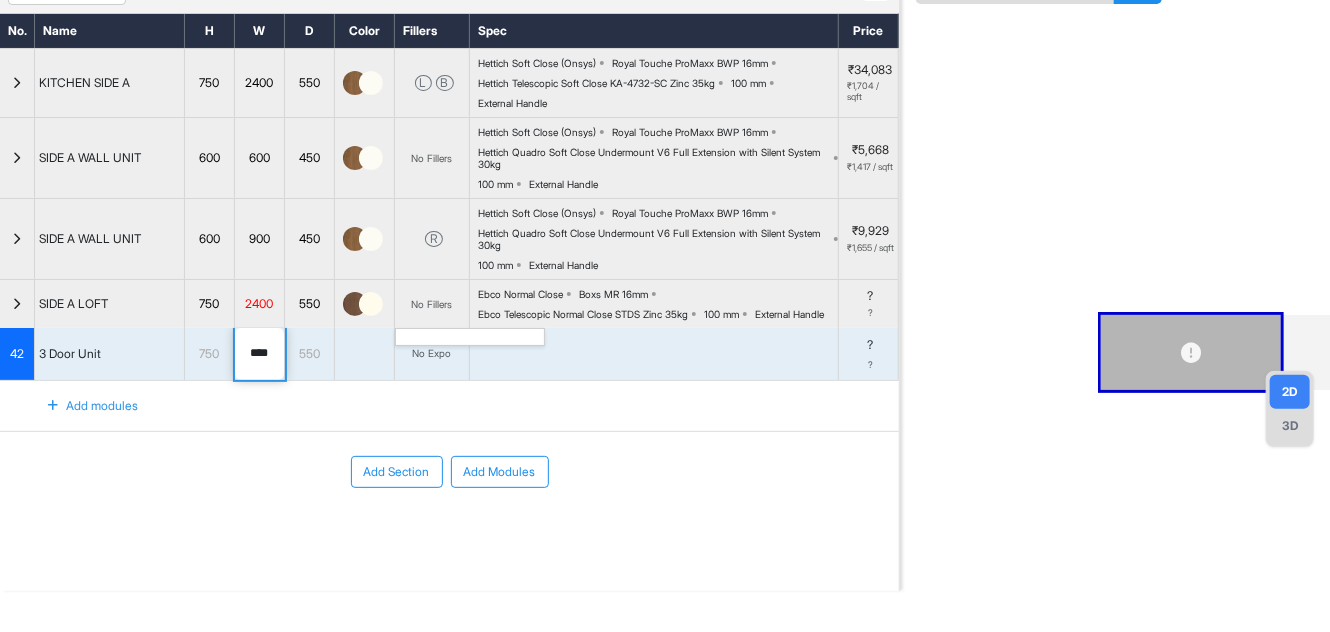 click on "No Fillers" at bounding box center (432, 304) 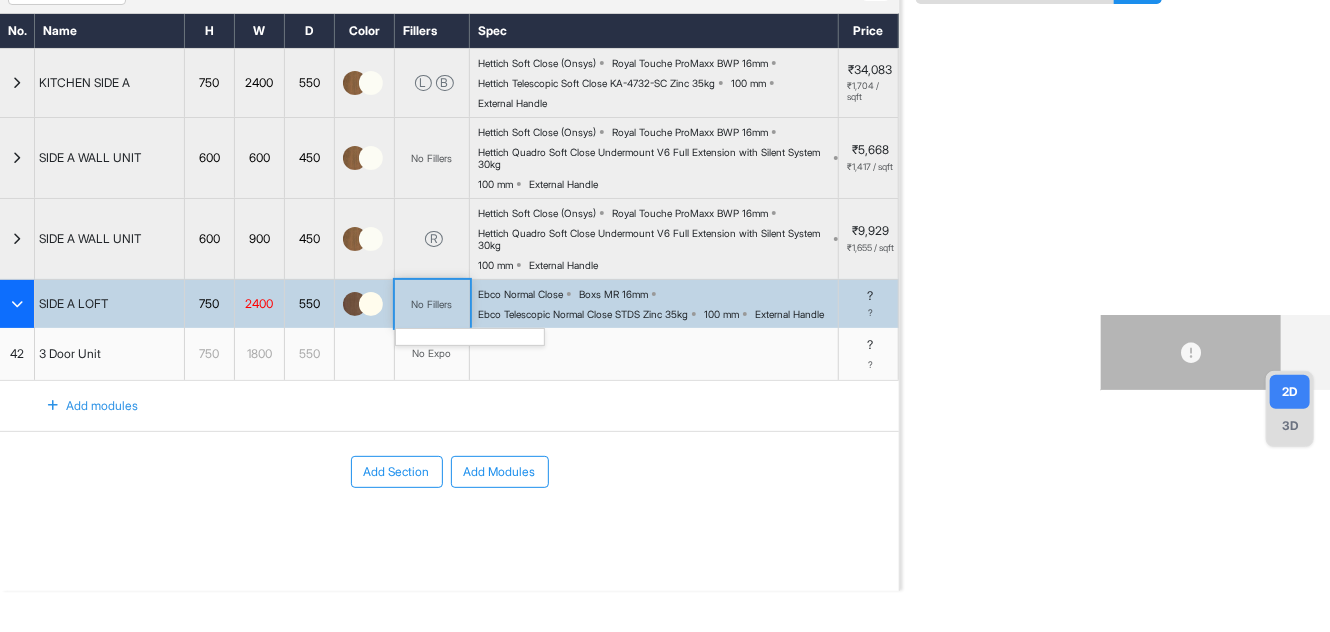 click on "No Fillers" at bounding box center (432, 304) 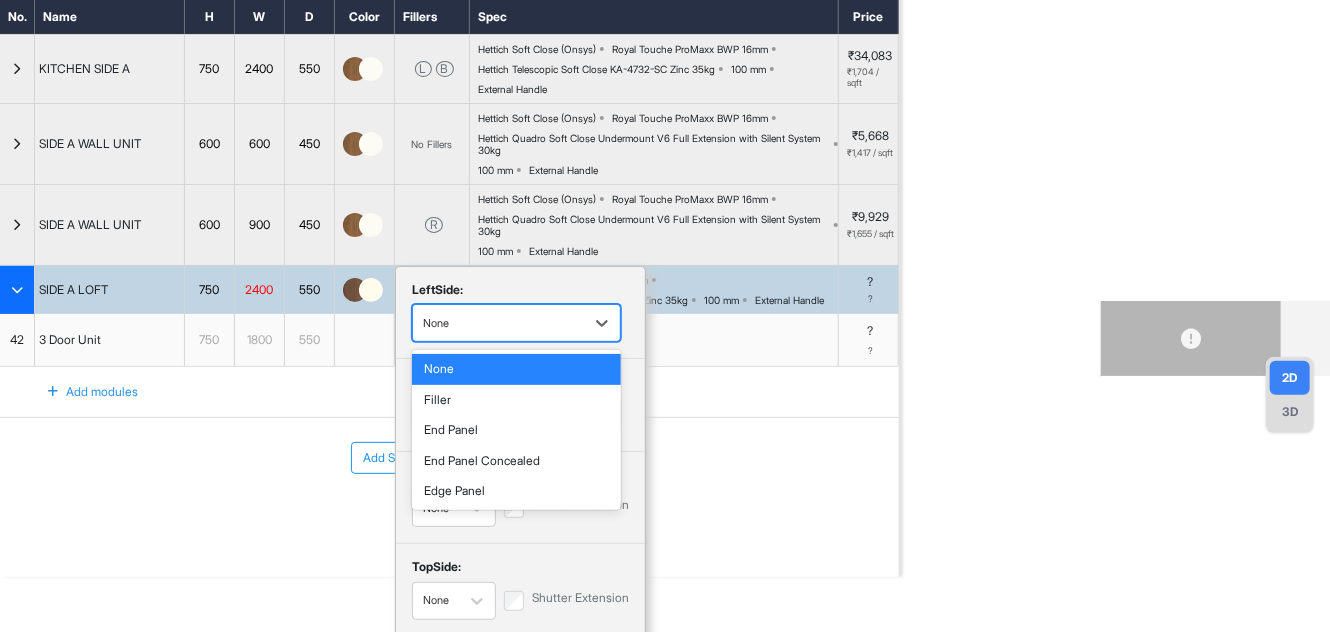 click at bounding box center (498, 323) 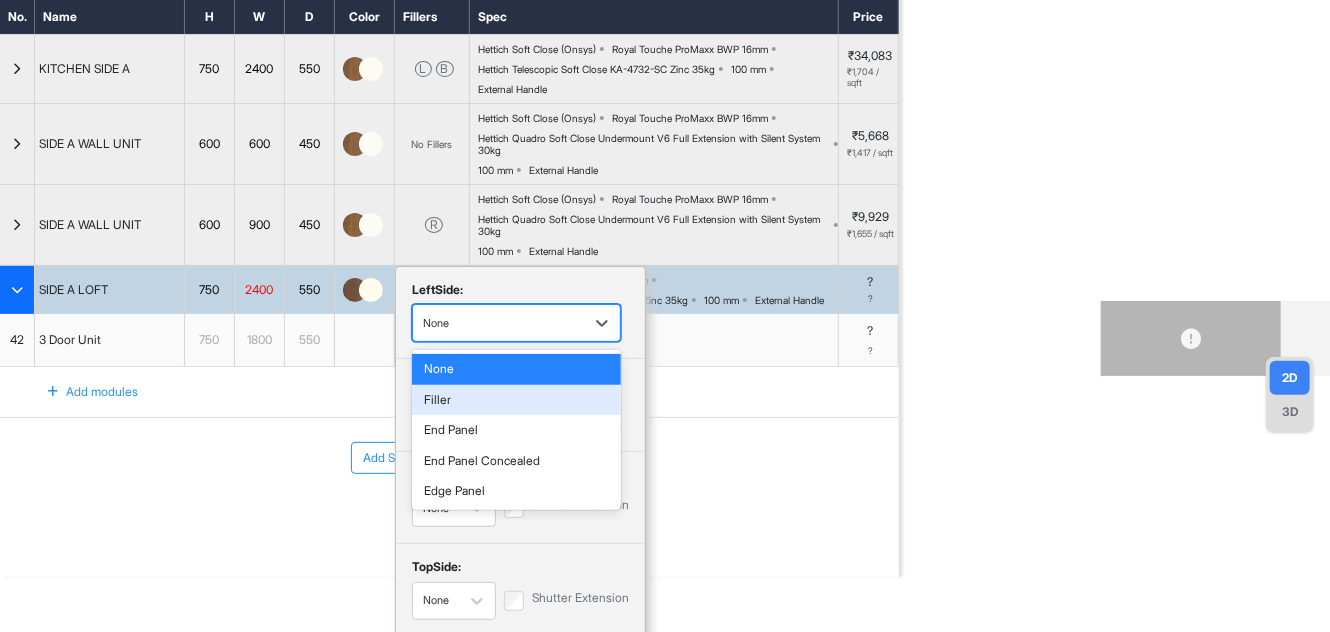 click on "Filler" at bounding box center [516, 400] 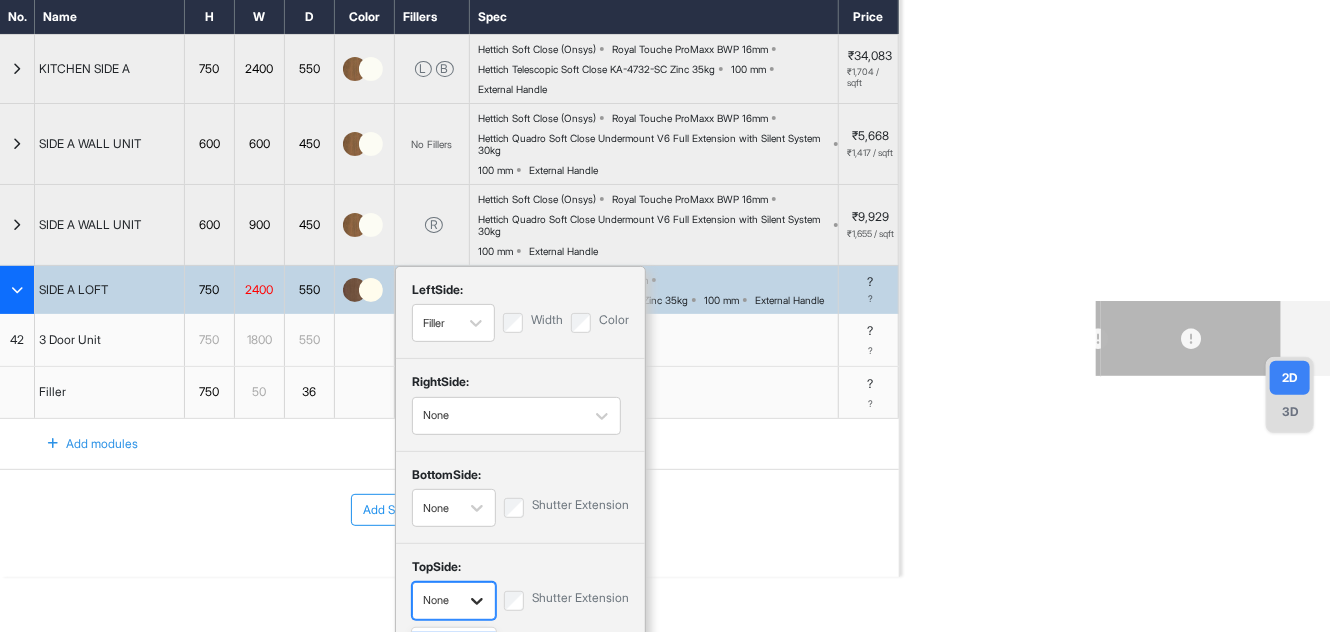 click at bounding box center [477, 601] 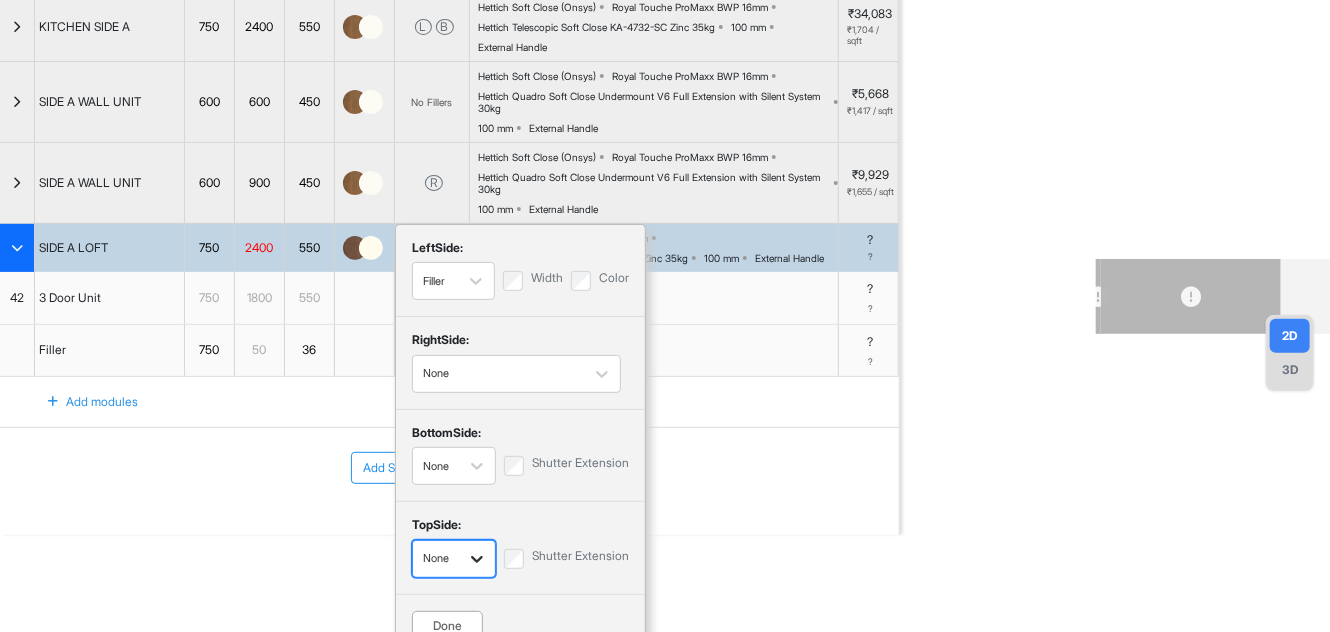 scroll, scrollTop: 165, scrollLeft: 0, axis: vertical 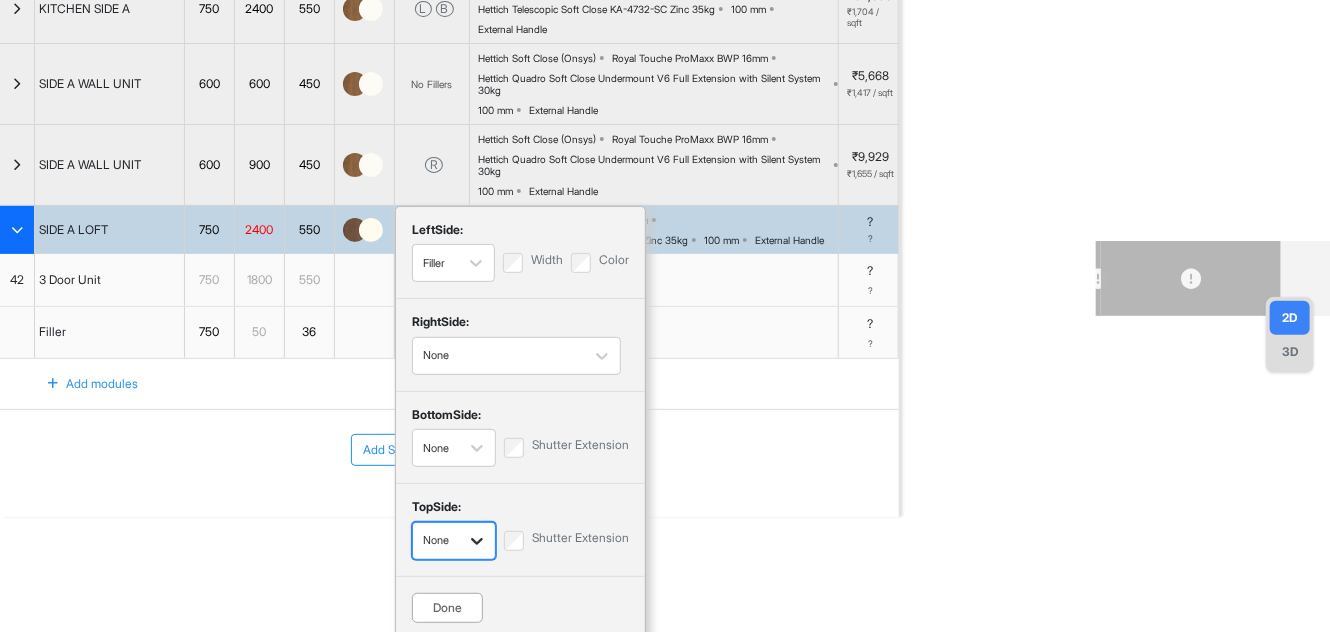 click on "left  Side: Filler Width Color right  Side: None bottom  Side: None Shutter Extension top  Side: None Shutter Extension Done" at bounding box center (520, 423) 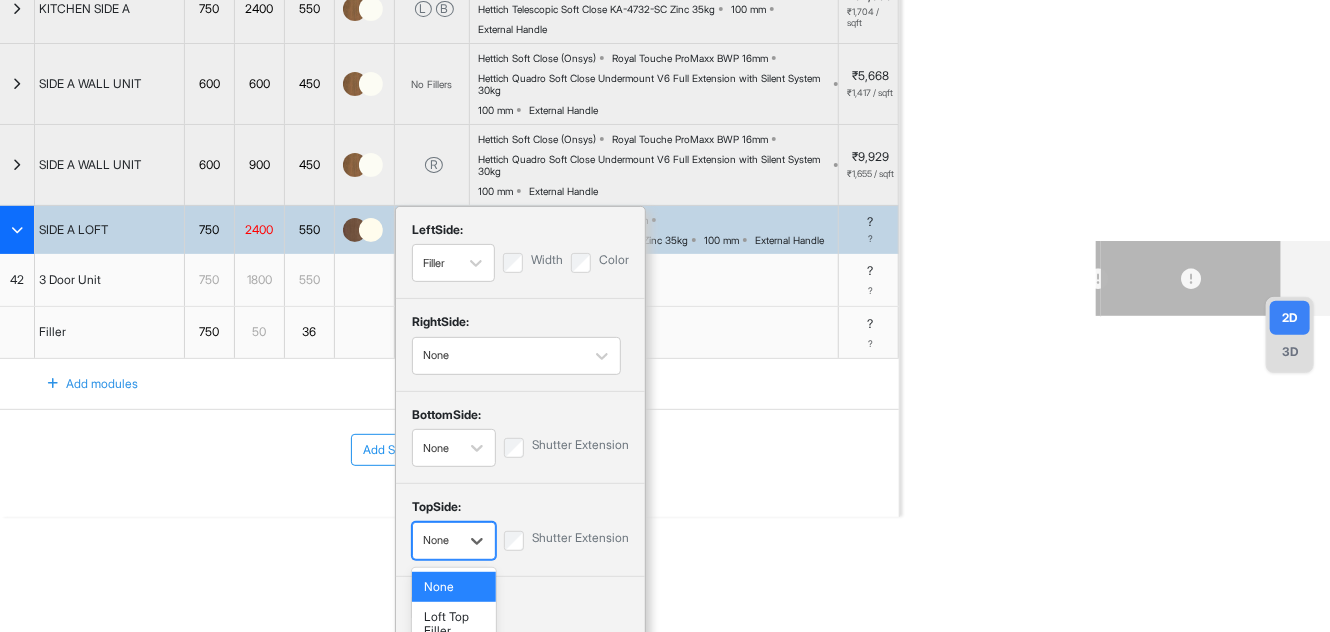 click on "None" at bounding box center [436, 540] 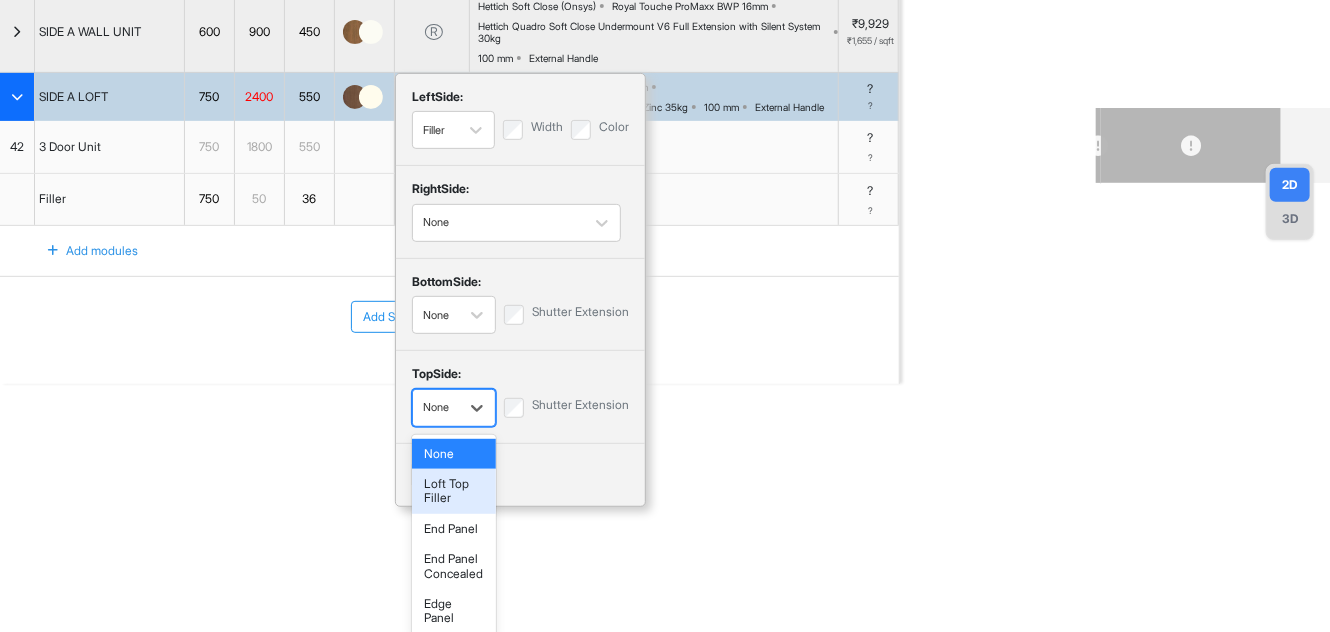 click on "Loft Top Filler" at bounding box center [454, 491] 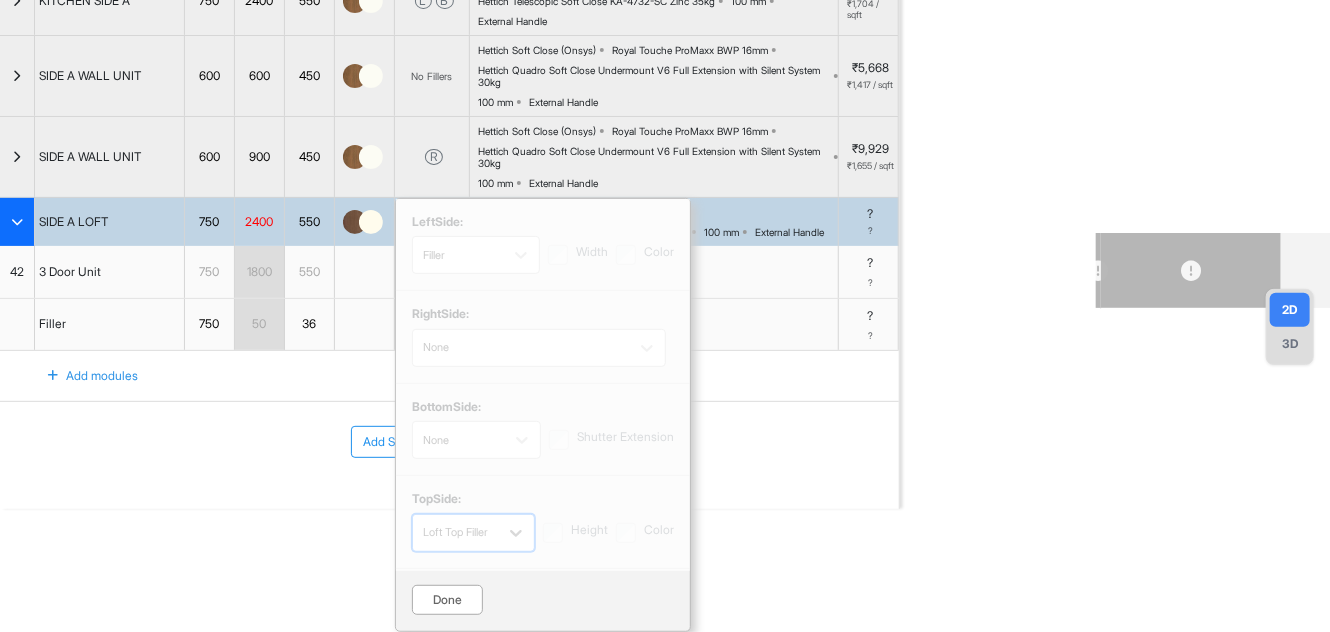 scroll, scrollTop: 165, scrollLeft: 0, axis: vertical 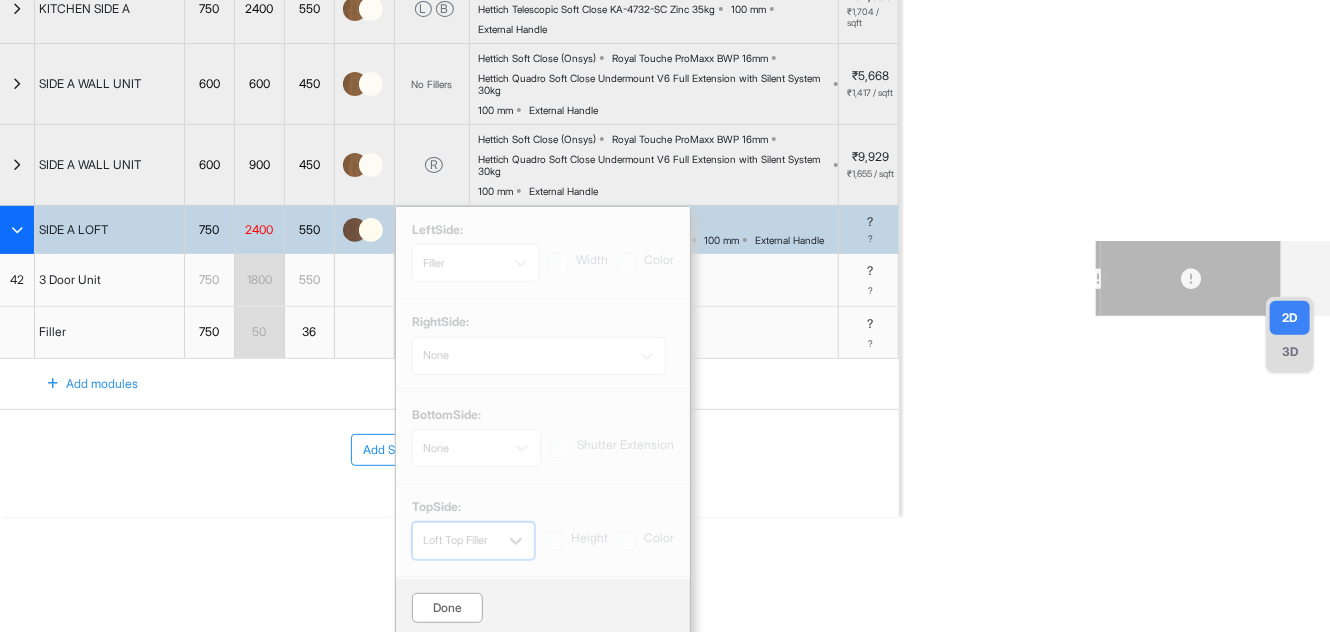 click on "Done" at bounding box center (447, 608) 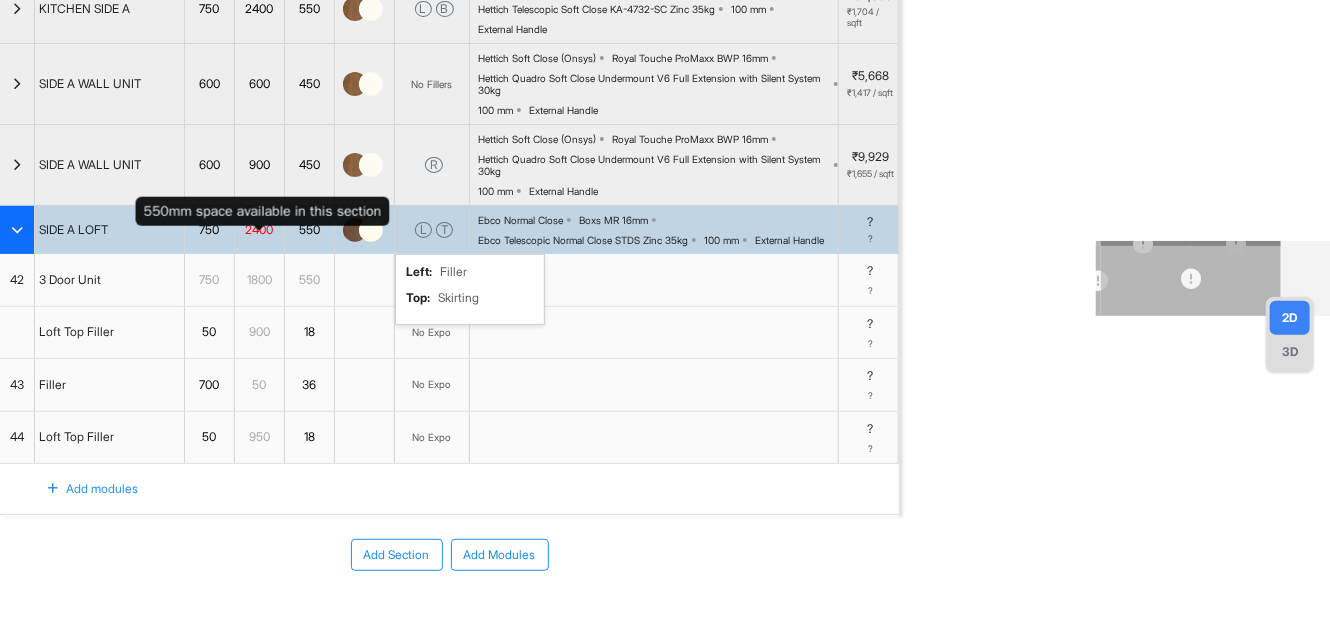 click on "2400" at bounding box center [259, 230] 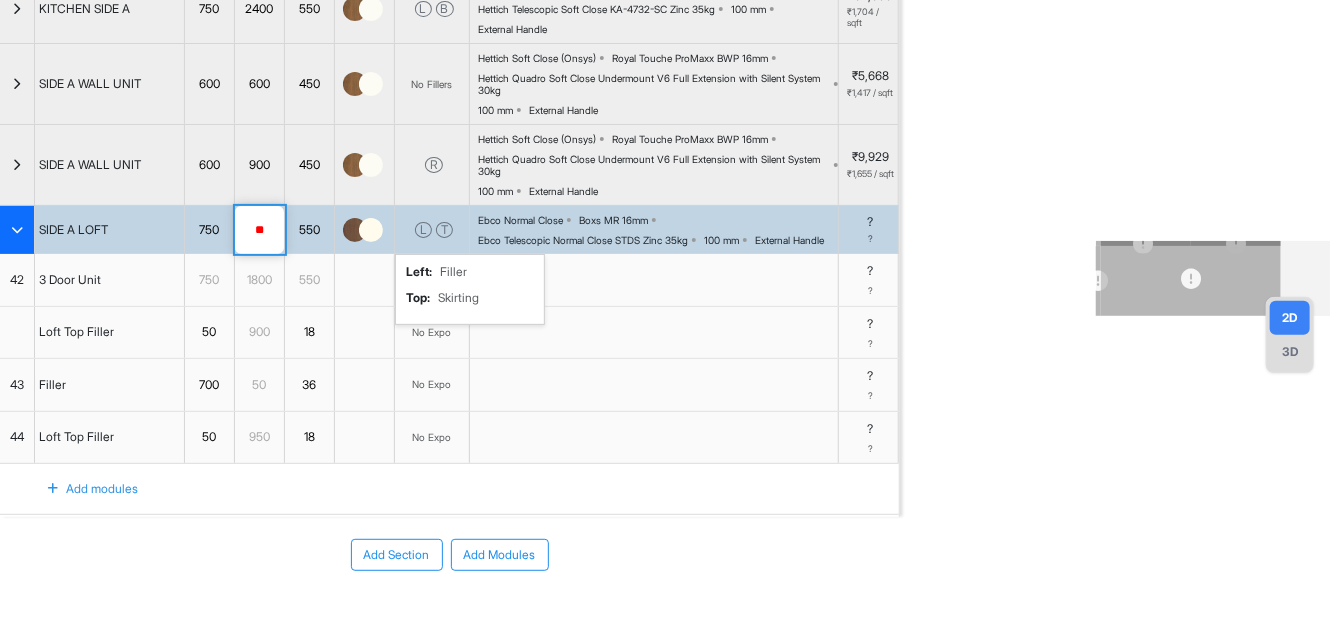 type on "*" 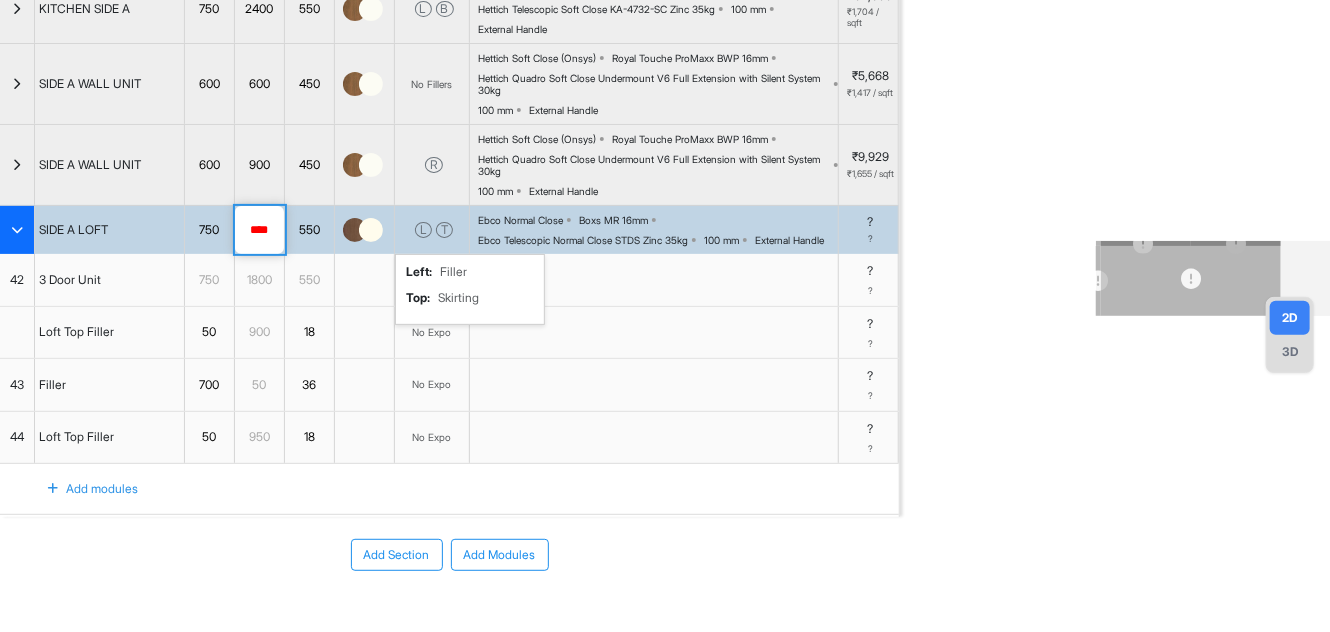 type on "****" 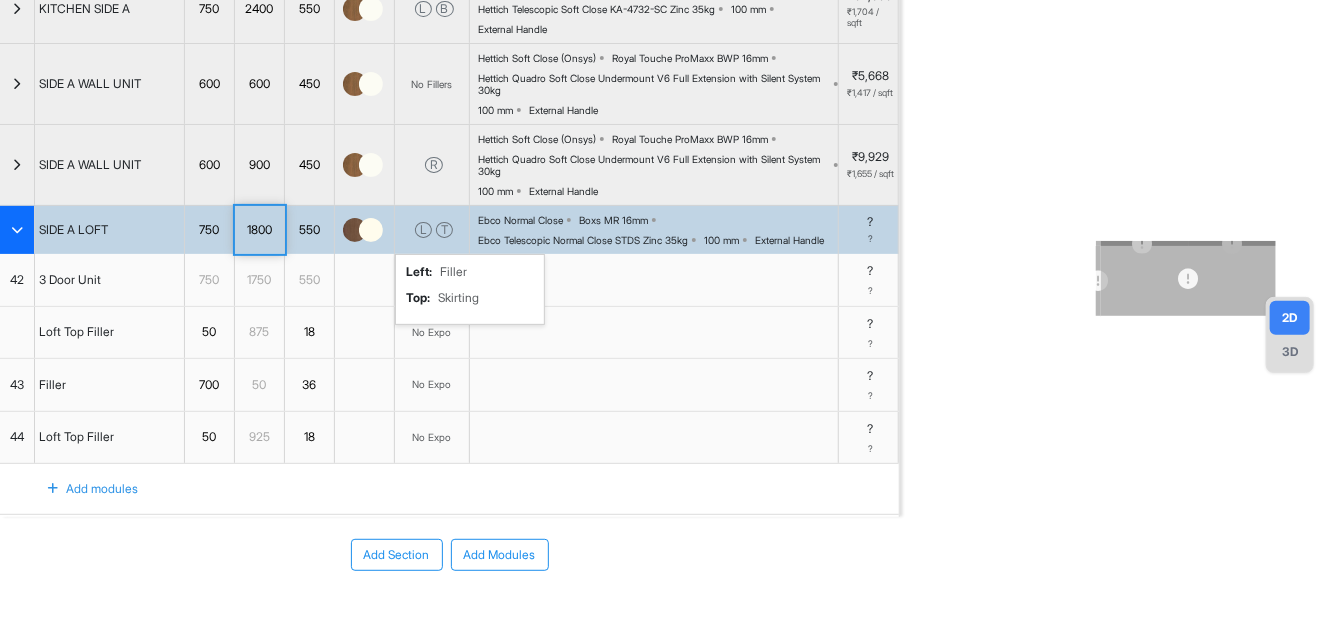click at bounding box center [17, 230] 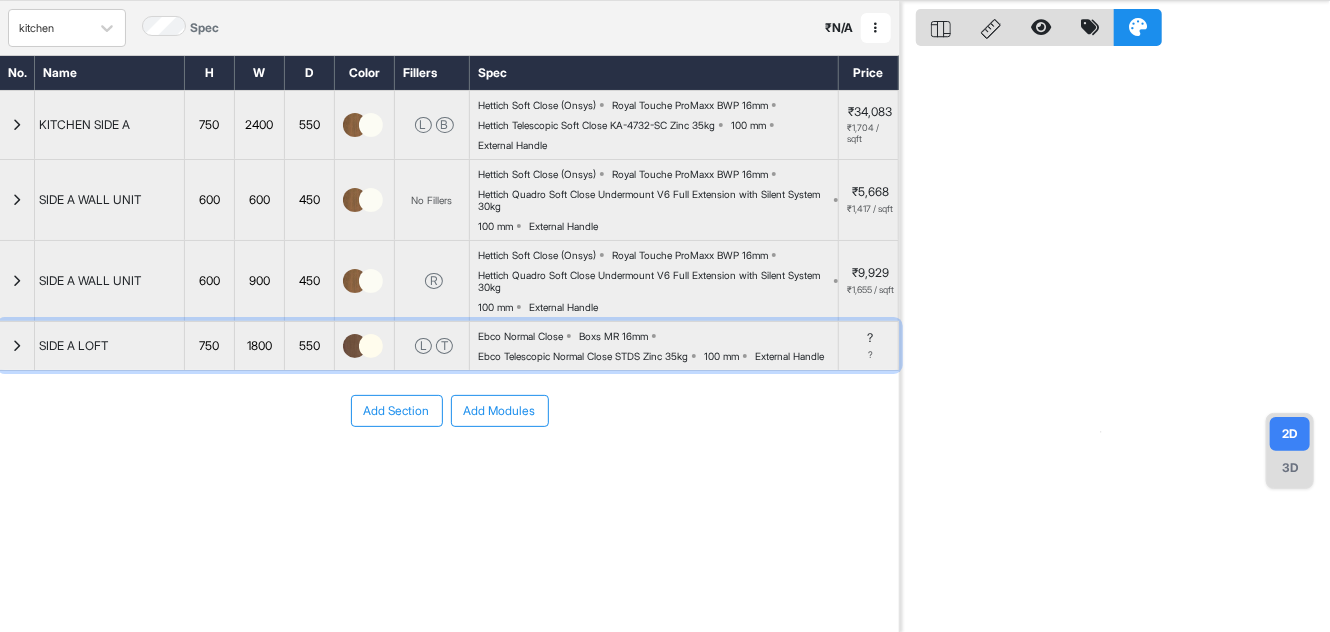 click on "Ebco Telescopic Normal Close STDS Zinc 35kg" at bounding box center (583, 356) 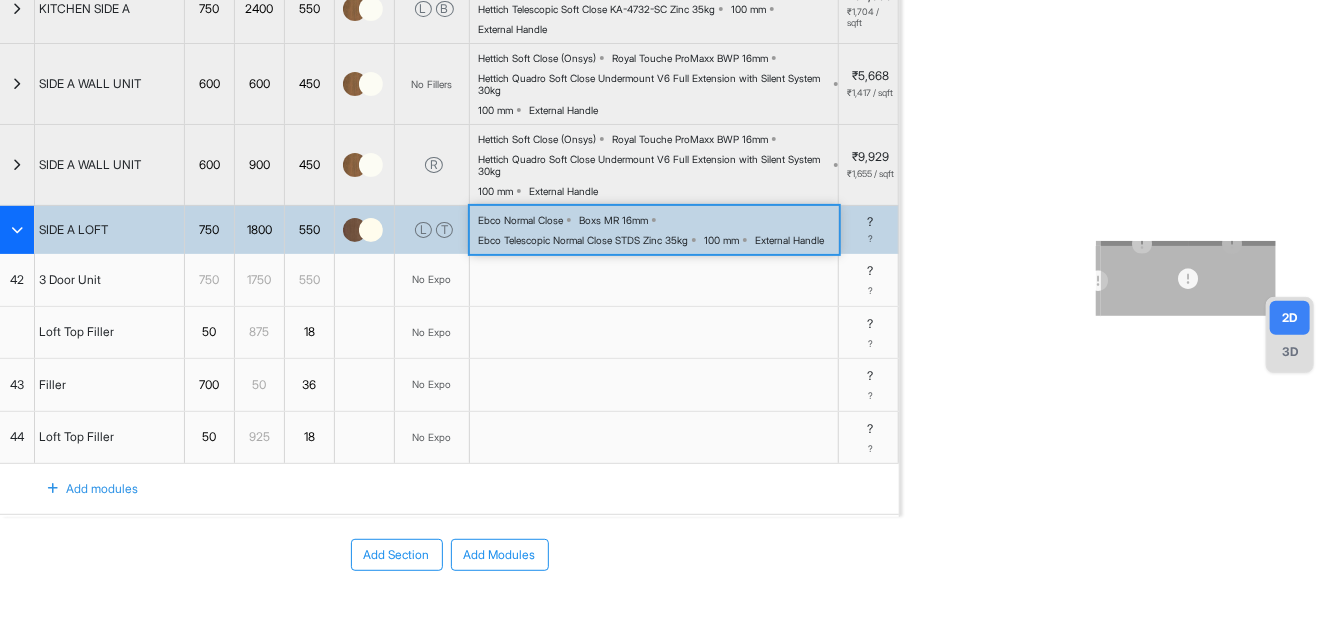 click on "Ebco Telescopic Normal Close STDS Zinc 35kg" at bounding box center [583, 240] 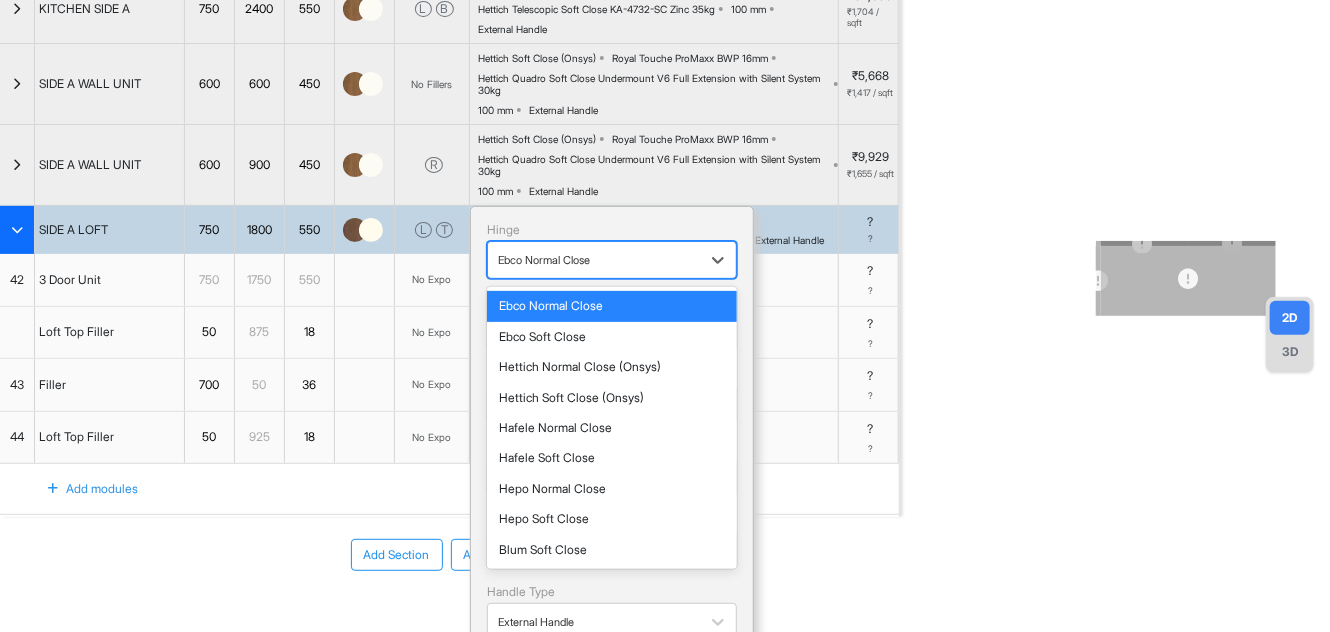 click at bounding box center [594, 260] 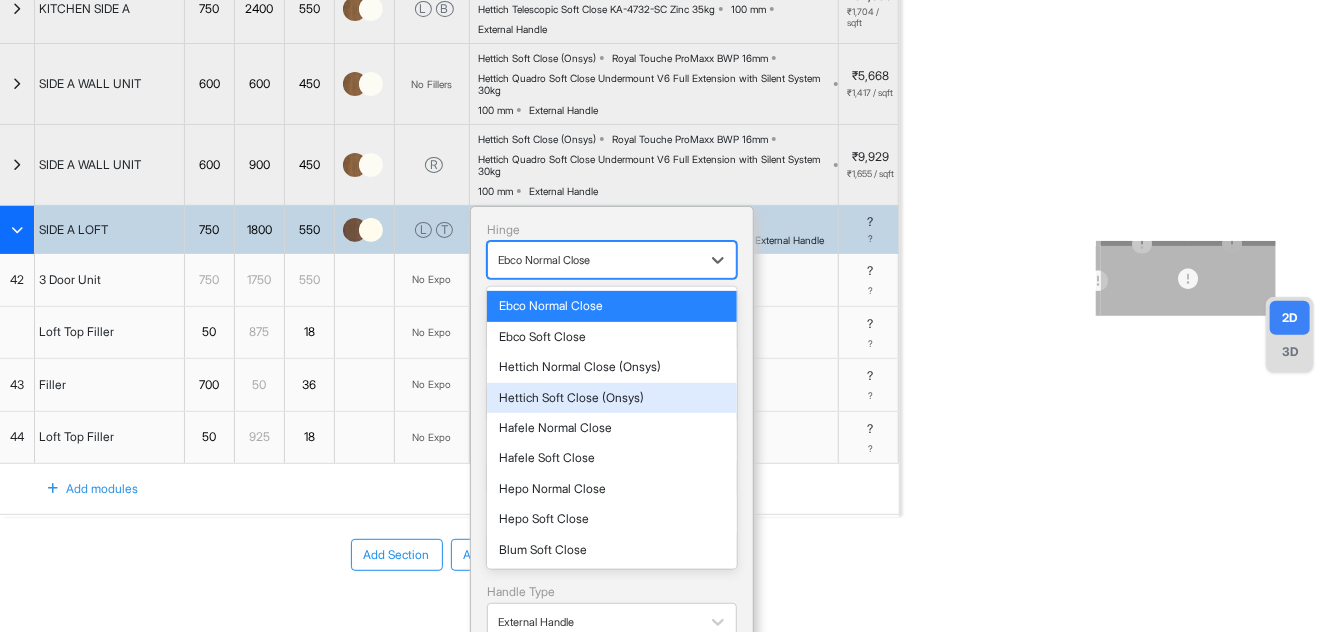 click on "Hettich Soft Close (Onsys)" at bounding box center [612, 398] 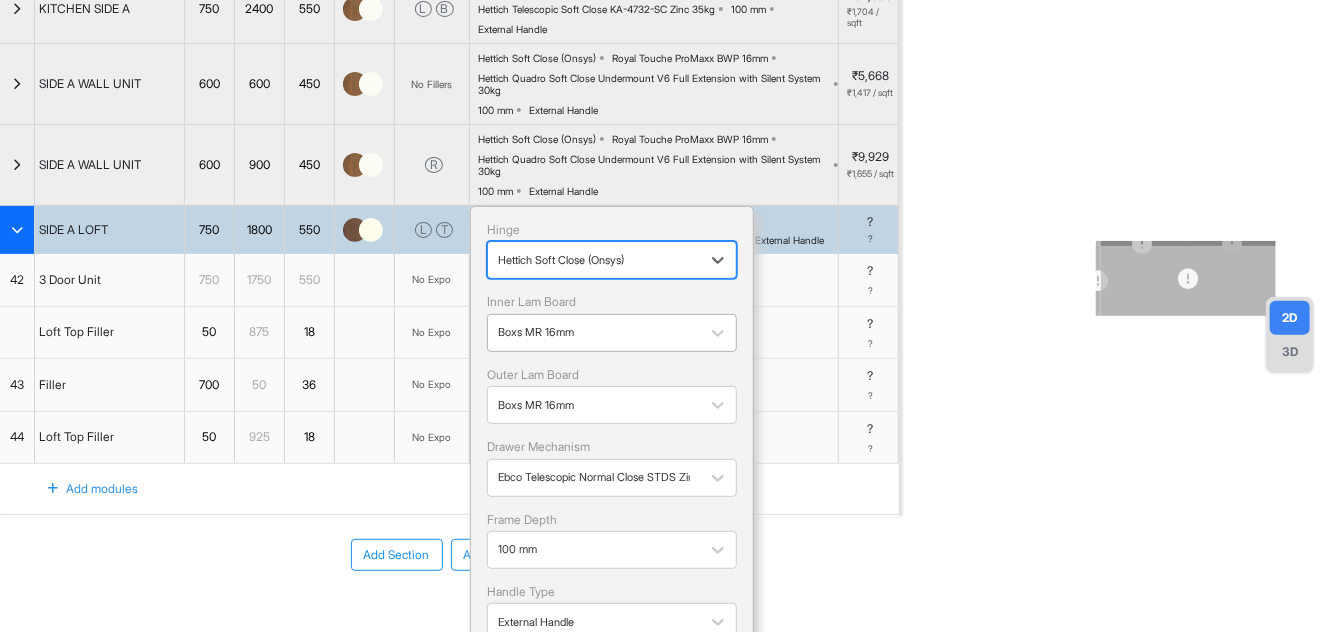 click on "Boxs MR 16mm" at bounding box center [594, 332] 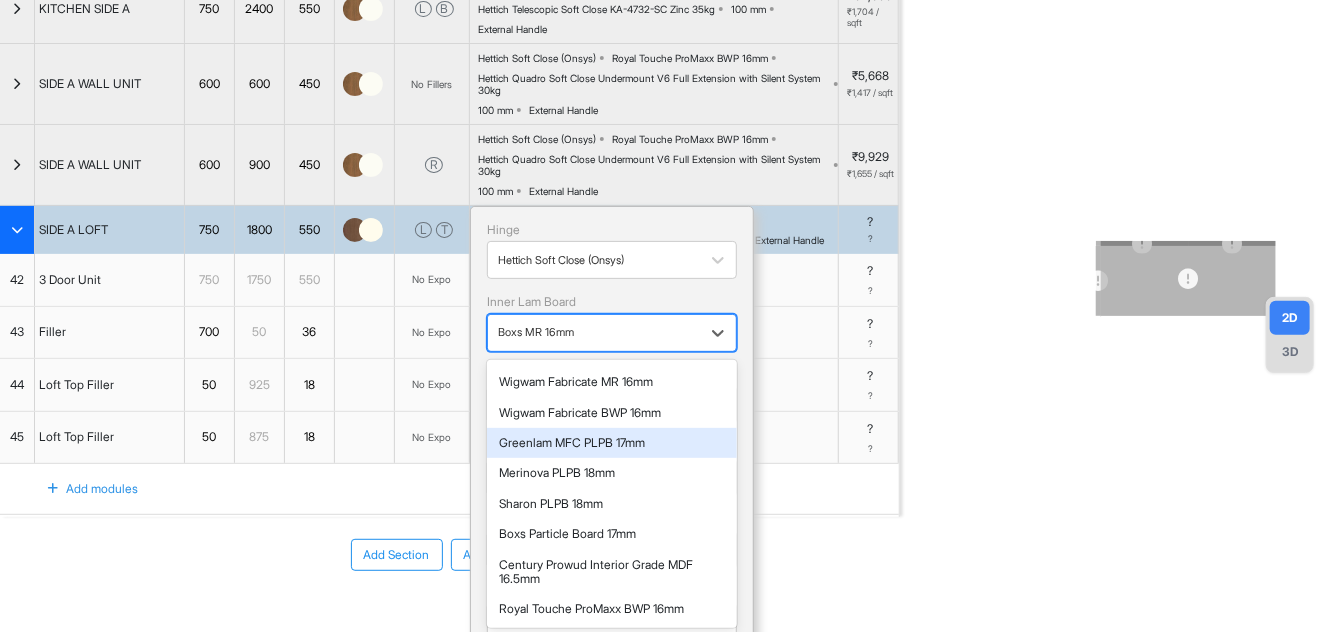 scroll, scrollTop: 725, scrollLeft: 0, axis: vertical 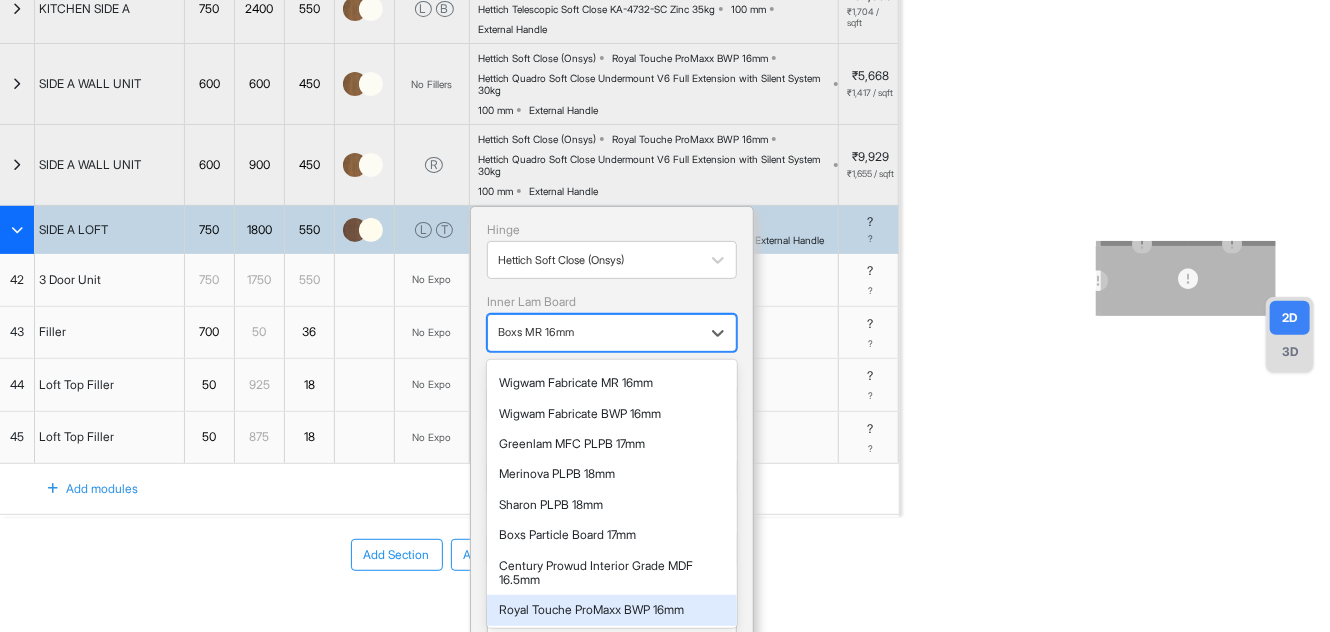 click on "Royal Touche ProMaxx BWP 16mm" at bounding box center (612, 610) 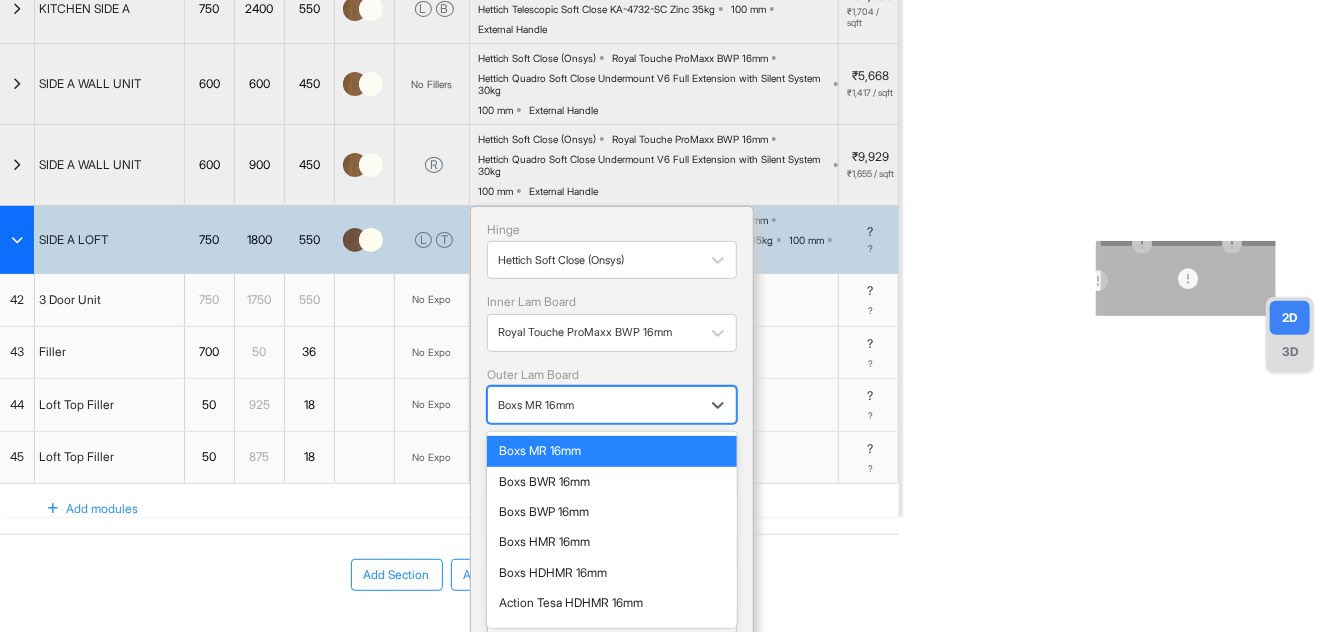 click at bounding box center [594, 405] 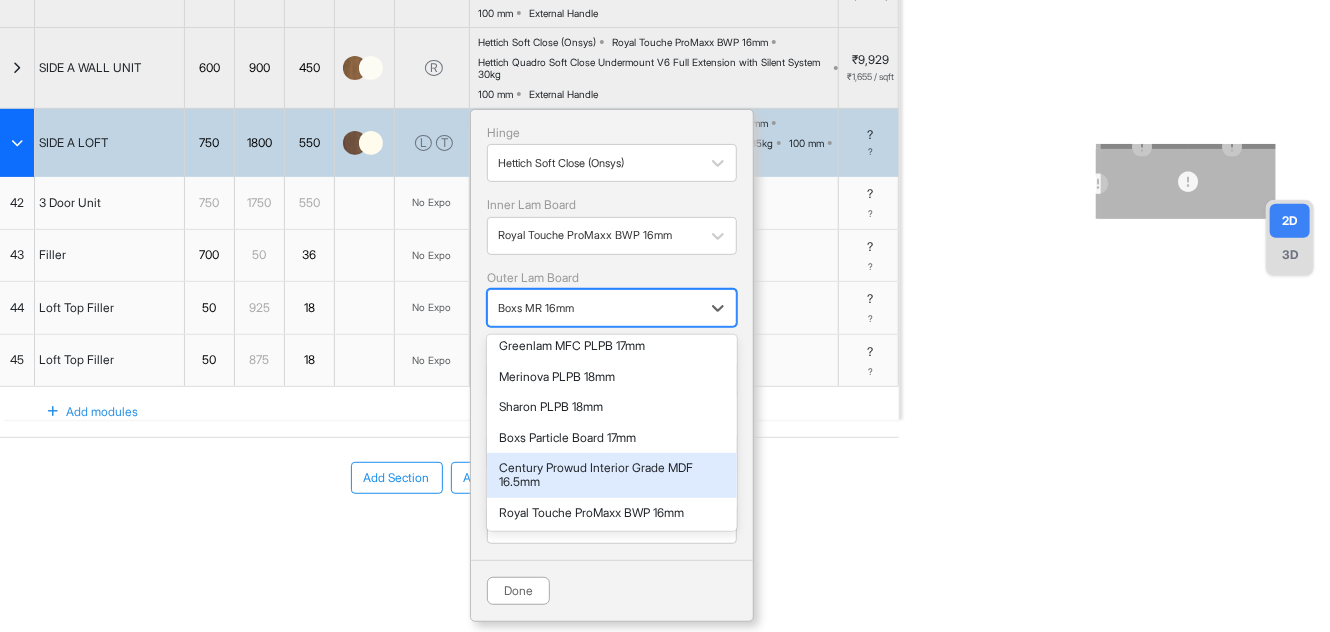 scroll, scrollTop: 797, scrollLeft: 0, axis: vertical 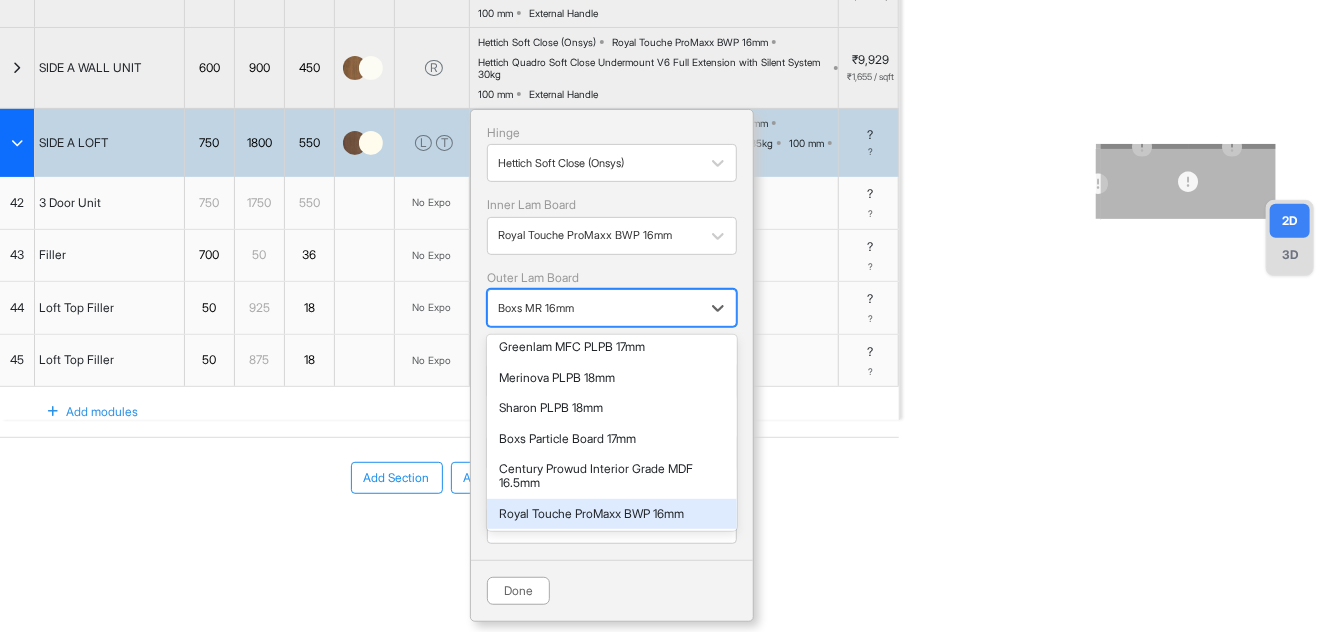 click on "Royal Touche ProMaxx BWP 16mm" at bounding box center (612, 514) 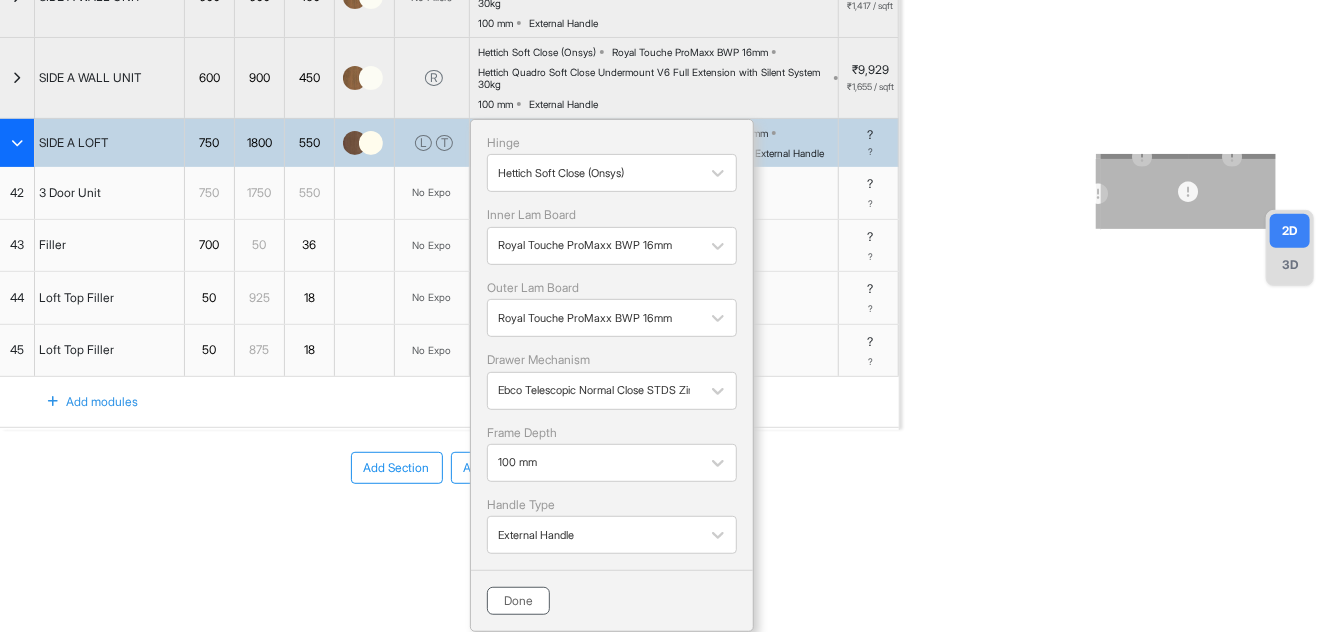 click on "Done" at bounding box center [518, 601] 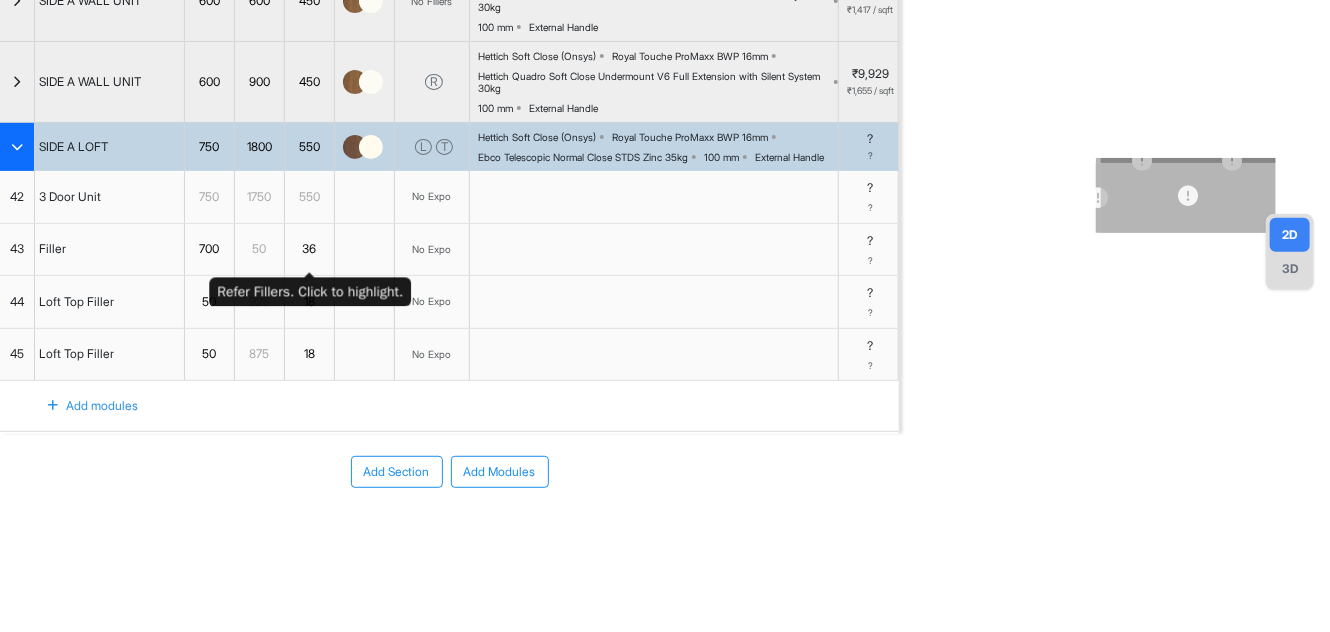 scroll, scrollTop: 0, scrollLeft: 0, axis: both 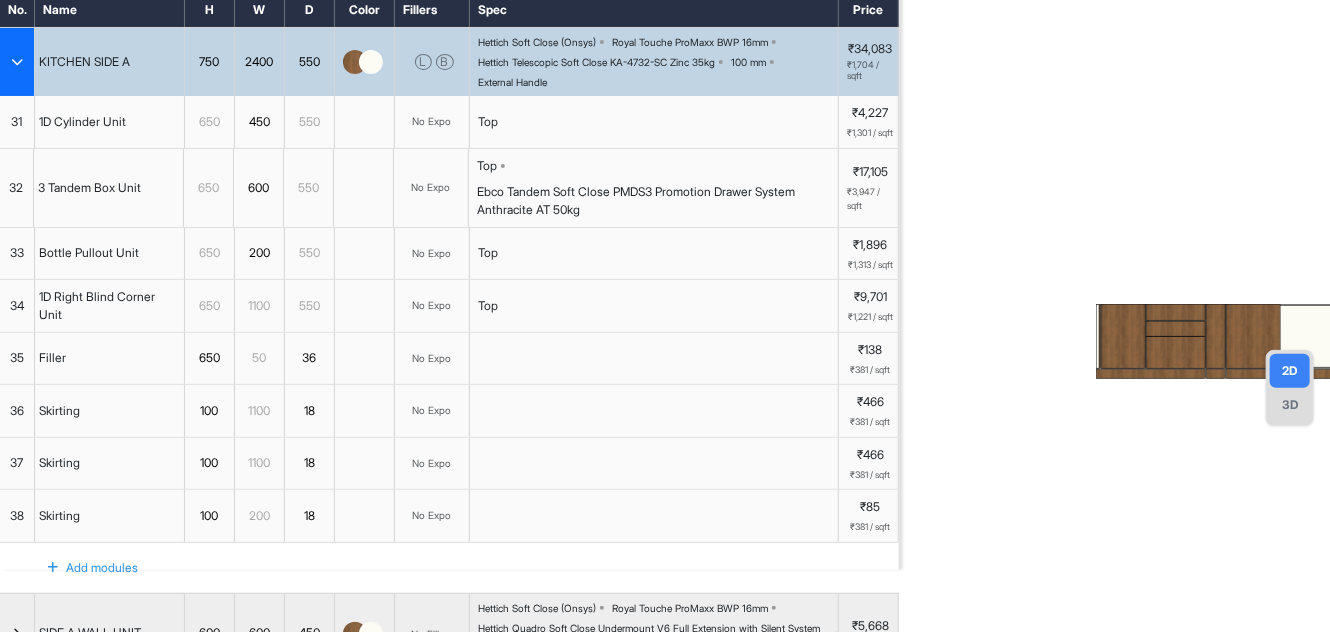 click at bounding box center [17, 62] 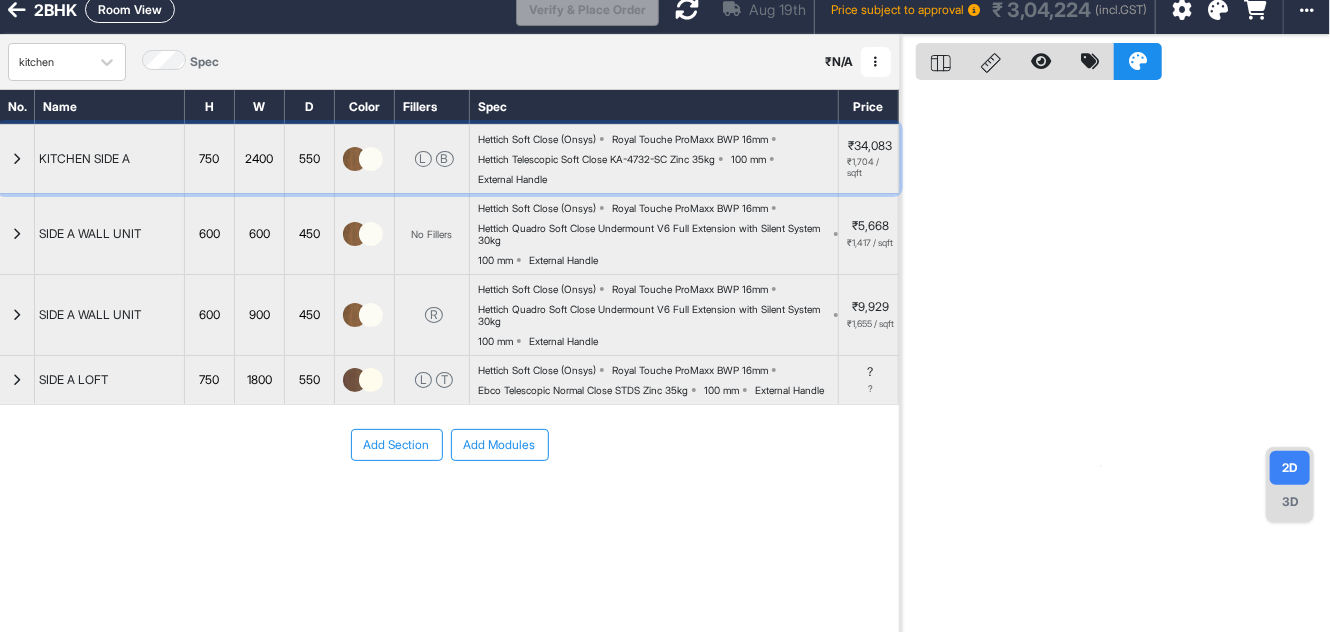 scroll, scrollTop: 0, scrollLeft: 0, axis: both 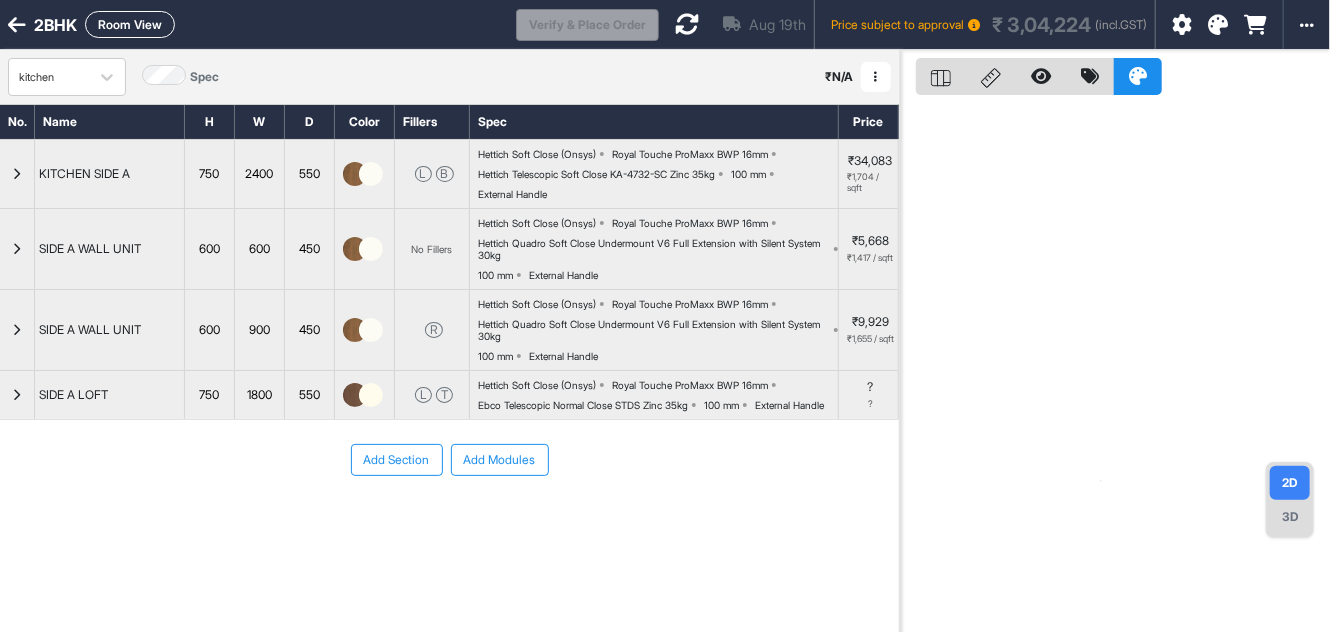 click on "Aug 19th Price subject to approval ₹   3,04,224 (incl.GST)" at bounding box center (907, 24) 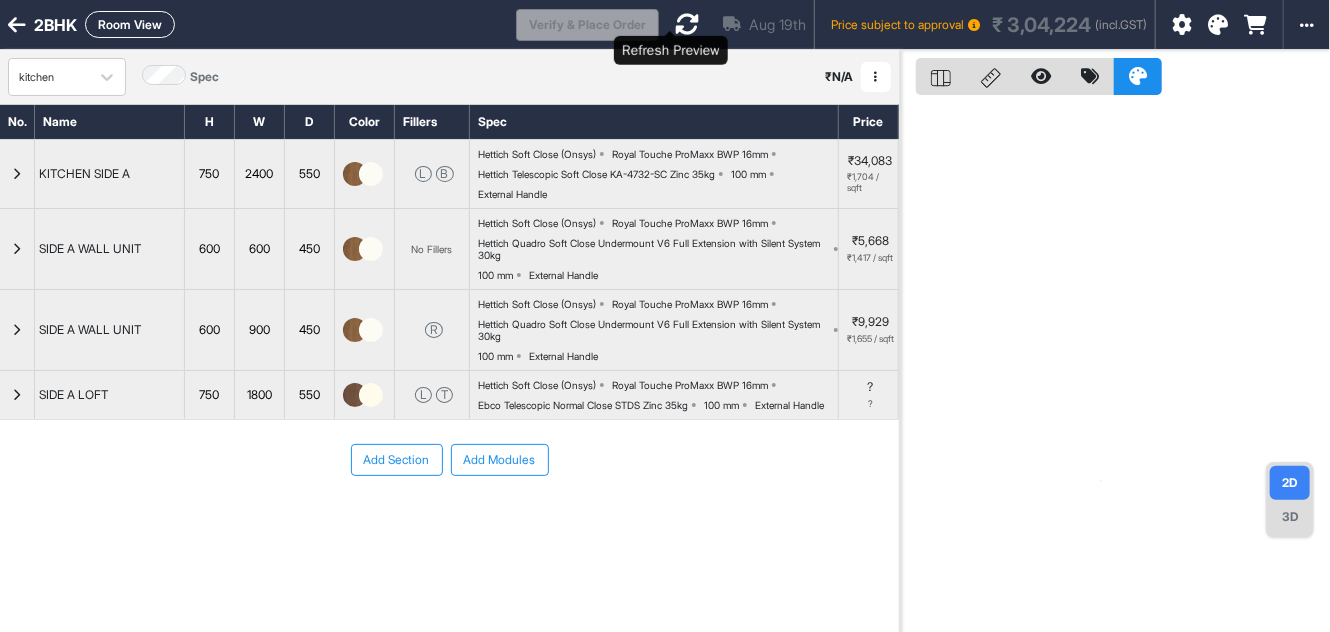 click at bounding box center [687, 24] 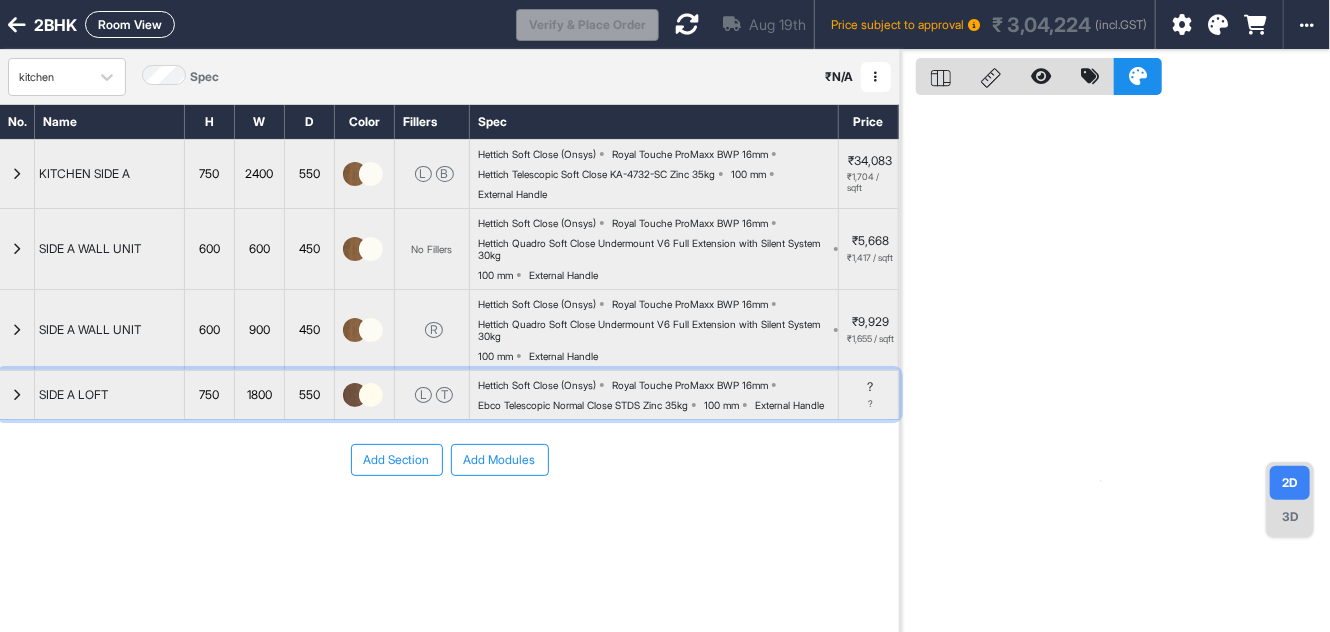 click on "? ?" at bounding box center (869, 395) 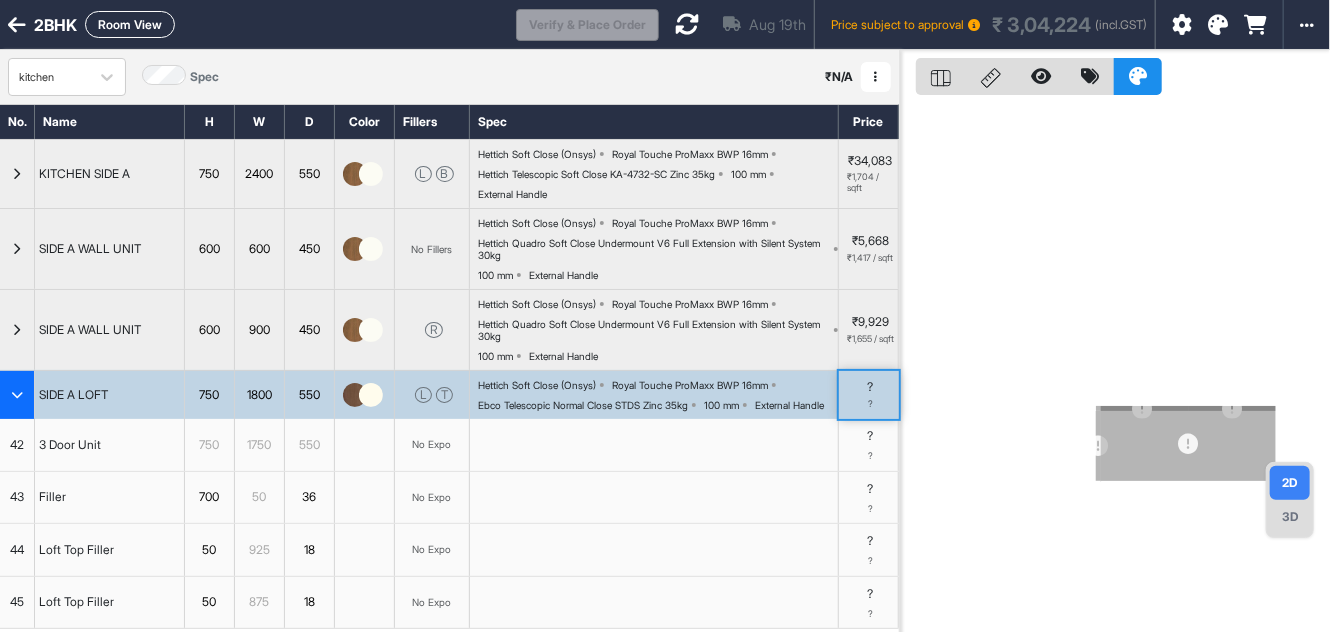 click on "? ?" at bounding box center [869, 395] 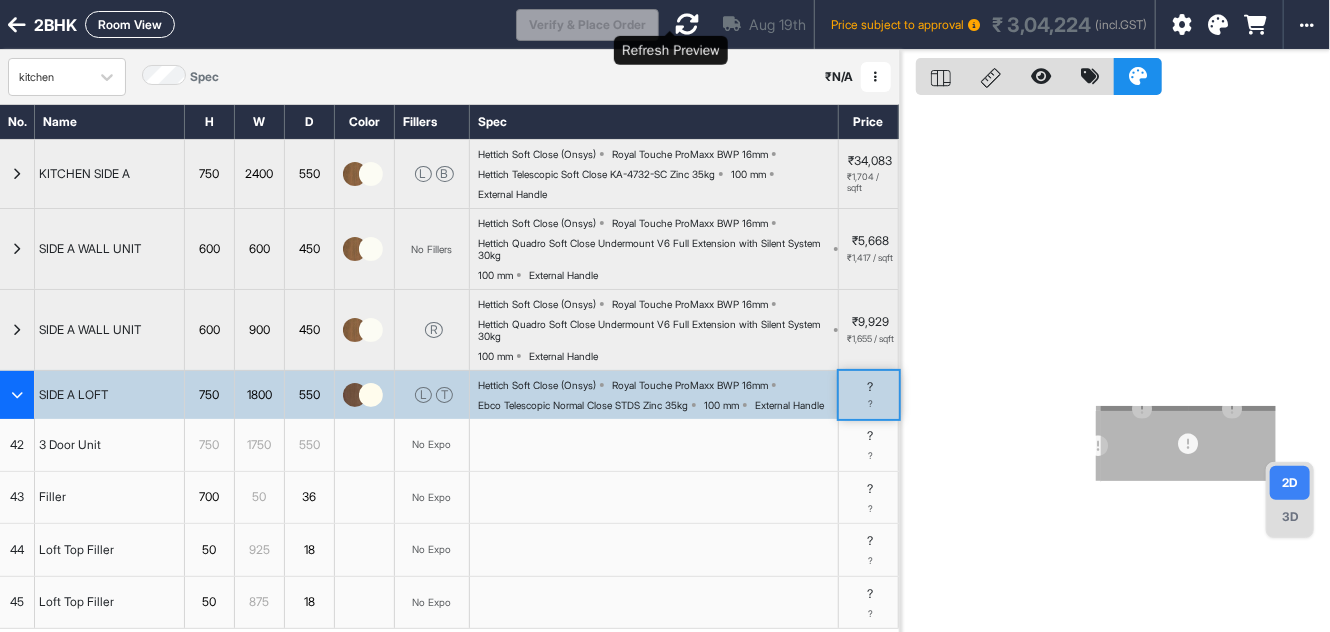 click at bounding box center [687, 24] 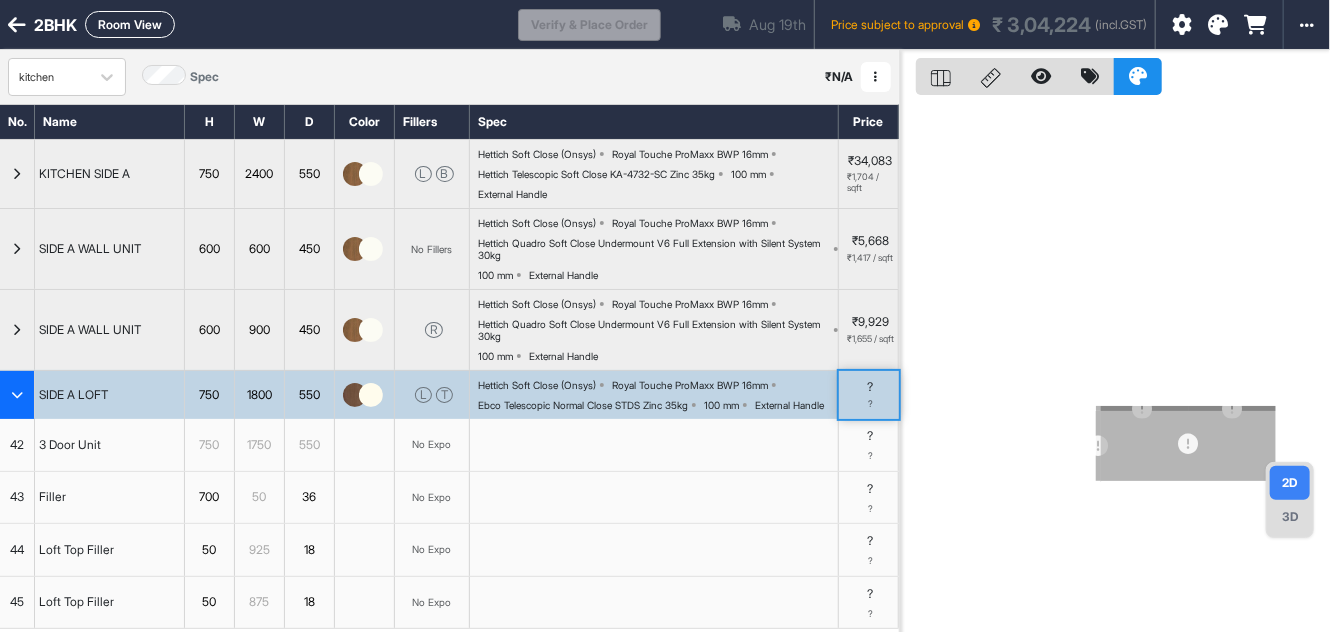 click on "Loading..." at bounding box center (685, 24) 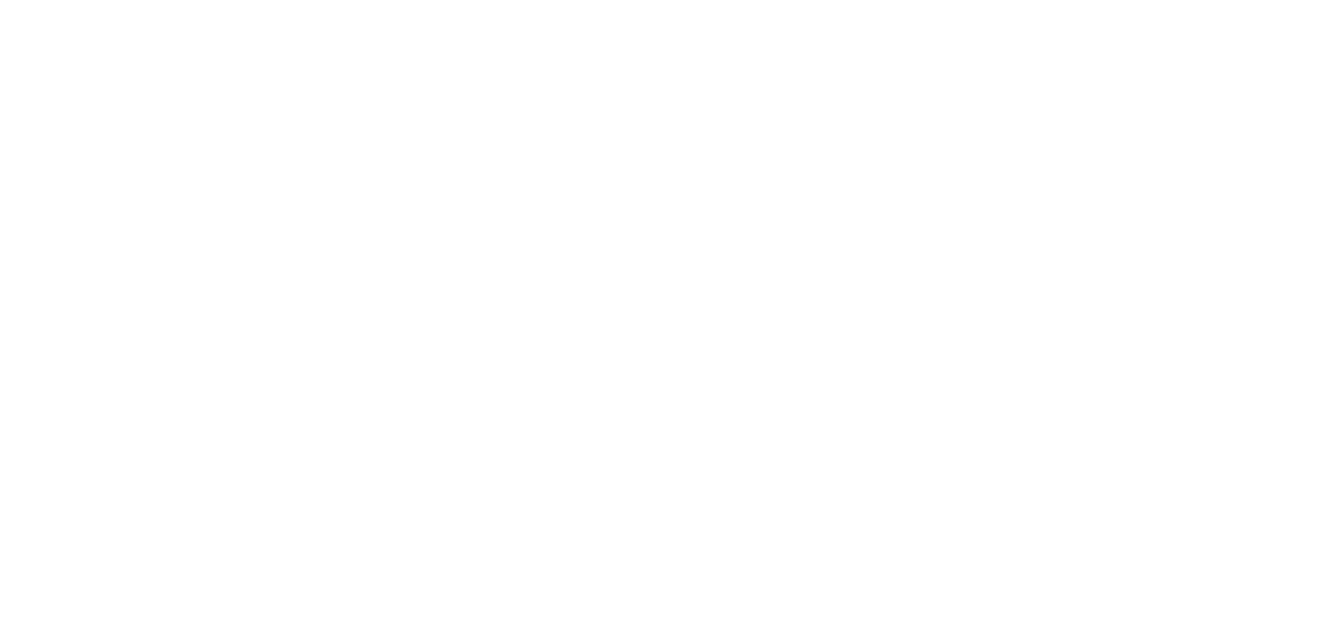 scroll, scrollTop: 0, scrollLeft: 0, axis: both 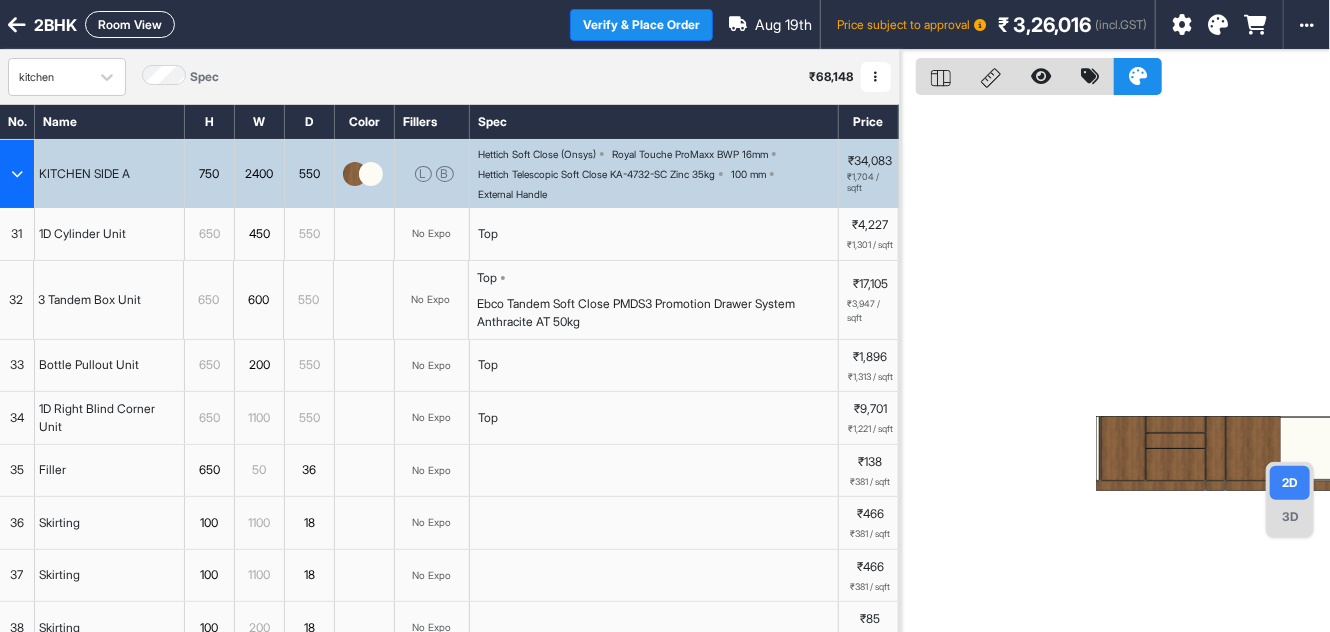 click at bounding box center (17, 174) 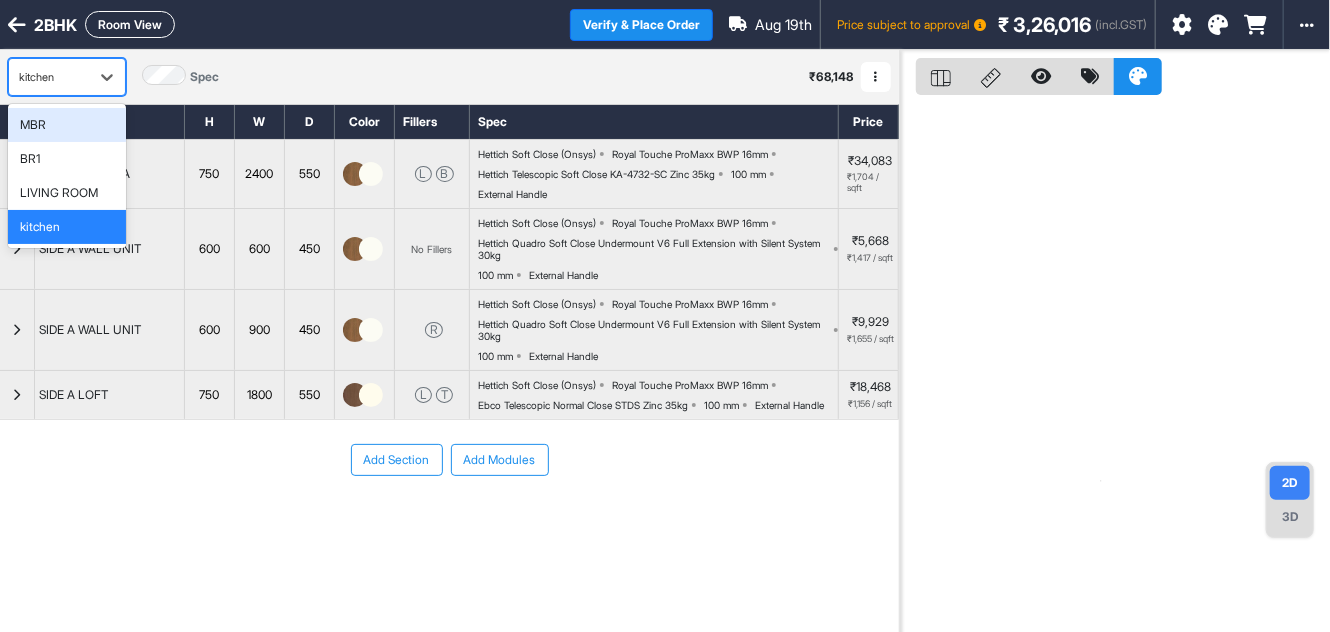 click on "kitchen" at bounding box center [49, 77] 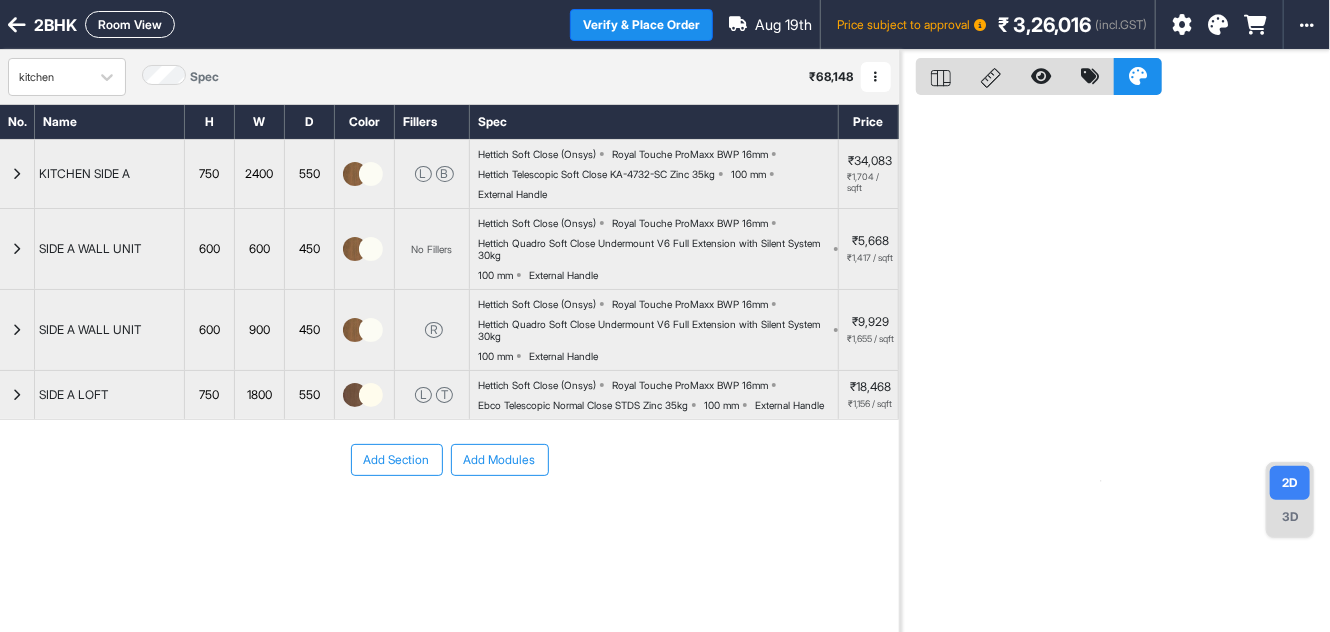 click at bounding box center [876, 77] 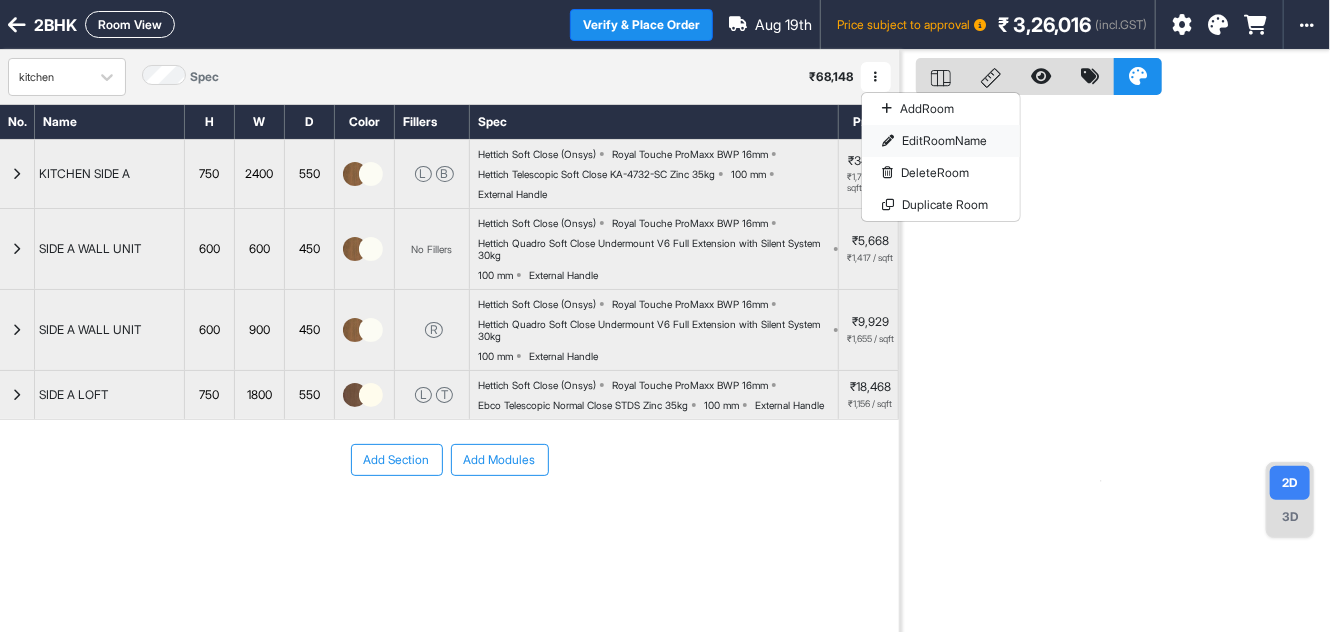 click on "Edit  Room  Name" at bounding box center [941, 141] 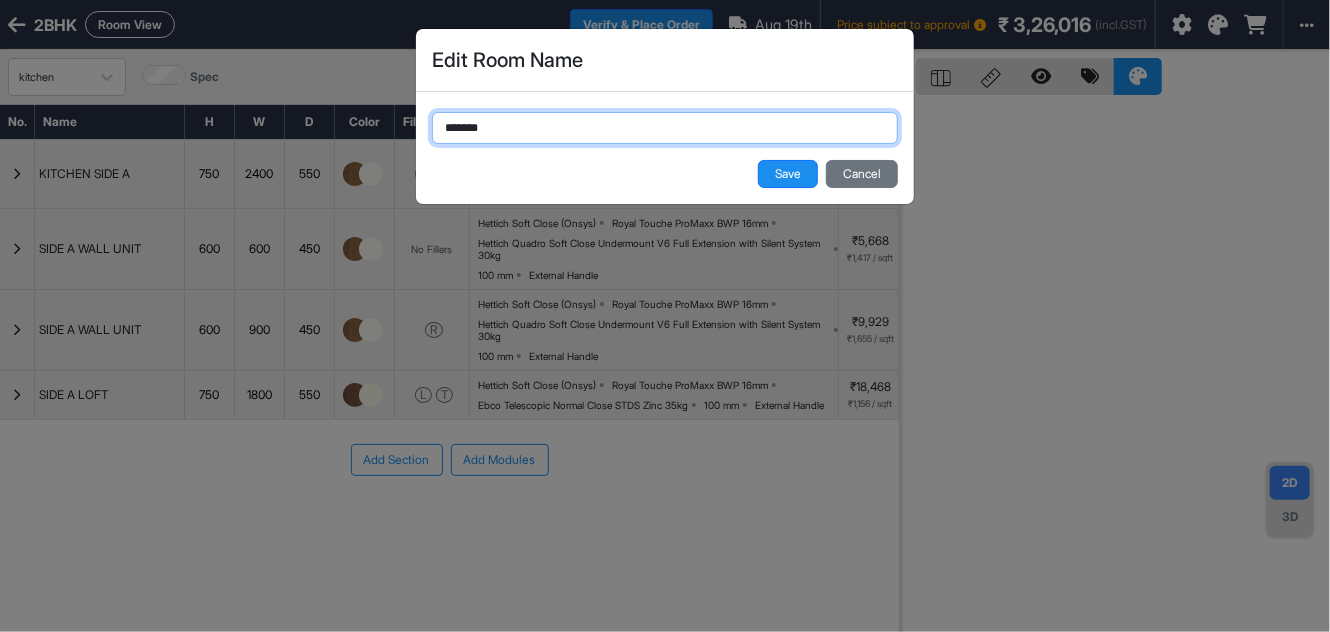 click on "*******" at bounding box center (665, 128) 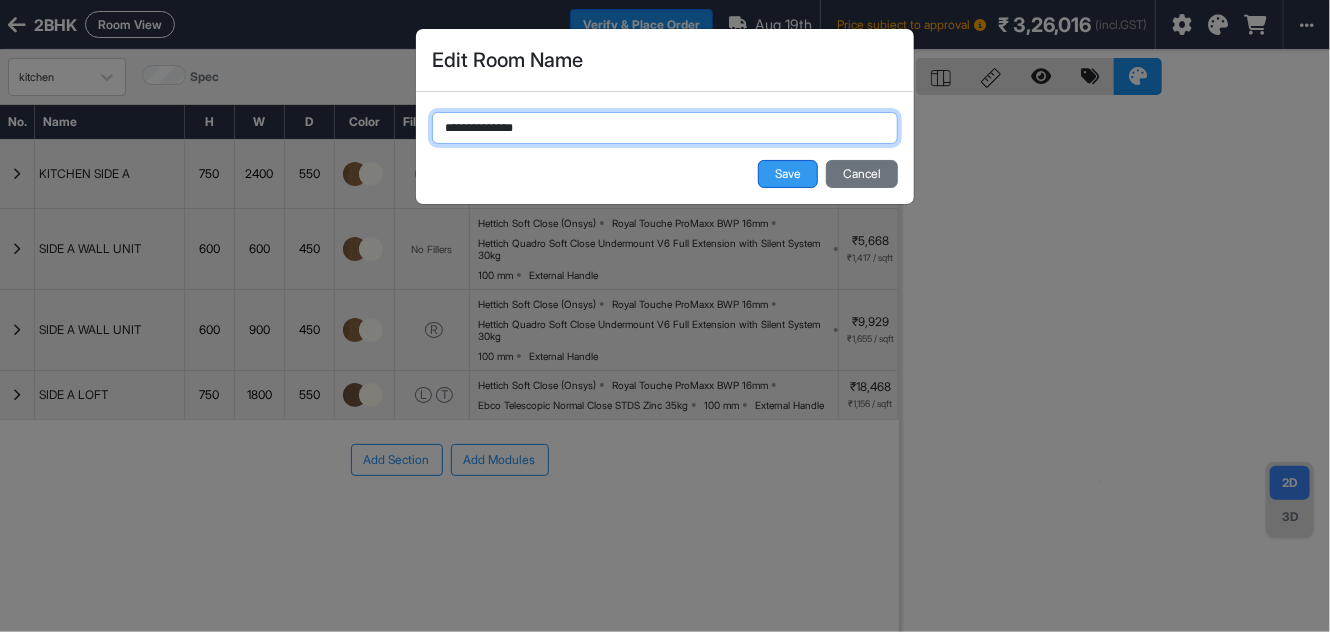 type on "**********" 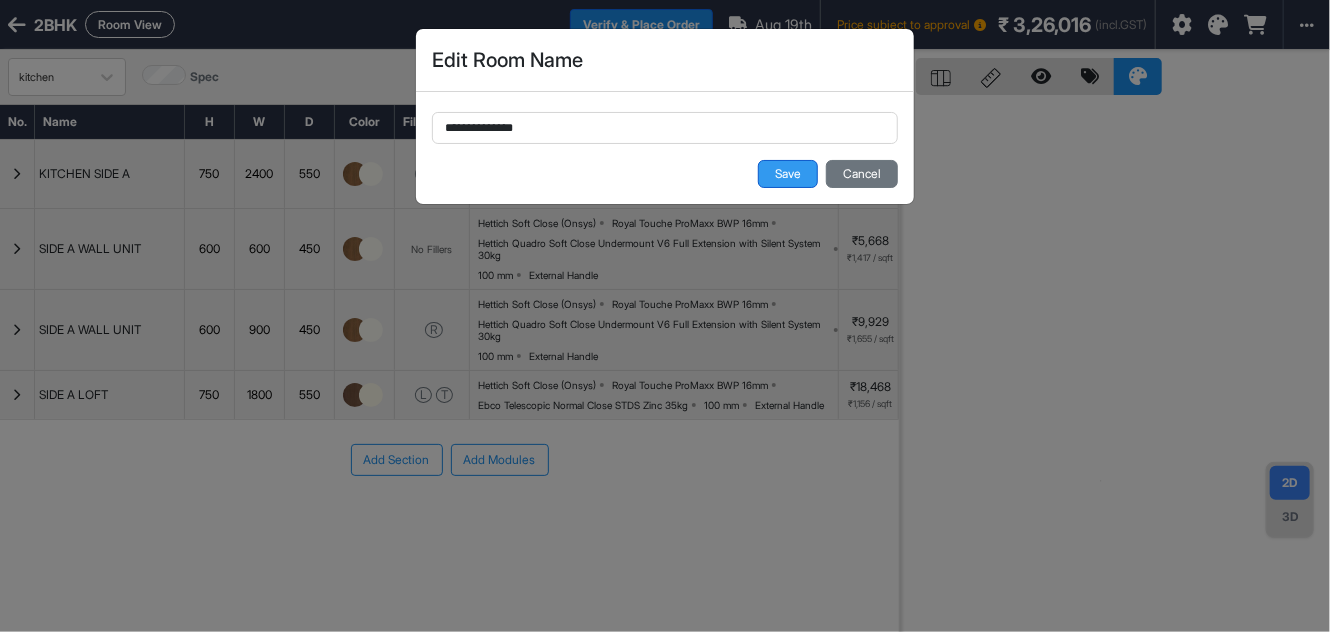 click on "Save" at bounding box center [788, 174] 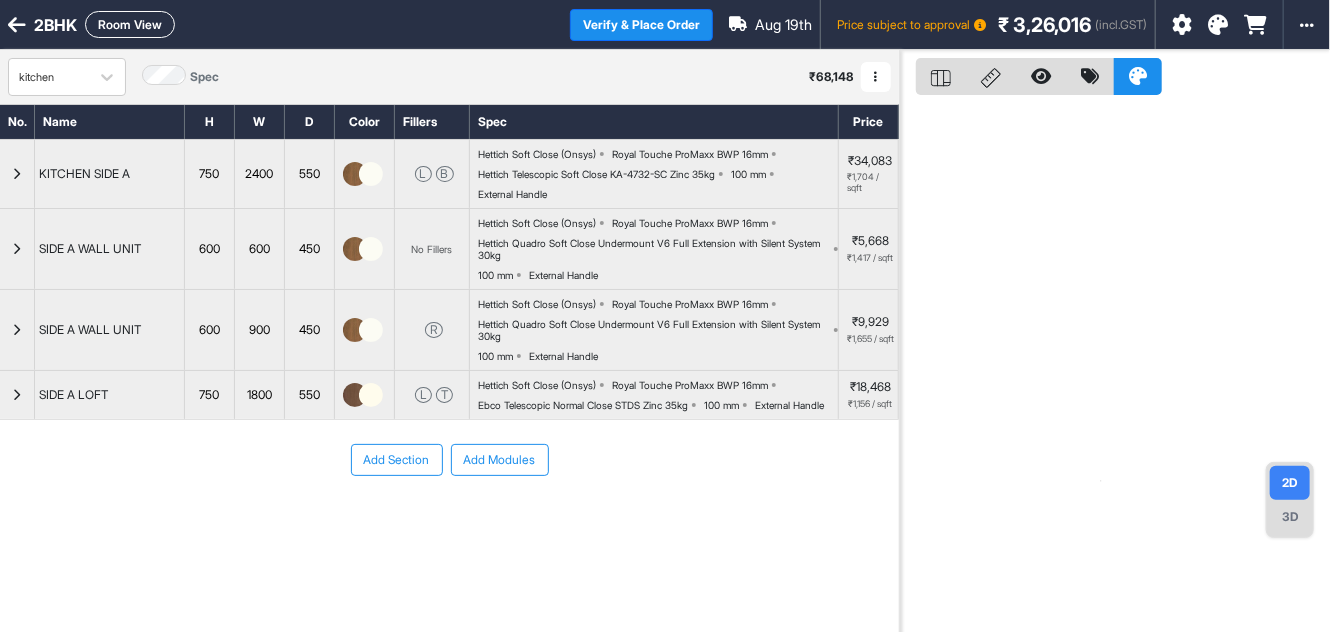 click at bounding box center (876, 77) 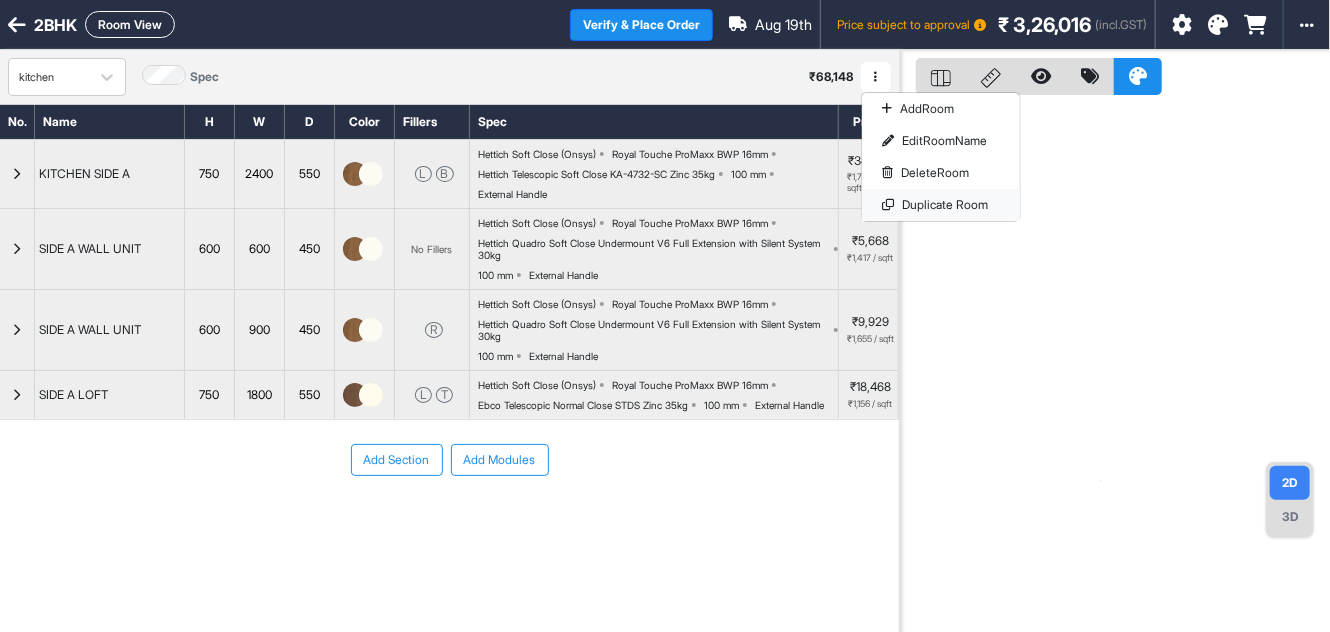 click on "Duplicate Room" at bounding box center (941, 205) 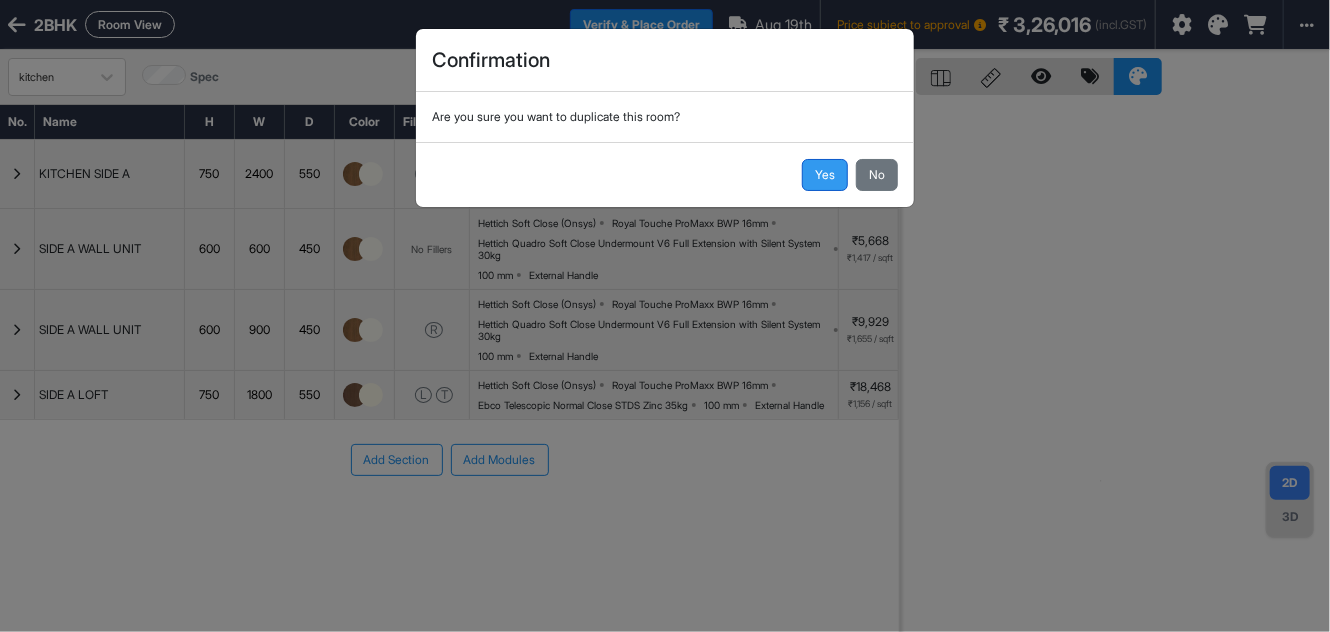 click on "Yes" at bounding box center [825, 175] 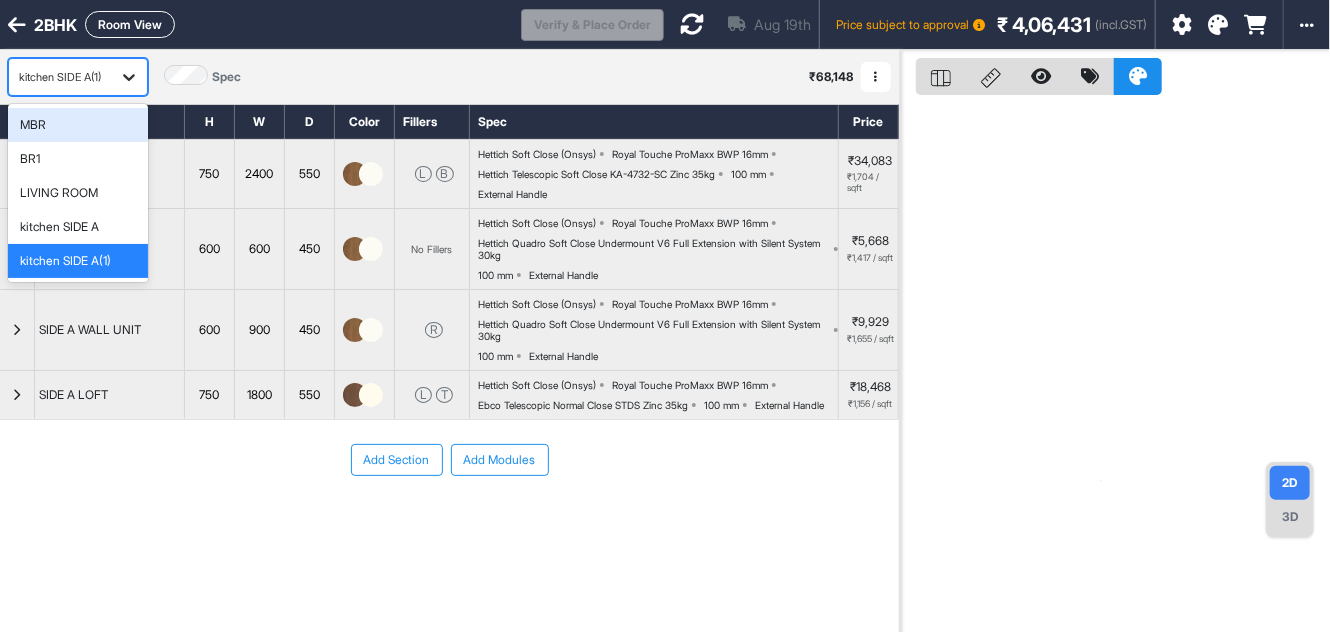 click on "kitchen SIDE A(1)" at bounding box center (60, 77) 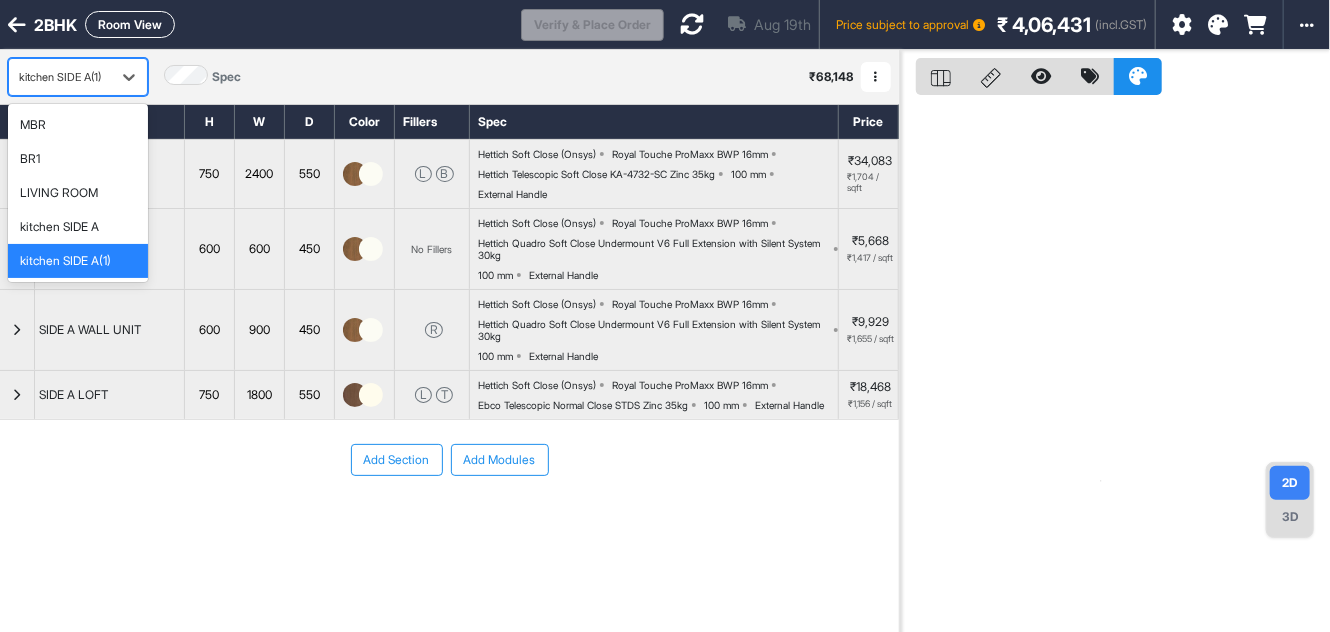click on "kitchen SIDE A(1)" at bounding box center (78, 261) 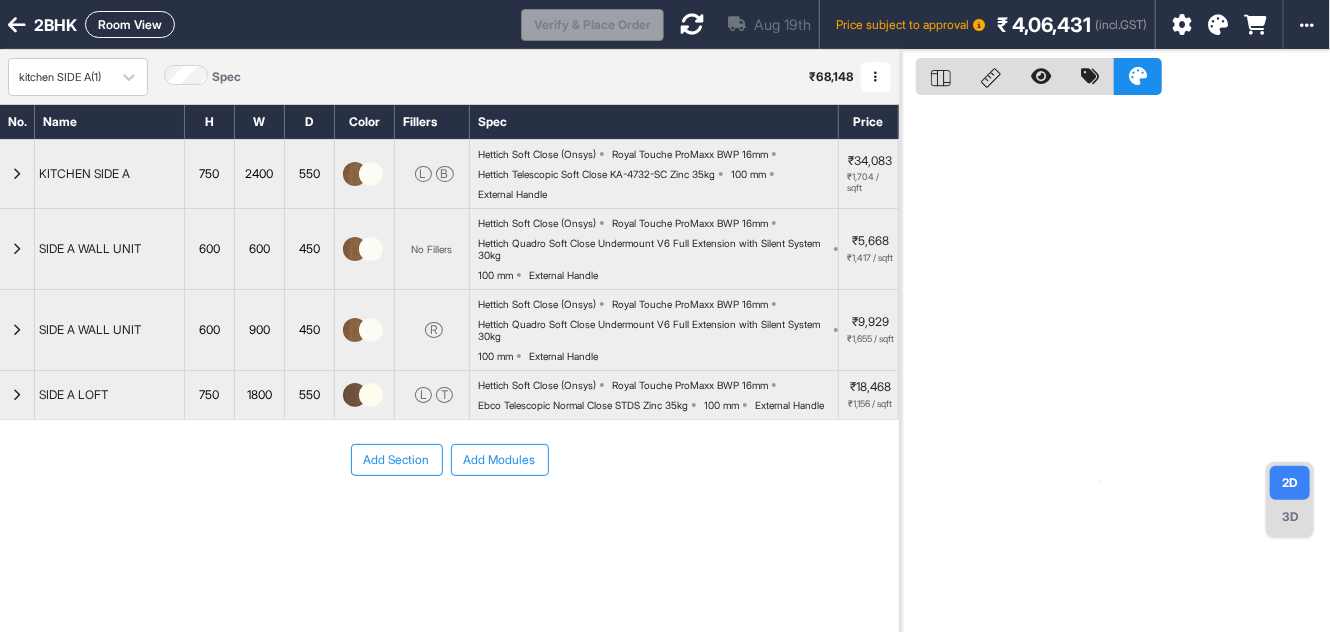 click at bounding box center [876, 77] 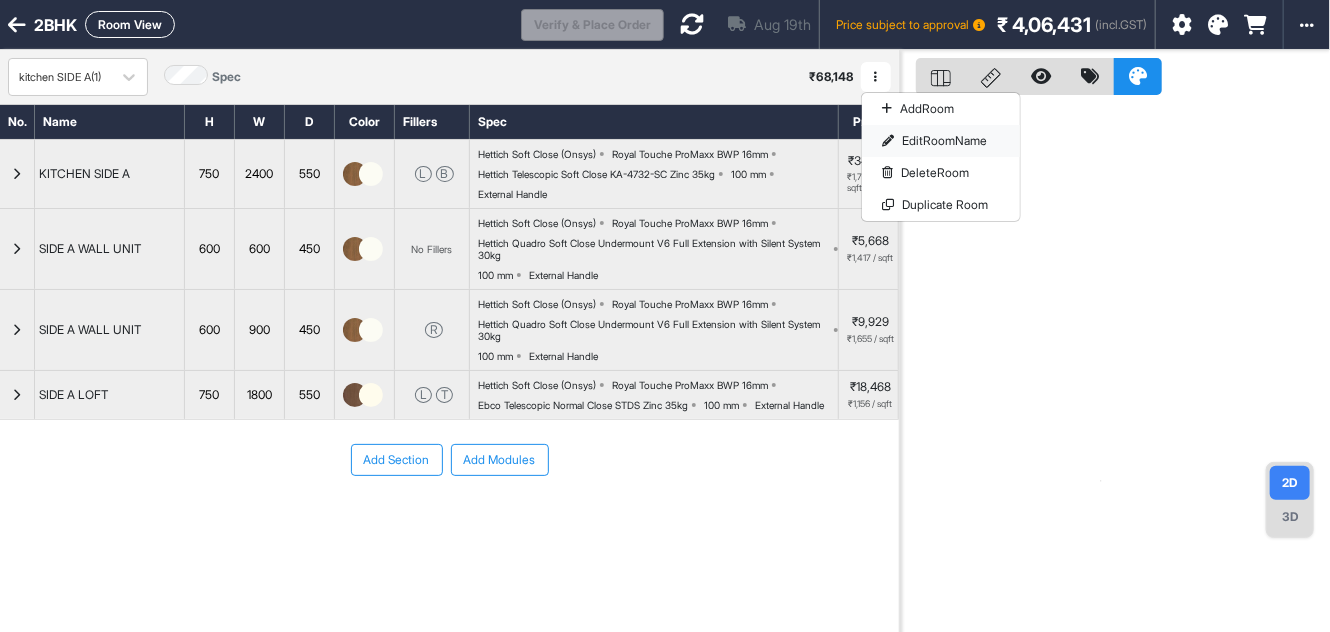 click on "Edit  Room  Name" at bounding box center (941, 141) 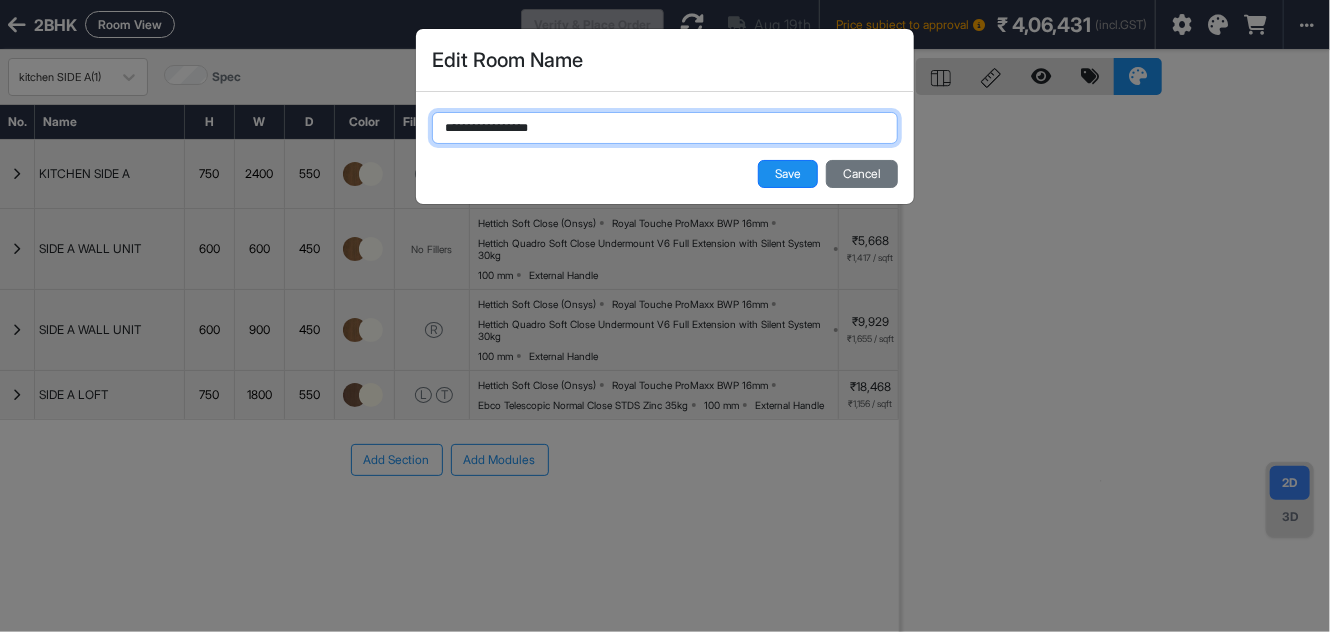 click on "**********" at bounding box center (665, 128) 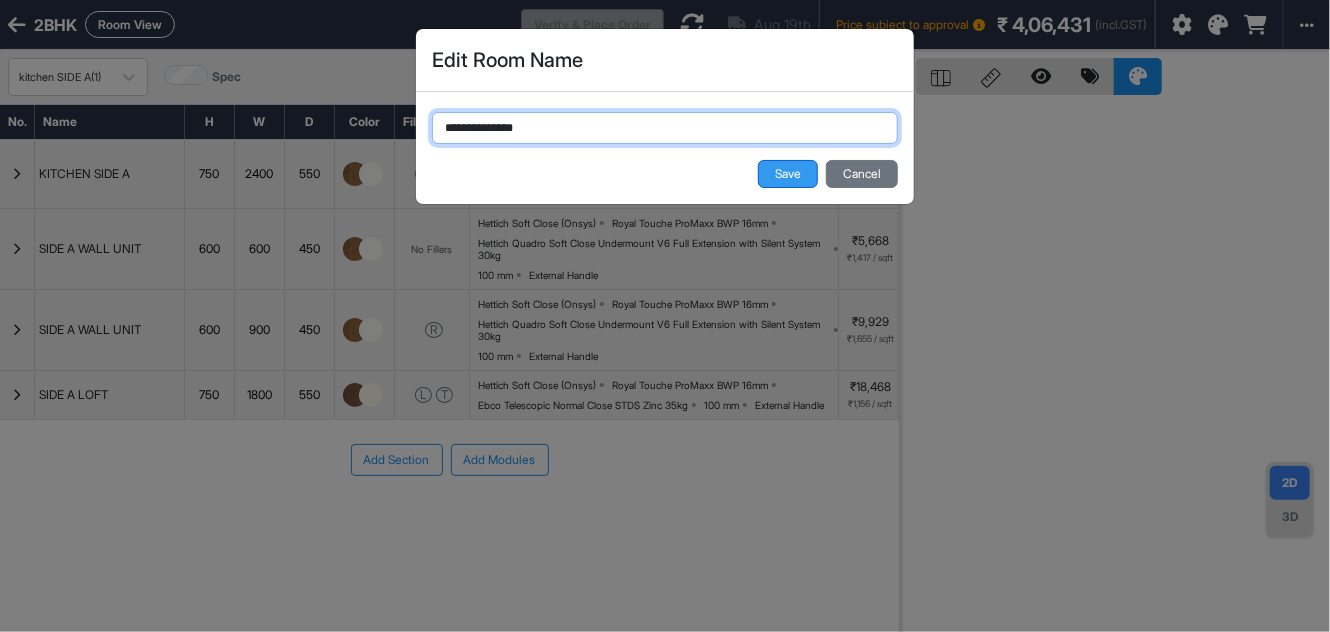 type on "**********" 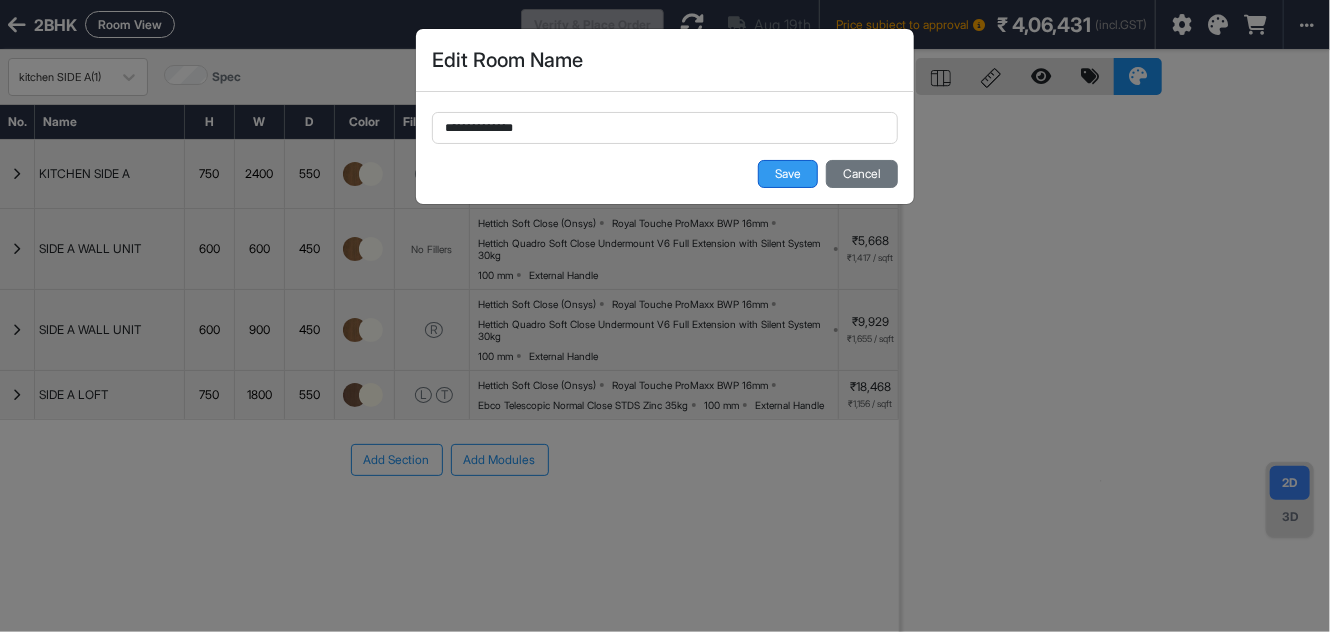 click on "Save" at bounding box center [788, 174] 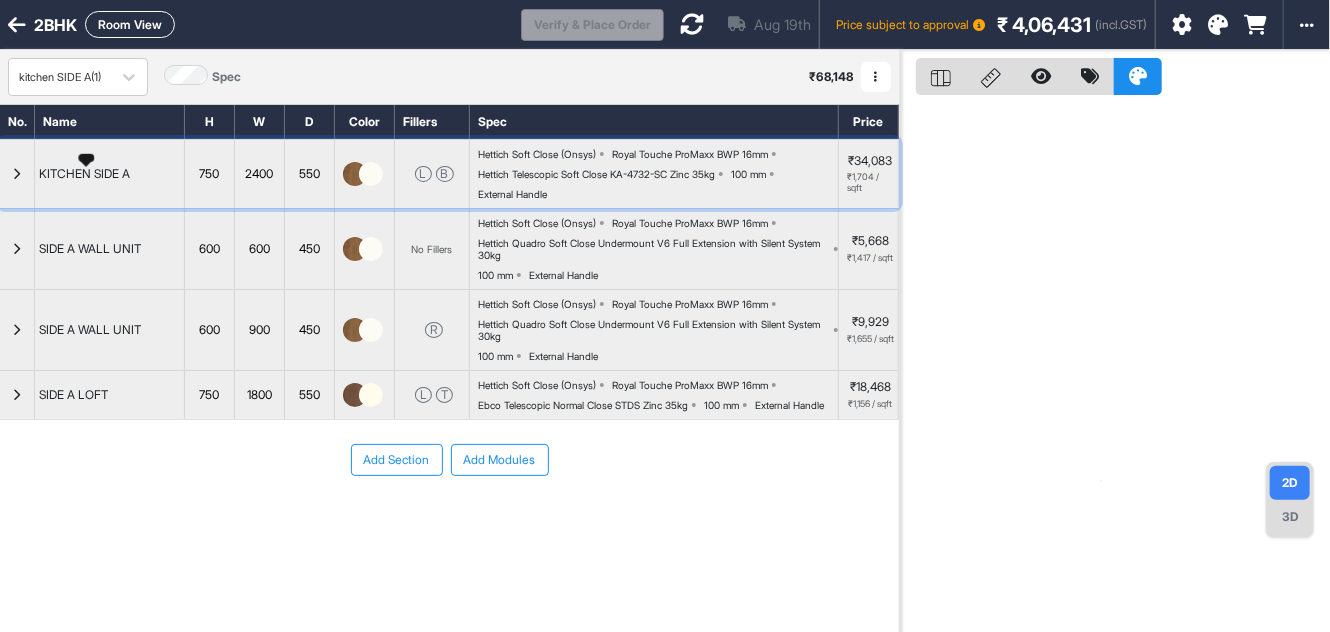 click on "KITCHEN SIDE A" at bounding box center (84, 174) 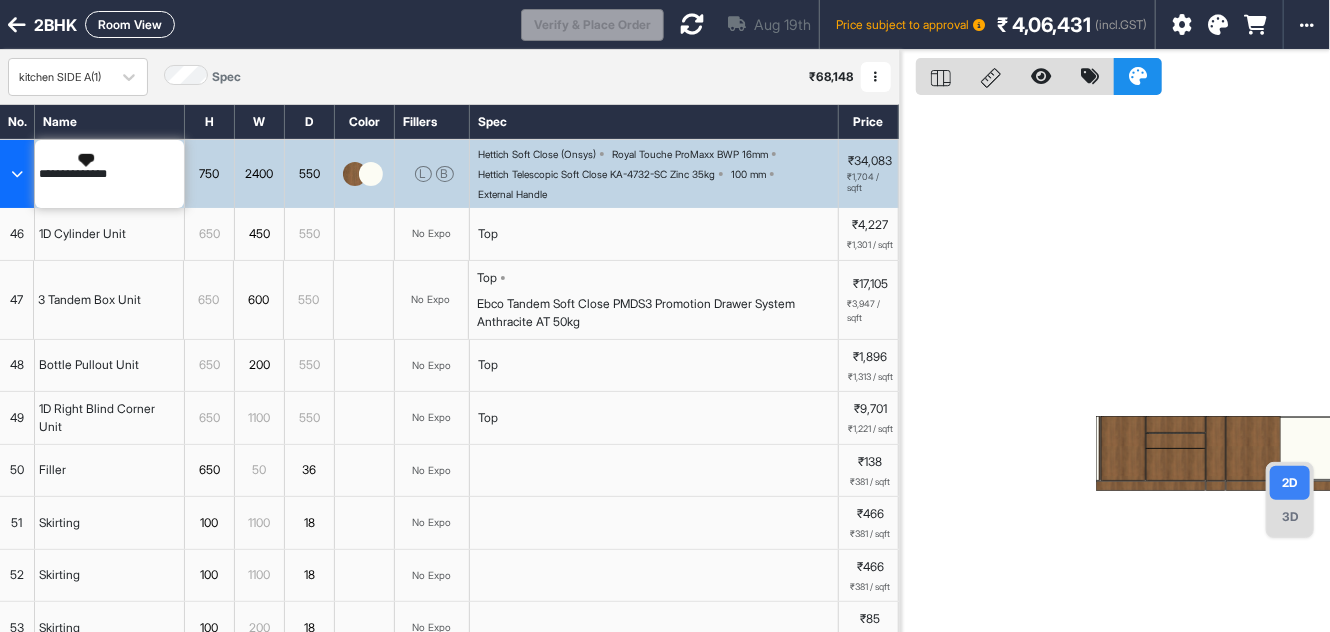 type on "**********" 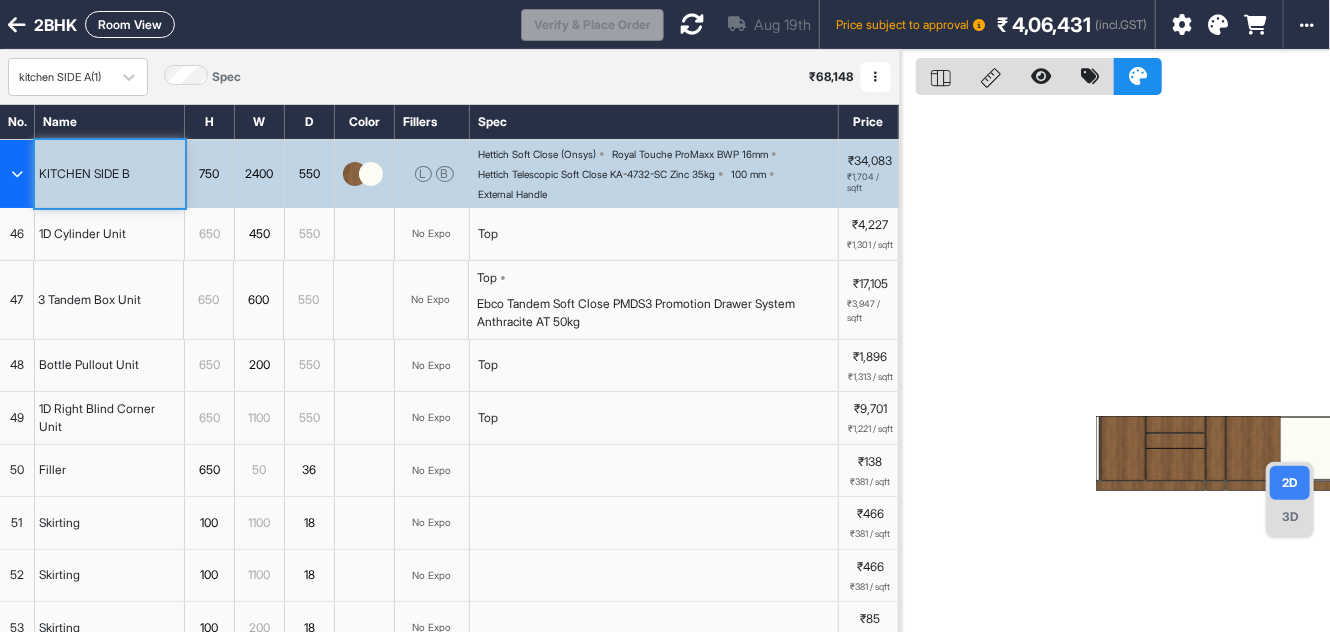 click on "1D Cylinder Unit" at bounding box center (110, 234) 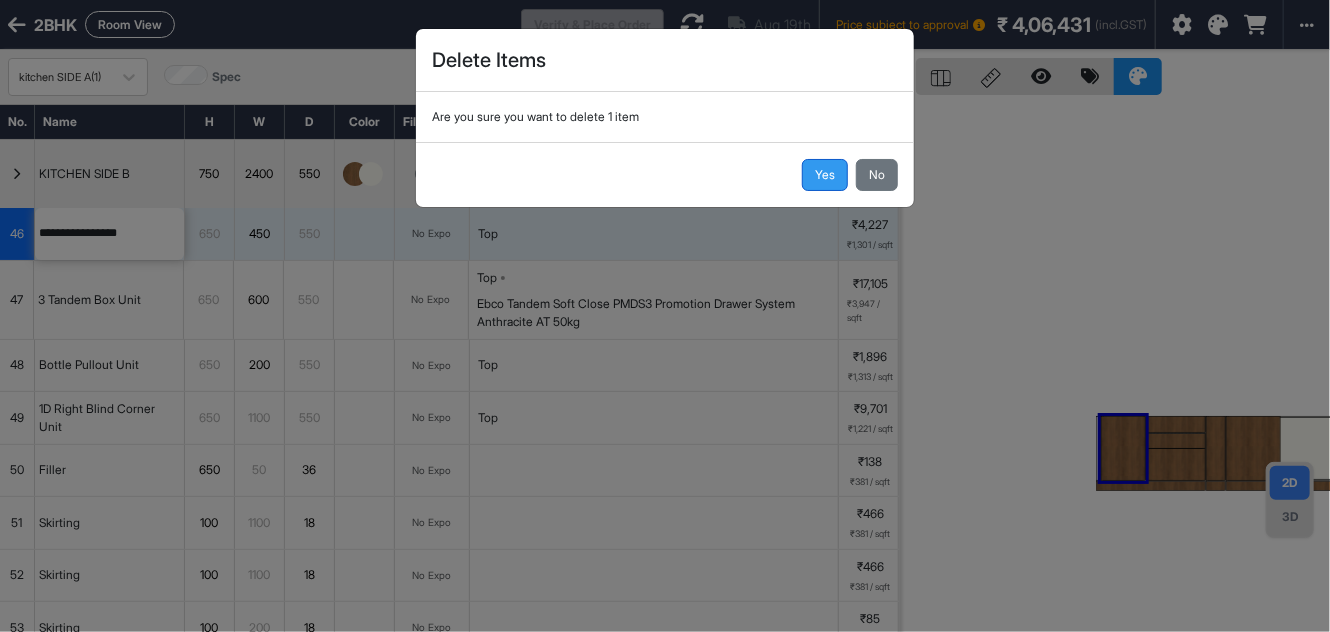 click on "Yes" at bounding box center (825, 175) 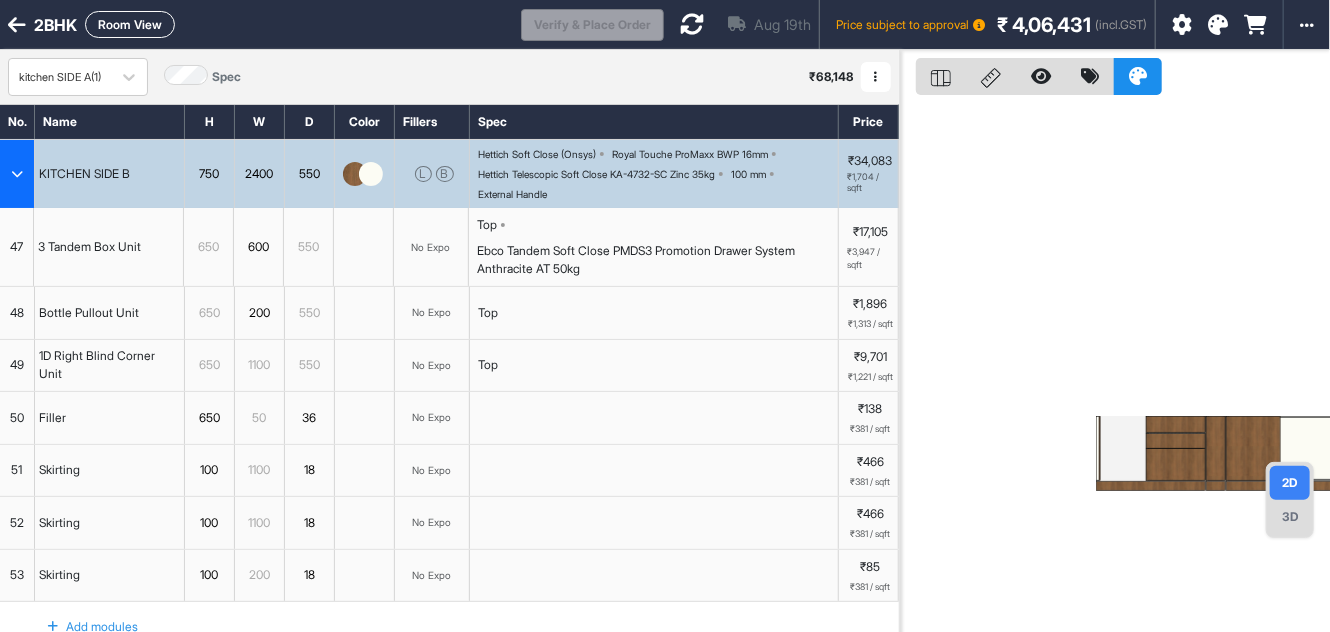 click on "47" at bounding box center (17, 247) 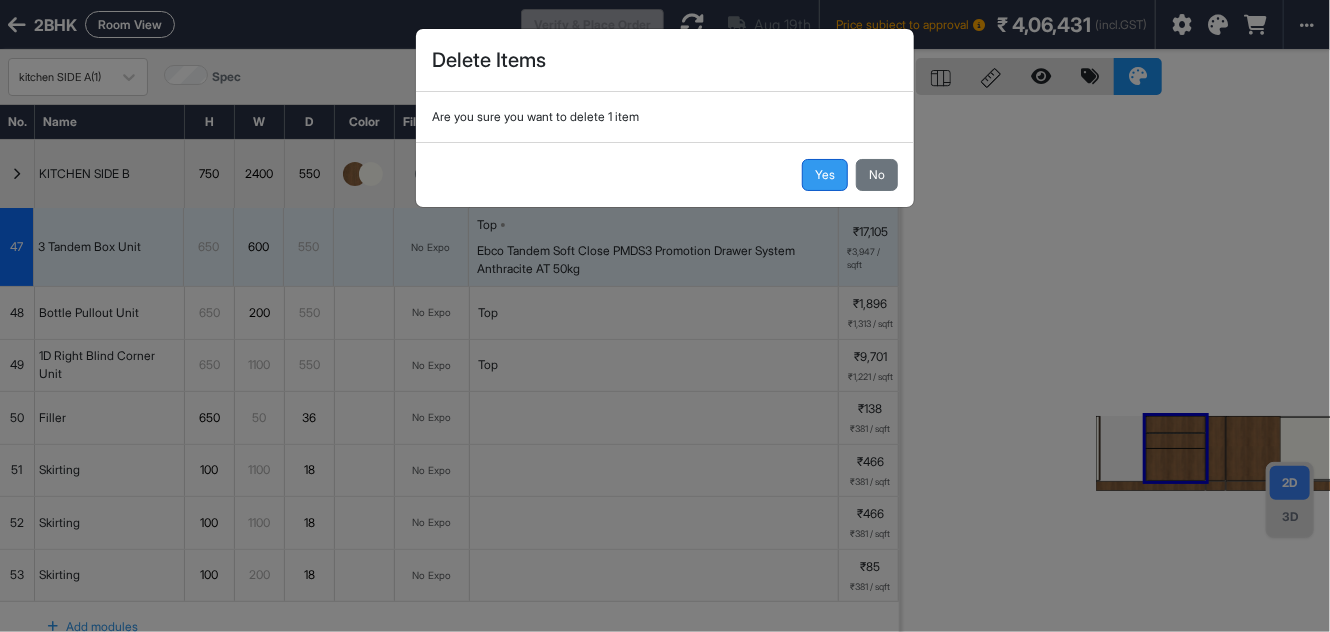 click on "Yes" at bounding box center (825, 175) 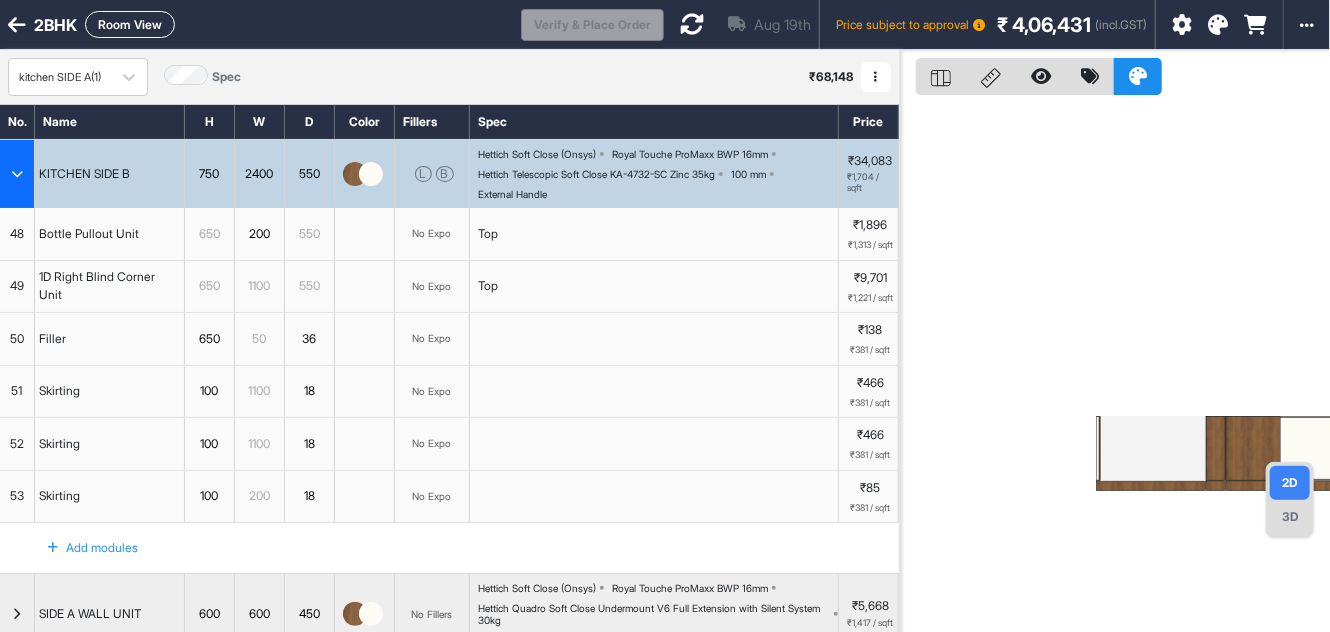 click on "48" at bounding box center [17, 234] 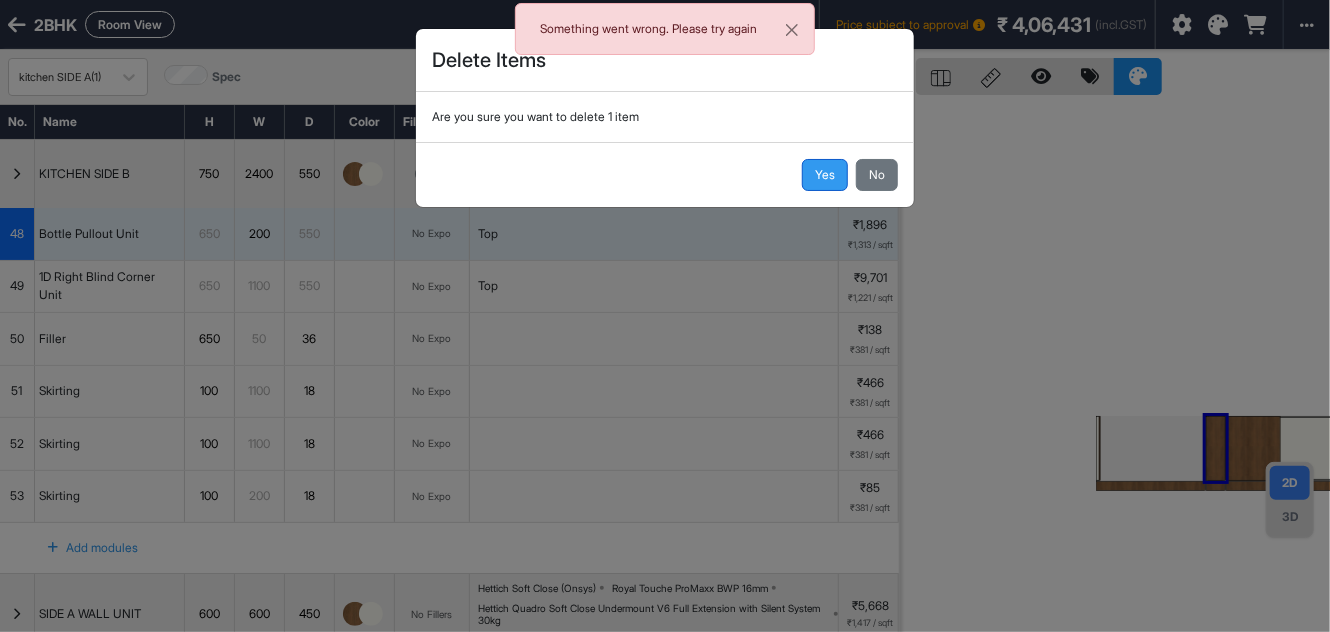 click on "Yes" at bounding box center [825, 175] 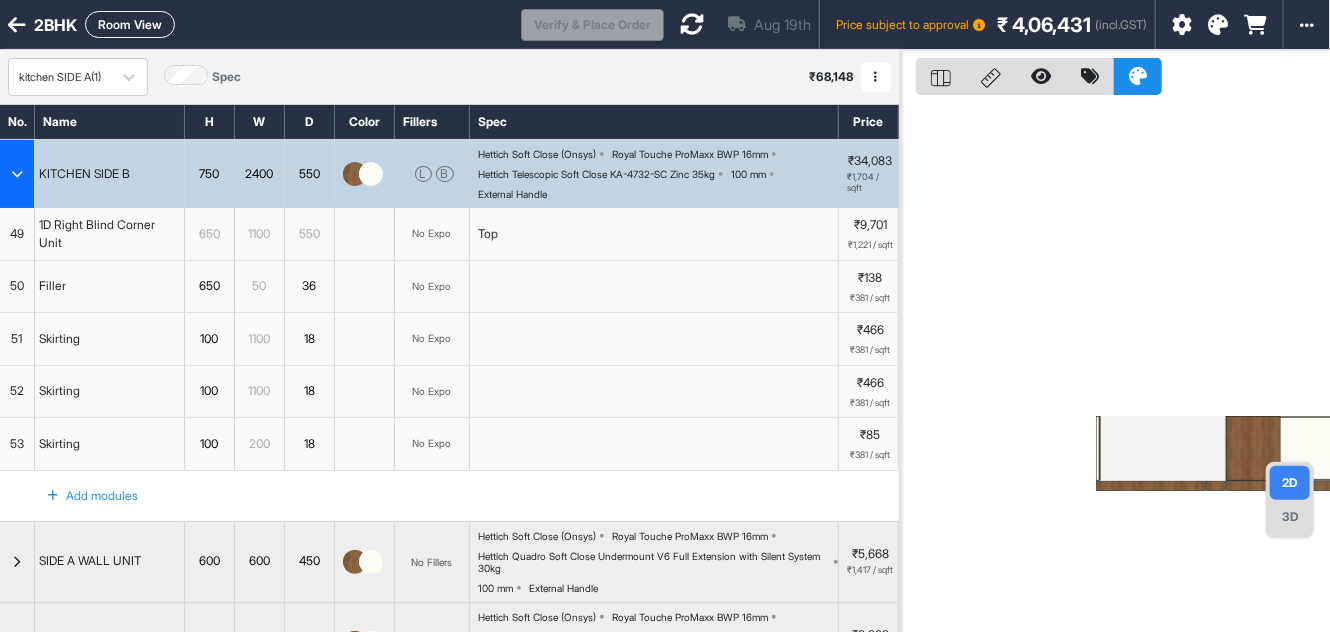 click on "49" at bounding box center (17, 234) 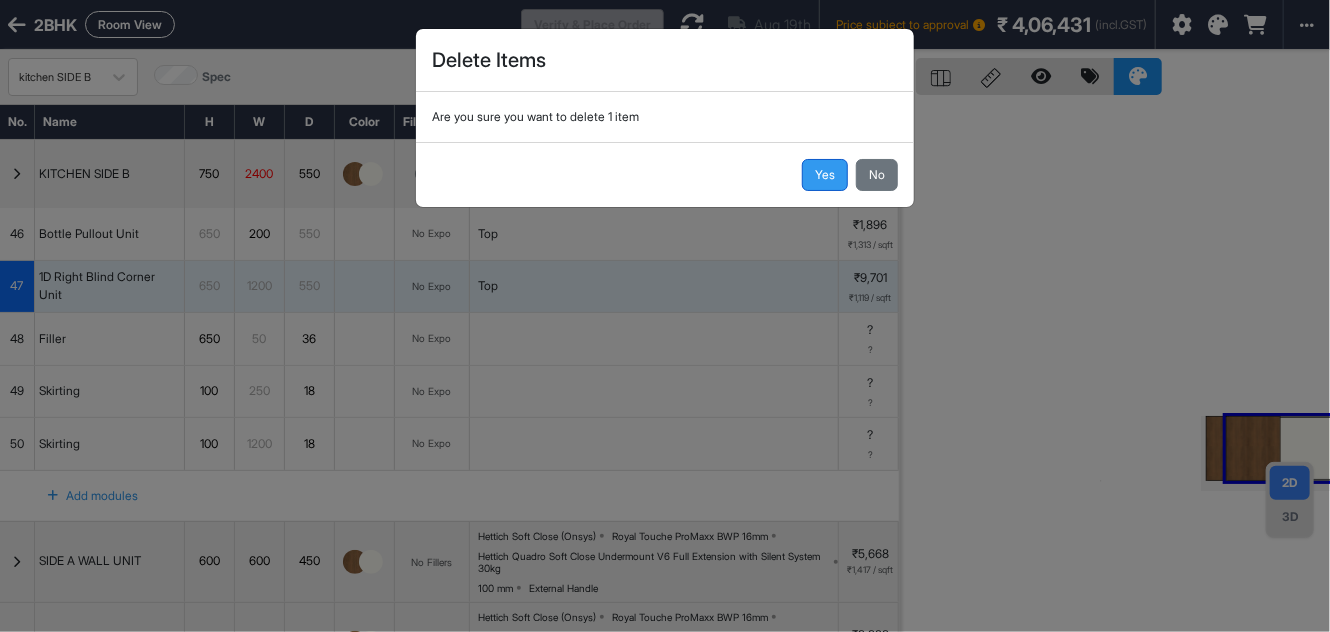 click on "Yes" at bounding box center (825, 175) 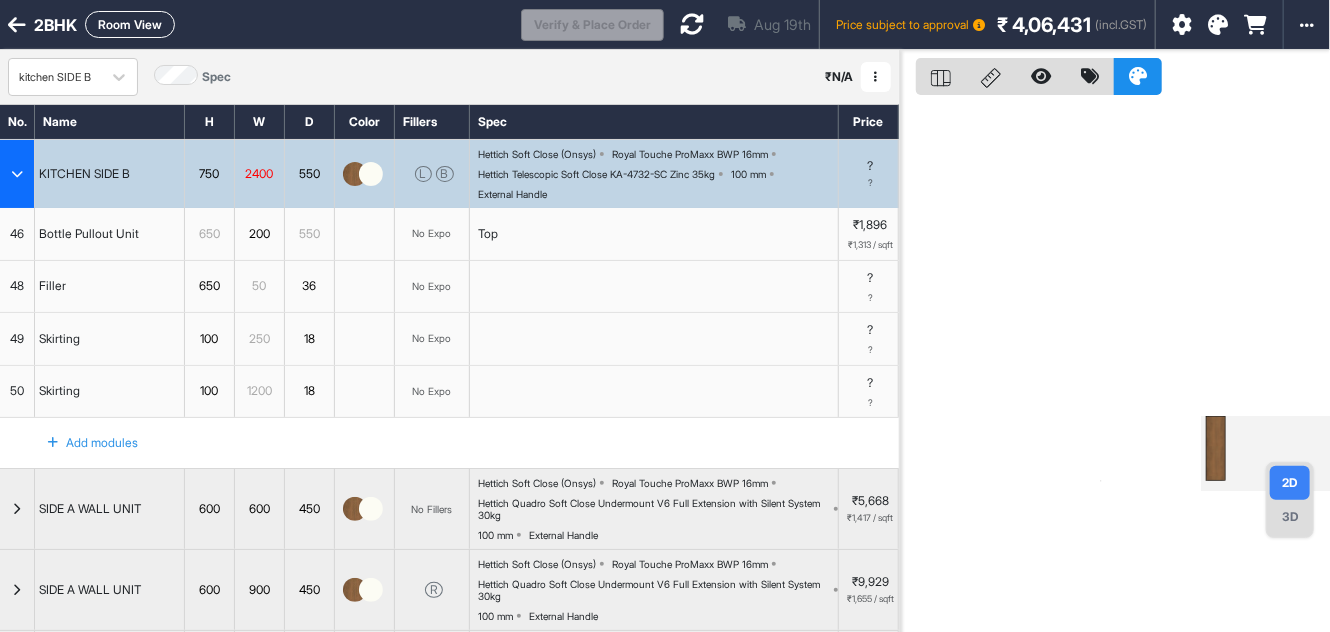 click on "46" at bounding box center (17, 234) 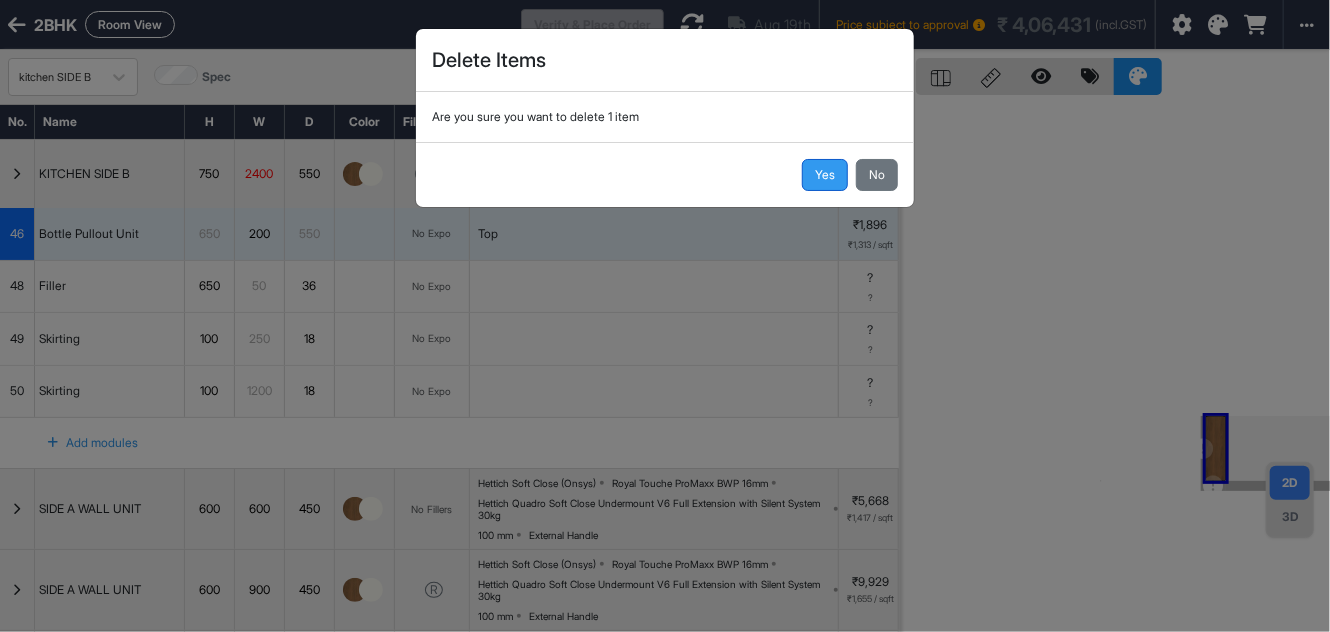 click on "Yes" at bounding box center (825, 175) 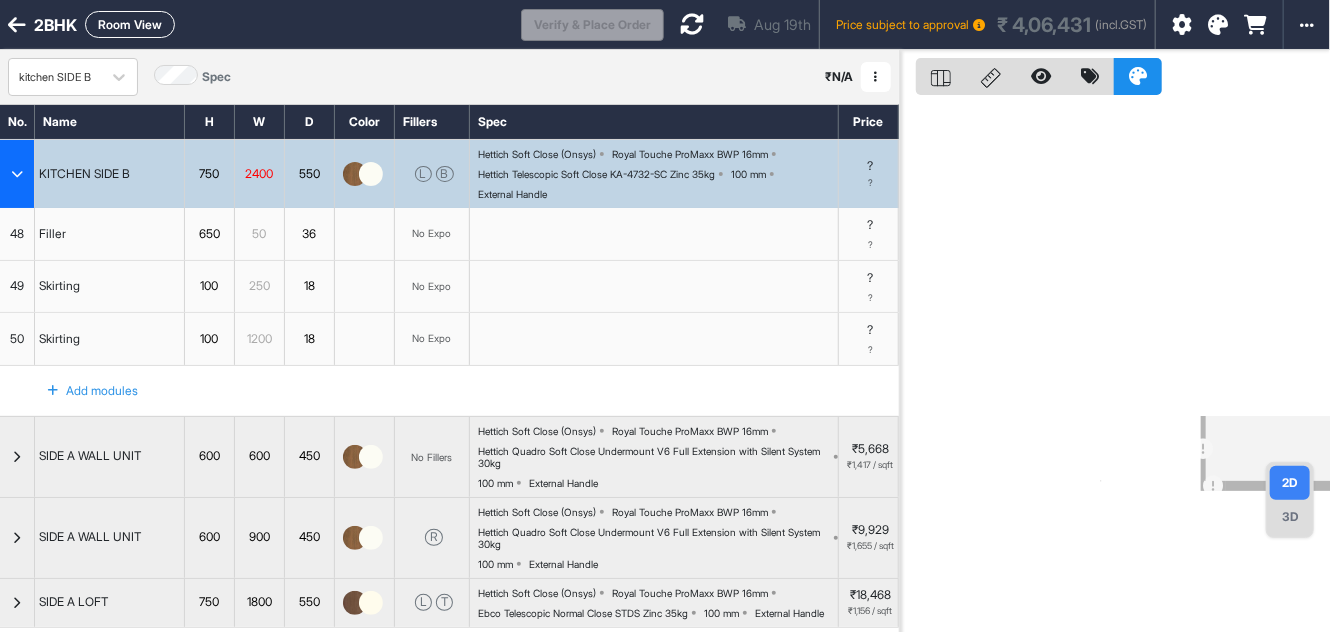 click on "49" at bounding box center [17, 287] 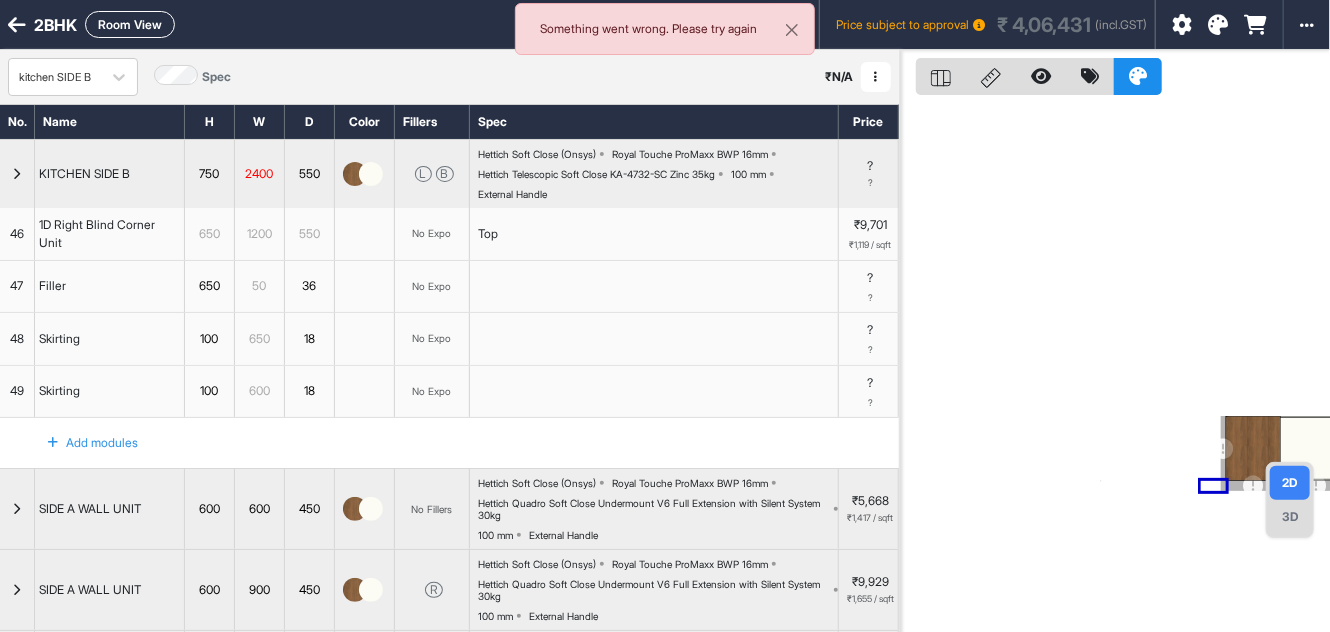 click on "46" at bounding box center [17, 234] 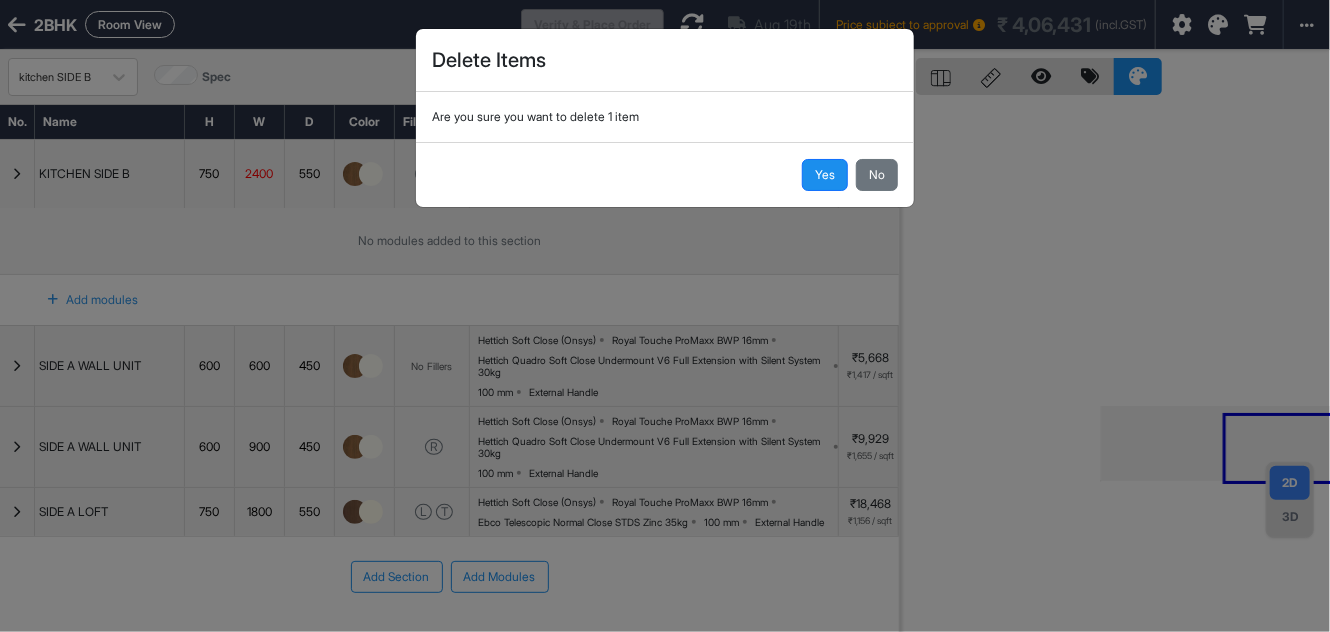 click on "Yes   No" at bounding box center [665, 174] 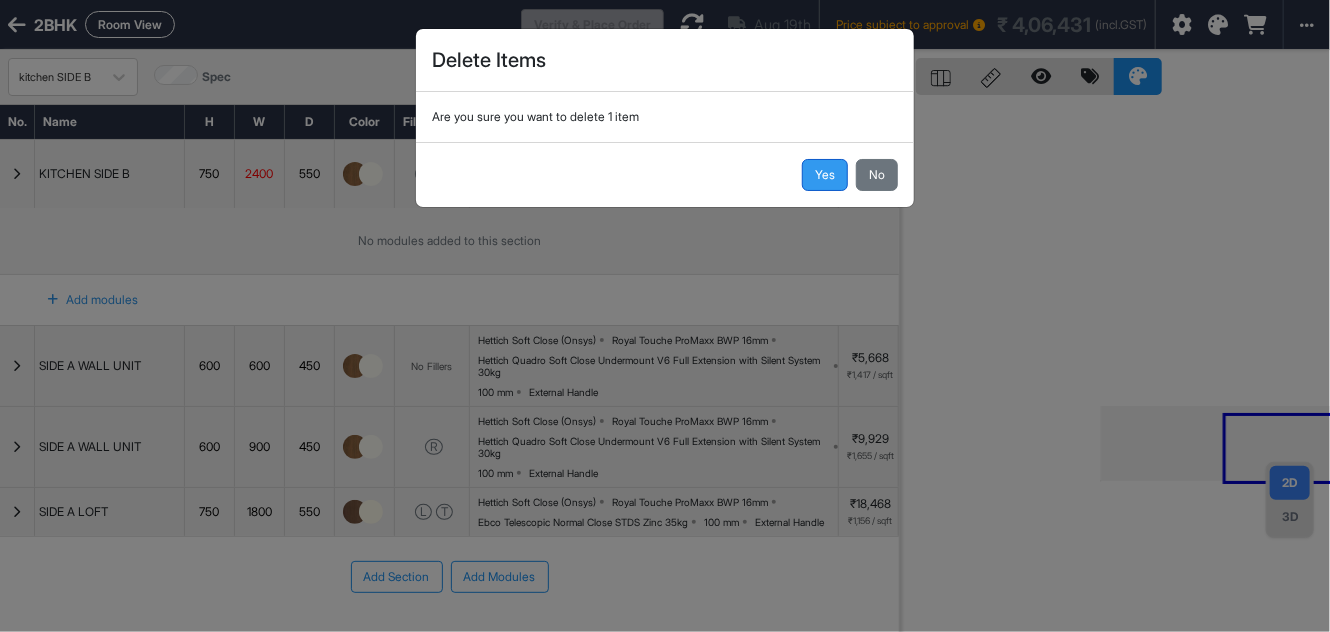 click on "Yes" at bounding box center (825, 175) 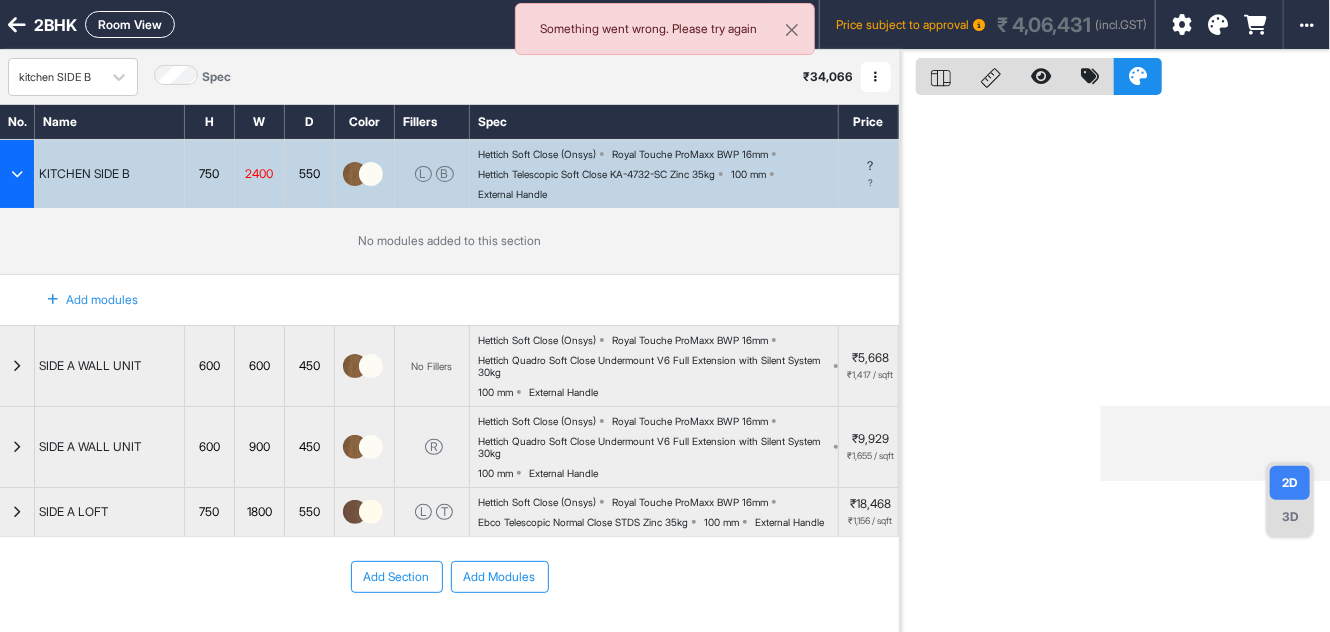 click on "Add modules" at bounding box center [81, 300] 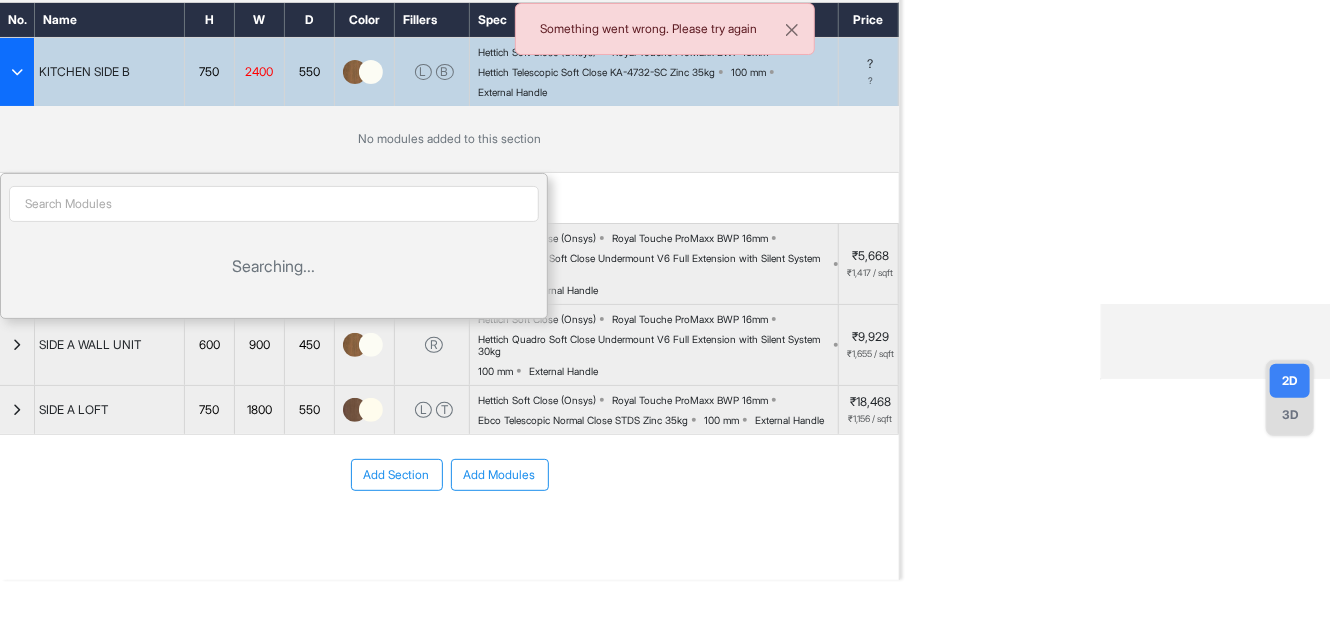 scroll, scrollTop: 120, scrollLeft: 0, axis: vertical 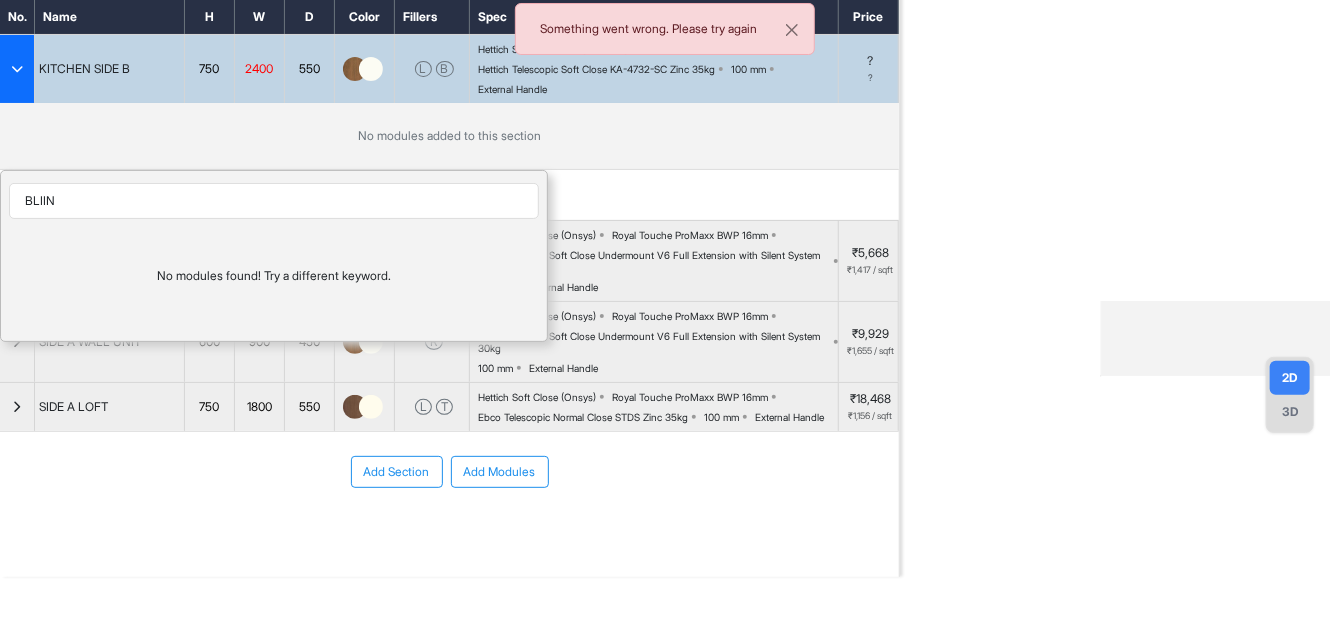 click on "No modules found! Try a different keyword." at bounding box center [274, 276] 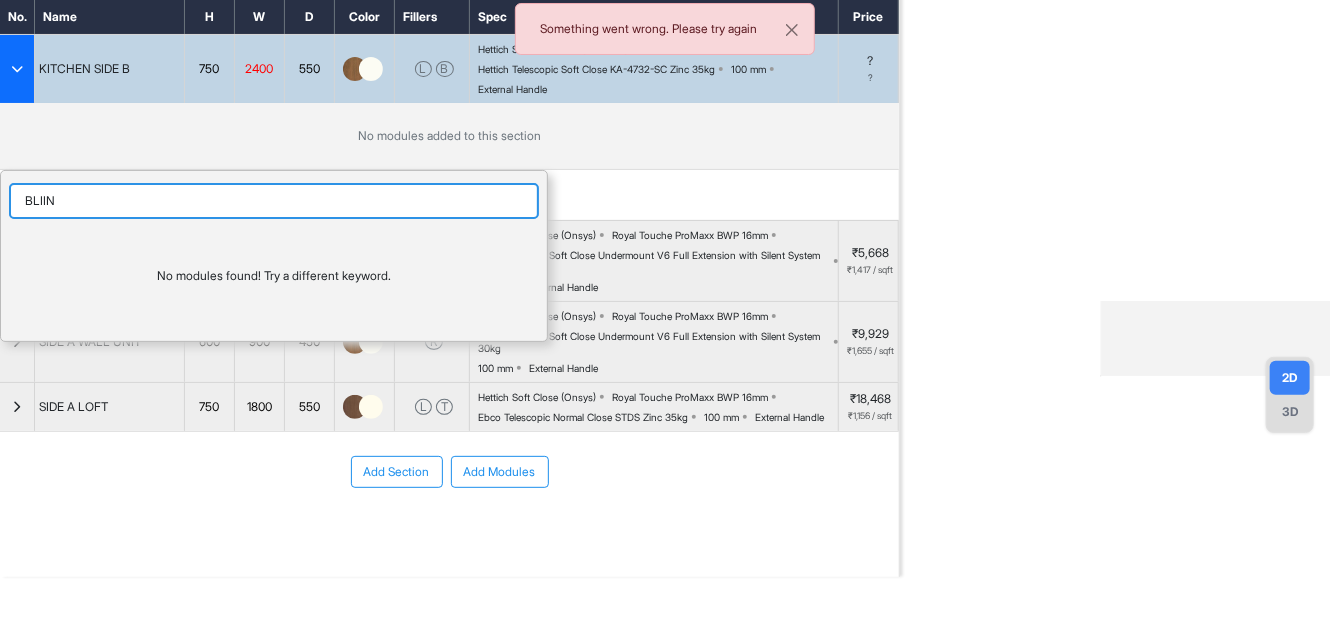 click on "BLIIN" at bounding box center (274, 201) 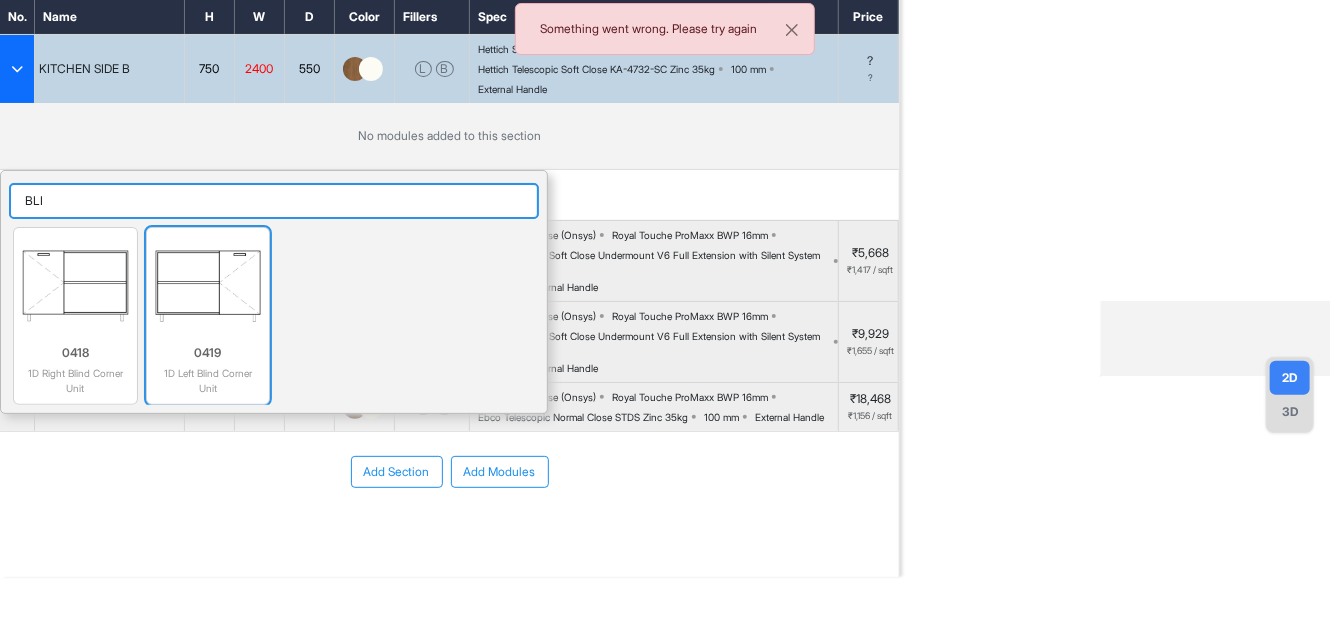 type on "BLI" 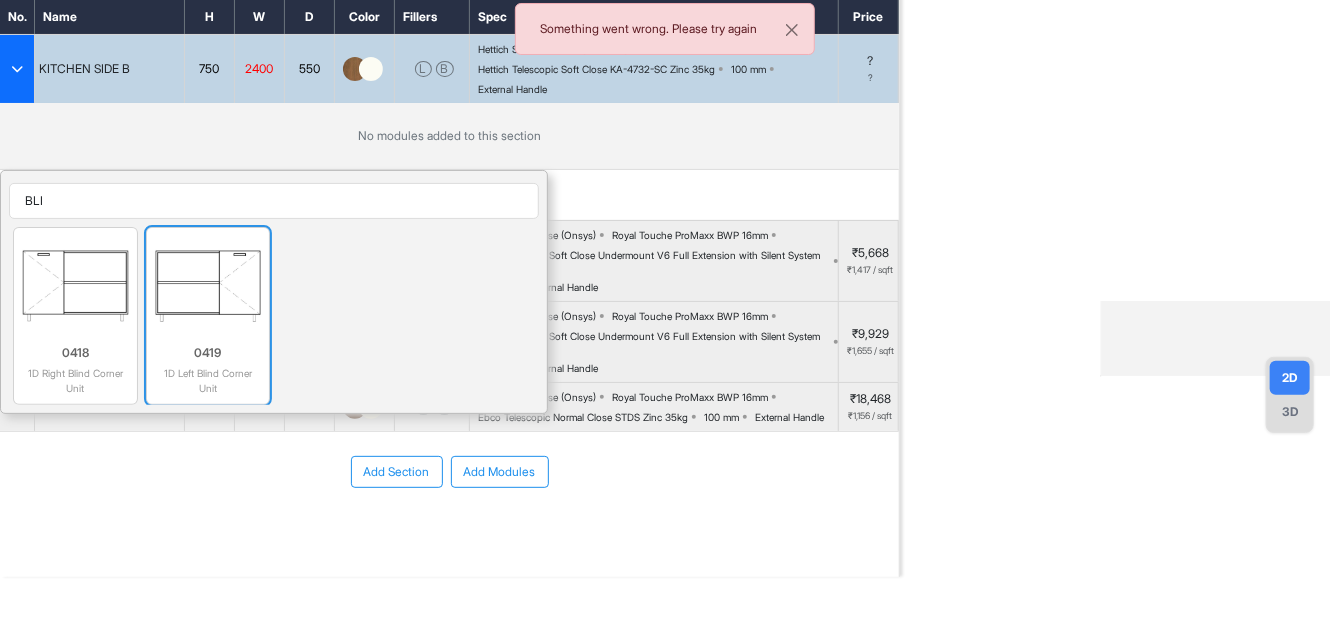 click at bounding box center (208, 286) 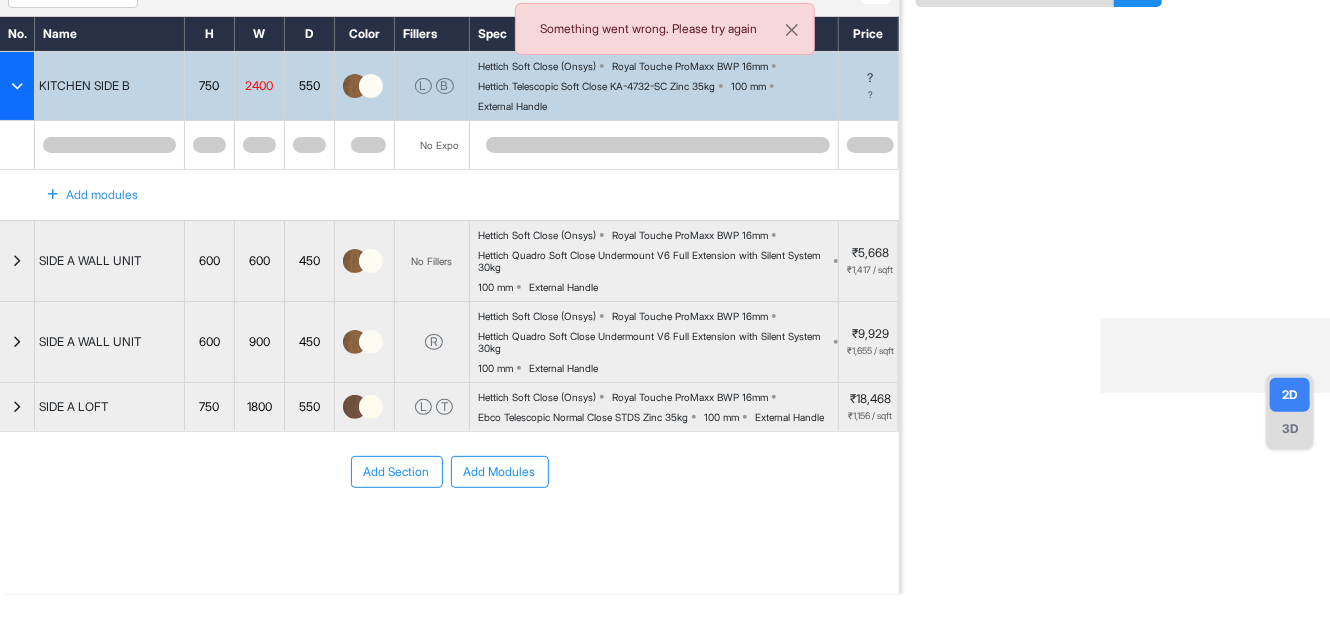 scroll, scrollTop: 103, scrollLeft: 0, axis: vertical 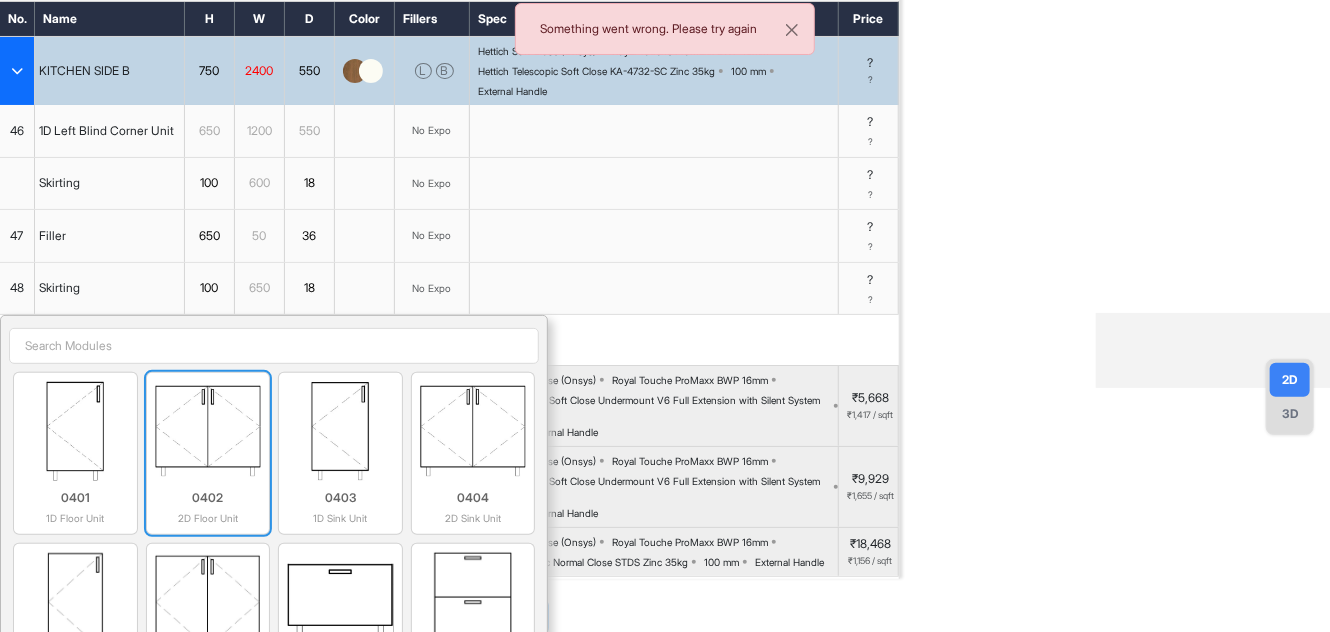 click on "650" at bounding box center [259, 288] 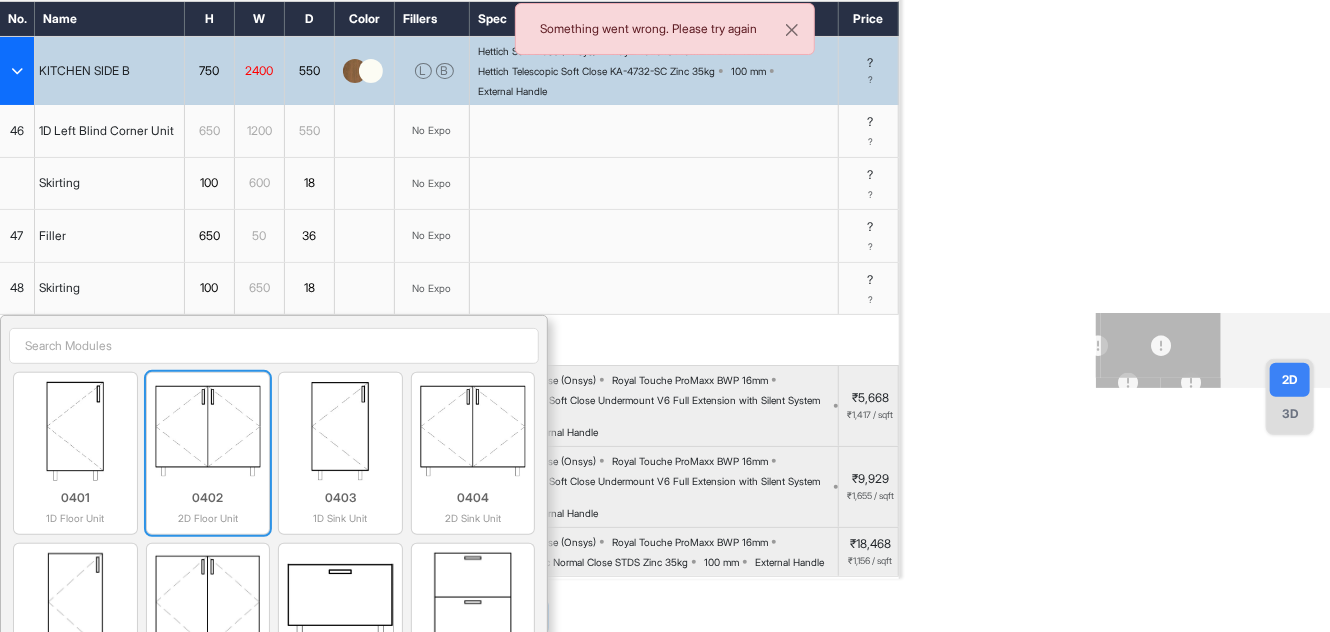 click at bounding box center [208, 431] 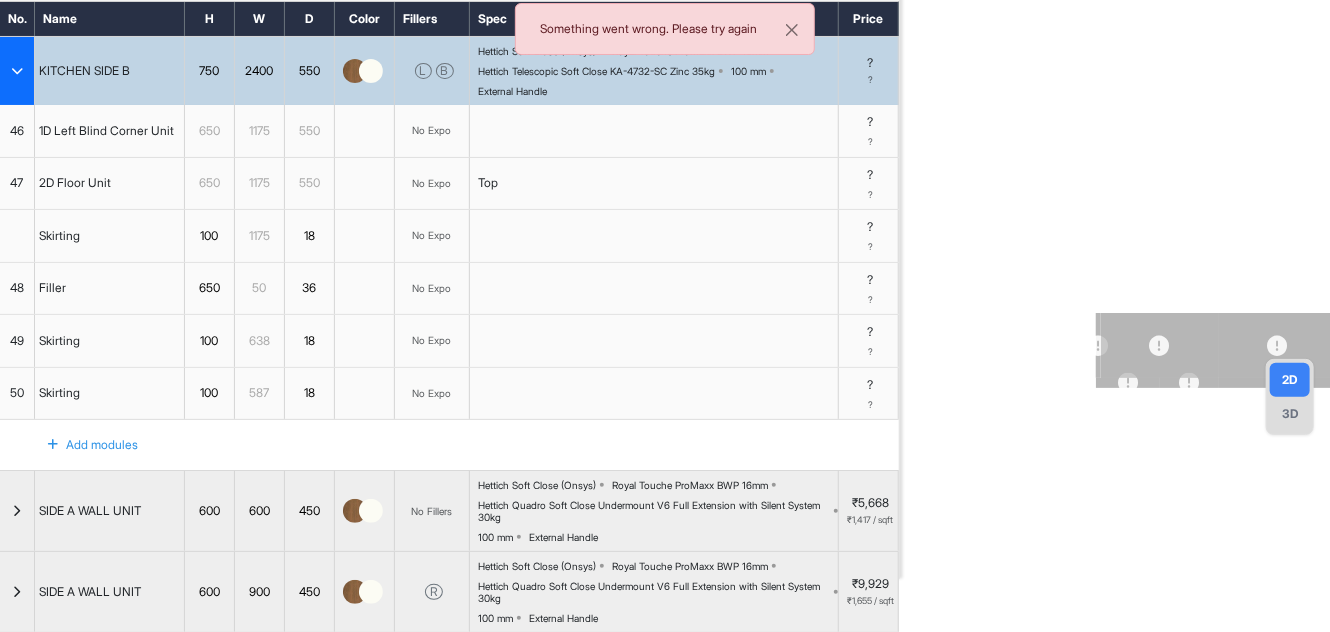 click on "100" at bounding box center [209, 393] 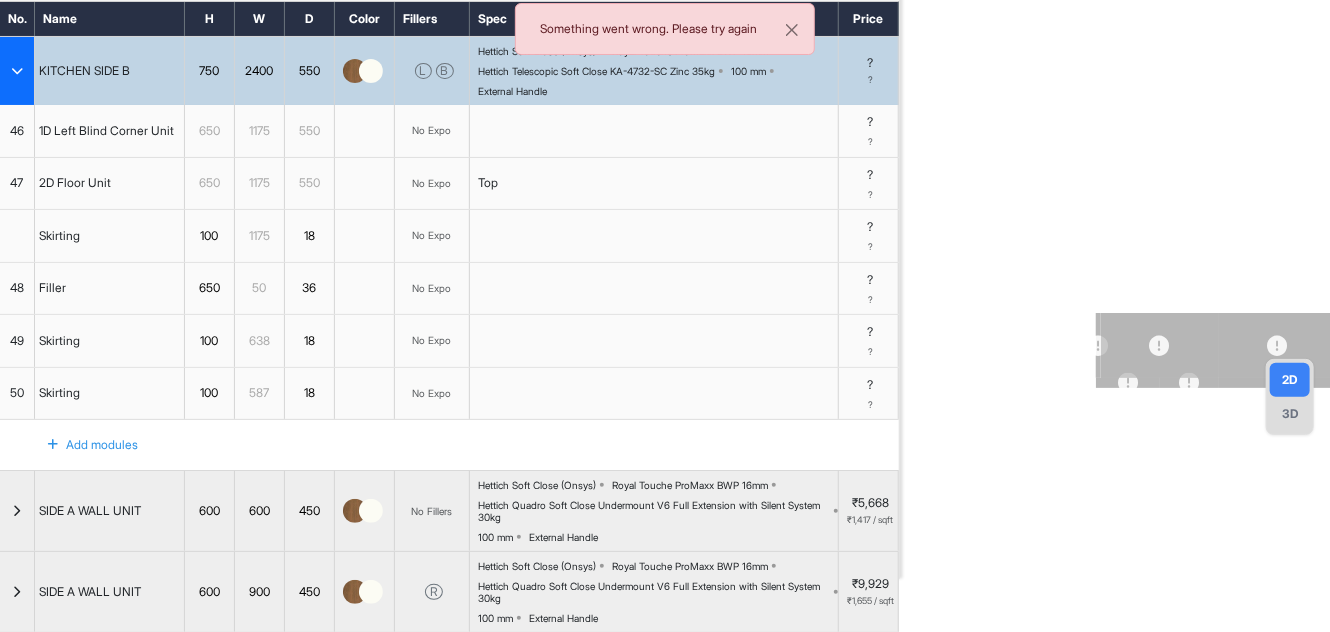 click on "49" at bounding box center (17, 341) 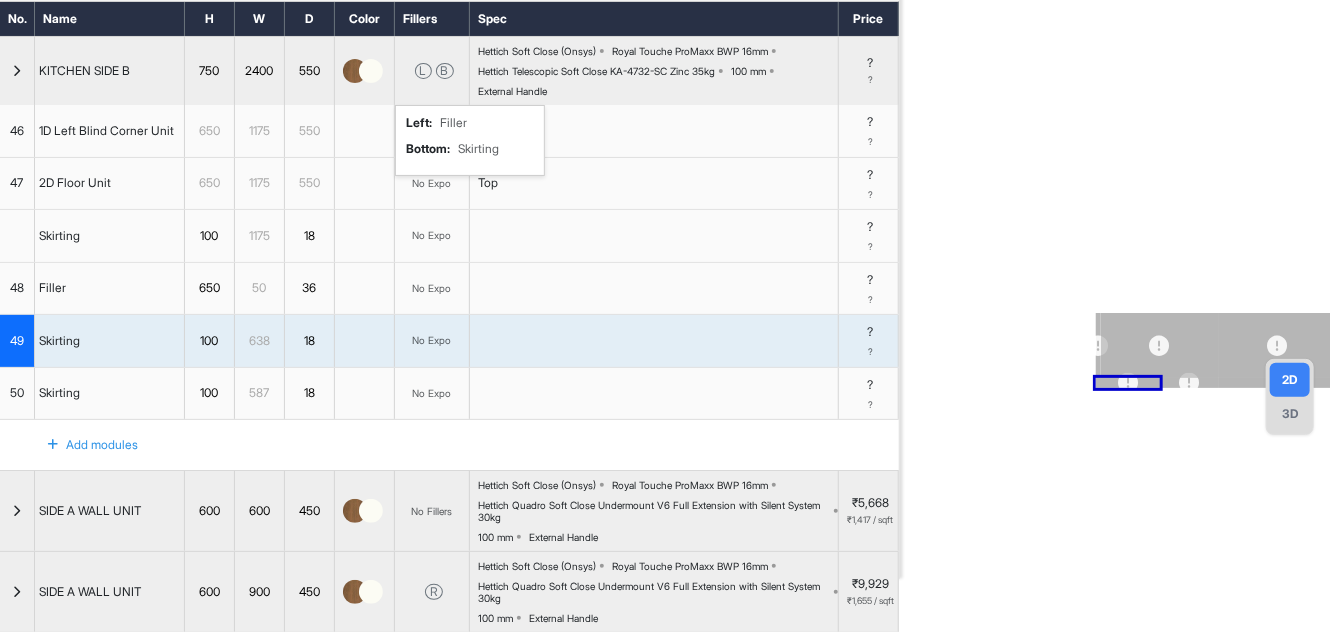 click on "L" at bounding box center (423, 71) 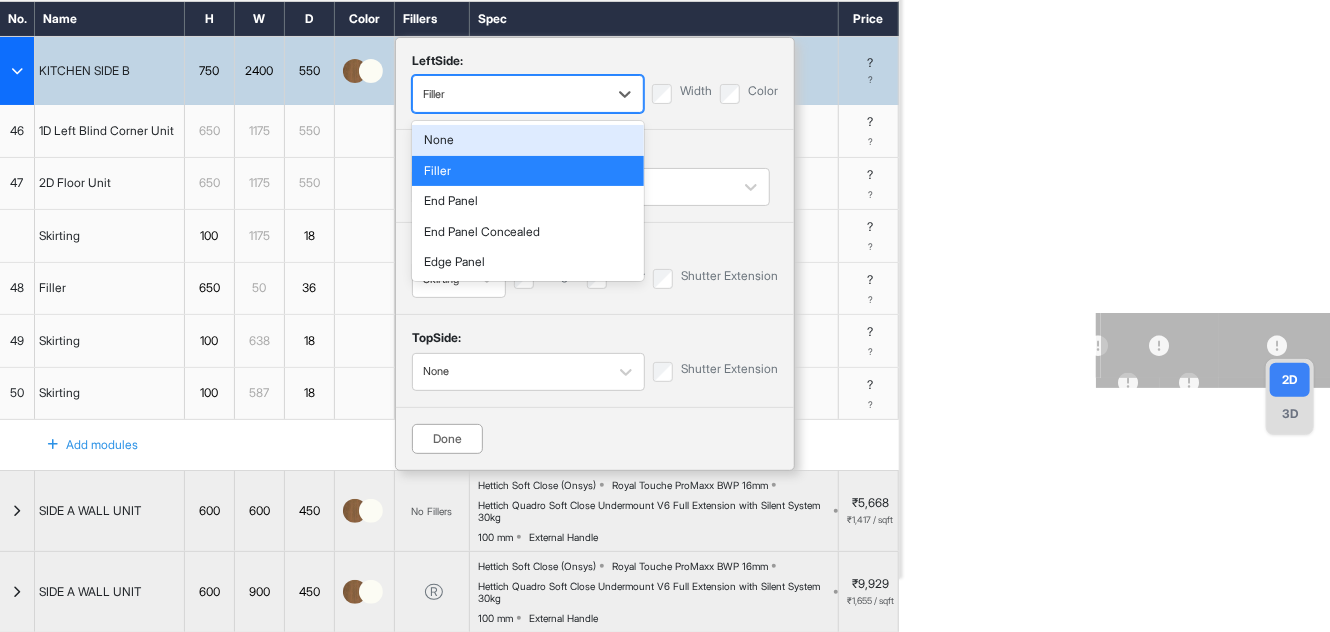 click on "Filler" at bounding box center (510, 94) 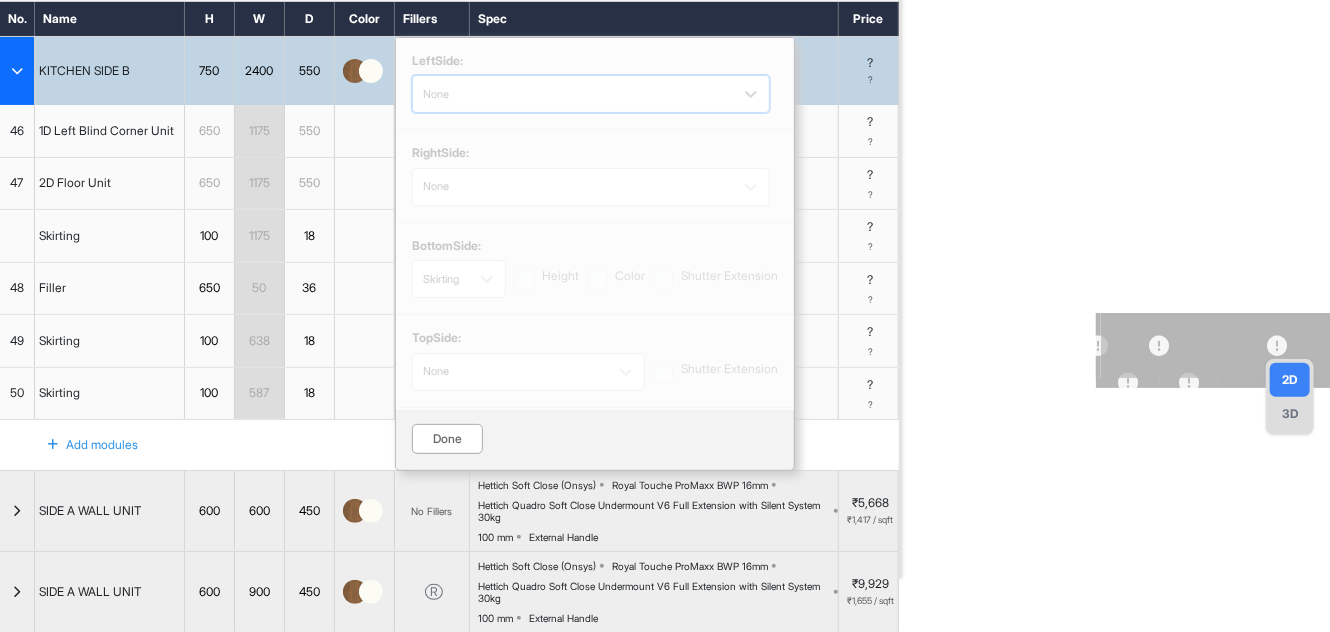 click at bounding box center (595, 224) 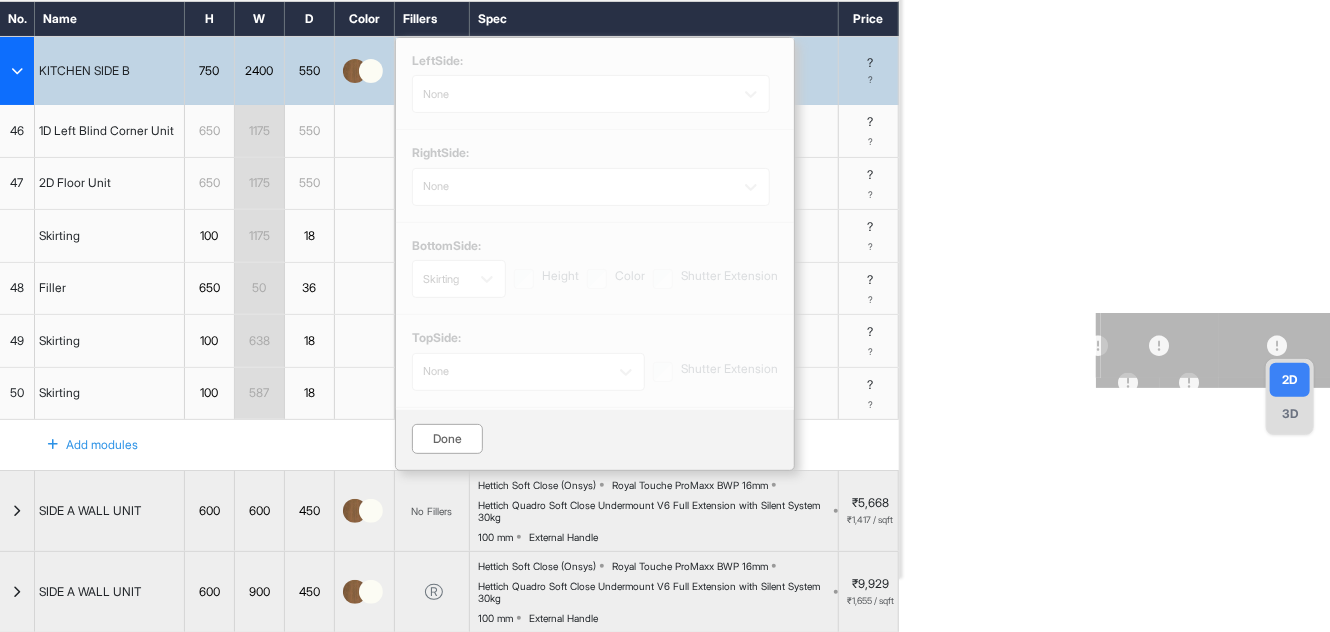 click at bounding box center [595, 224] 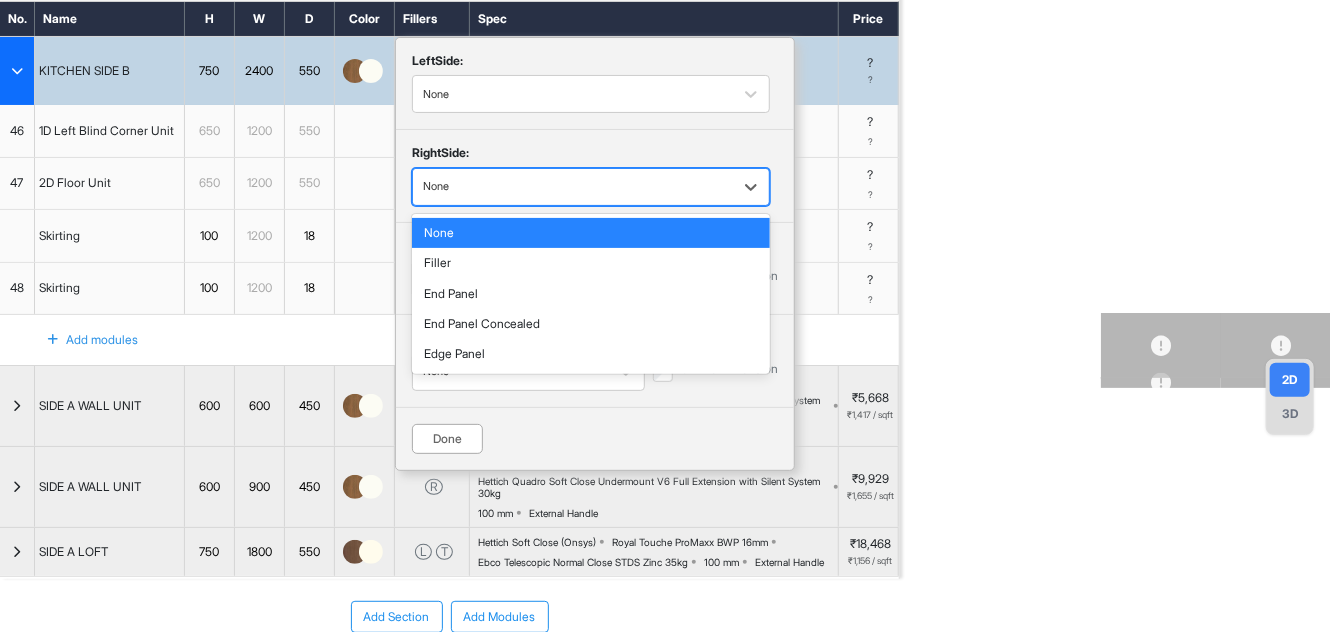 click at bounding box center [573, 187] 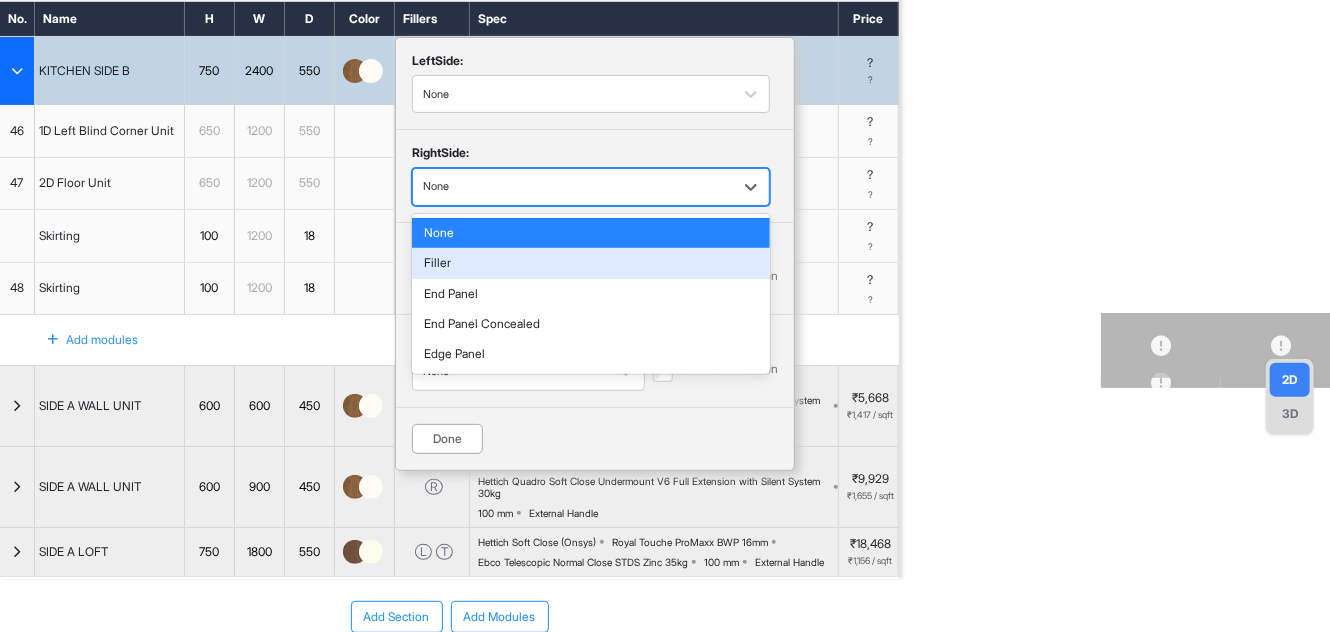 click on "Filler" at bounding box center (591, 263) 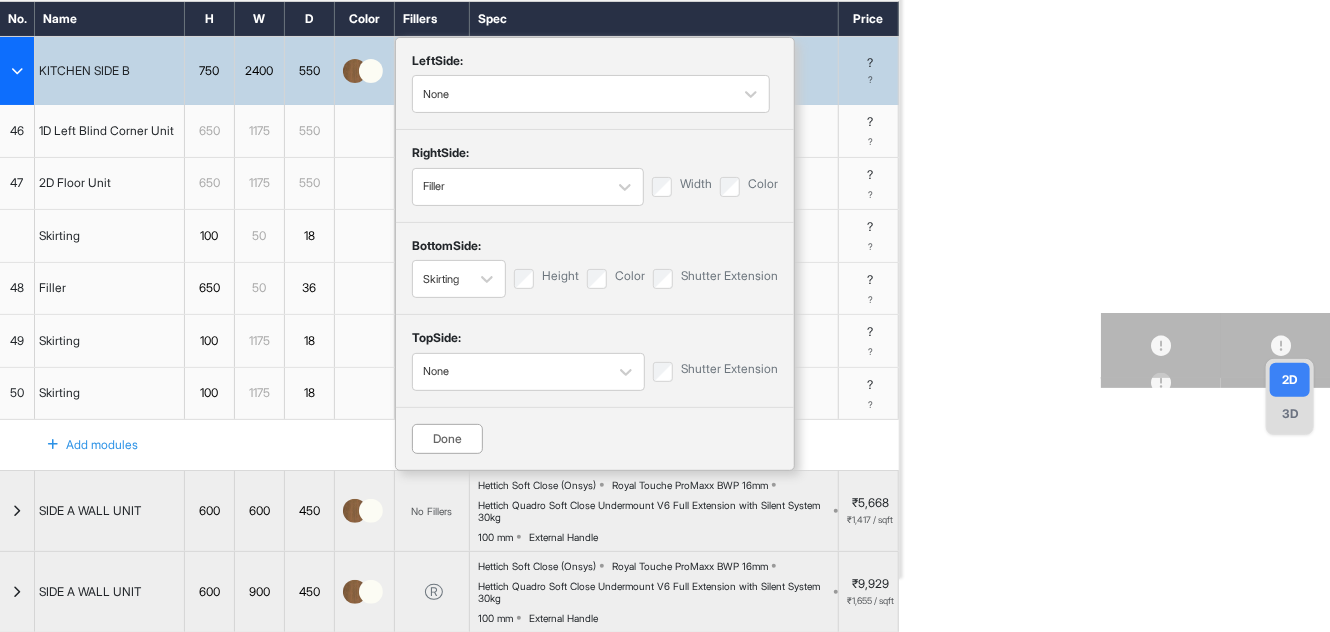 click on "Done" at bounding box center [447, 439] 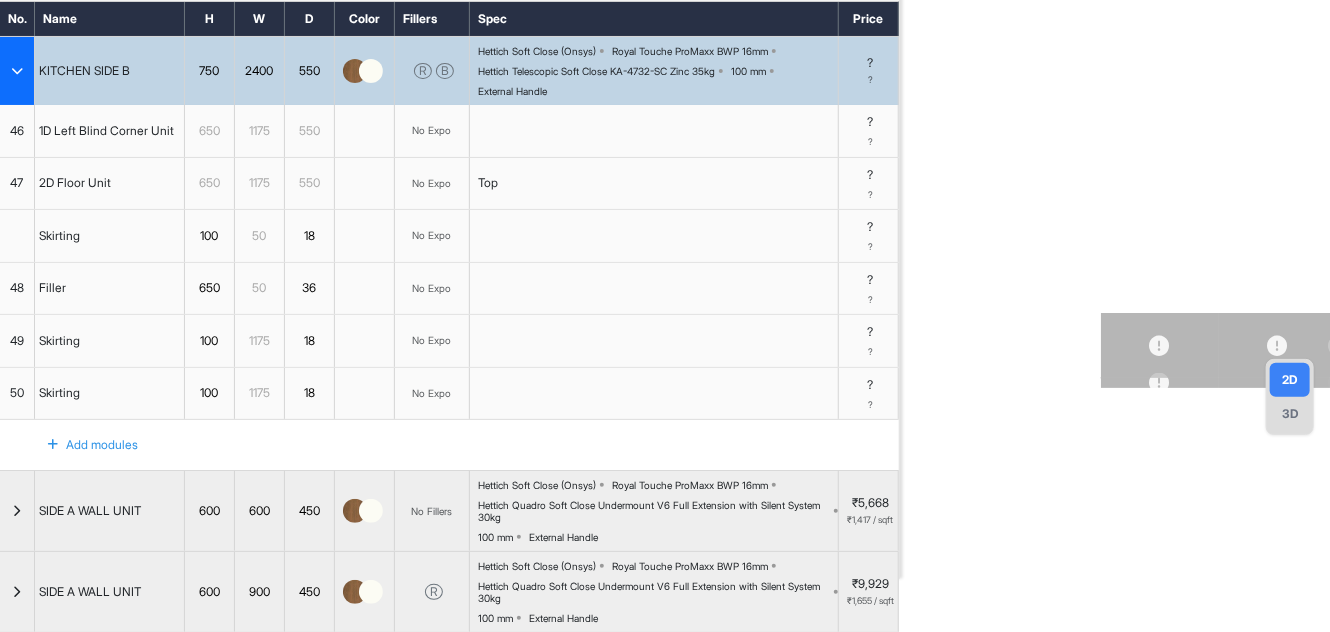 click on "50" at bounding box center [17, 394] 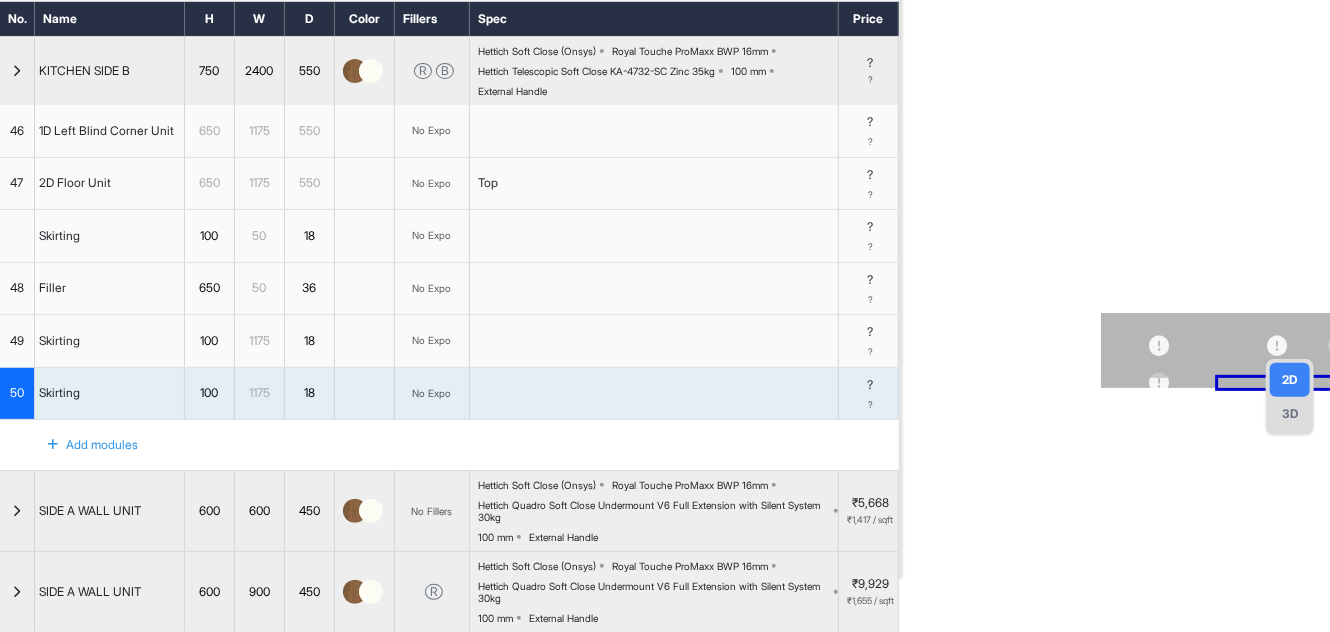 click on "1175" at bounding box center (259, 131) 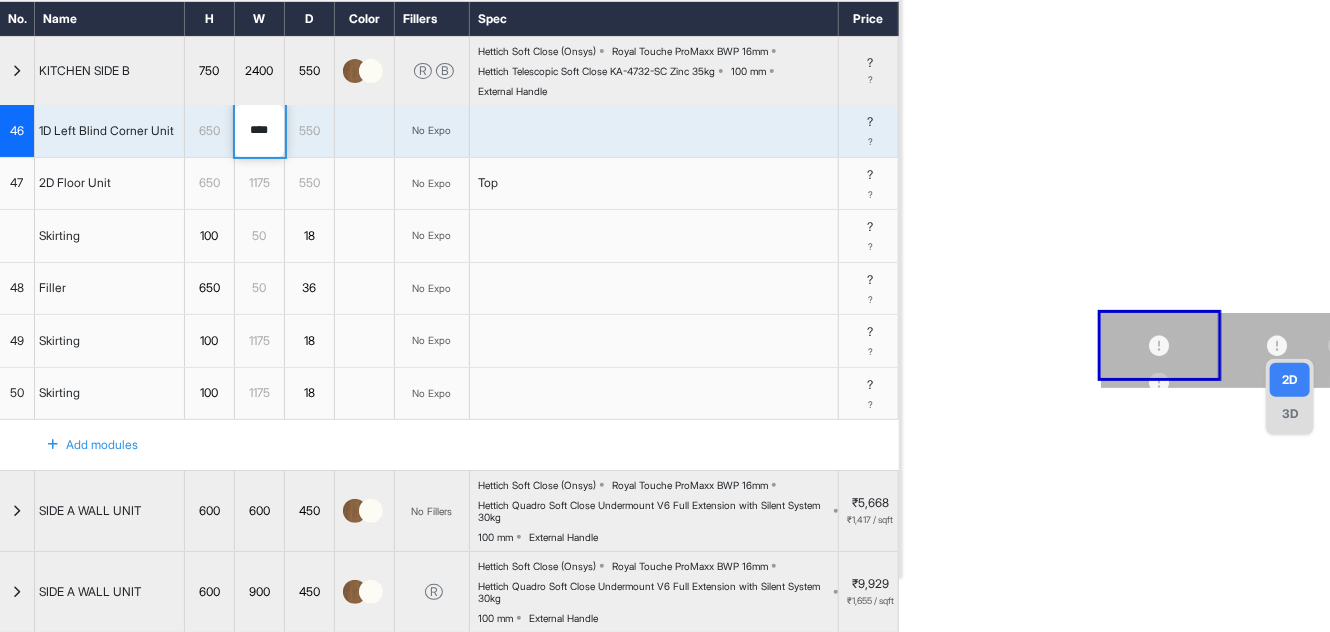 type on "****" 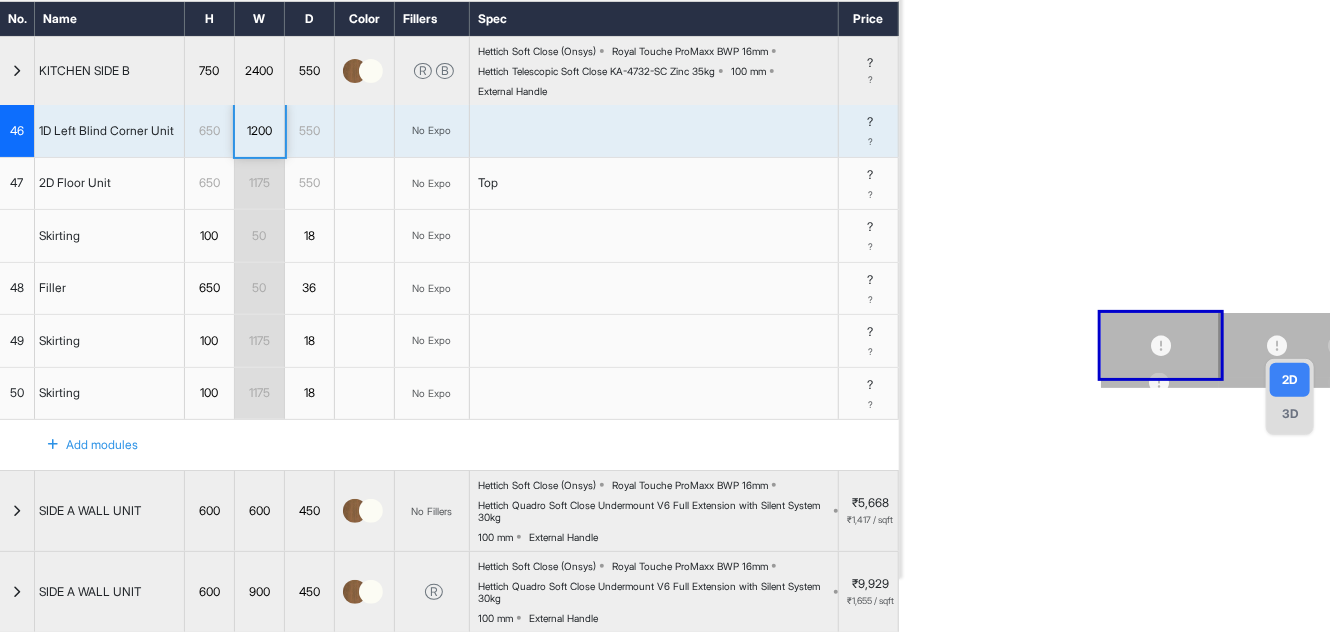 click on "1175" at bounding box center [259, 183] 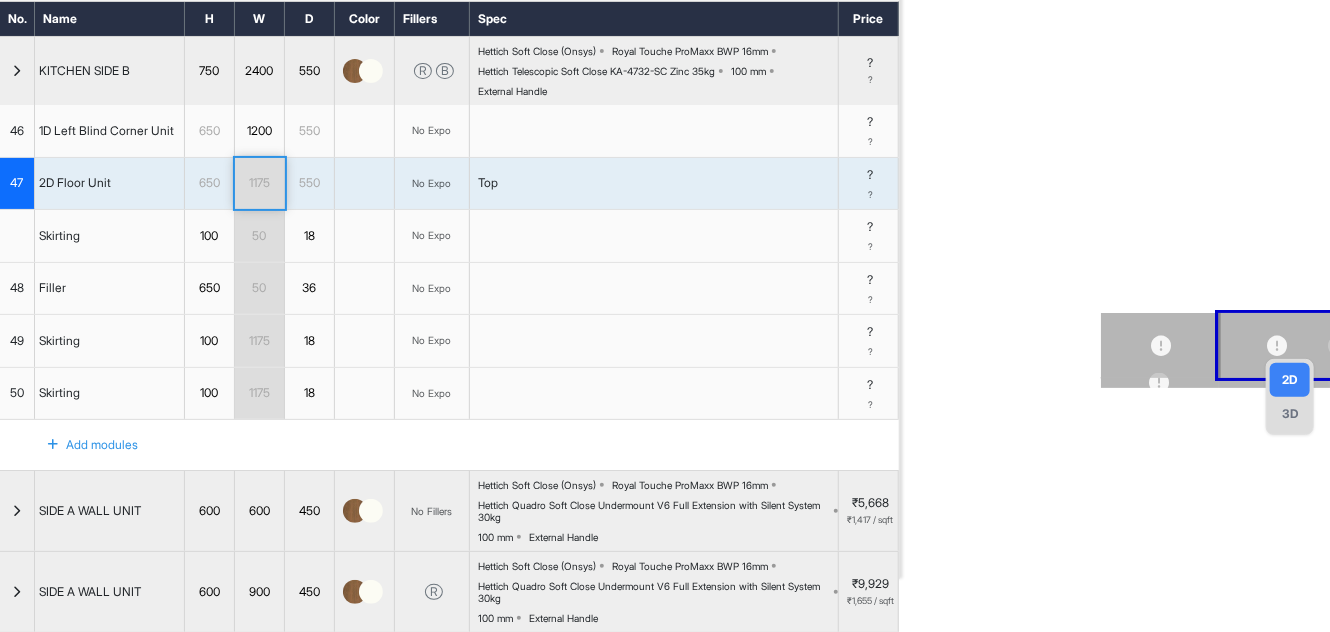 click on "1175" at bounding box center (259, 183) 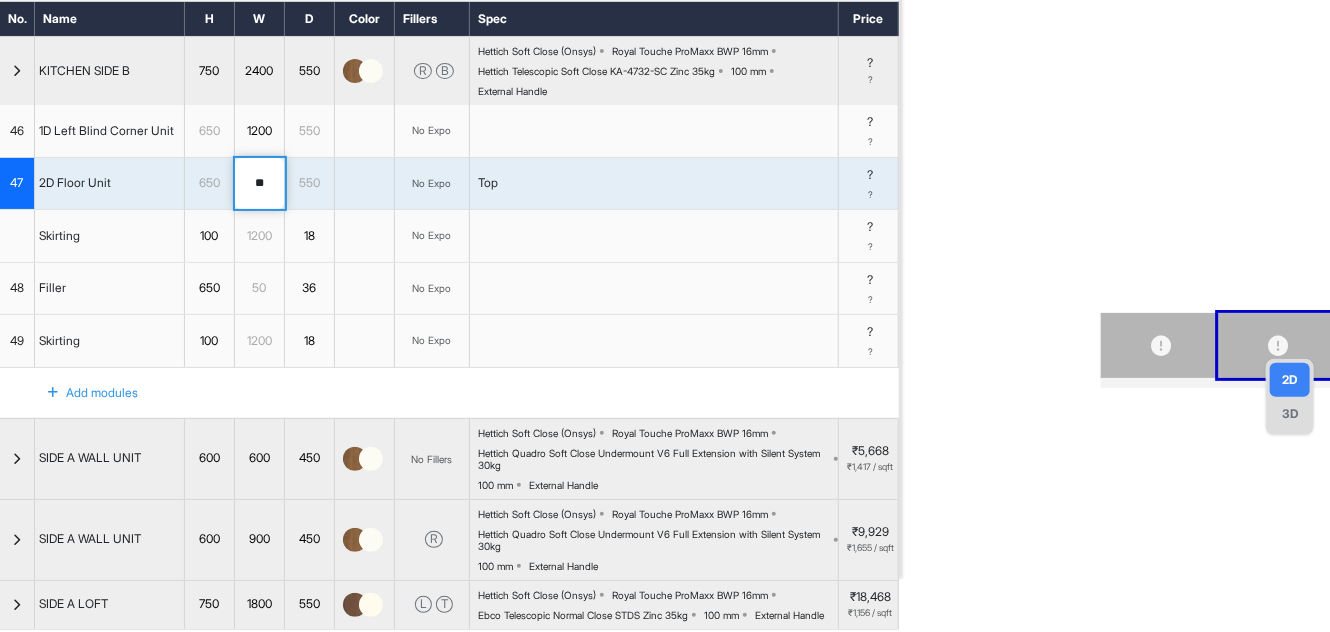 type on "*" 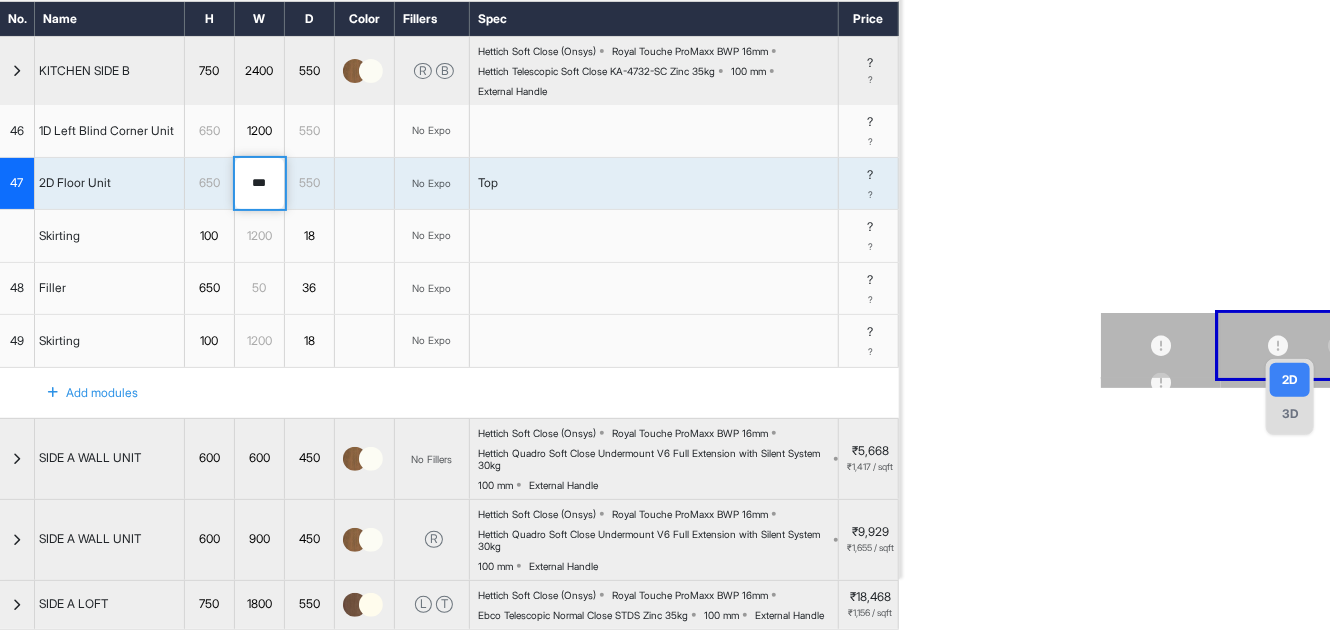 type on "***" 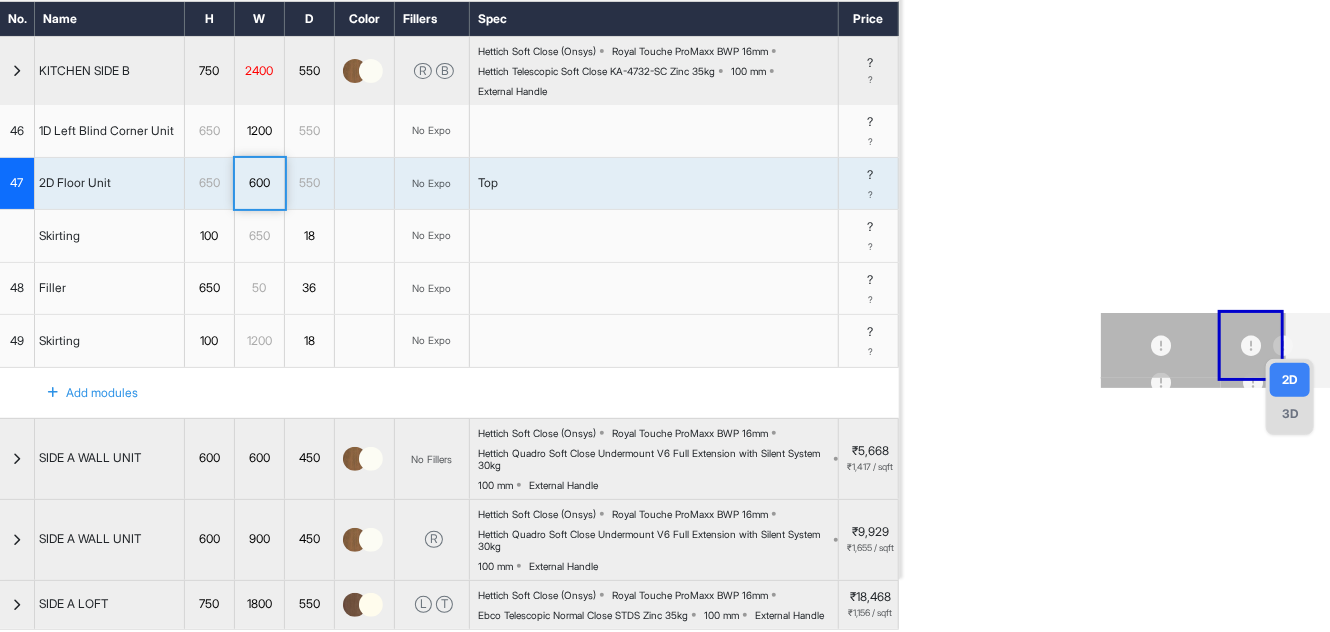 click on "Add modules" at bounding box center (92, 393) 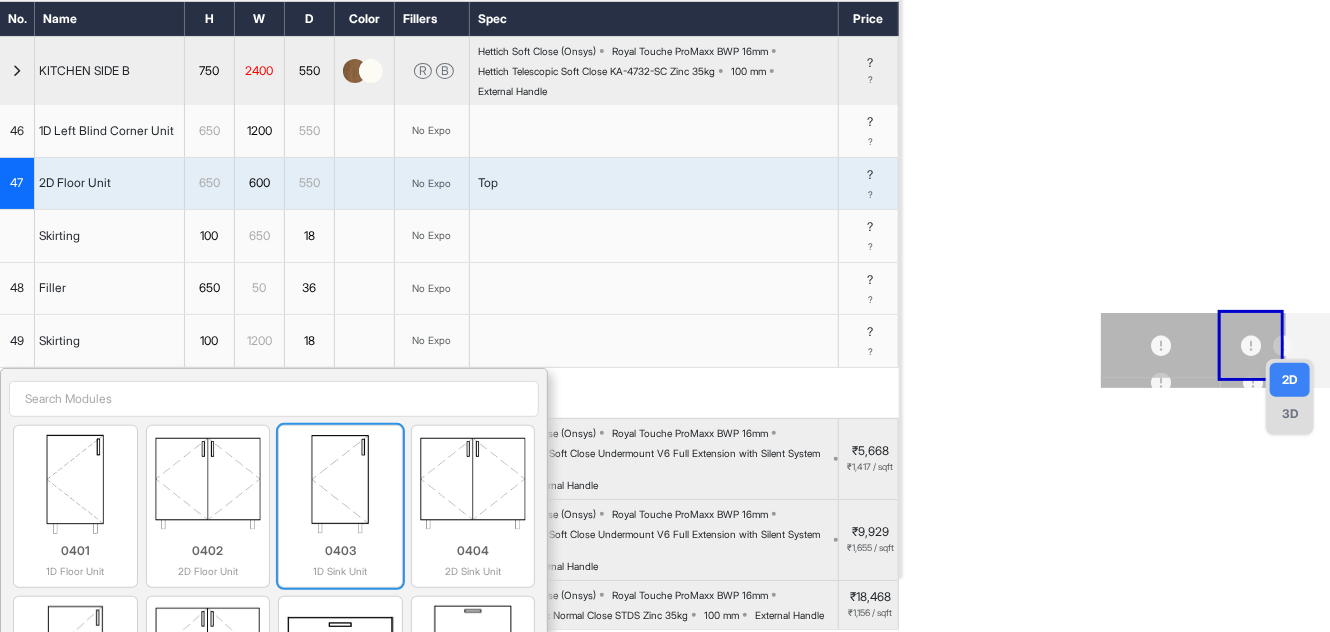 click at bounding box center [340, 484] 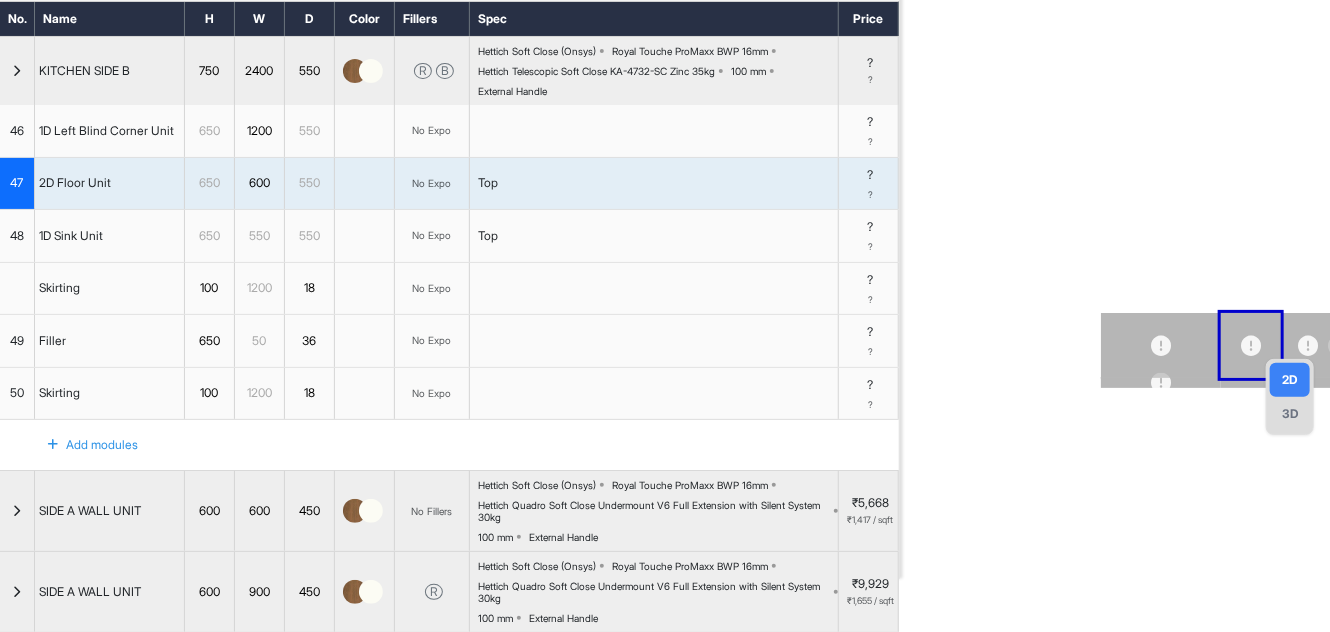 click on "48" at bounding box center (17, 236) 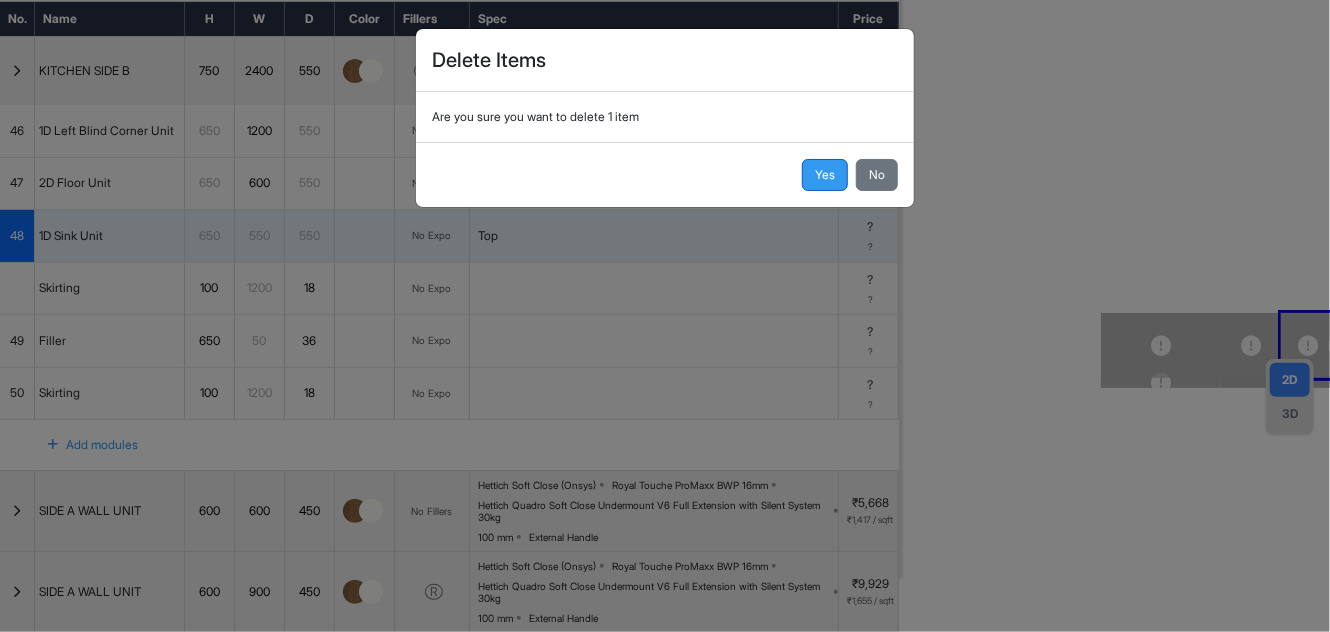 click on "Yes" at bounding box center (825, 175) 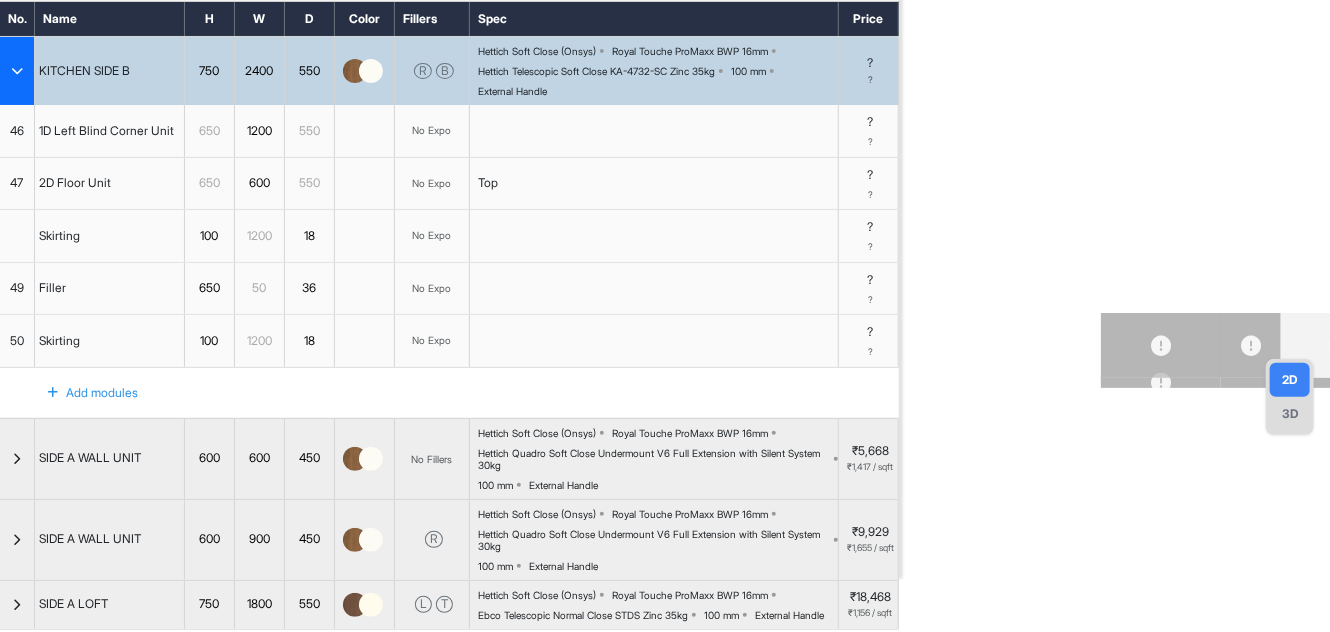 click on "Add modules" at bounding box center (81, 393) 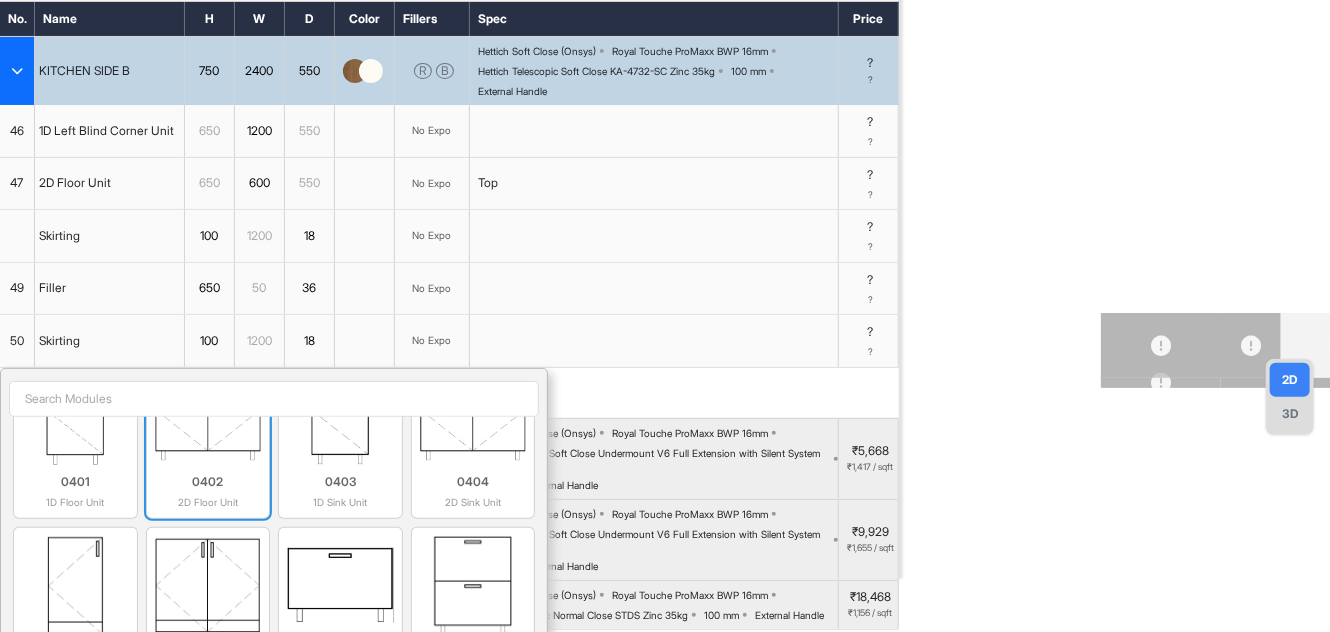 scroll, scrollTop: 91, scrollLeft: 0, axis: vertical 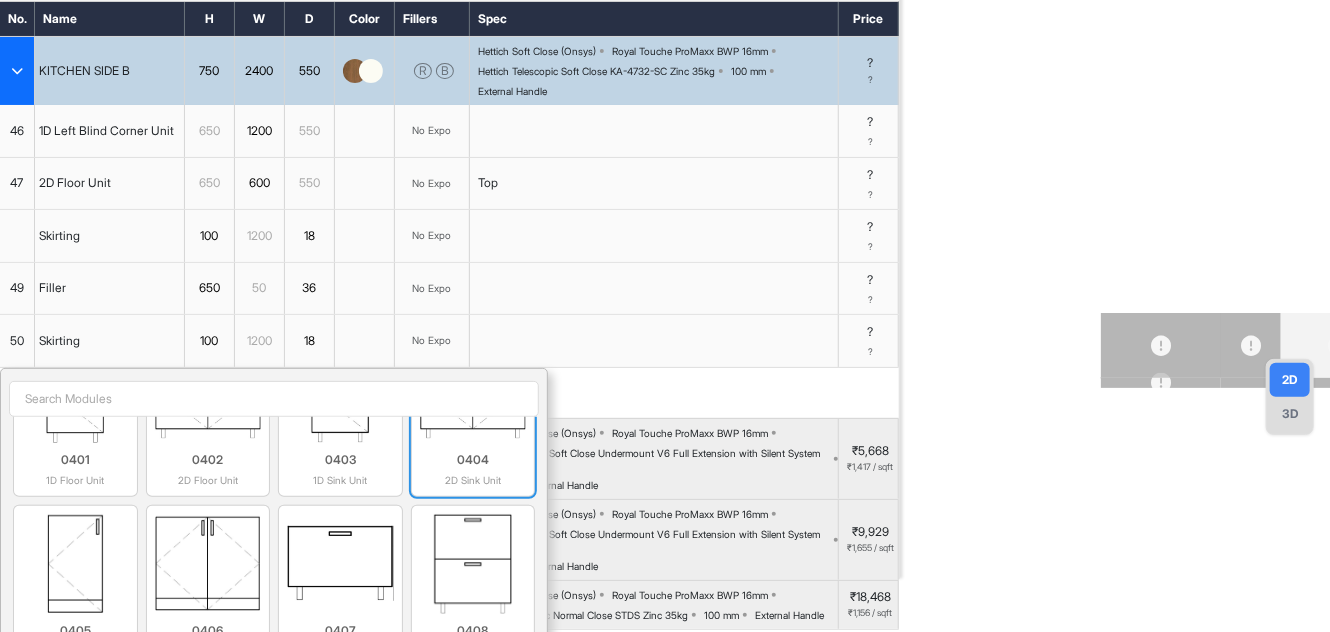click on "2D Sink Unit" at bounding box center [473, 480] 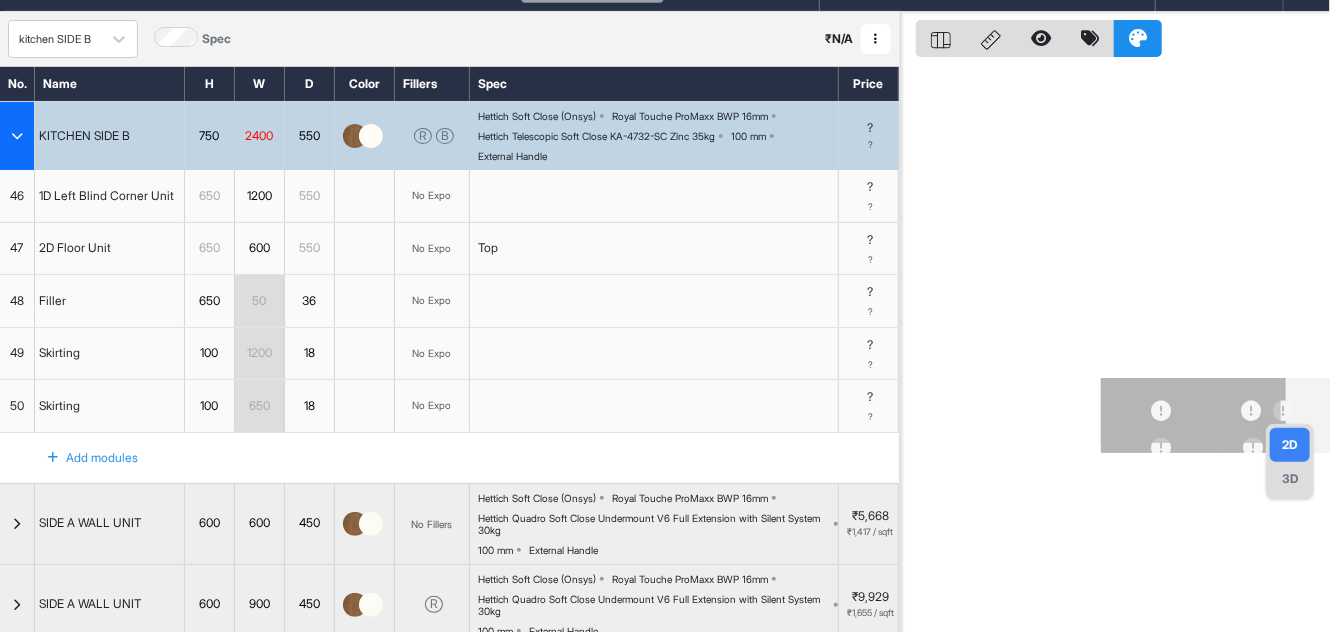 scroll, scrollTop: 0, scrollLeft: 0, axis: both 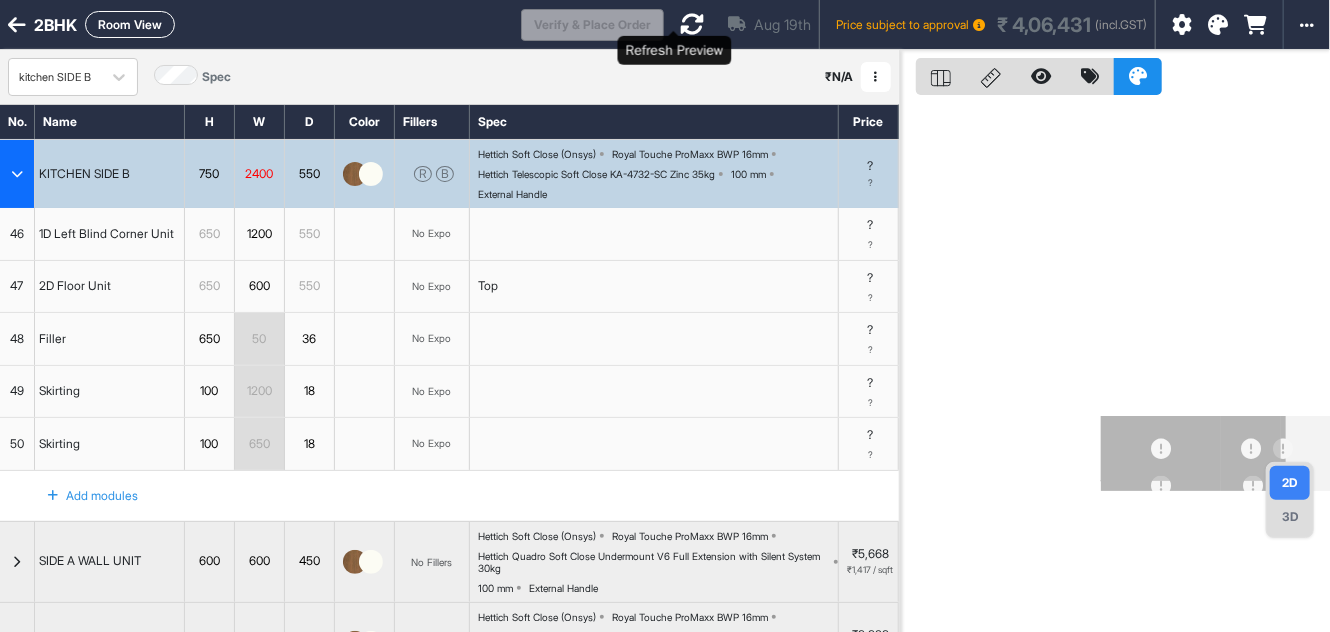 click at bounding box center [692, 24] 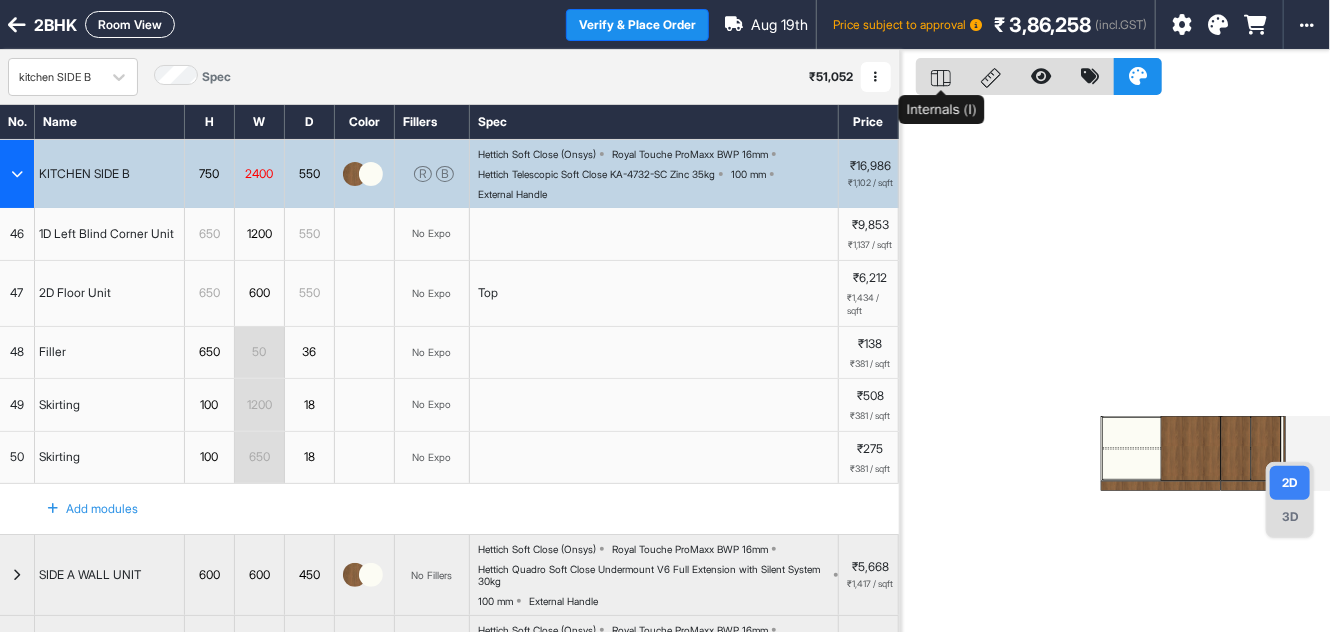click 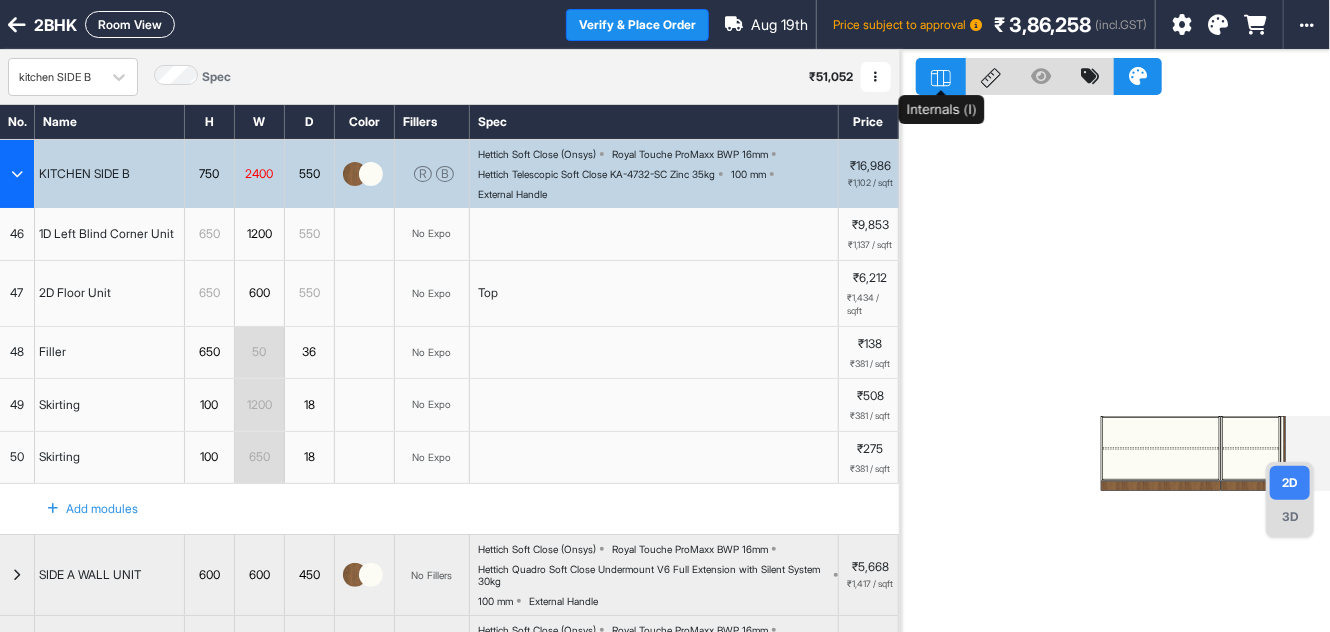 click 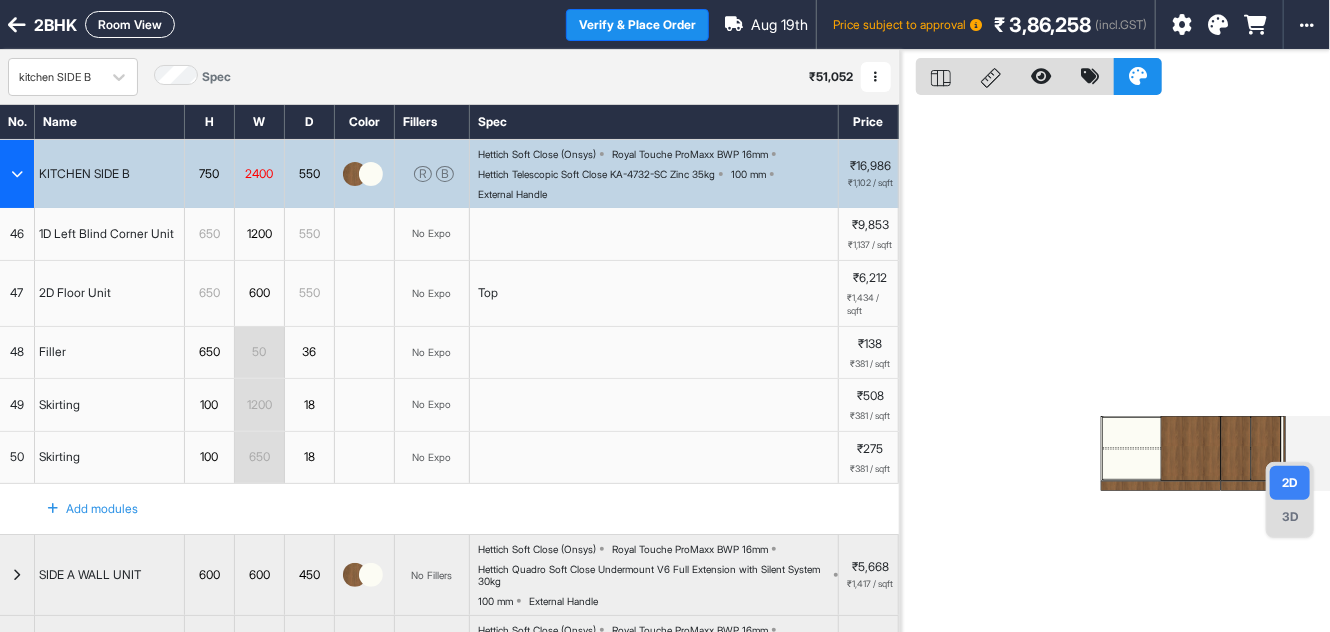 click on "No Expo" at bounding box center [432, 233] 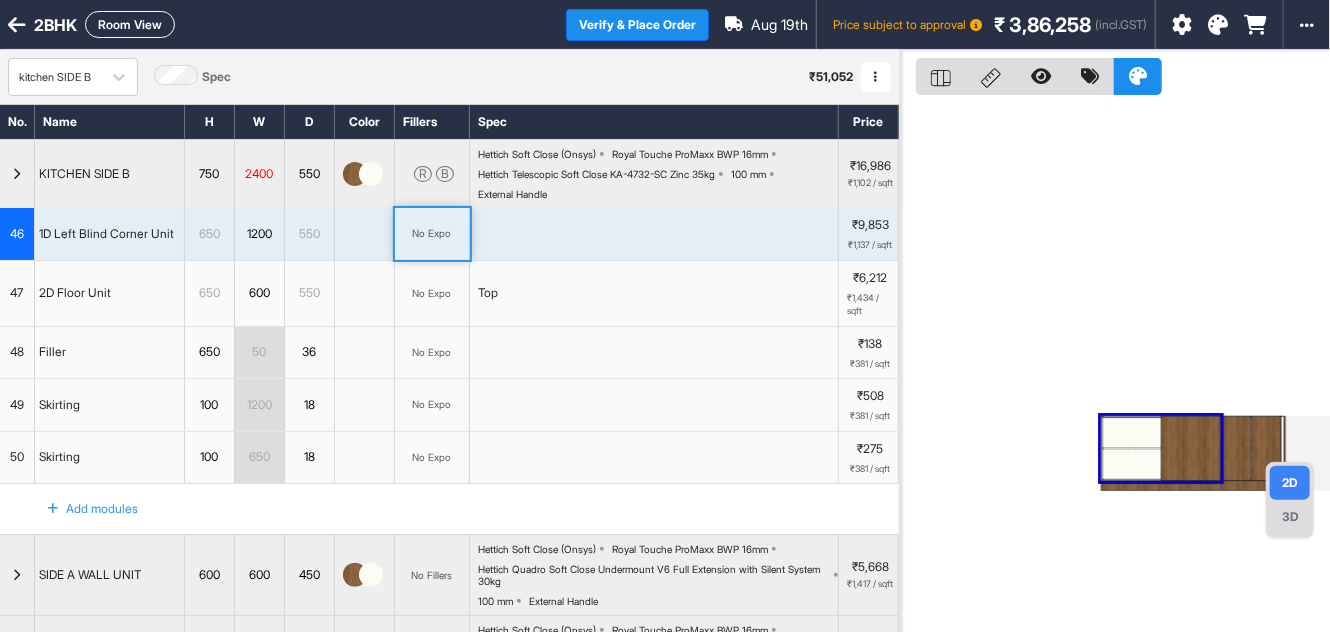 click on "No Expo" at bounding box center [432, 233] 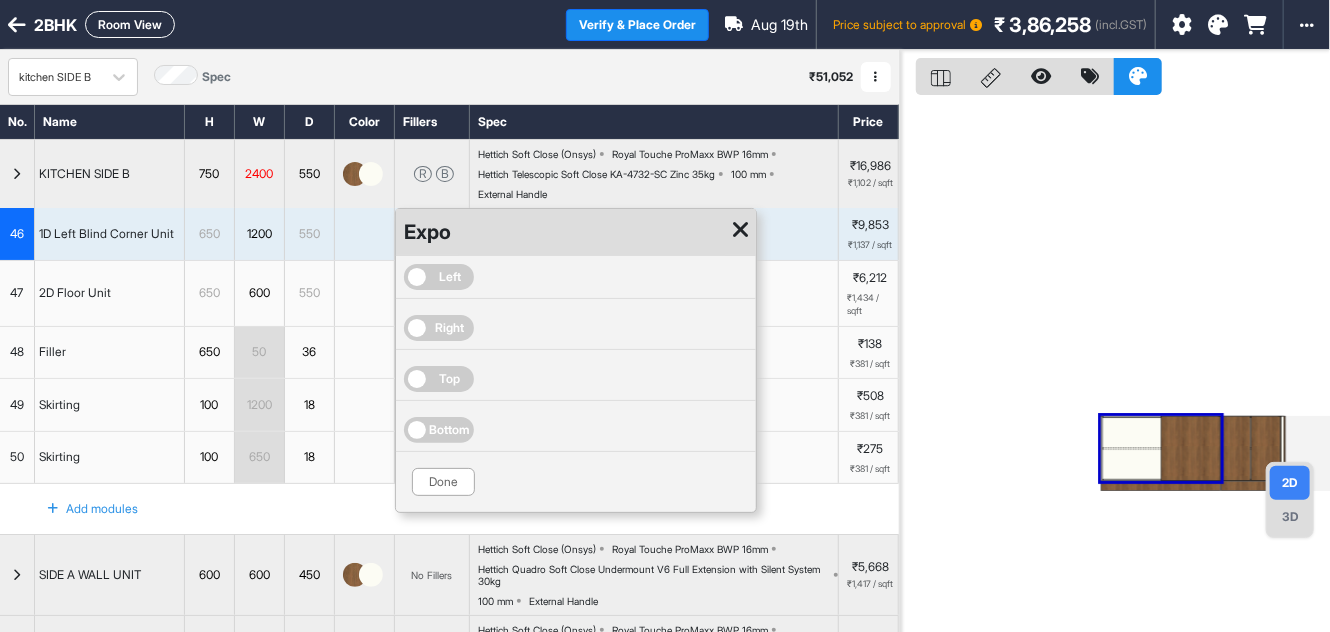 click at bounding box center [740, 230] 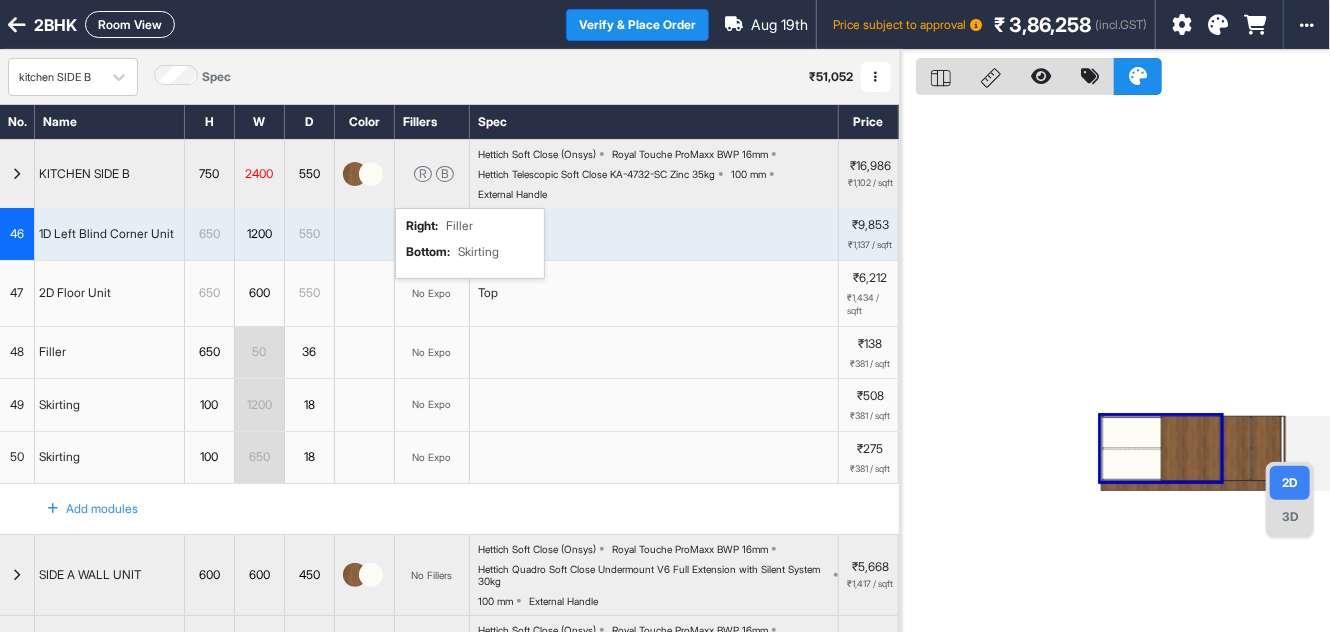 click on "R B right : Filler bottom : Skirting" at bounding box center (432, 174) 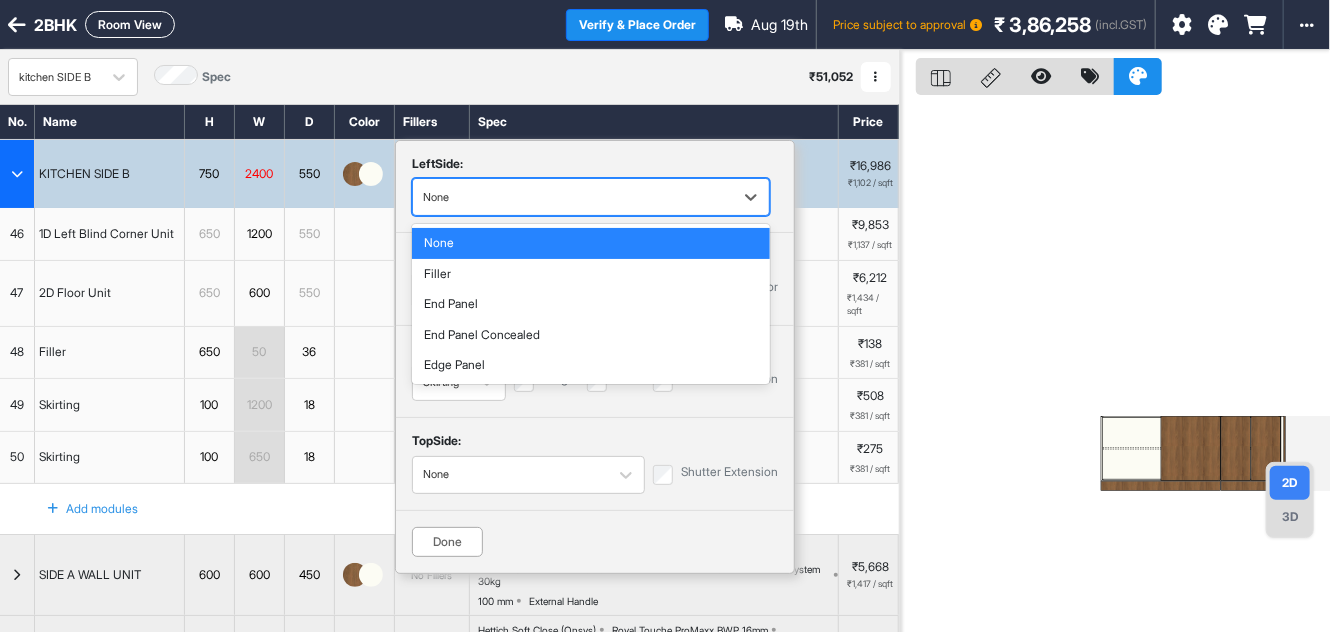 click at bounding box center [573, 197] 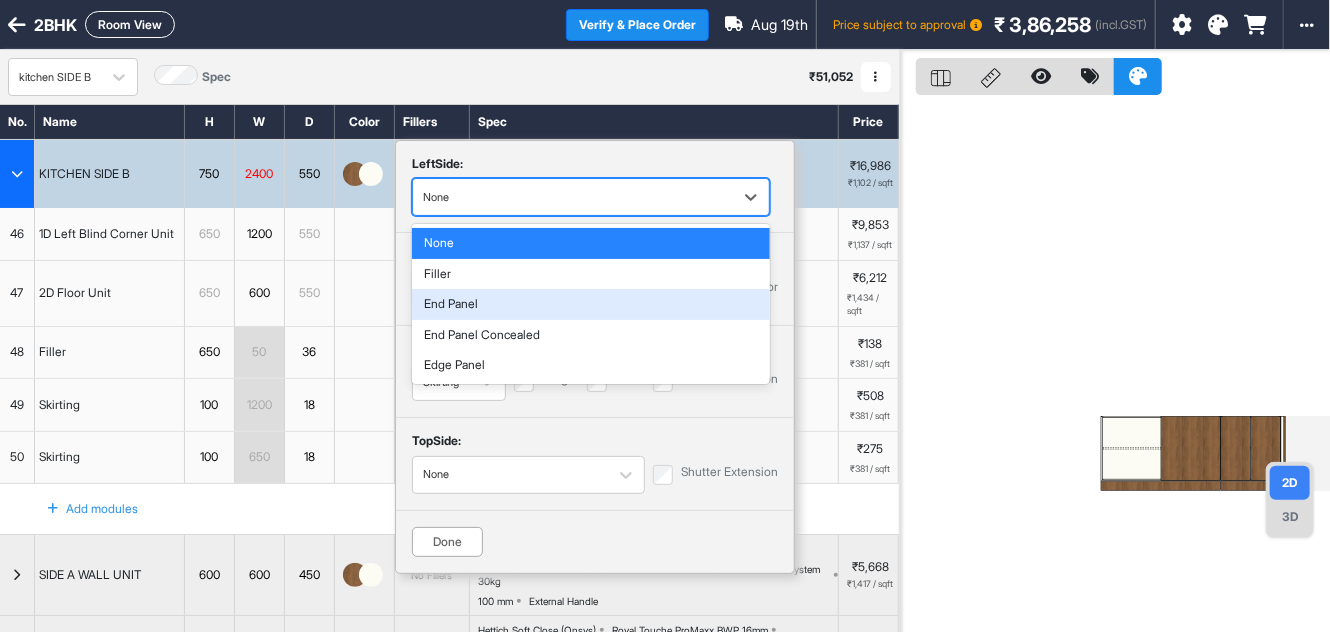 click on "End Panel" at bounding box center (591, 304) 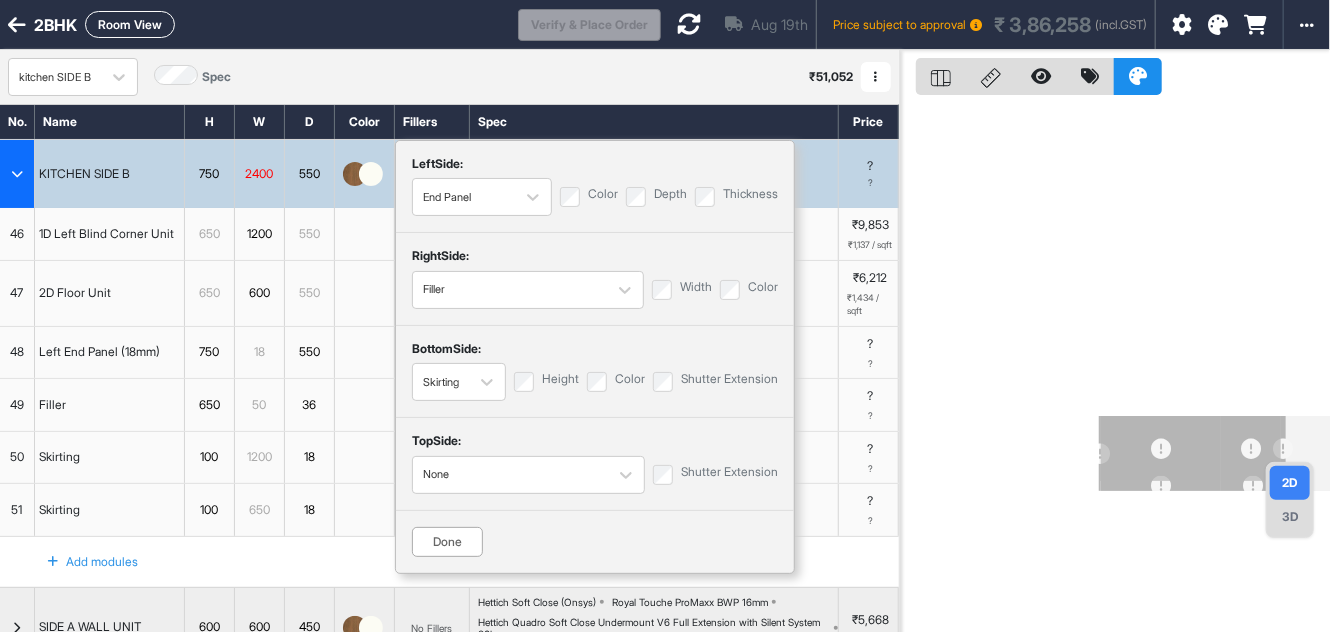 click on "Done" at bounding box center (447, 542) 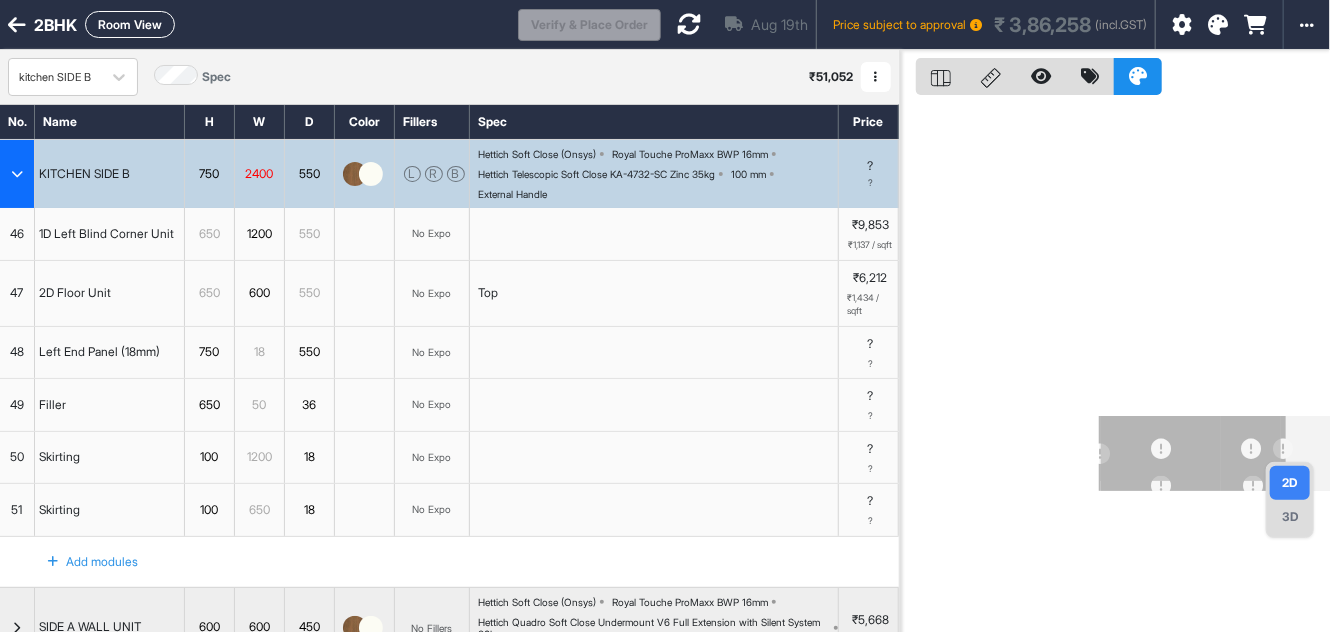 click on "46" at bounding box center (17, 234) 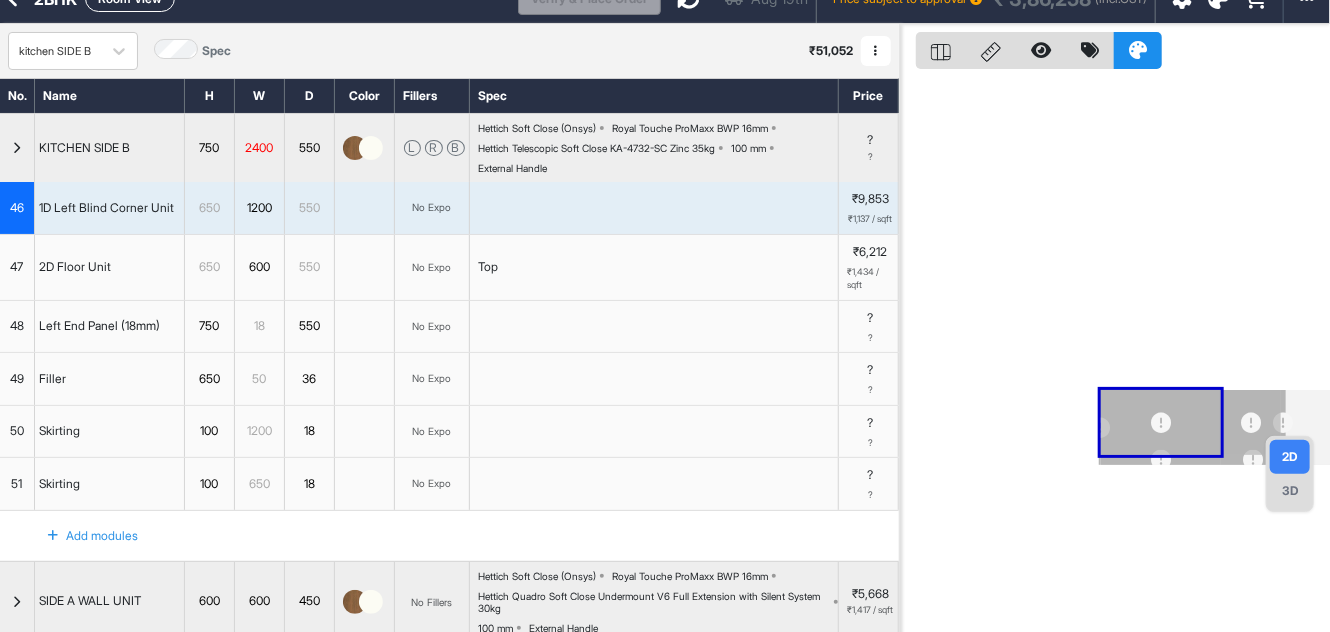 scroll, scrollTop: 25, scrollLeft: 0, axis: vertical 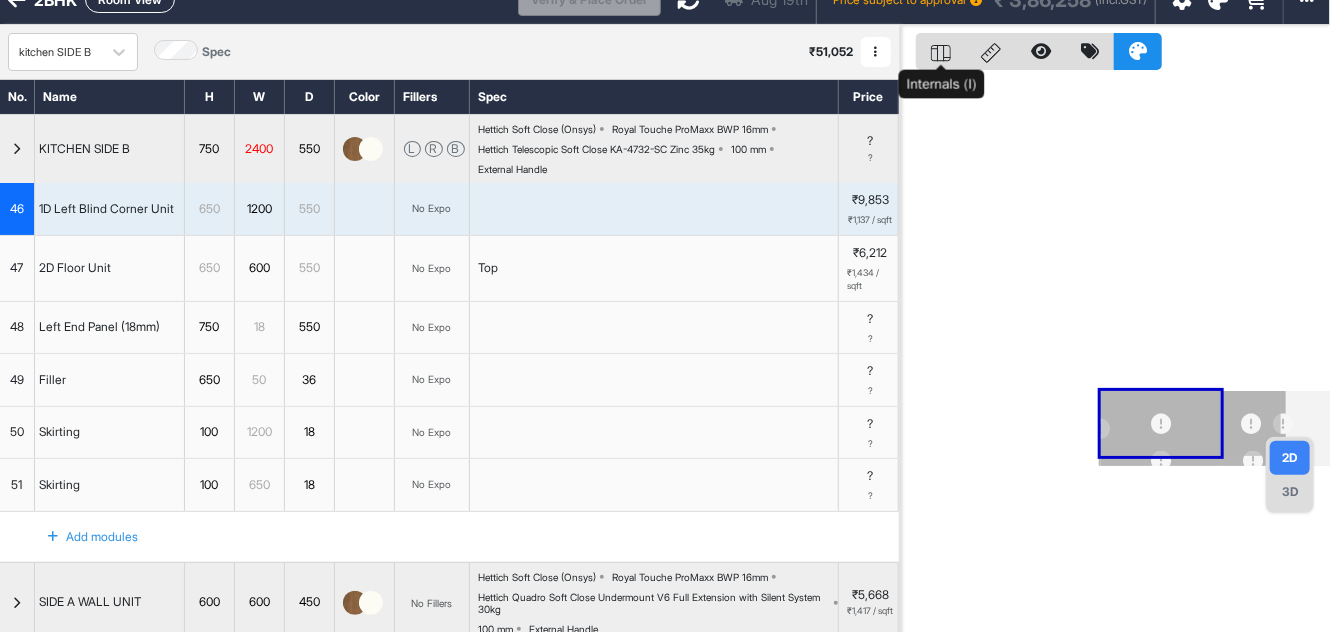 click 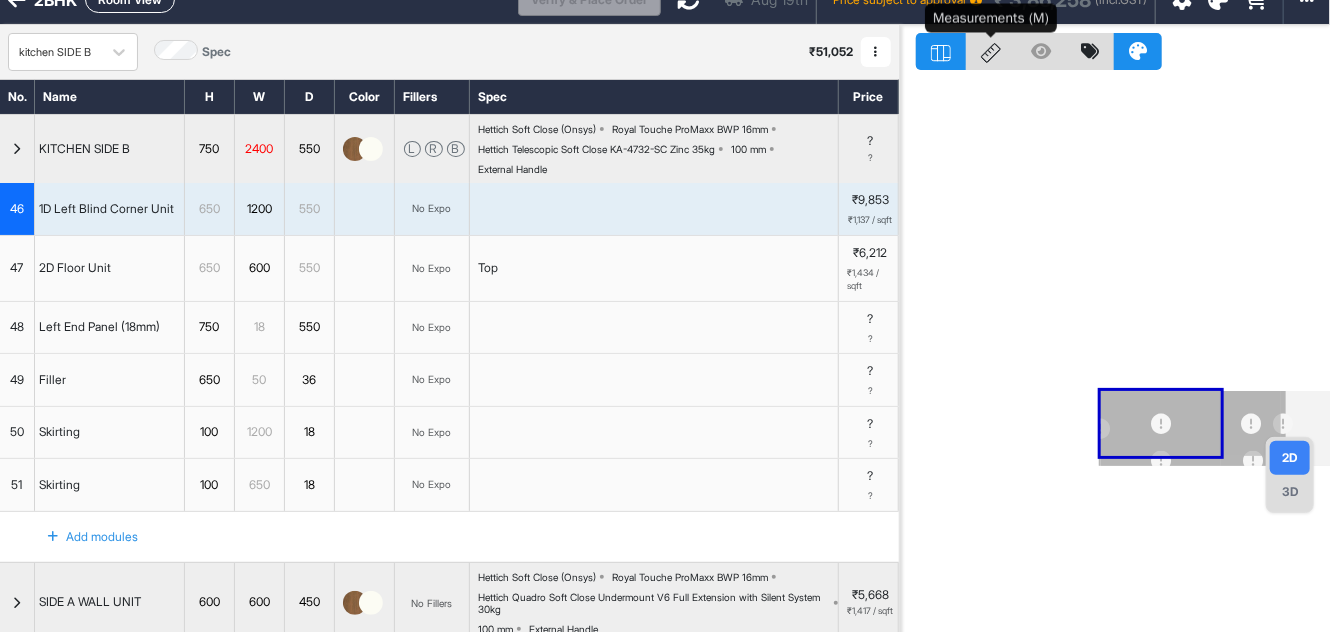 click 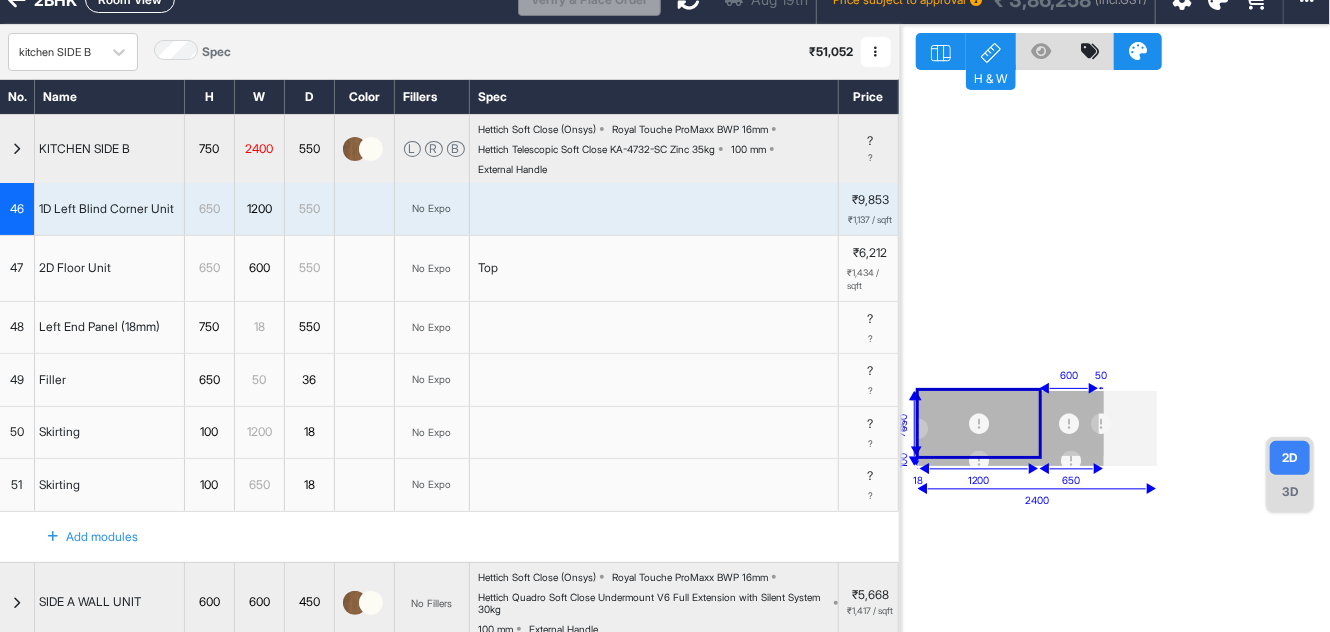 click on "Add modules" at bounding box center (81, 537) 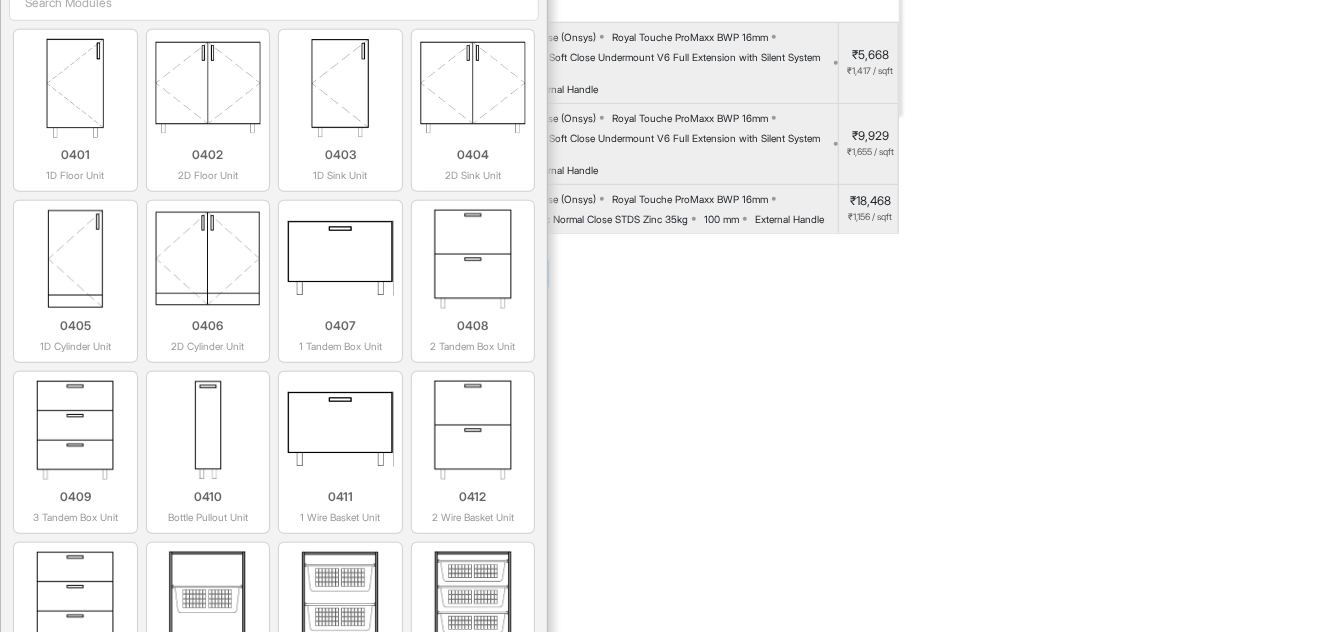 scroll, scrollTop: 541, scrollLeft: 0, axis: vertical 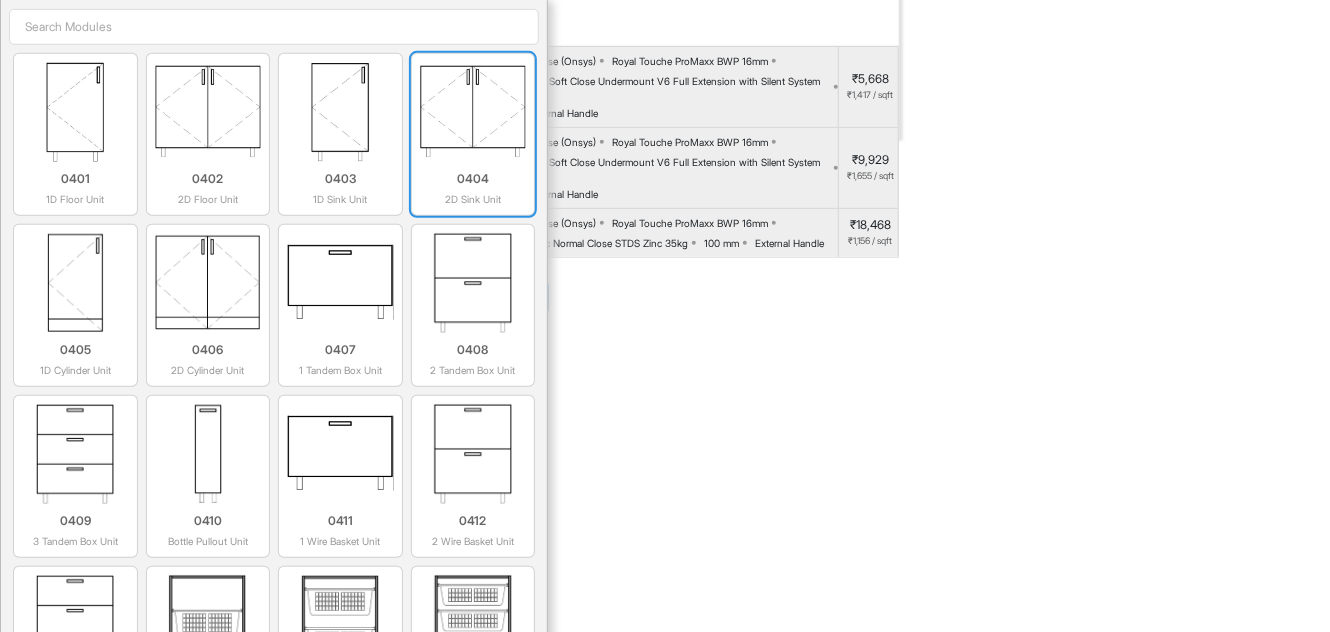 click at bounding box center (473, 112) 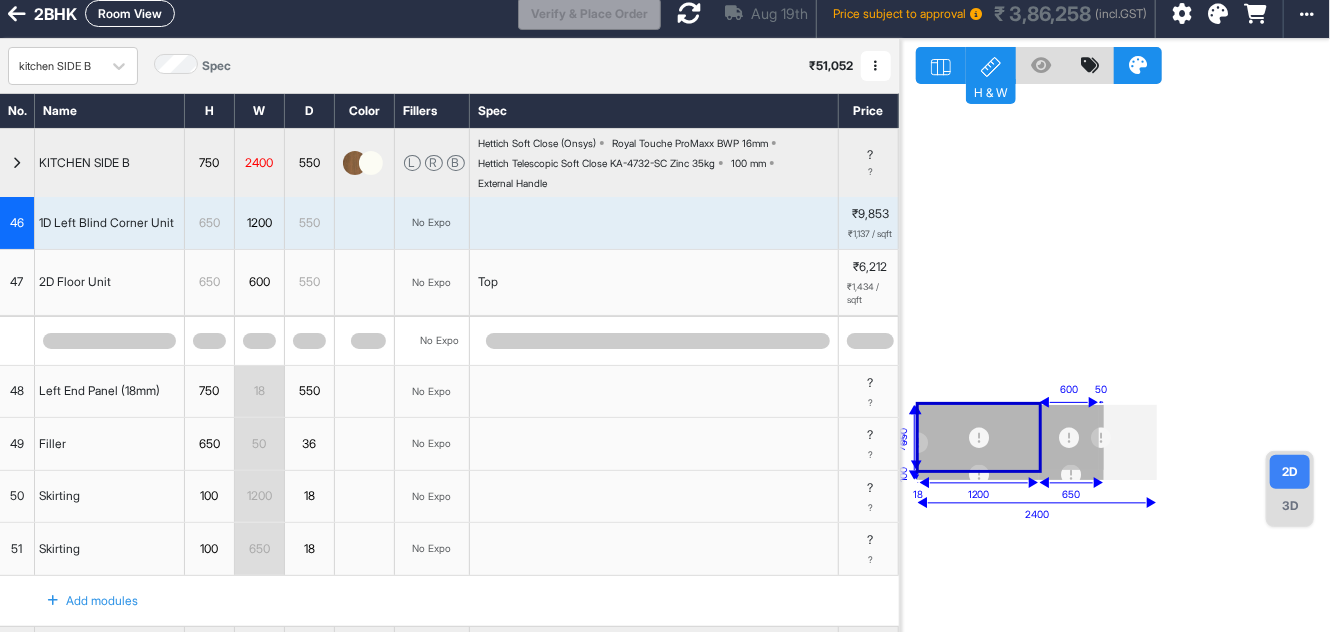scroll, scrollTop: 0, scrollLeft: 0, axis: both 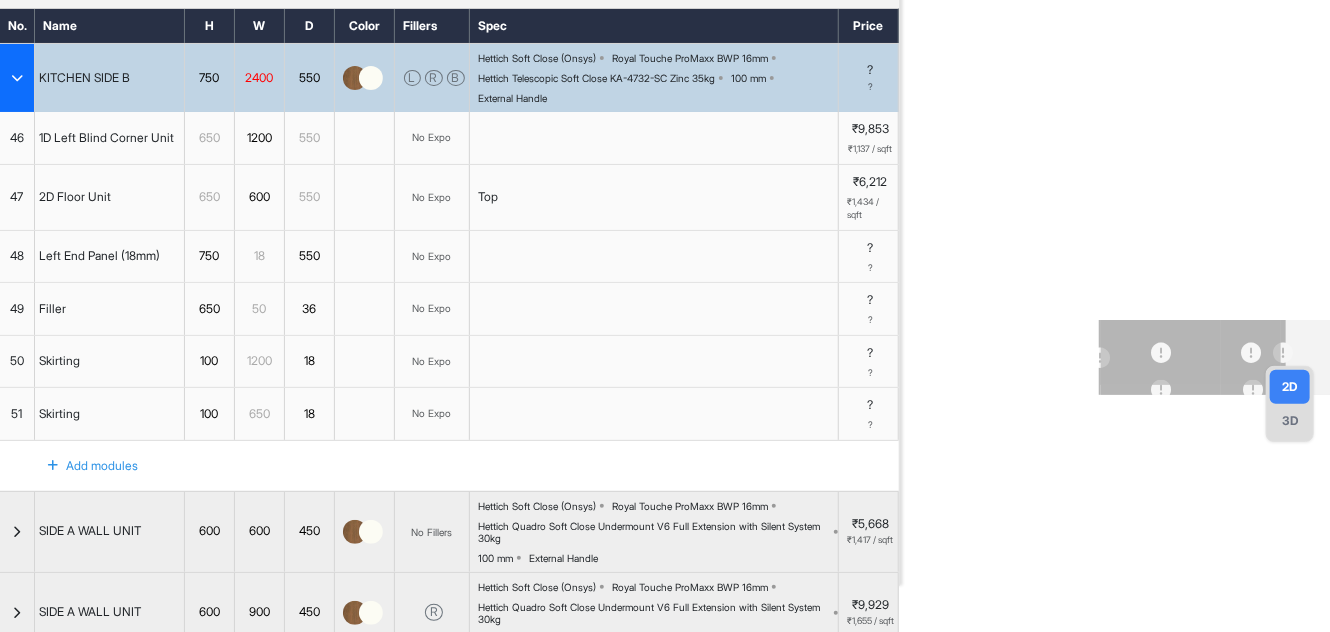 click on "46" at bounding box center [17, 138] 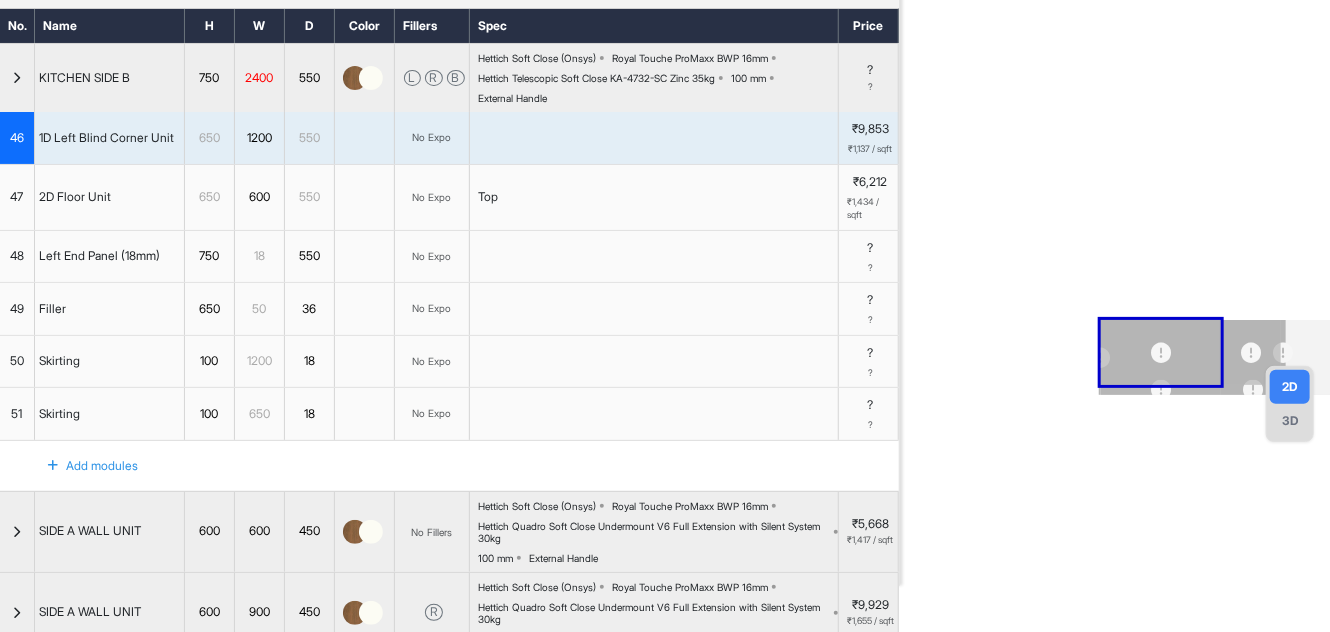 click at bounding box center [17, 78] 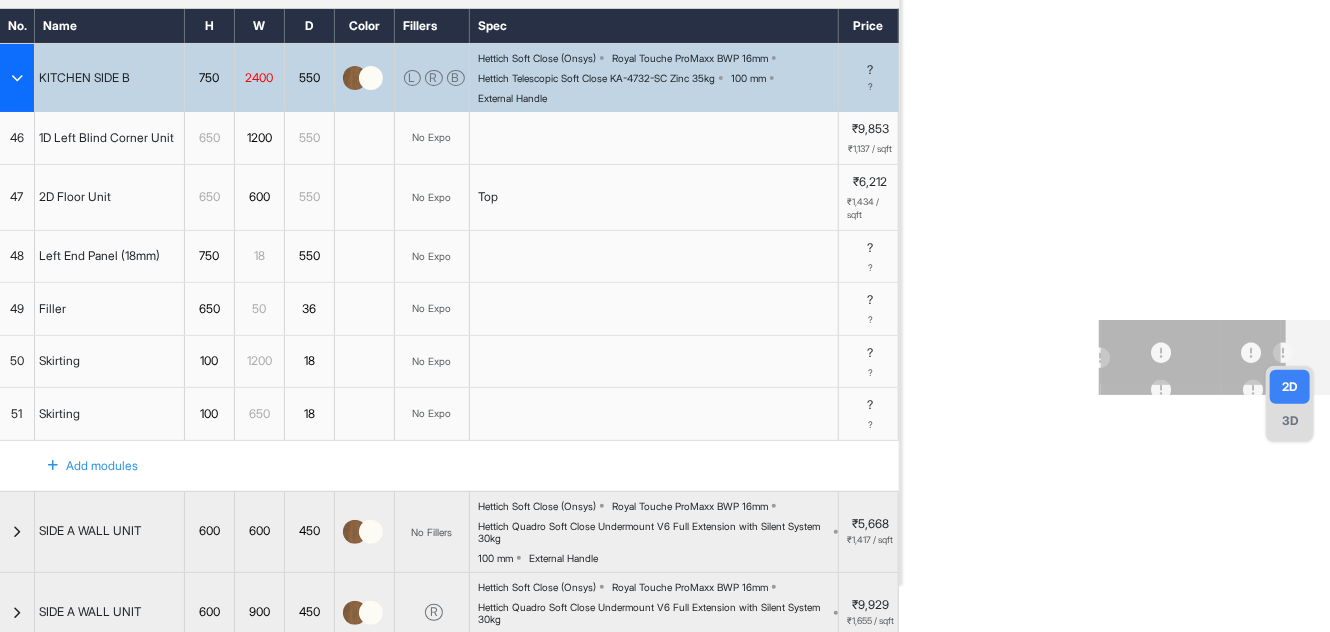 click at bounding box center [17, 78] 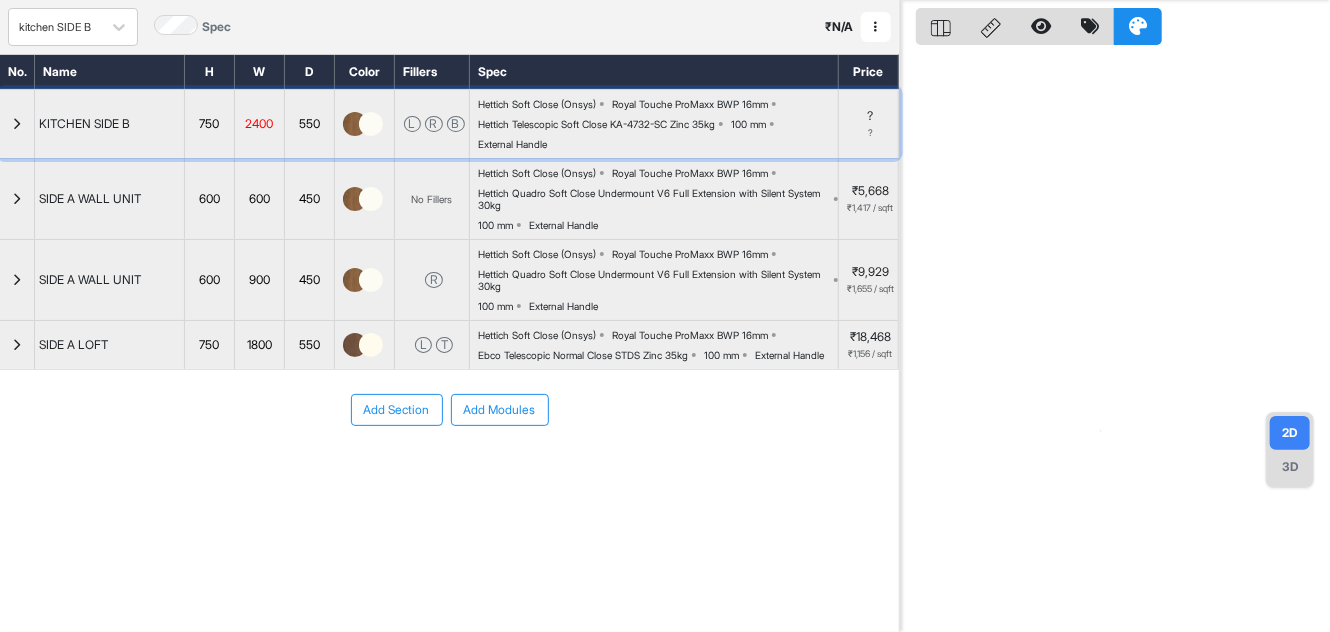 scroll, scrollTop: 49, scrollLeft: 0, axis: vertical 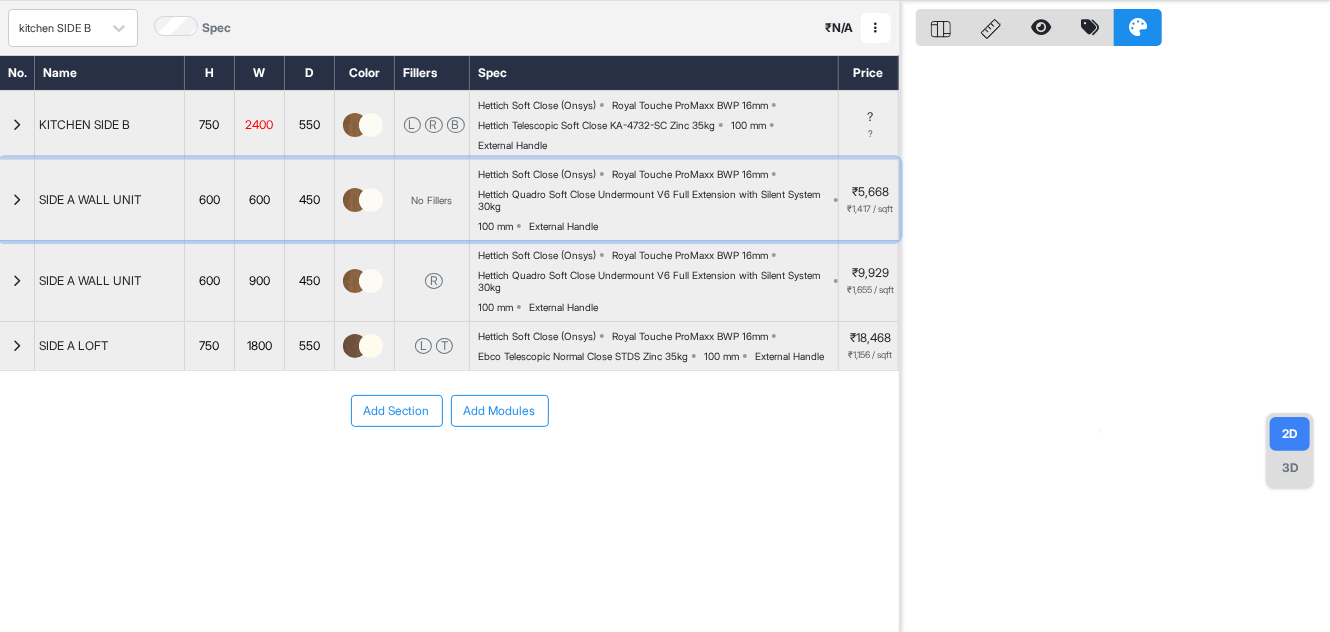 click at bounding box center [17, 200] 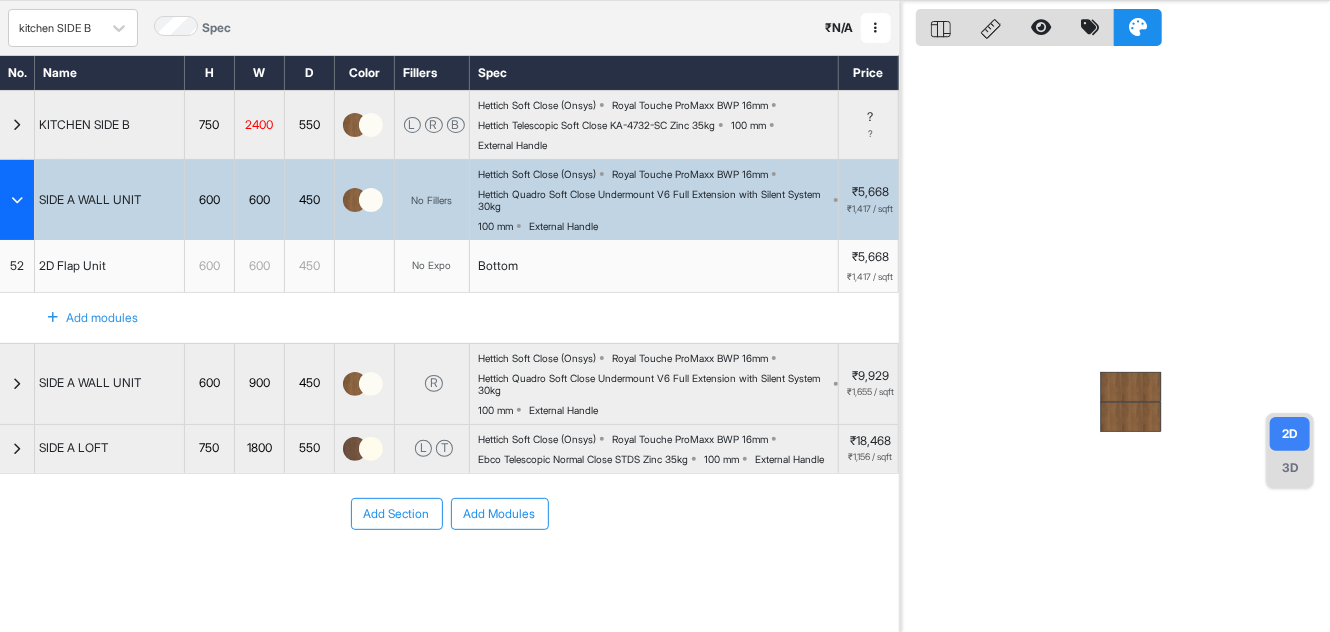click at bounding box center (17, 200) 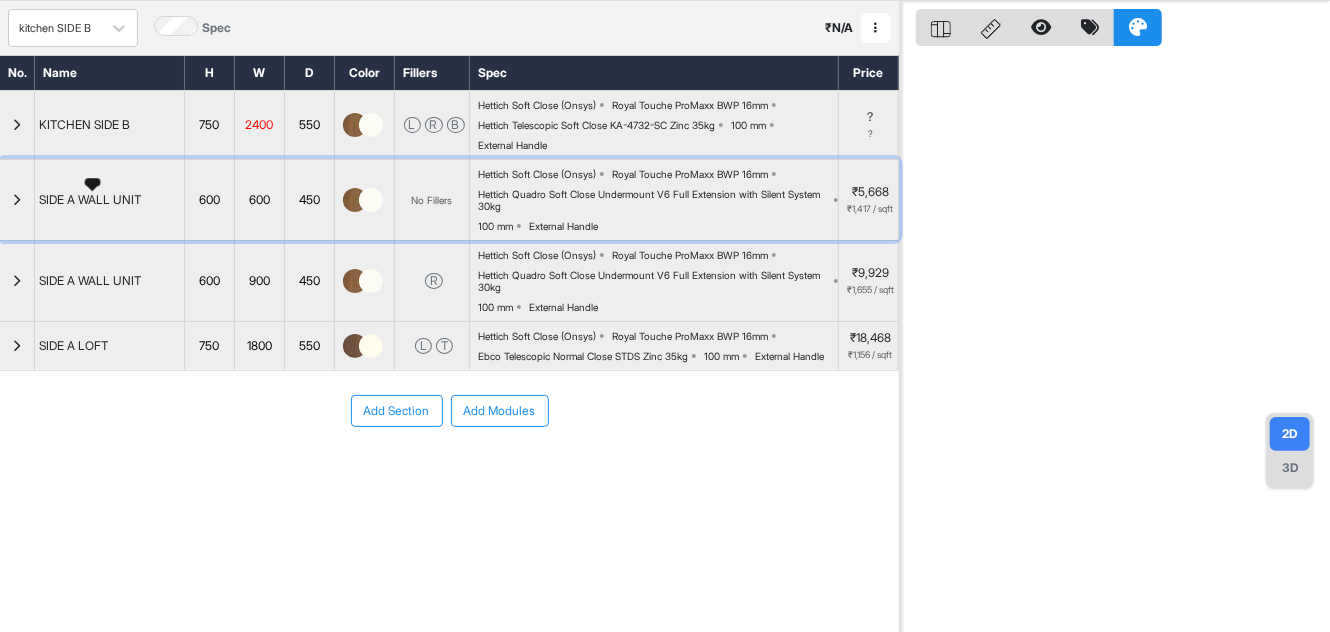 click on "SIDE A WALL UNIT" at bounding box center [90, 200] 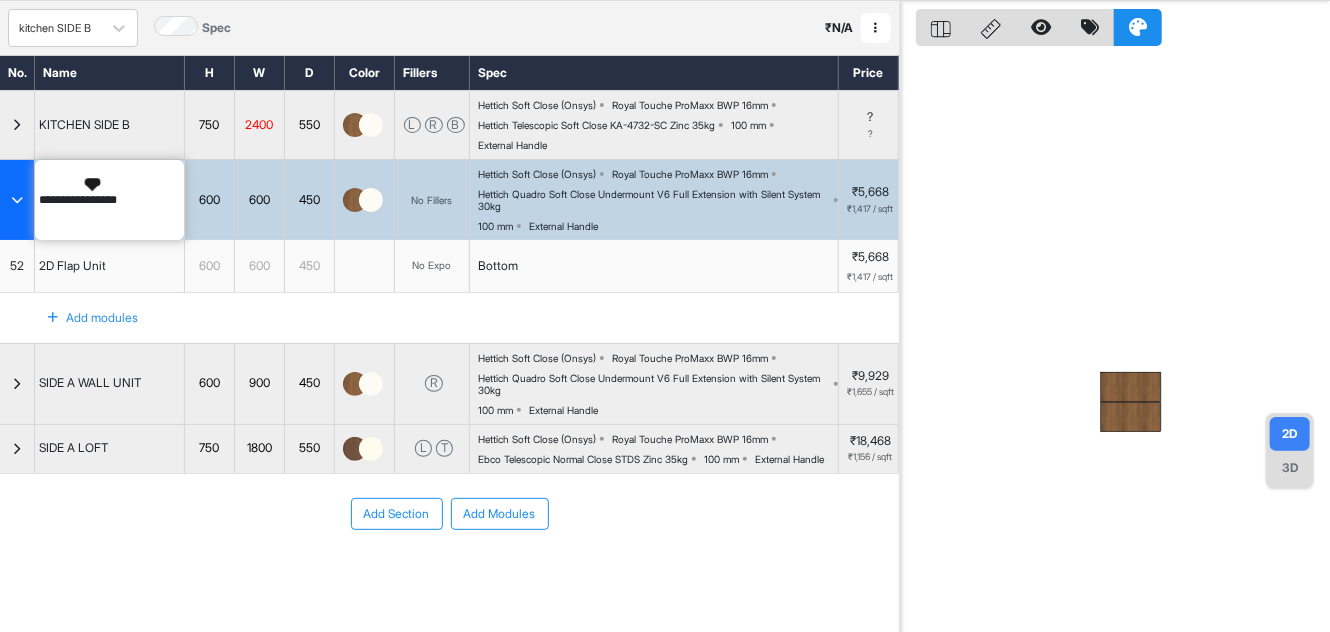 click on "**********" at bounding box center (109, 200) 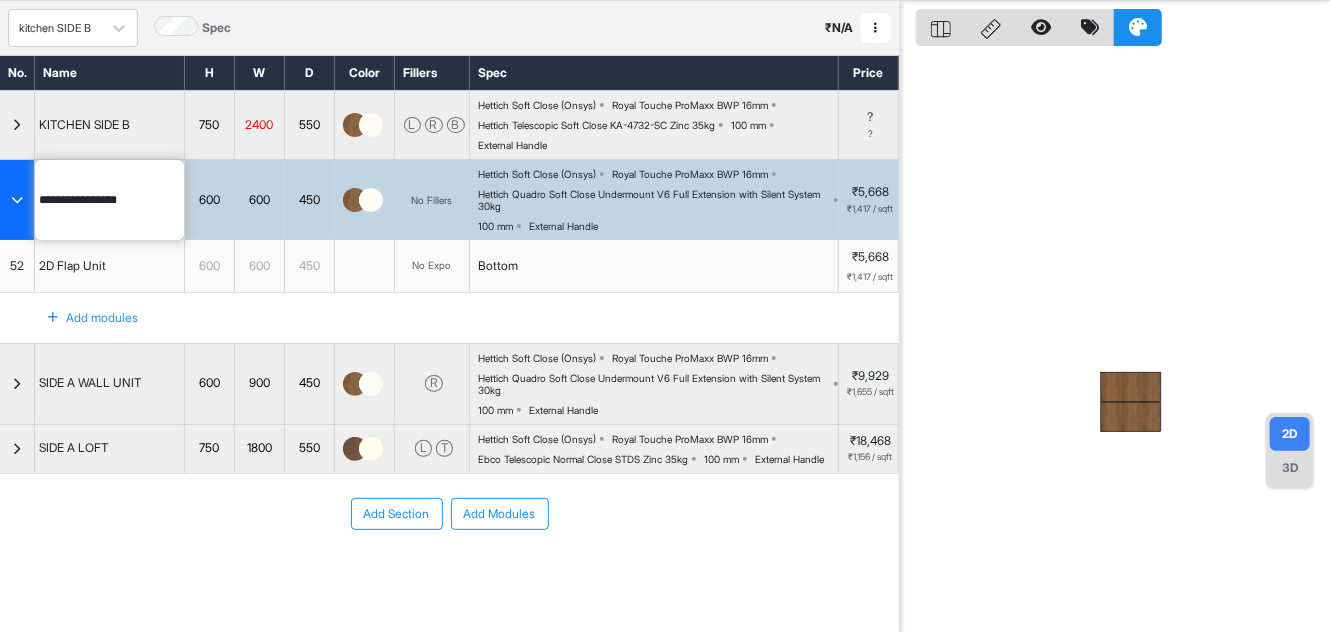 type on "**********" 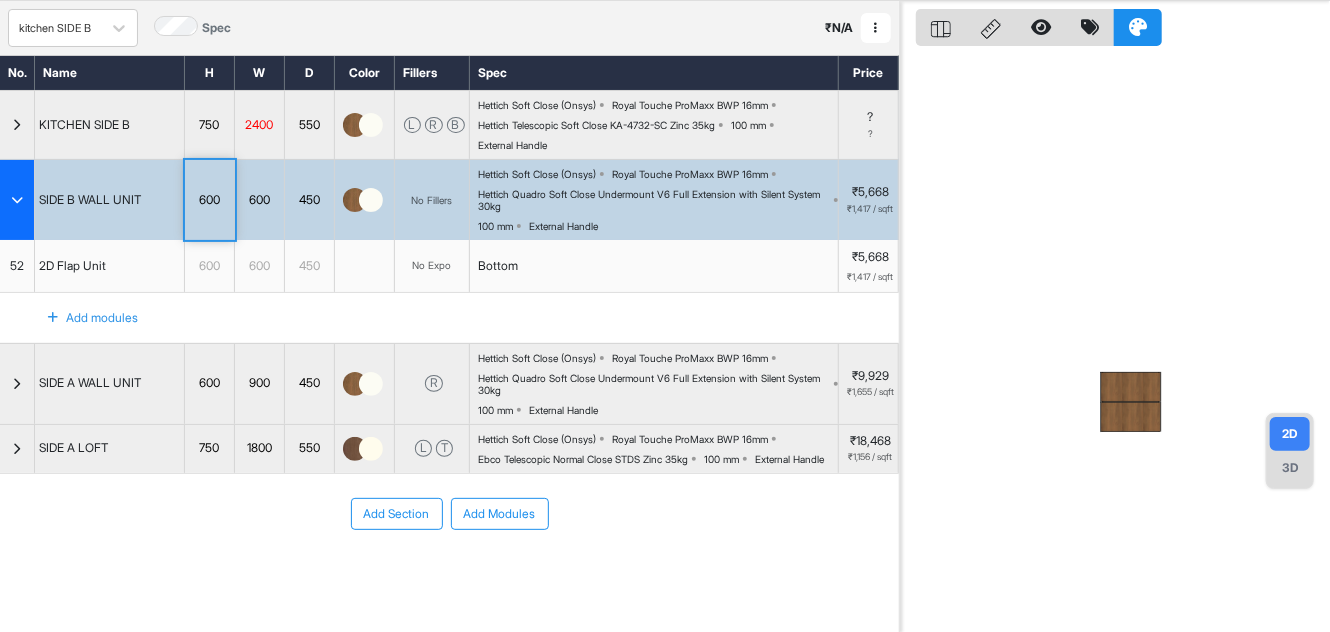 click at bounding box center (17, 200) 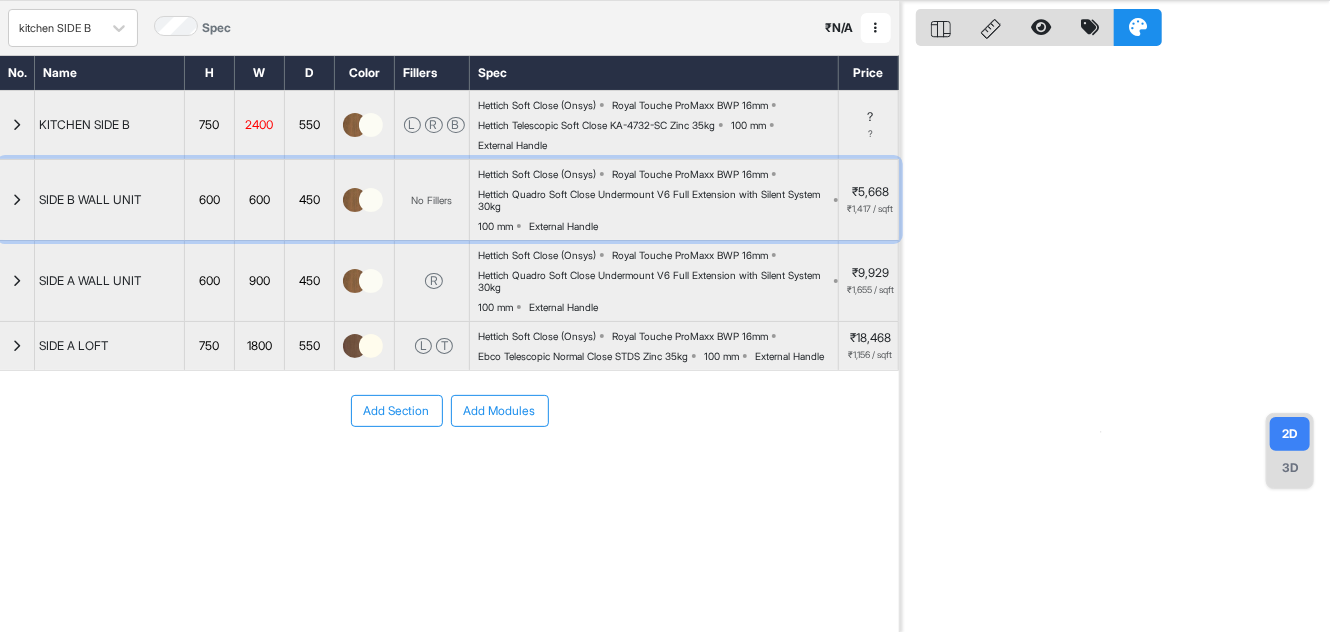 click at bounding box center (17, 200) 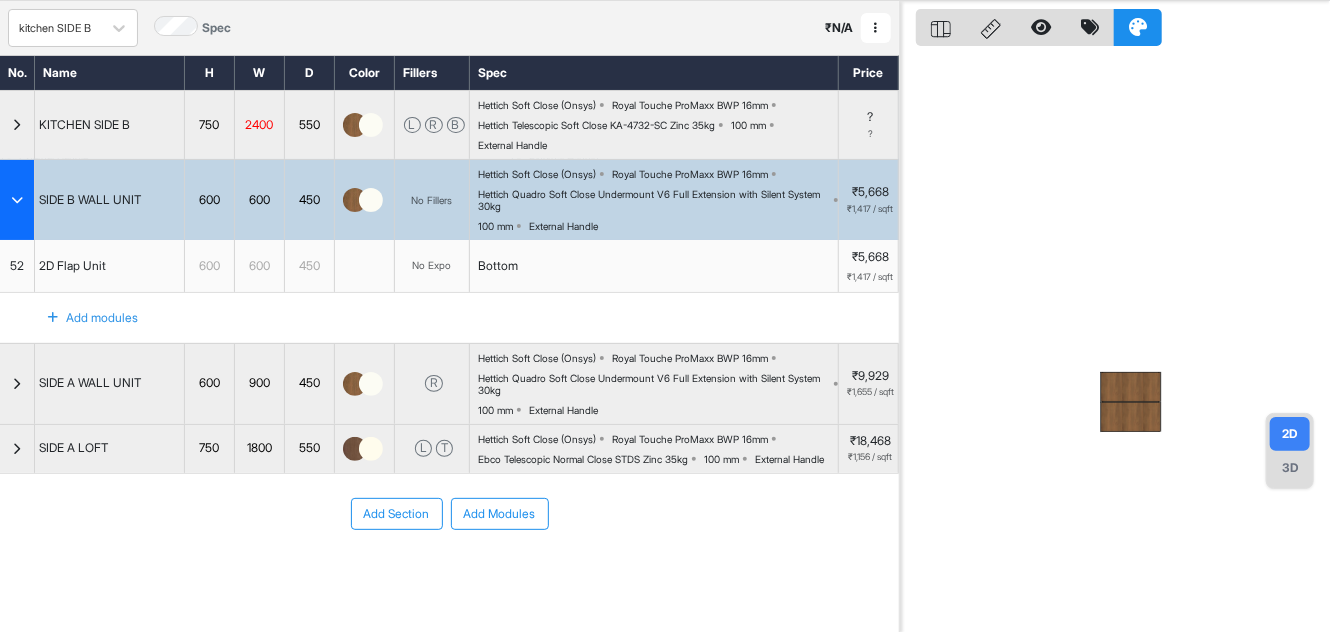 click on "52" at bounding box center [17, 266] 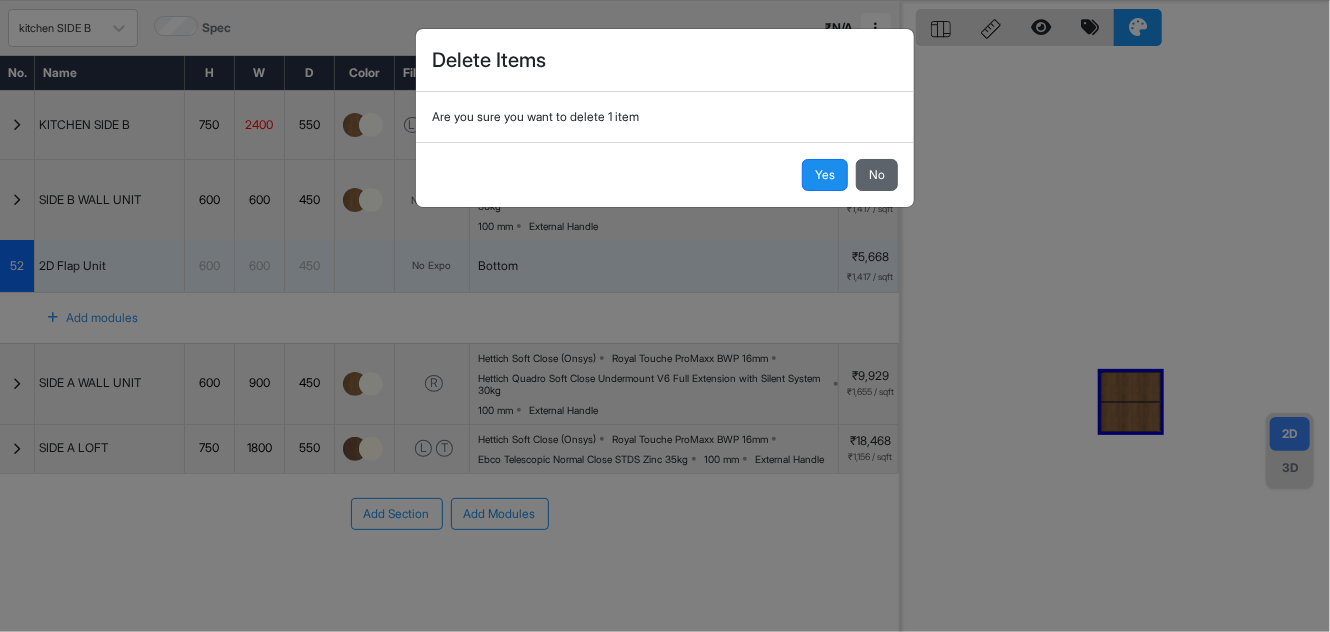 click on "No" at bounding box center (877, 175) 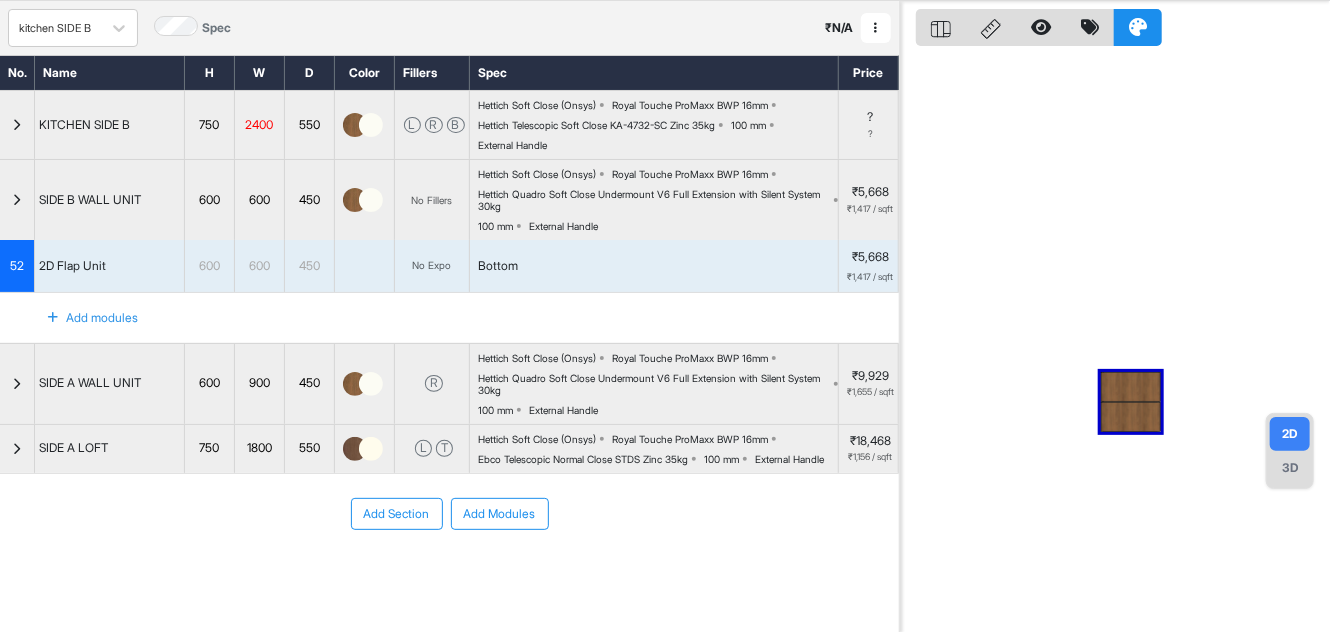 click at bounding box center [17, 200] 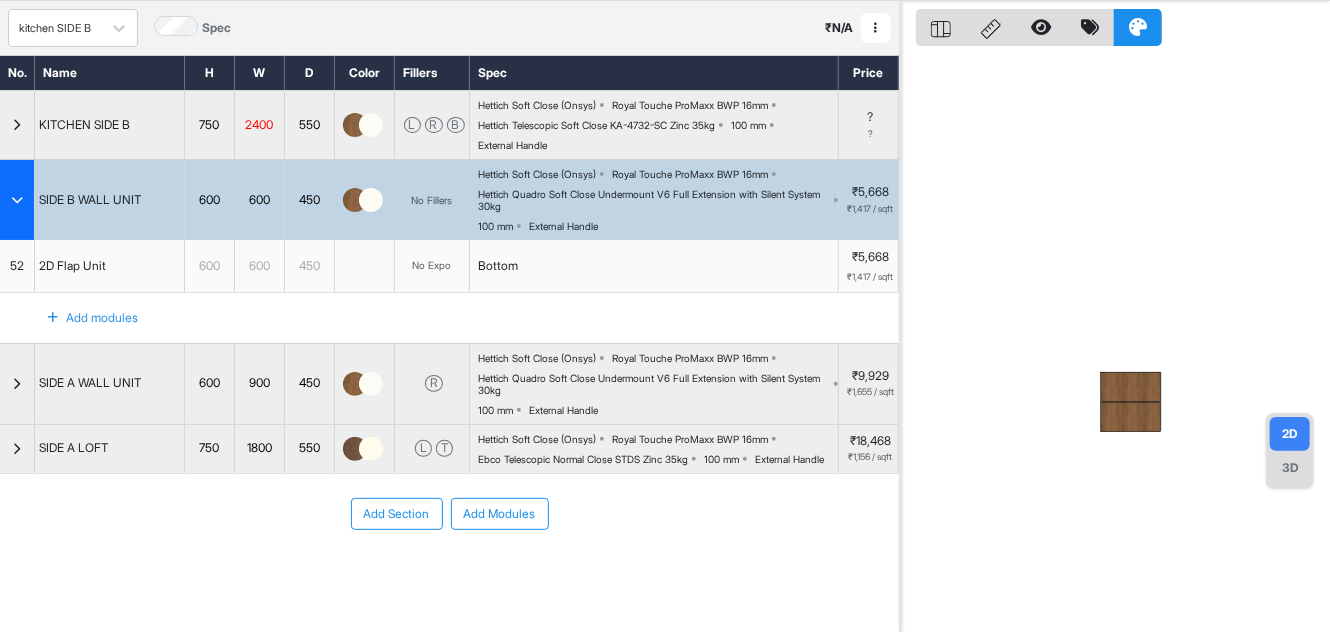 click at bounding box center (17, 200) 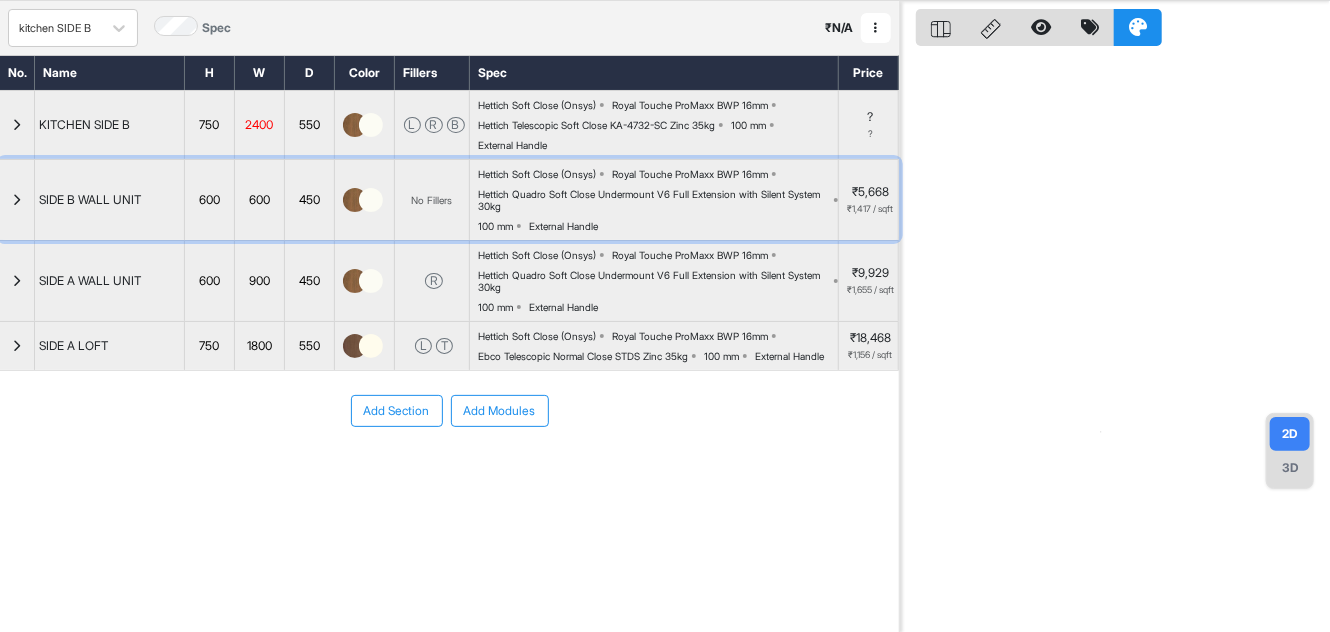click at bounding box center (17, 200) 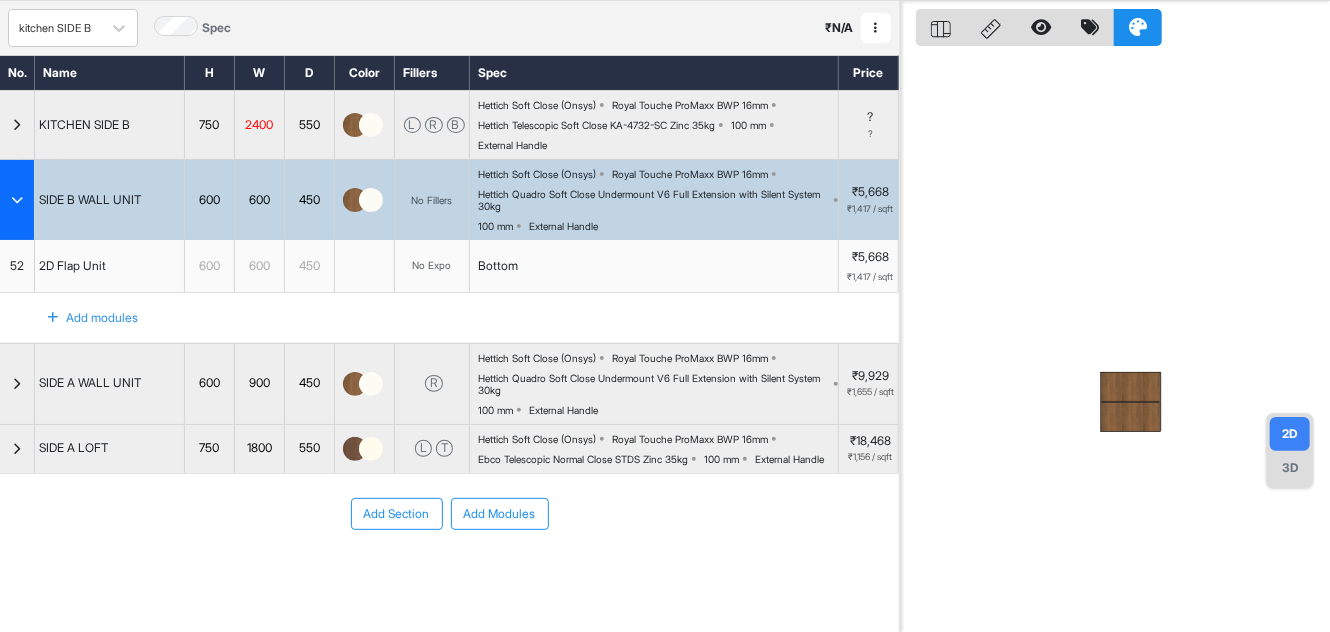 type 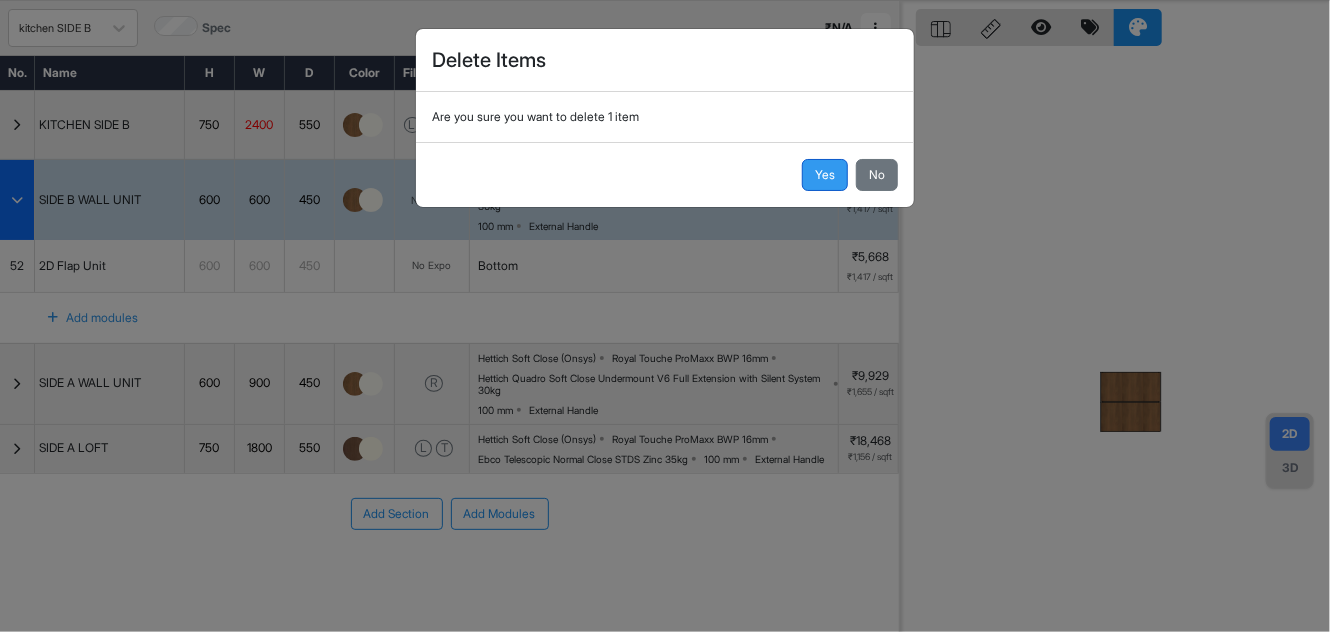 click on "Yes" at bounding box center [825, 175] 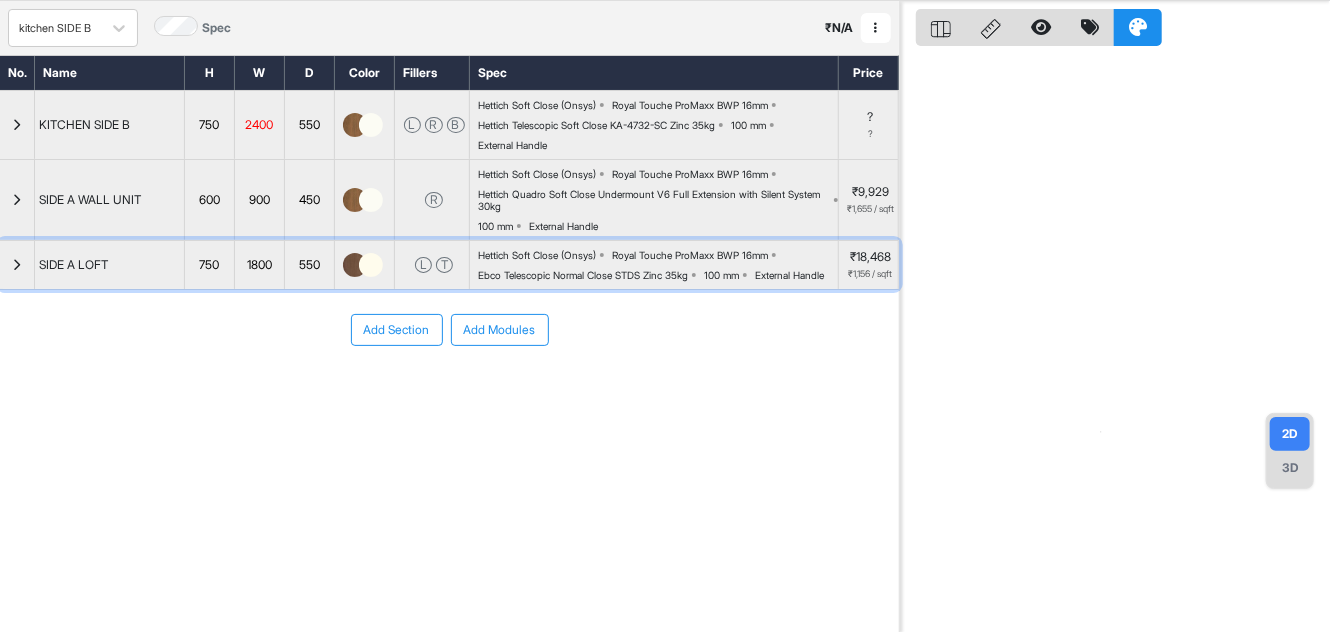 click at bounding box center (371, 265) 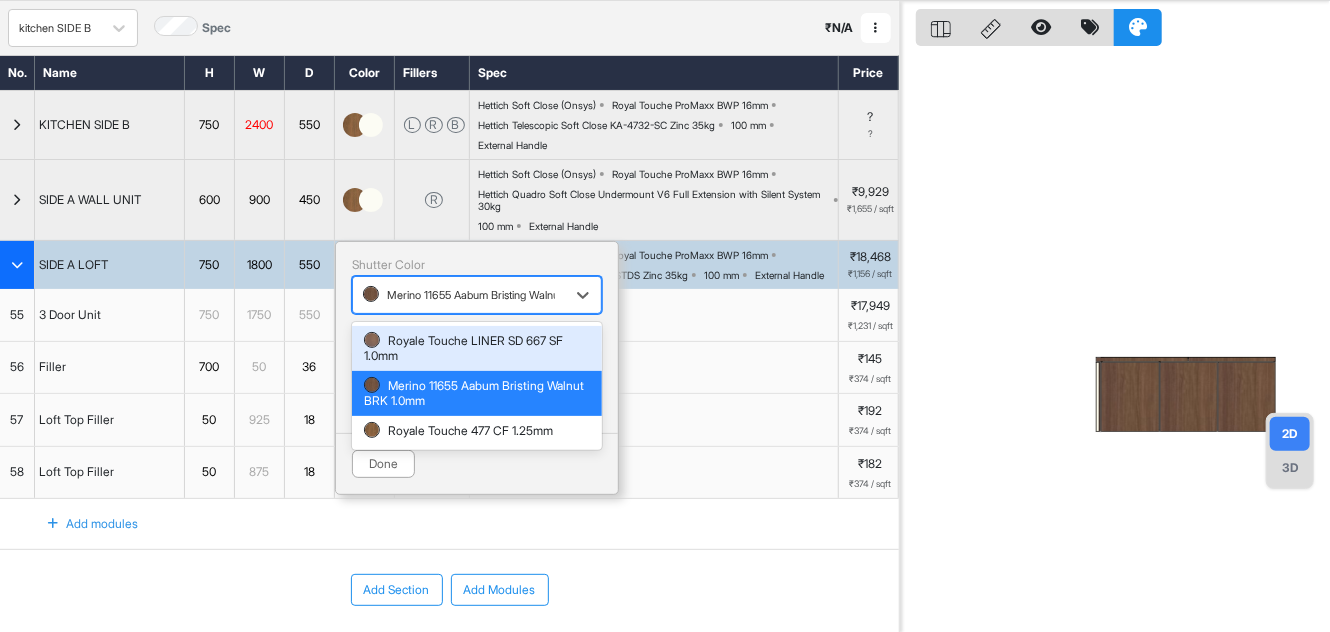 click on "Merino 11655 Aabum Bristing Walnut BRK 1.0mm" at bounding box center [459, 295] 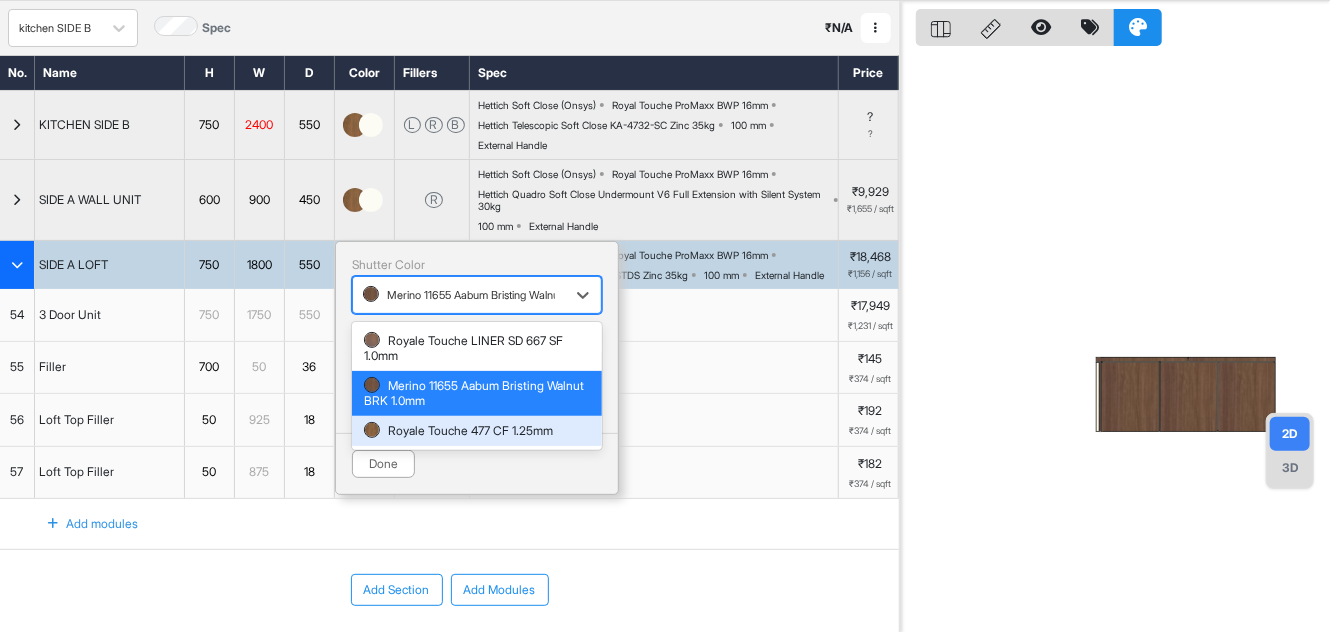 click on "Royale Touche 477 CF 1.25mm" at bounding box center [477, 431] 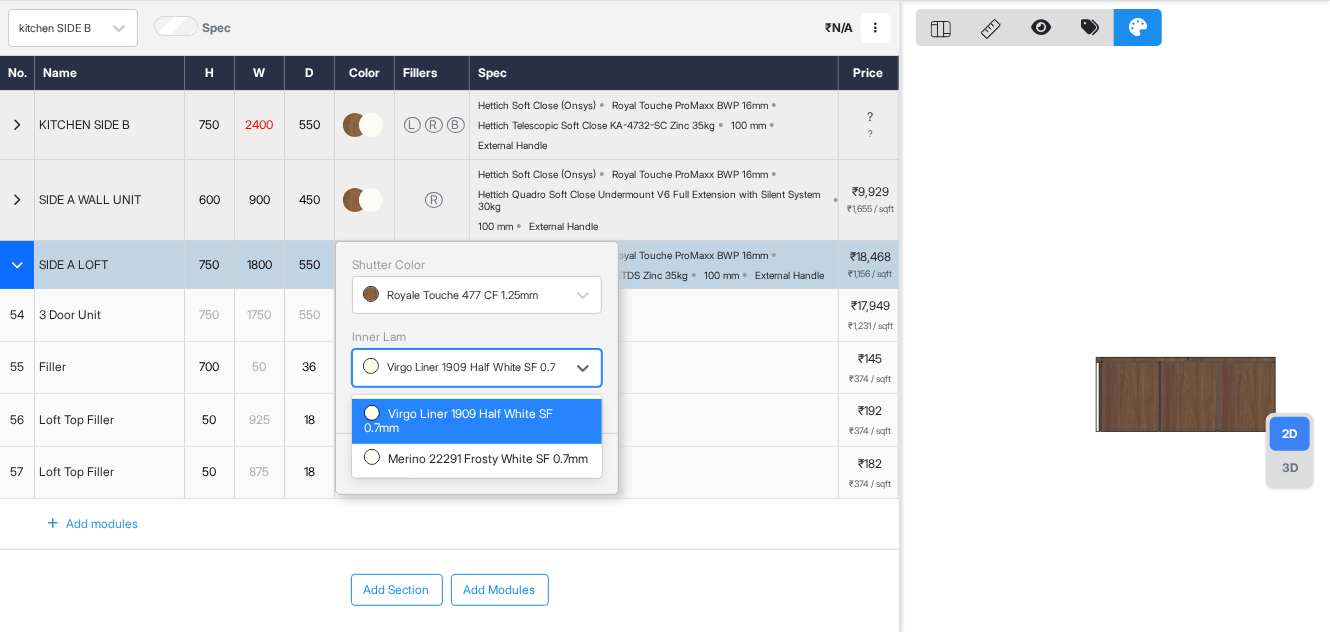 click at bounding box center [459, 368] 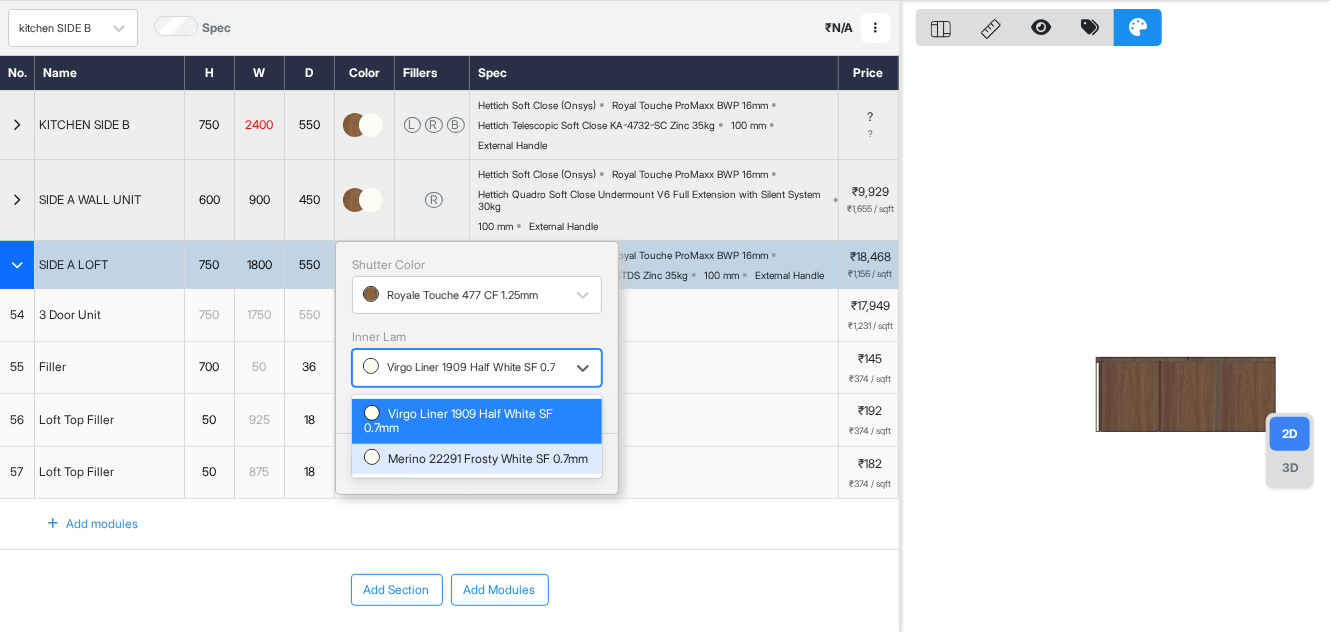 click on "Merino 22291 Frosty White SF 0.7mm" at bounding box center [477, 459] 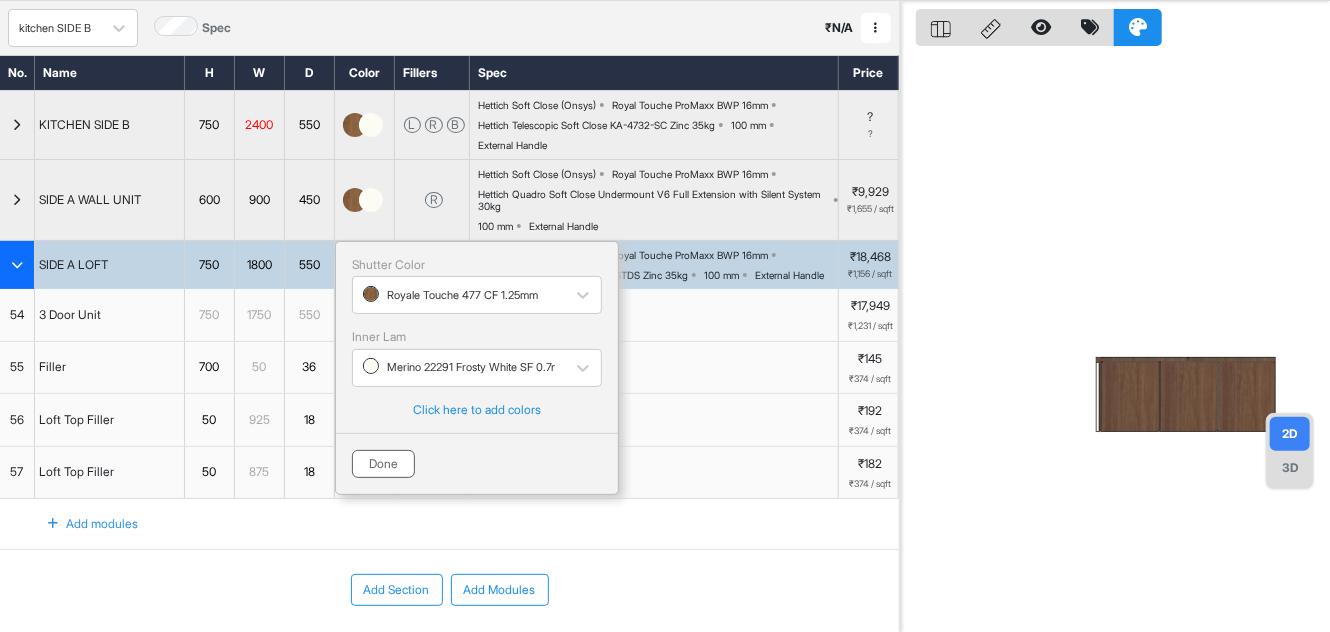 click on "Done" at bounding box center (383, 464) 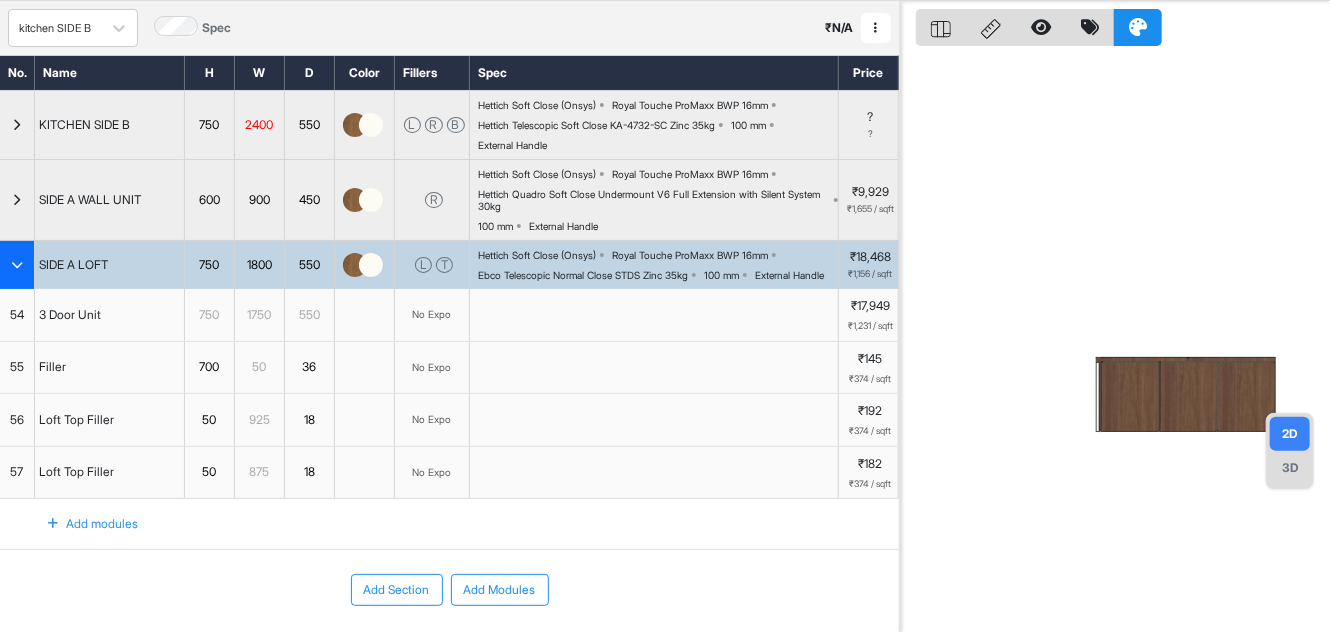 click at bounding box center [17, 265] 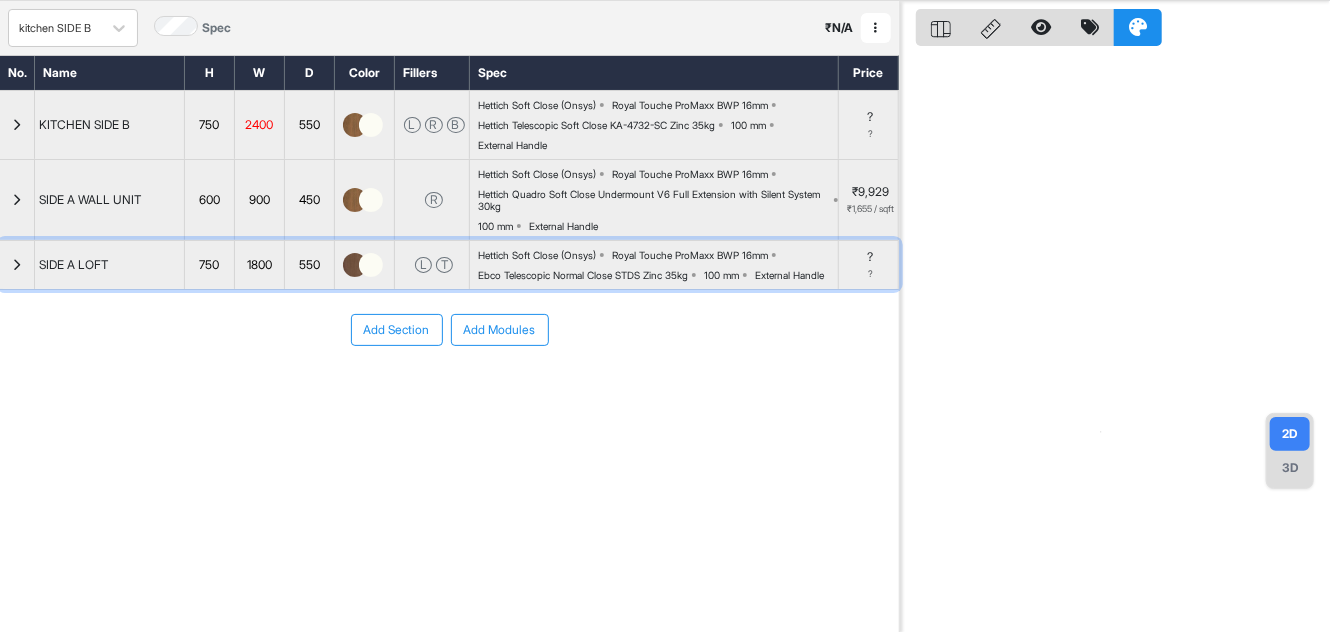 click at bounding box center (17, 265) 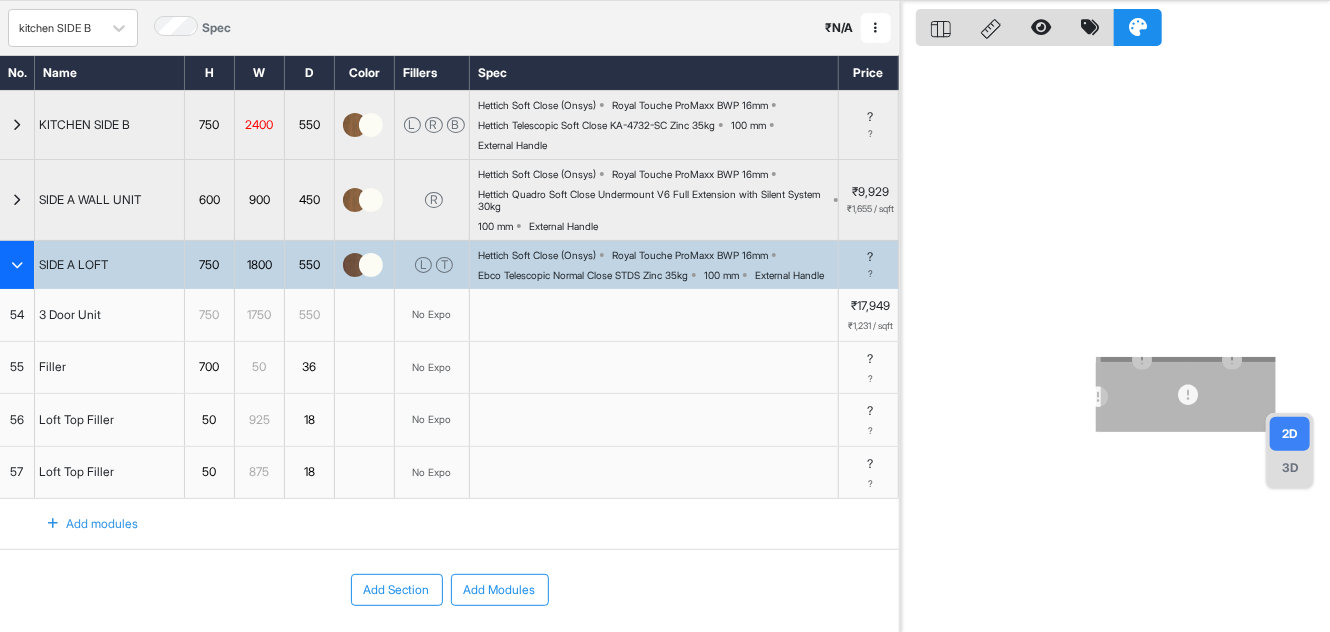 click at bounding box center [17, 265] 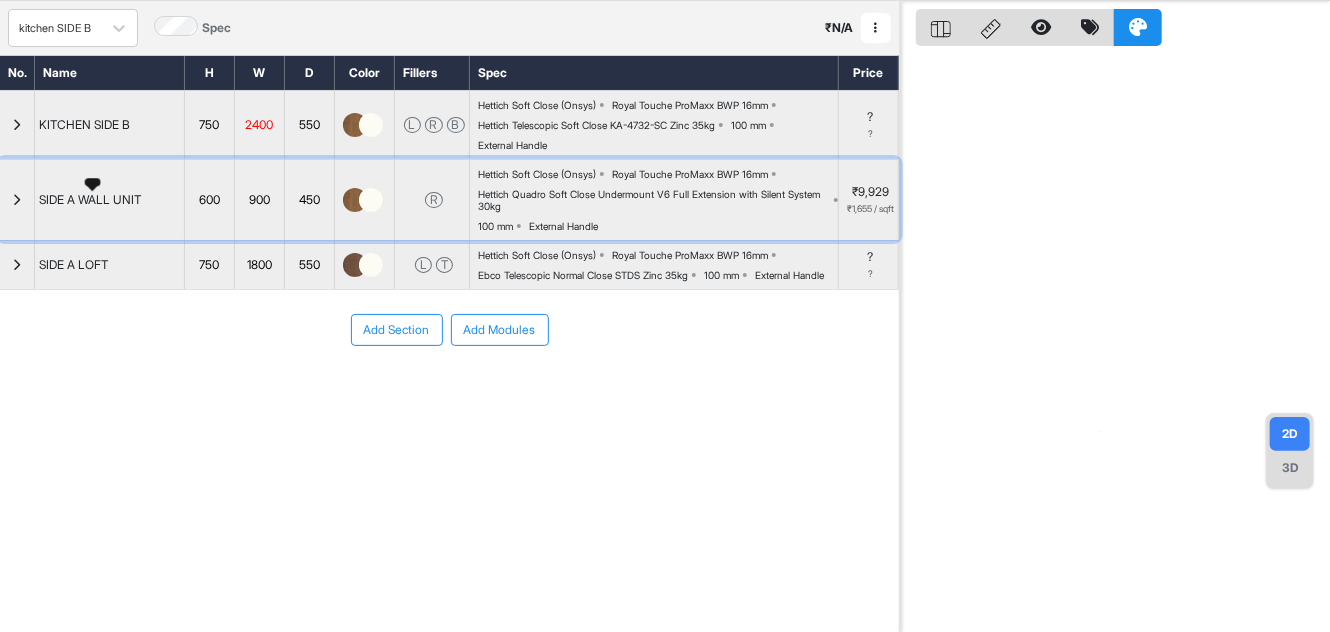 click on "SIDE A WALL UNIT" at bounding box center (90, 200) 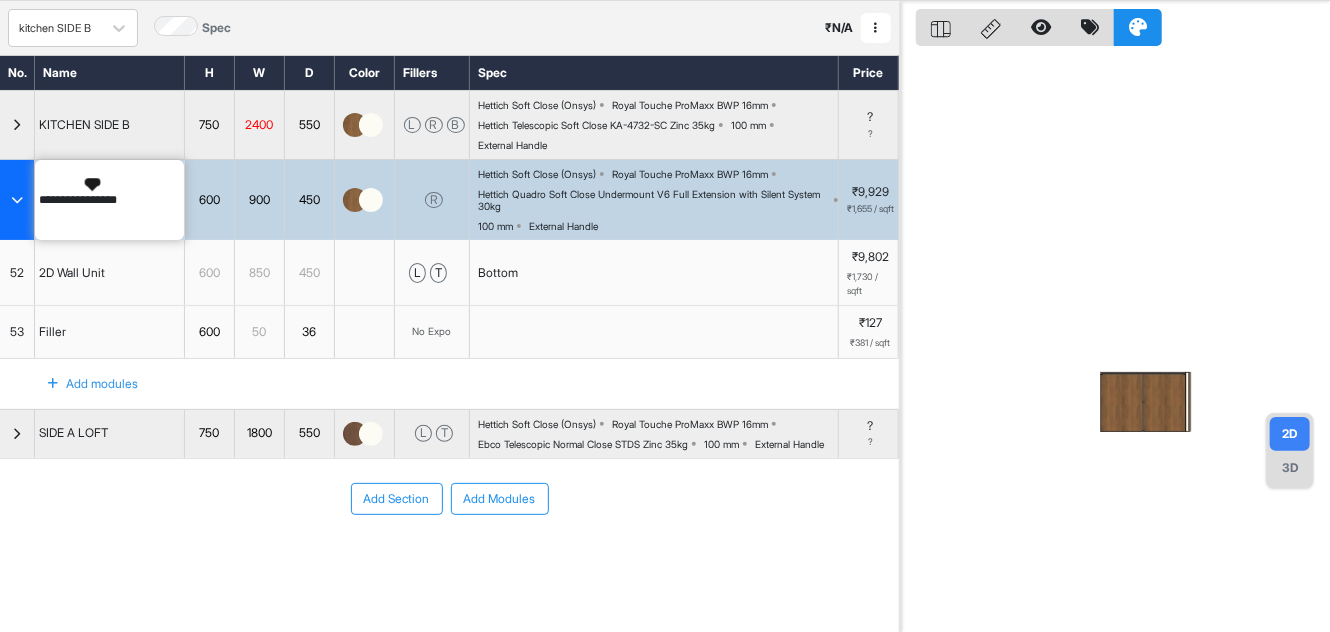 click on "**********" at bounding box center (109, 200) 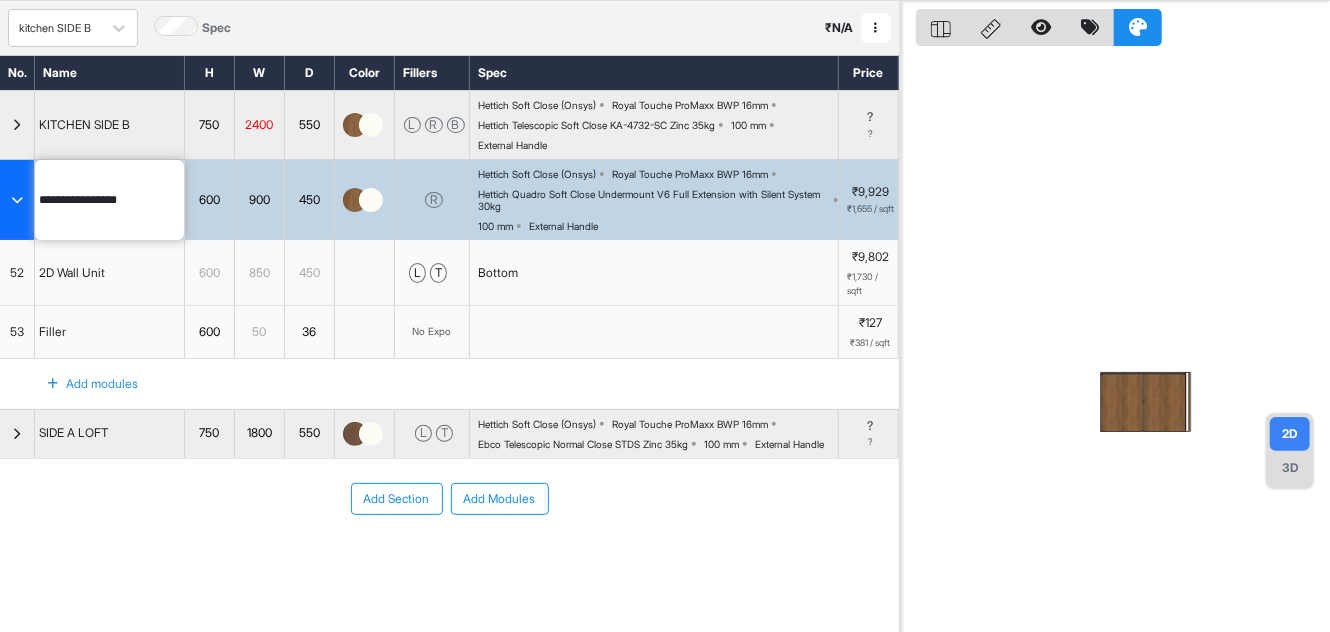 type on "**********" 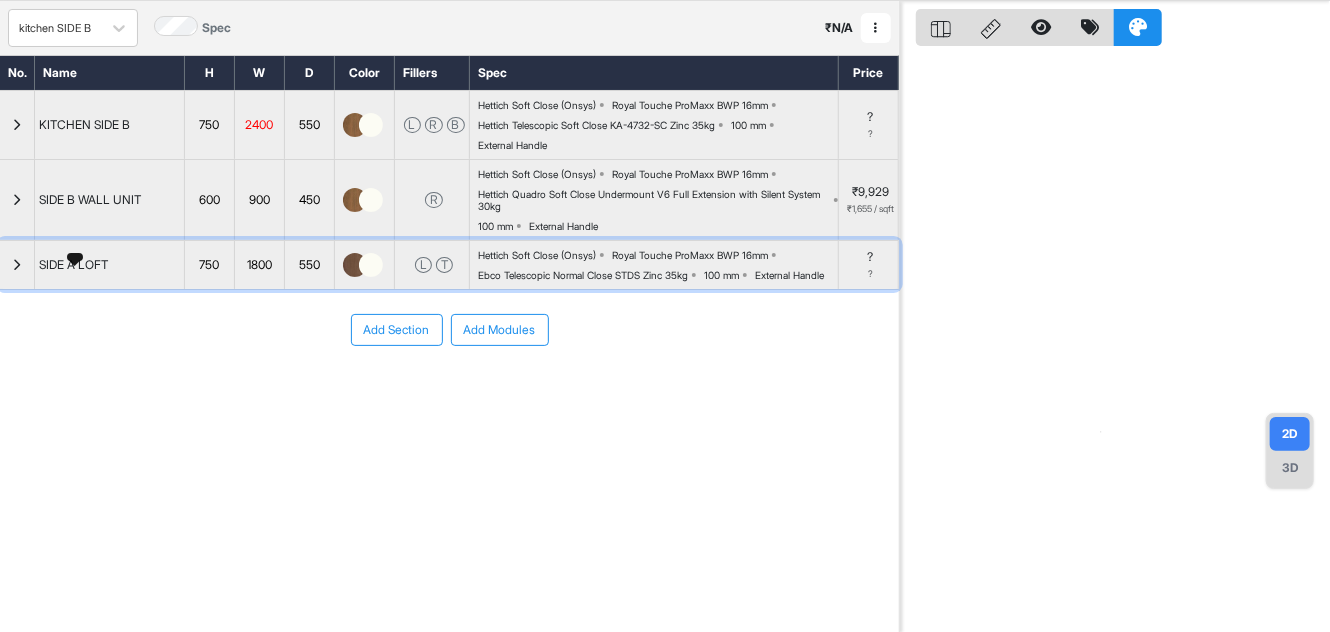 click on "SIDE A LOFT" at bounding box center (73, 265) 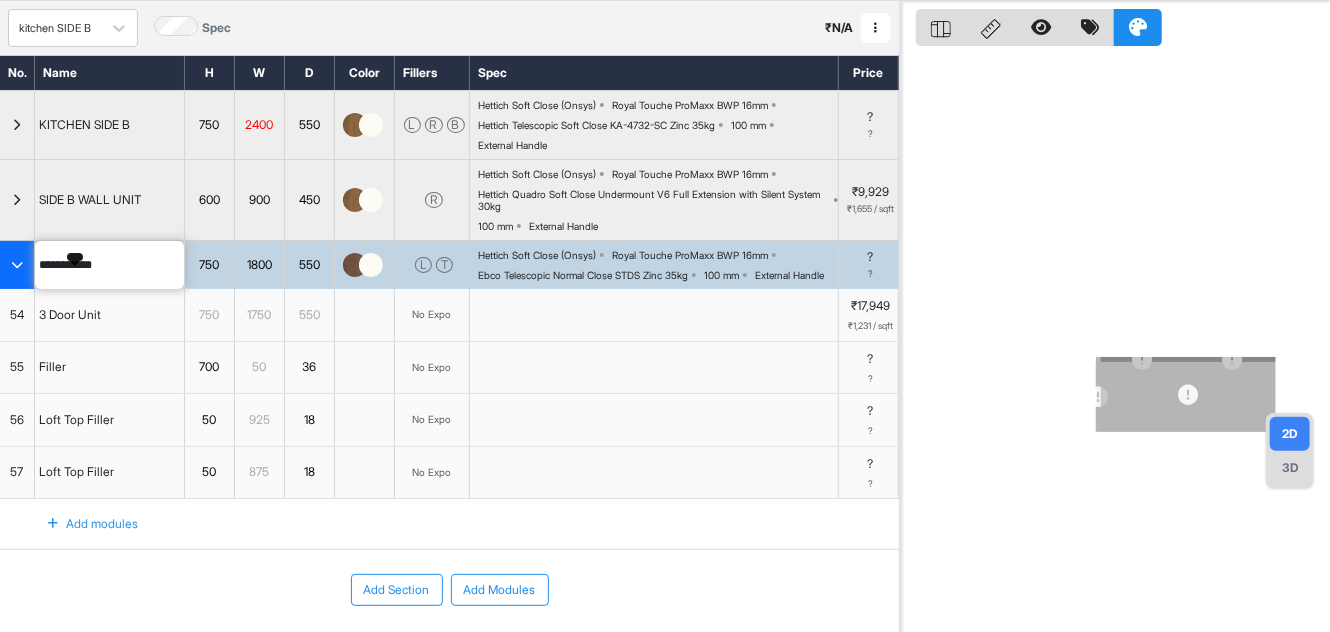 click on "**********" at bounding box center (109, 265) 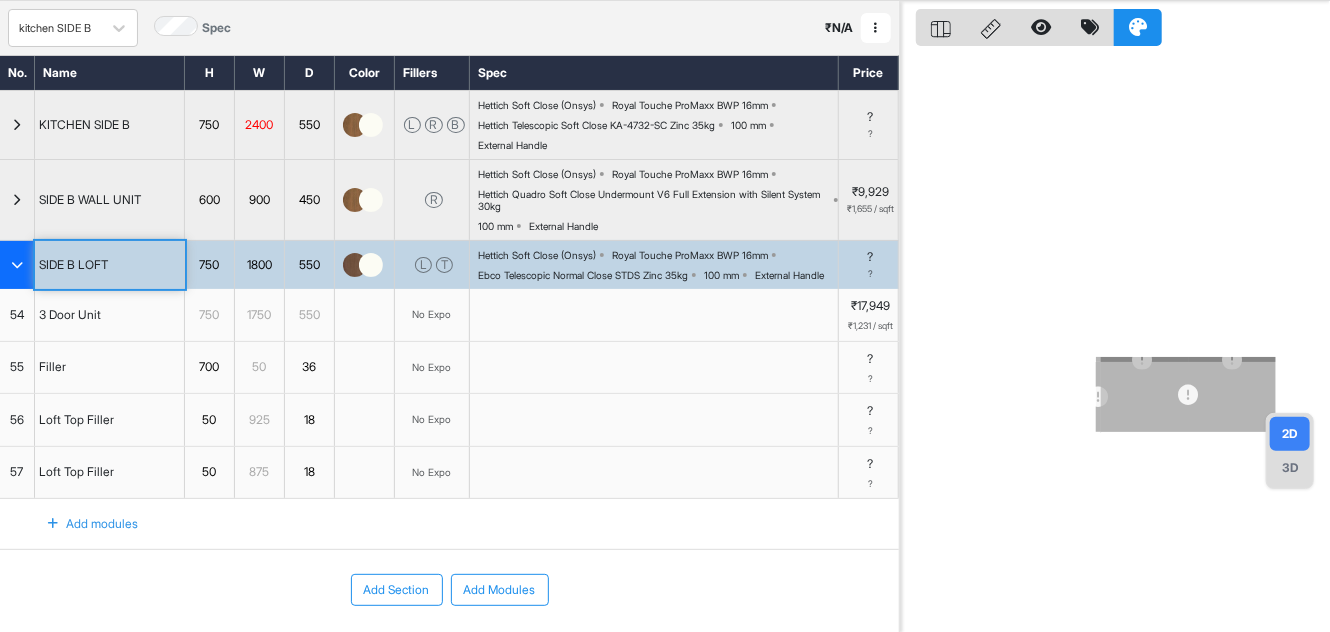 click at bounding box center [17, 265] 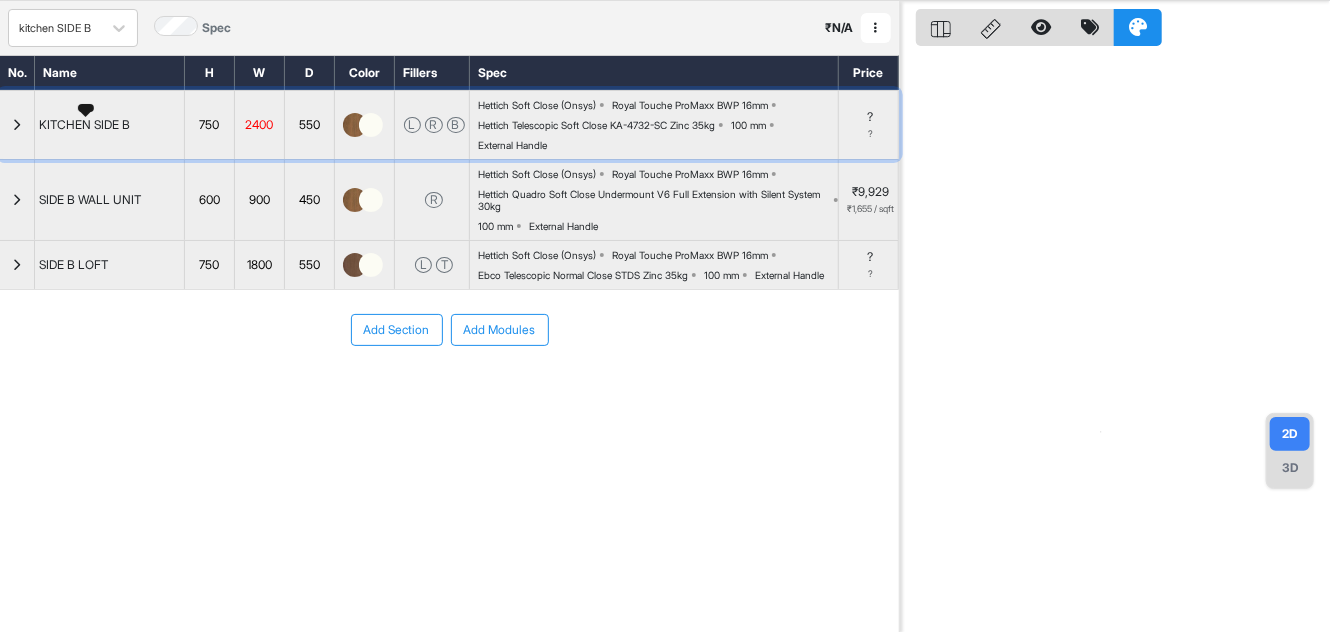 click on "KITCHEN SIDE B" at bounding box center [84, 125] 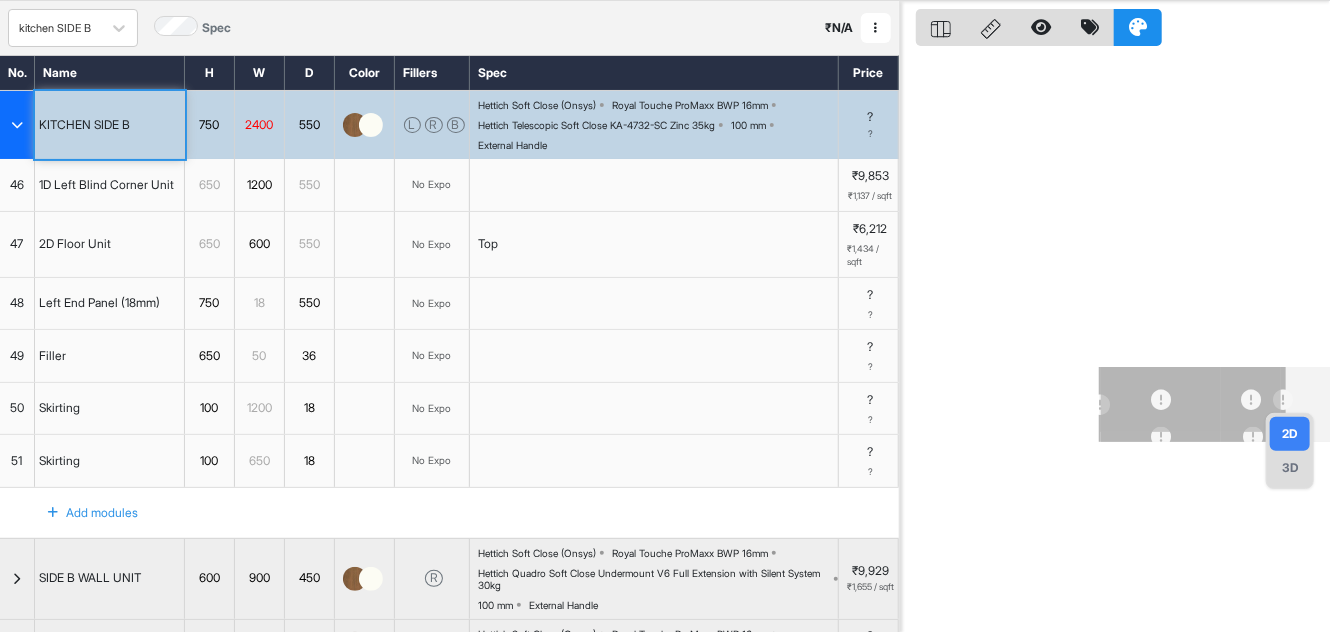 click on "Add modules" at bounding box center (92, 513) 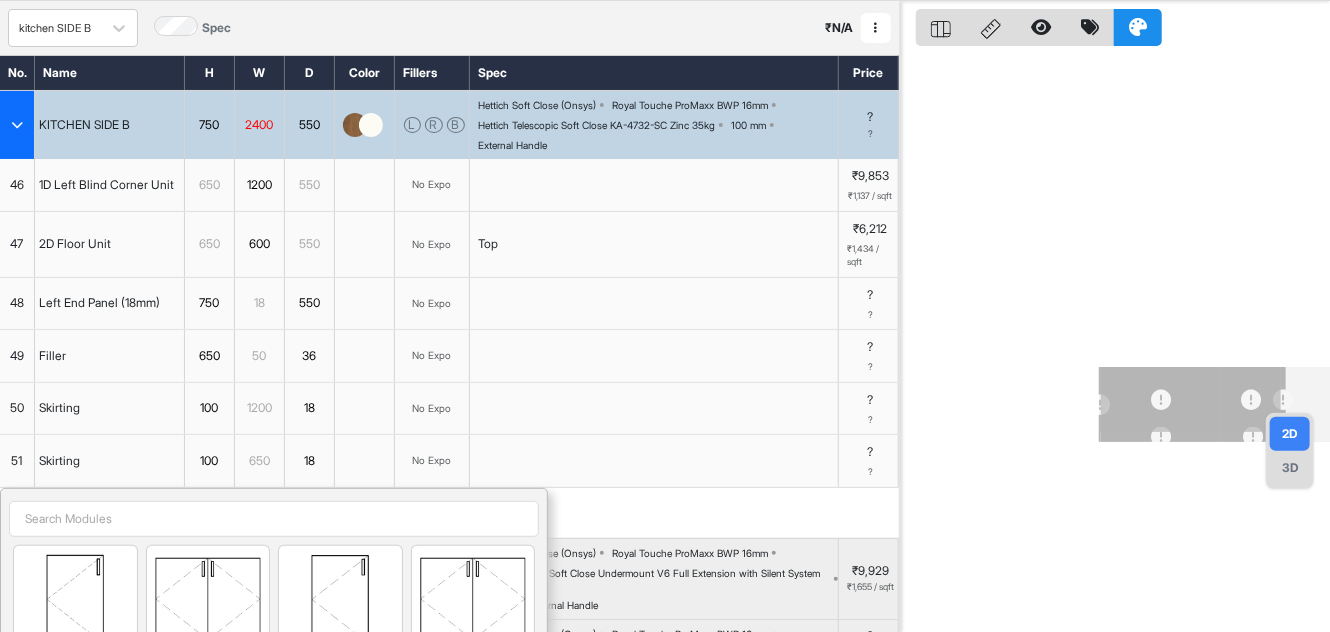 scroll, scrollTop: 523, scrollLeft: 0, axis: vertical 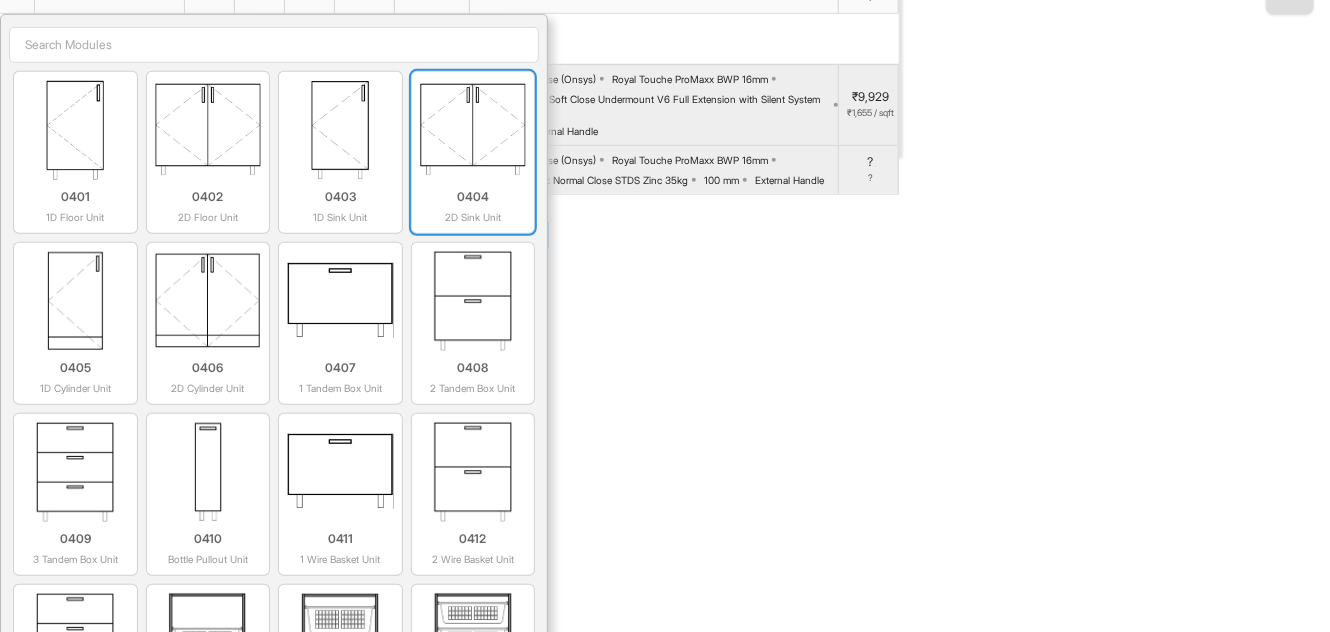 click on "0404" at bounding box center (473, 197) 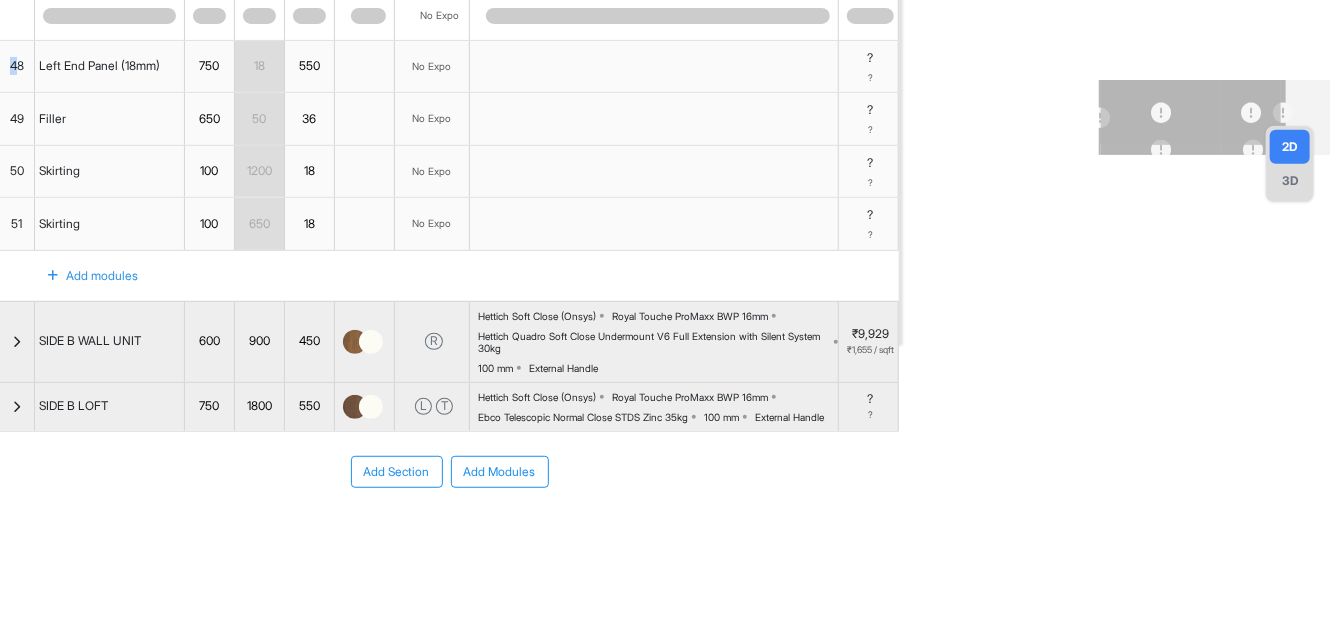 drag, startPoint x: 11, startPoint y: 74, endPoint x: 14, endPoint y: 59, distance: 15.297058 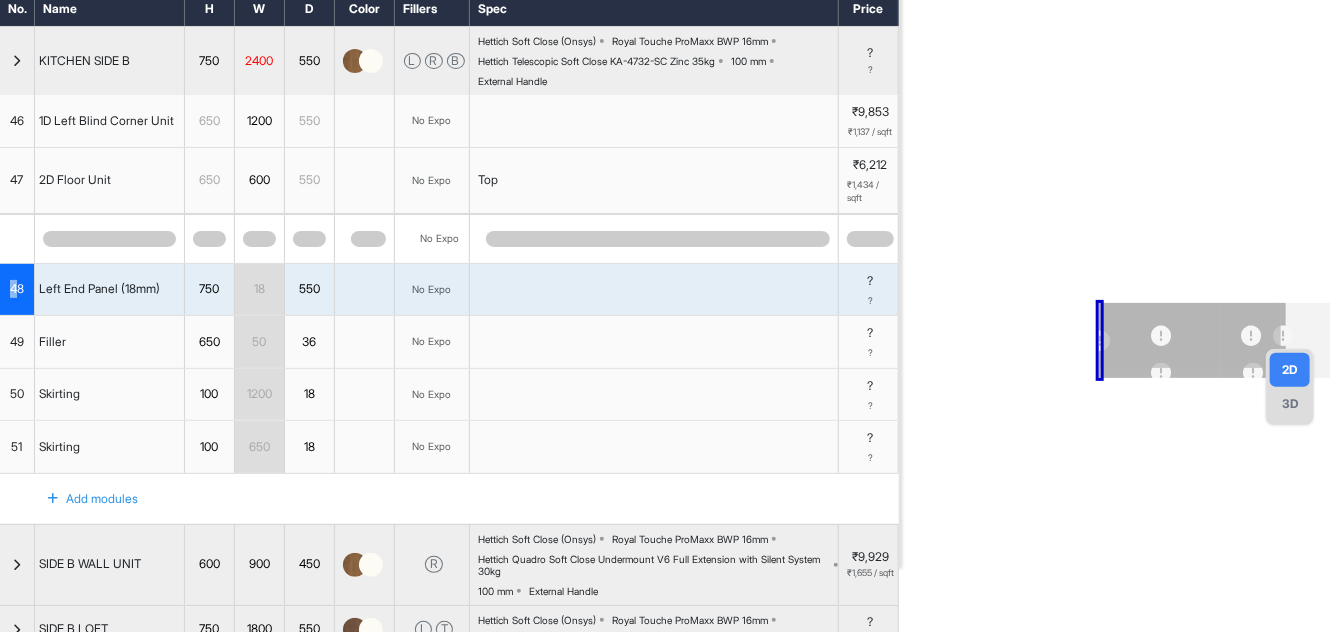 scroll, scrollTop: 135, scrollLeft: 0, axis: vertical 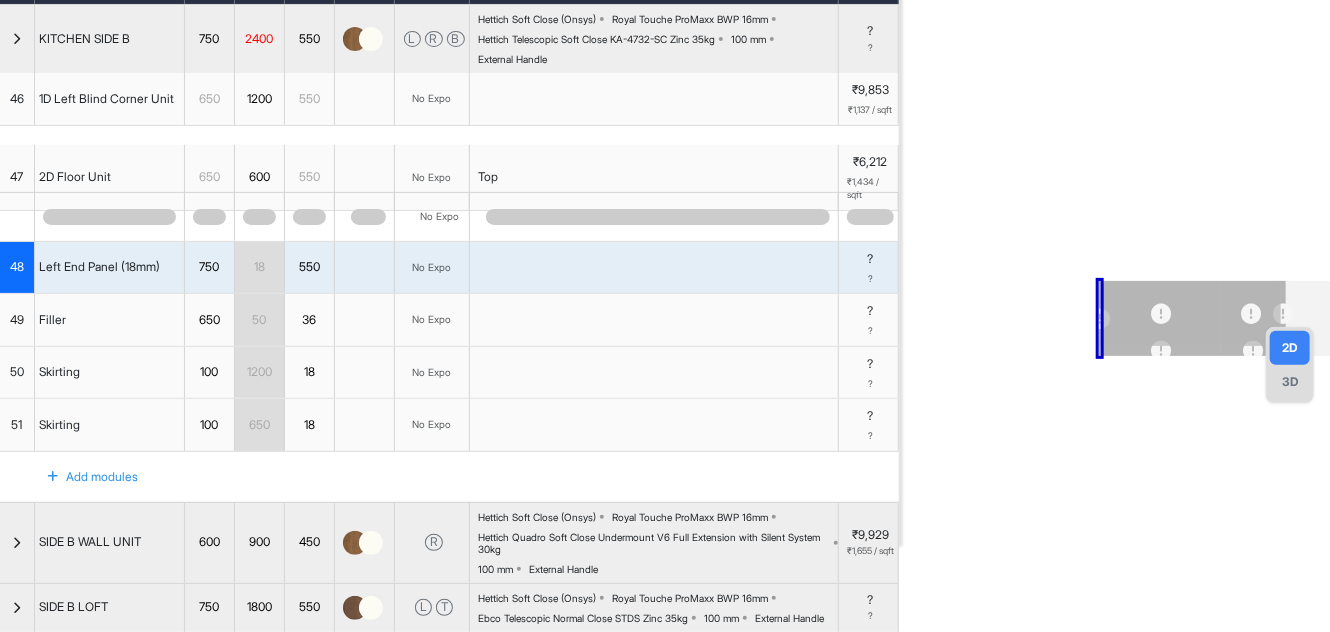 drag, startPoint x: 27, startPoint y: 174, endPoint x: 18, endPoint y: 196, distance: 23.769728 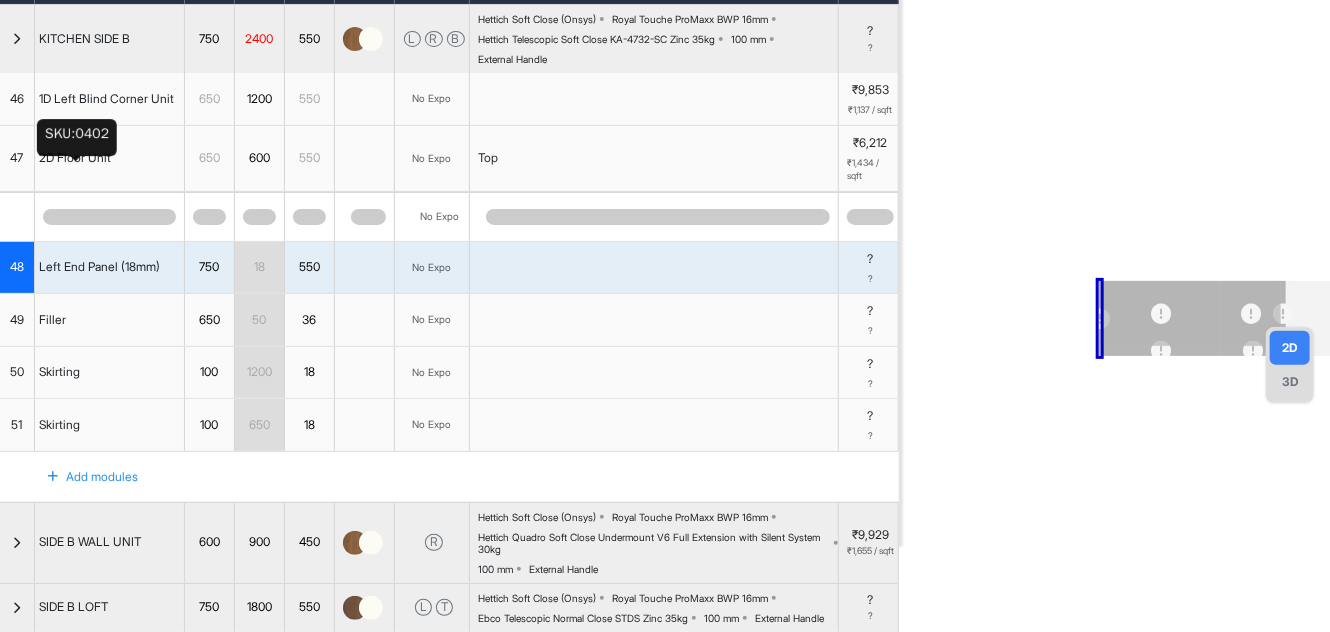 click on "2D Floor Unit" at bounding box center [75, 158] 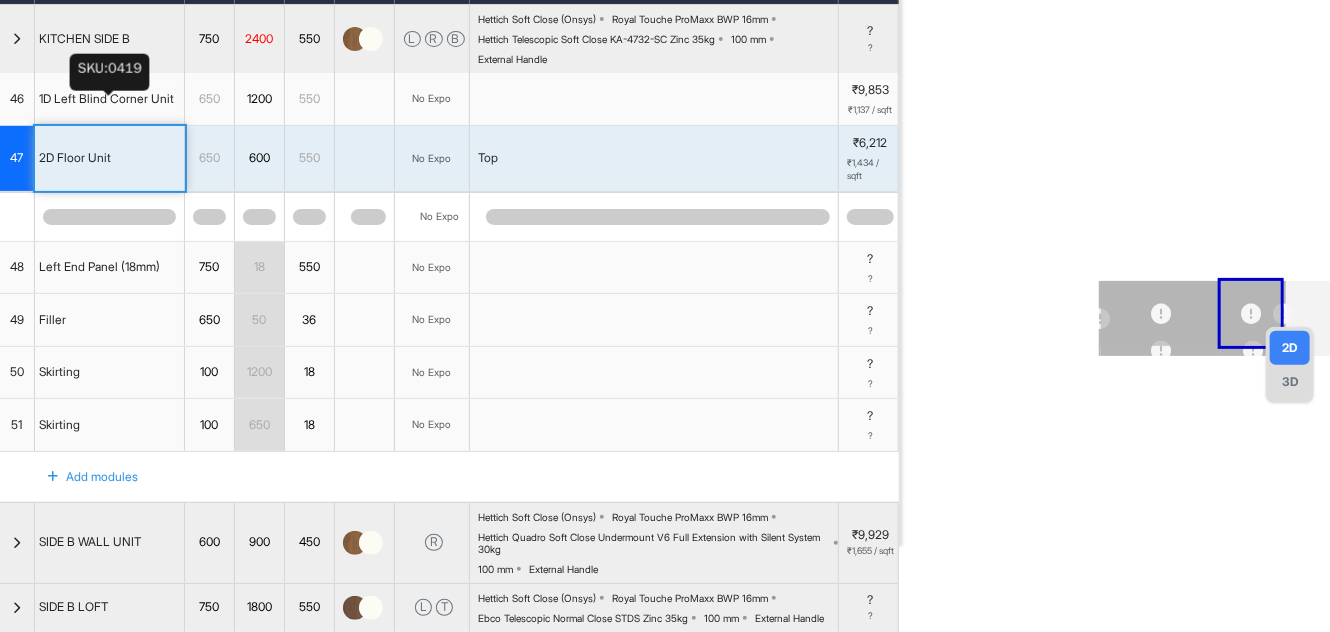 click on "1D Left Blind Corner Unit" at bounding box center [106, 99] 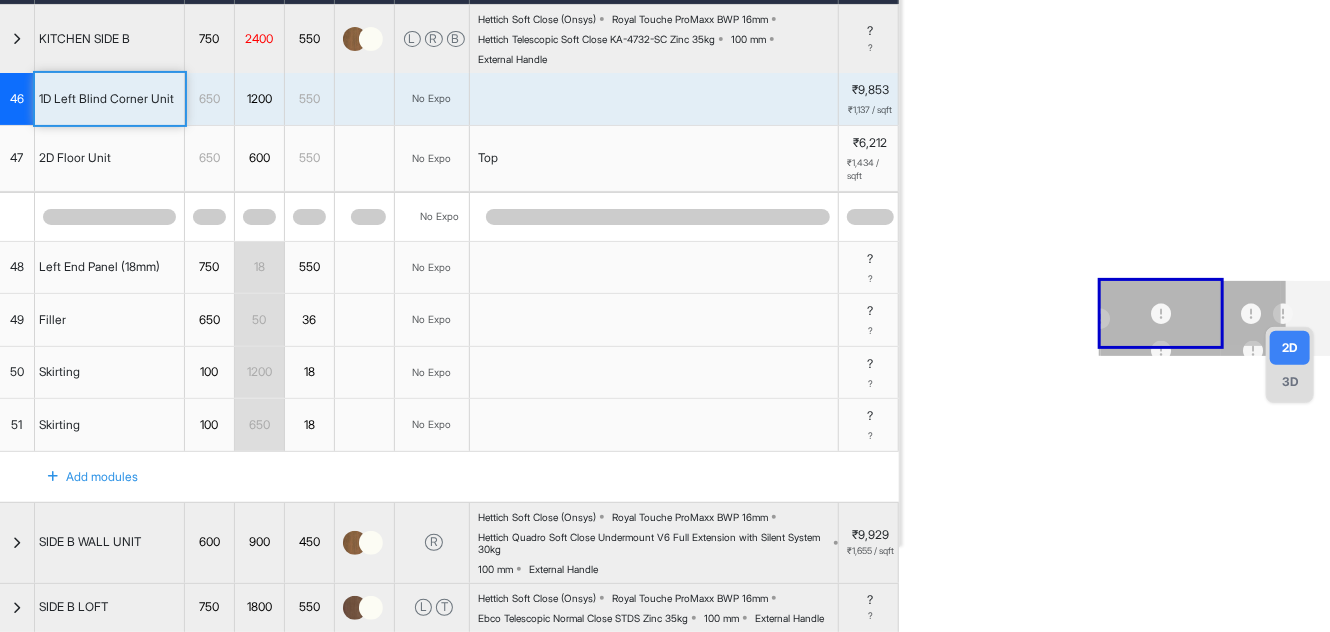click on "No Expo" at bounding box center (432, 217) 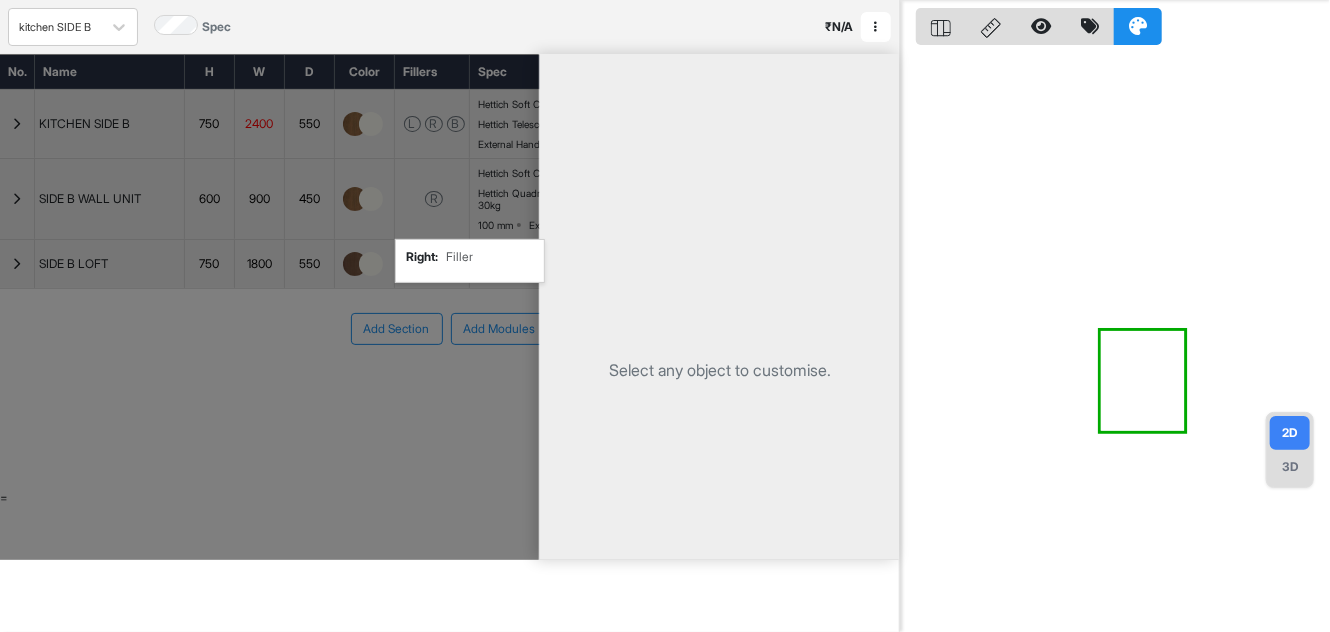 scroll, scrollTop: 49, scrollLeft: 0, axis: vertical 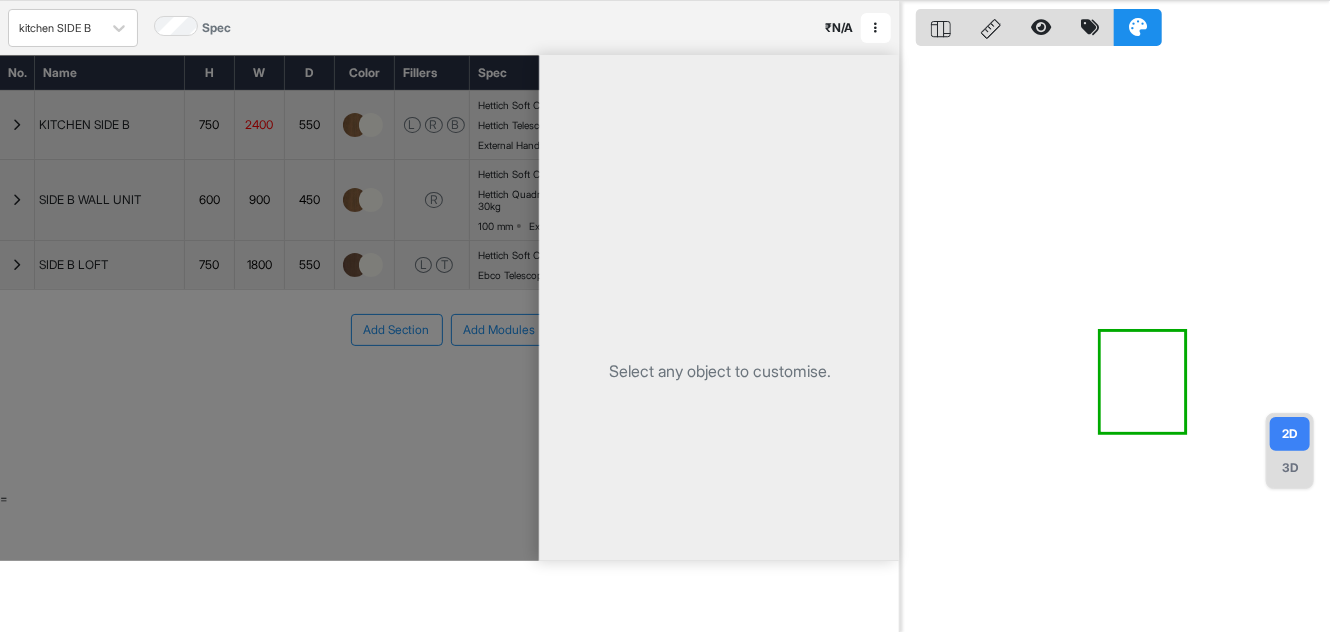 click at bounding box center (269, 308) 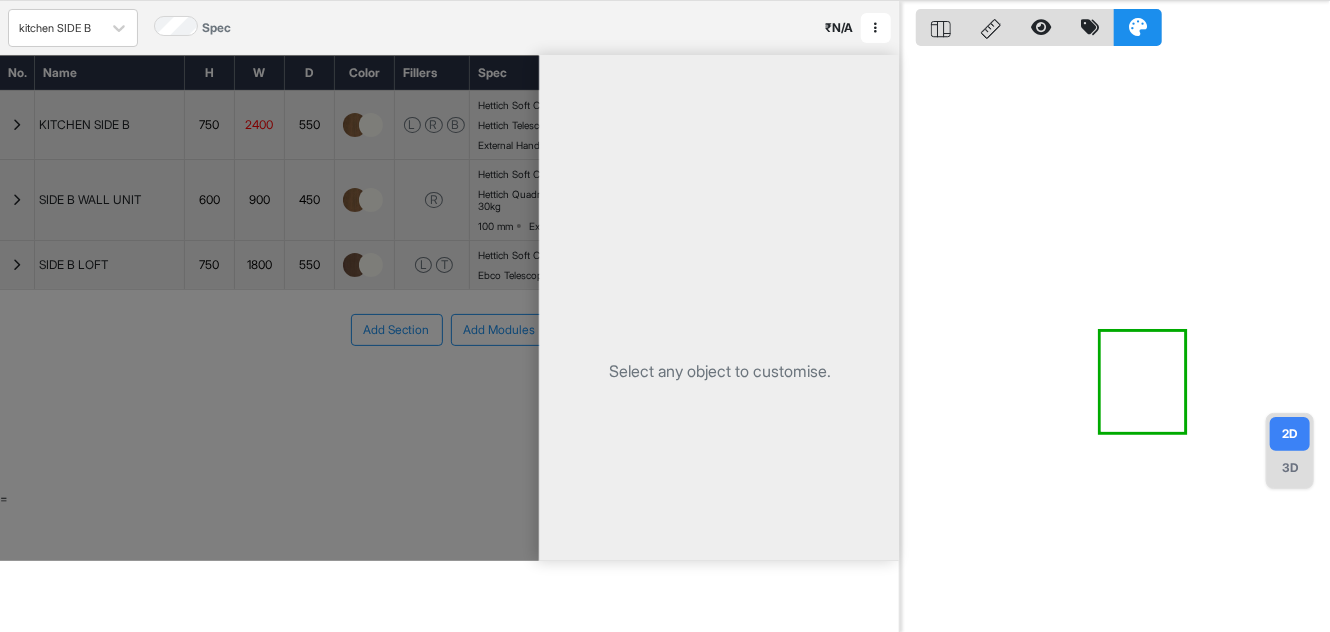 click at bounding box center (269, 308) 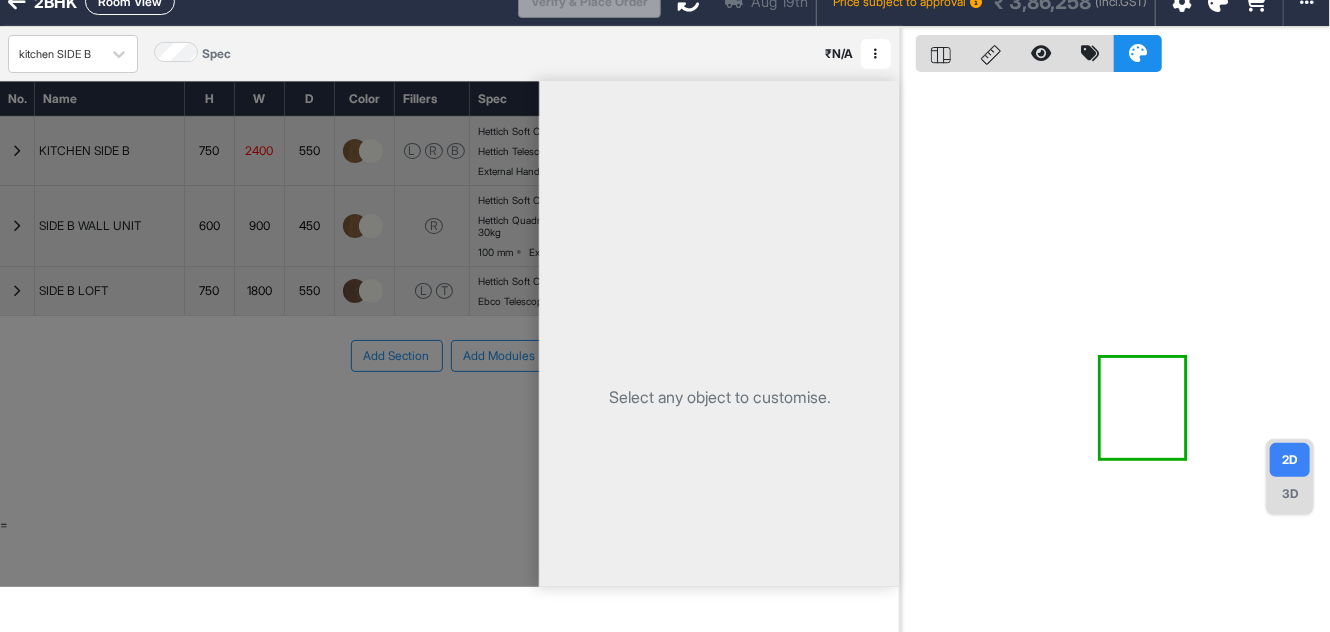 scroll, scrollTop: 0, scrollLeft: 0, axis: both 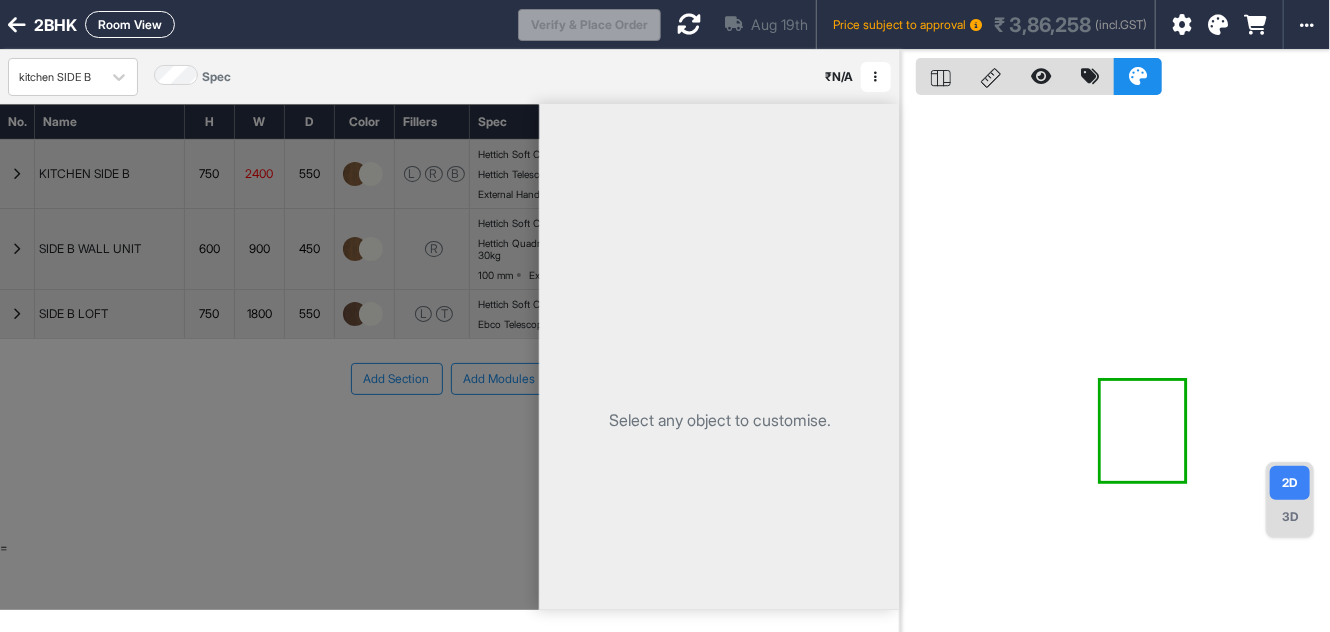 click on "Room View" at bounding box center [130, 24] 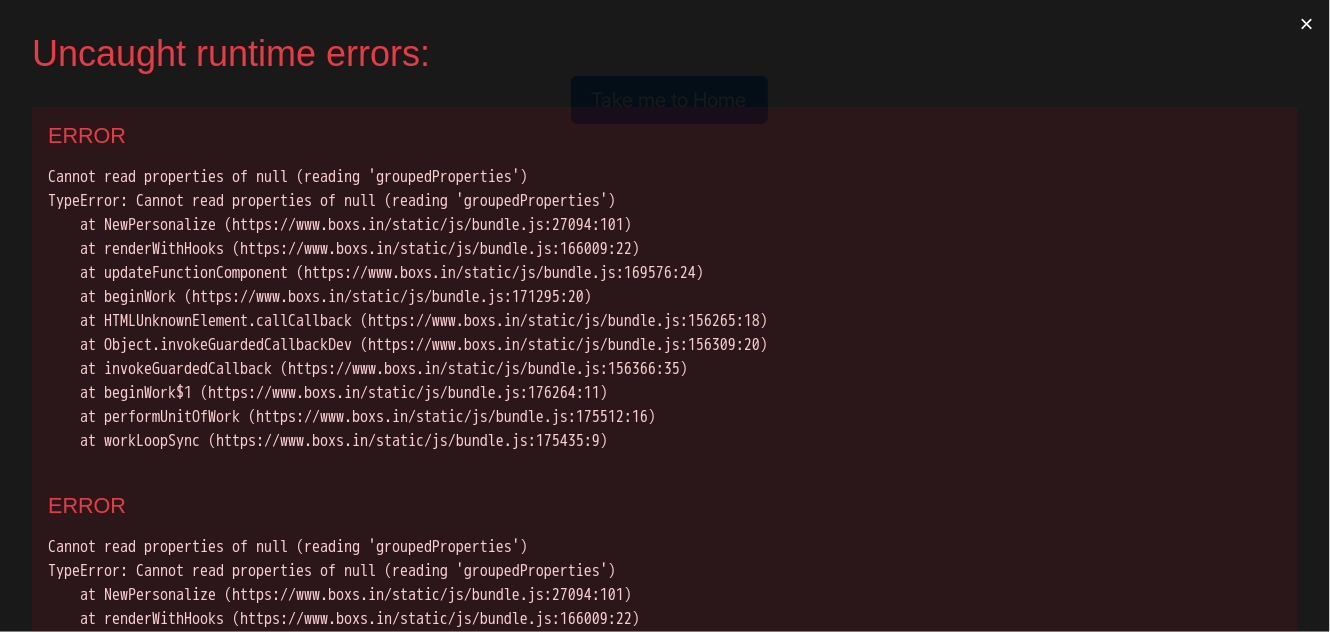 scroll, scrollTop: 0, scrollLeft: 0, axis: both 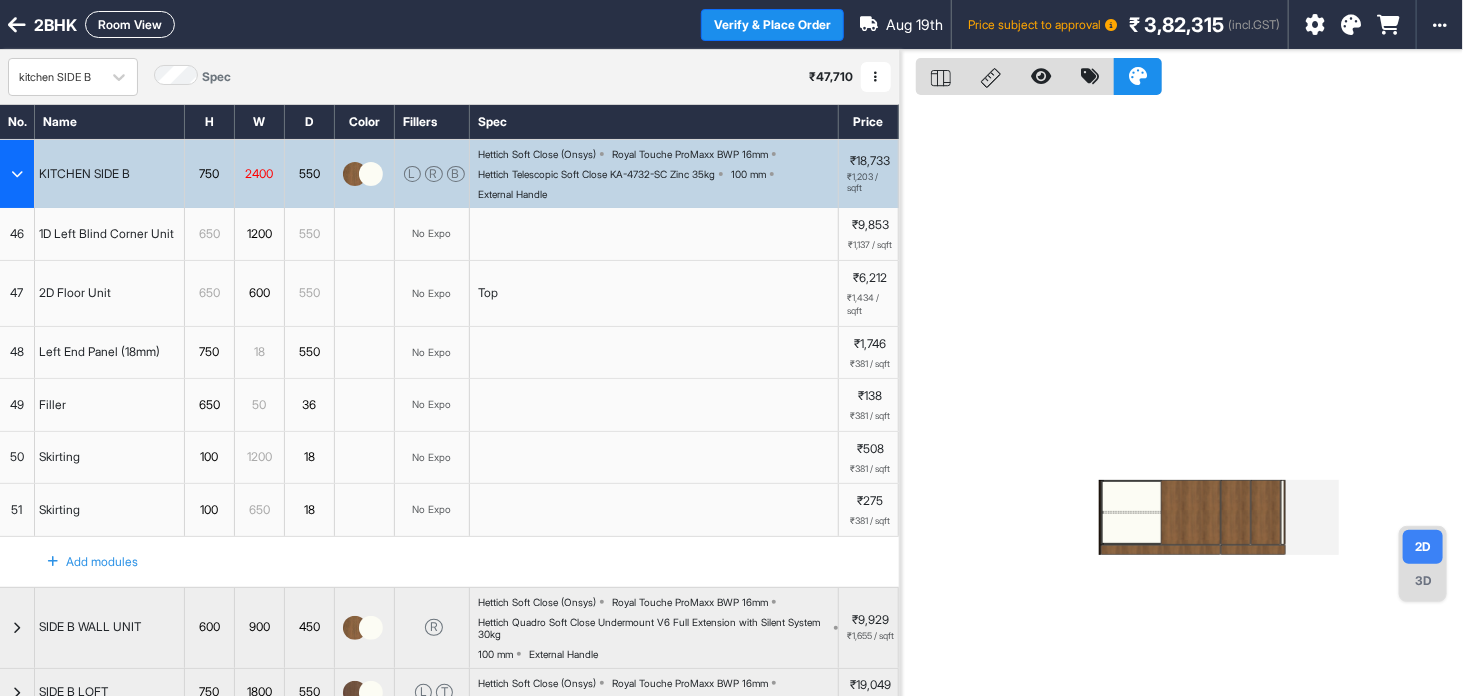 click at bounding box center [17, 174] 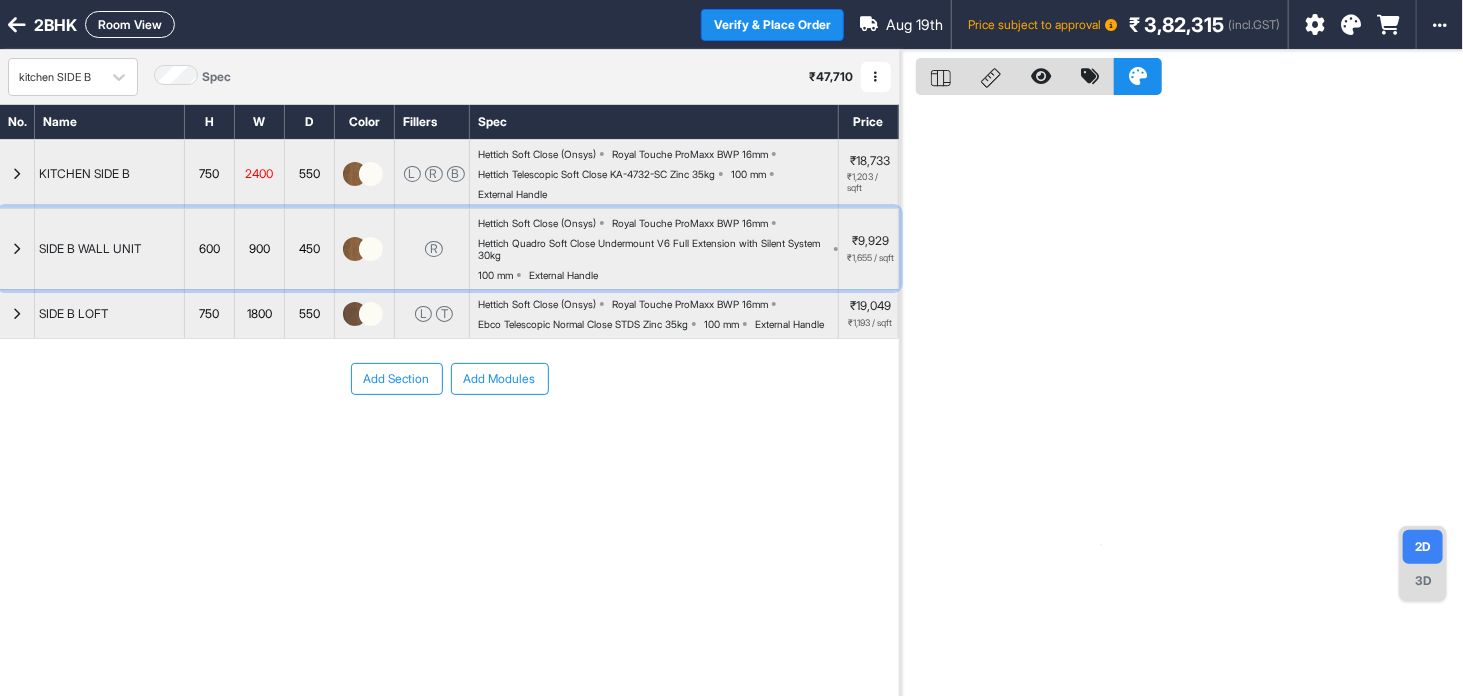 click at bounding box center (17, 249) 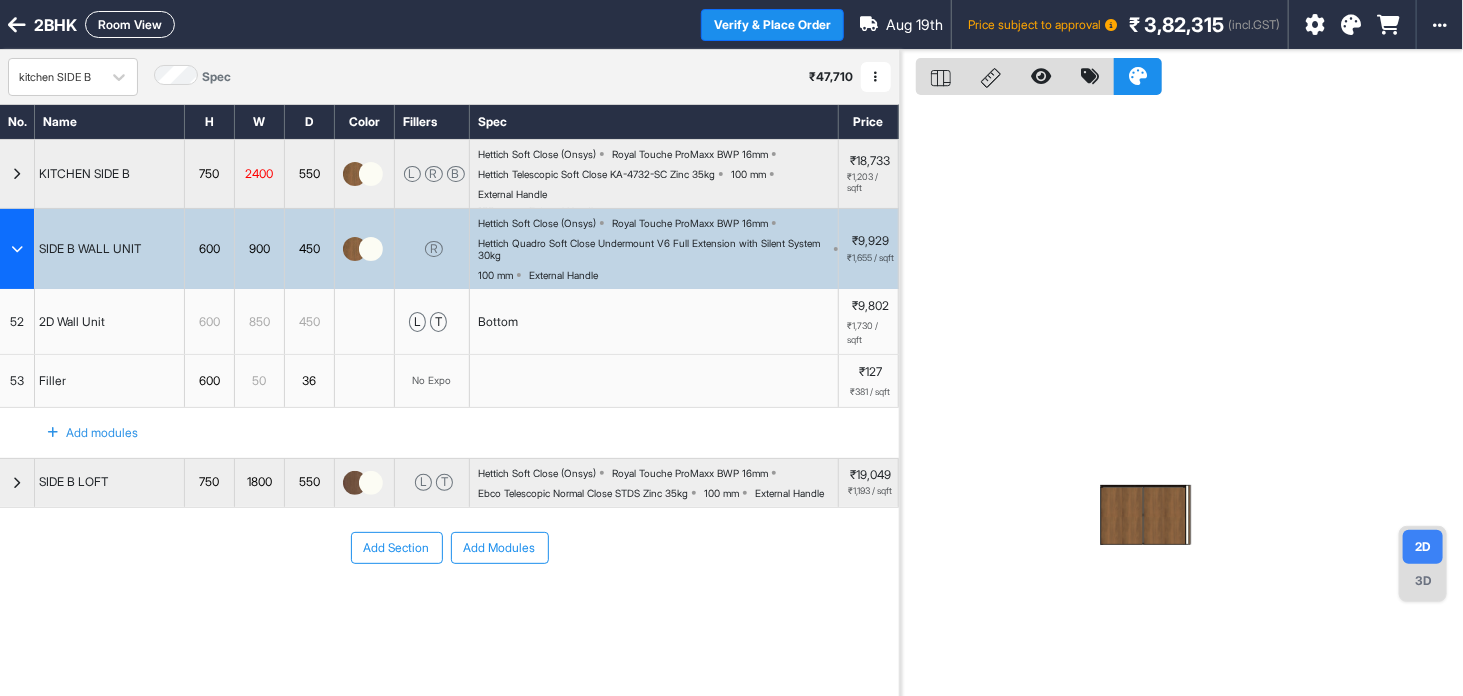 click at bounding box center (17, 249) 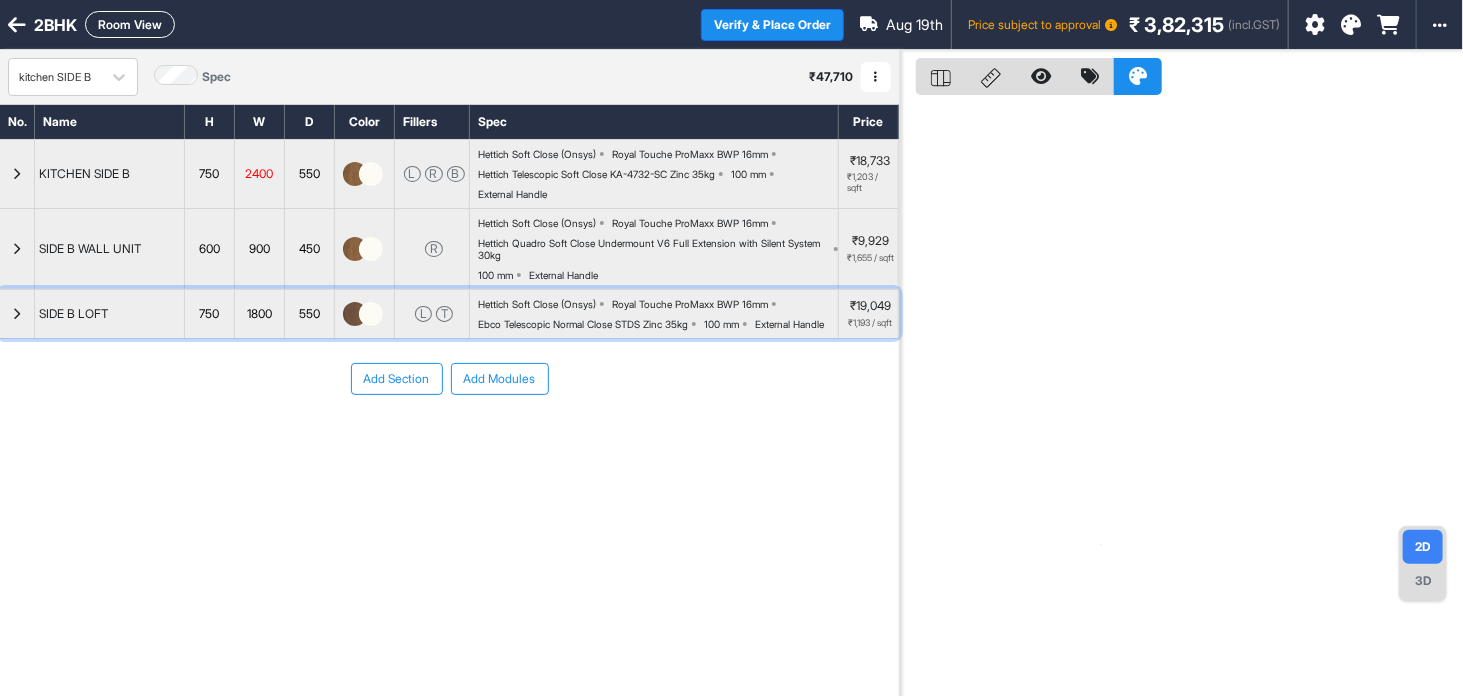 click at bounding box center [17, 314] 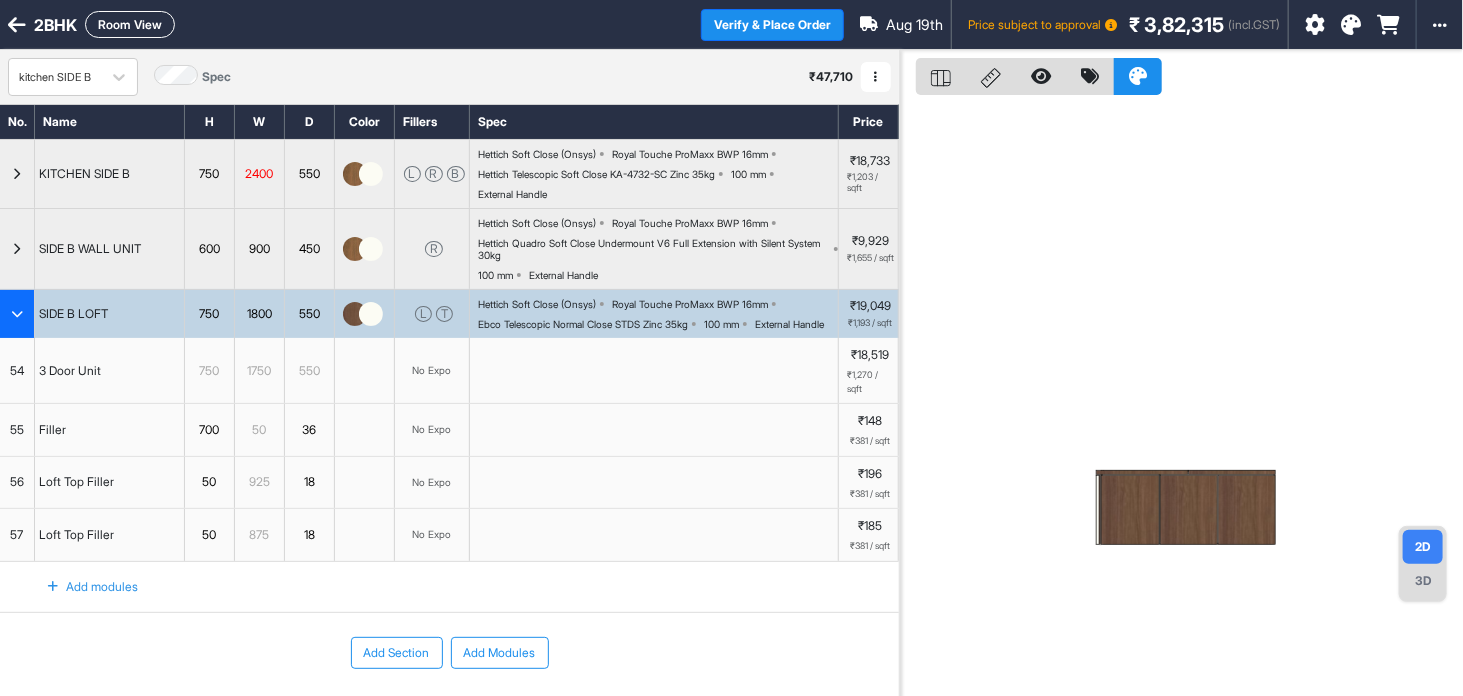 click at bounding box center (17, 314) 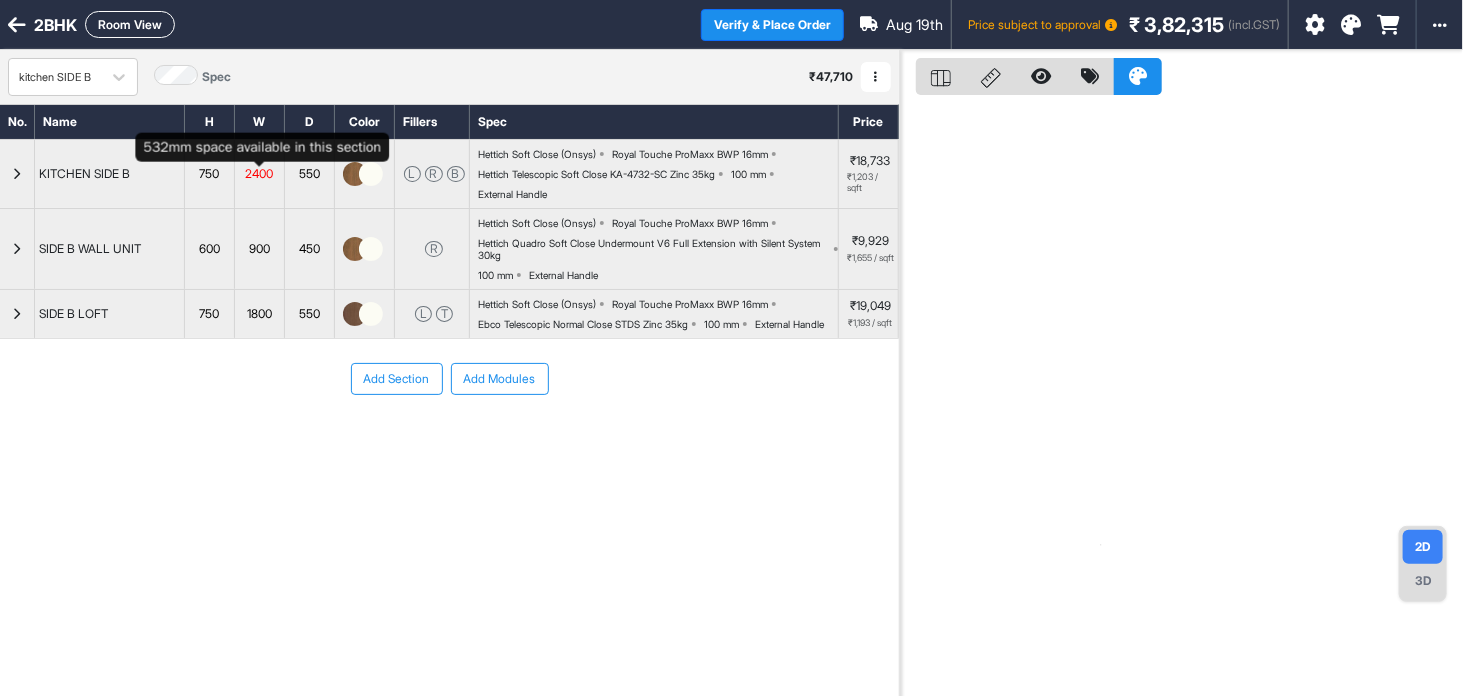 click on "2400" at bounding box center [259, 174] 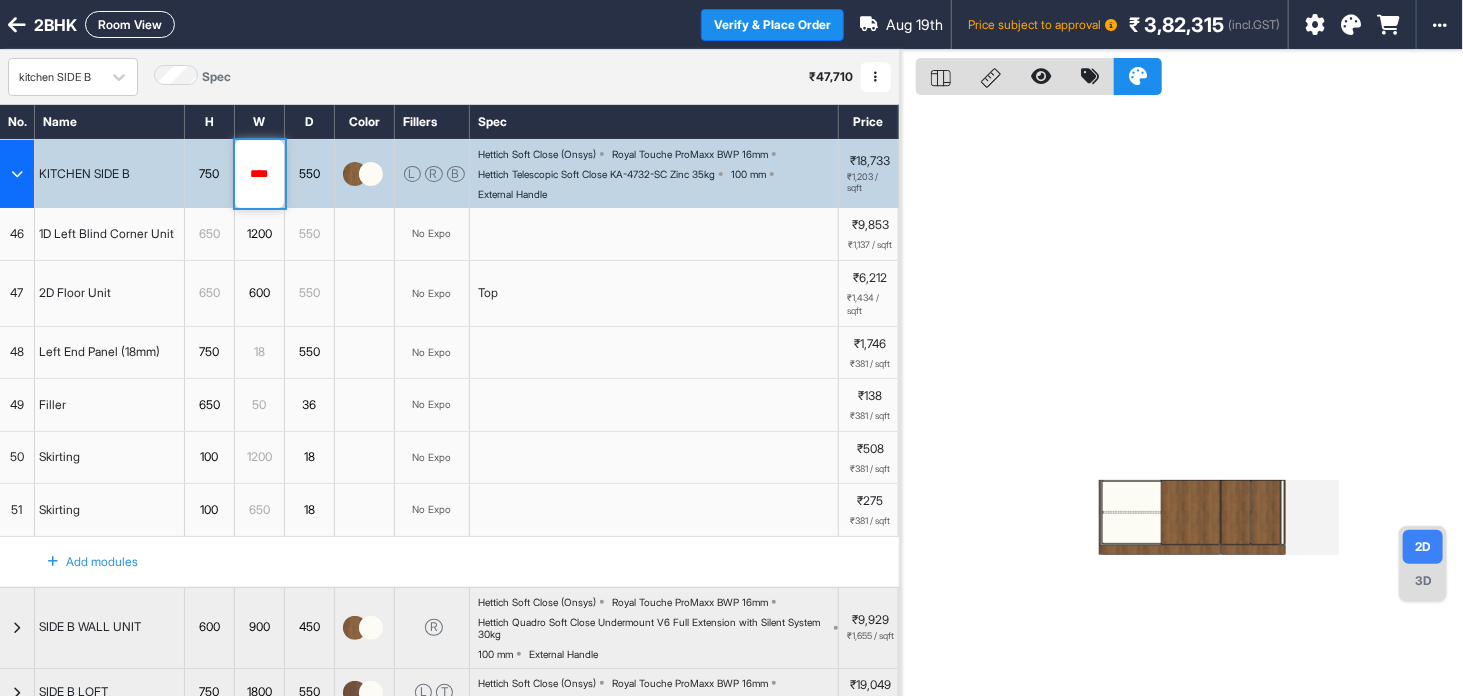 click on "1D Left Blind Corner Unit" at bounding box center [110, 234] 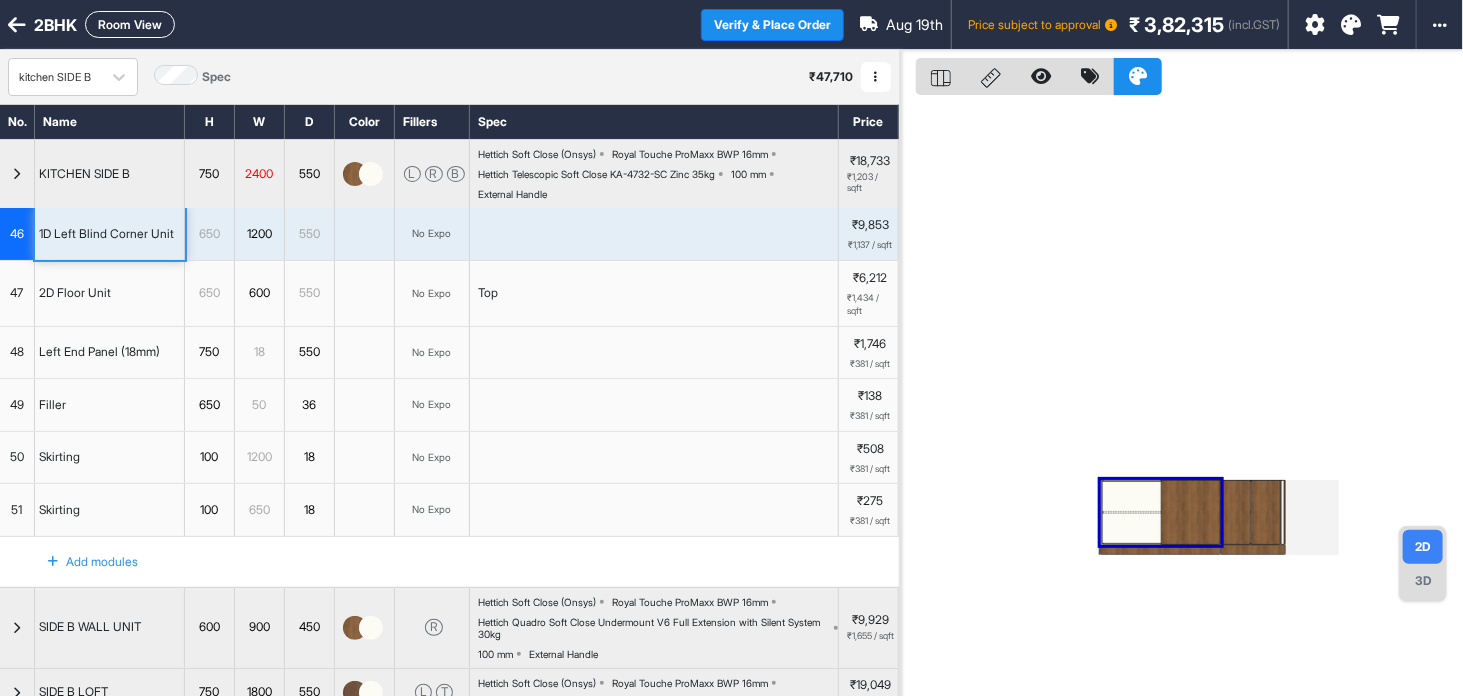click on "47" at bounding box center [17, 293] 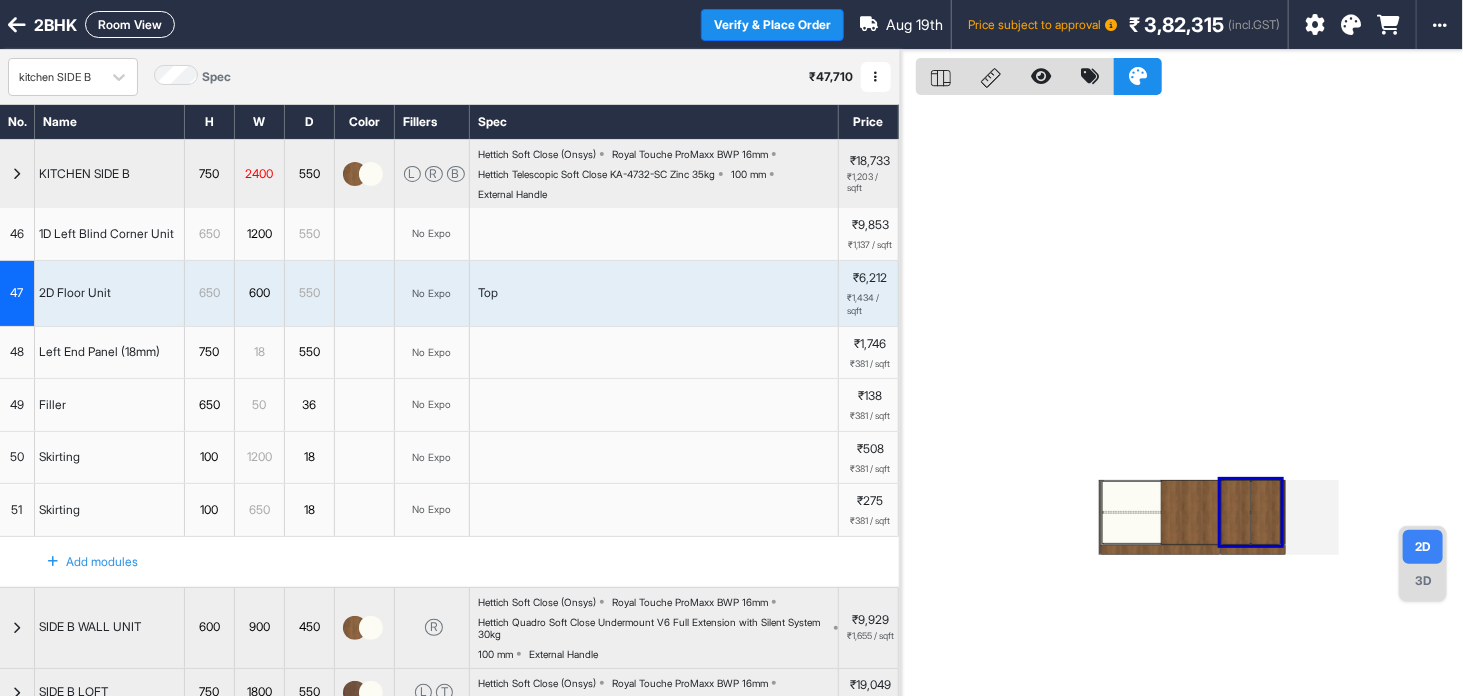 scroll, scrollTop: 250, scrollLeft: 0, axis: vertical 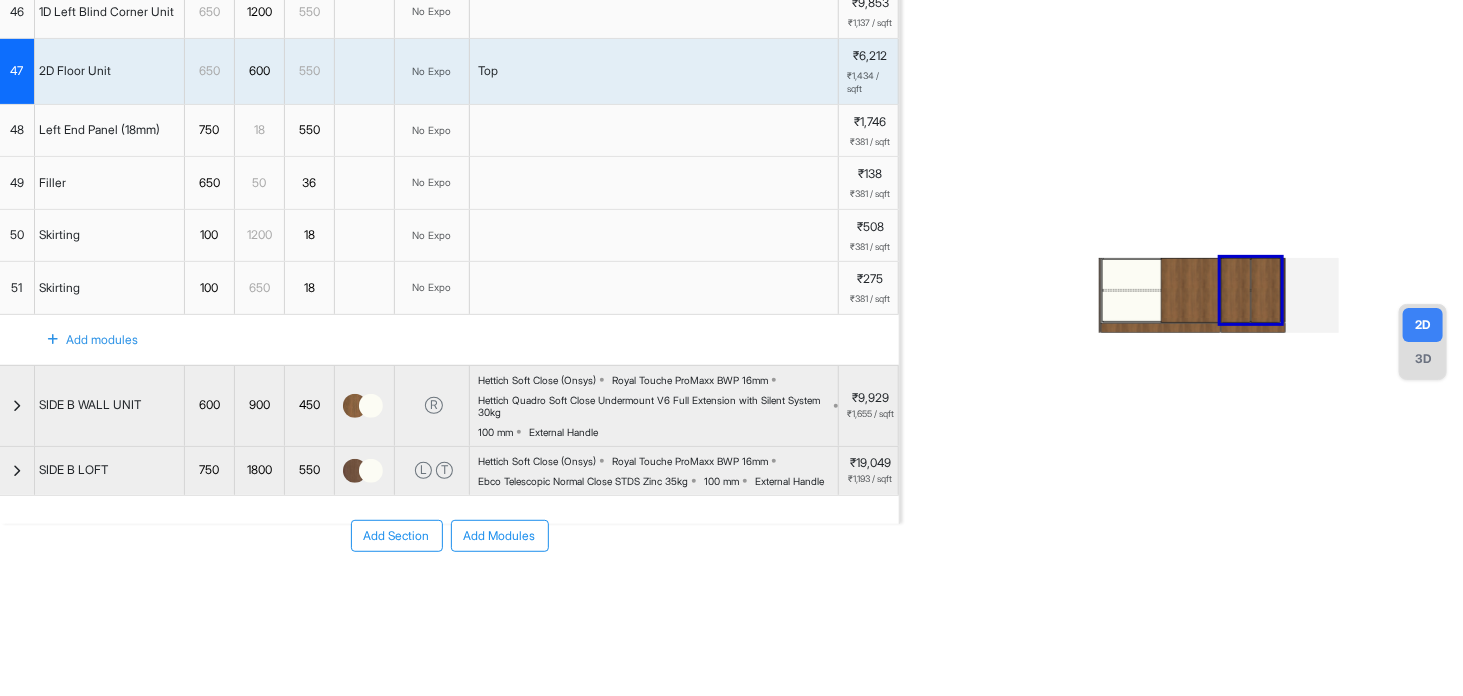 click on "Add modules" at bounding box center [81, 340] 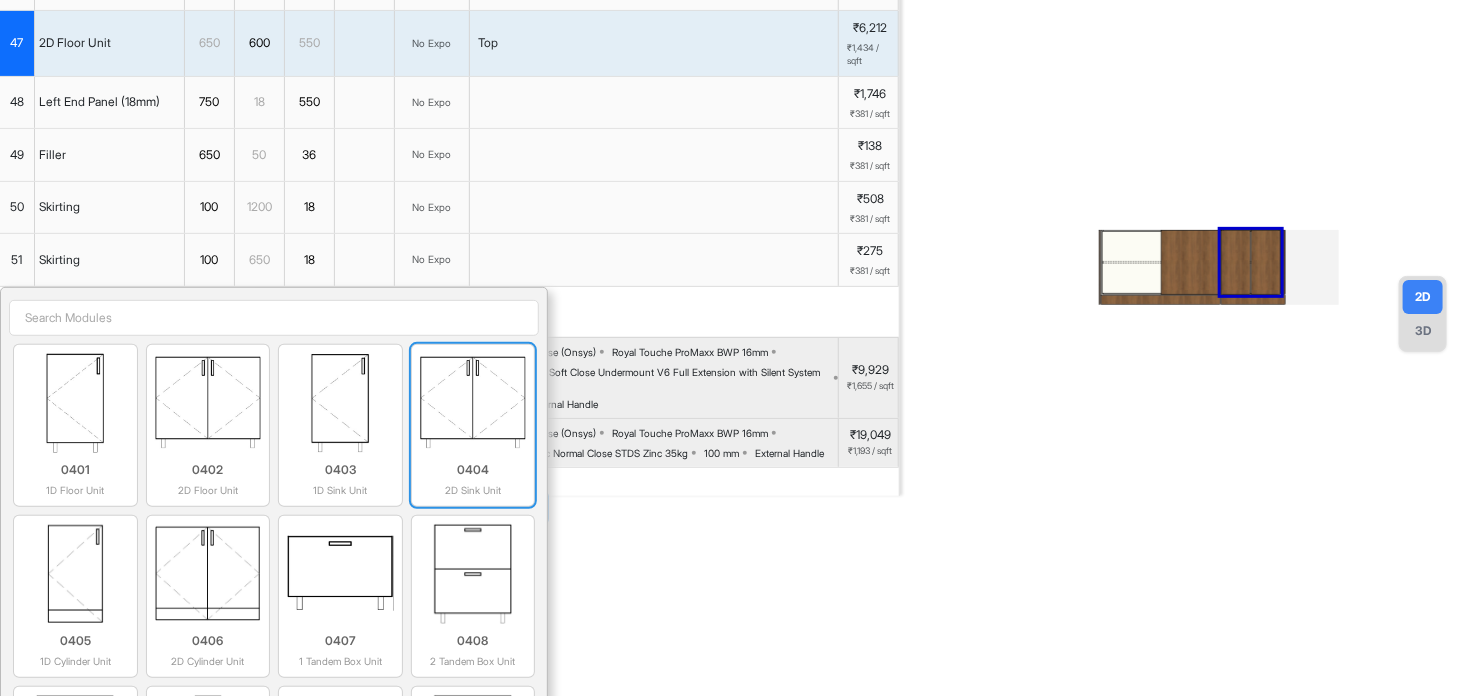 click on "0404 2D Sink Unit" at bounding box center [473, 425] 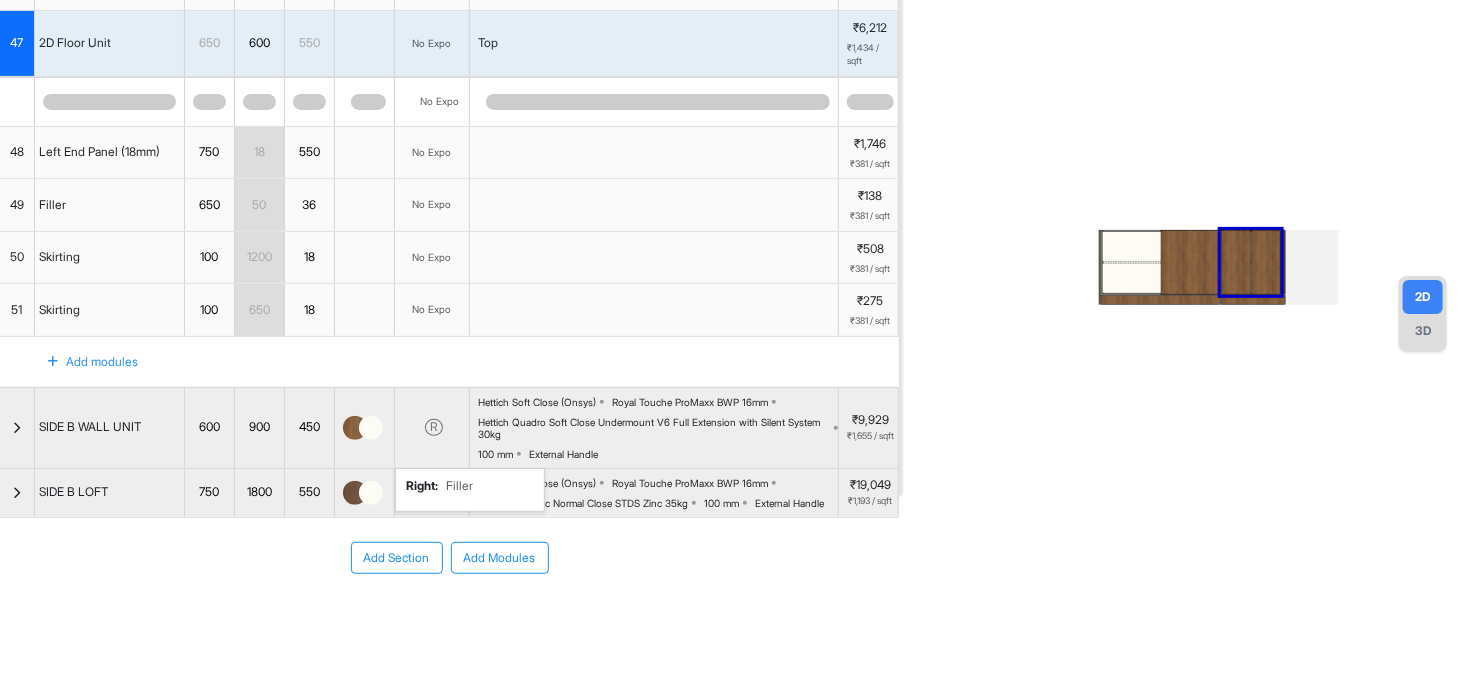 scroll, scrollTop: 0, scrollLeft: 0, axis: both 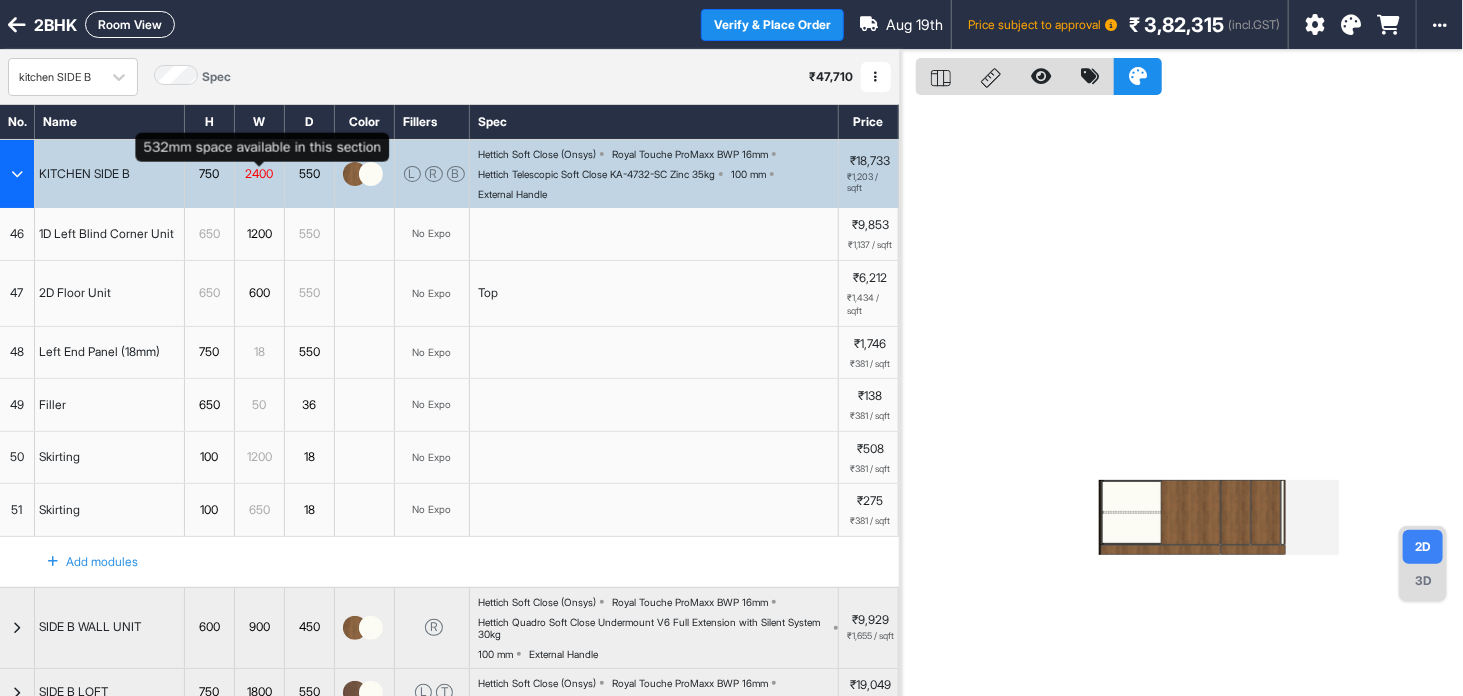 click on "2400" at bounding box center [259, 174] 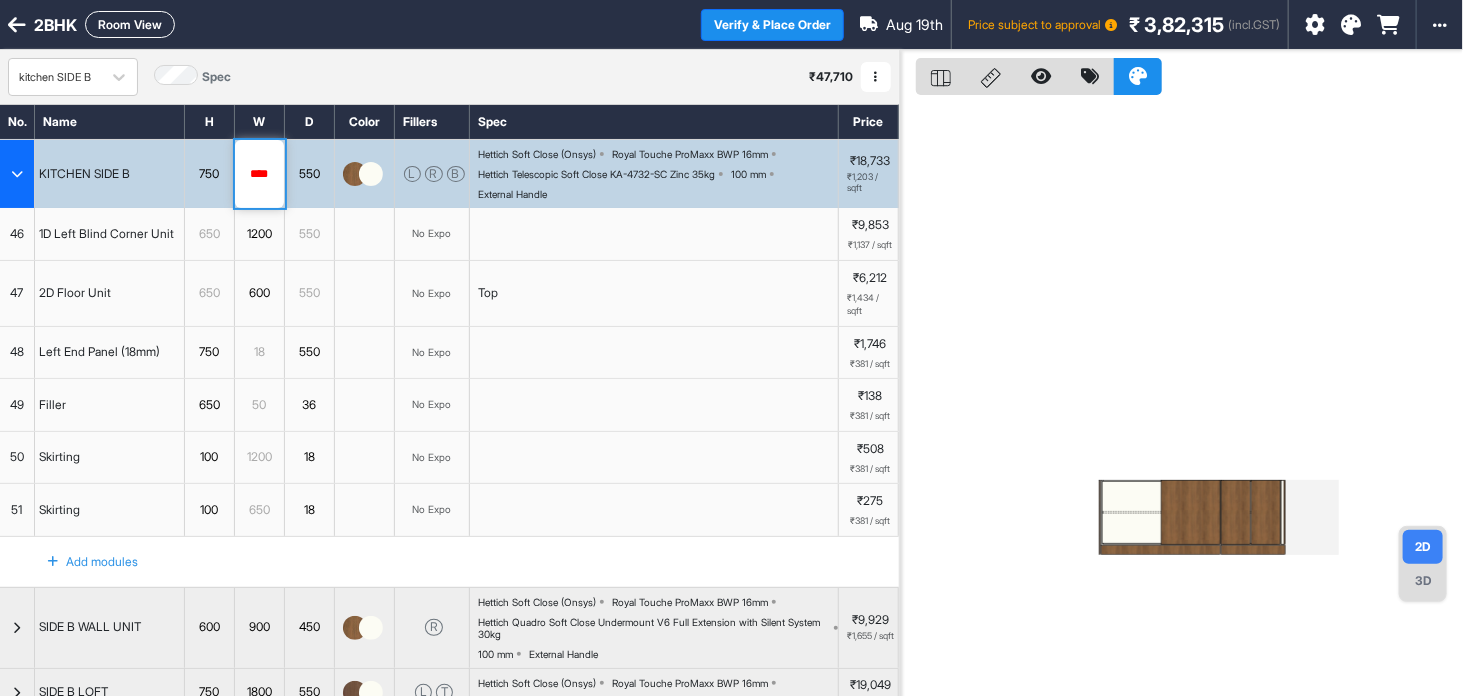 click on "****" at bounding box center [259, 174] 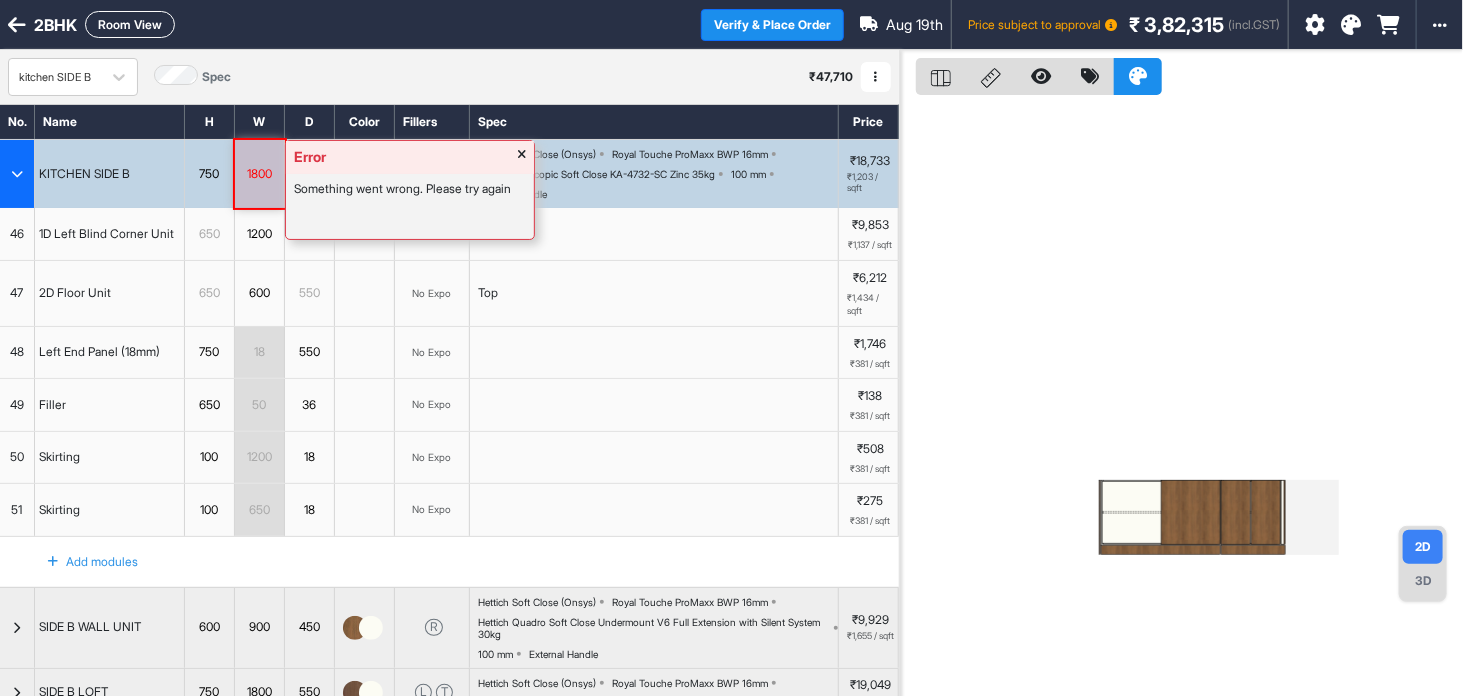 click on "1800" at bounding box center (259, 174) 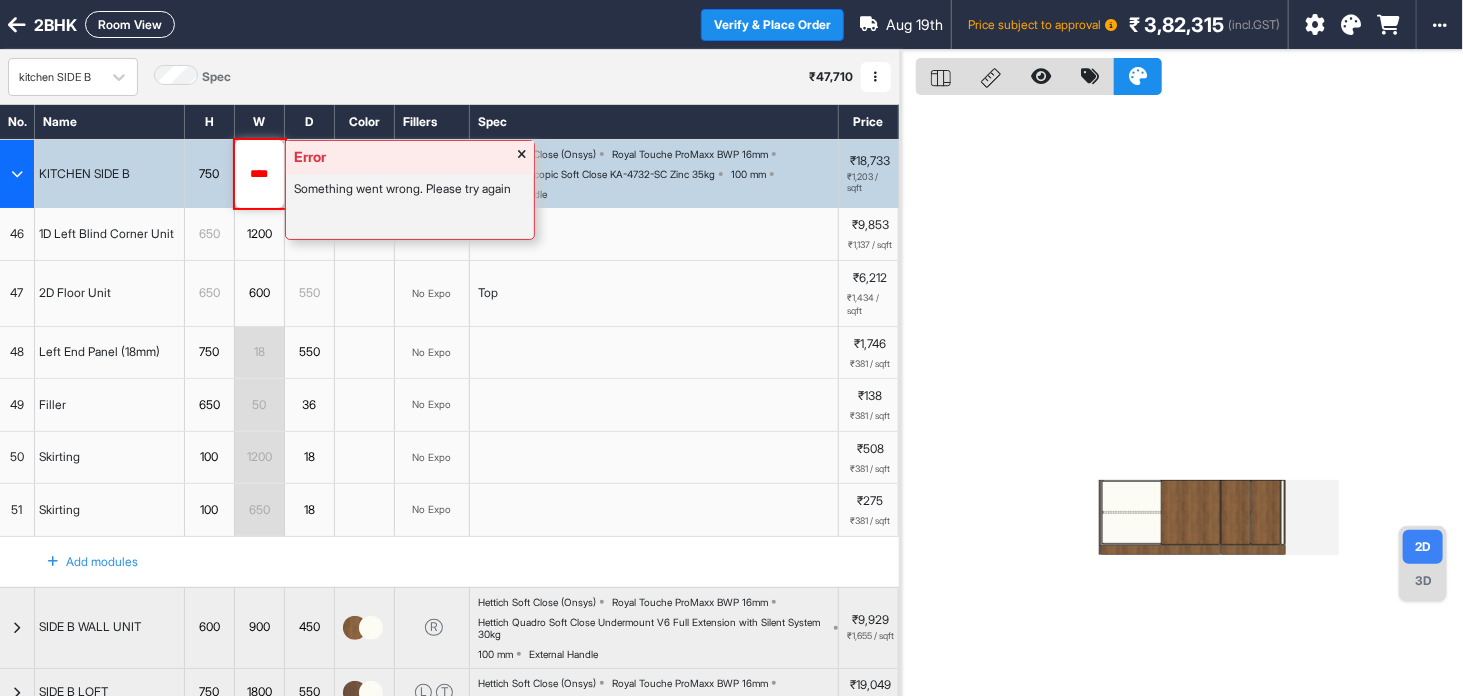 click on "****" at bounding box center [259, 174] 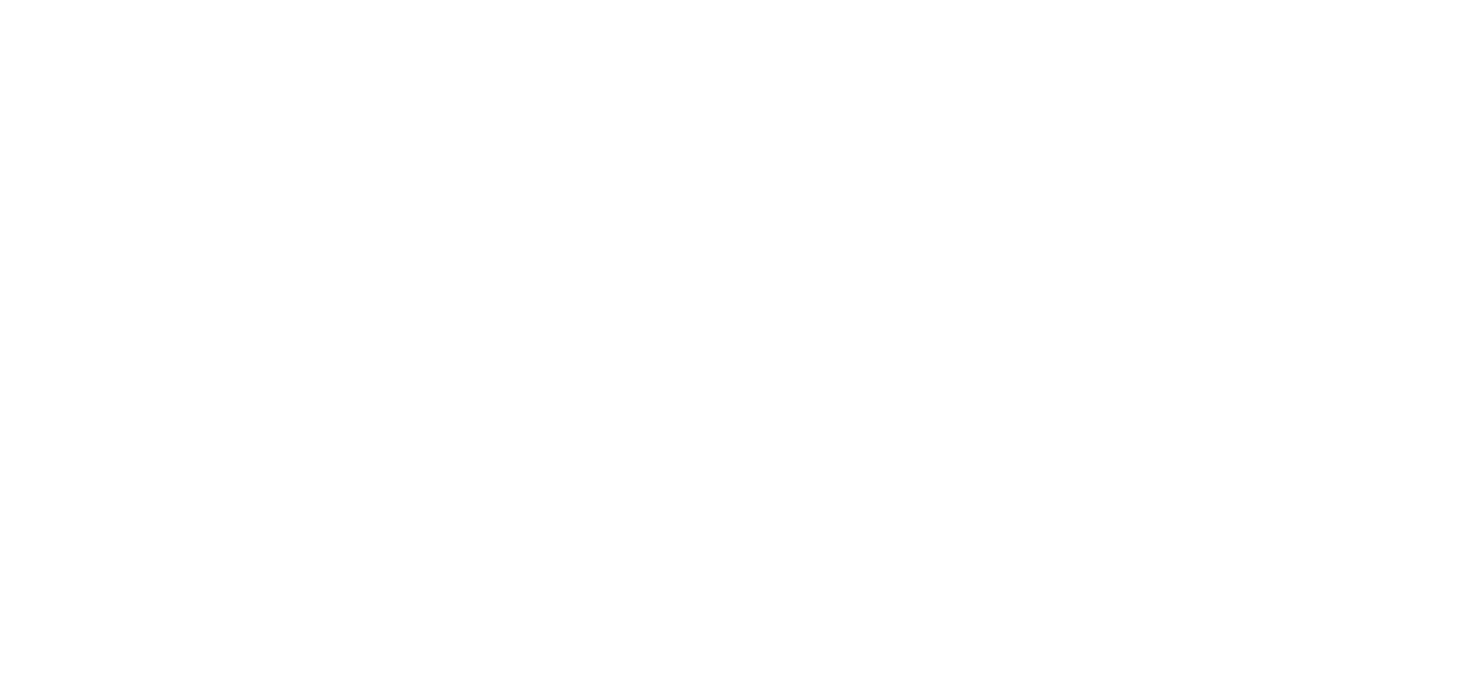 scroll, scrollTop: 0, scrollLeft: 0, axis: both 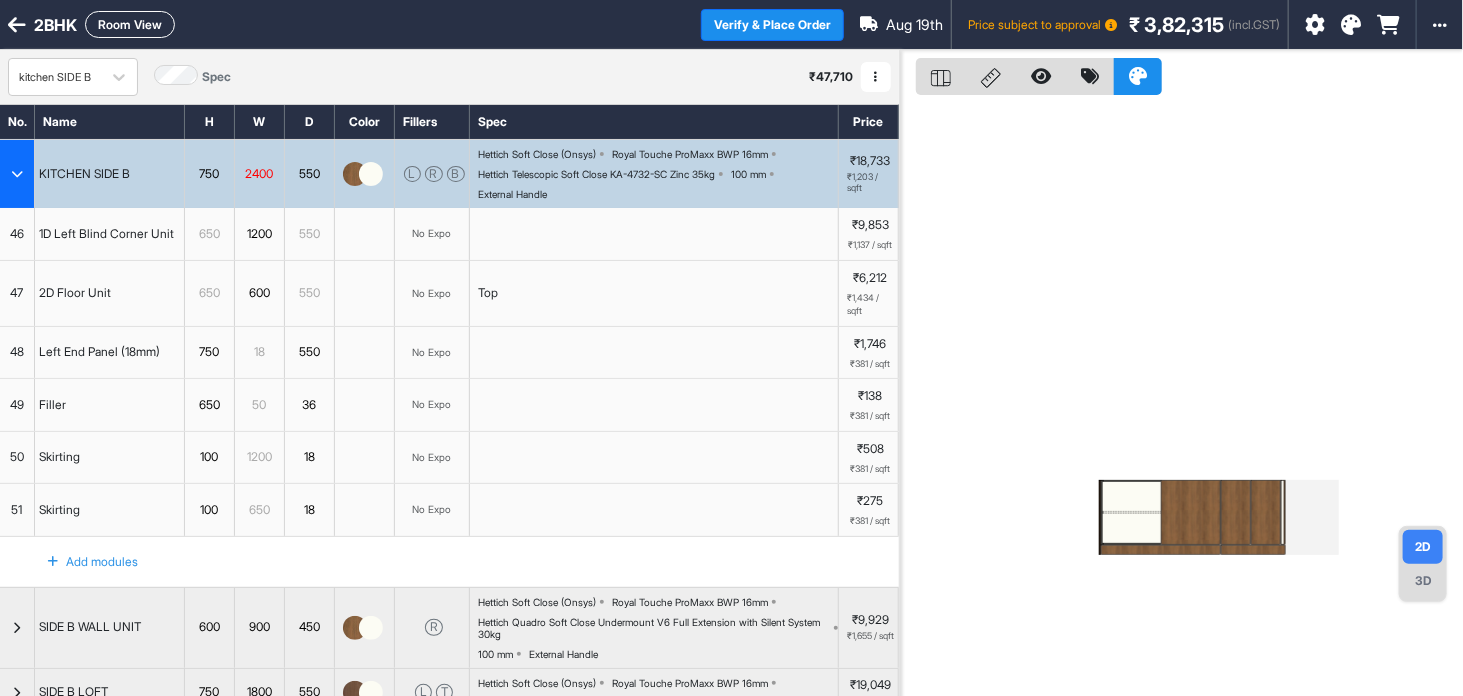 click at bounding box center [17, 174] 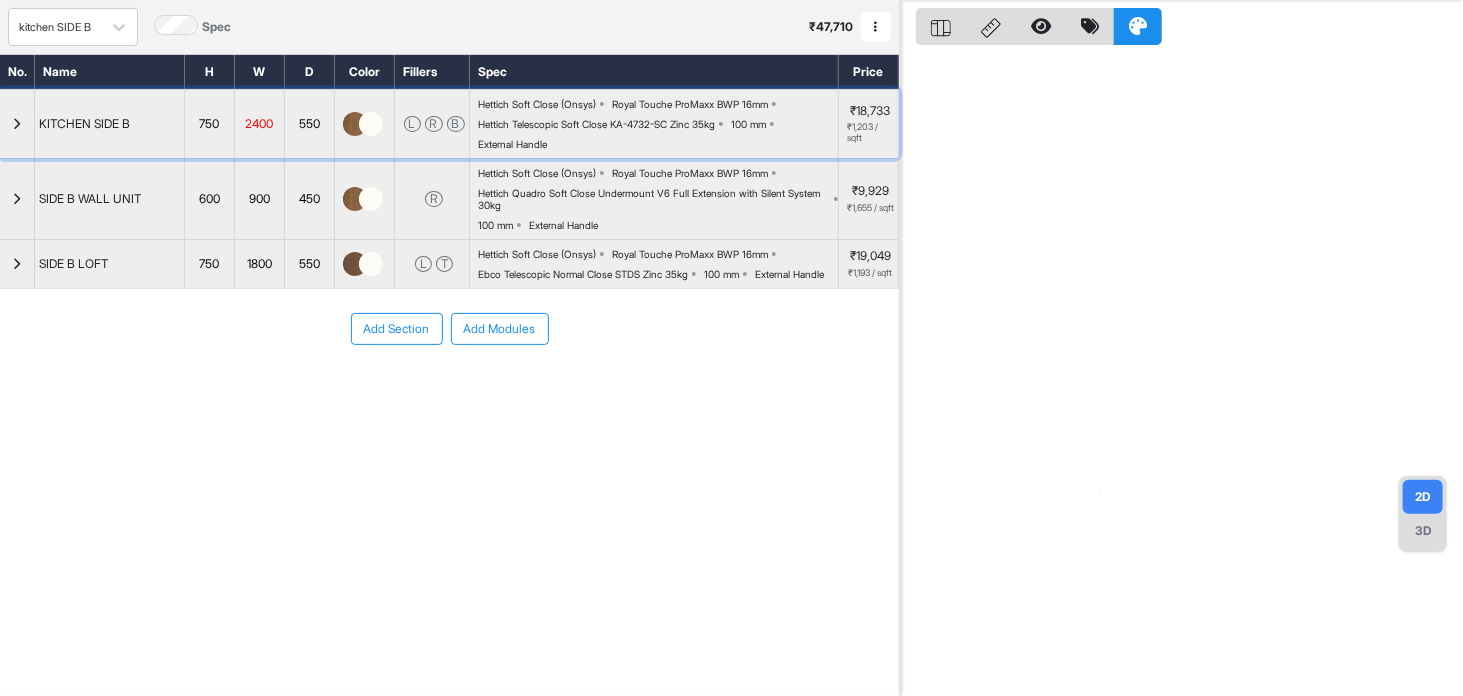 scroll, scrollTop: 0, scrollLeft: 0, axis: both 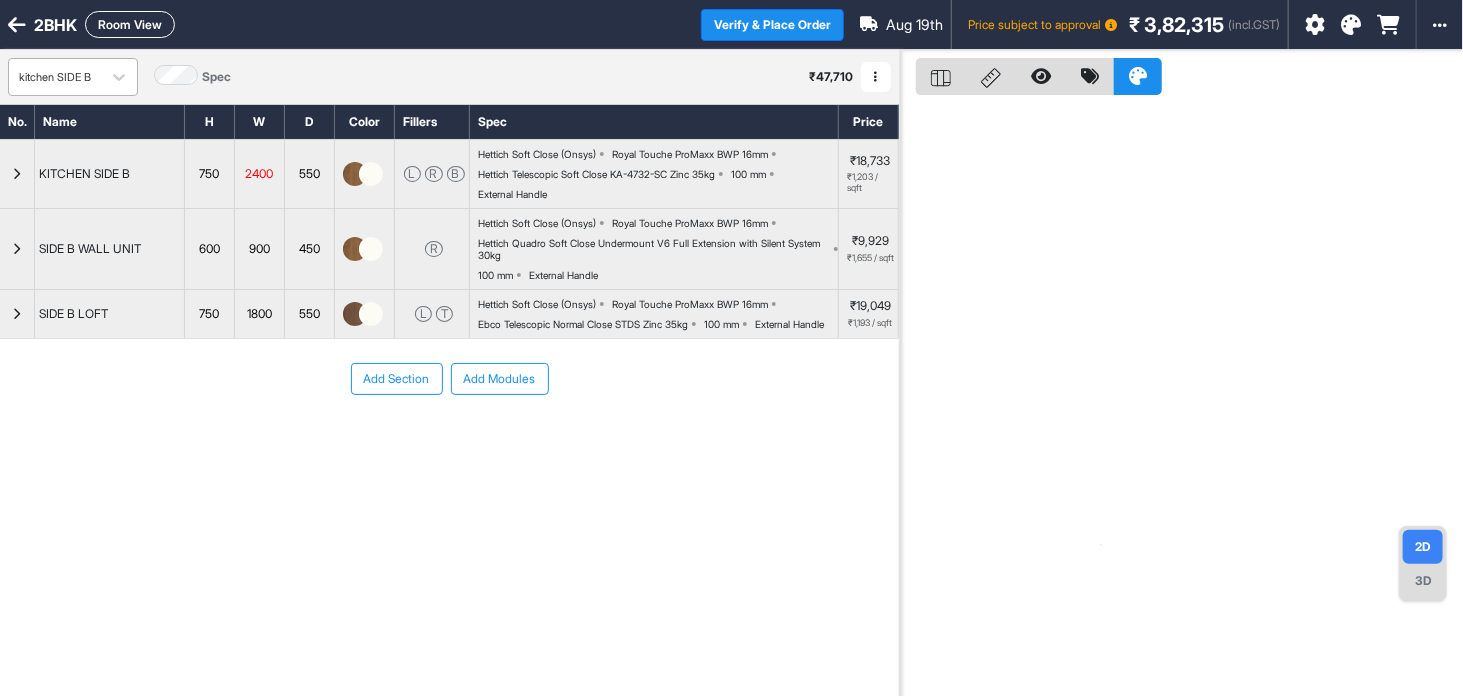 click on "kitchen SIDE B" at bounding box center [55, 77] 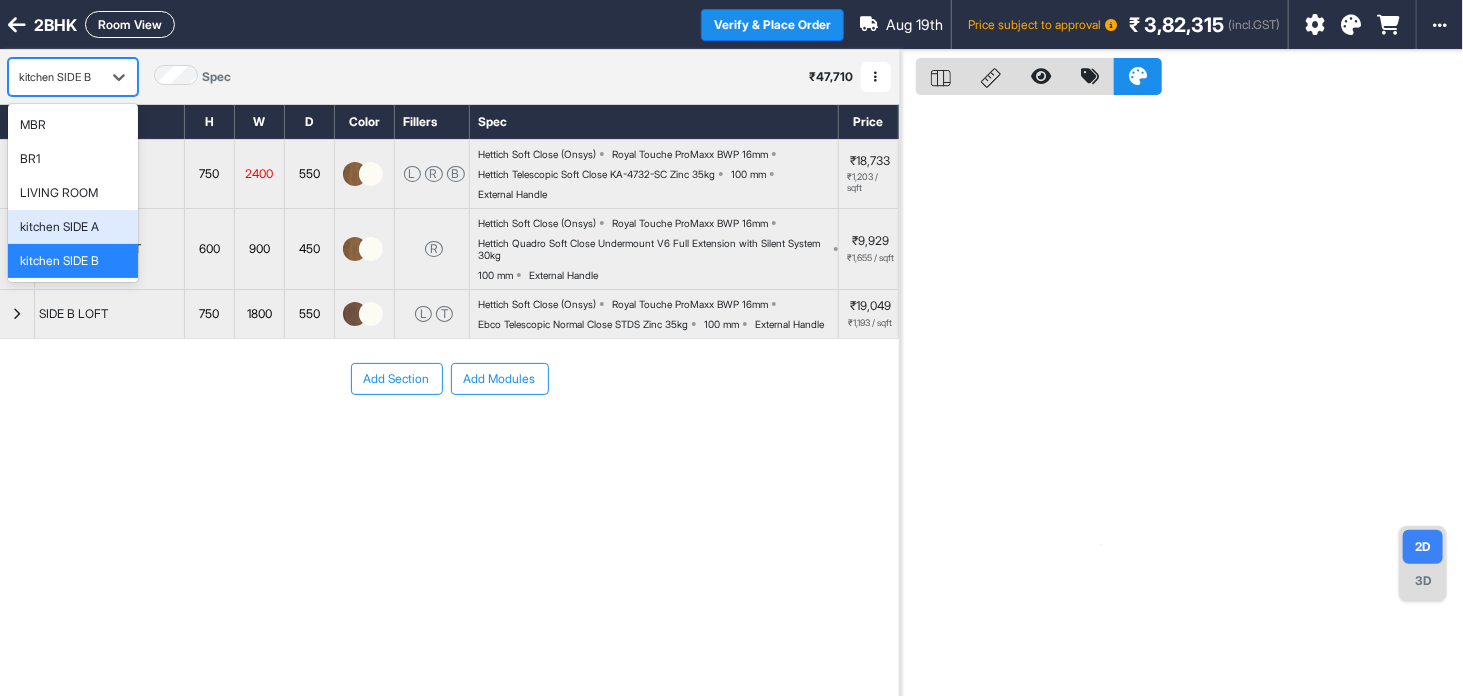 click on "kitchen SIDE A" at bounding box center [73, 227] 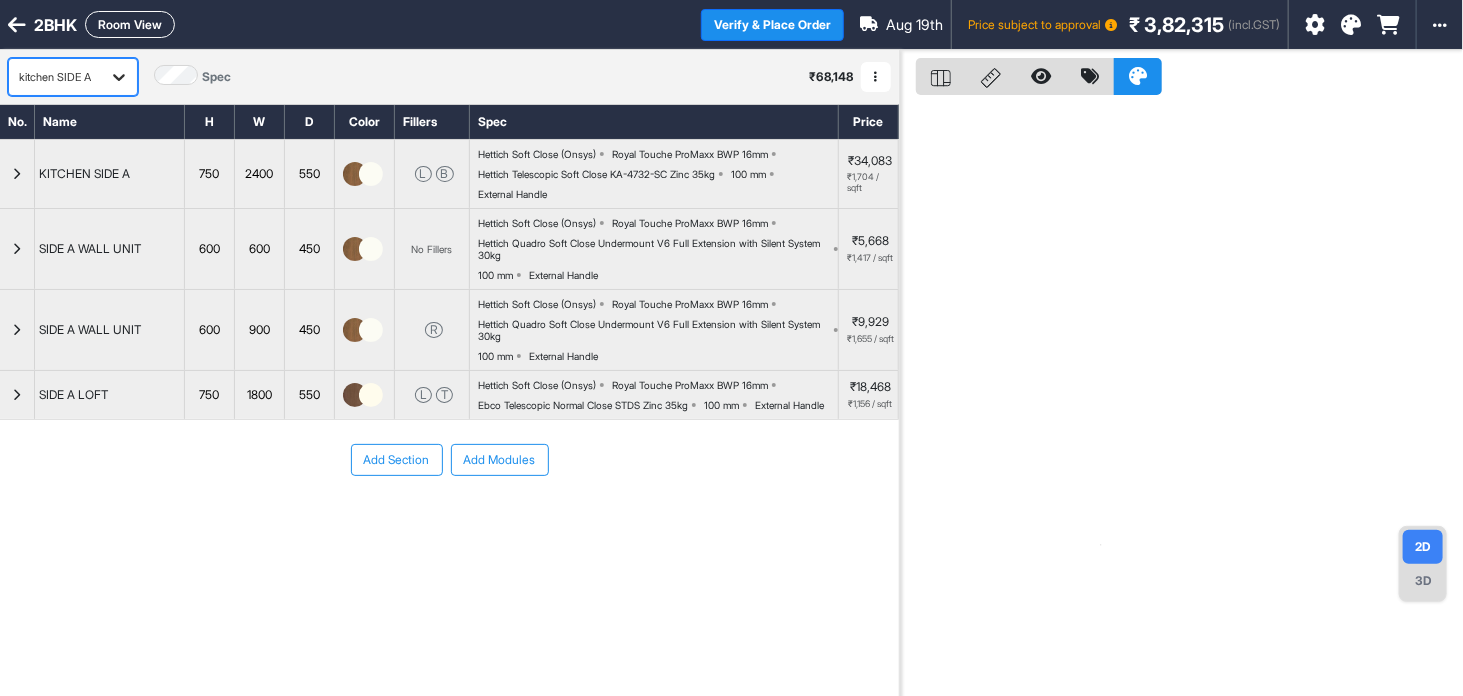 click at bounding box center (119, 77) 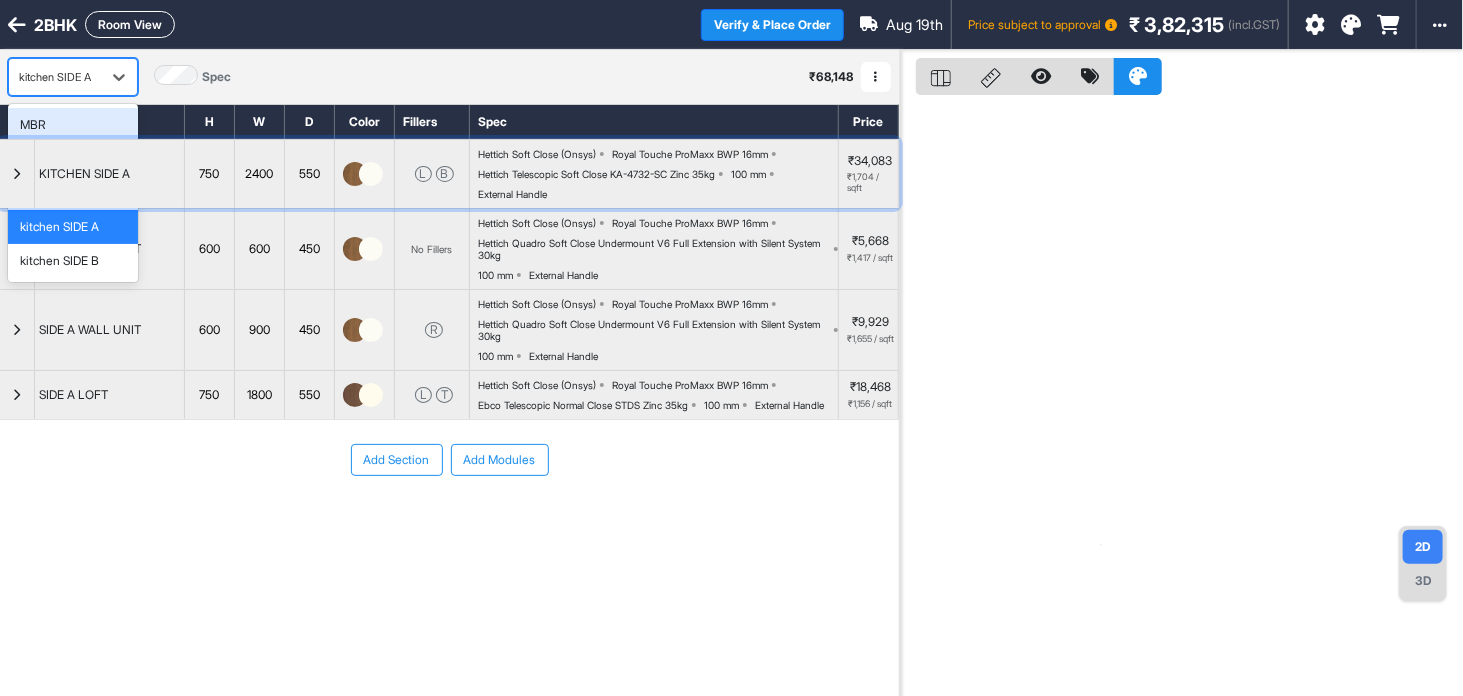 click at bounding box center [371, 174] 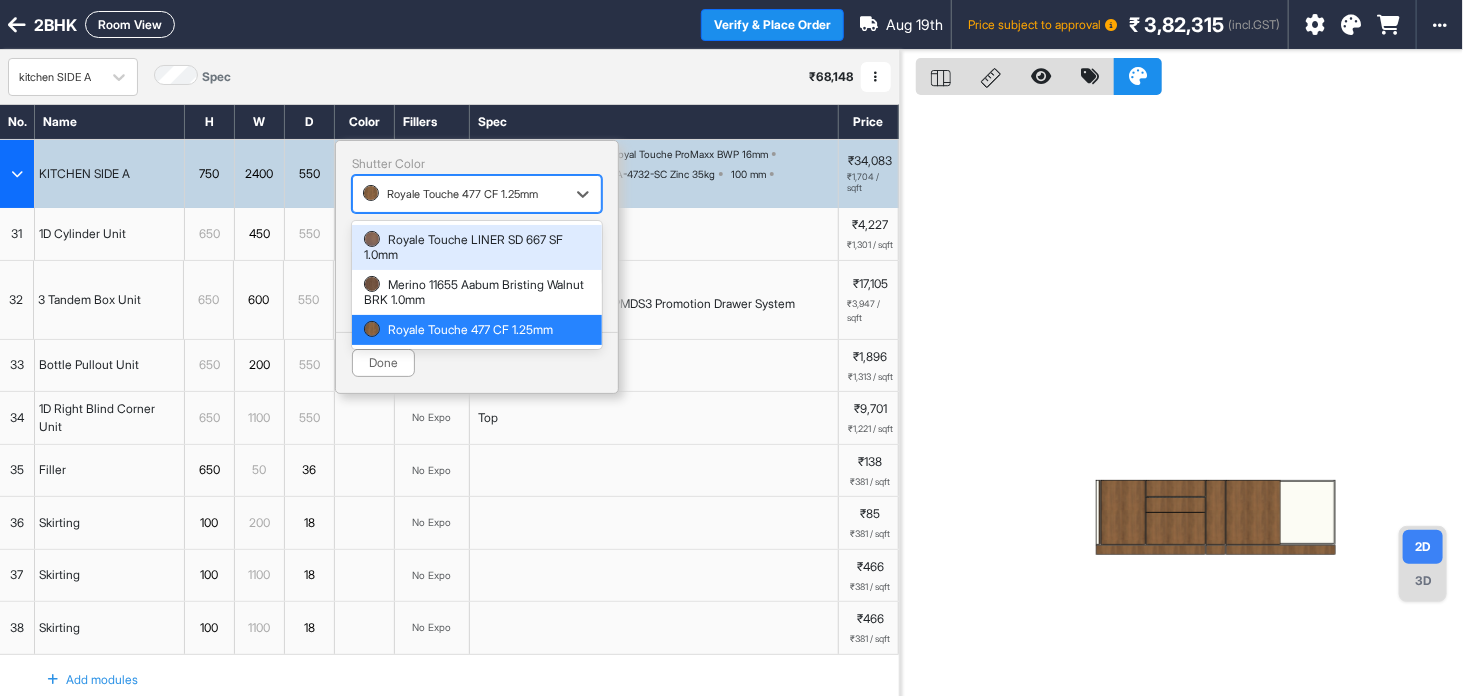click at bounding box center (459, 194) 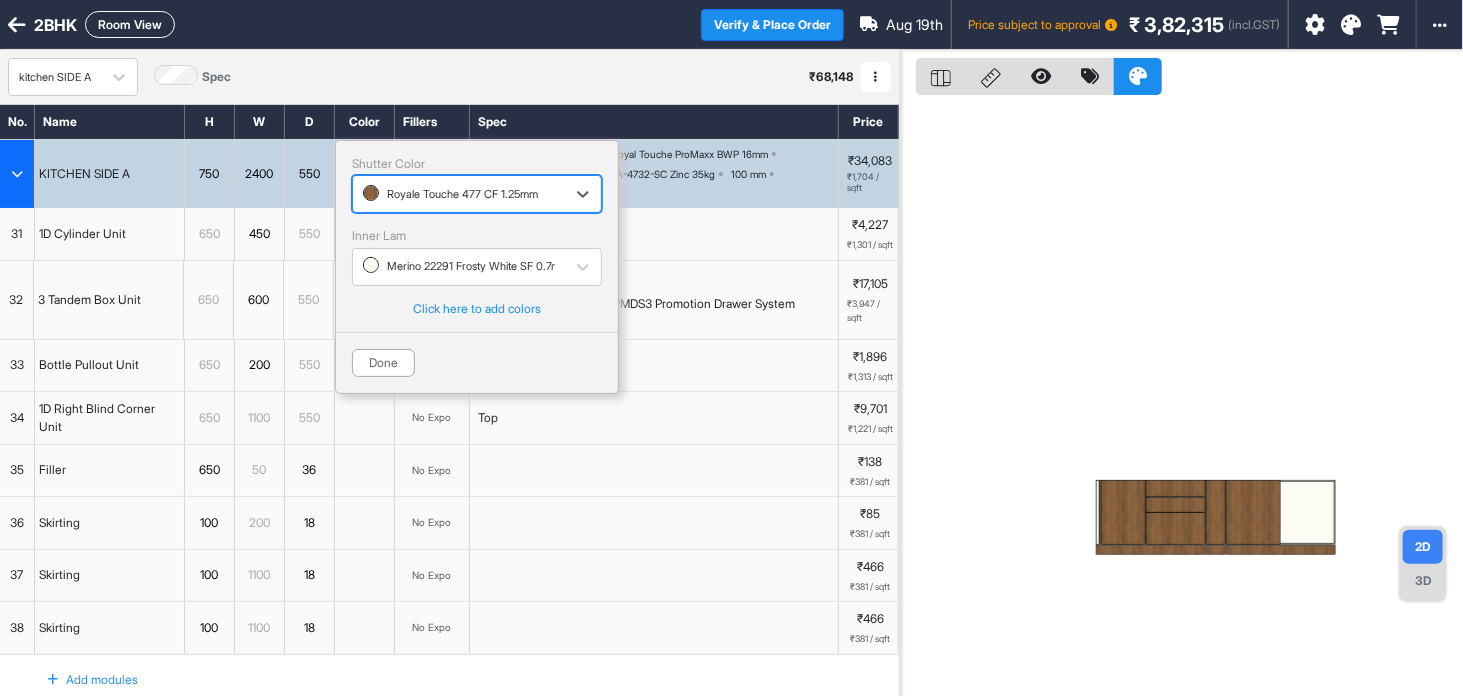 click at bounding box center [459, 194] 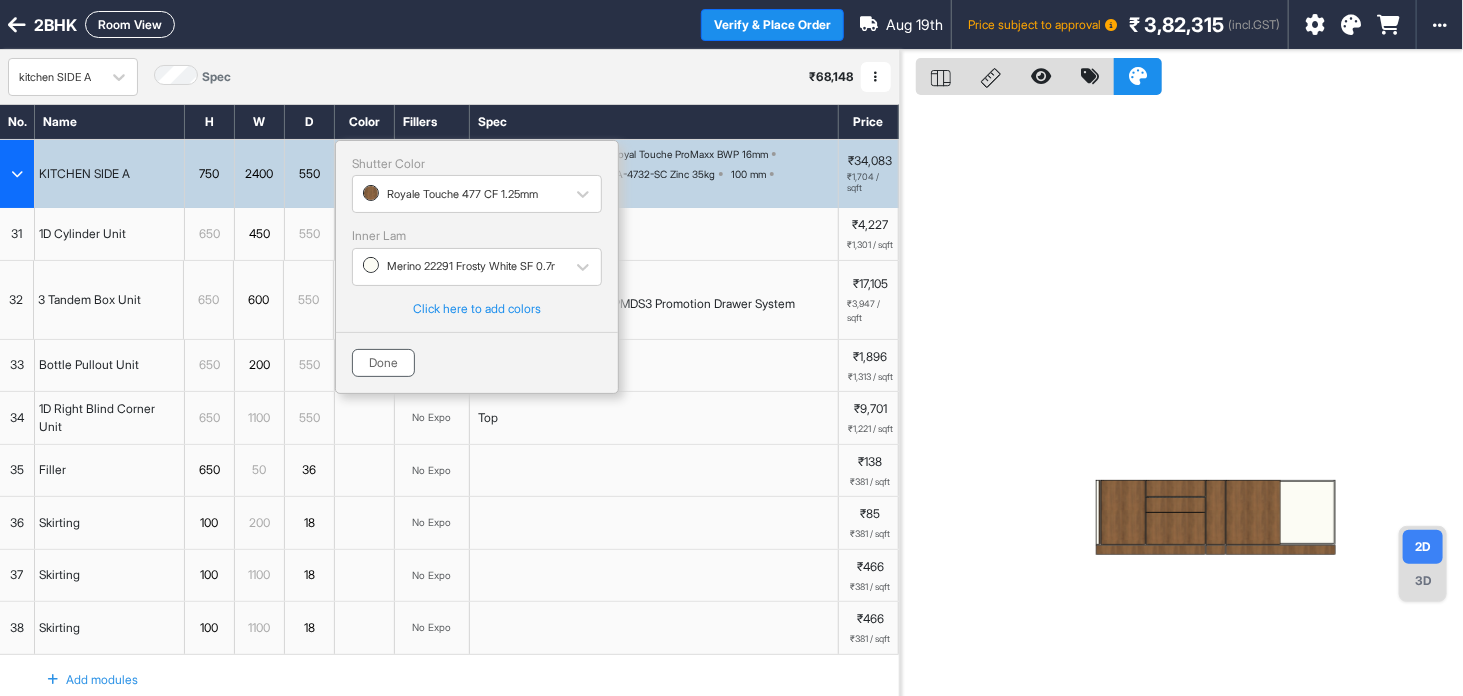 click on "Done" at bounding box center [383, 363] 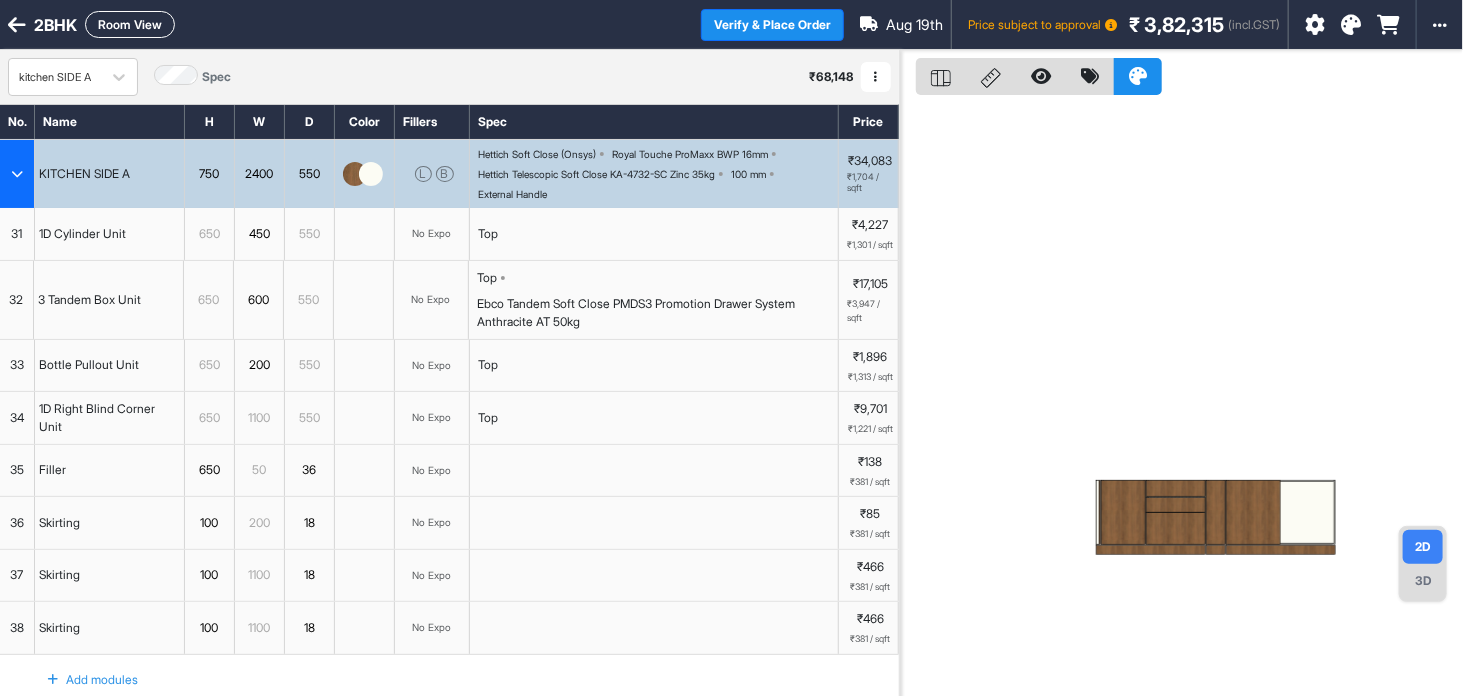 click at bounding box center (17, 174) 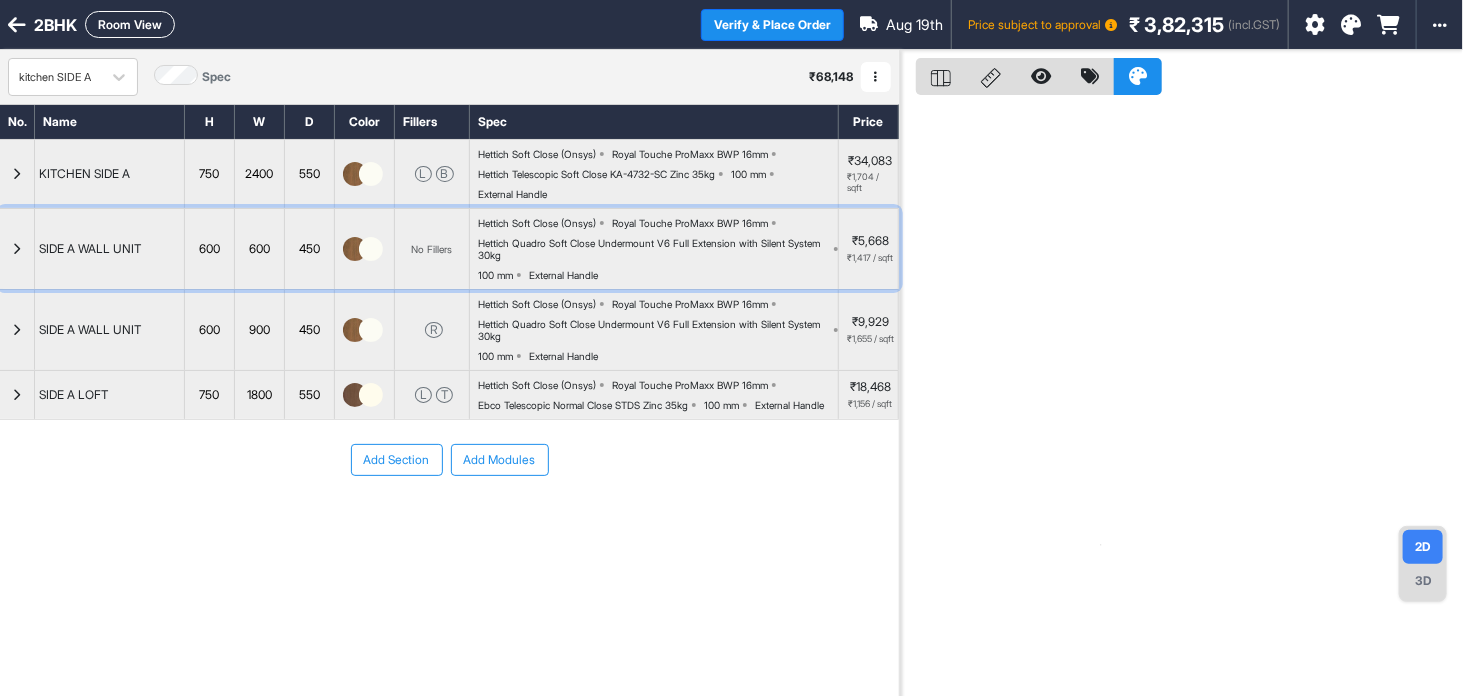 click at bounding box center [355, 249] 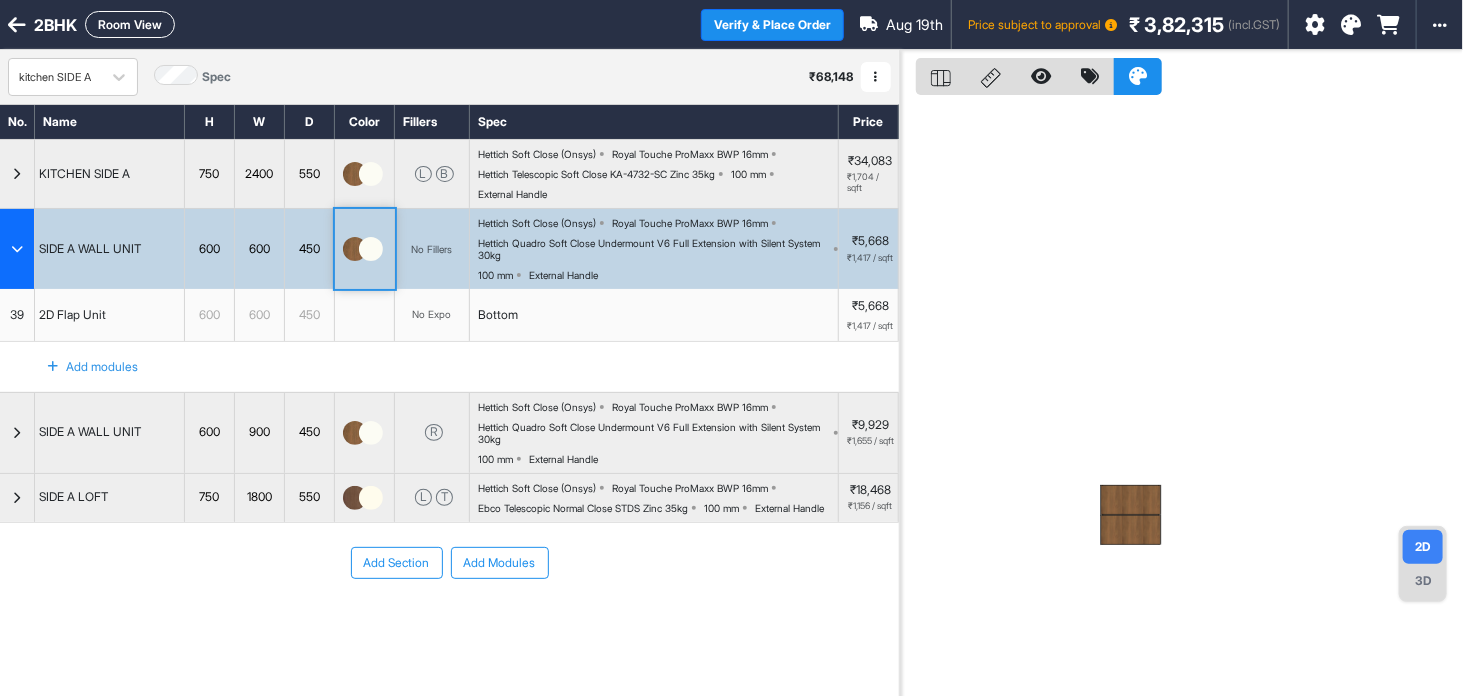 click at bounding box center (355, 249) 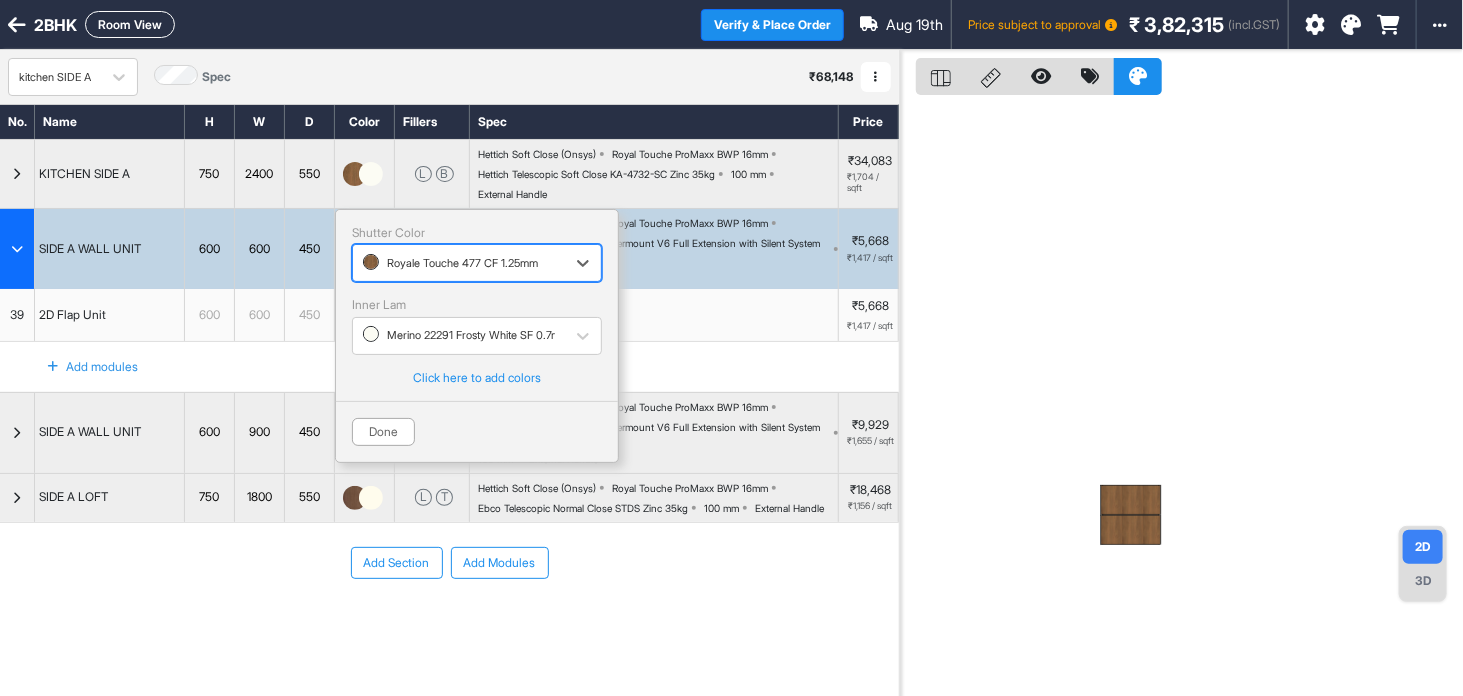 click at bounding box center [17, 249] 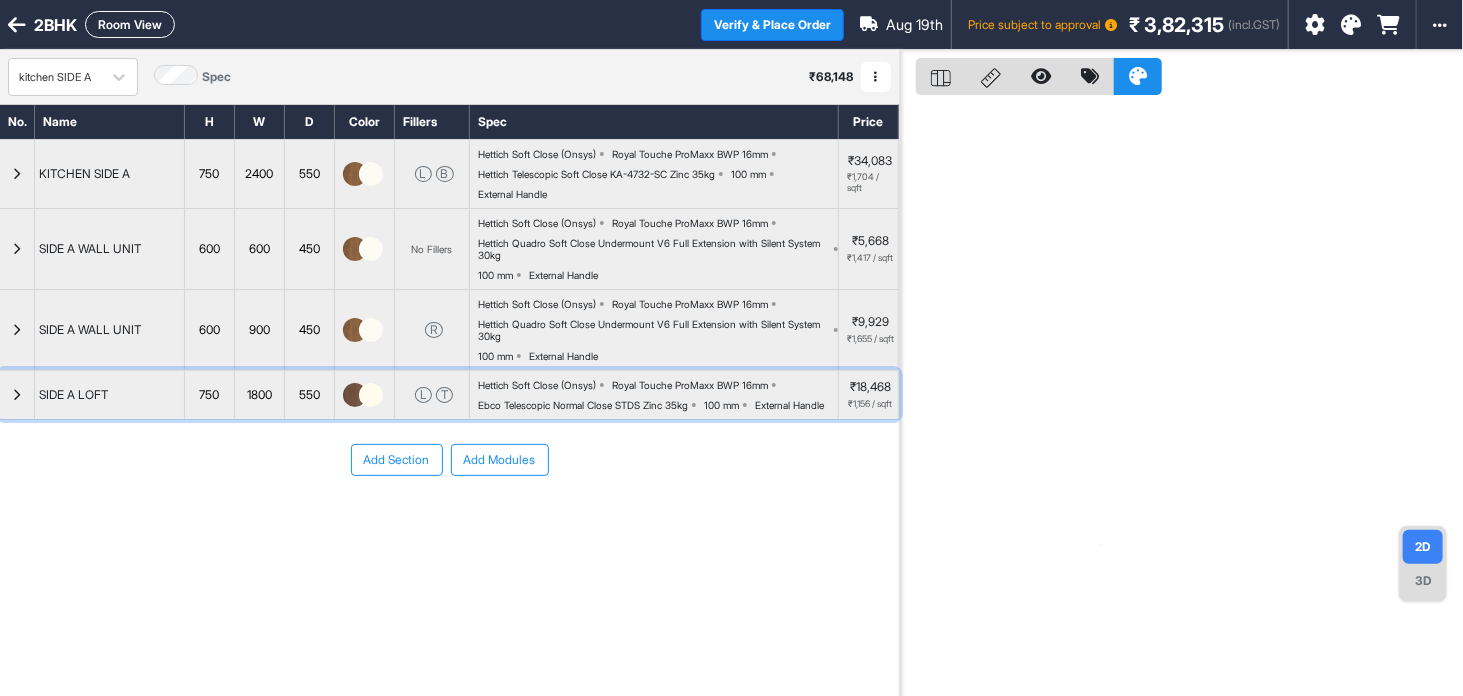 click at bounding box center (371, 395) 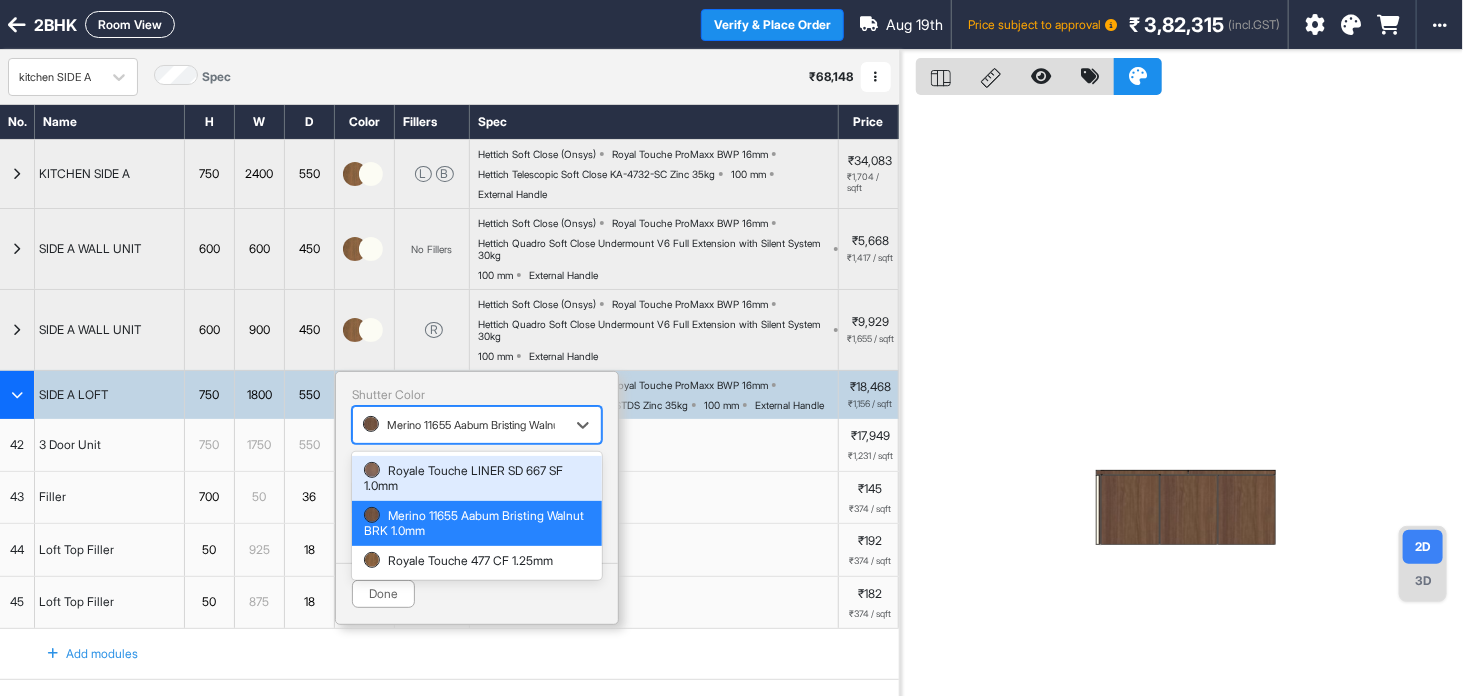 click at bounding box center (459, 425) 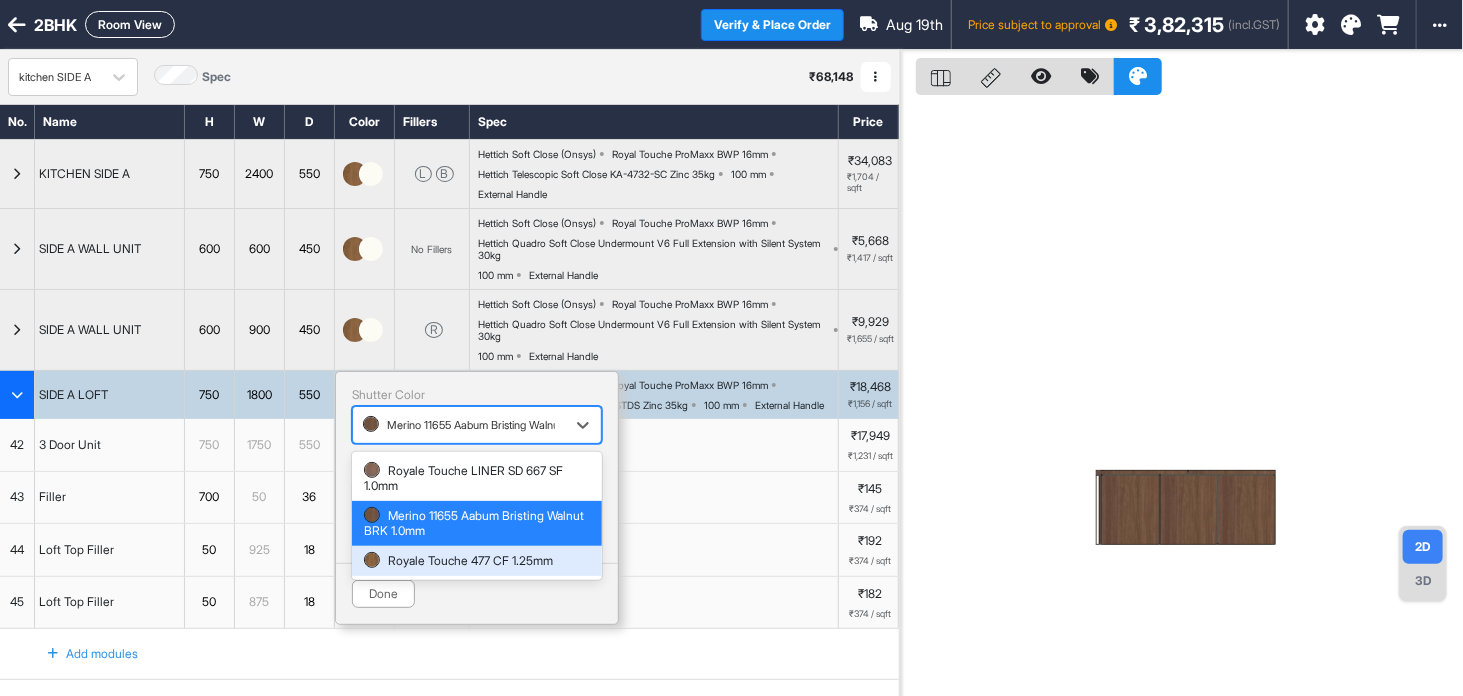 click on "Royale Touche 477 CF 1.25mm" at bounding box center [477, 561] 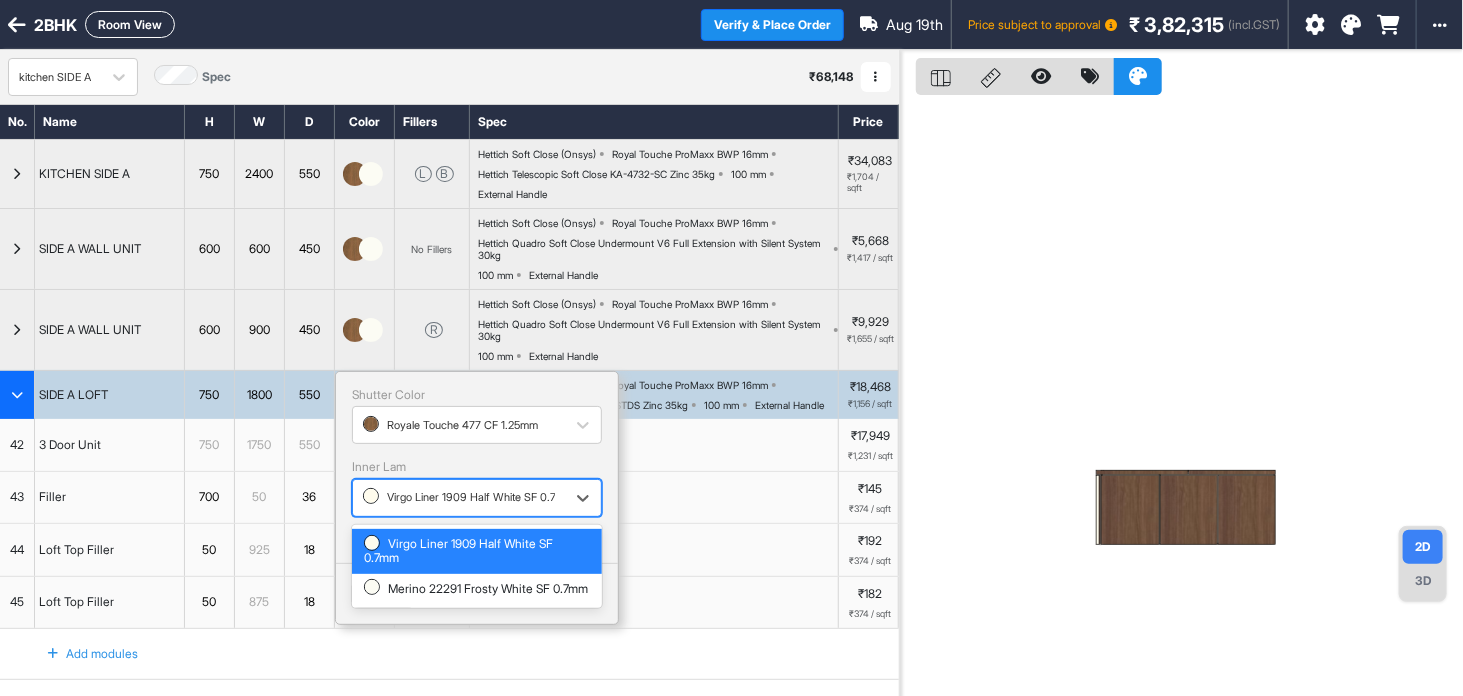 click on "Virgo Liner 1909 Half White SF 0.7mm" at bounding box center [459, 497] 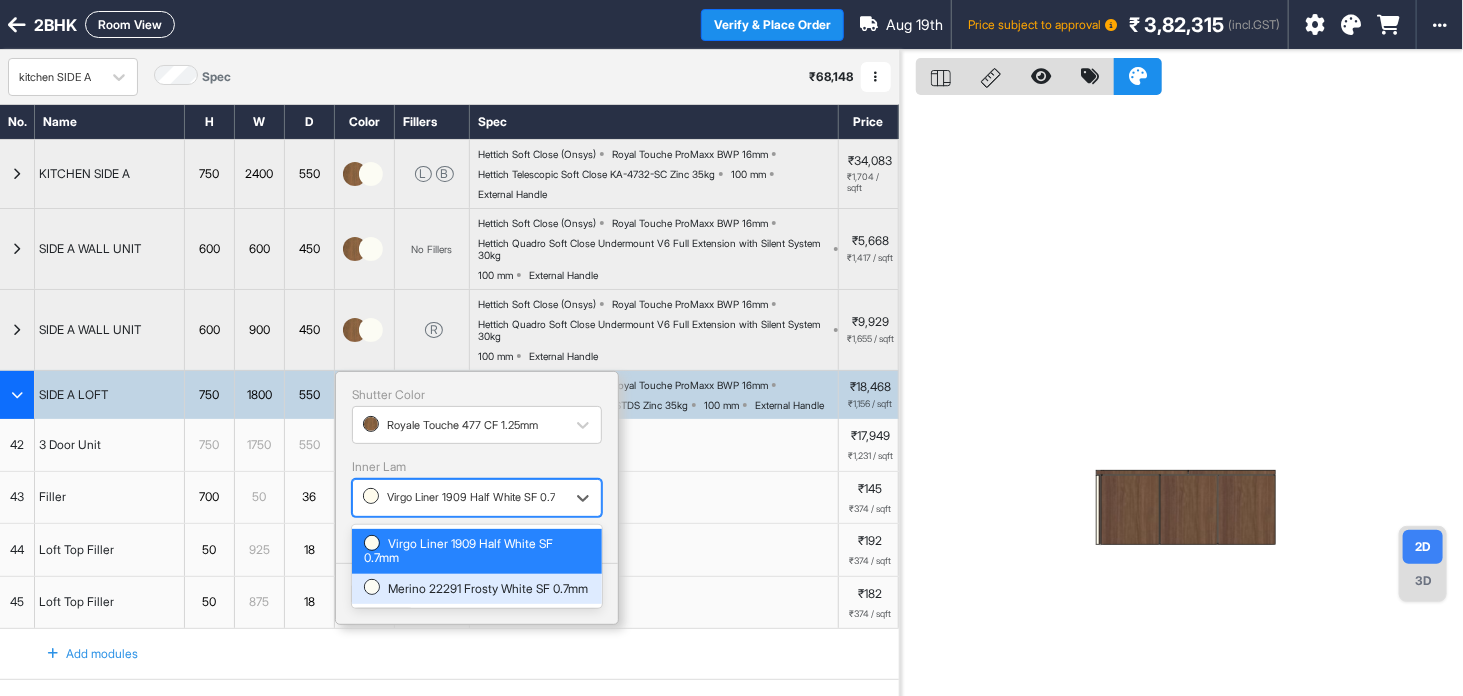 click on "Merino 22291 Frosty White SF 0.7mm" at bounding box center [477, 589] 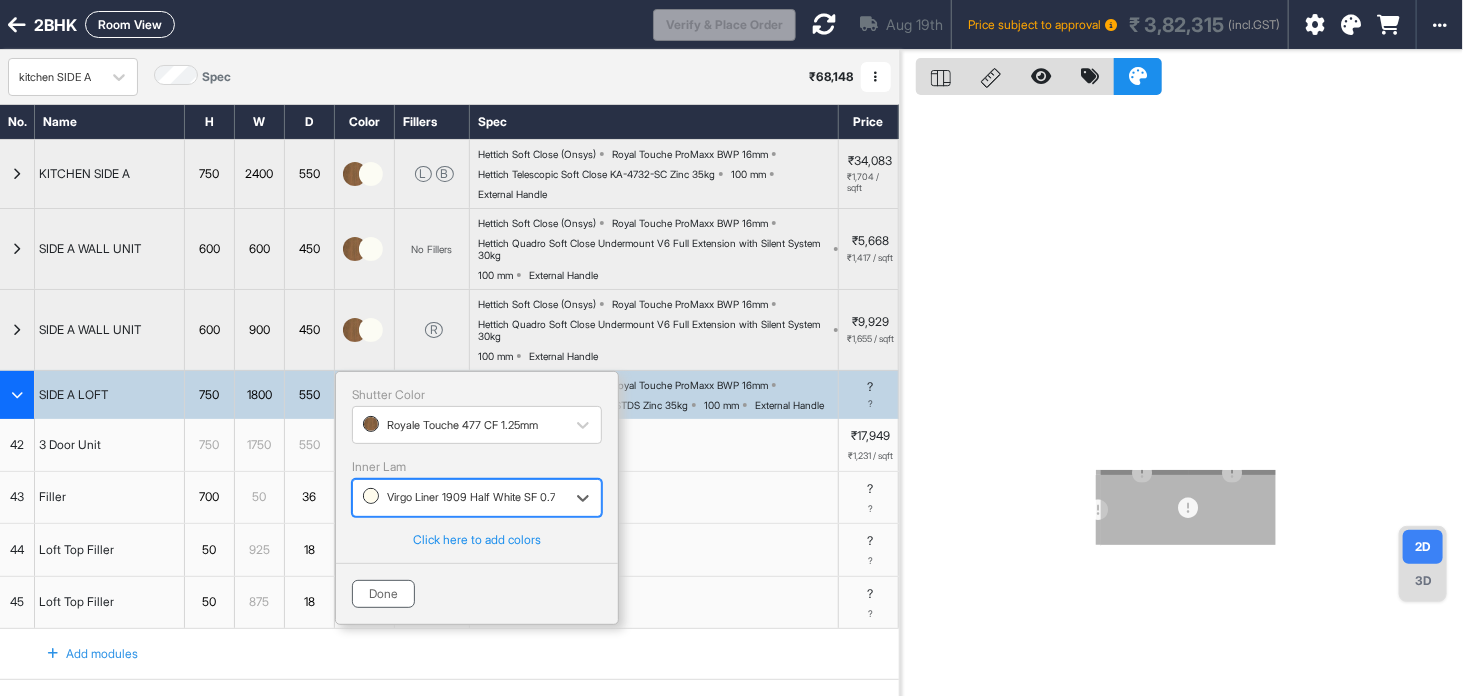 click on "Done" at bounding box center [383, 594] 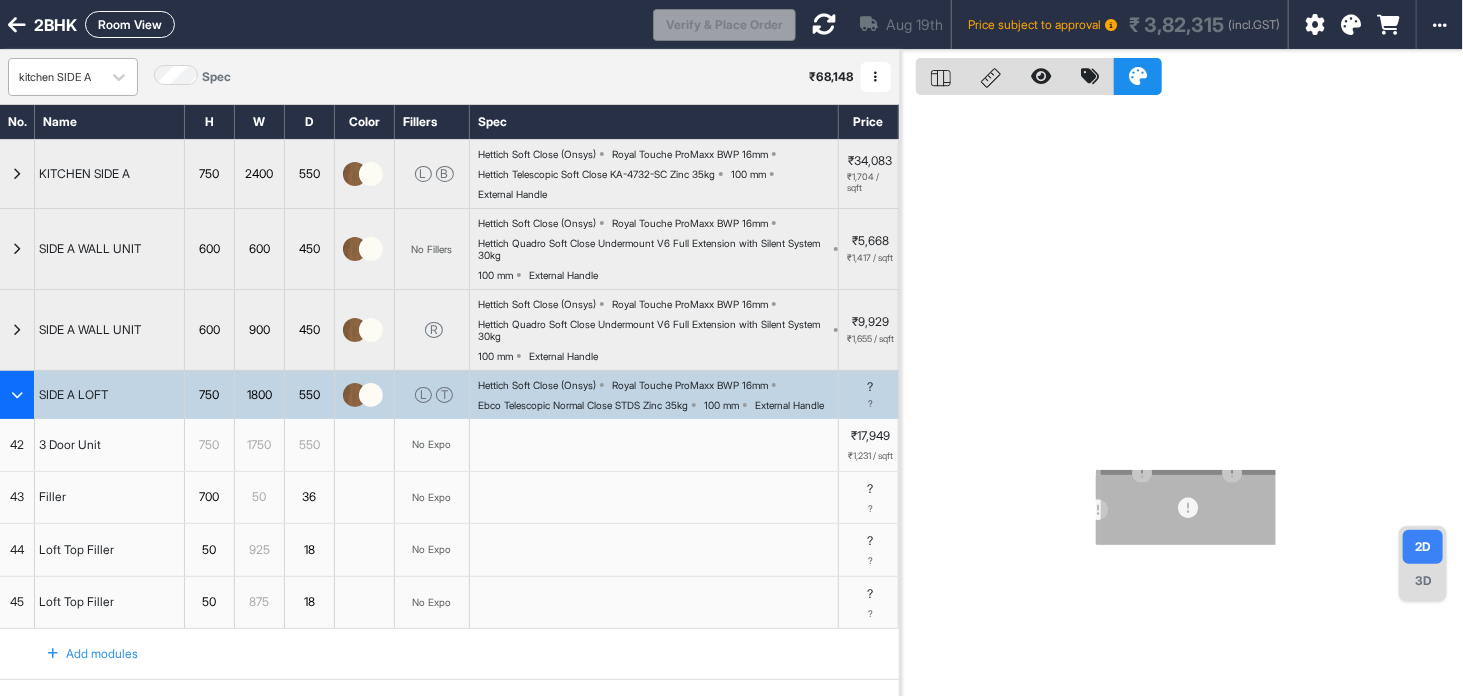 click on "kitchen SIDE A" at bounding box center [55, 77] 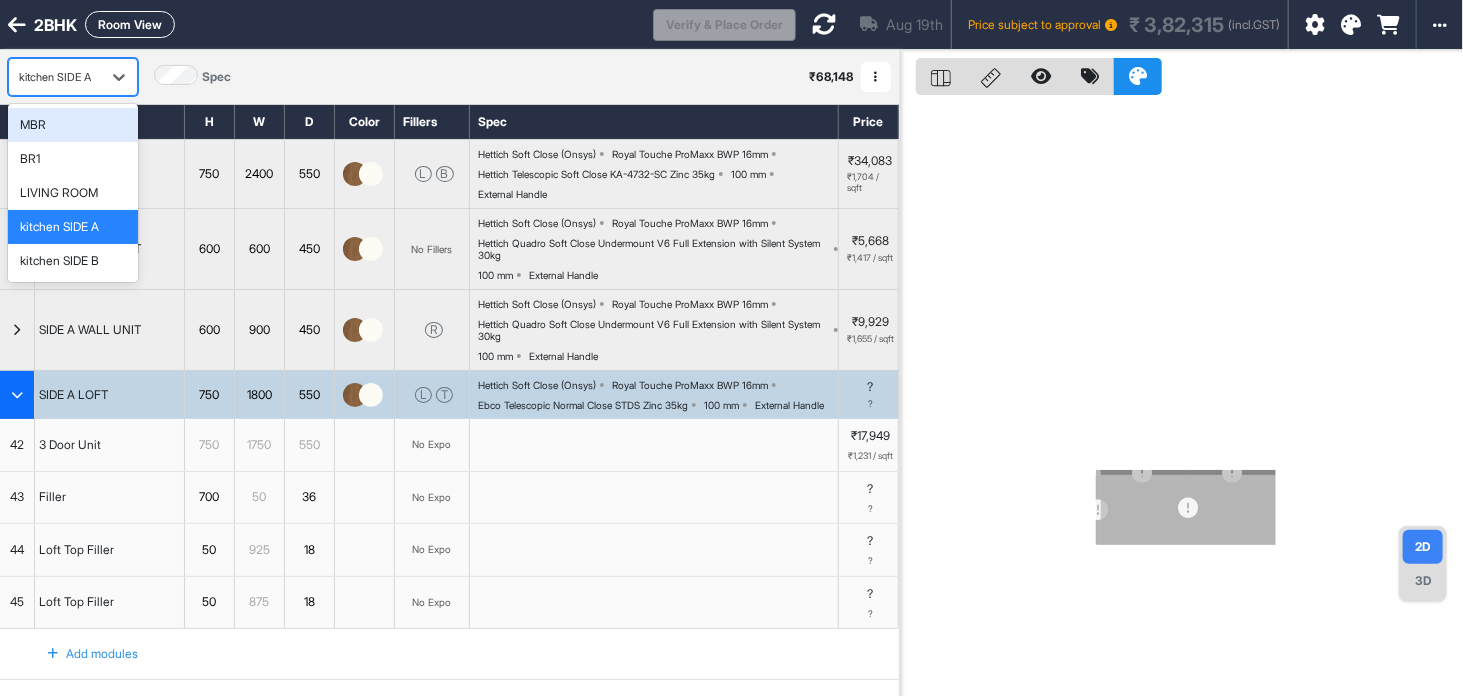 click on "MBR" at bounding box center (73, 125) 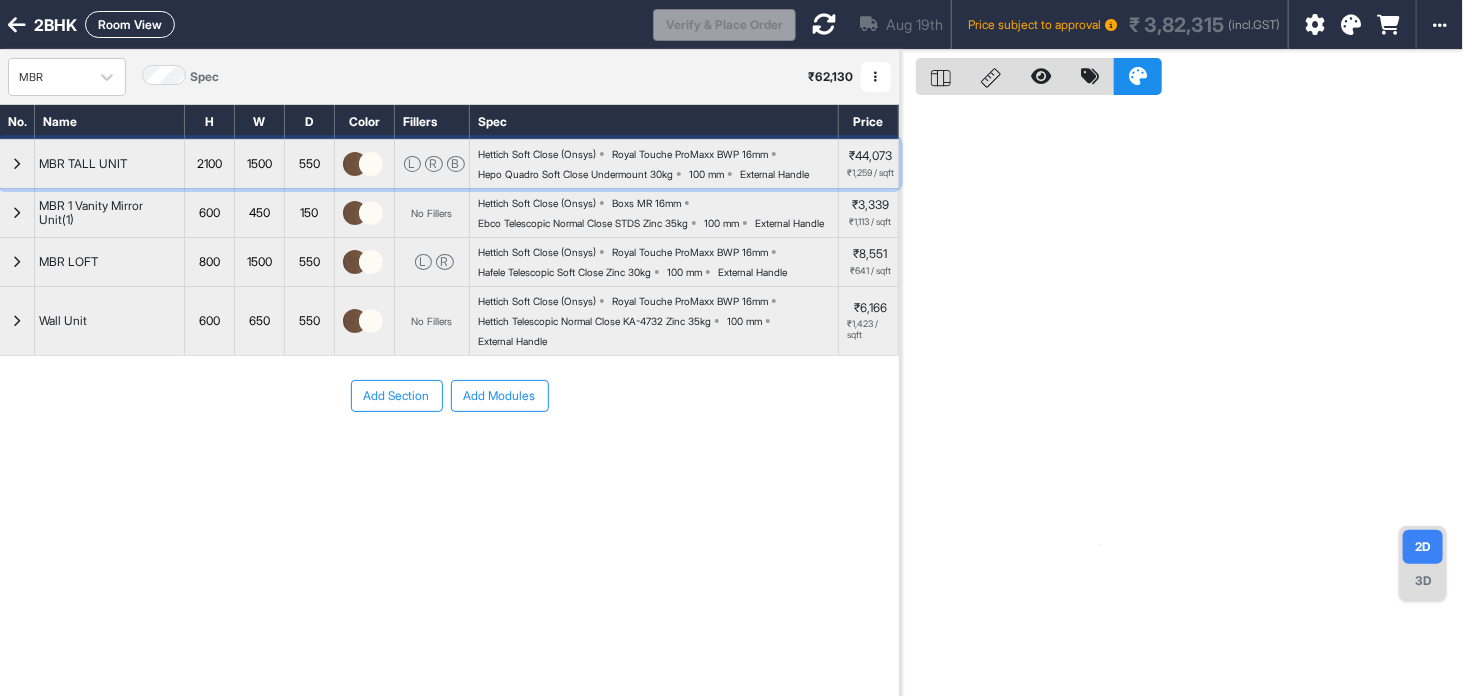 click at bounding box center [371, 164] 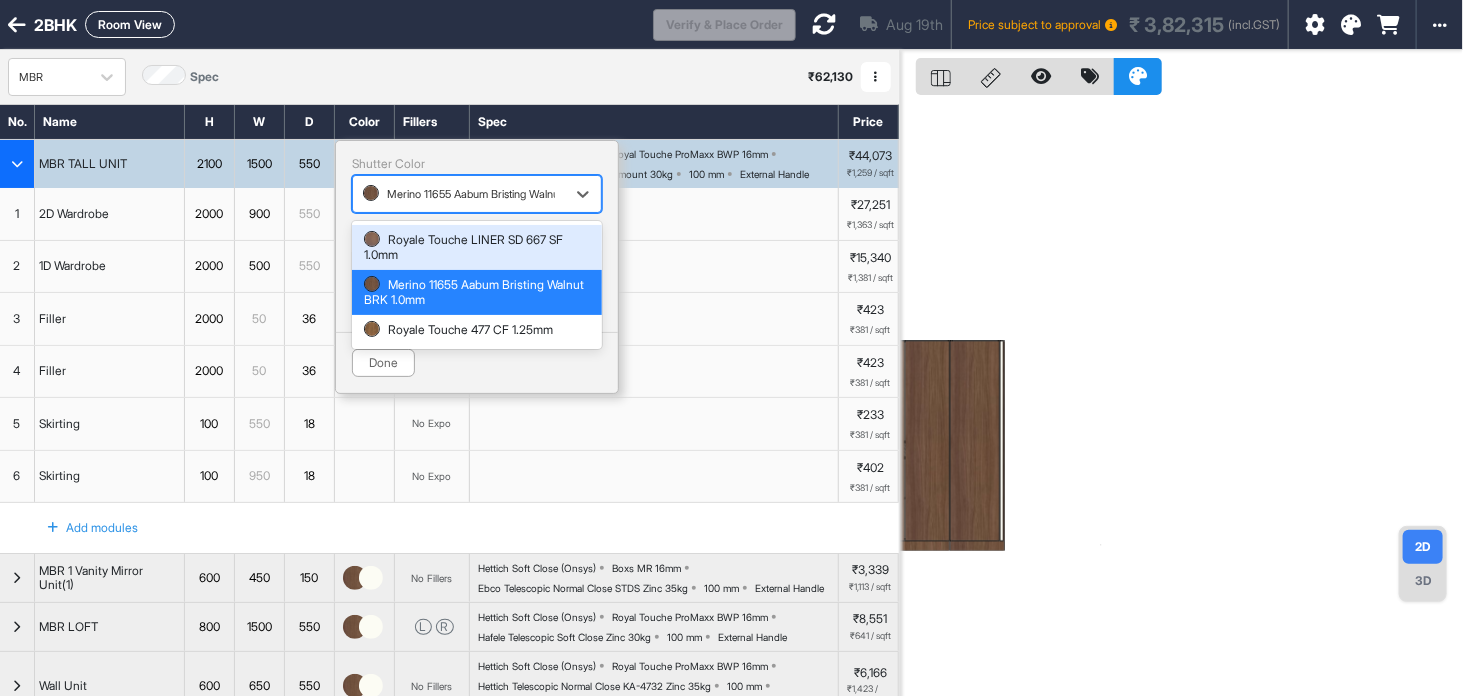 click at bounding box center [459, 194] 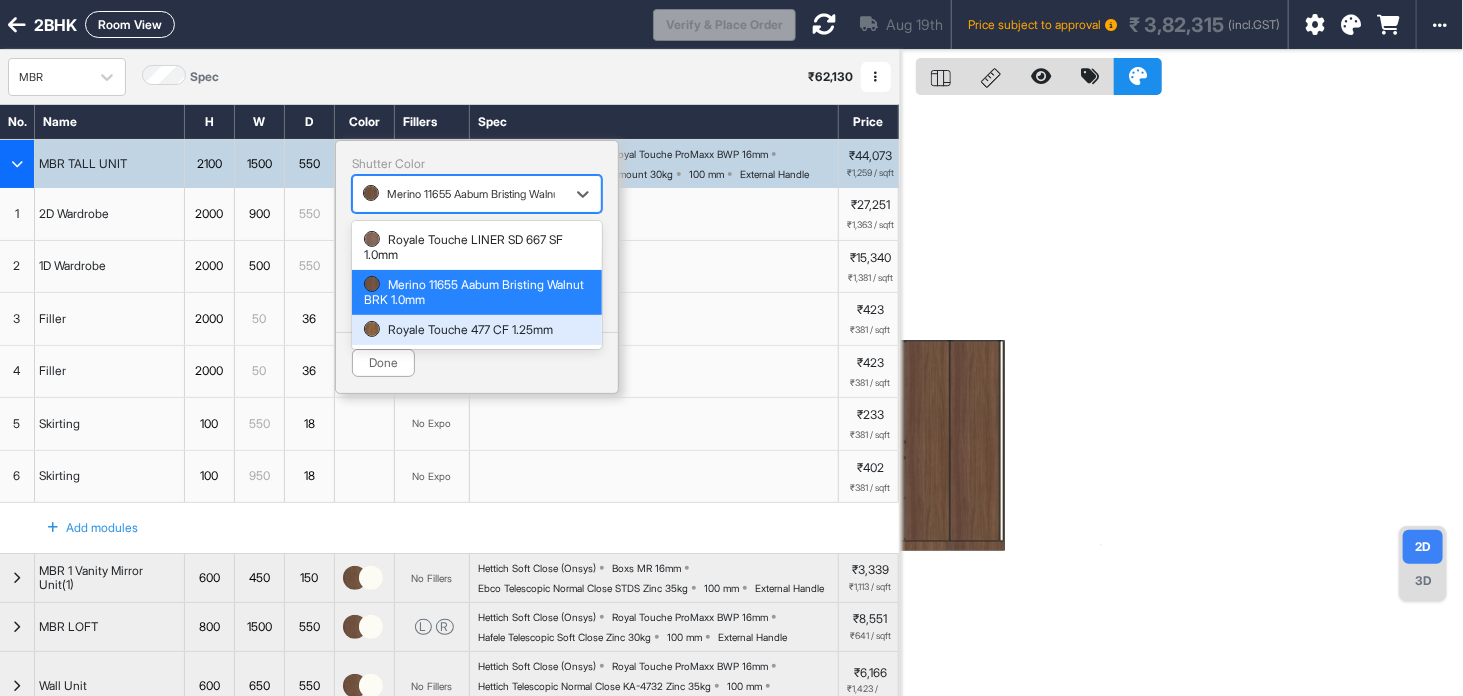 click on "Royale Touche 477 CF 1.25mm" at bounding box center (477, 330) 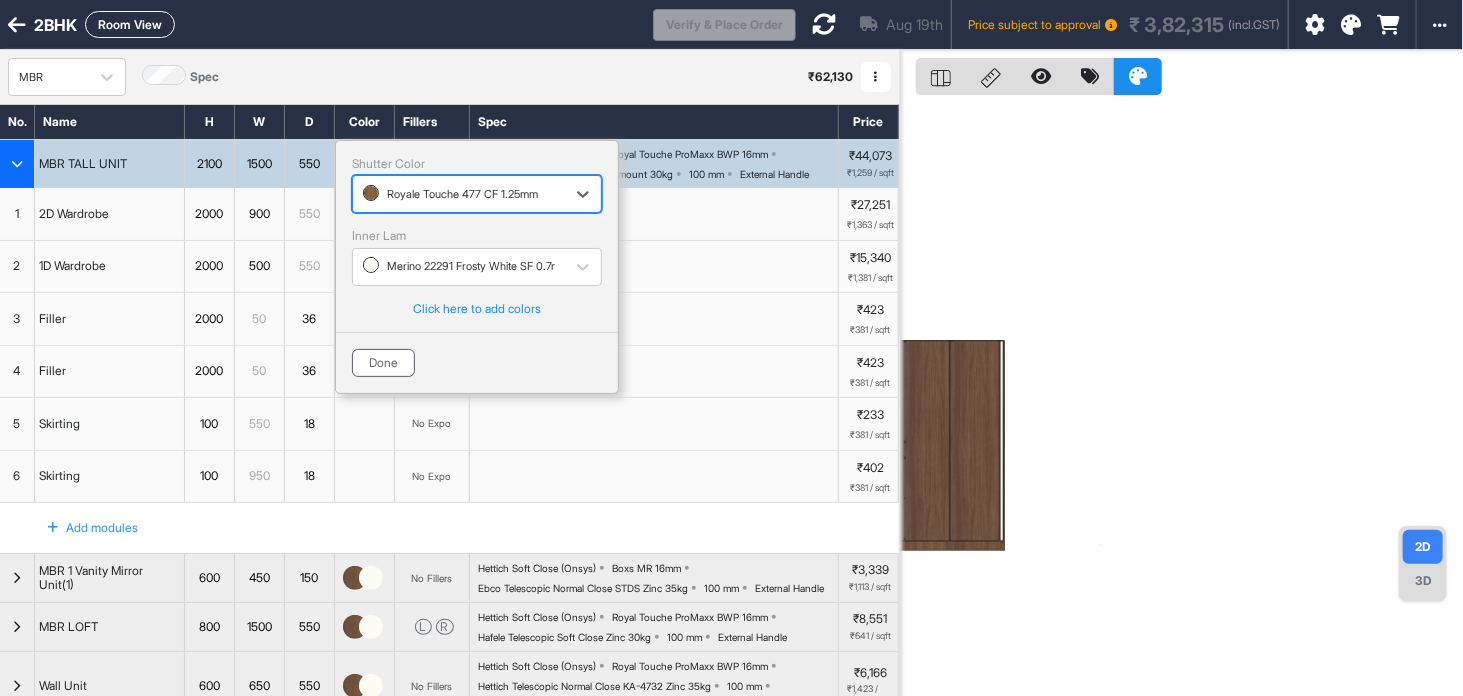 click on "Done" at bounding box center (383, 363) 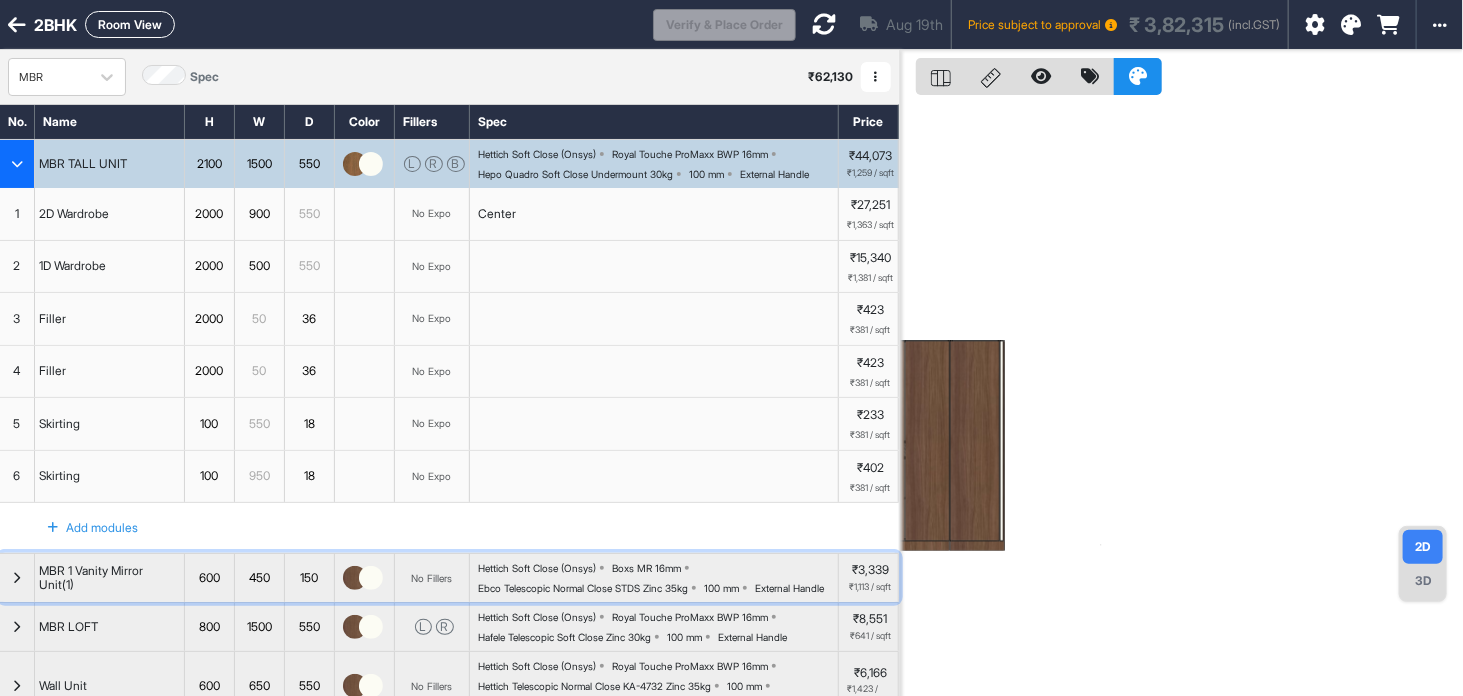 click at bounding box center [365, 578] 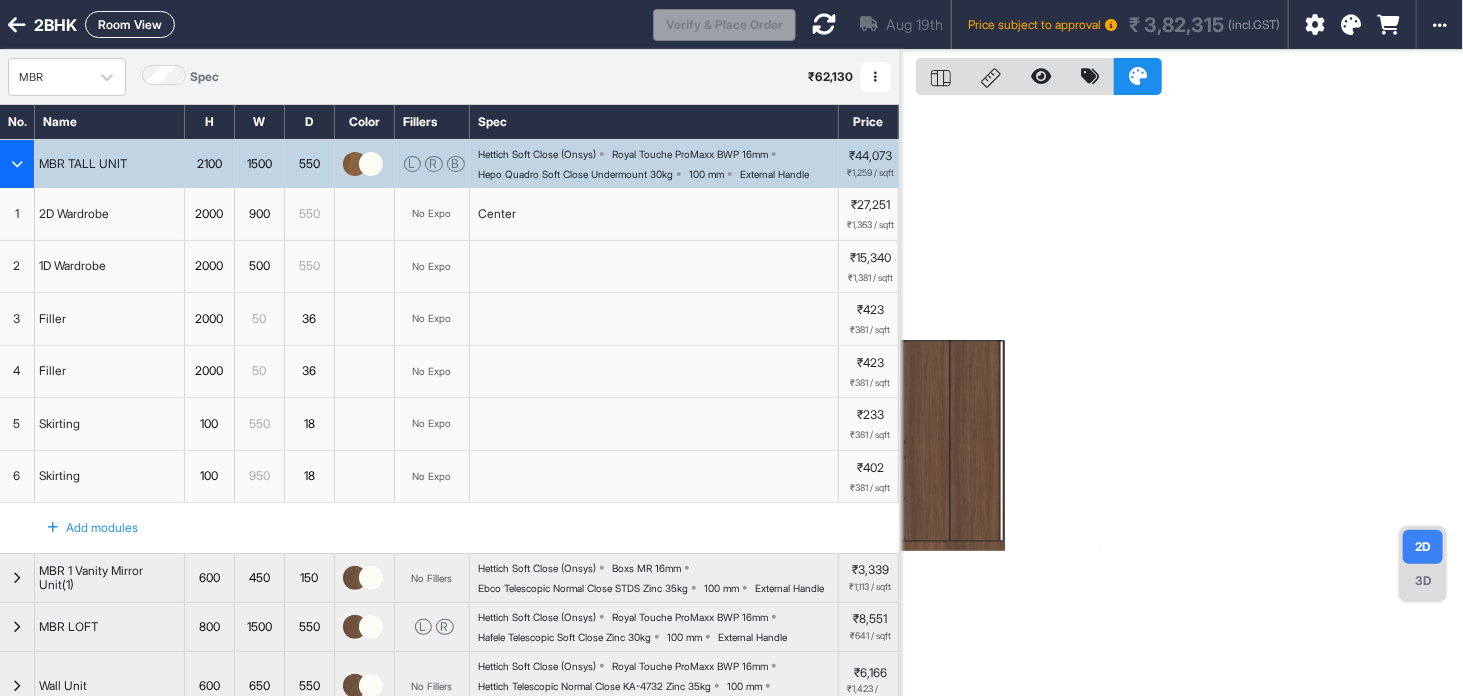 click on "Add Section Add Modules" at bounding box center (449, 821) 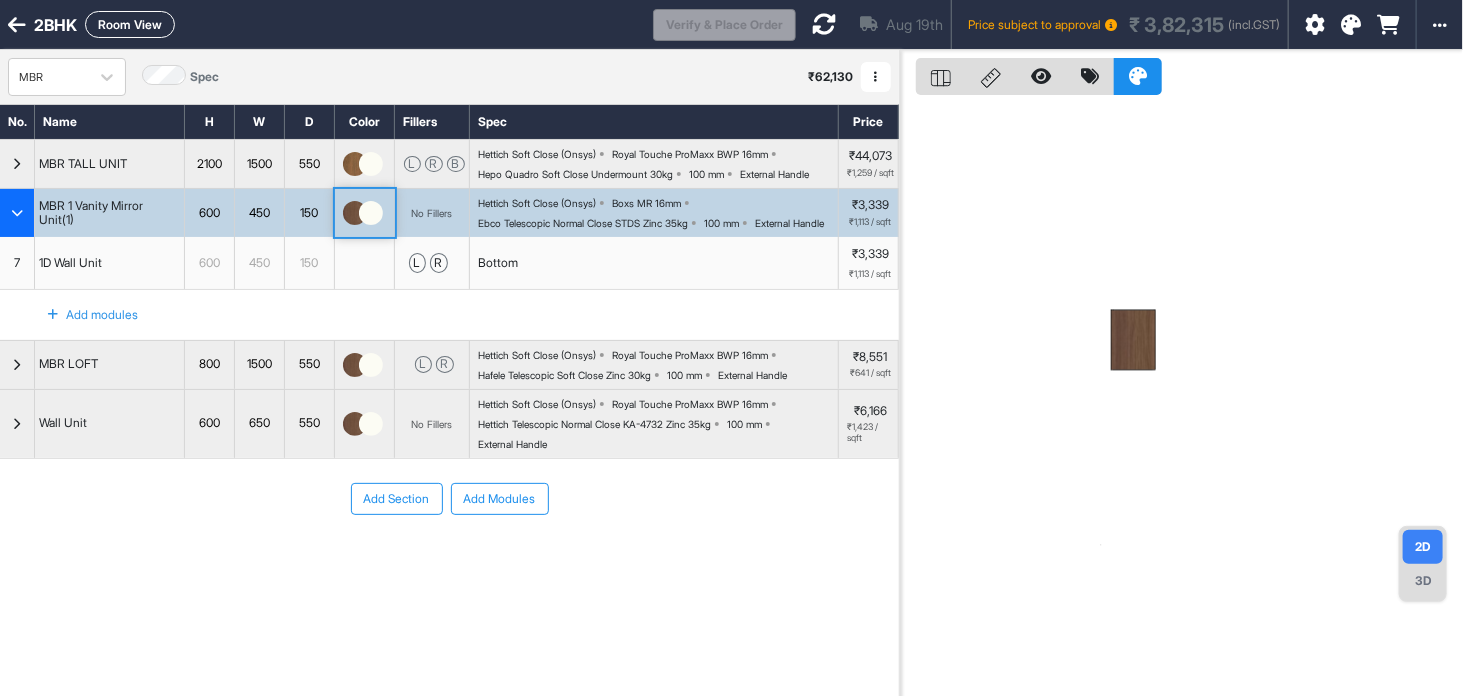 click at bounding box center (355, 213) 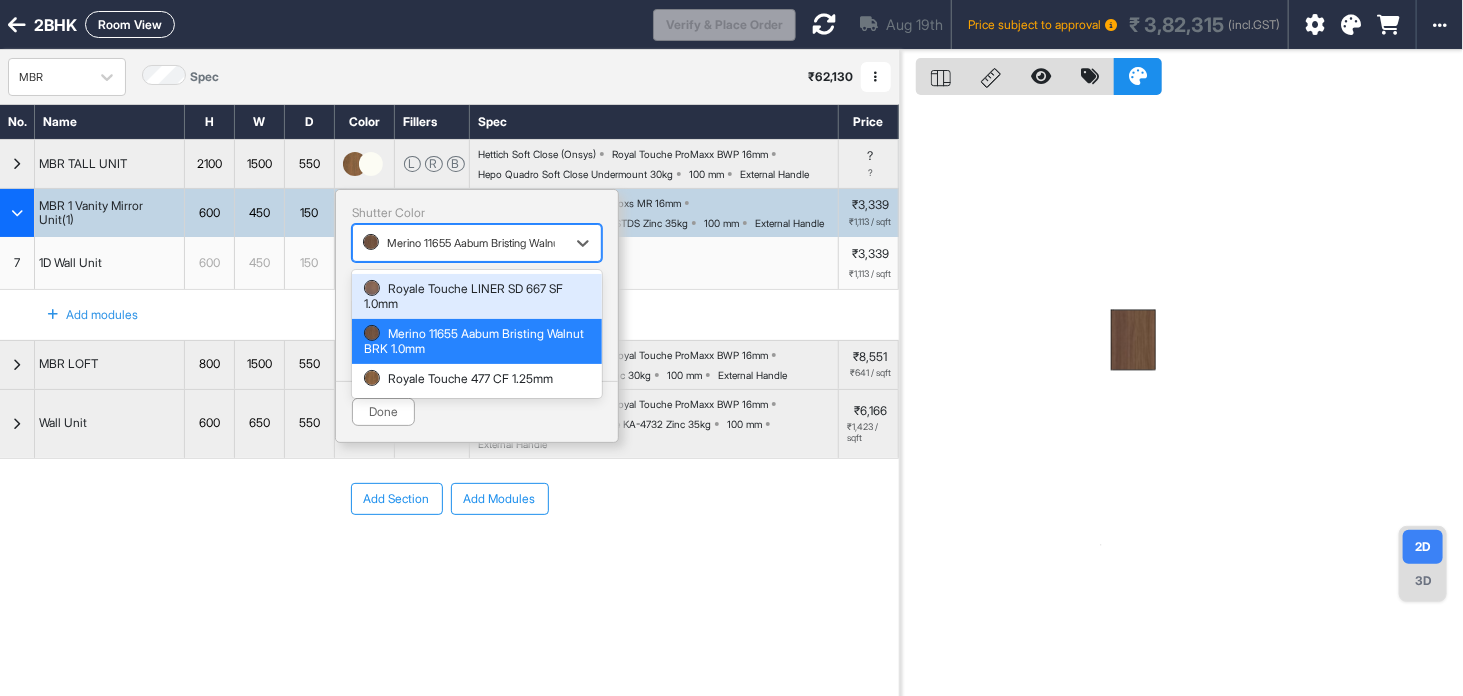 click on "Merino 11655 Aabum Bristing Walnut BRK 1.0mm" at bounding box center [477, 243] 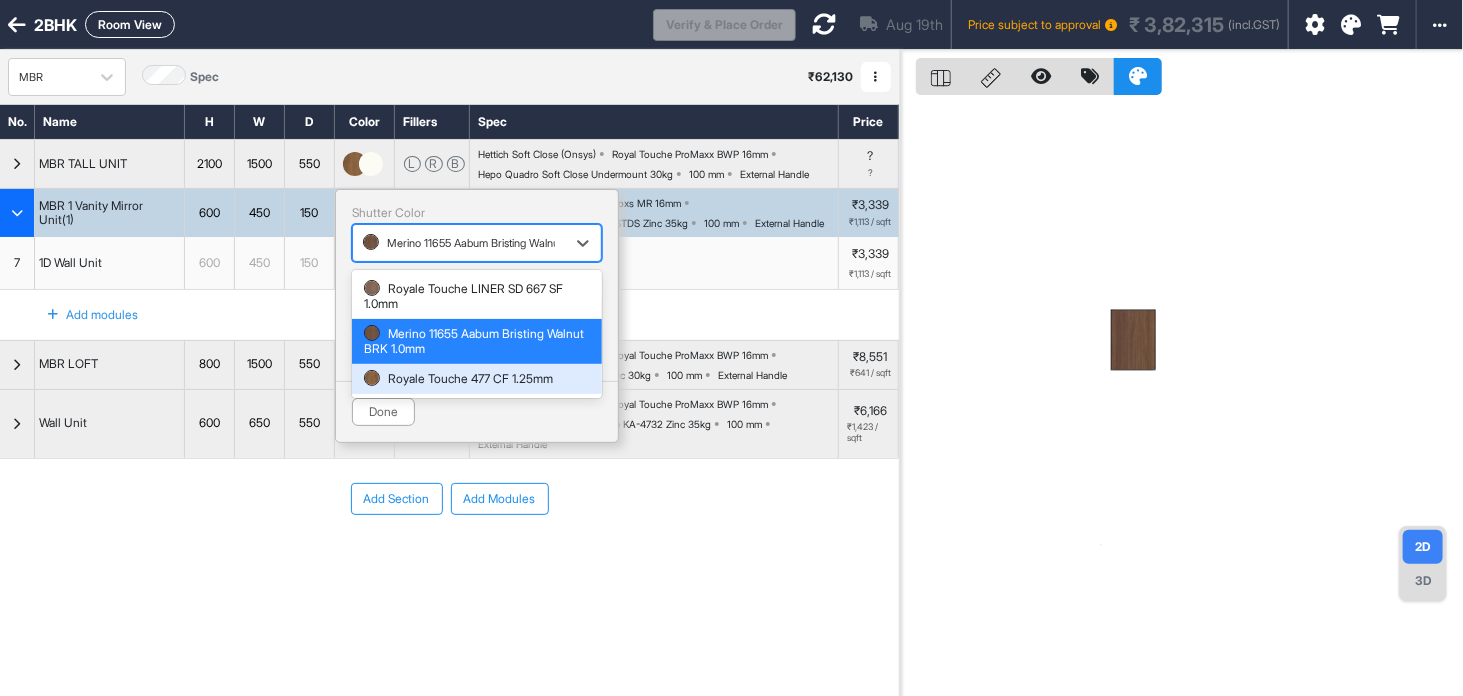 click on "Royale Touche 477 CF 1.25mm" at bounding box center [477, 379] 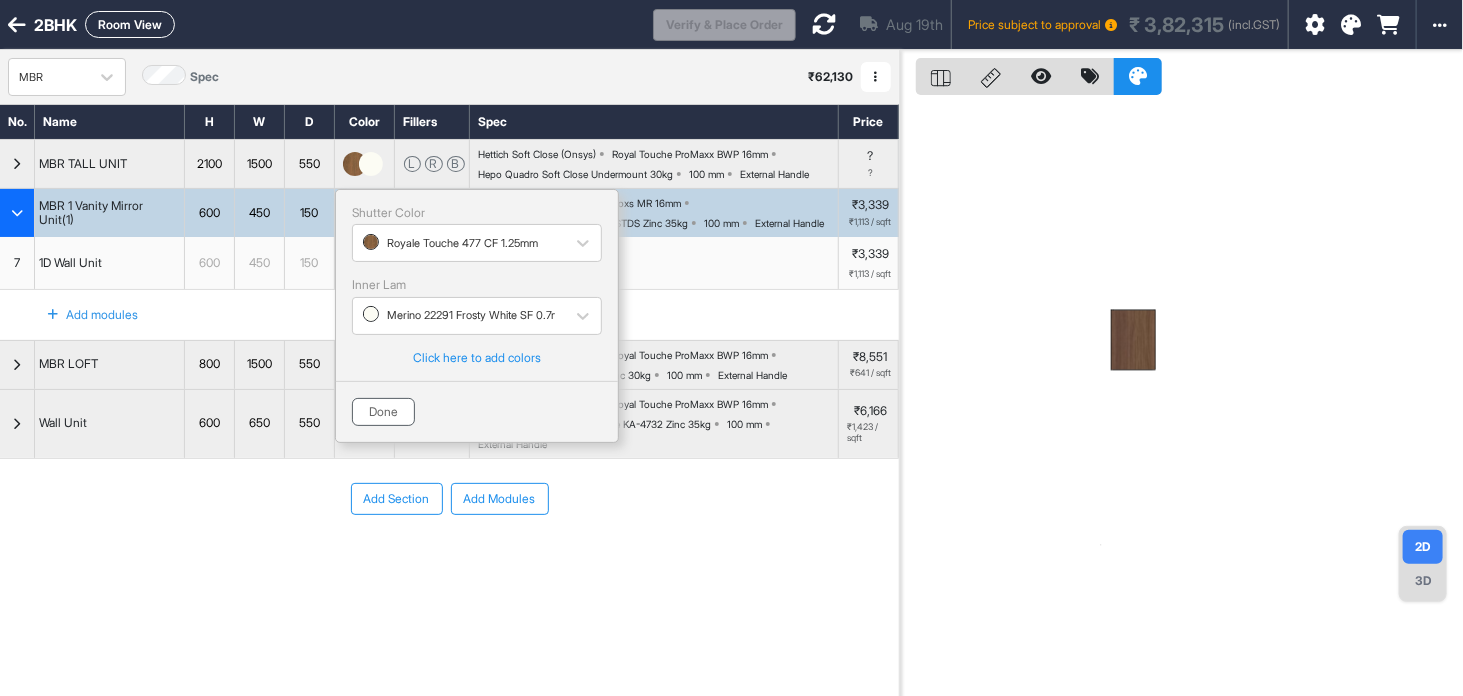 click on "Done" at bounding box center (383, 412) 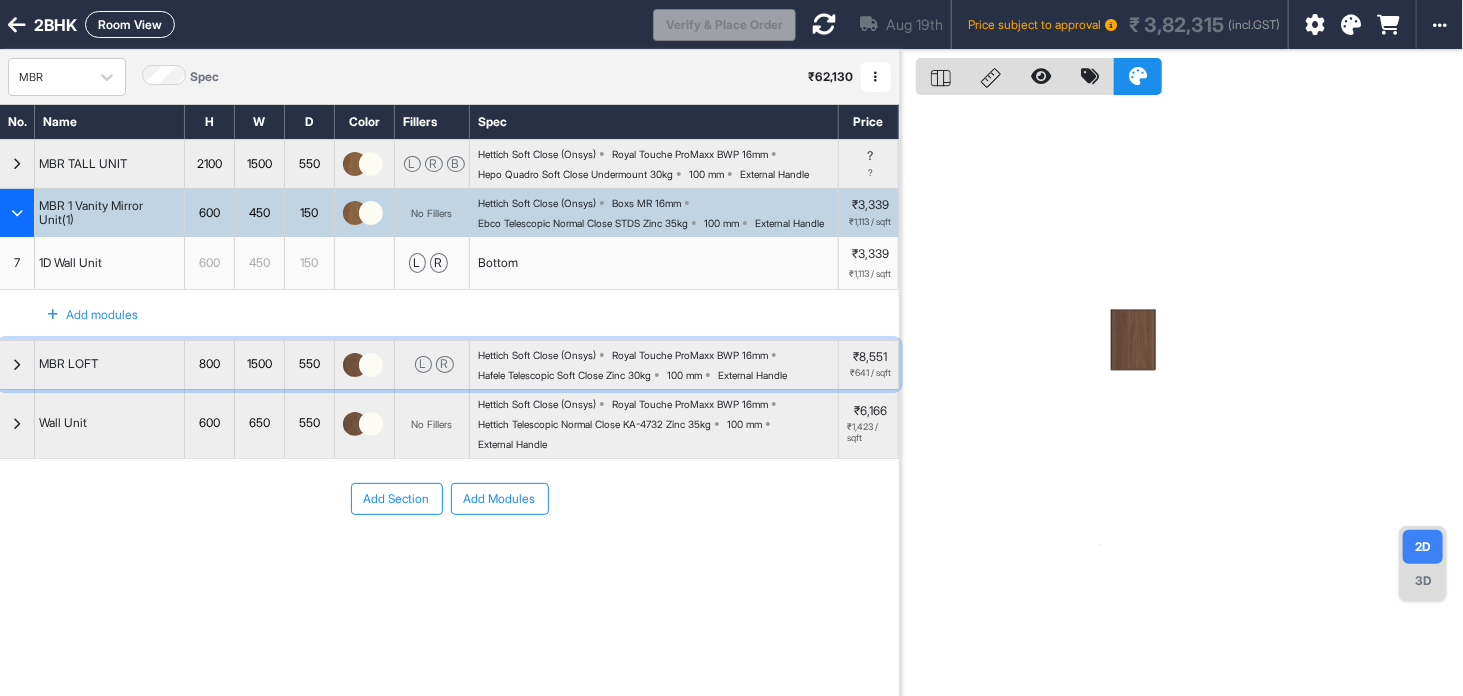 click at bounding box center (371, 365) 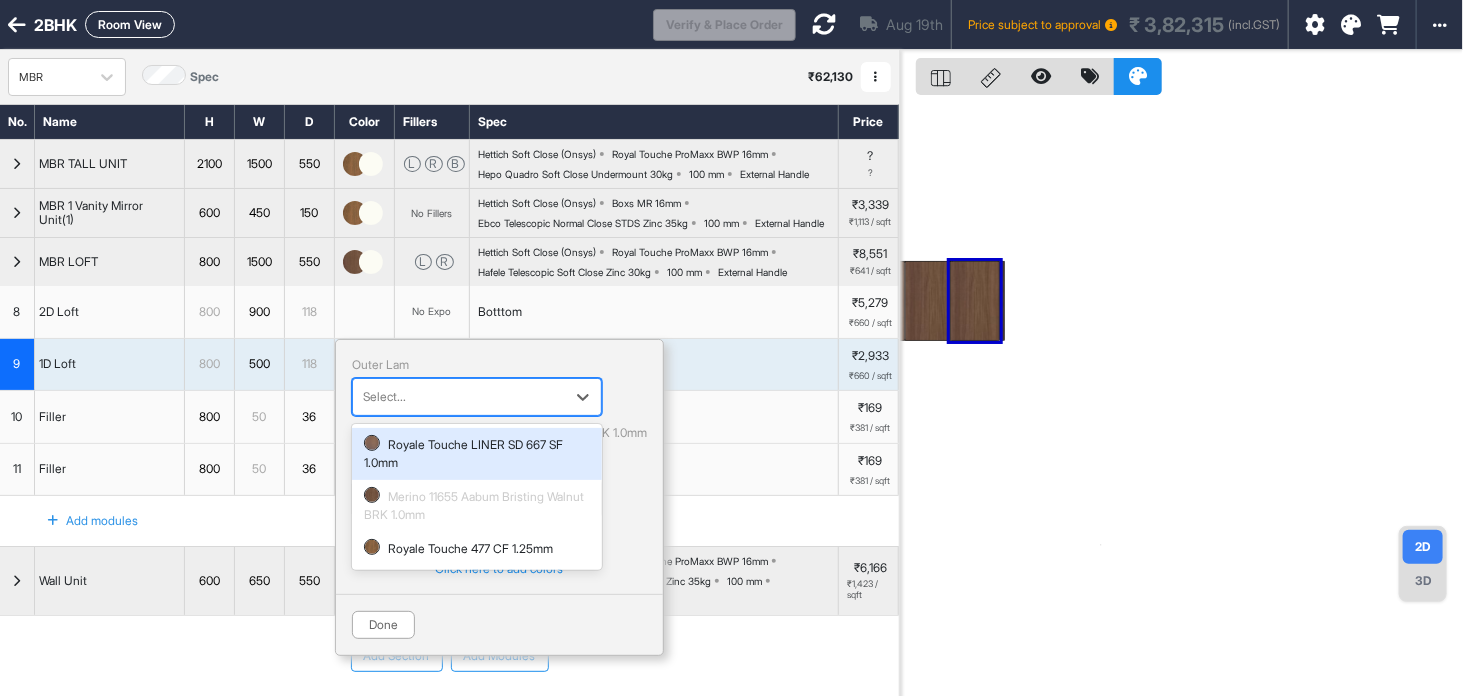 click at bounding box center (459, 397) 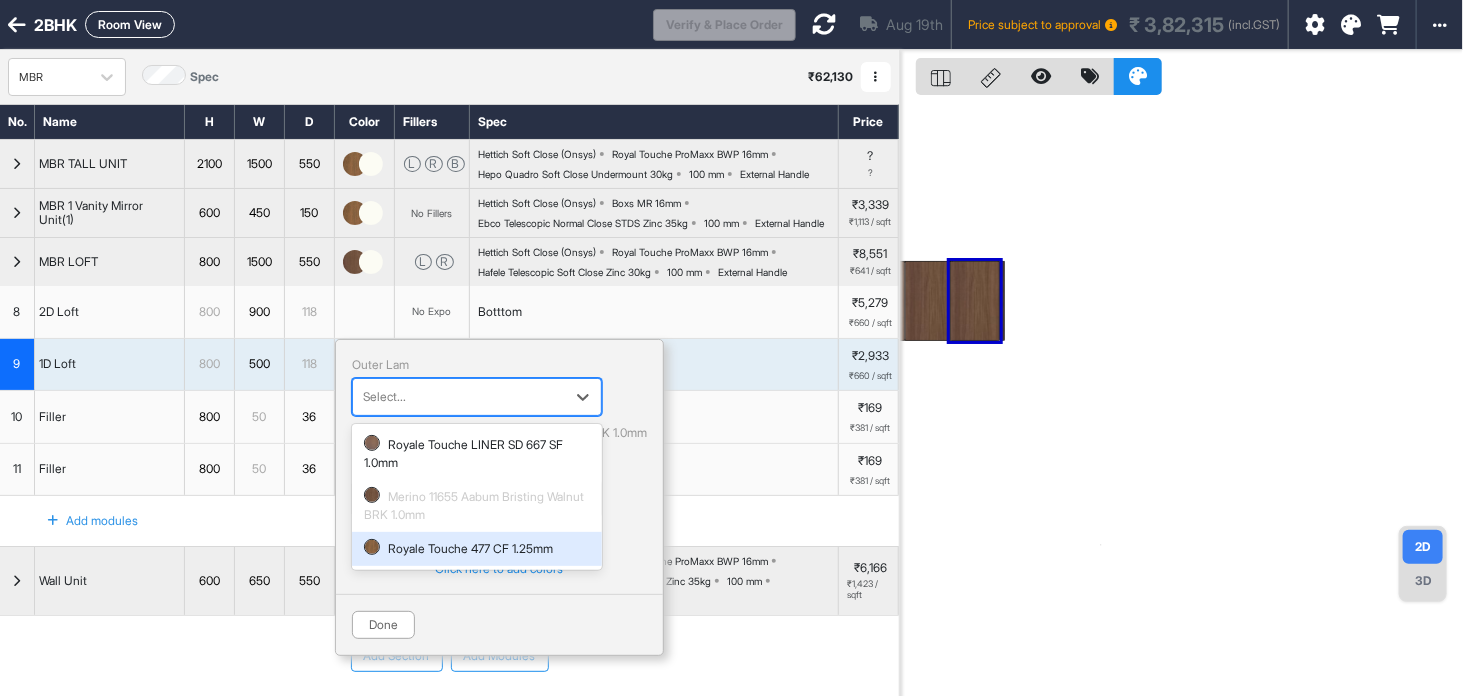 click on "Royale Touche 477 CF 1.25mm" at bounding box center [477, 549] 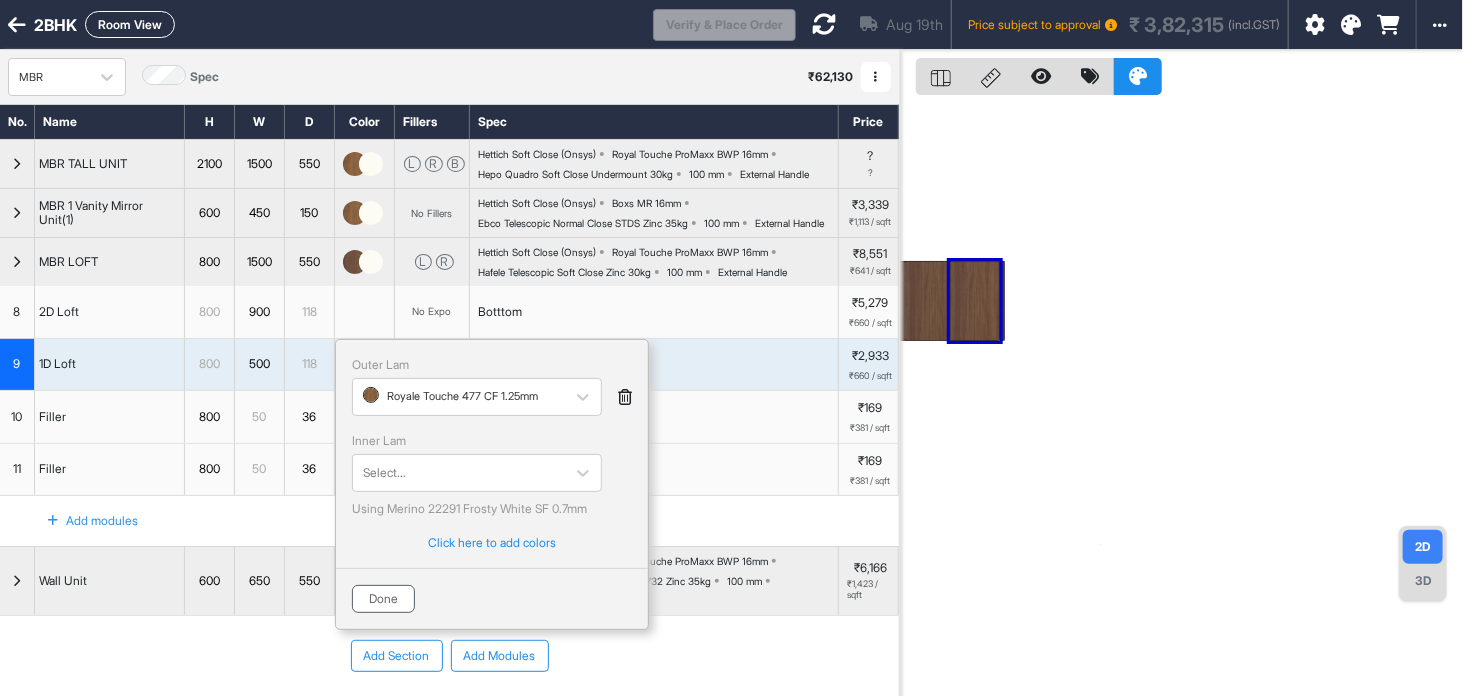 click on "Done" at bounding box center [383, 599] 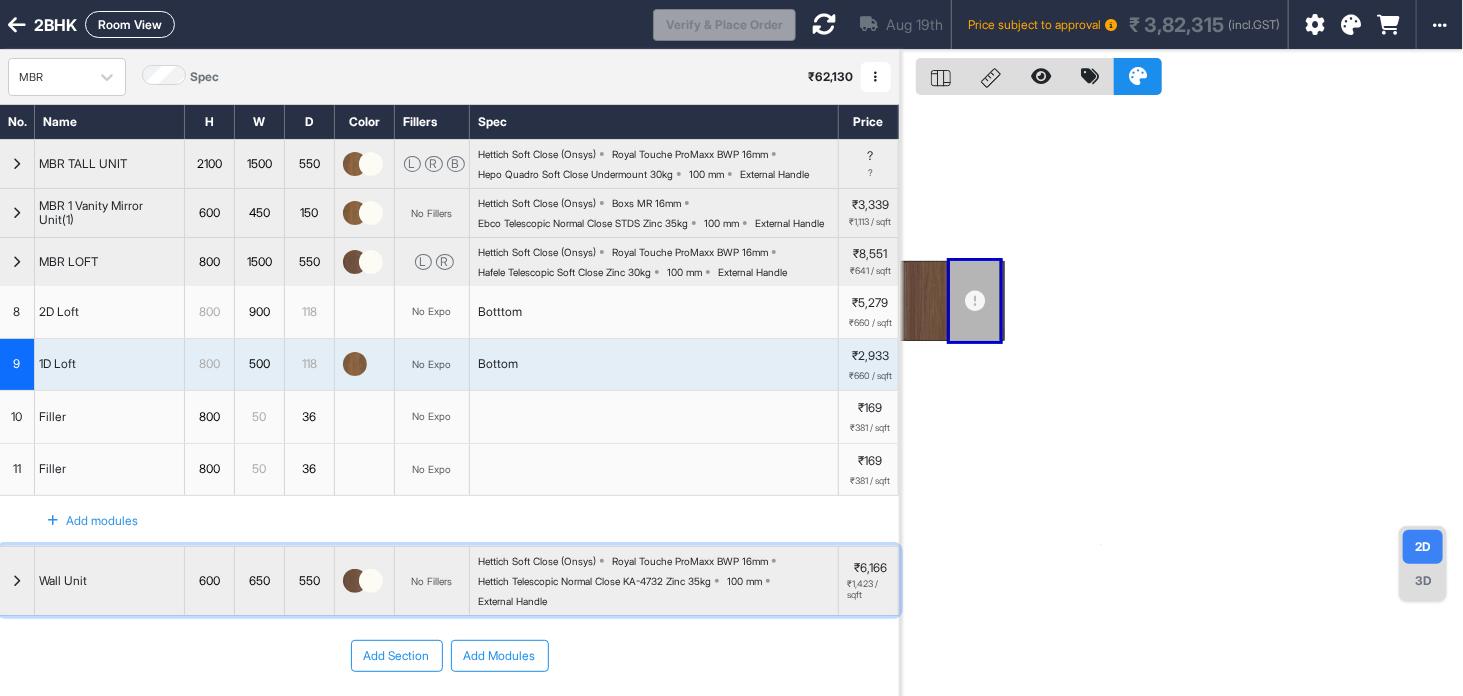 click at bounding box center [371, 581] 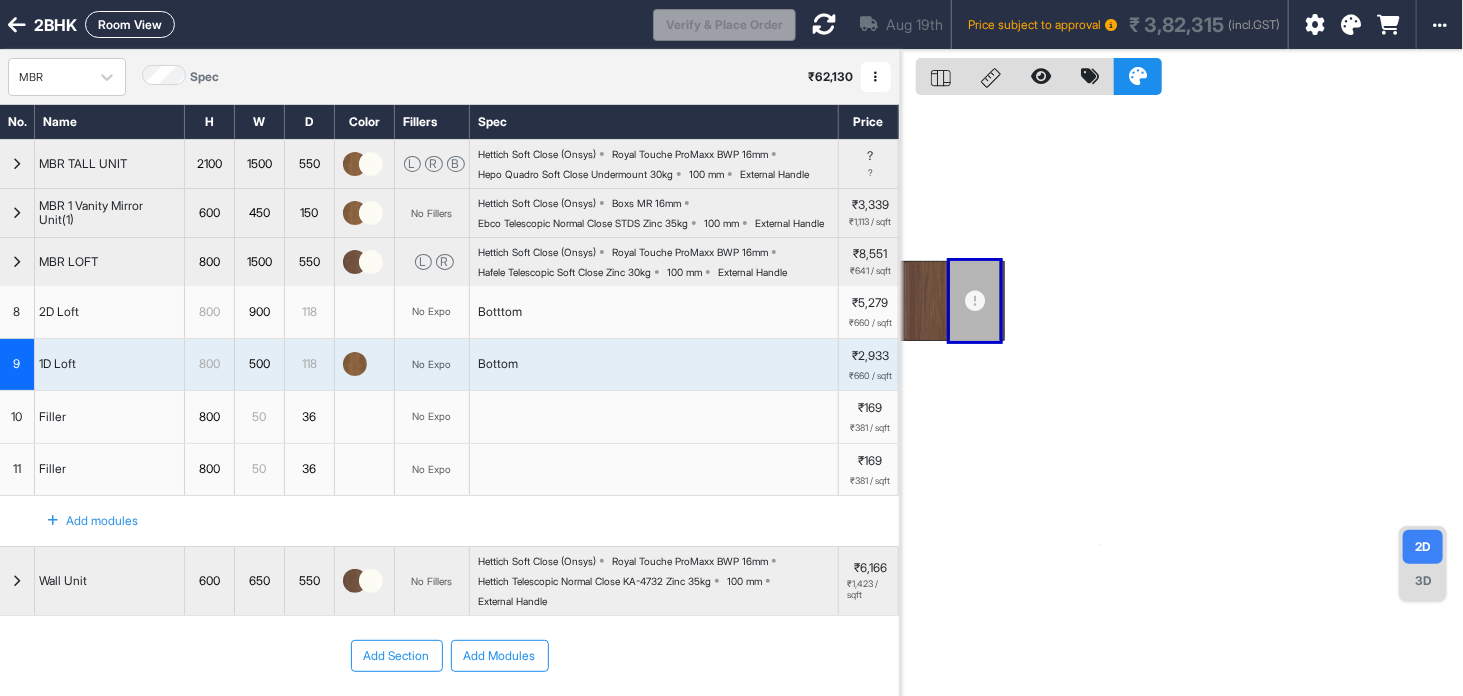 click on "Add Section Add Modules" at bounding box center (449, 716) 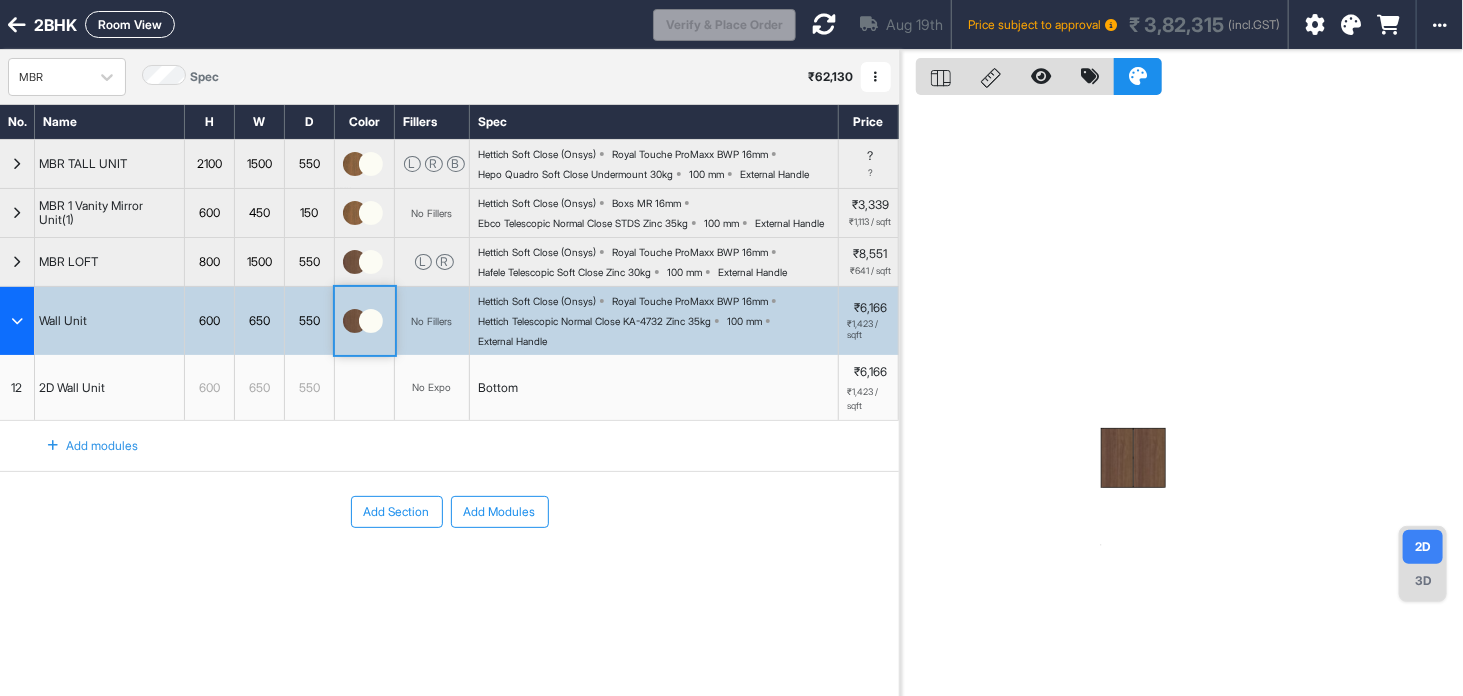 click at bounding box center [365, 321] 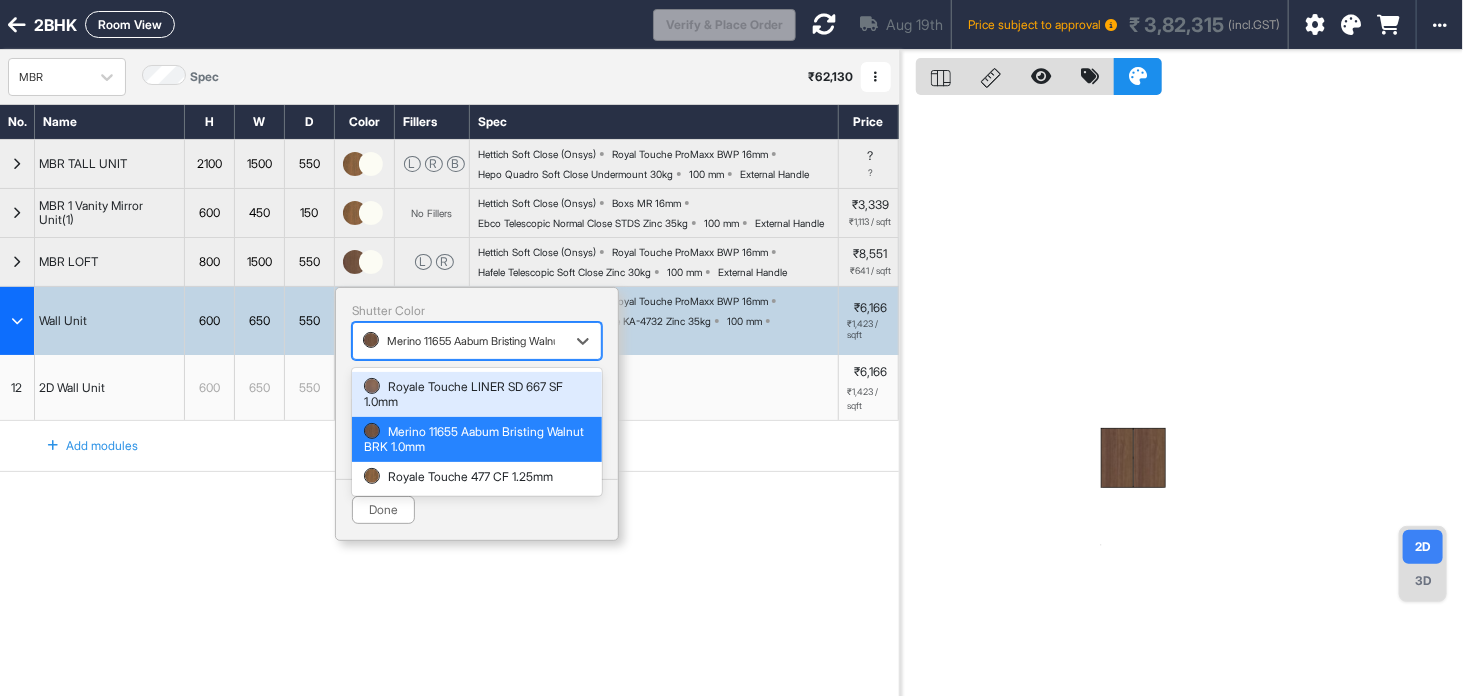 click at bounding box center (459, 341) 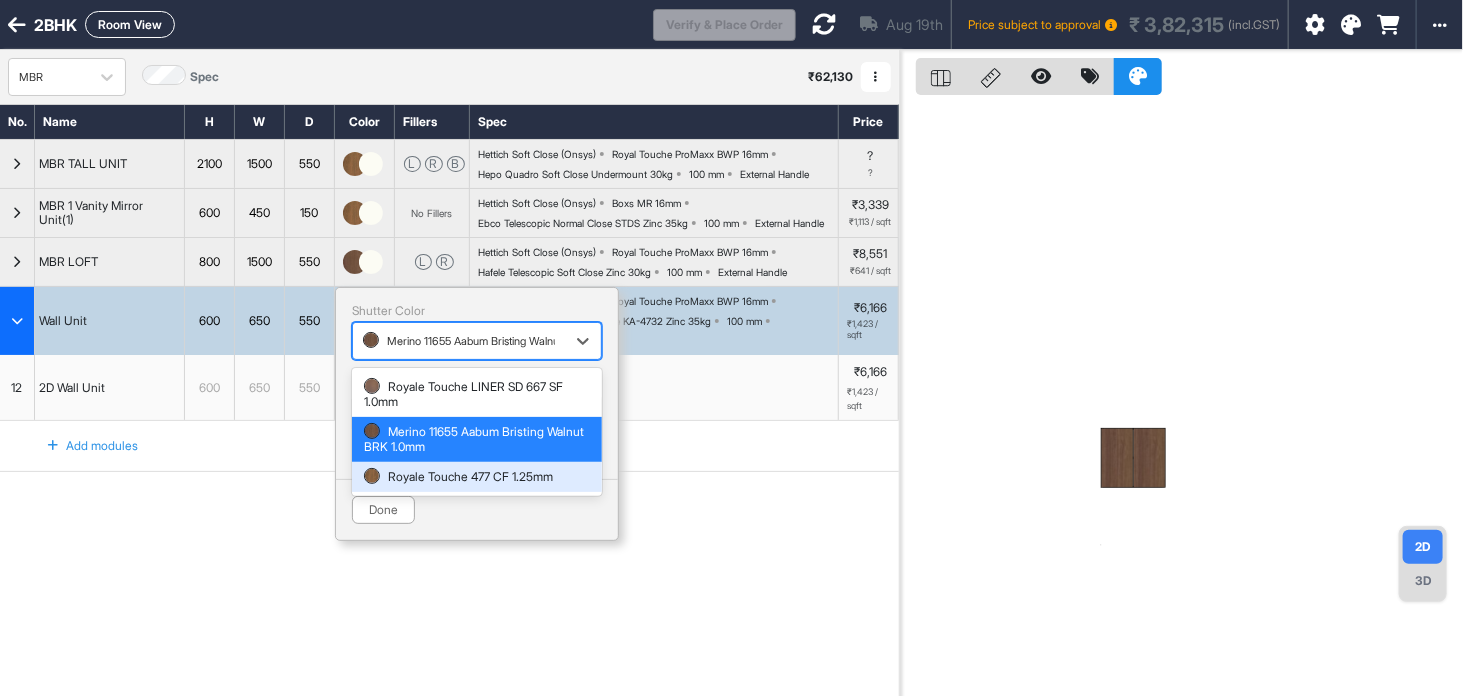 click on "Royale Touche 477 CF 1.25mm" at bounding box center [477, 477] 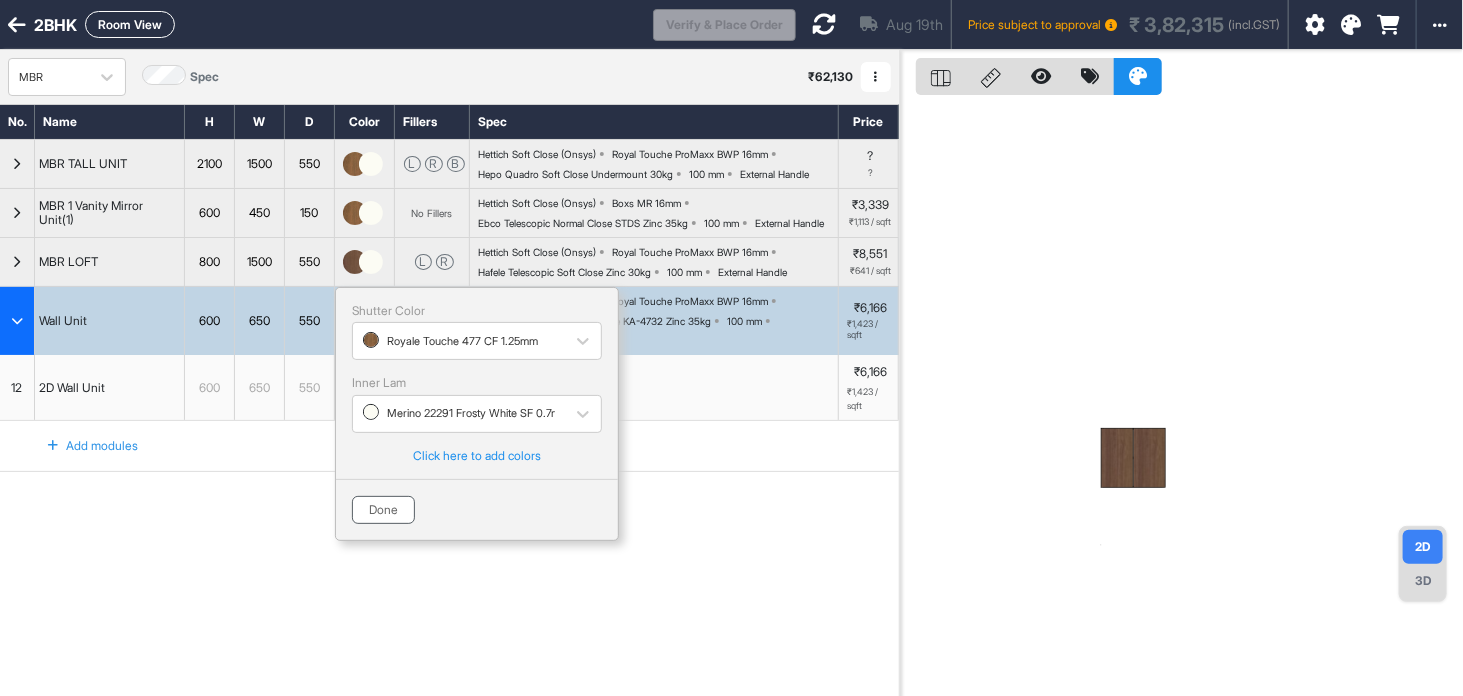 click on "Done" at bounding box center (383, 510) 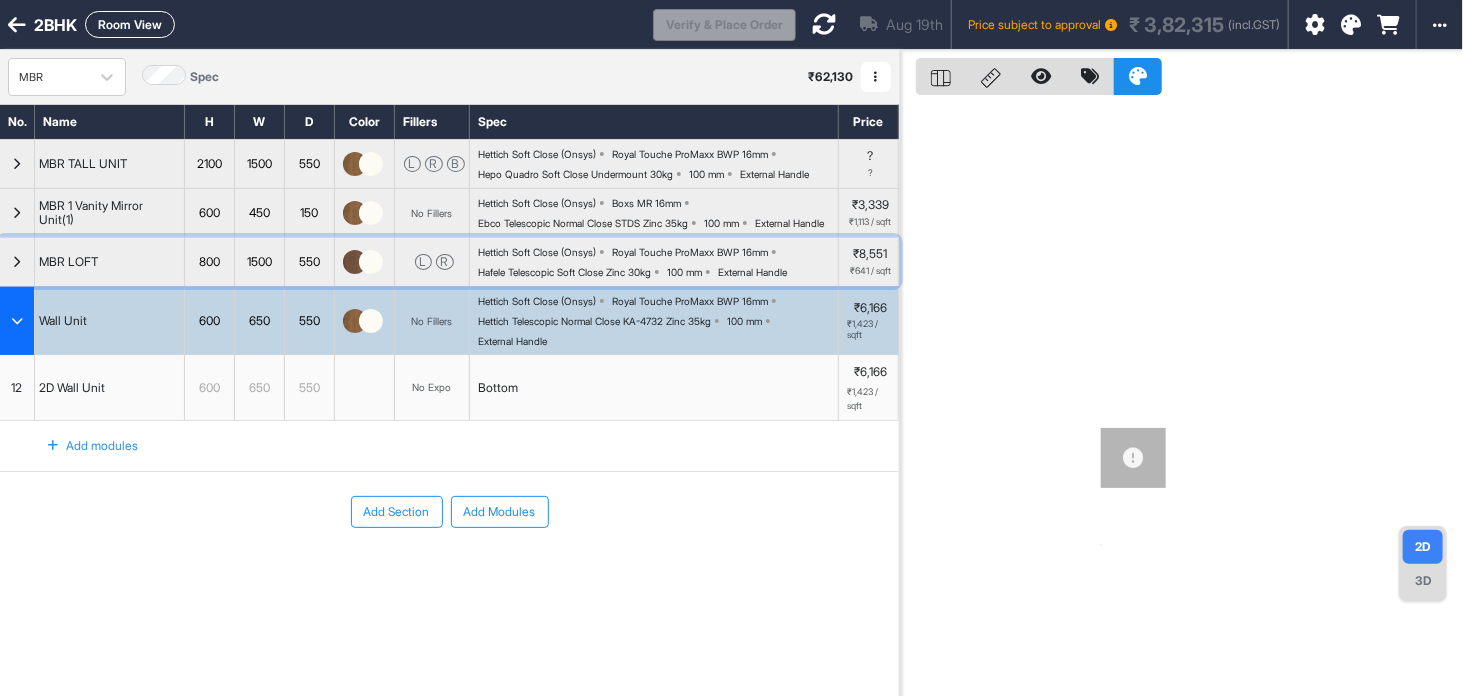 click at bounding box center [355, 262] 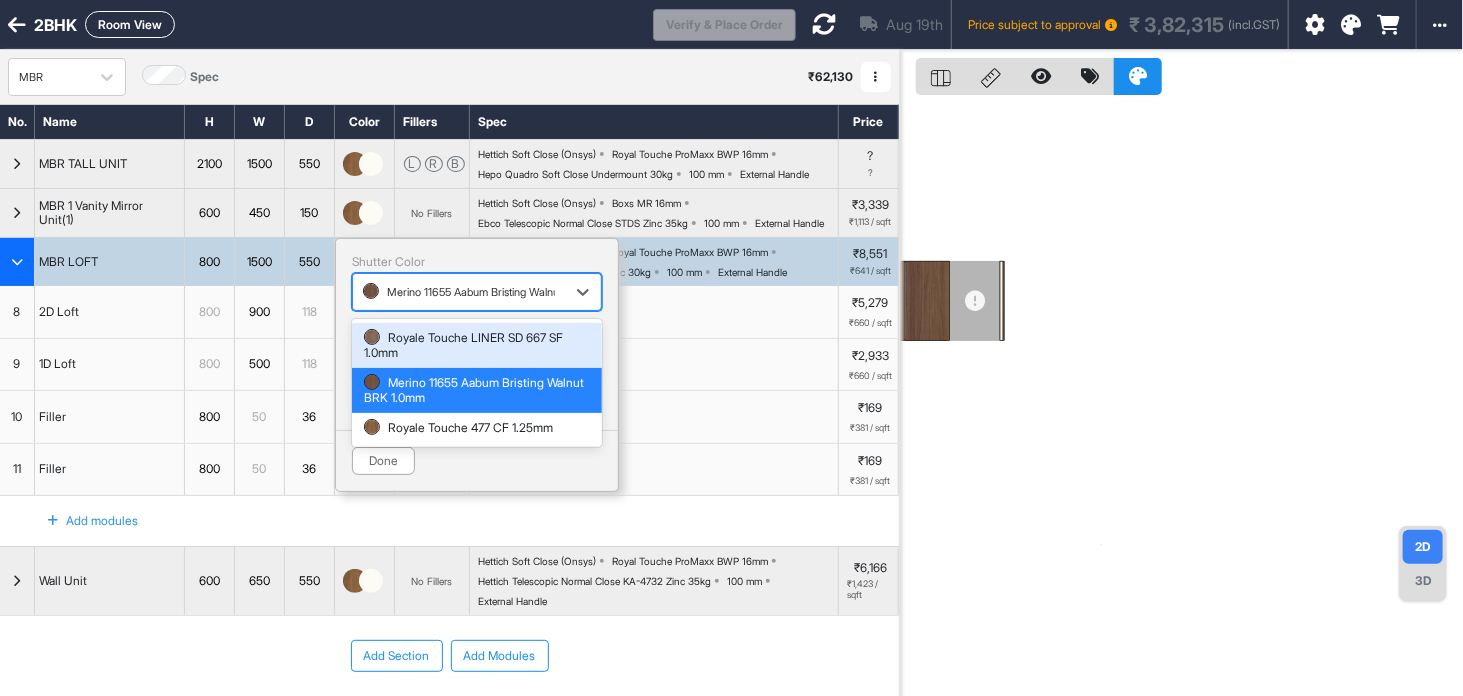 click at bounding box center (459, 292) 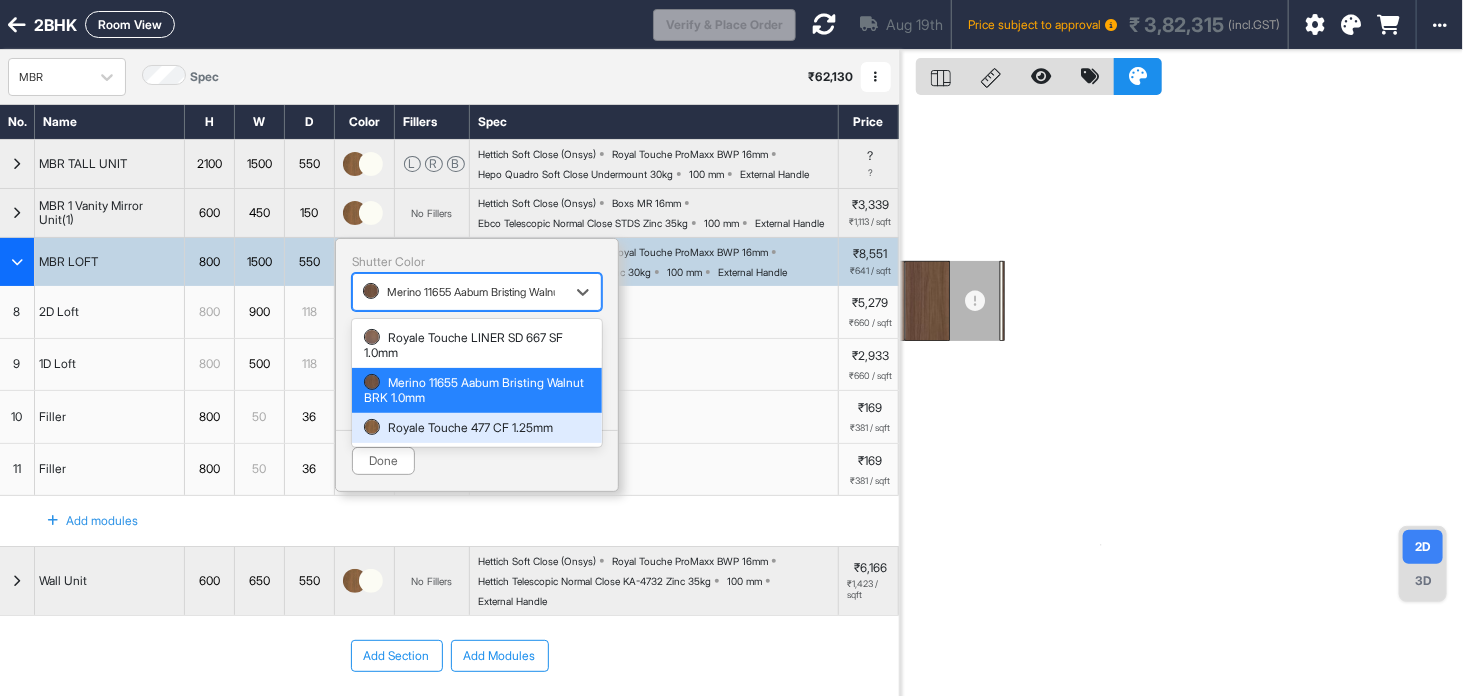 click on "Royale Touche 477 CF 1.25mm" at bounding box center [477, 428] 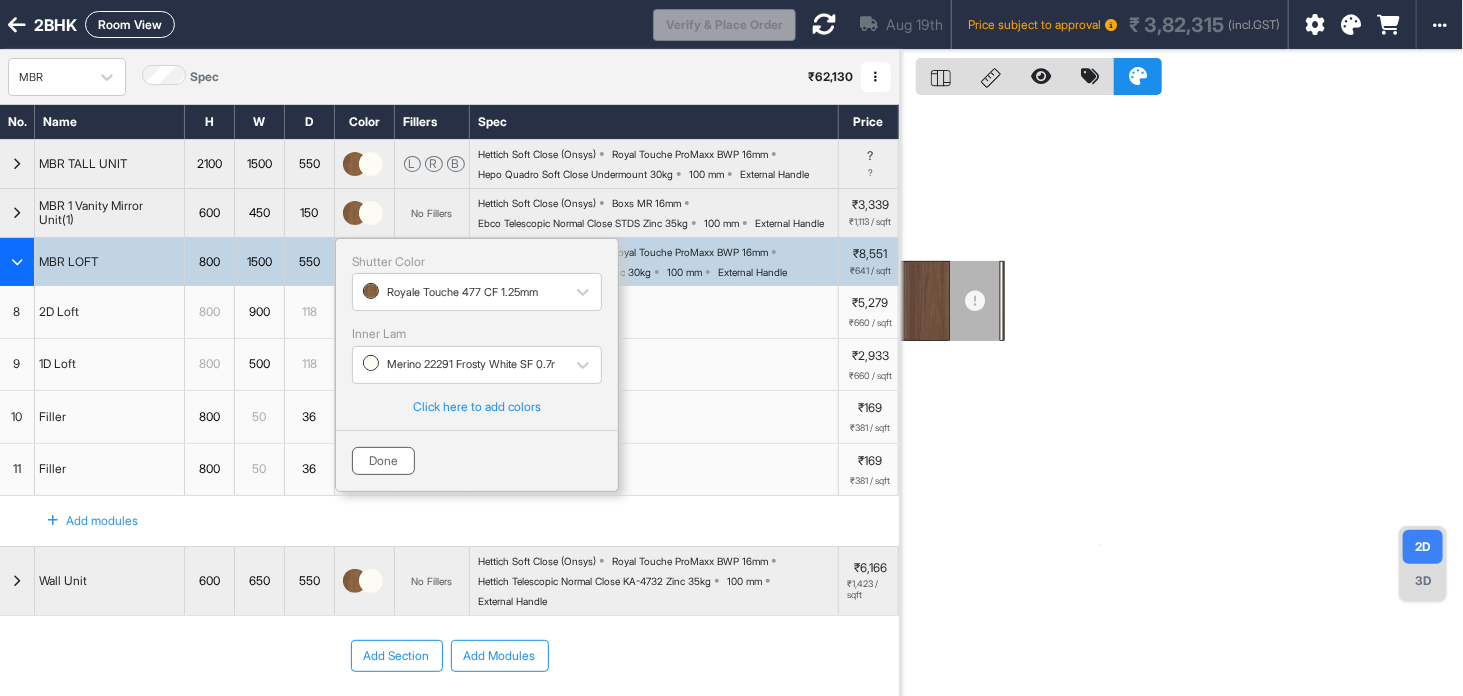 click on "Done" at bounding box center [383, 461] 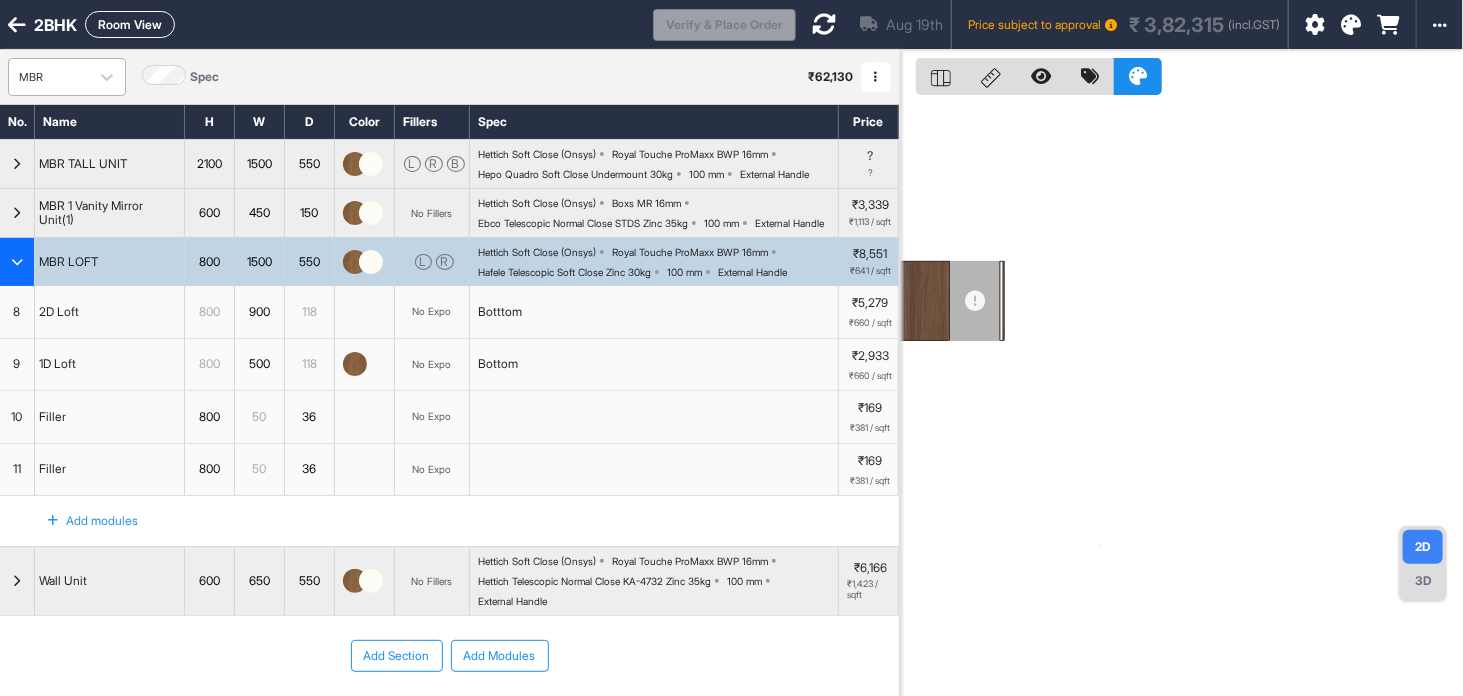 click on "MBR" at bounding box center [49, 77] 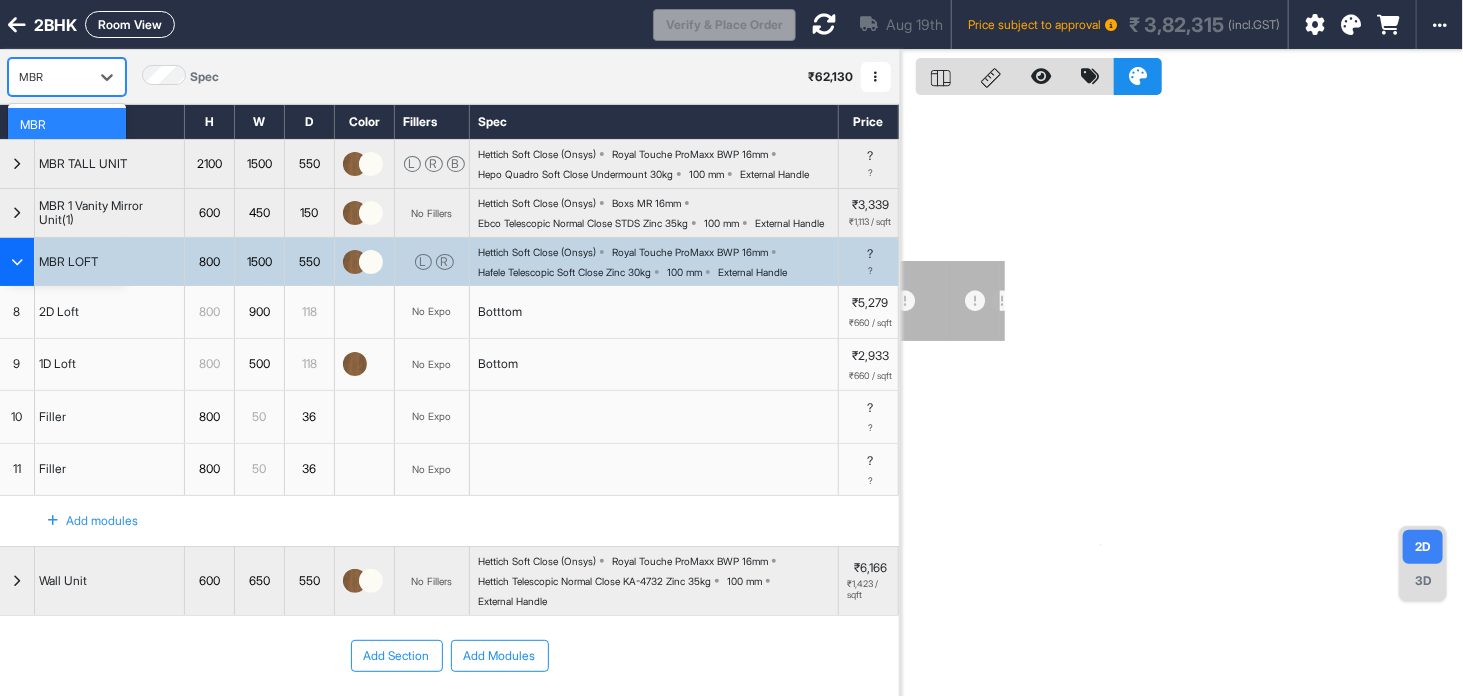 click on "BR1" at bounding box center (67, 159) 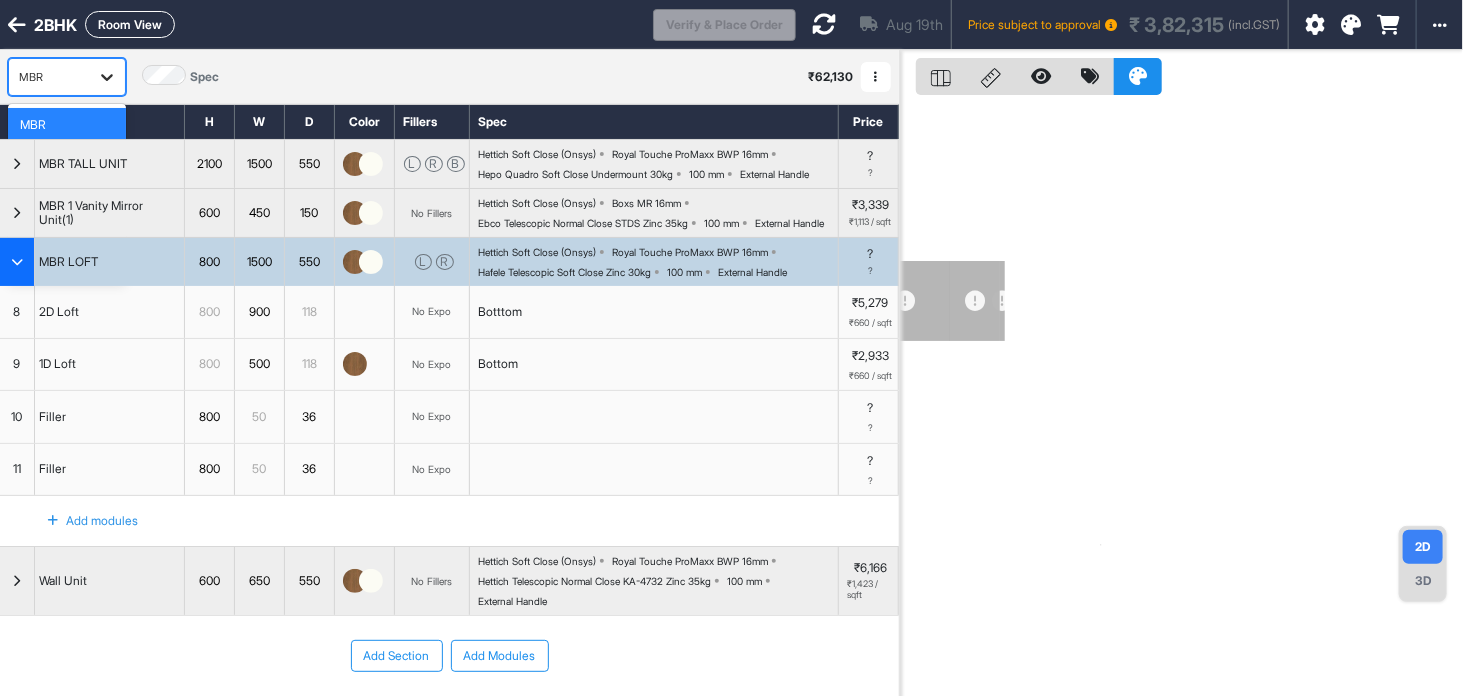 click at bounding box center (107, 77) 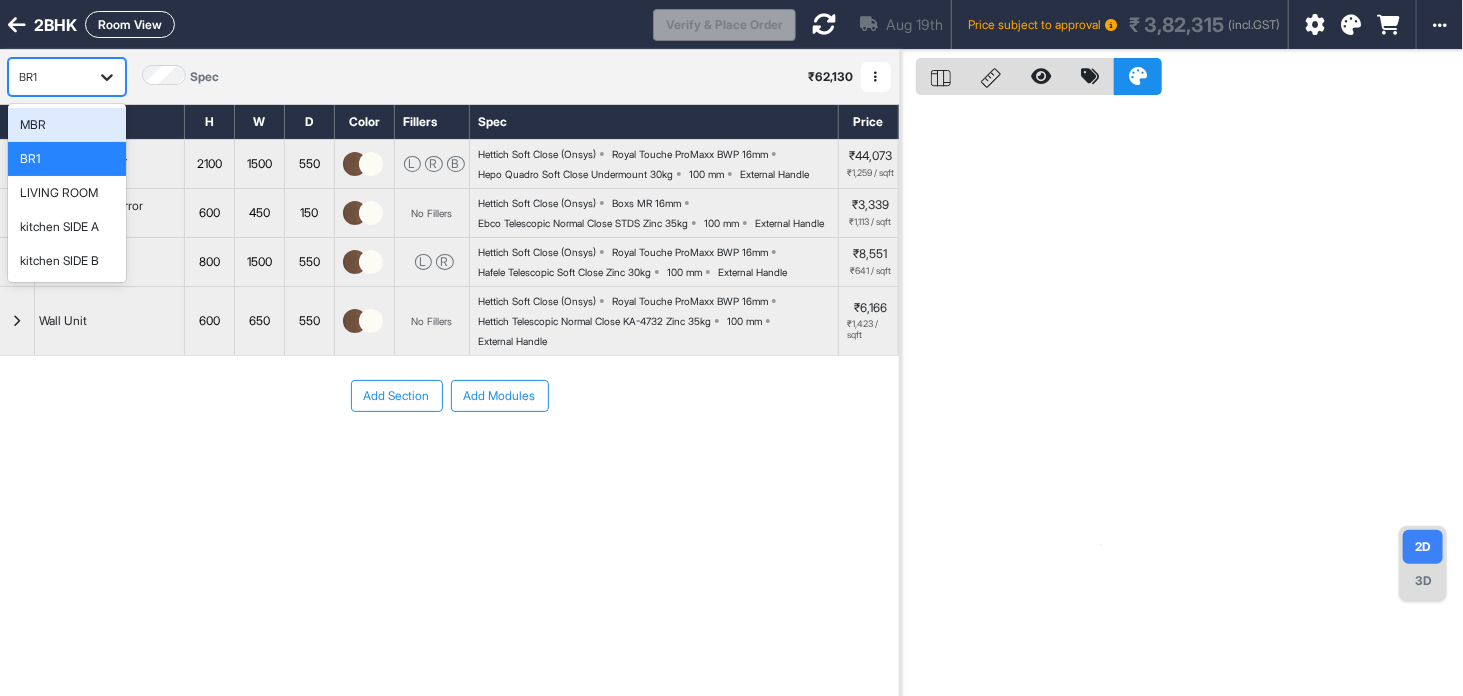click at bounding box center [107, 77] 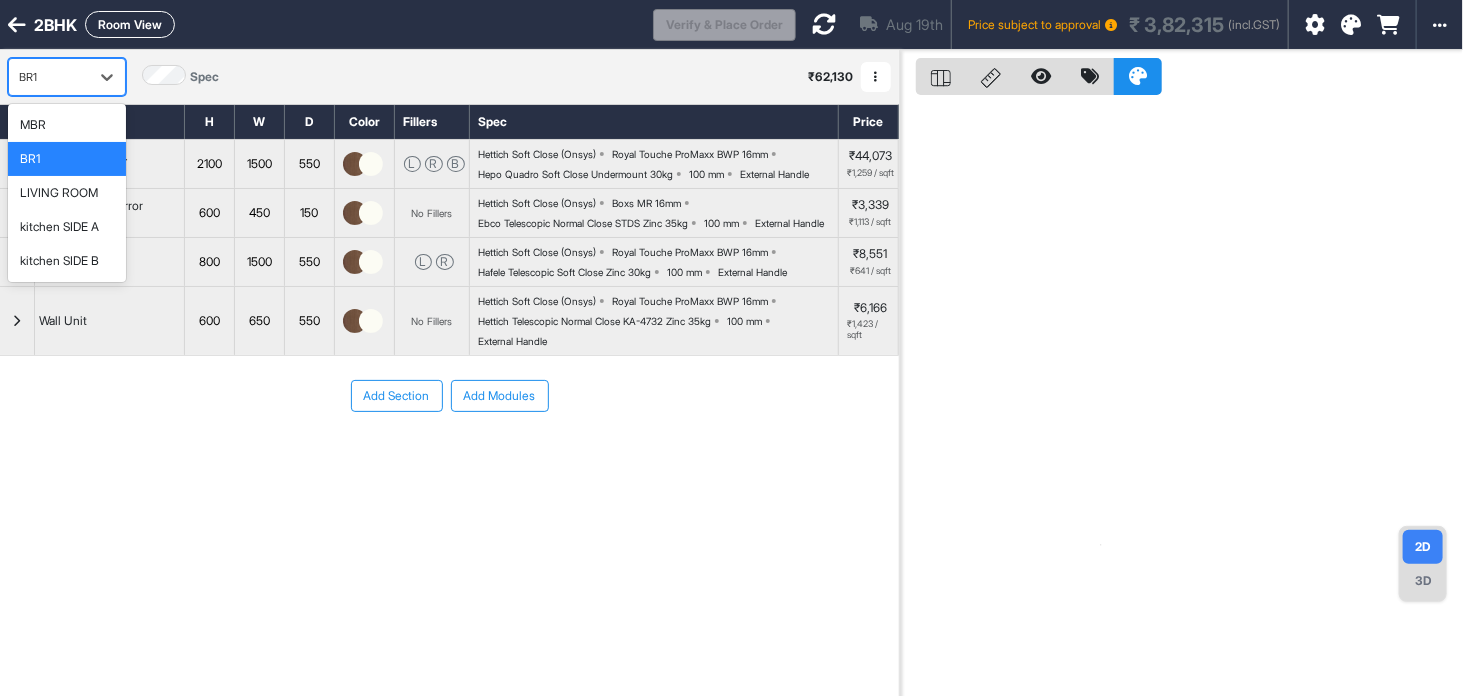 click on "BR1" at bounding box center (67, 159) 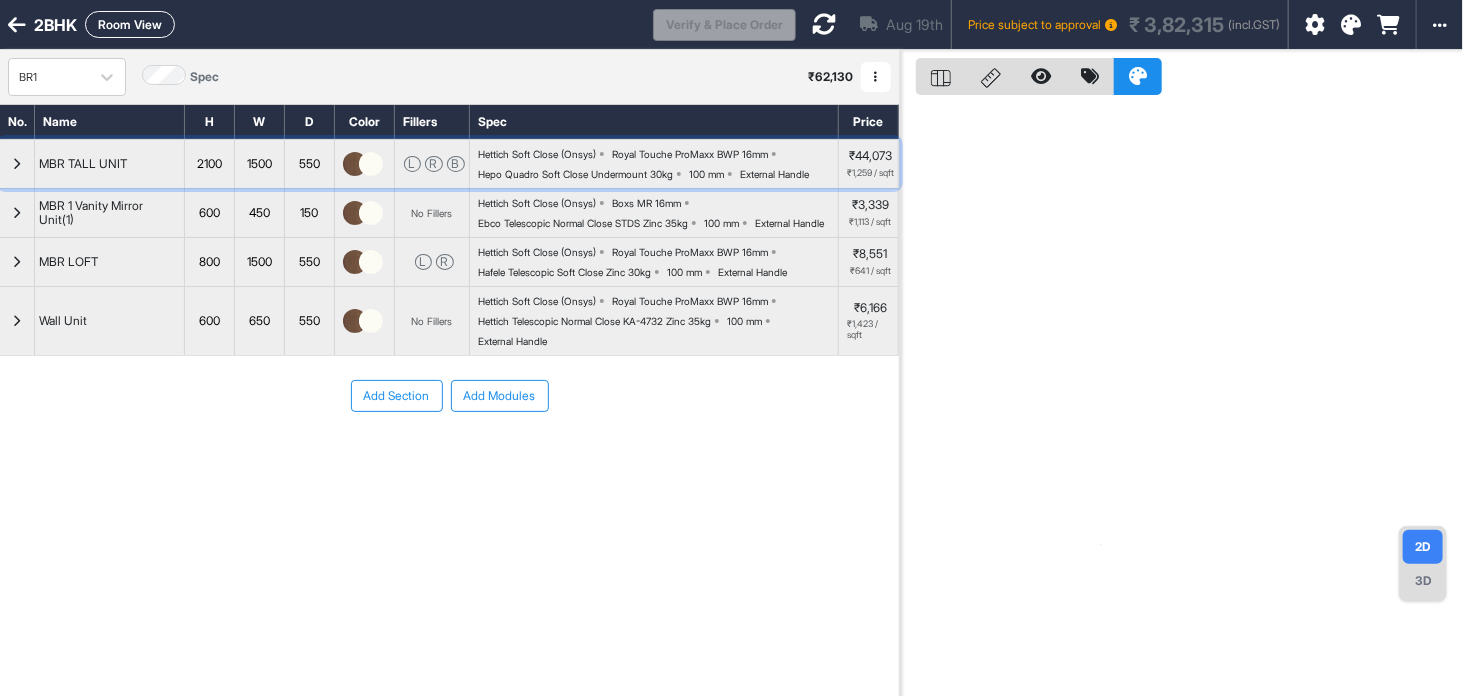 click at bounding box center [355, 164] 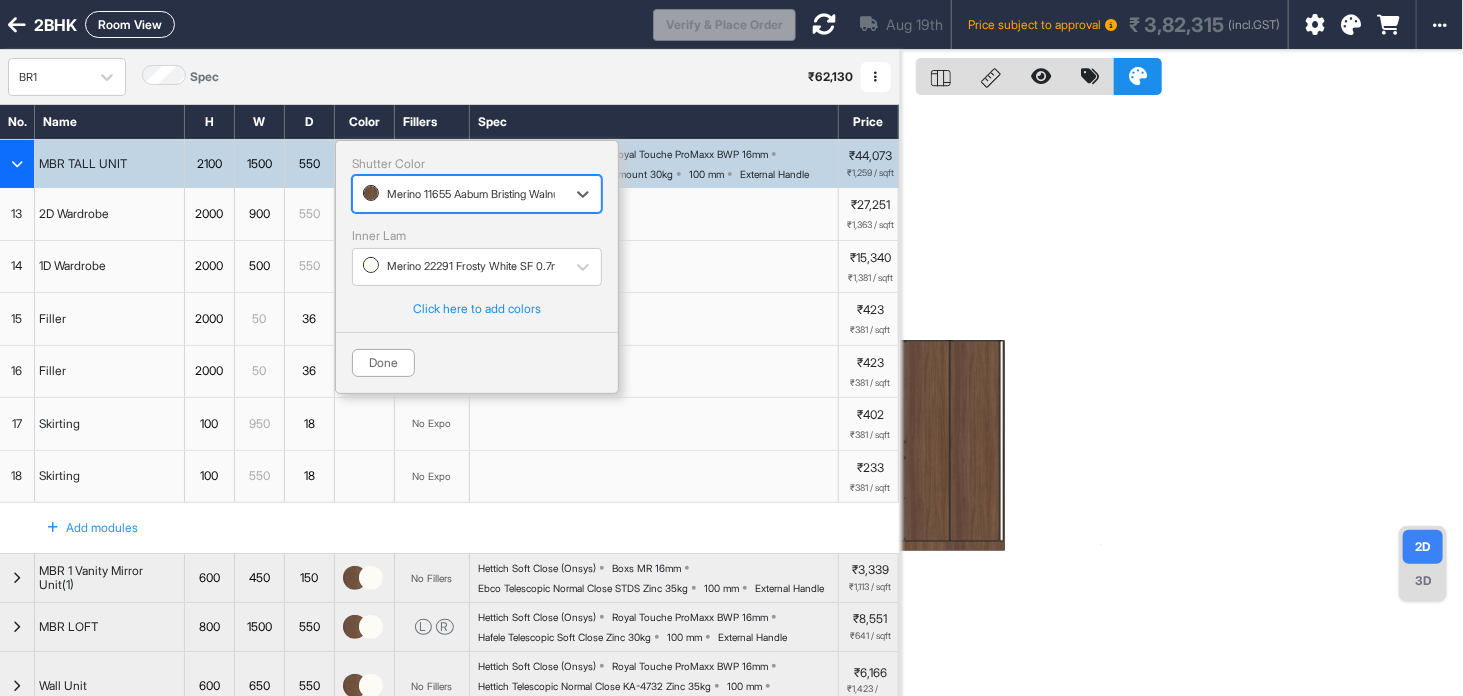 click on "Merino 11655 Aabum Bristing Walnut BRK 1.0mm" at bounding box center [459, 194] 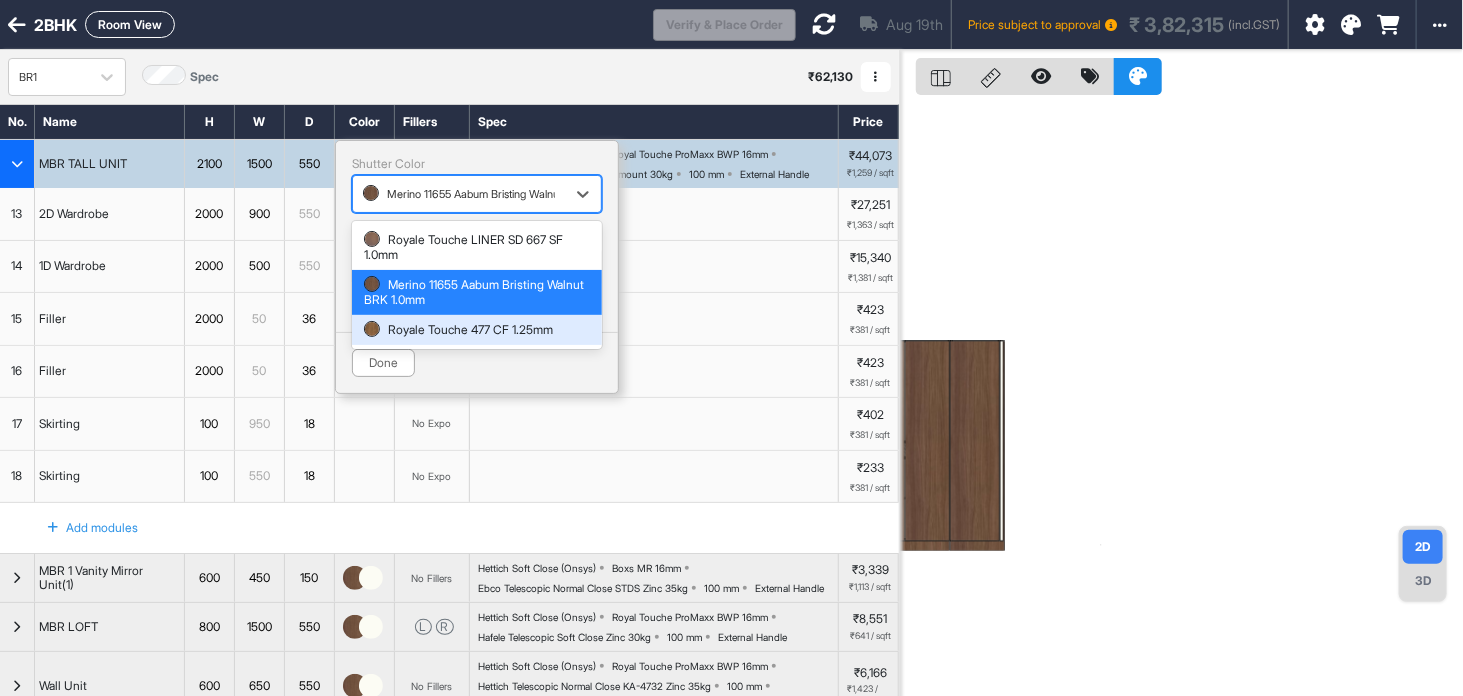 click on "Royale Touche 477 CF 1.25mm" at bounding box center [477, 330] 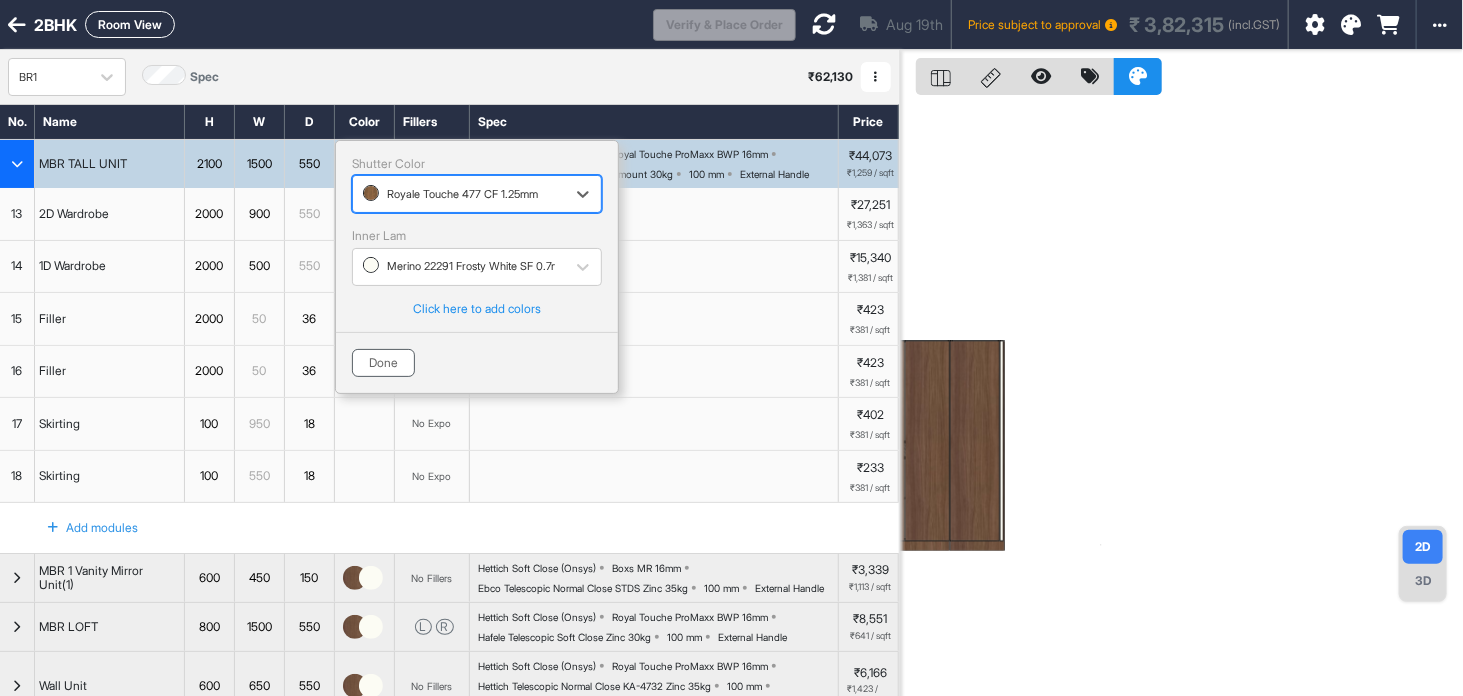 click on "Done" at bounding box center (383, 363) 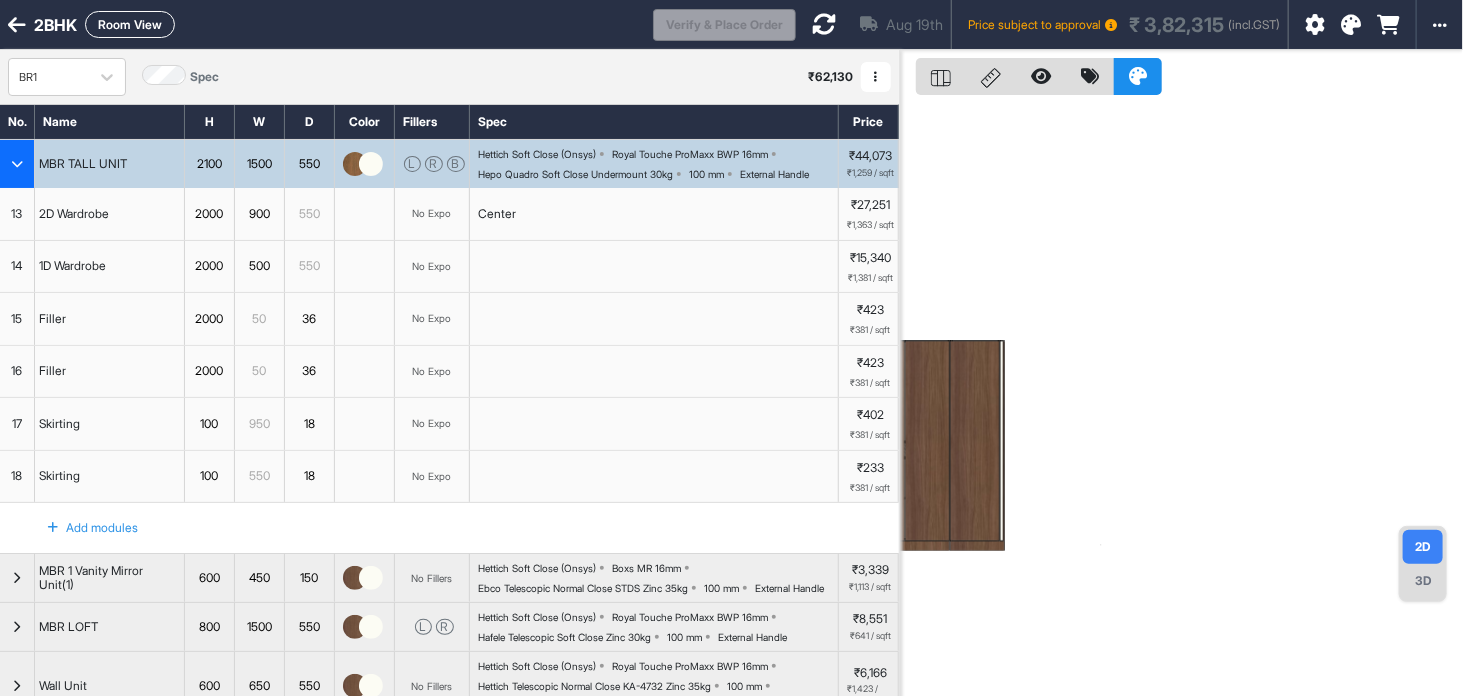 click at bounding box center (17, 164) 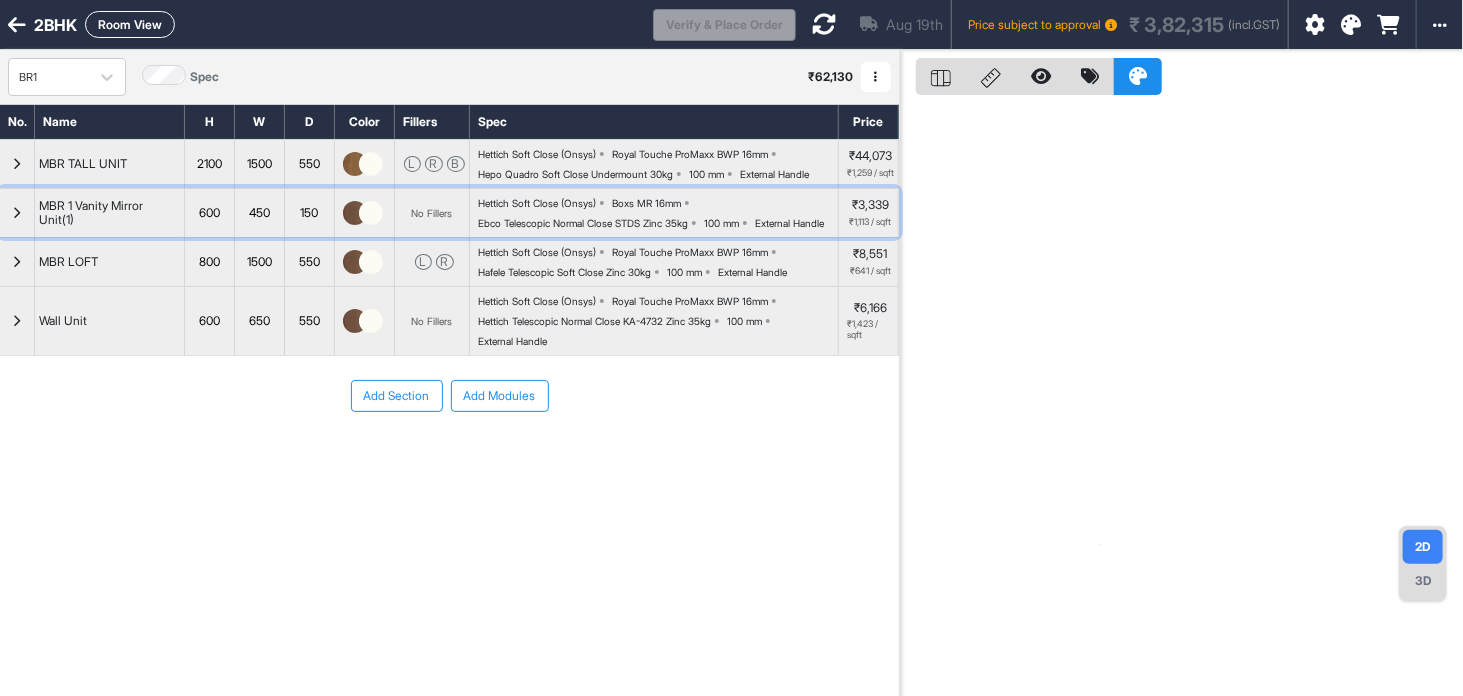 click at bounding box center [355, 213] 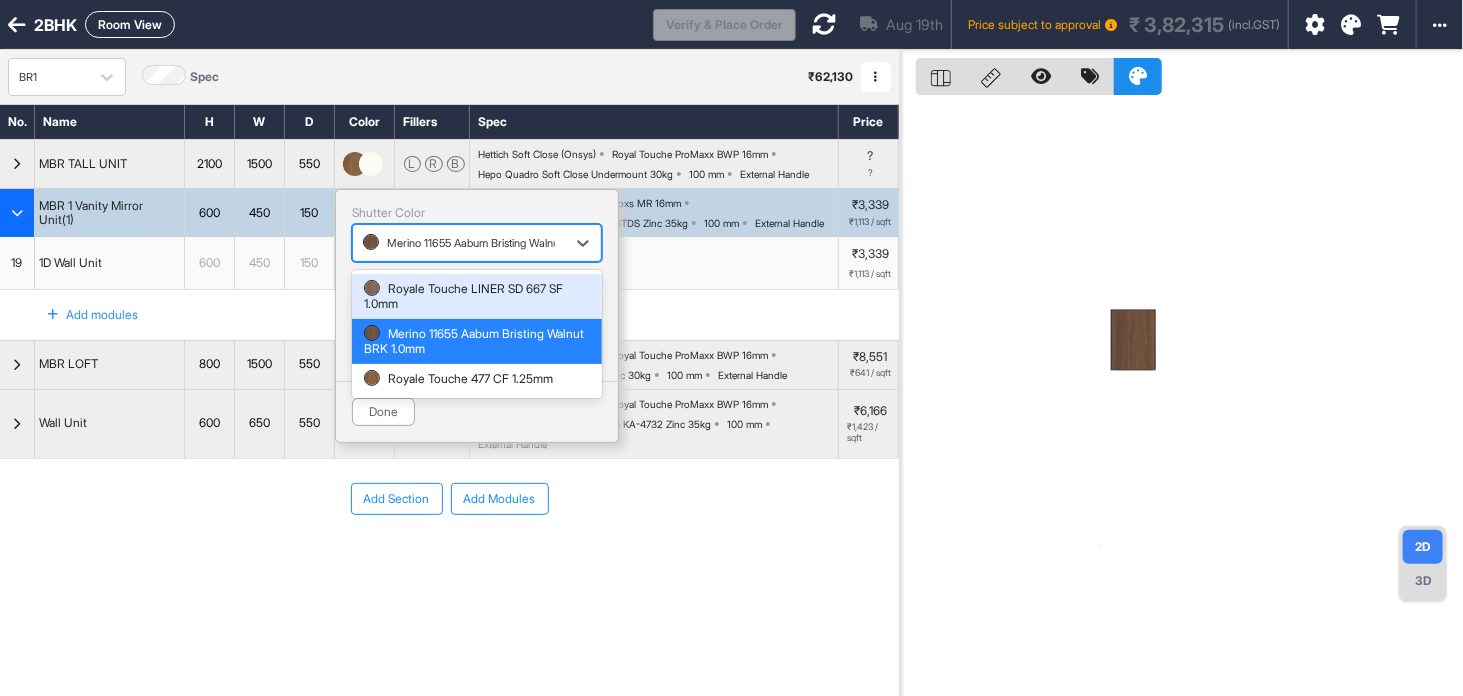 click on "Merino 11655 Aabum Bristing Walnut BRK 1.0mm" at bounding box center (459, 243) 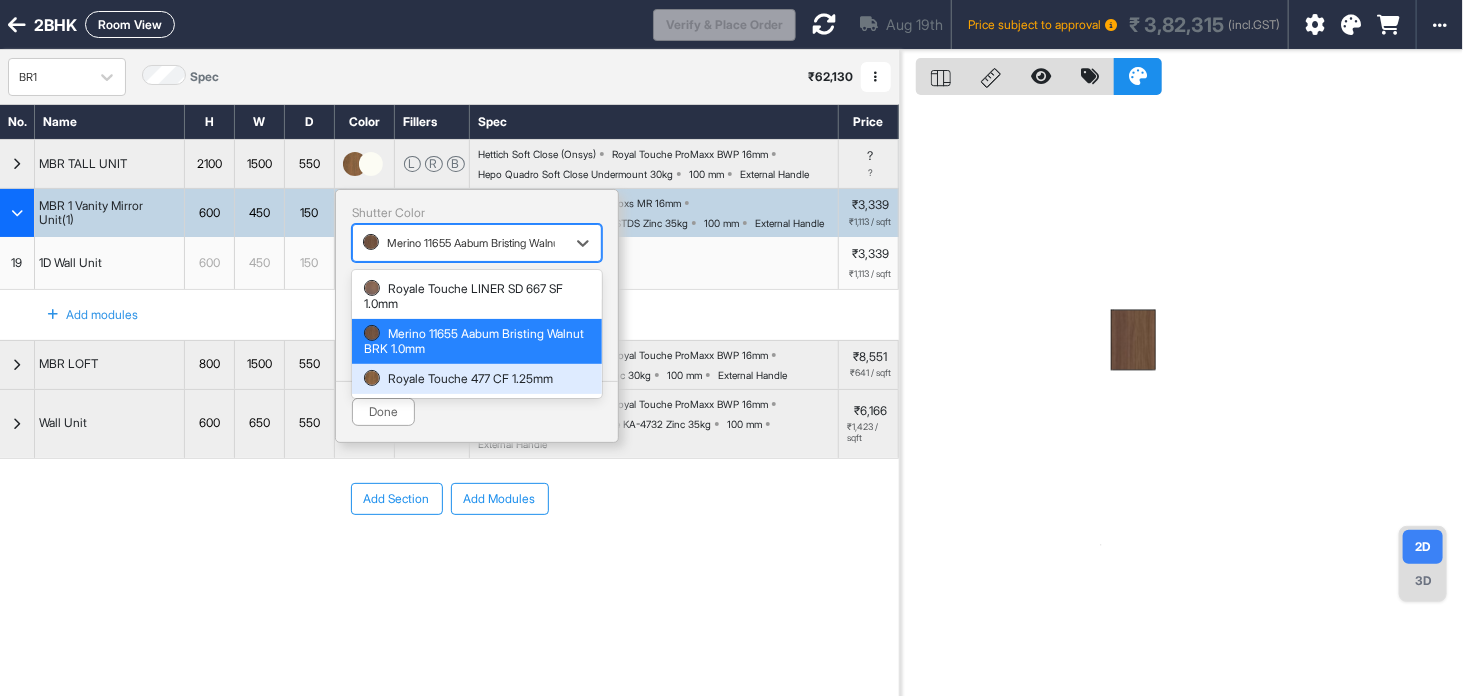click on "Royale Touche 477 CF 1.25mm" at bounding box center [477, 379] 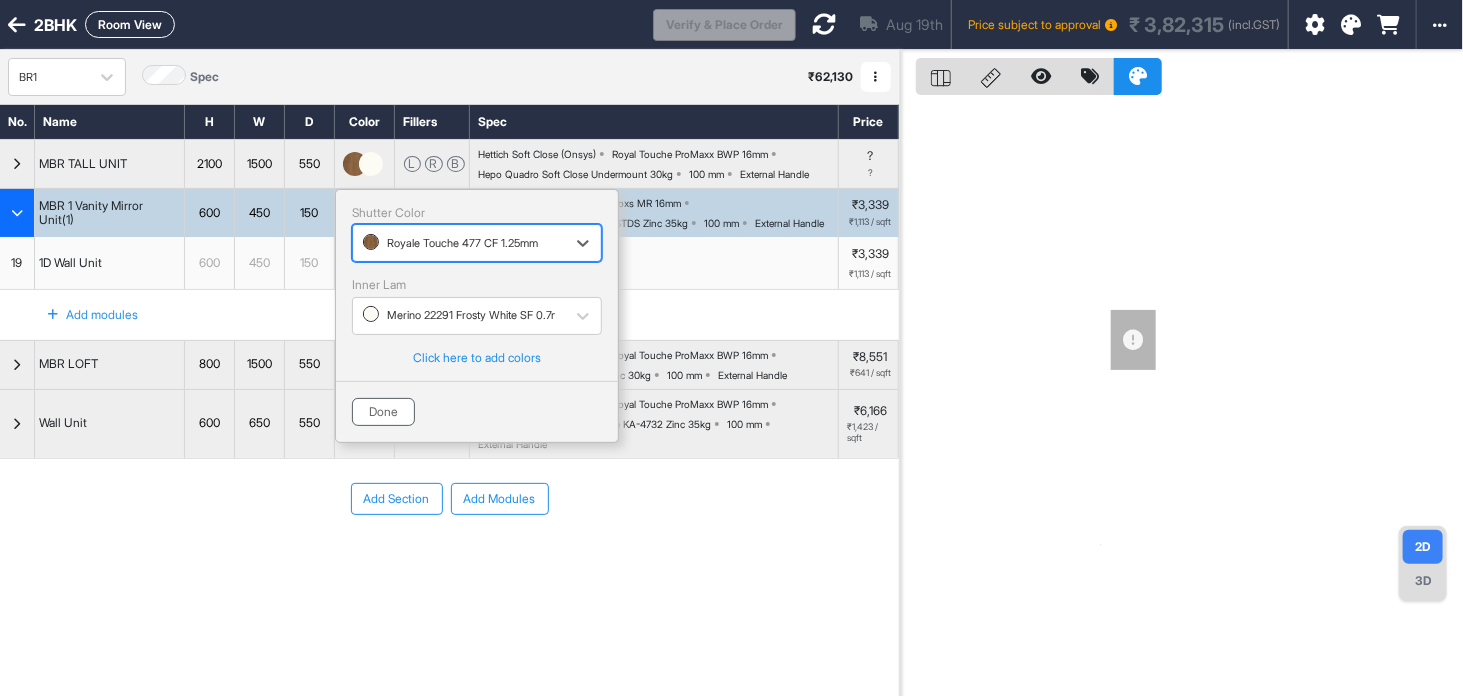click on "Done" at bounding box center (383, 412) 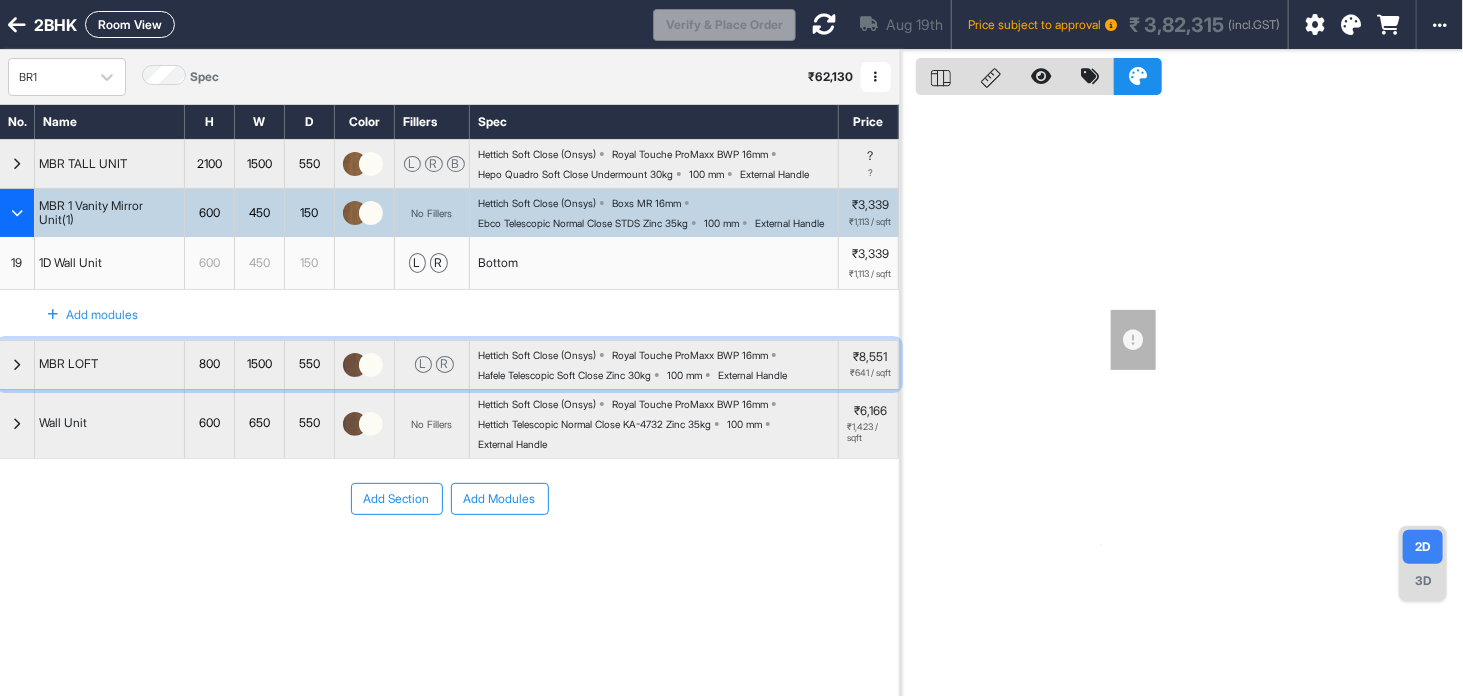 click at bounding box center (355, 365) 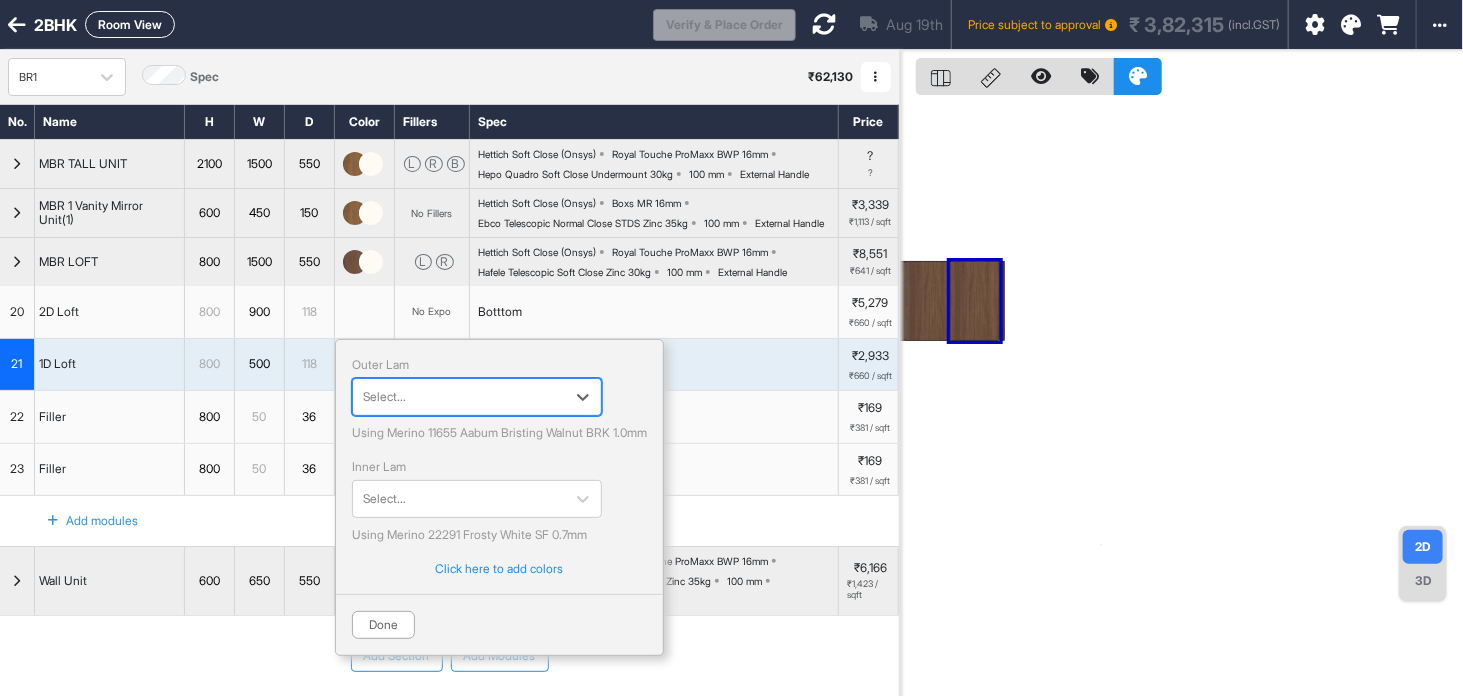 click at bounding box center [459, 397] 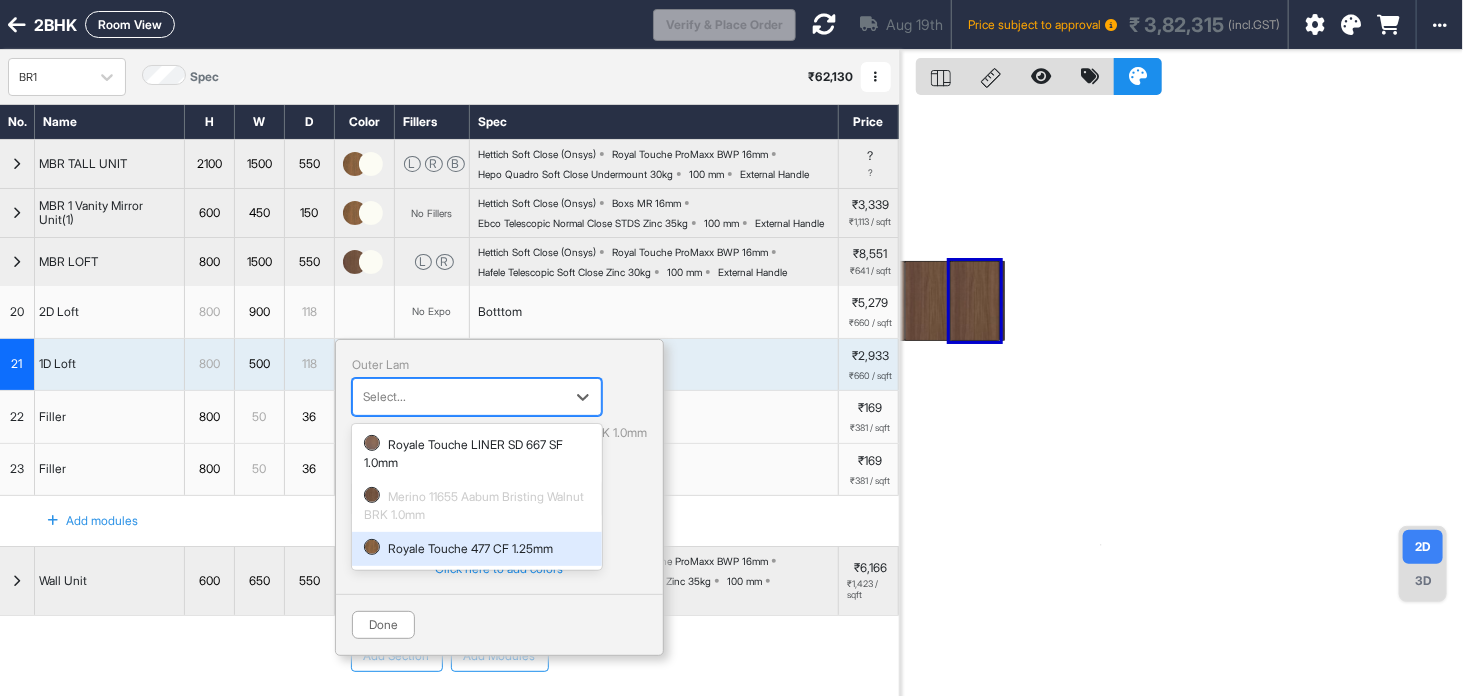 click on "Royale Touche 477 CF 1.25mm" at bounding box center [477, 549] 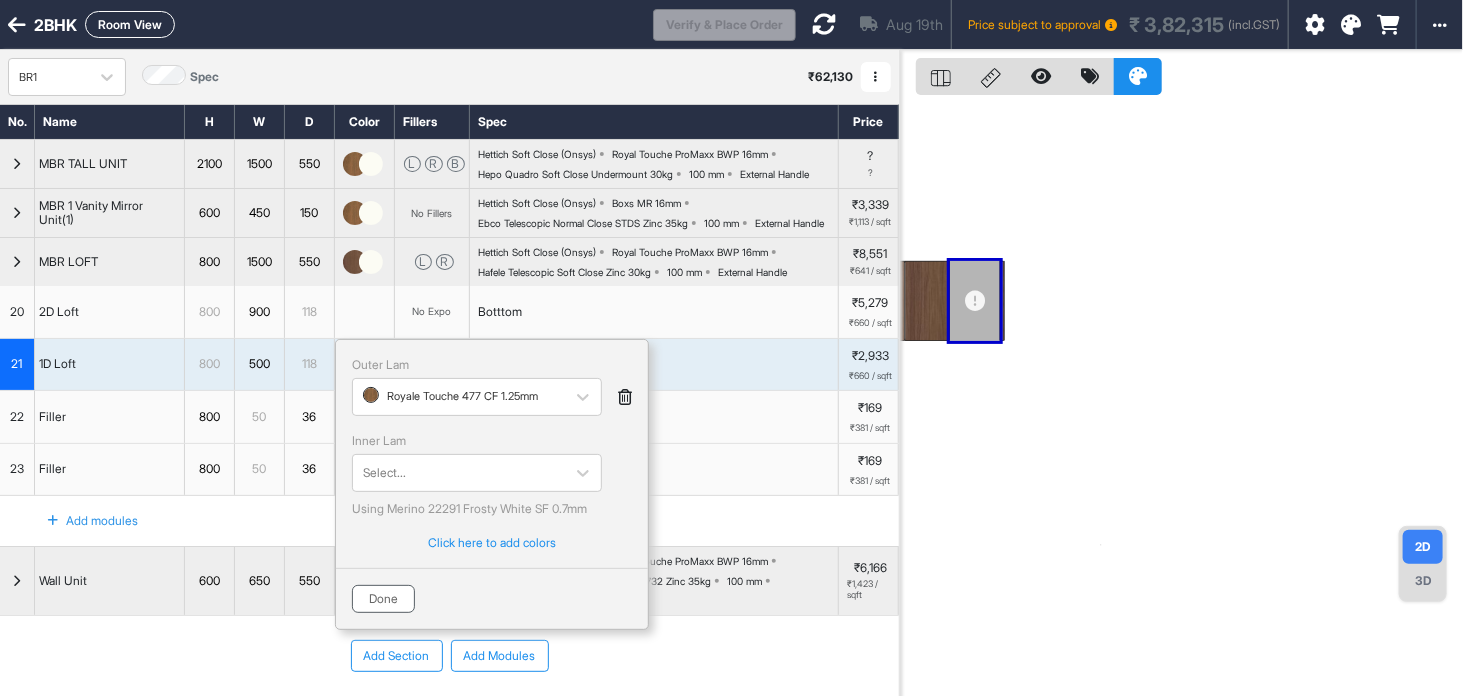 click on "Done" at bounding box center (383, 599) 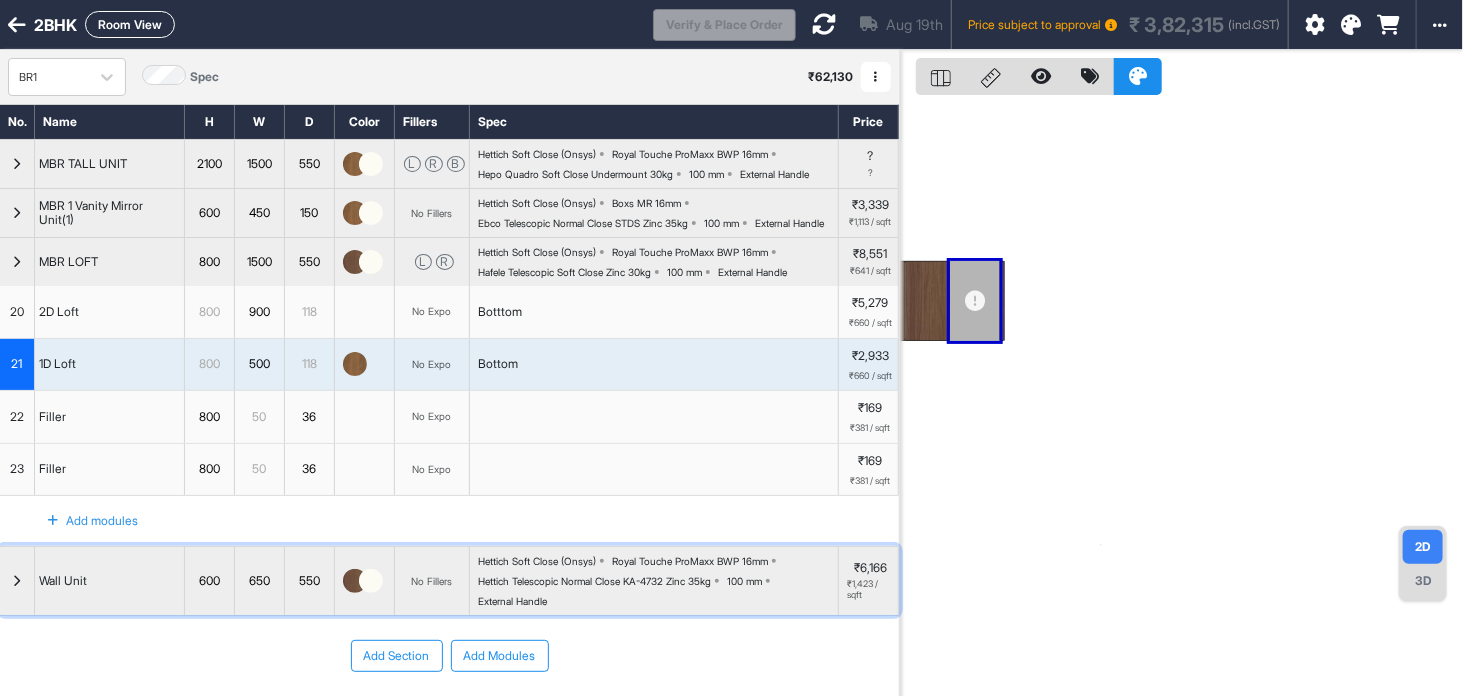 click at bounding box center [371, 581] 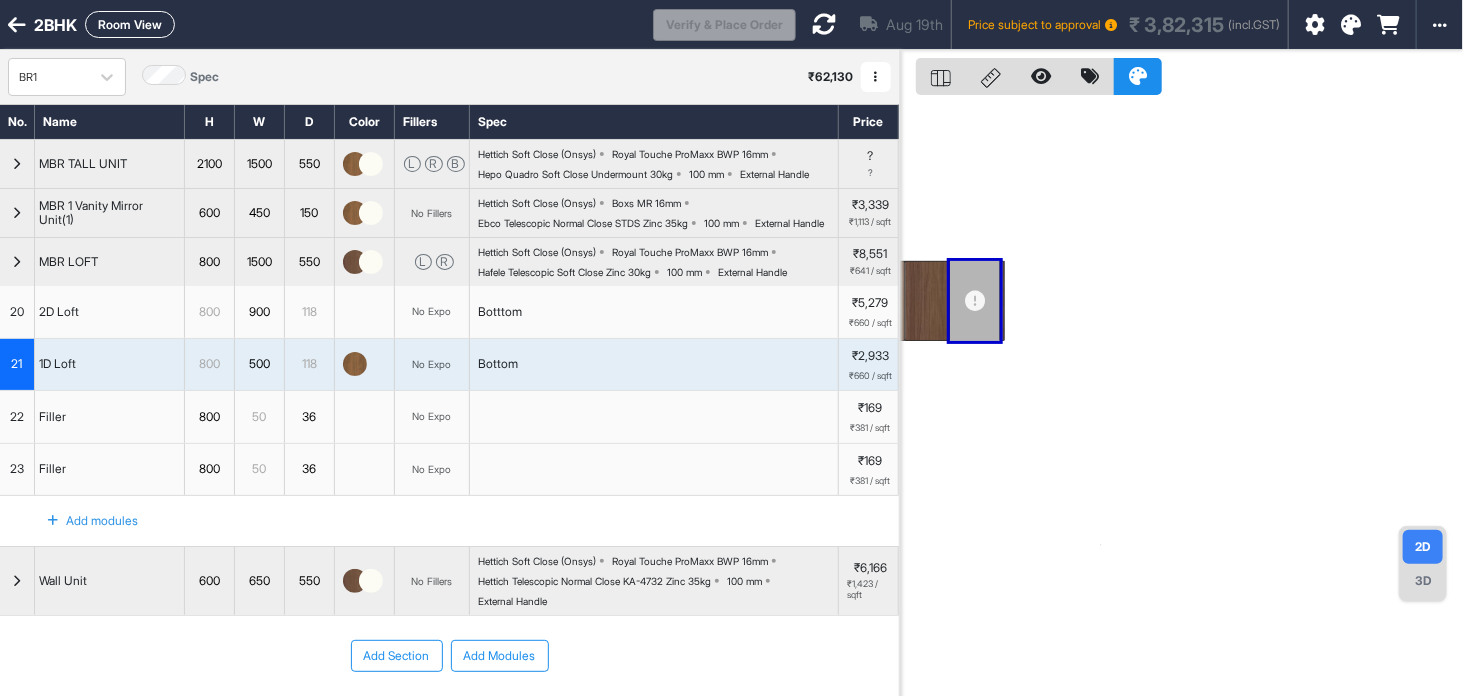 click on "Add Section Add Modules" at bounding box center [449, 716] 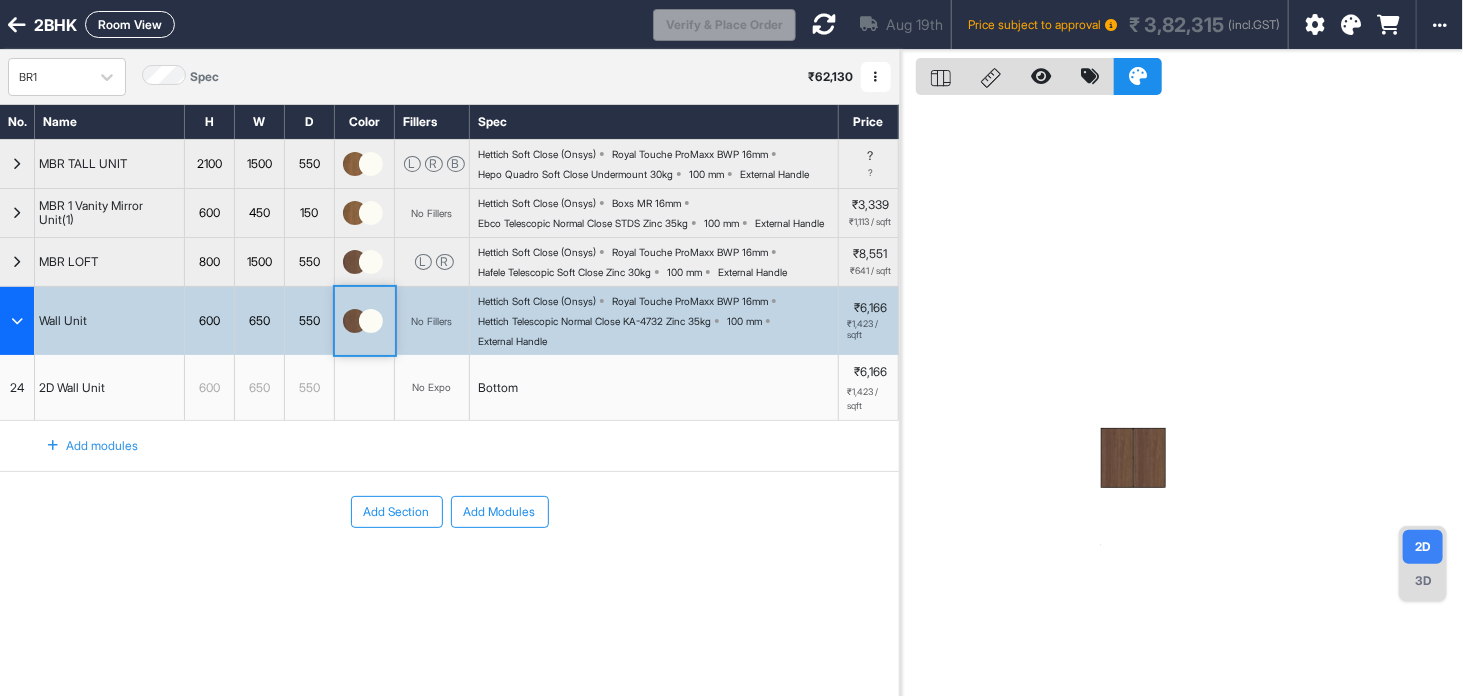 click at bounding box center (365, 321) 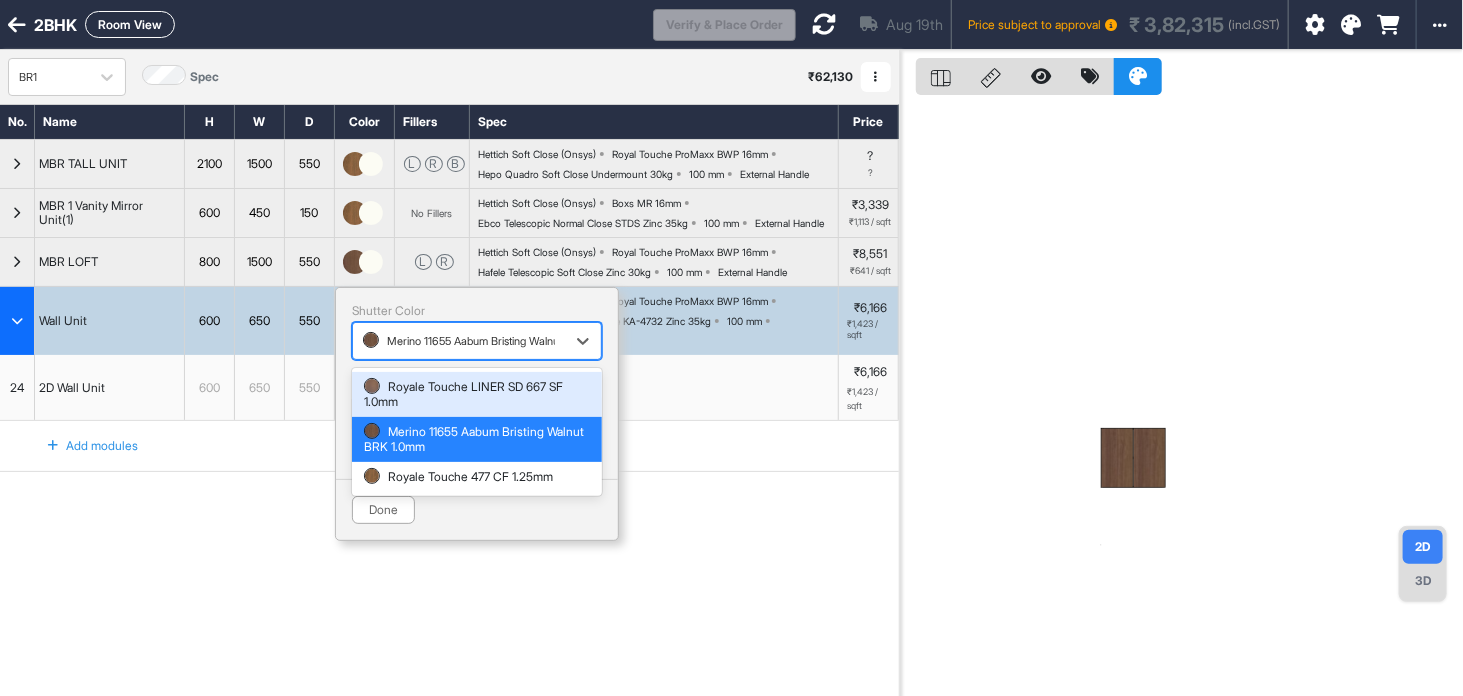 click at bounding box center [459, 341] 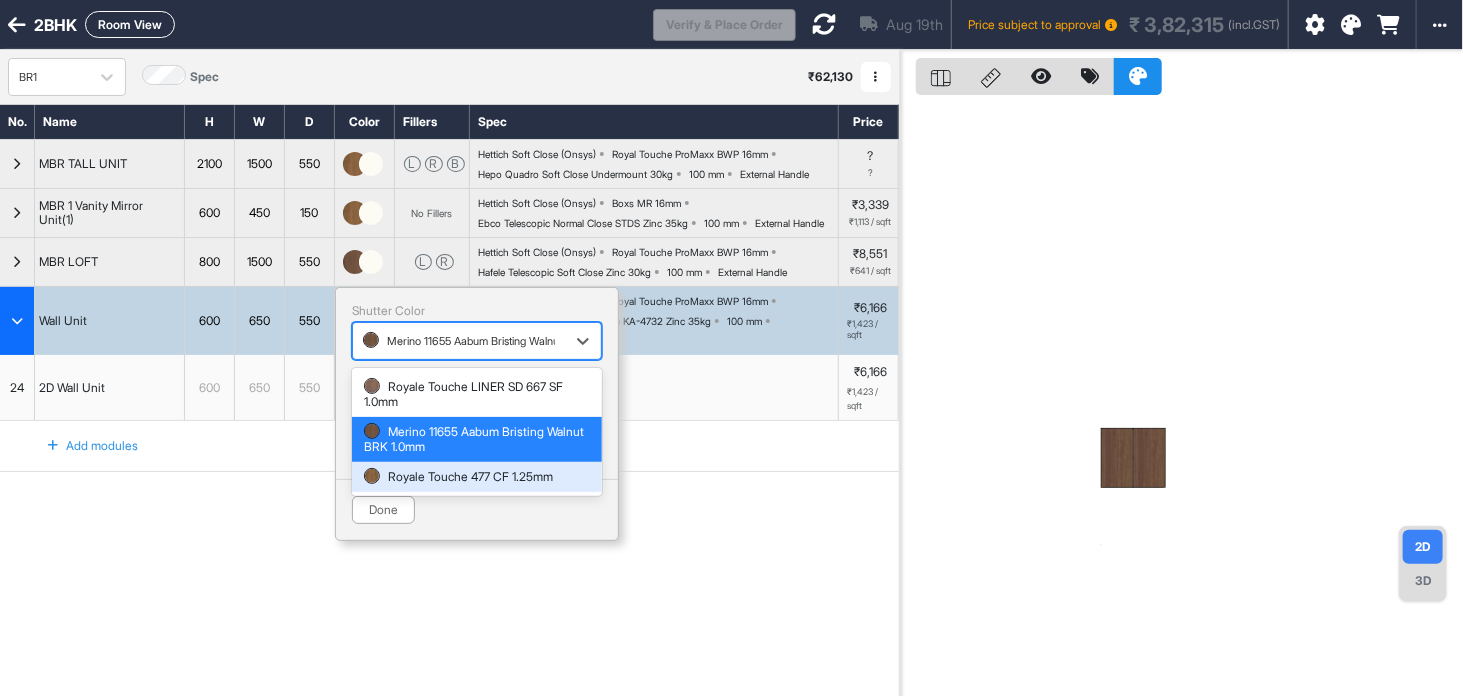 click on "Royale Touche 477 CF 1.25mm" at bounding box center [477, 477] 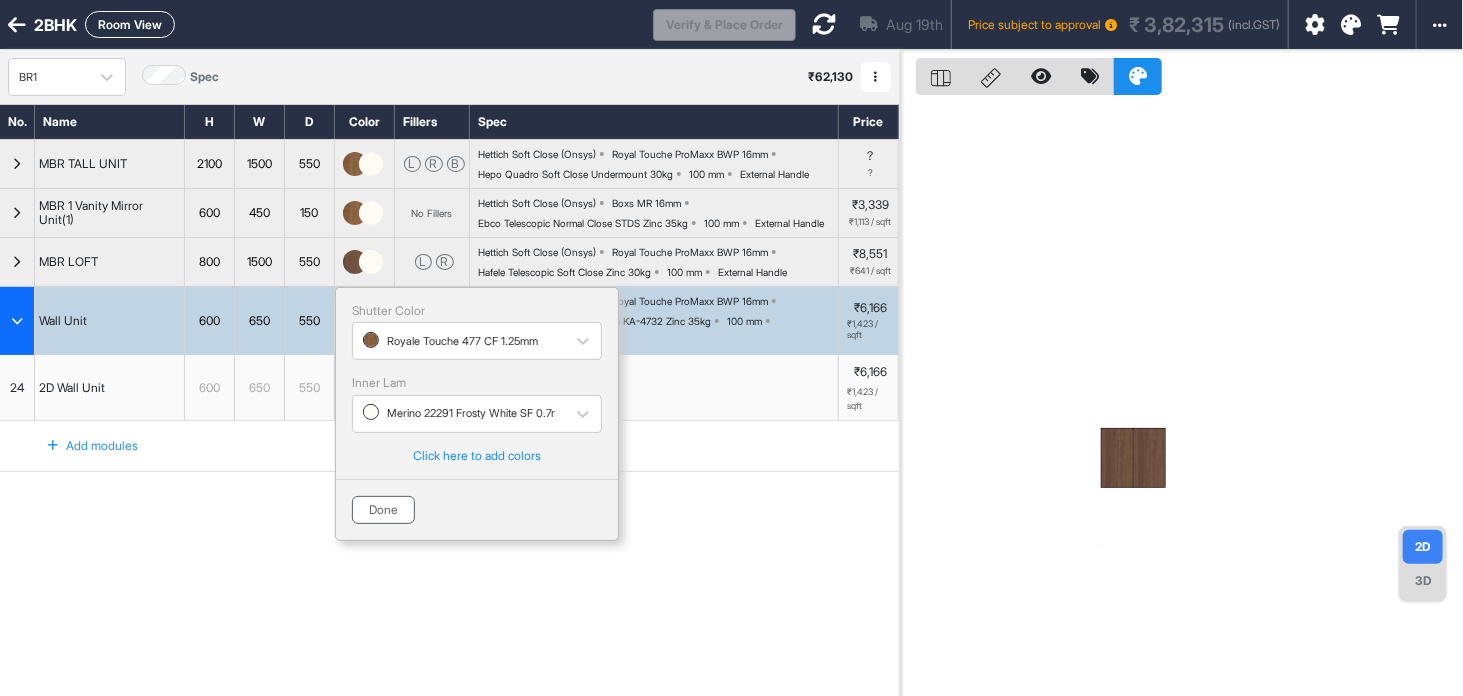 click on "Done" at bounding box center (383, 510) 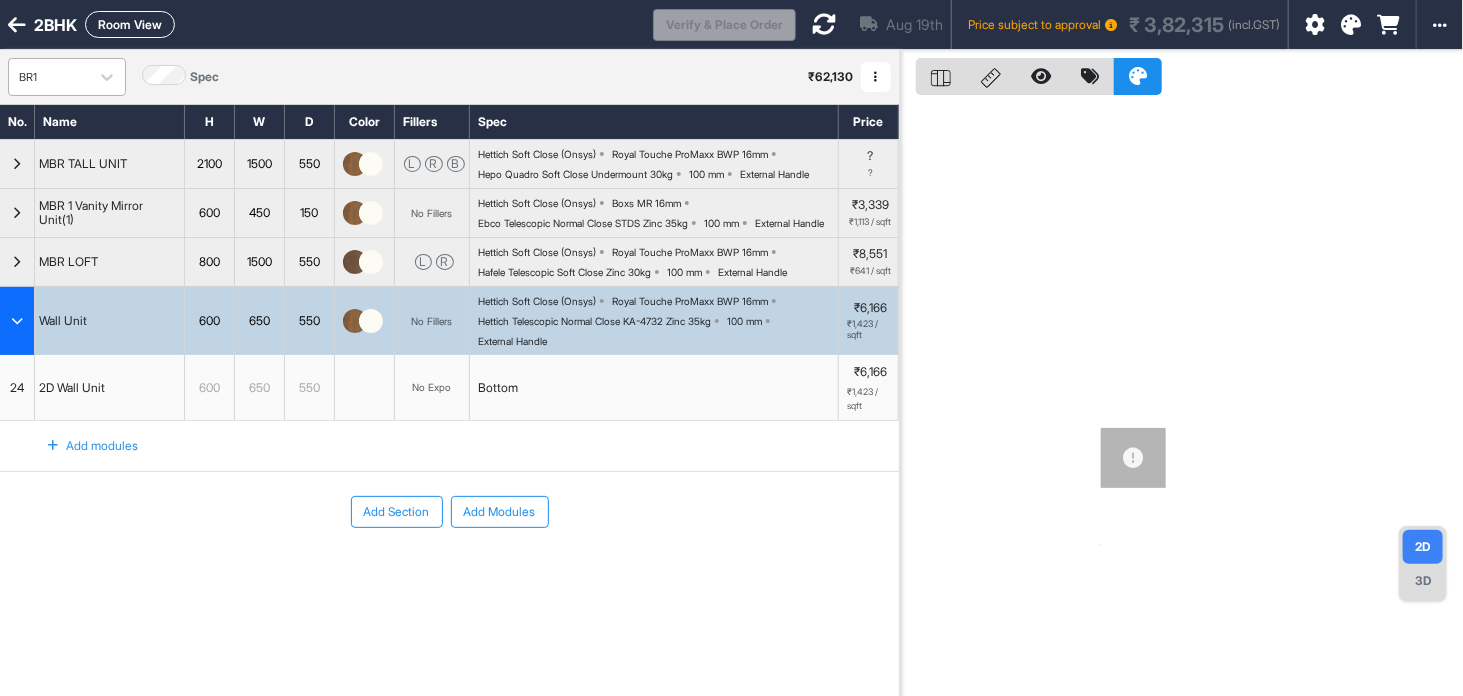 click on "BR1" at bounding box center (49, 77) 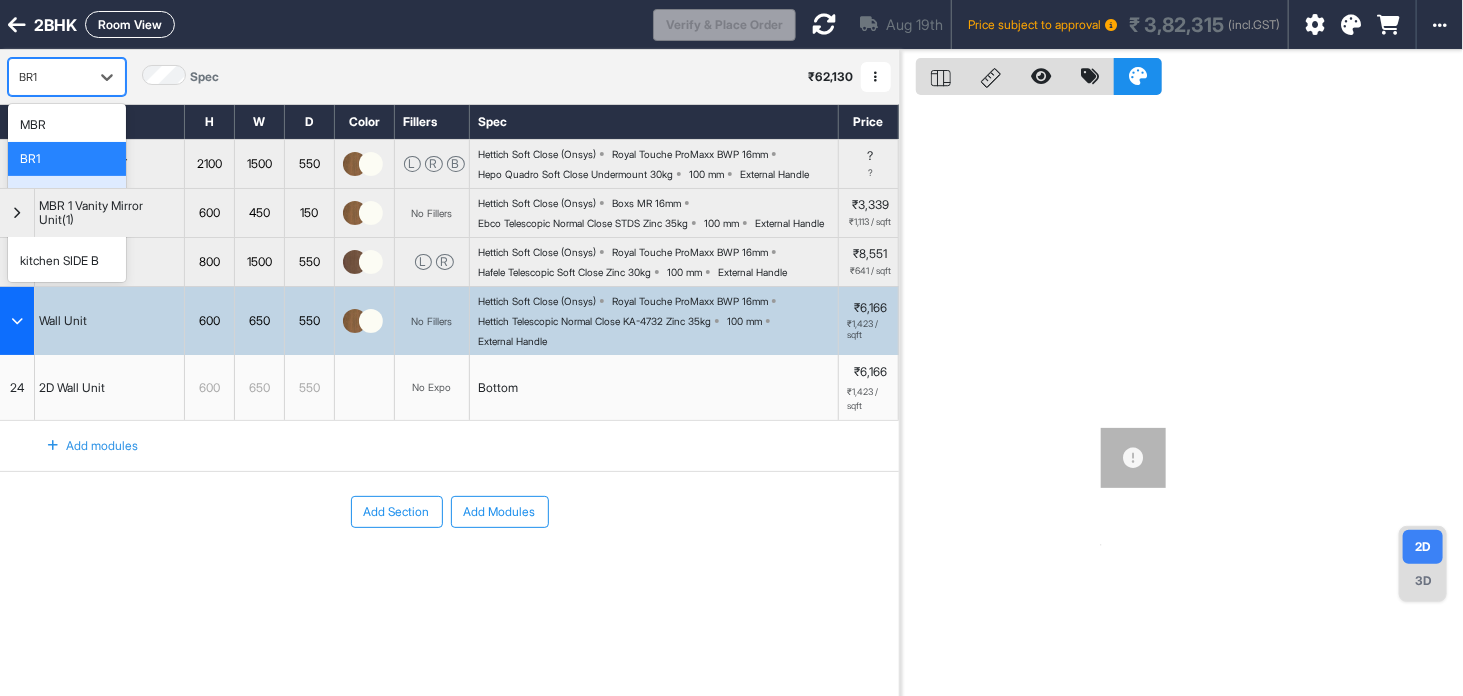 click on "LIVING ROOM" at bounding box center [67, 193] 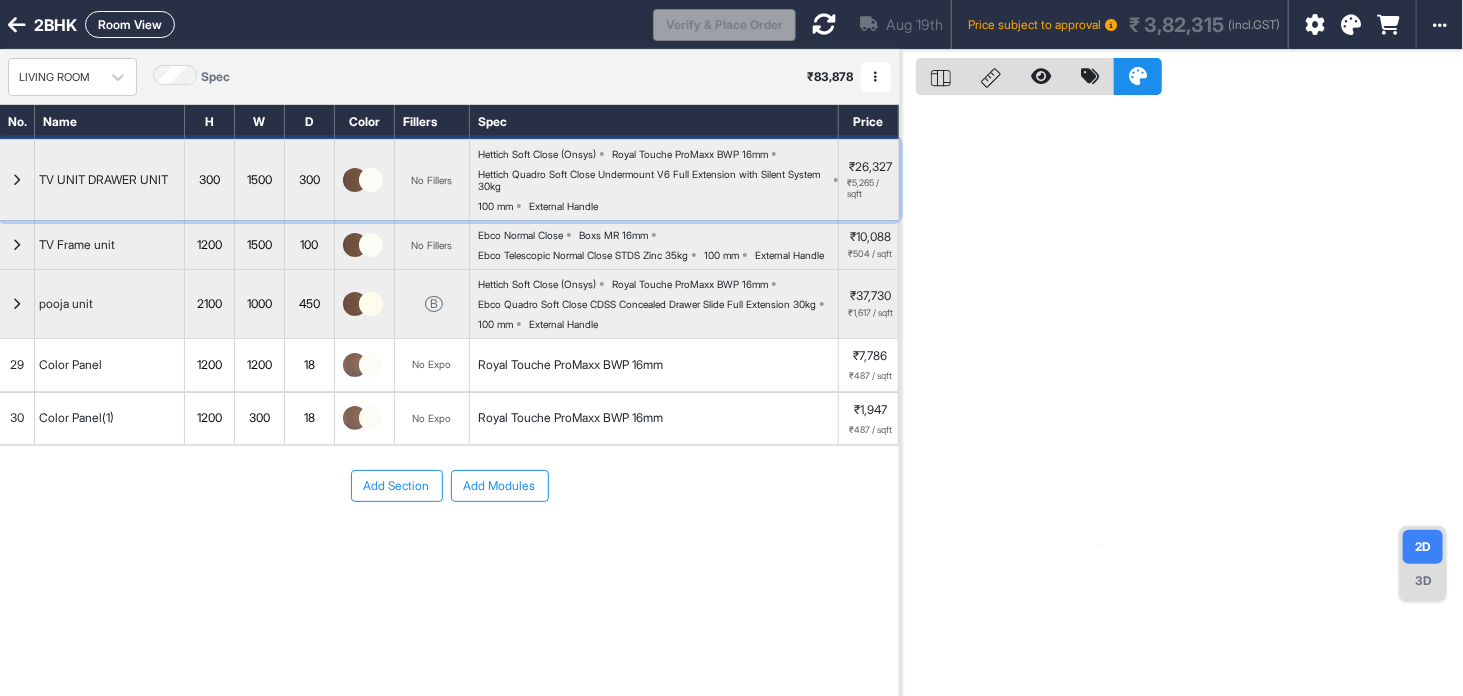 click at bounding box center (355, 180) 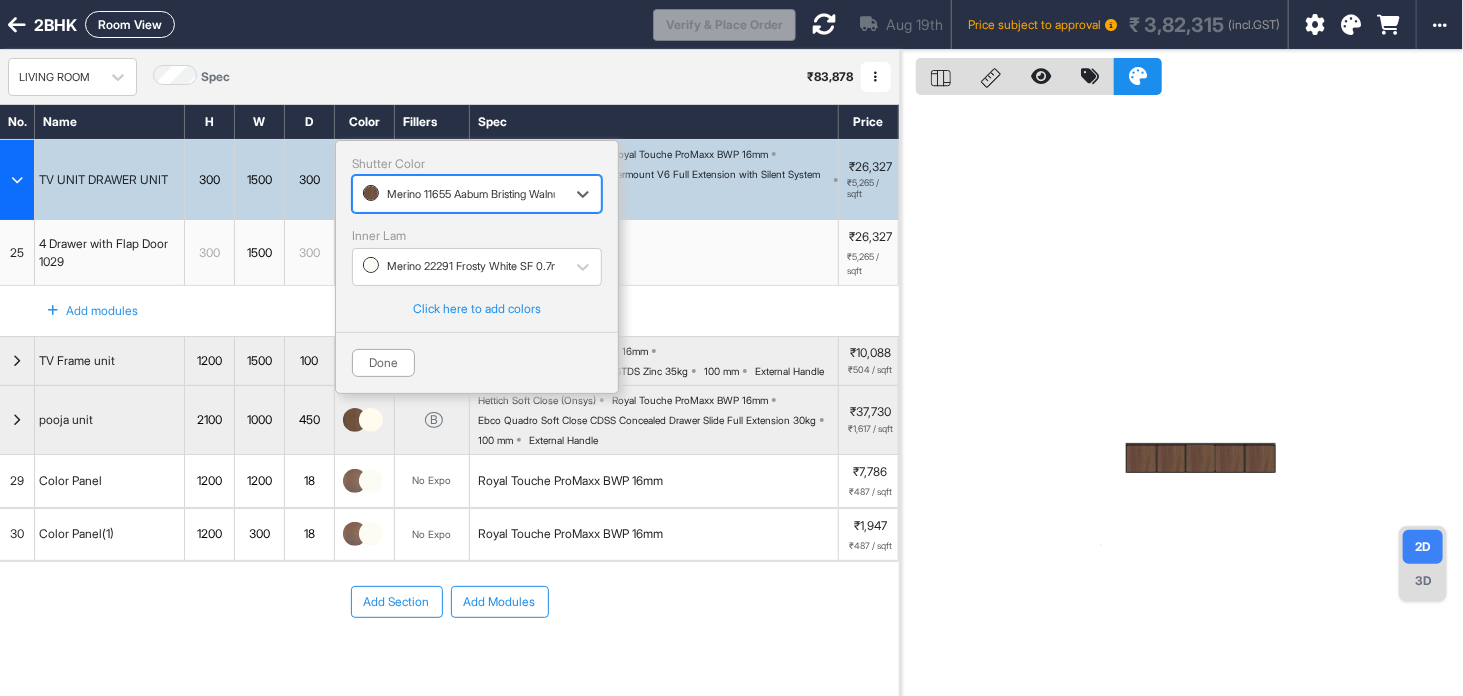 click at bounding box center [459, 194] 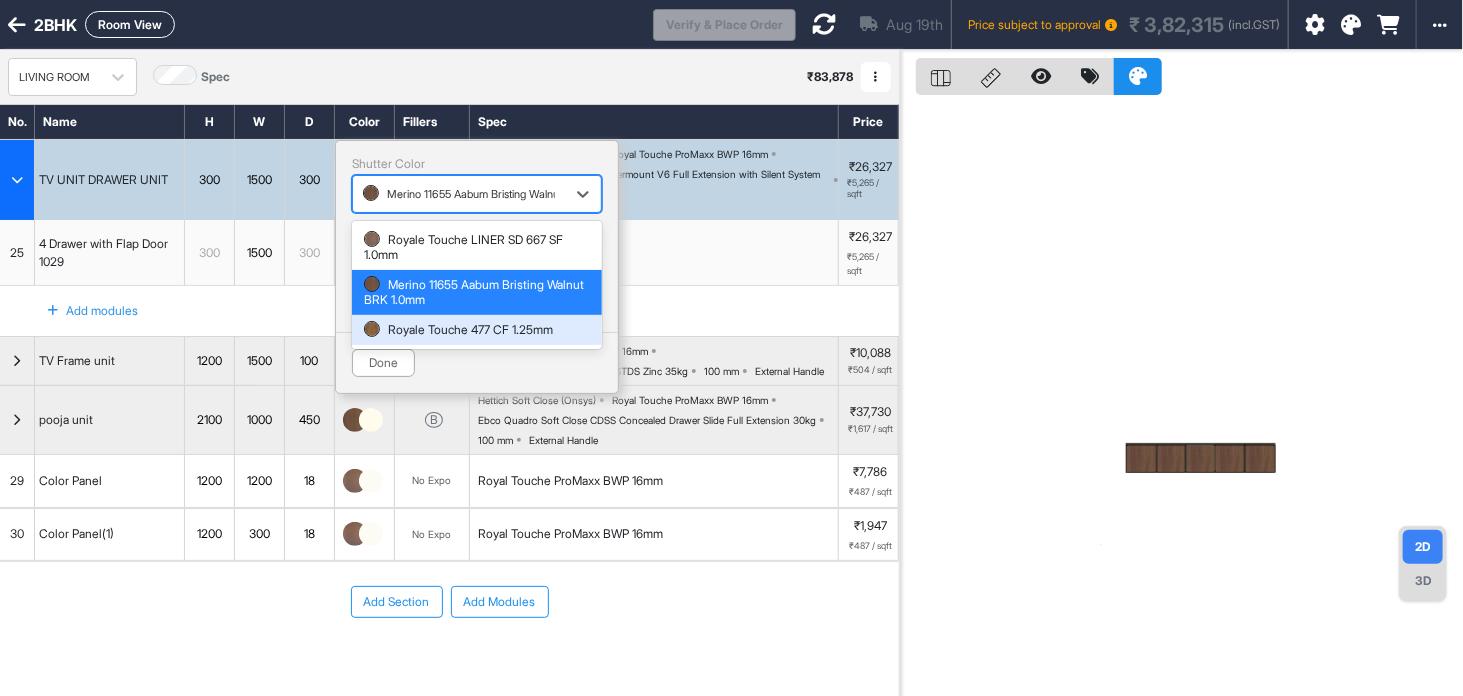 click on "Royale Touche 477 CF 1.25mm" at bounding box center (477, 330) 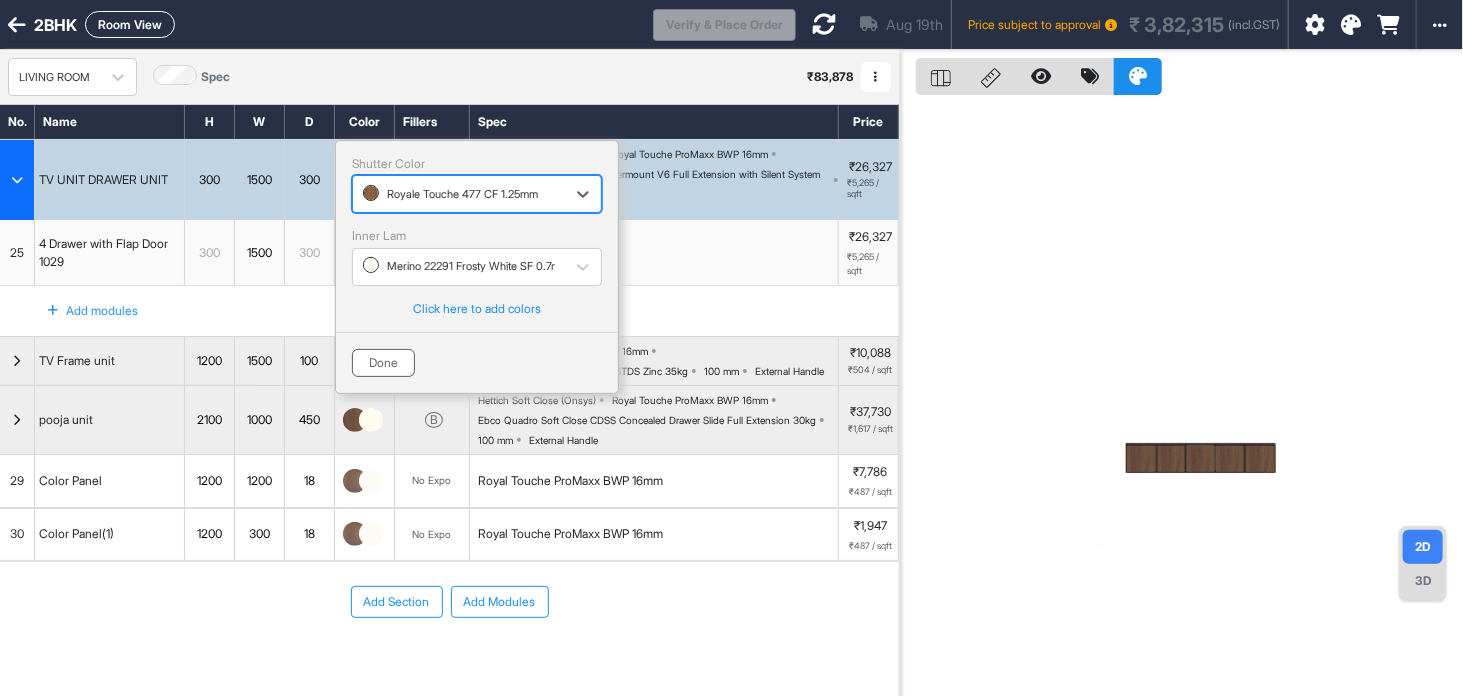 click on "Done" at bounding box center [383, 363] 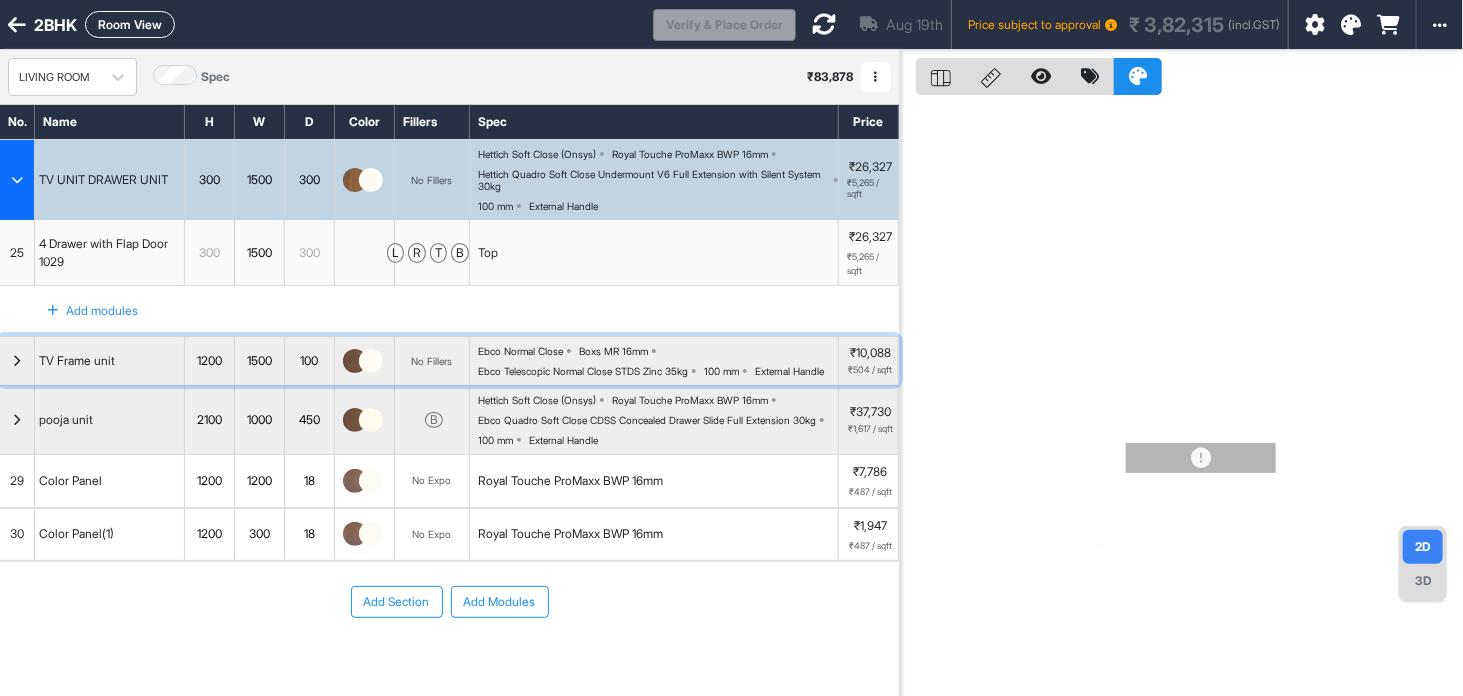 click at bounding box center [365, 361] 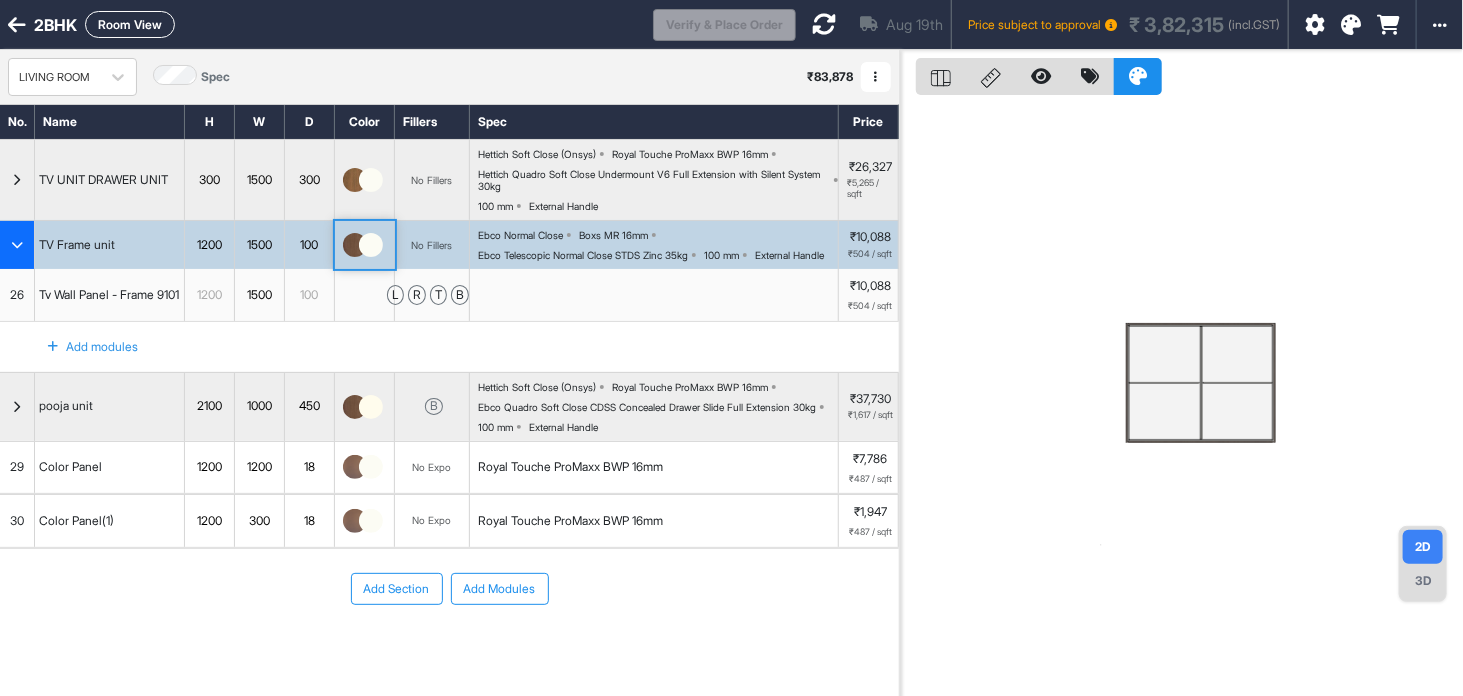 click at bounding box center [371, 245] 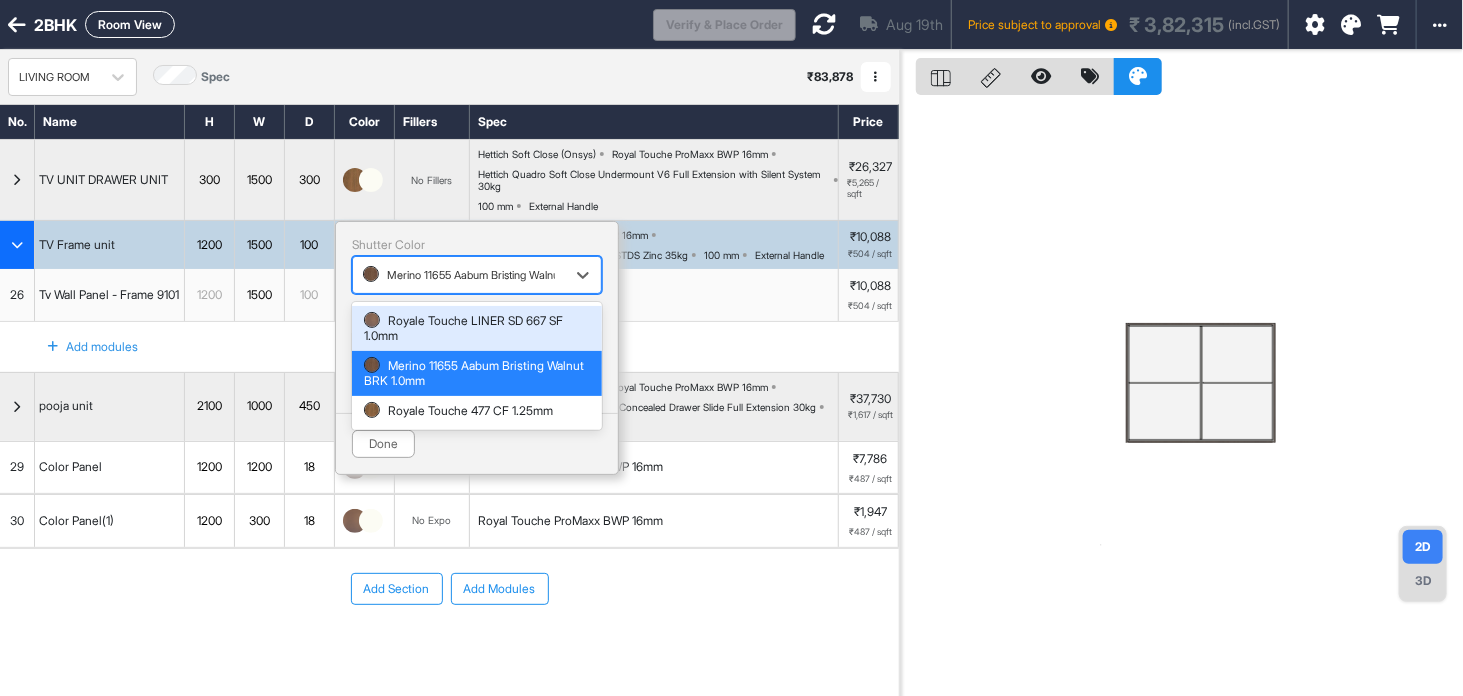 click on "Merino 11655 Aabum Bristing Walnut BRK 1.0mm" at bounding box center [459, 275] 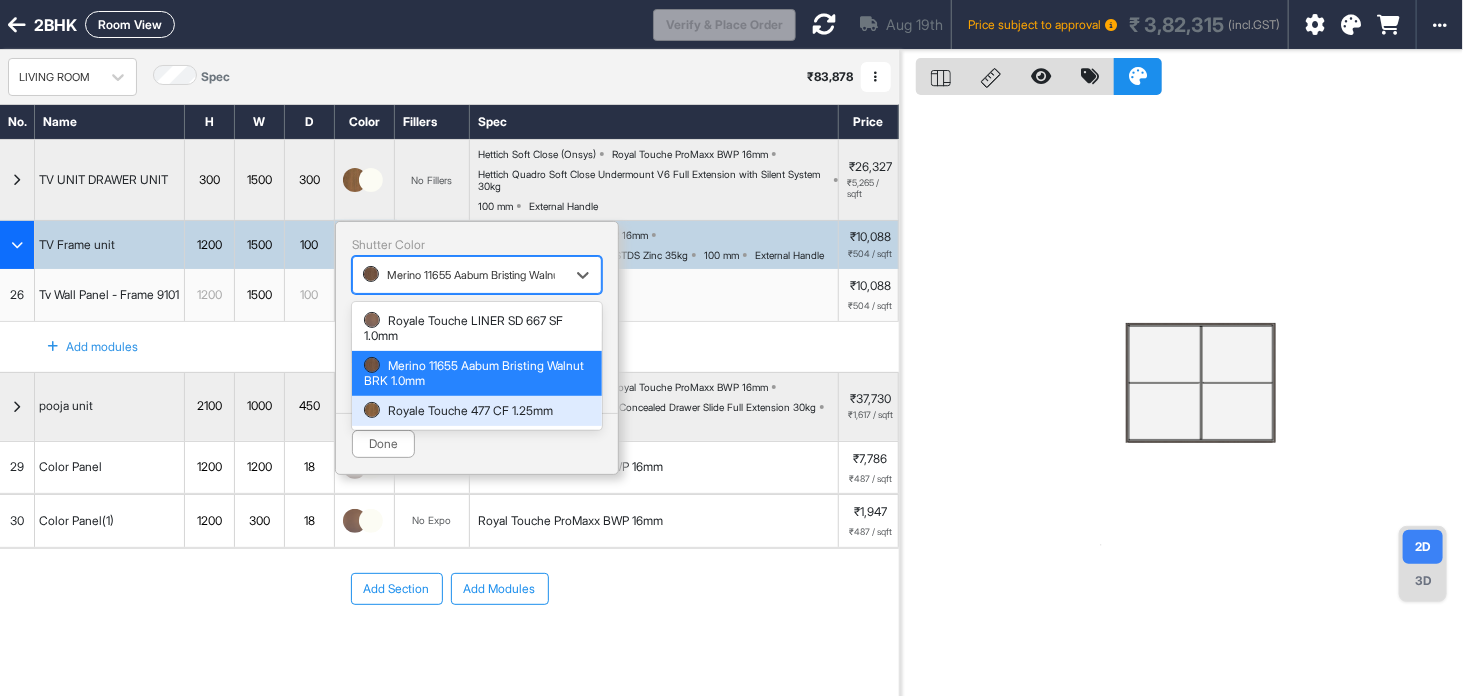 click on "Royale Touche 477 CF 1.25mm" at bounding box center [477, 411] 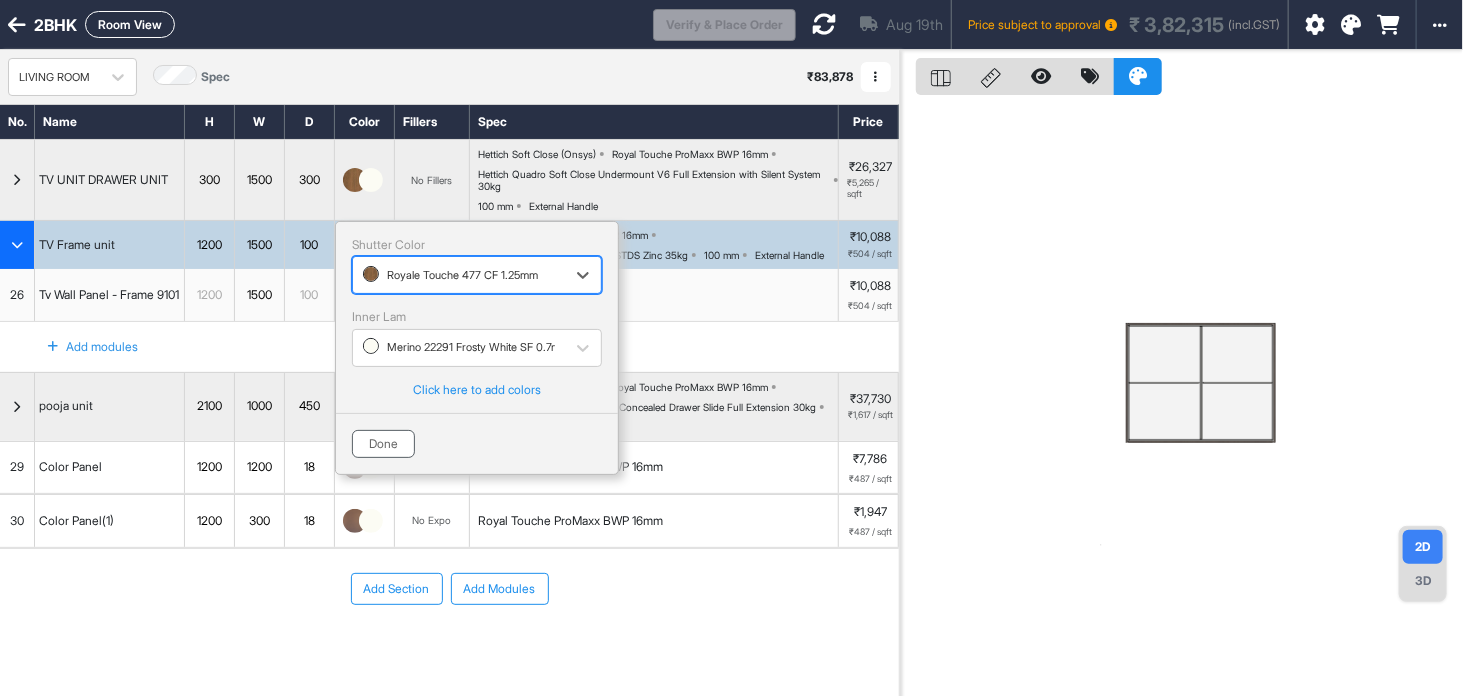 click on "Done" at bounding box center [383, 444] 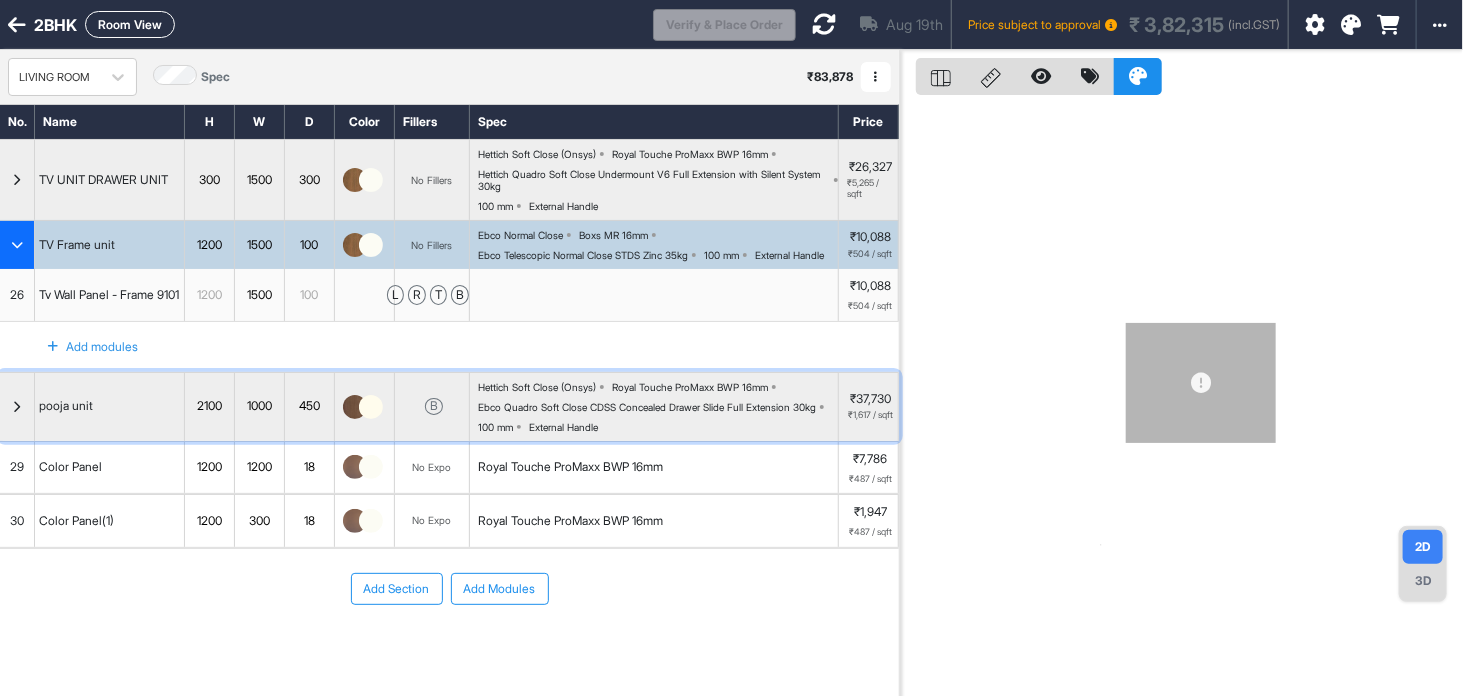 click at bounding box center (365, 407) 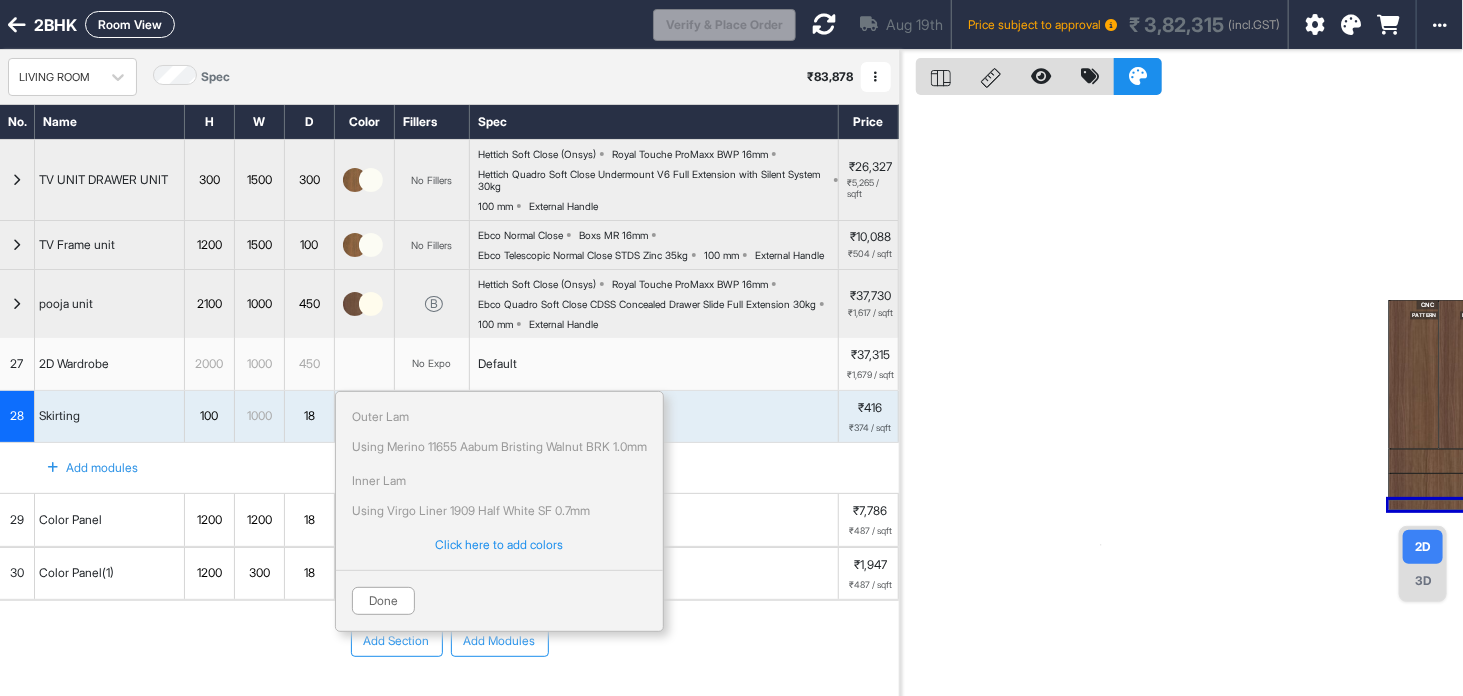 click at bounding box center [355, 304] 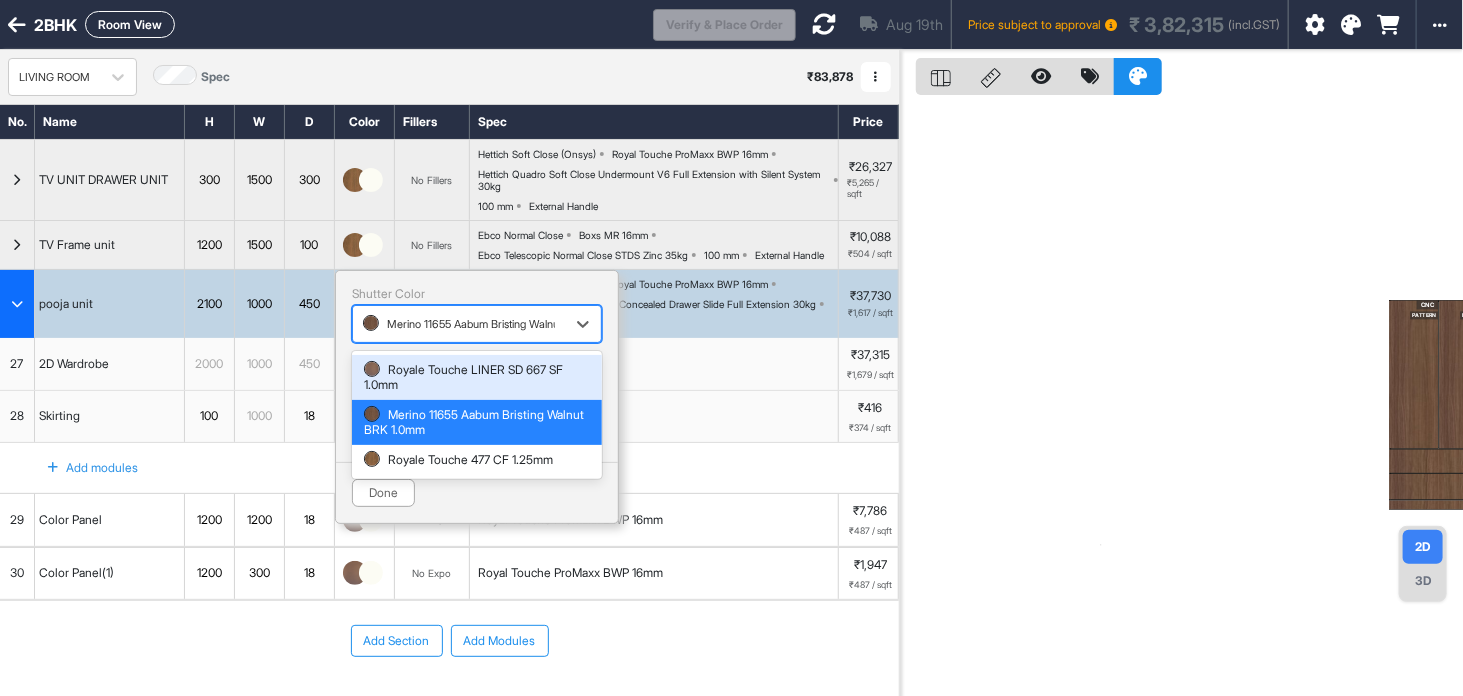 click on "Merino 11655 Aabum Bristing Walnut BRK 1.0mm" at bounding box center [459, 324] 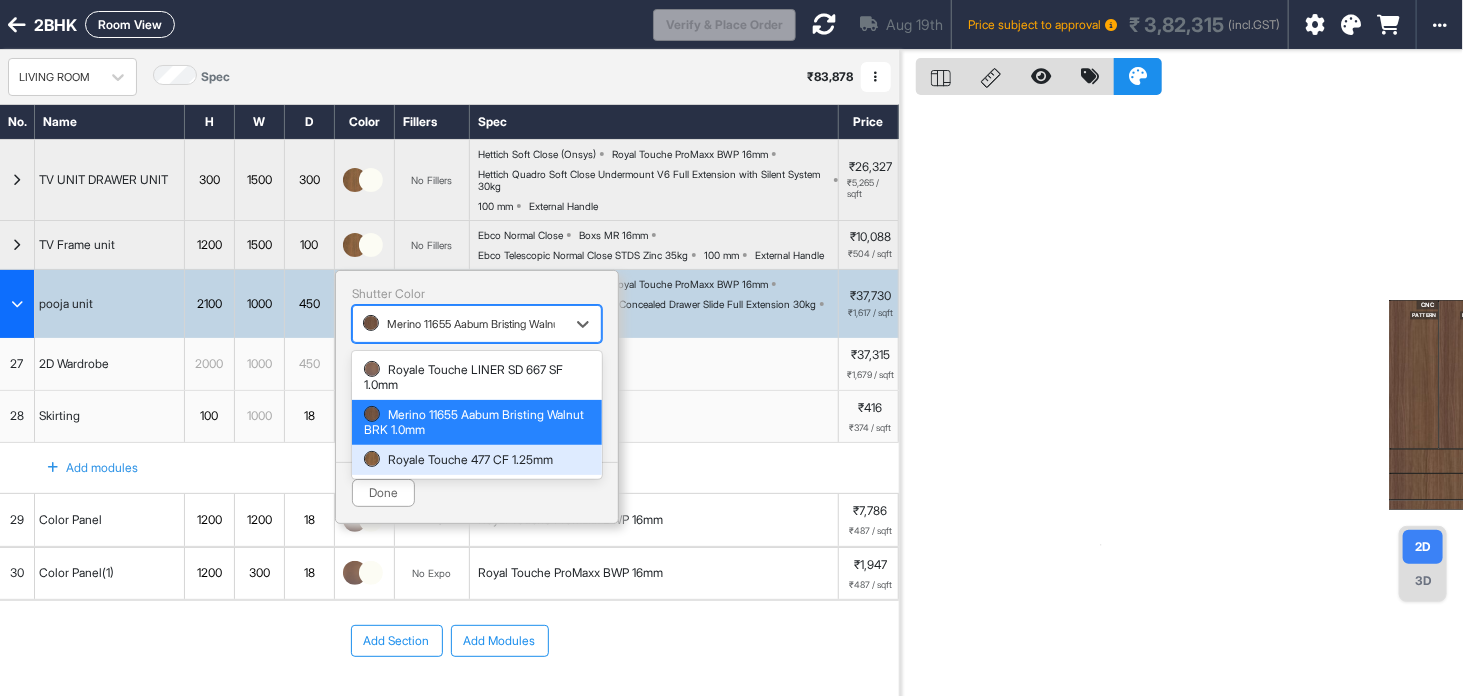 click on "Royale Touche 477 CF 1.25mm" at bounding box center (477, 460) 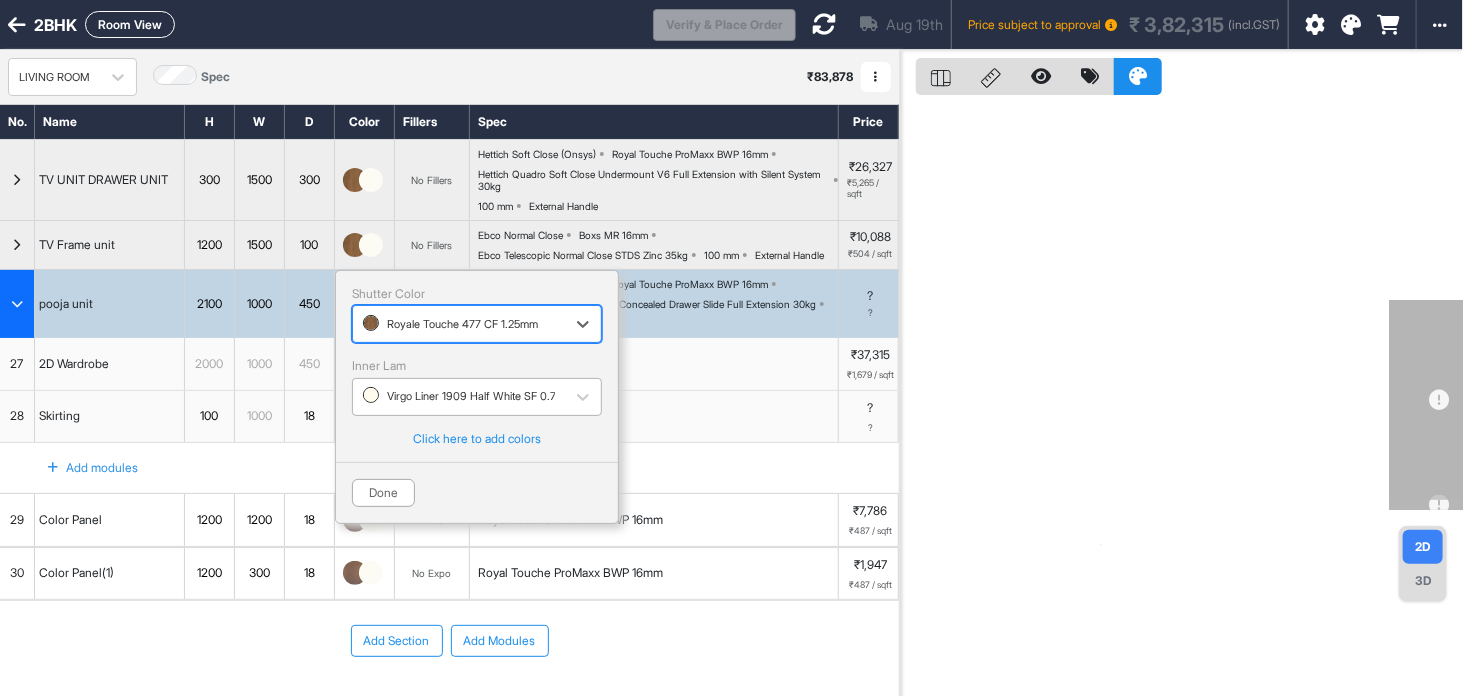 click on "Virgo Liner 1909 Half White SF 0.7mm" at bounding box center [459, 396] 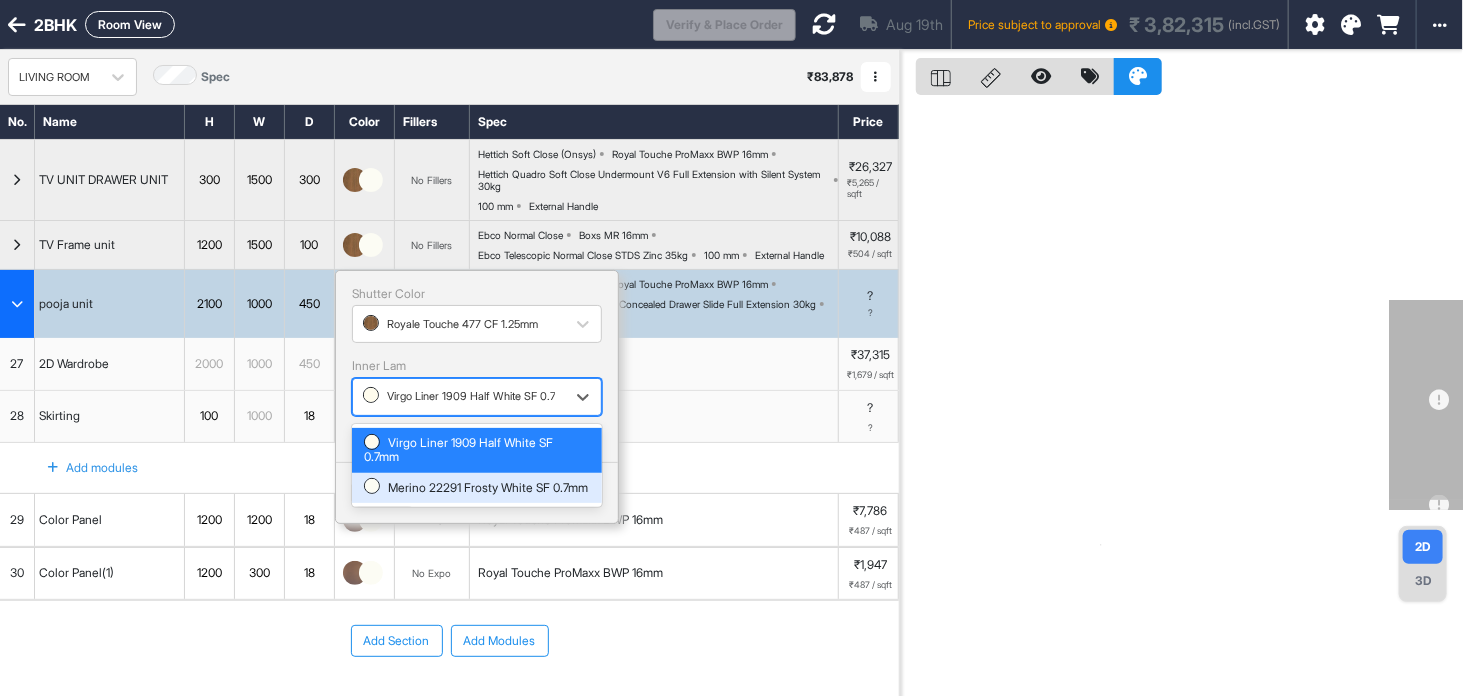 click on "Merino 22291 Frosty White SF 0.7mm" at bounding box center (477, 488) 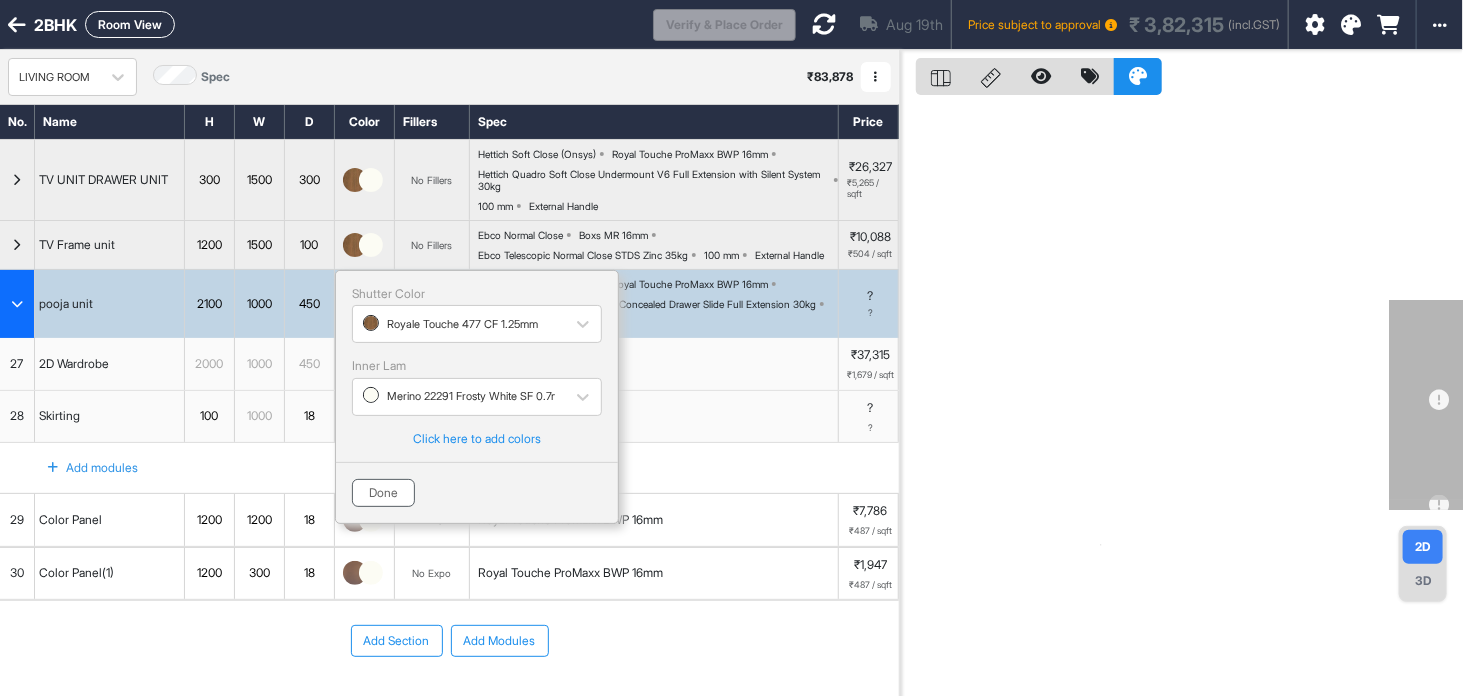click on "Done" at bounding box center [383, 493] 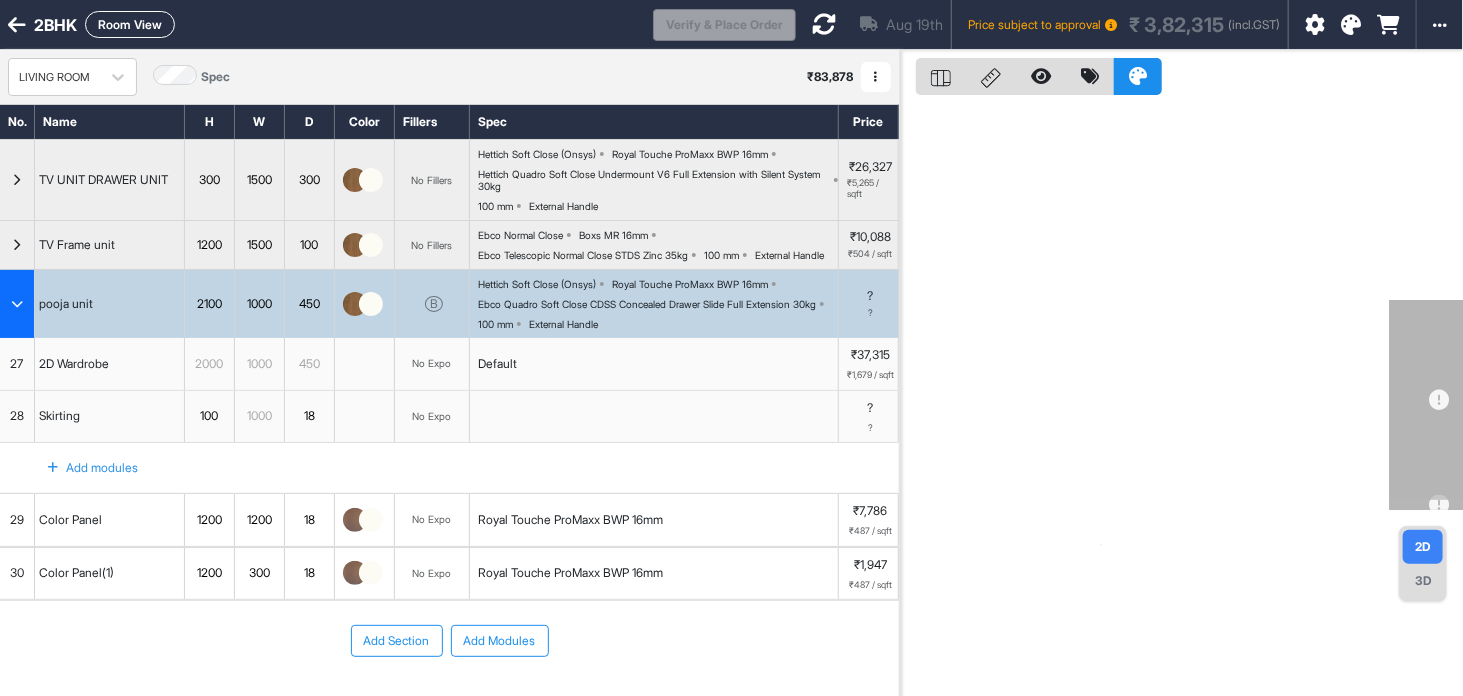 click at bounding box center (371, 520) 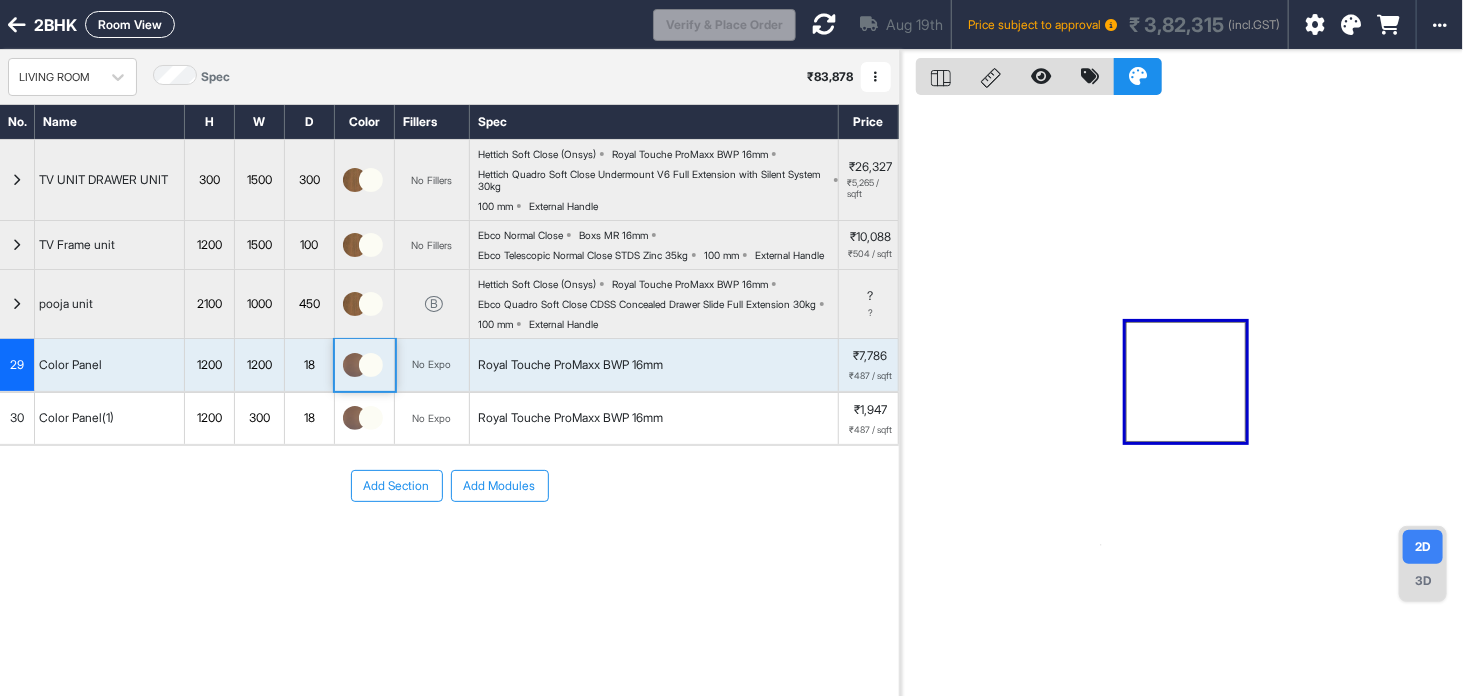 click at bounding box center (371, 365) 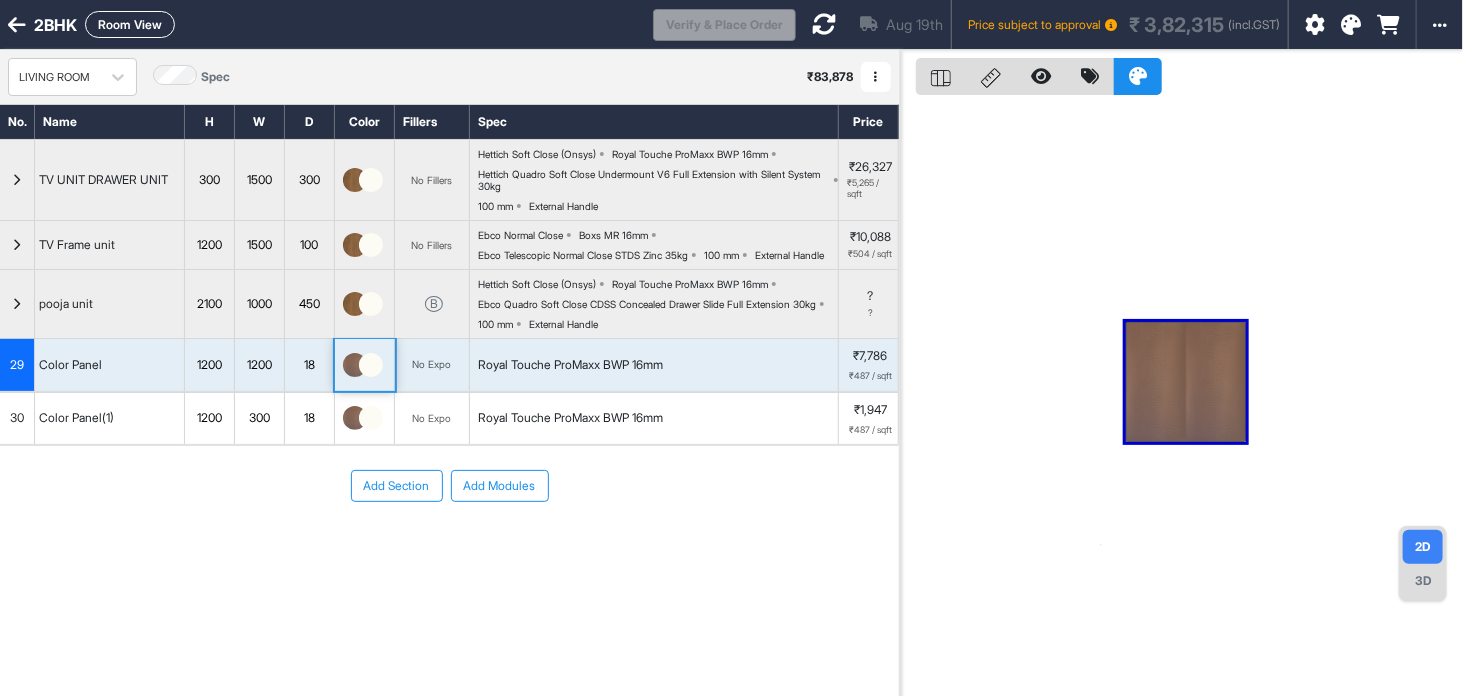 click at bounding box center (371, 365) 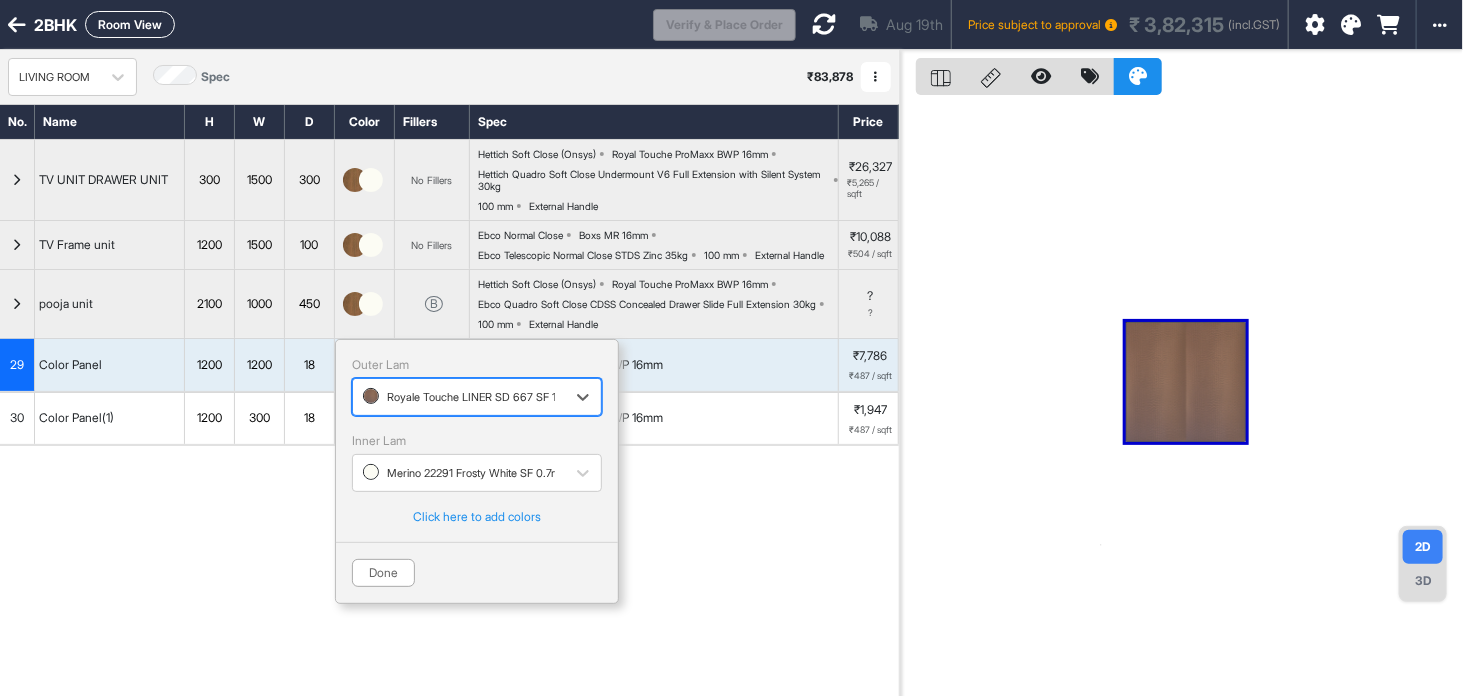 click at bounding box center [459, 397] 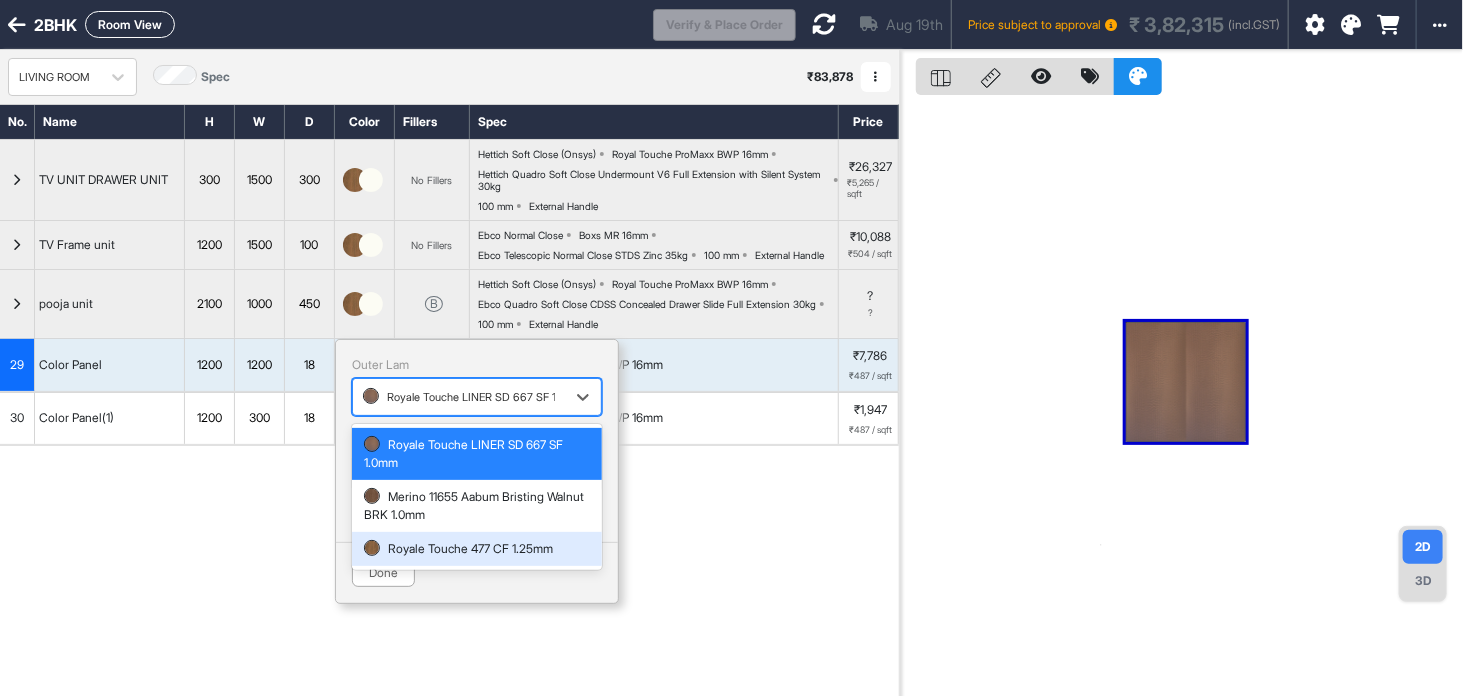 click on "Royale Touche 477 CF 1.25mm" at bounding box center [477, 549] 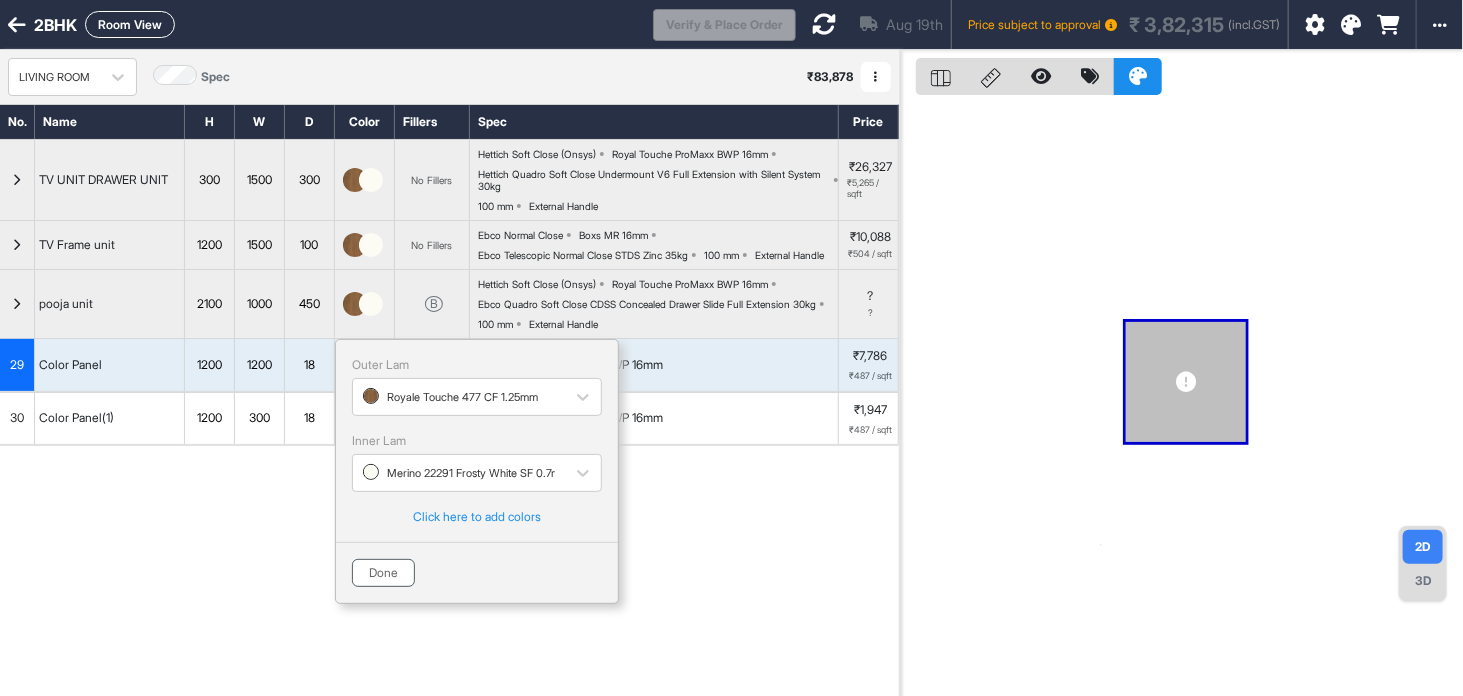 click on "Done" at bounding box center [383, 573] 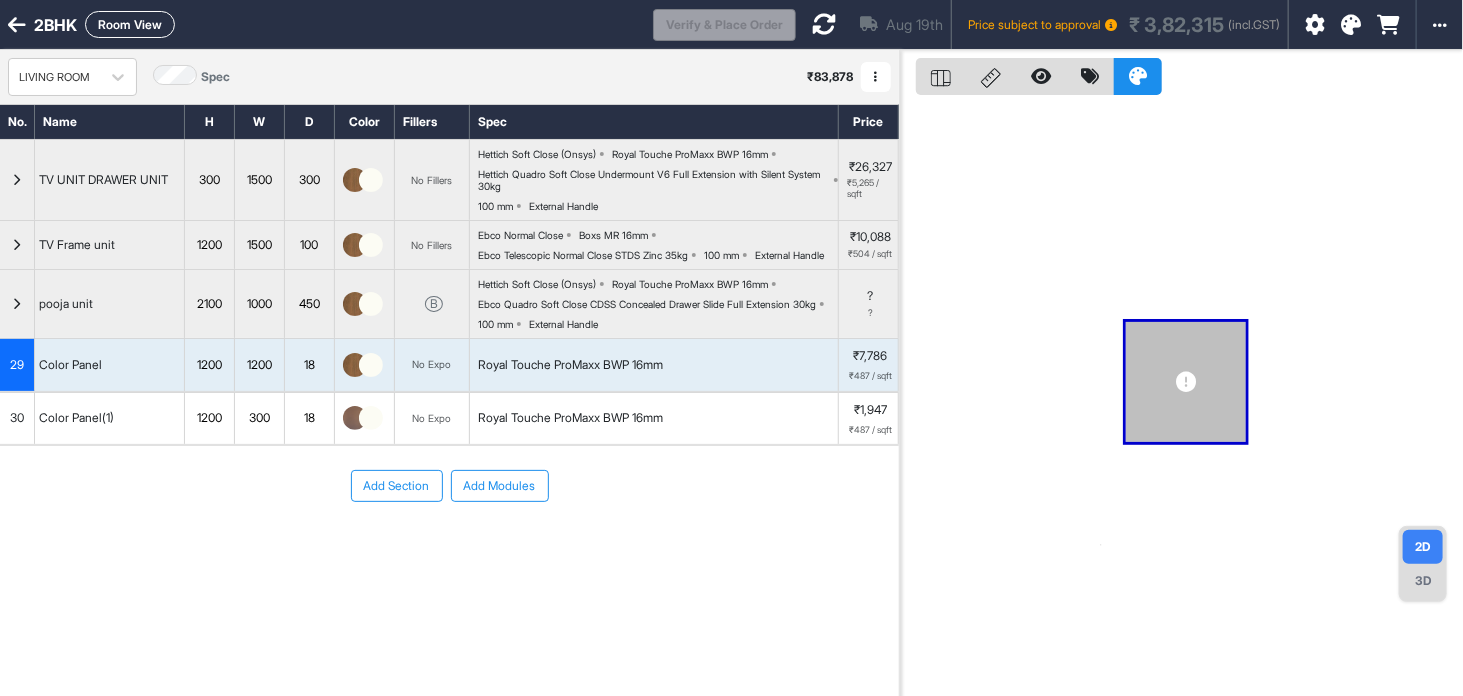 click at bounding box center (355, 418) 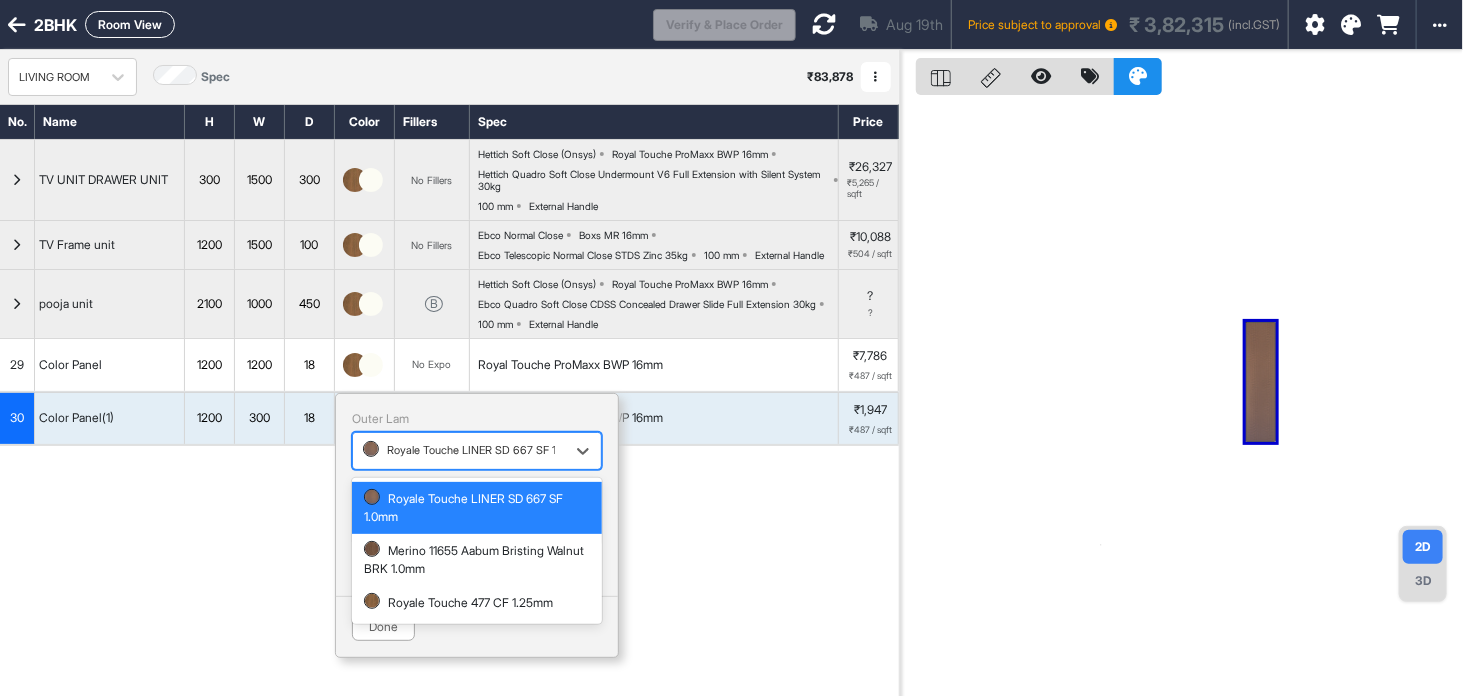 click at bounding box center (459, 451) 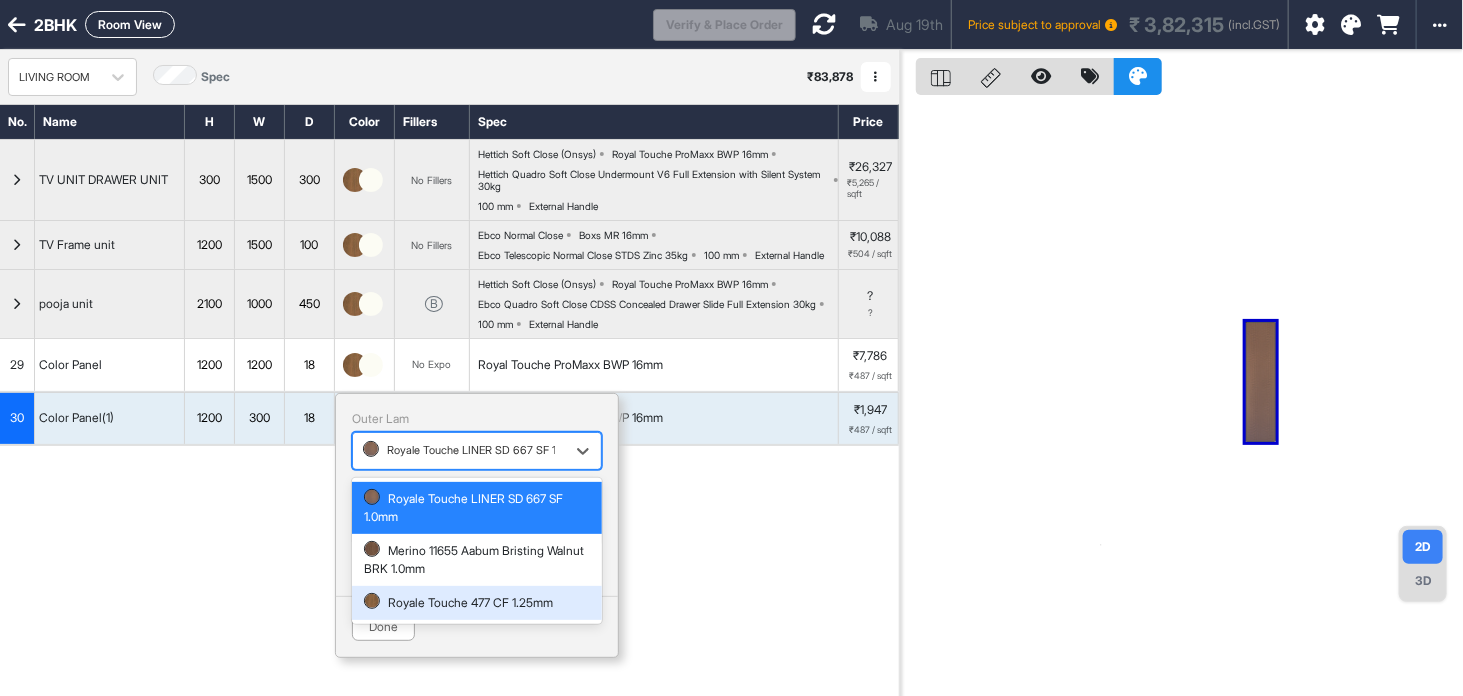 click on "Royale Touche 477 CF 1.25mm" at bounding box center [477, 603] 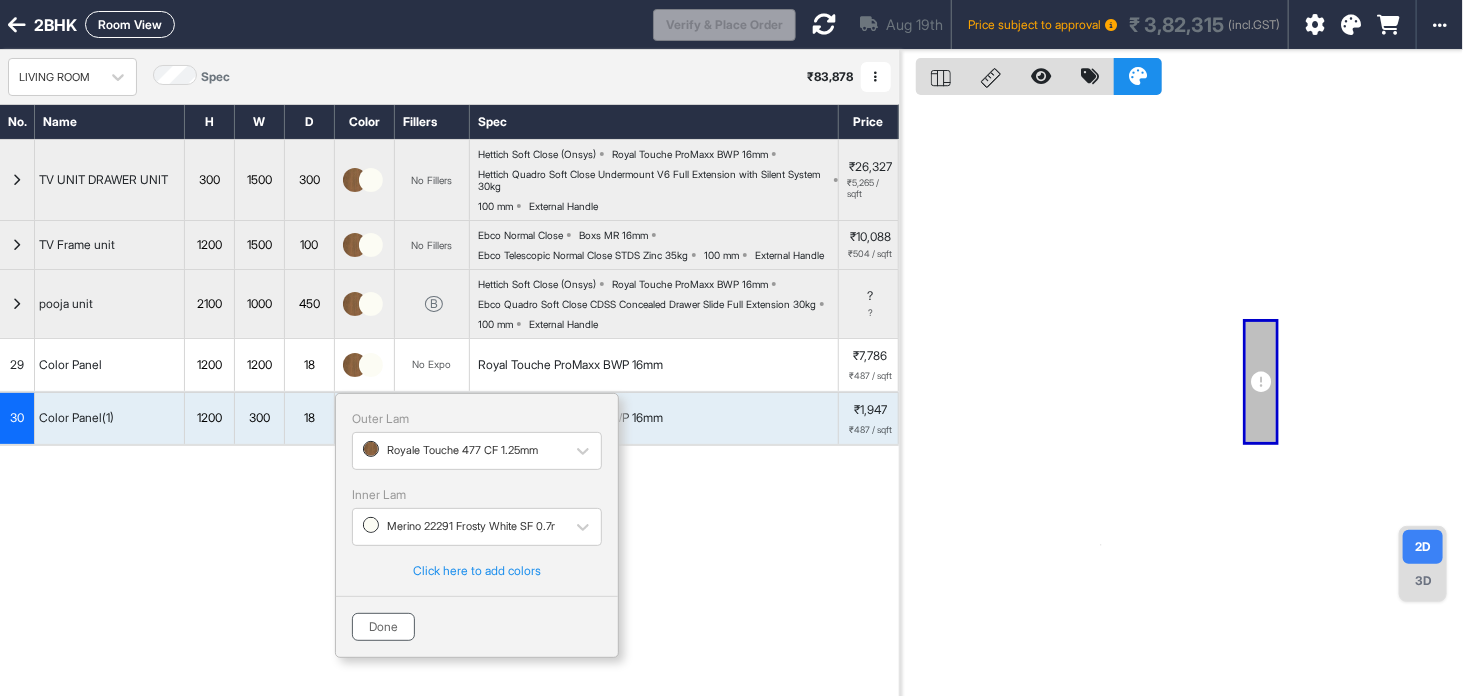 click on "Done" at bounding box center (383, 627) 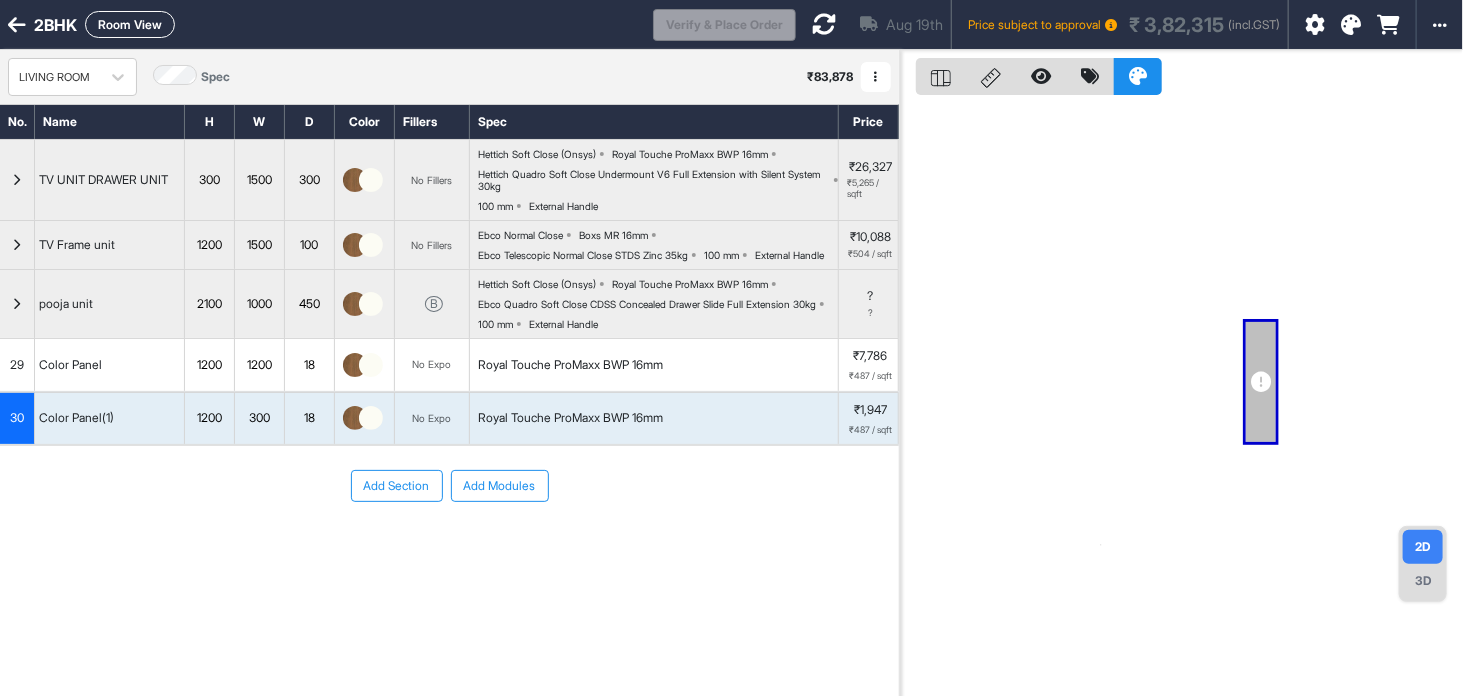 click at bounding box center (355, 418) 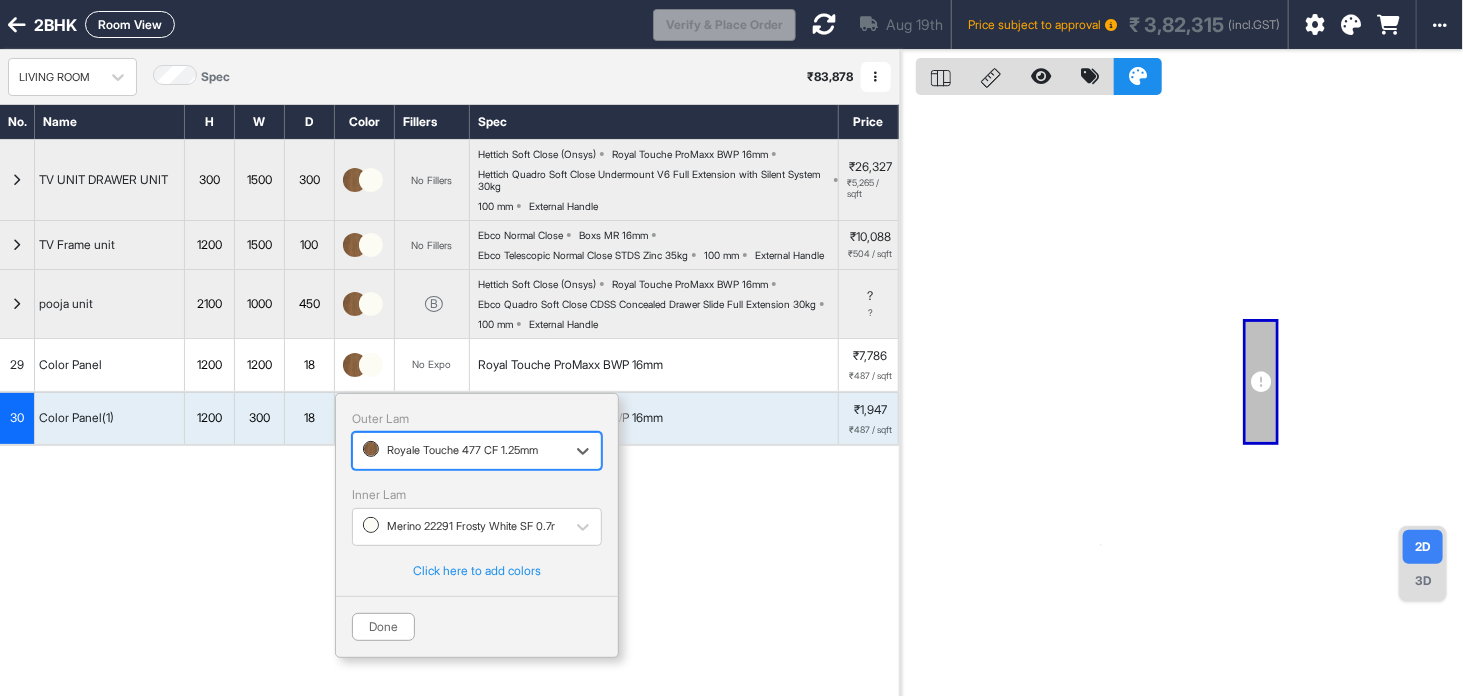 click on "Royale Touche 477 CF 1.25mm" at bounding box center (477, 451) 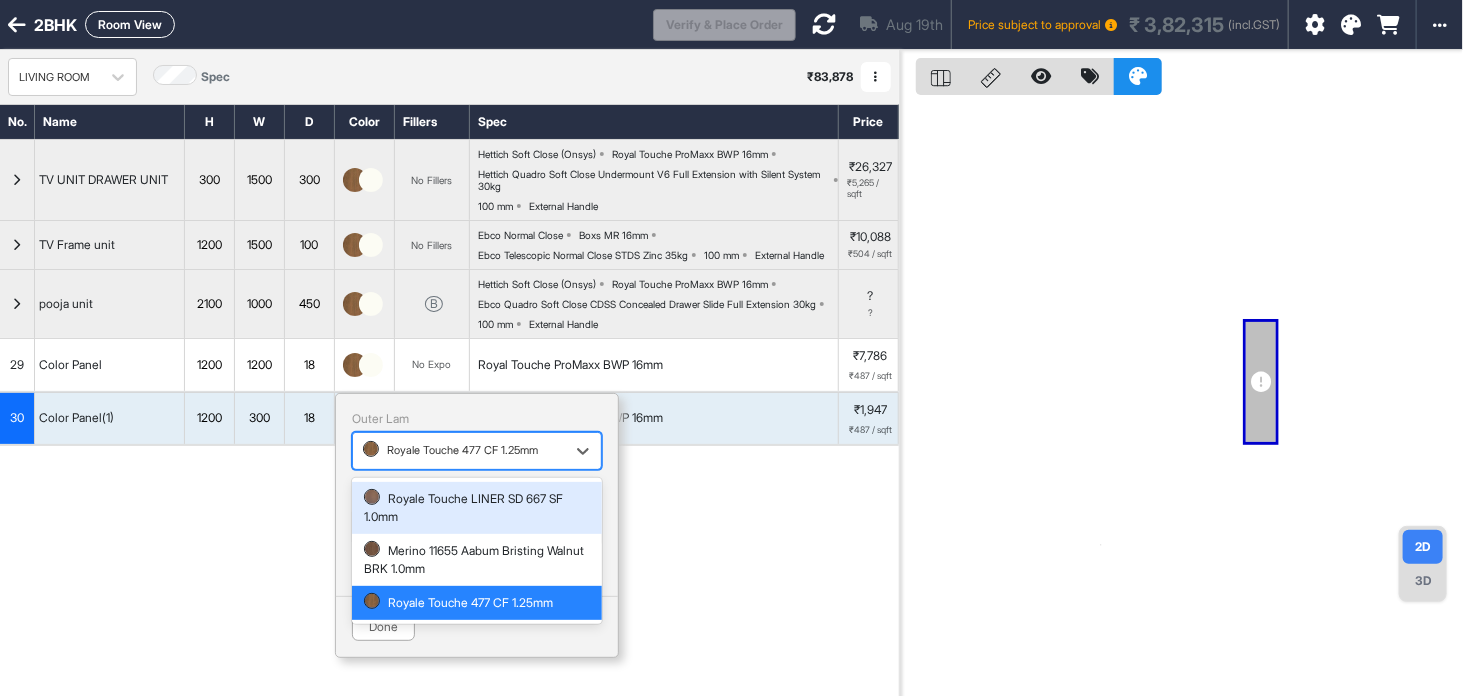 click on "Royale Touche LINER SD 667 SF 1.0mm" at bounding box center [477, 508] 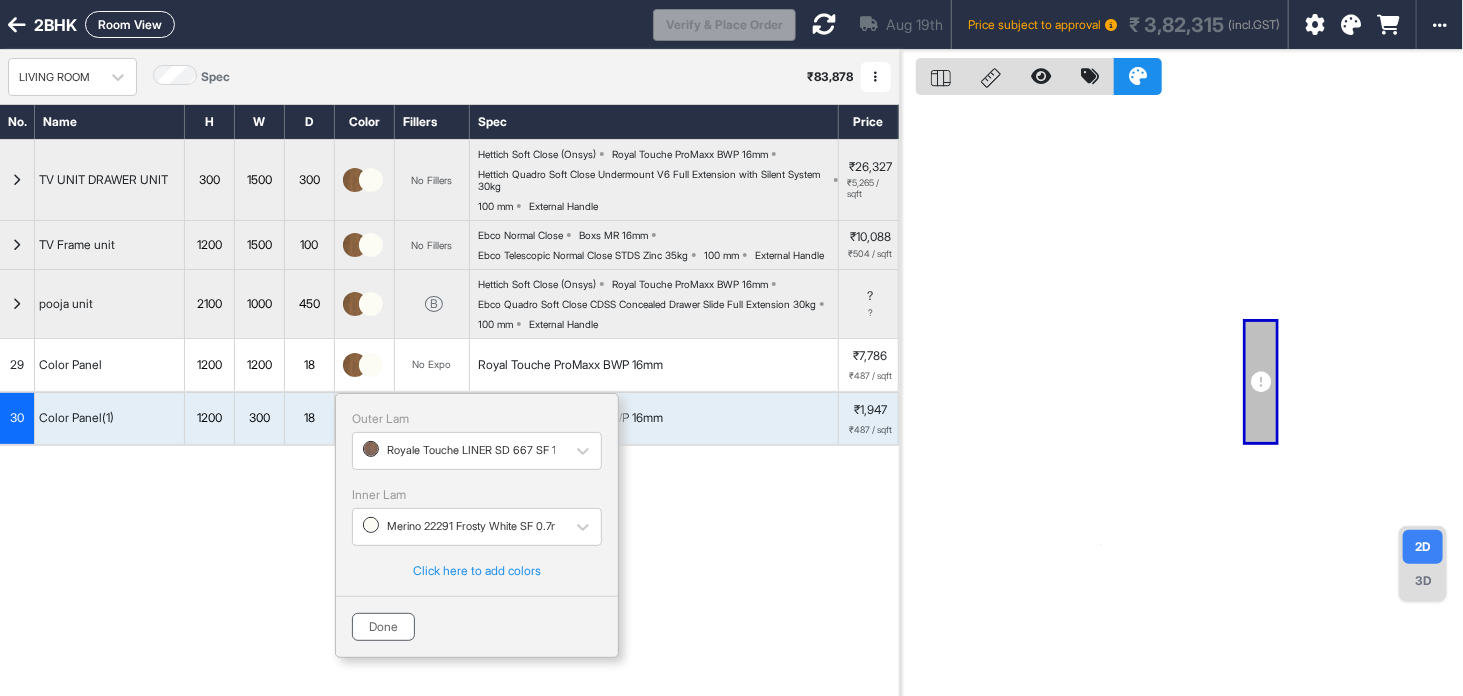click on "Done" at bounding box center (383, 627) 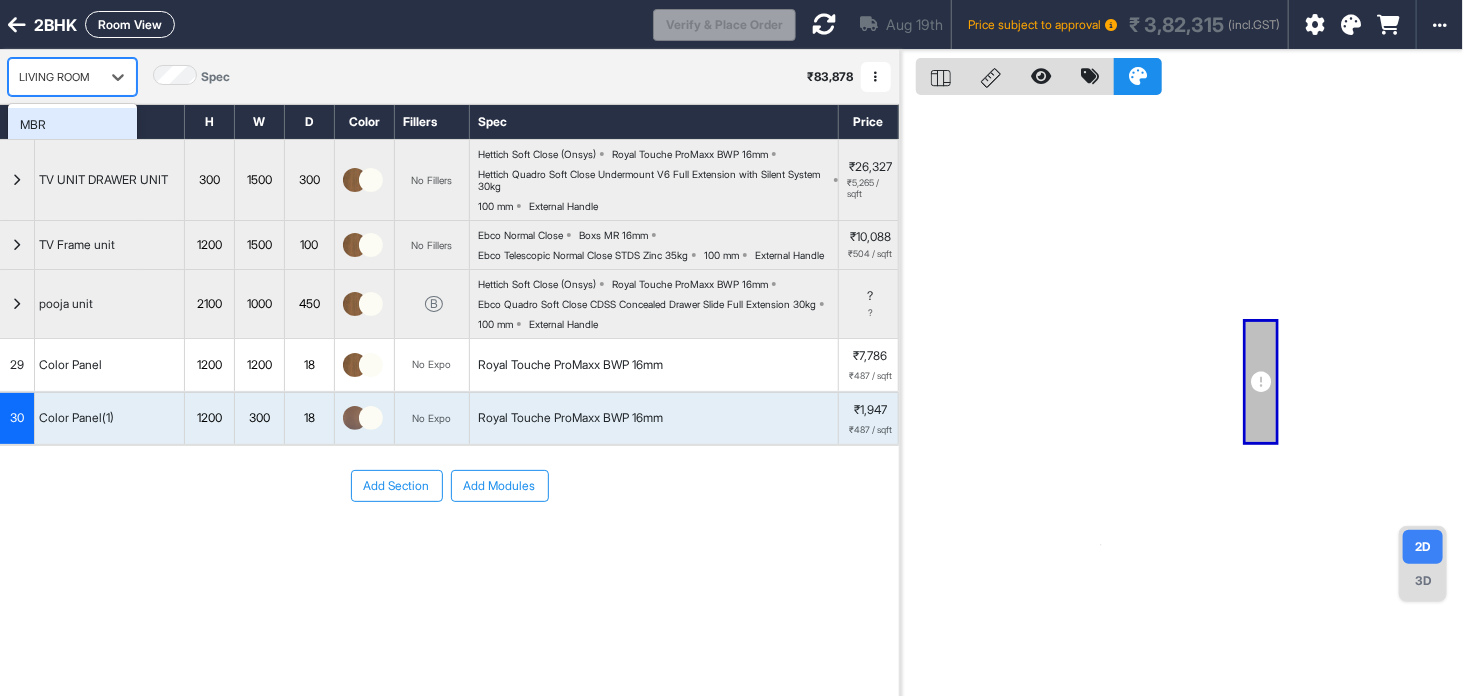 click on "LIVING ROOM" at bounding box center [54, 77] 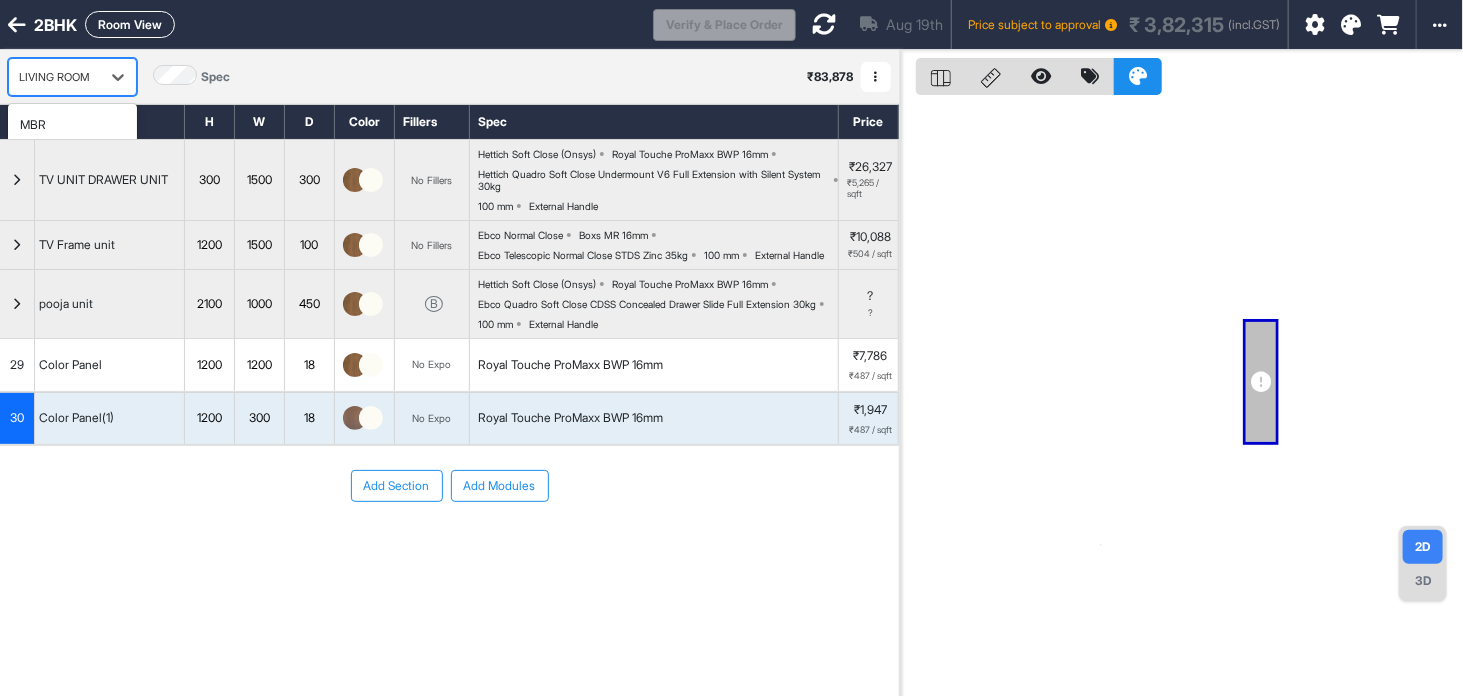 click on "kitchen SIDE B" at bounding box center (72, 261) 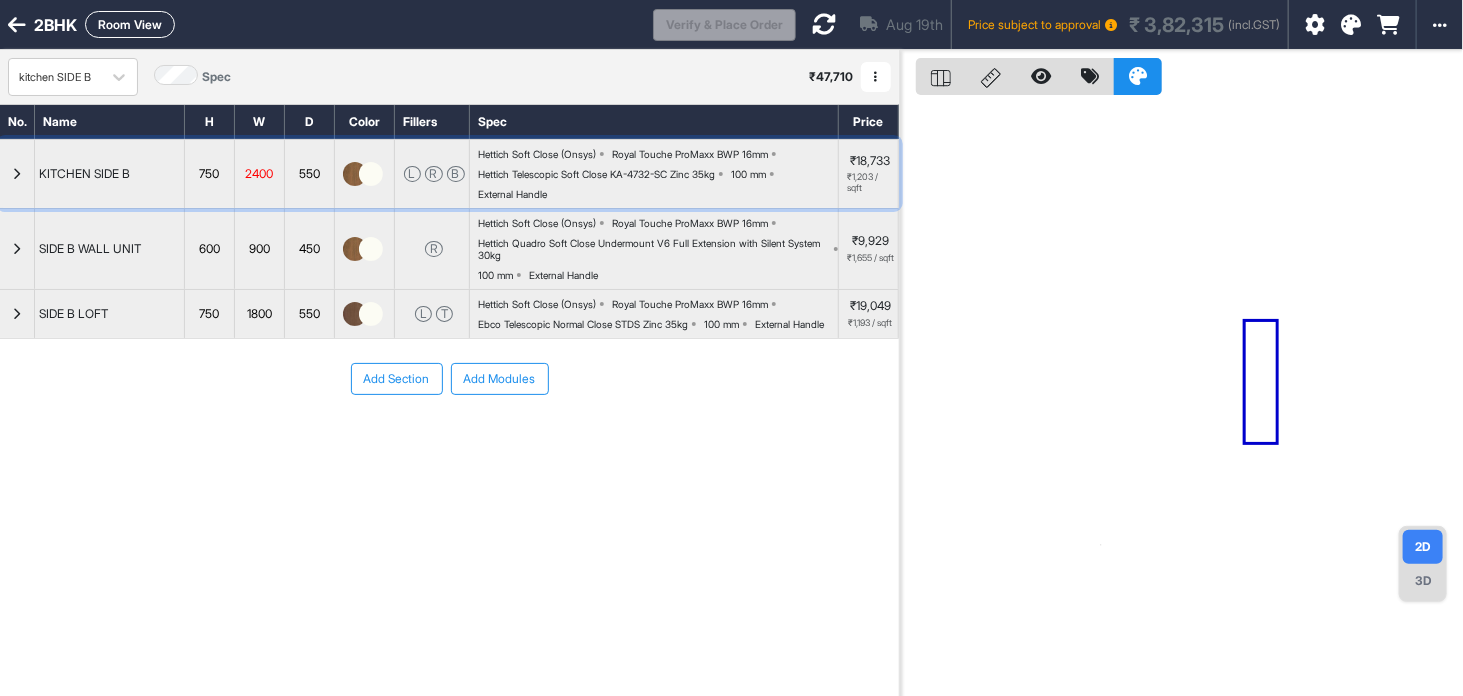 click on "KITCHEN SIDE B" at bounding box center [110, 174] 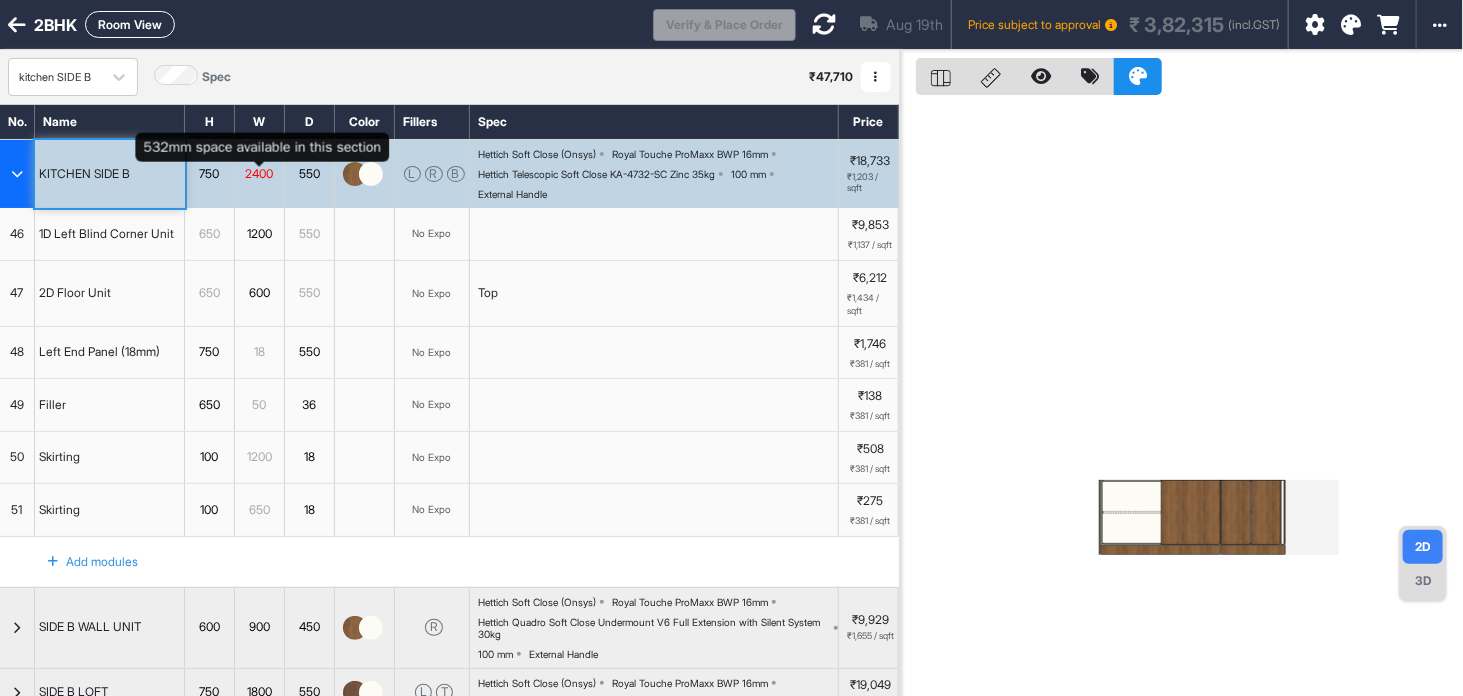 click on "2400" at bounding box center [259, 174] 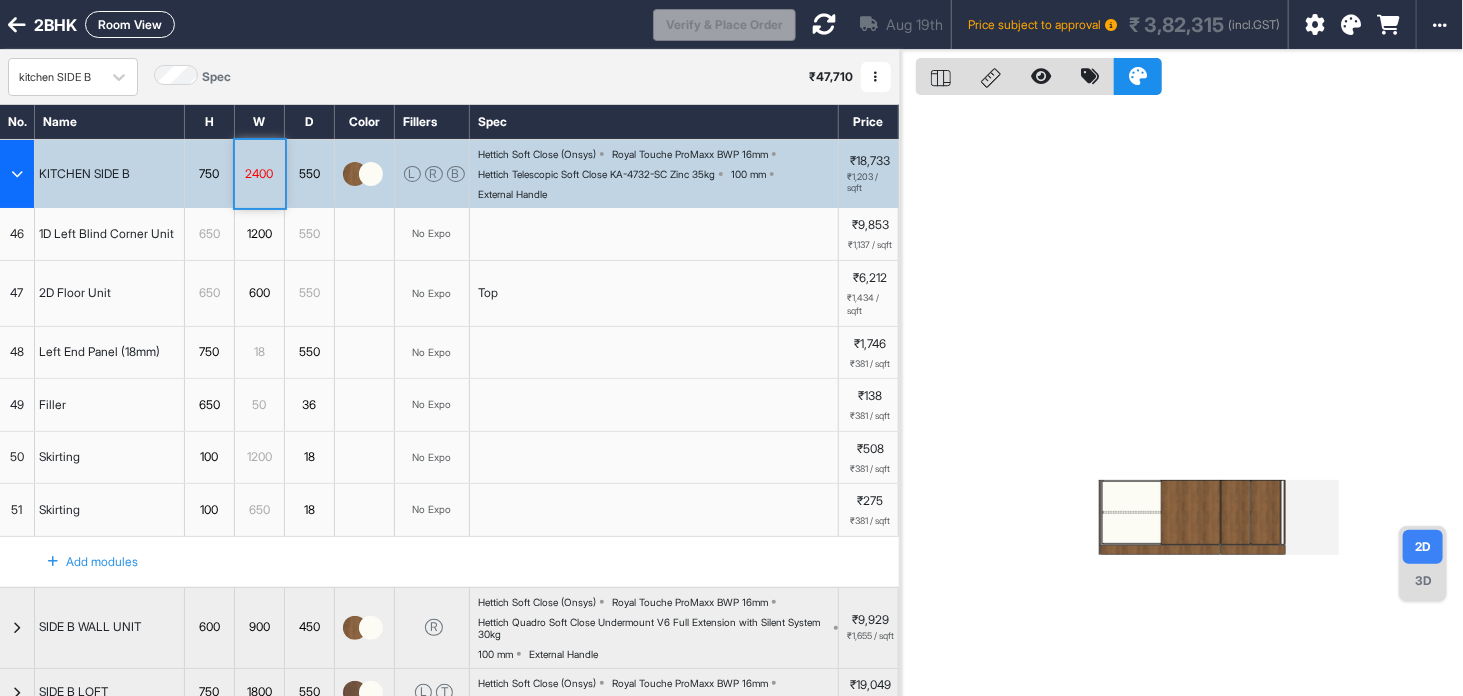click at bounding box center (1181, 398) 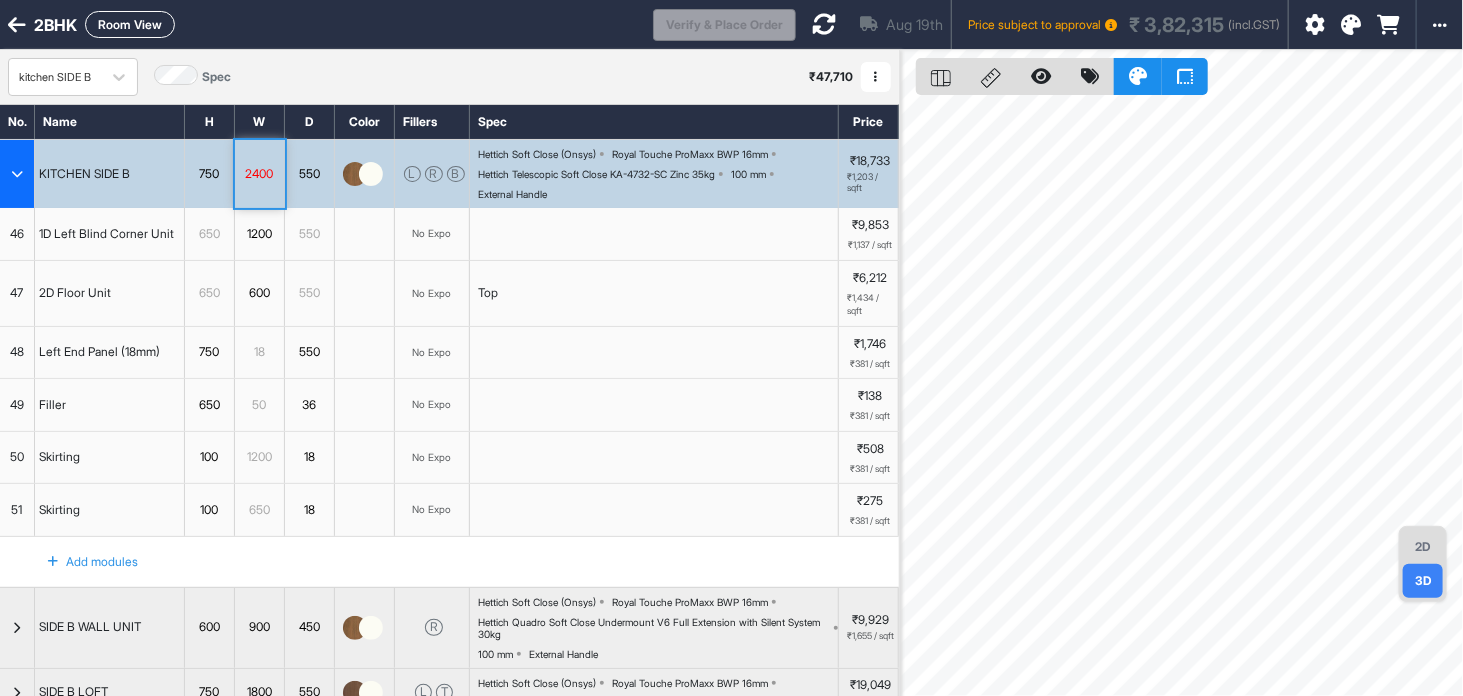 click on "2D Floor Unit" at bounding box center (110, 293) 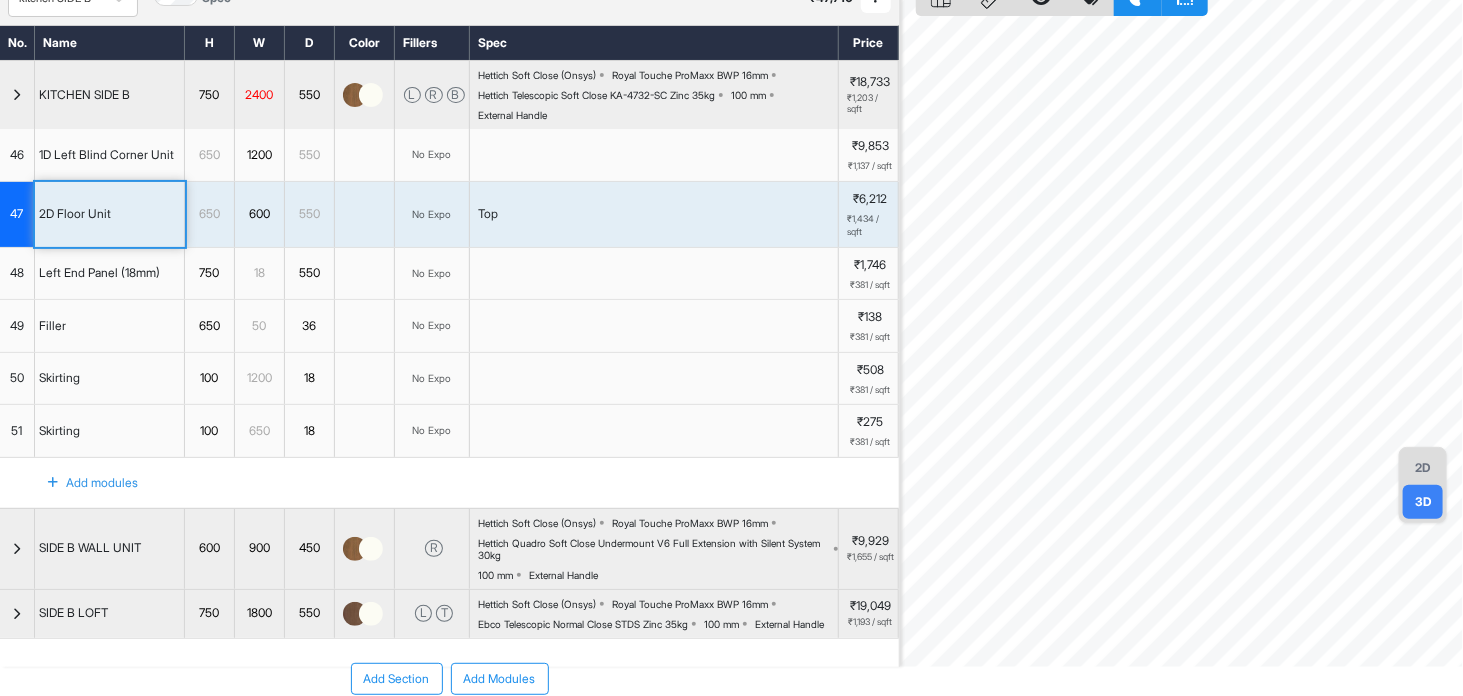 scroll, scrollTop: 85, scrollLeft: 0, axis: vertical 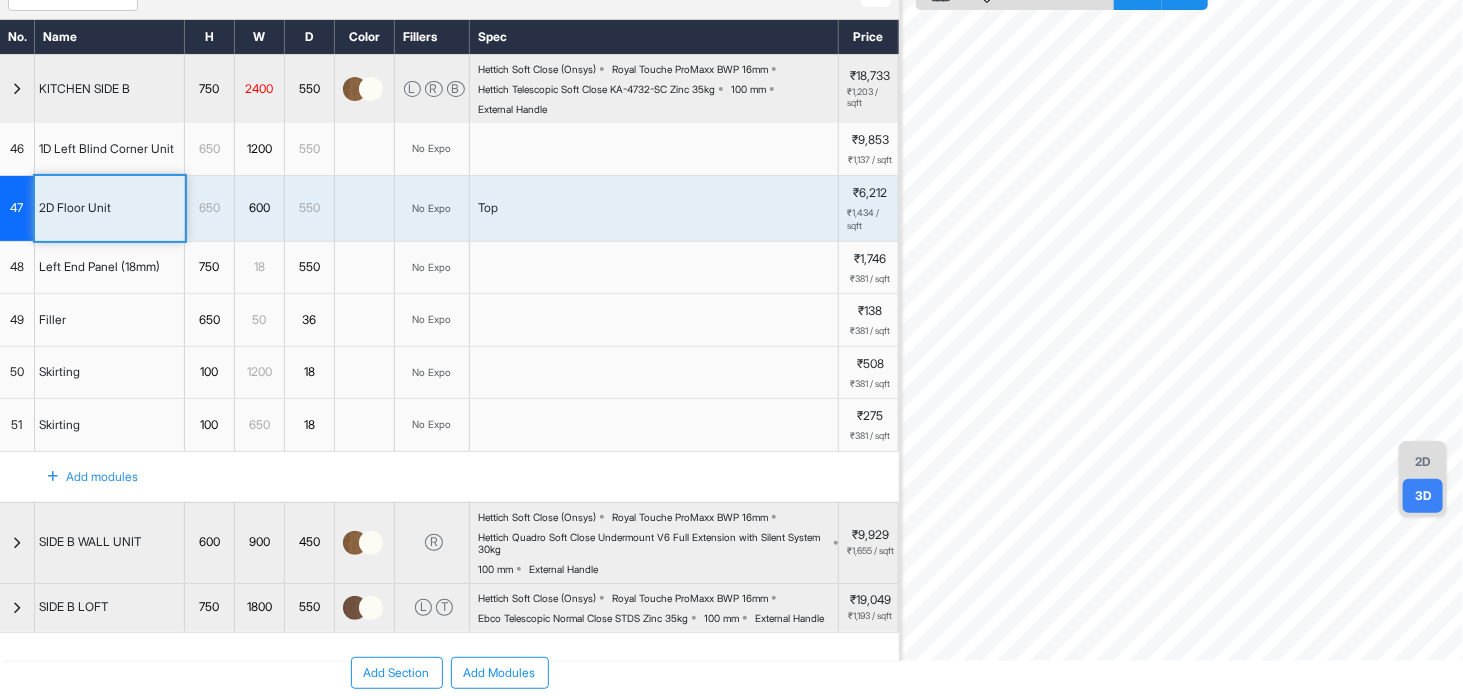 click at bounding box center (17, 89) 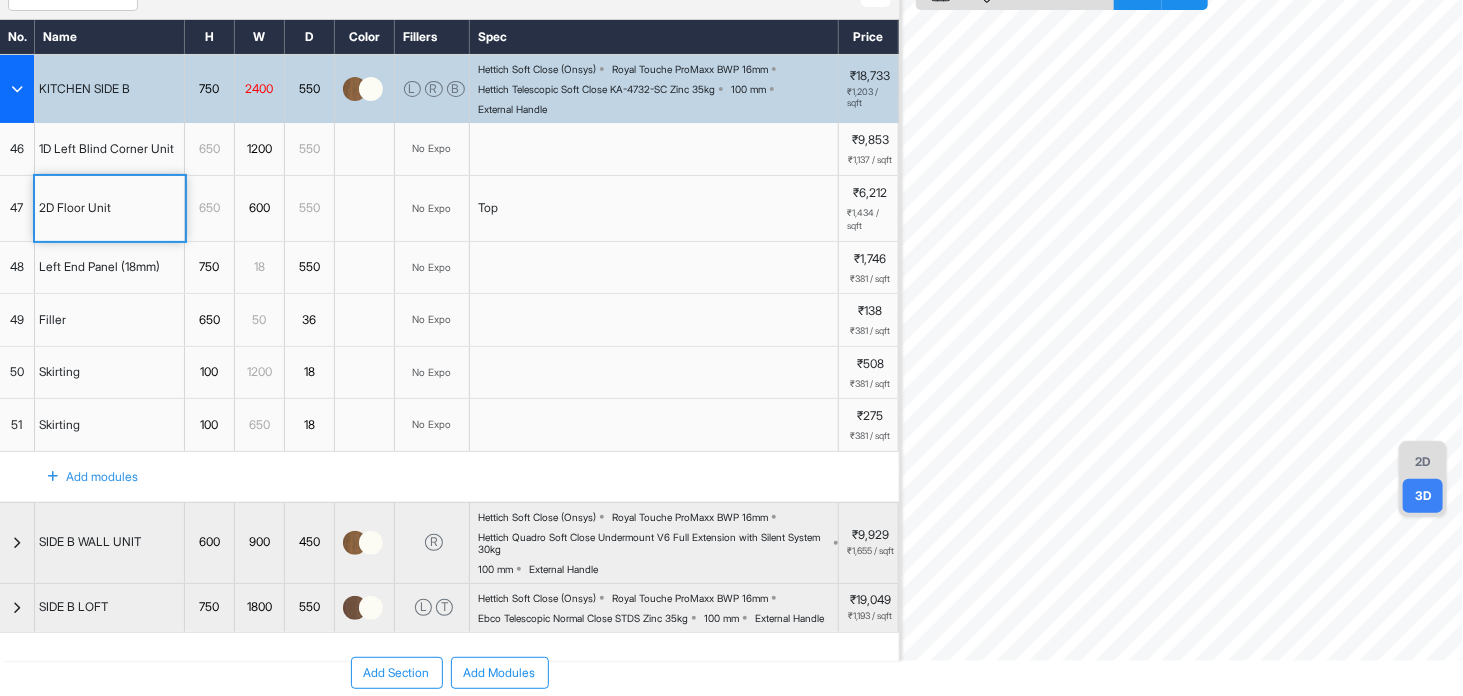 click at bounding box center [17, 89] 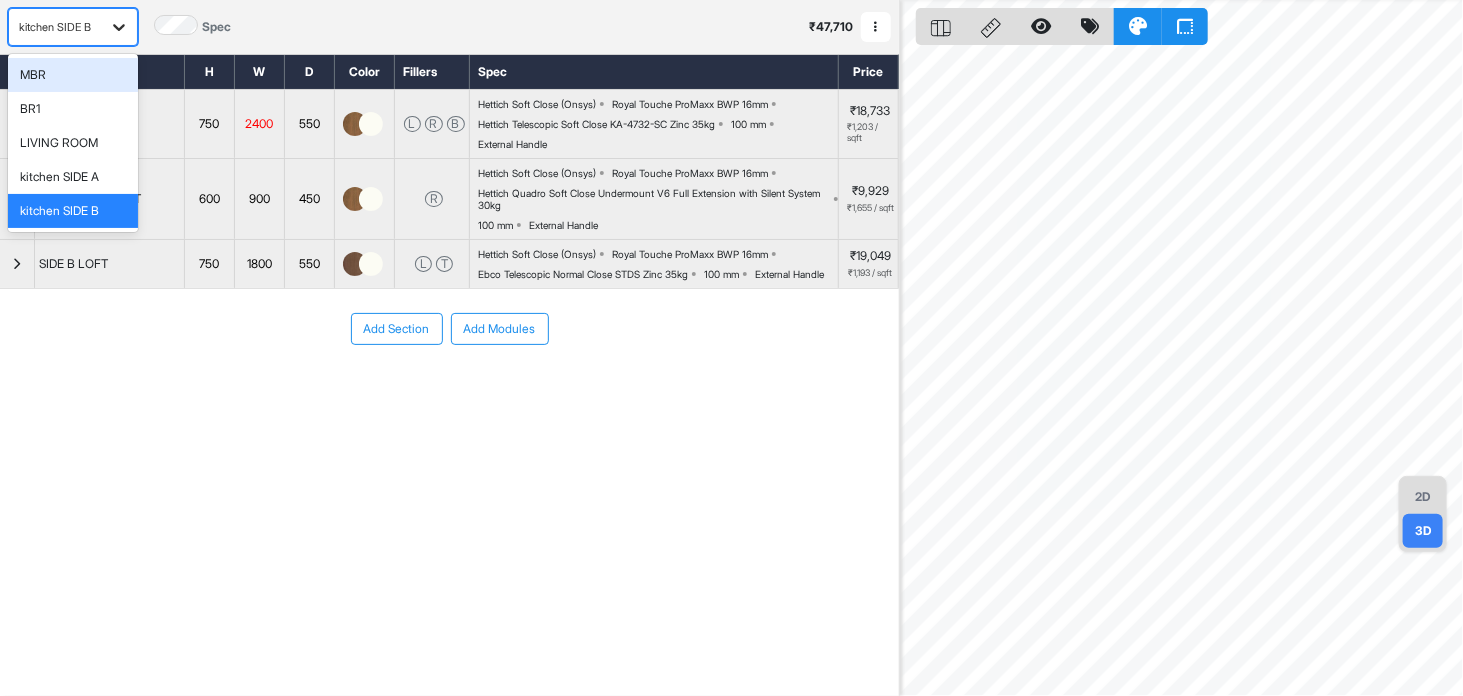 click at bounding box center [119, 27] 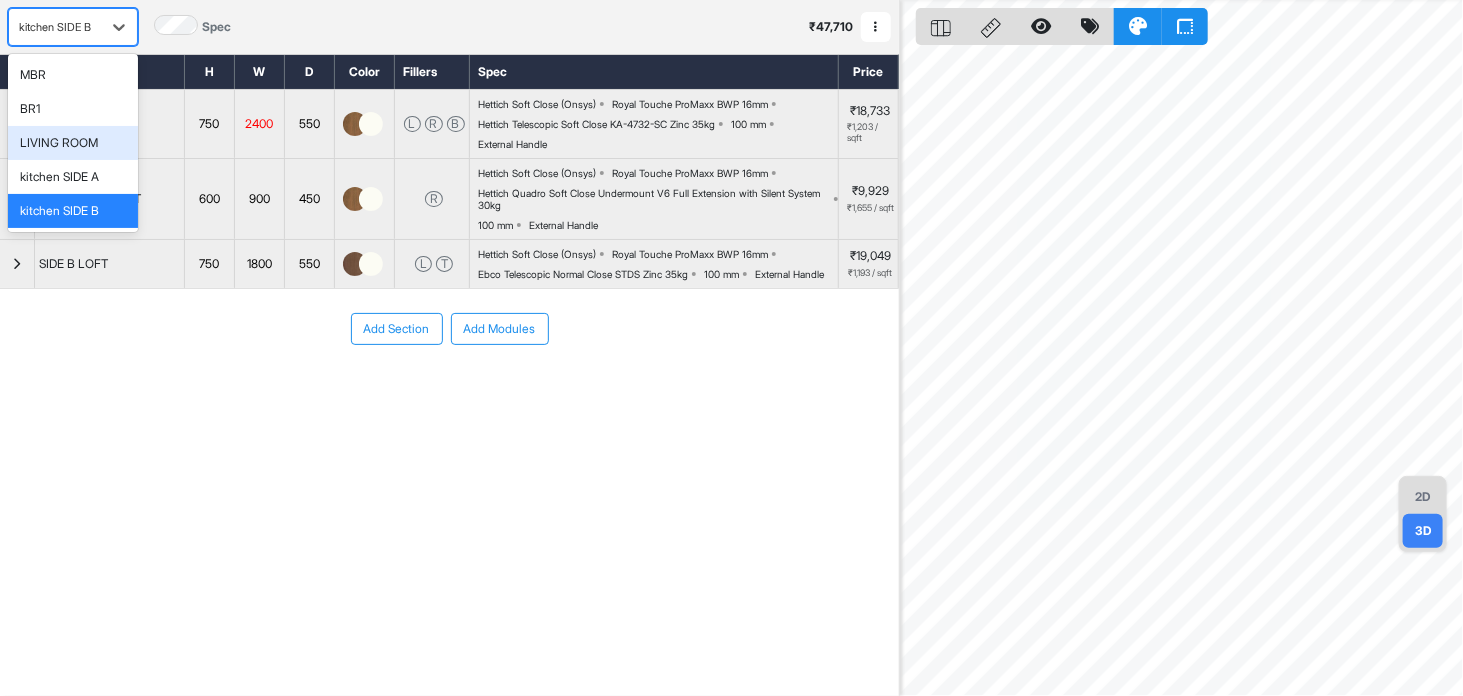 click on "LIVING ROOM" at bounding box center [73, 143] 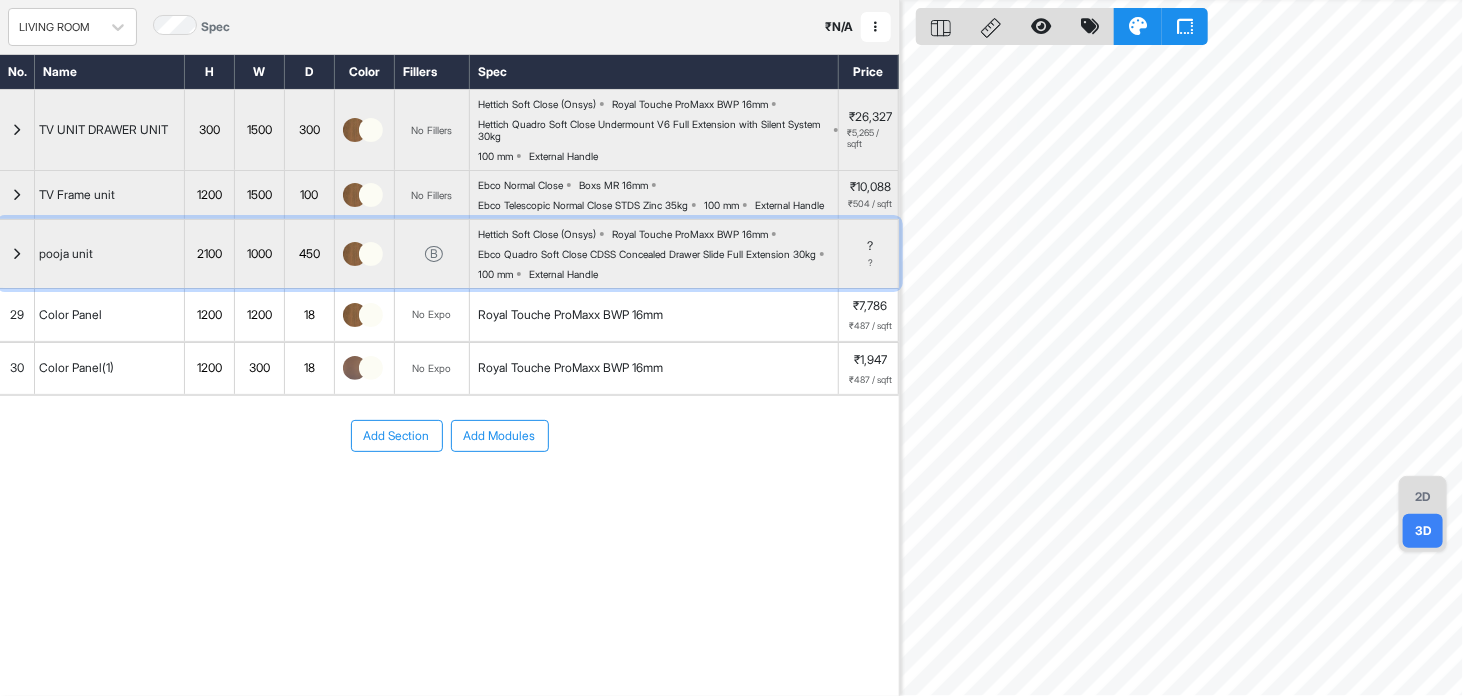 click at bounding box center [17, 254] 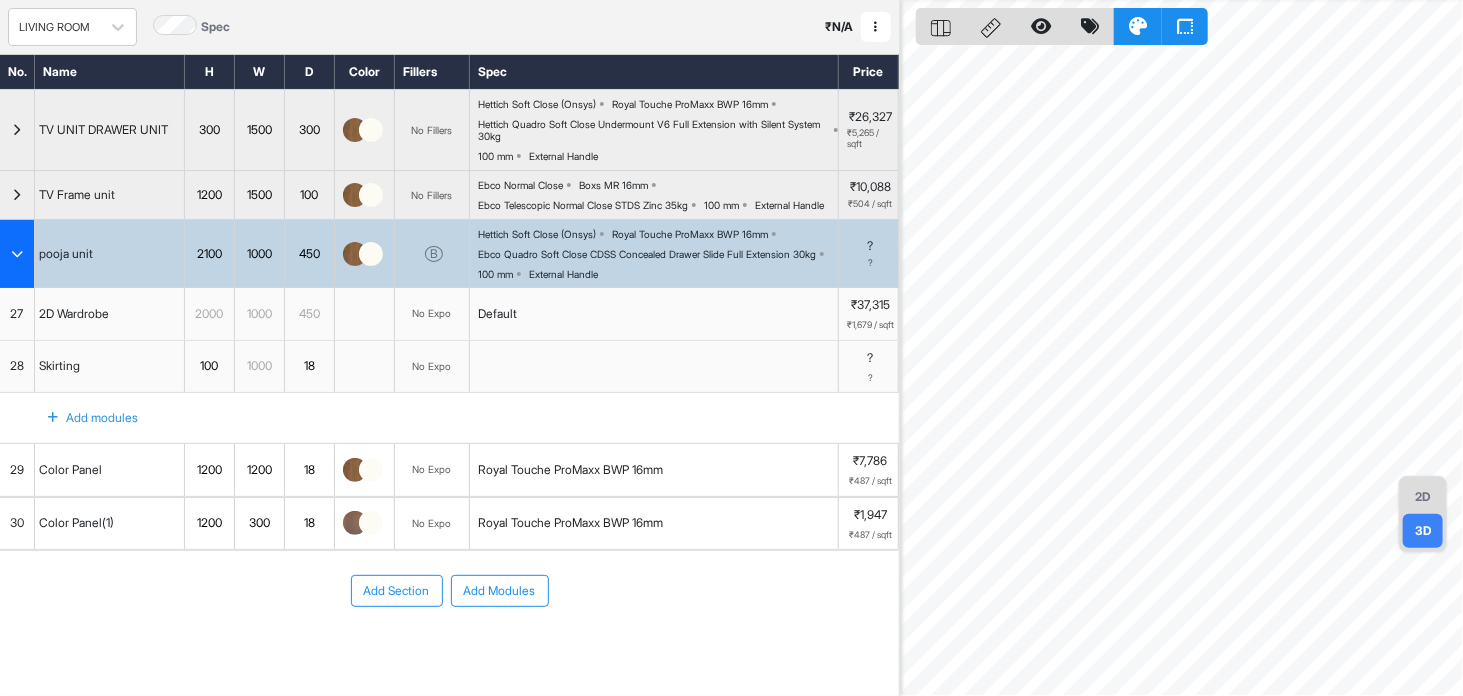 click at bounding box center (17, 254) 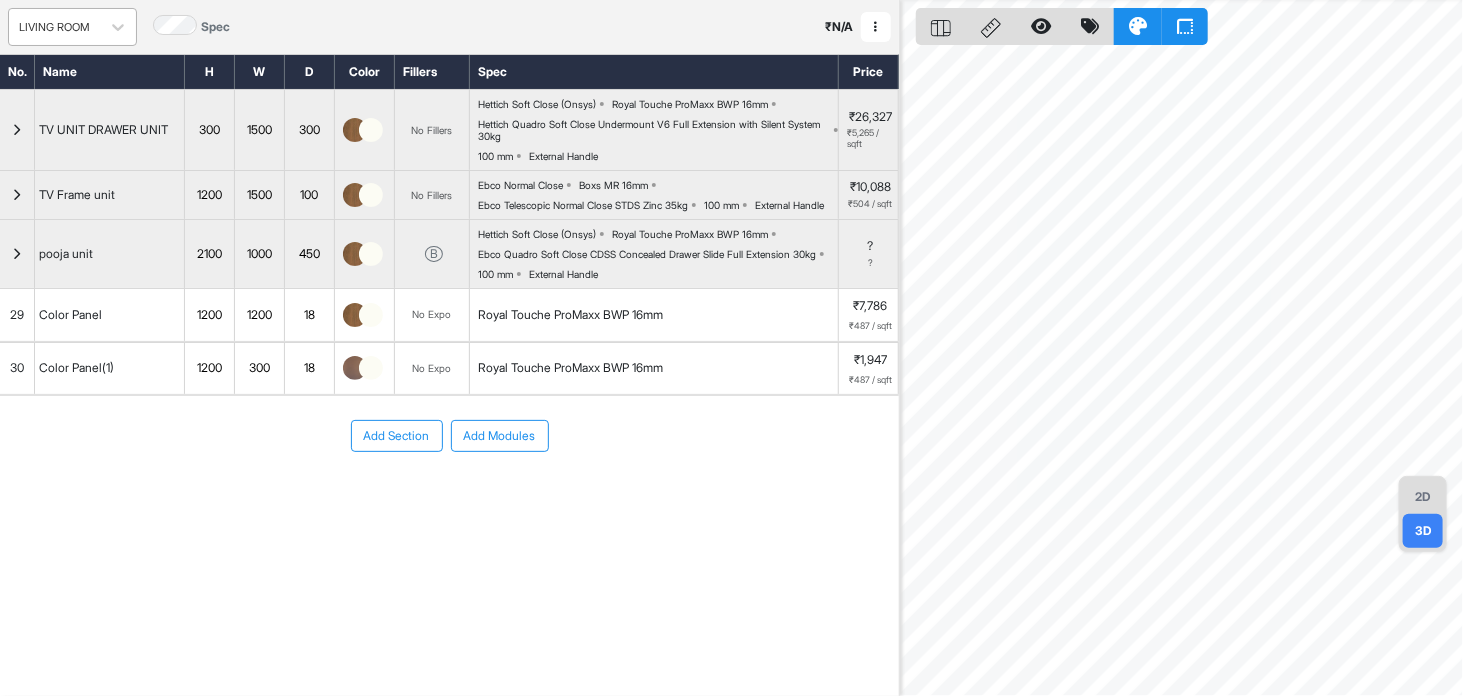 click on "LIVING ROOM" at bounding box center (54, 27) 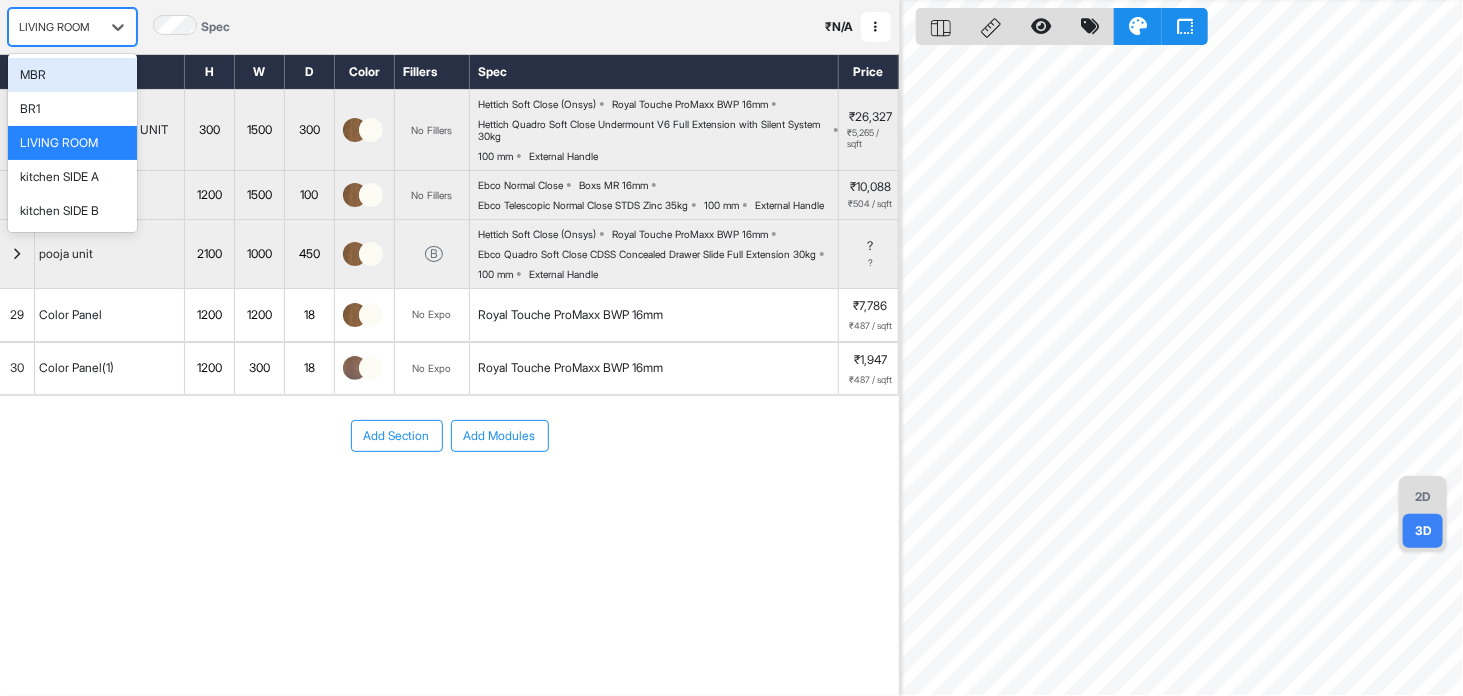 click on "MBR" at bounding box center (72, 75) 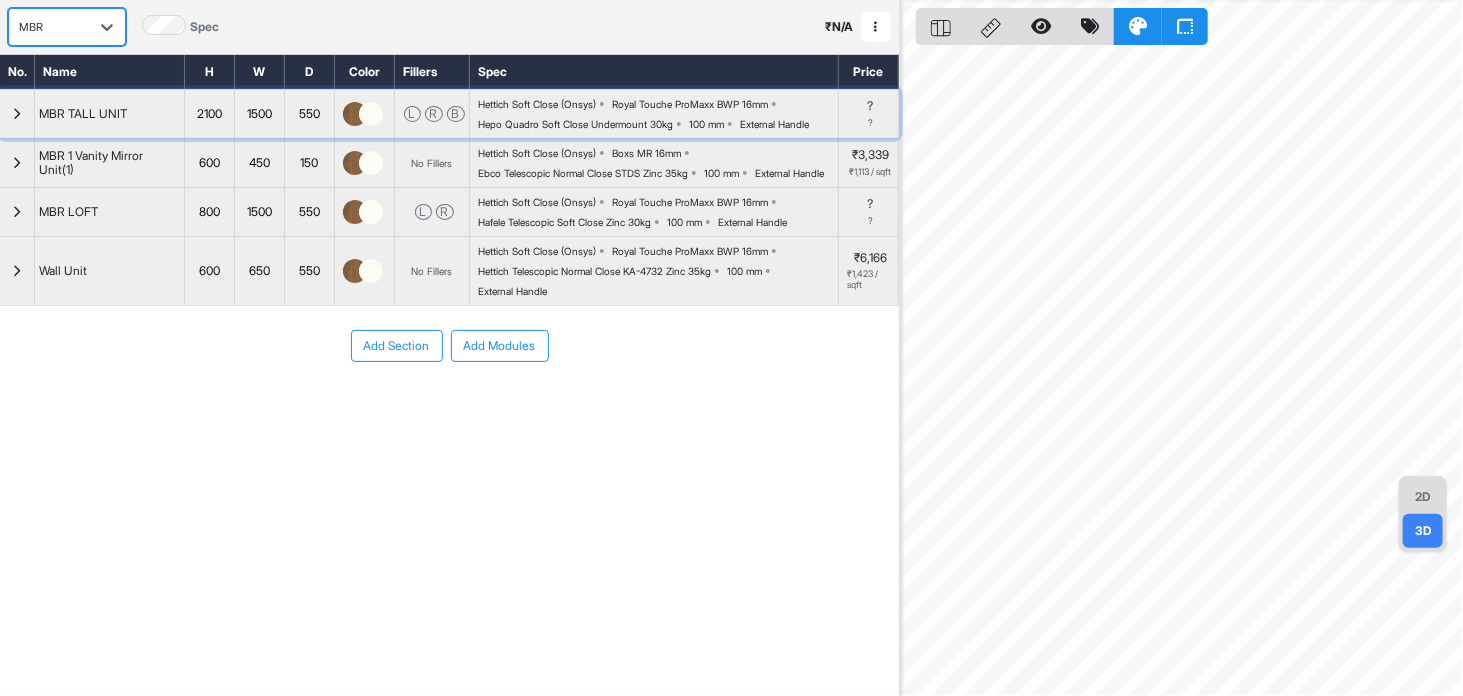 click at bounding box center [17, 114] 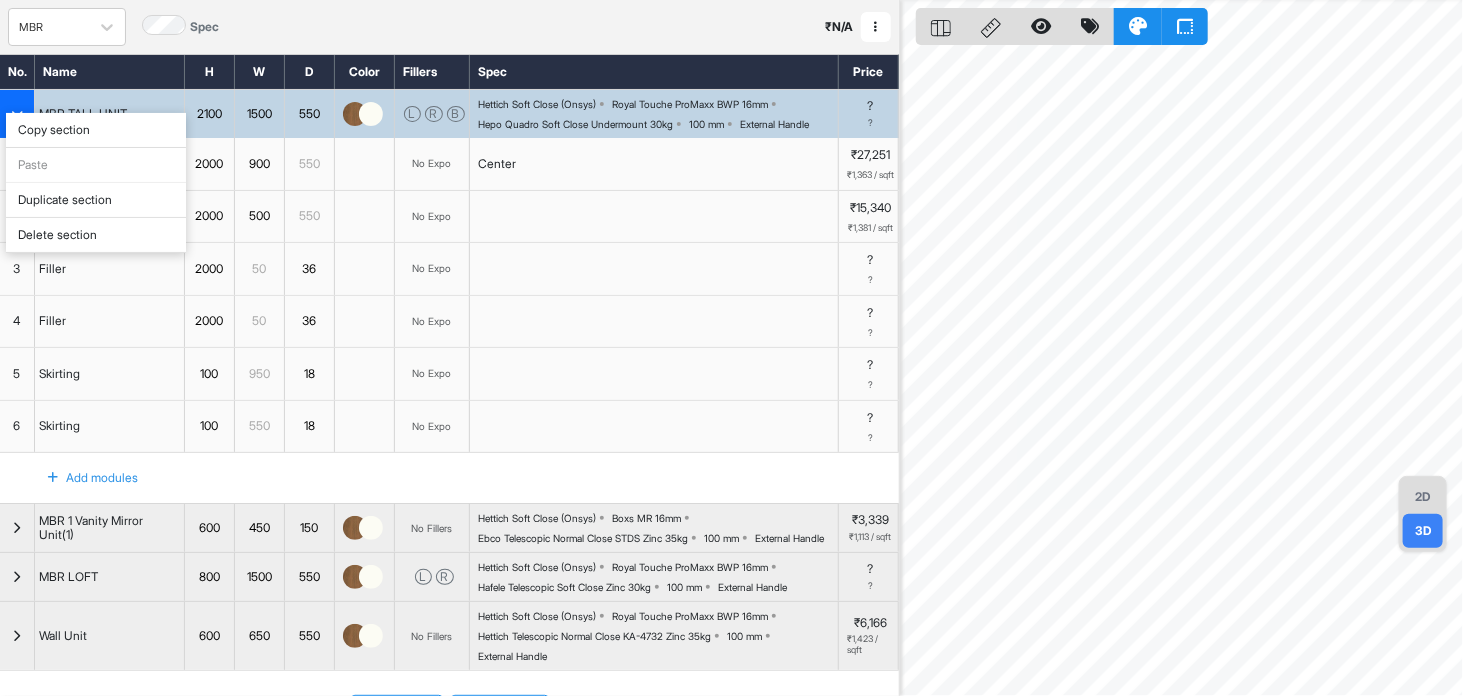 click at bounding box center (17, 114) 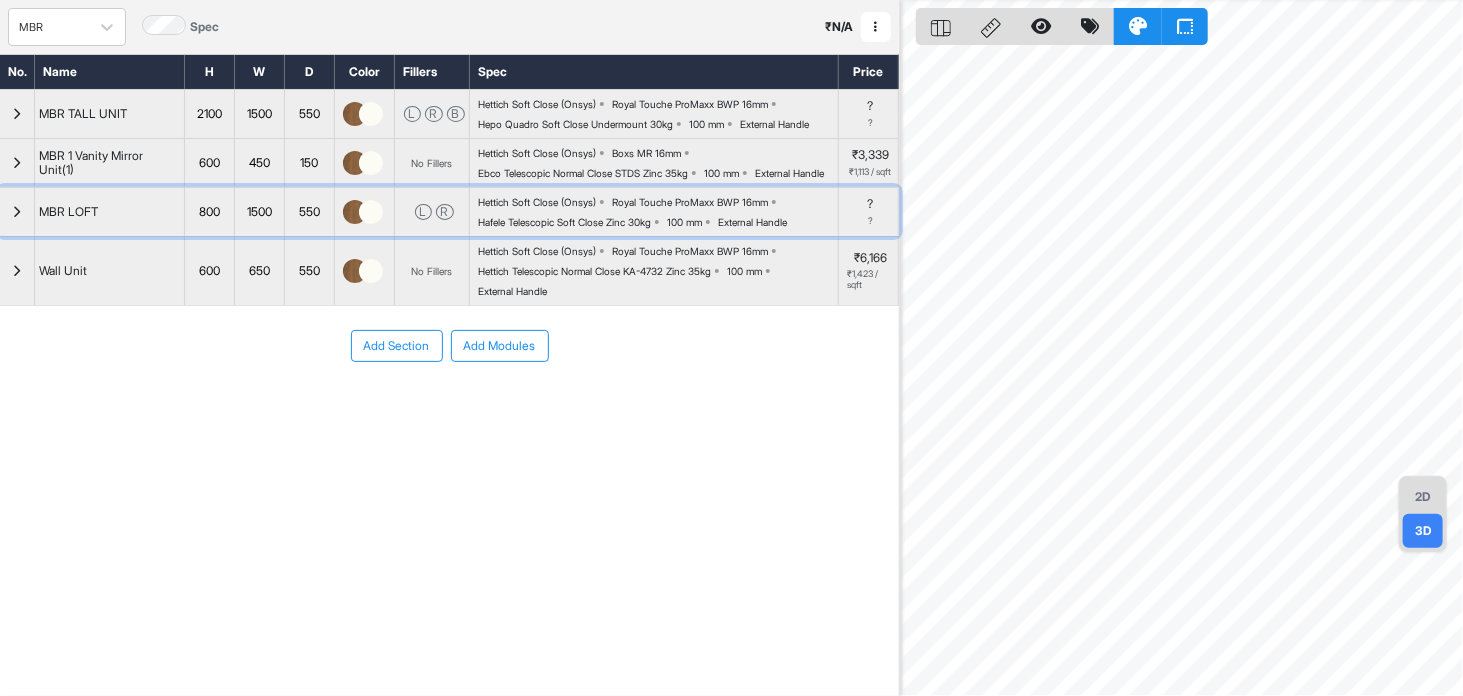 click at bounding box center [17, 212] 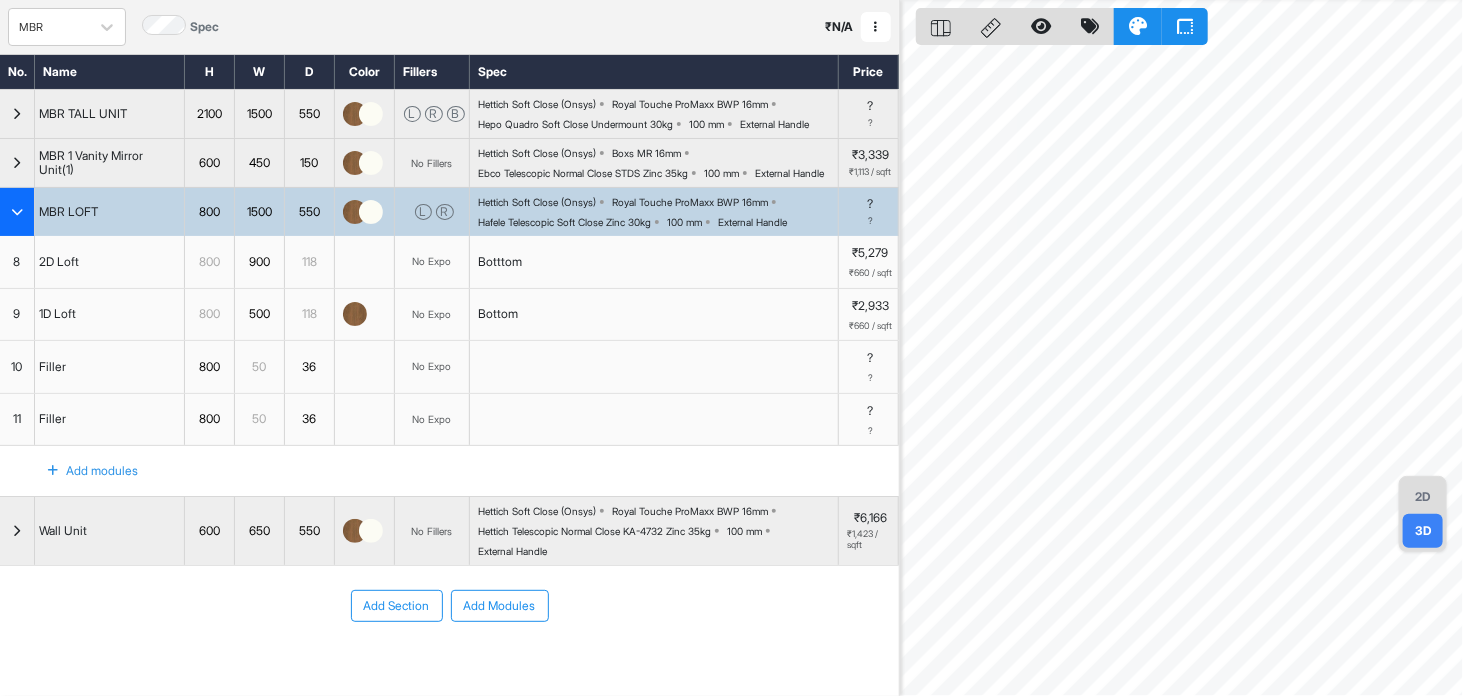 click at bounding box center (17, 212) 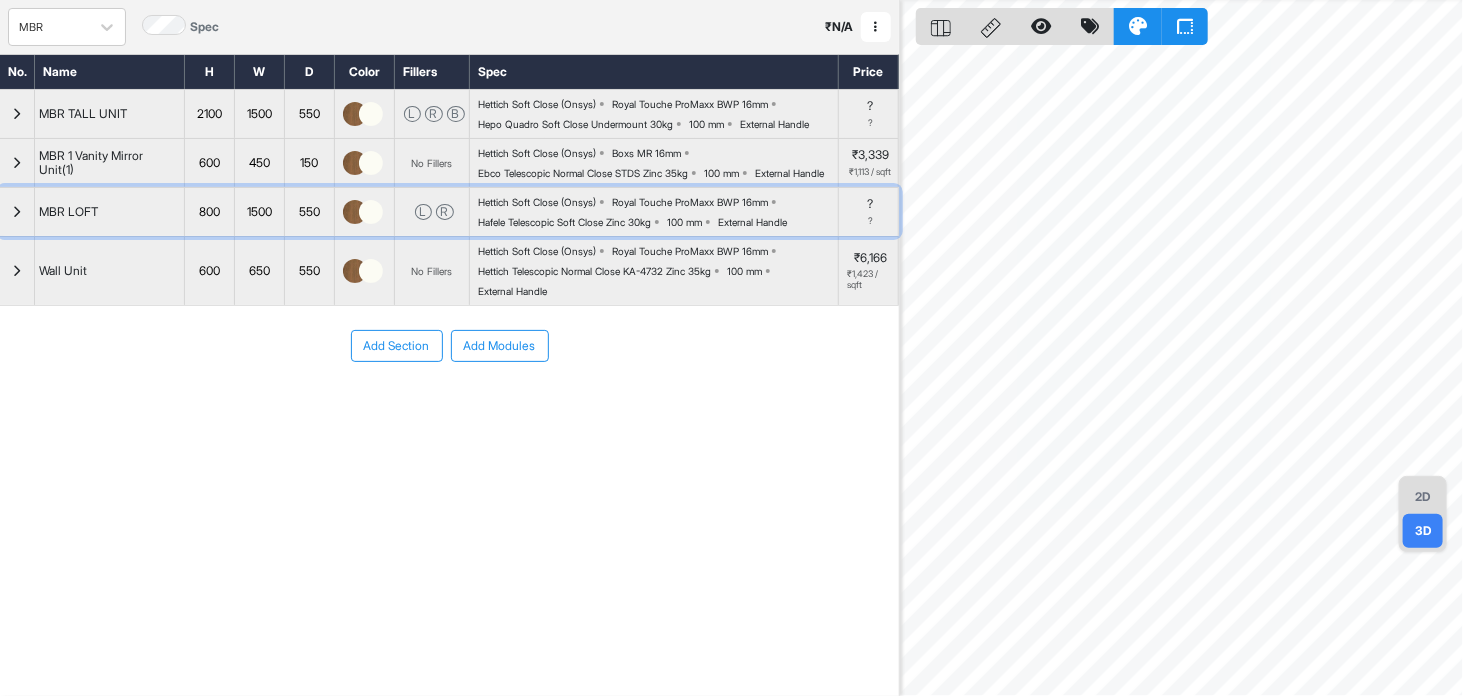 click at bounding box center [17, 212] 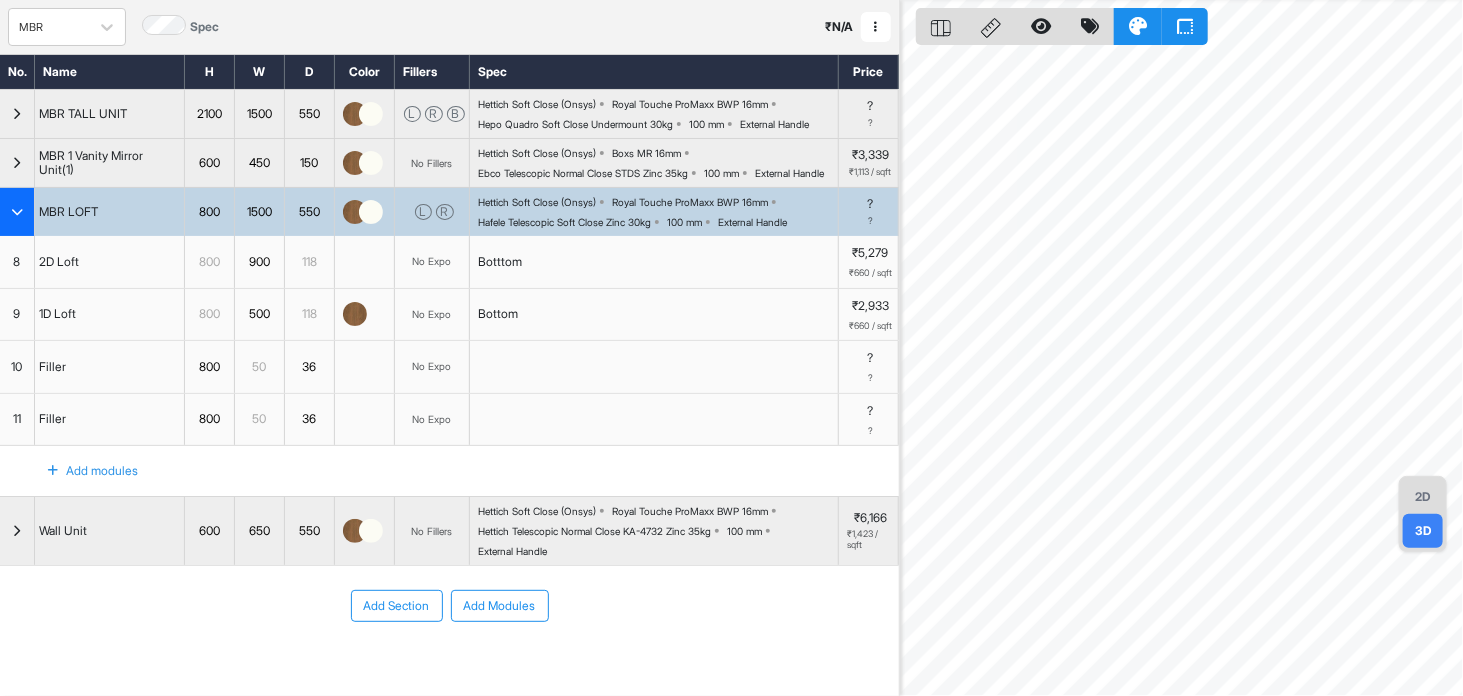 click at bounding box center [17, 212] 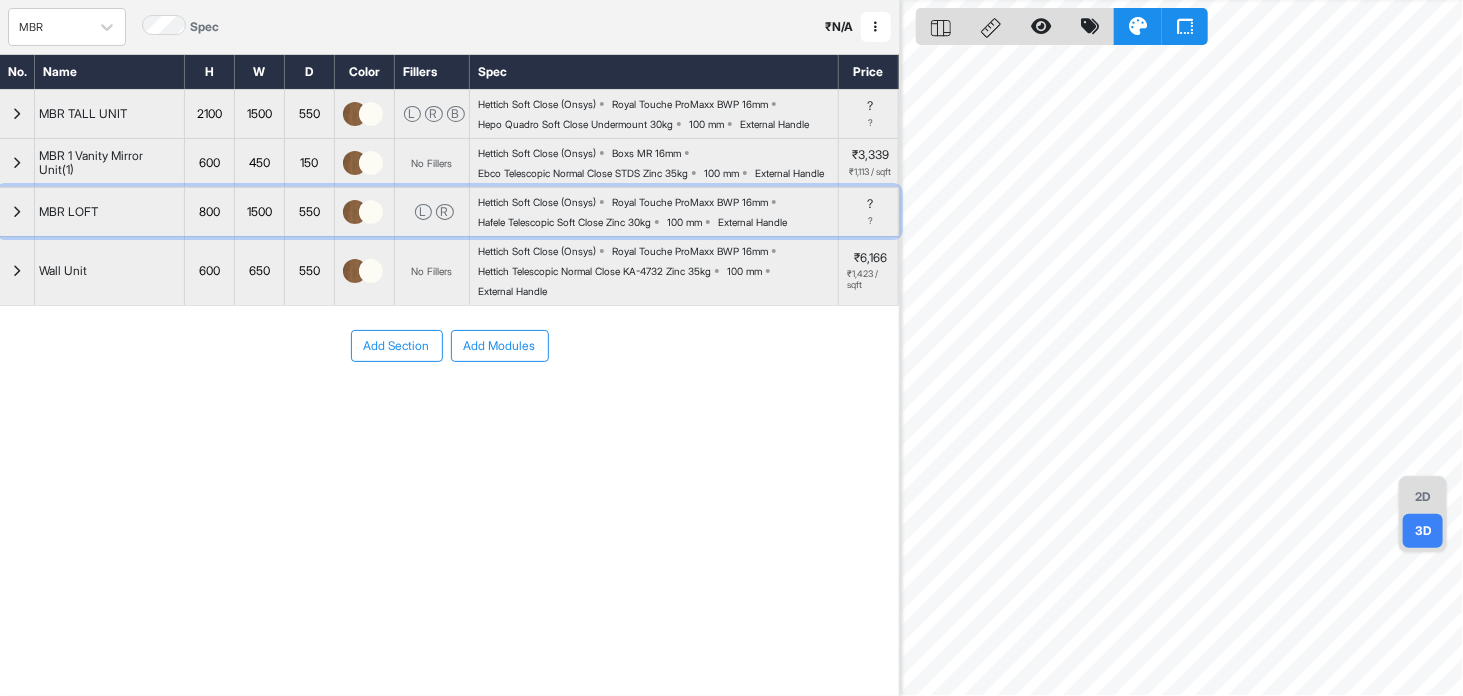 scroll, scrollTop: 0, scrollLeft: 0, axis: both 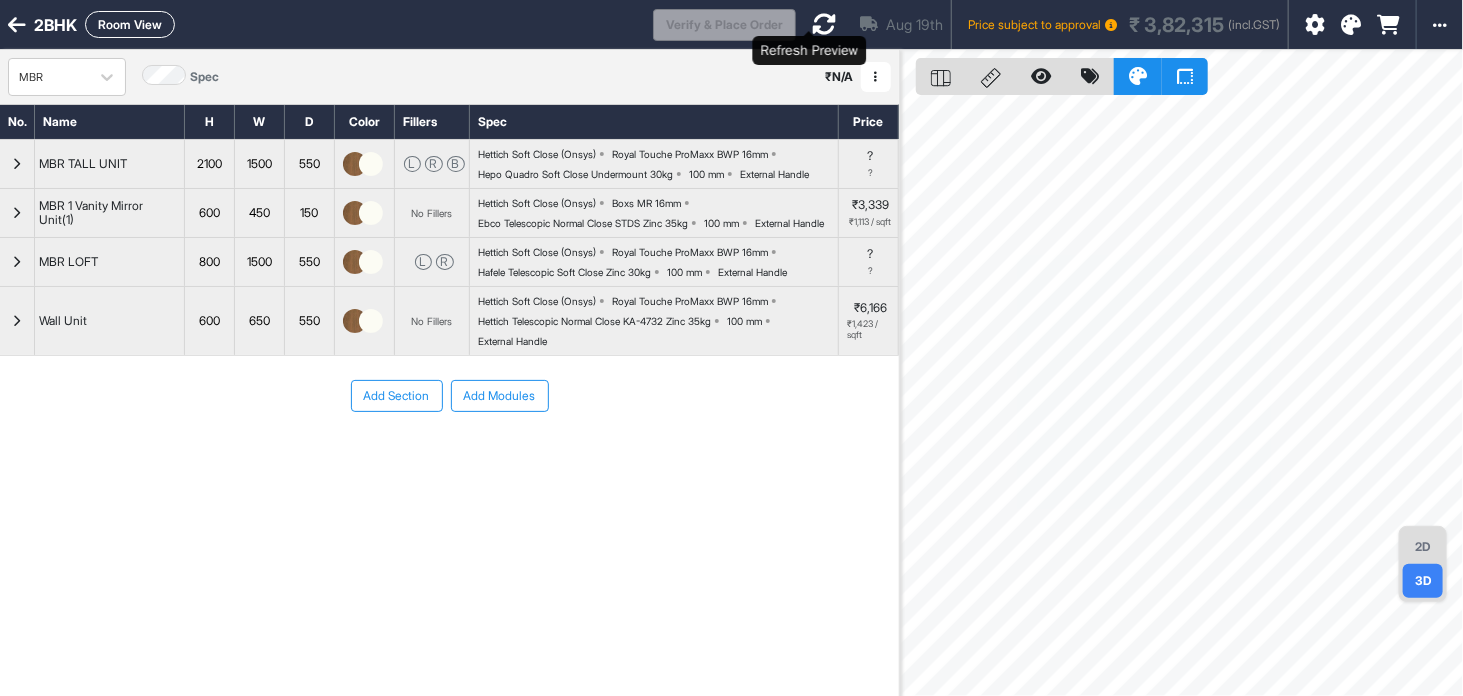 click at bounding box center (824, 24) 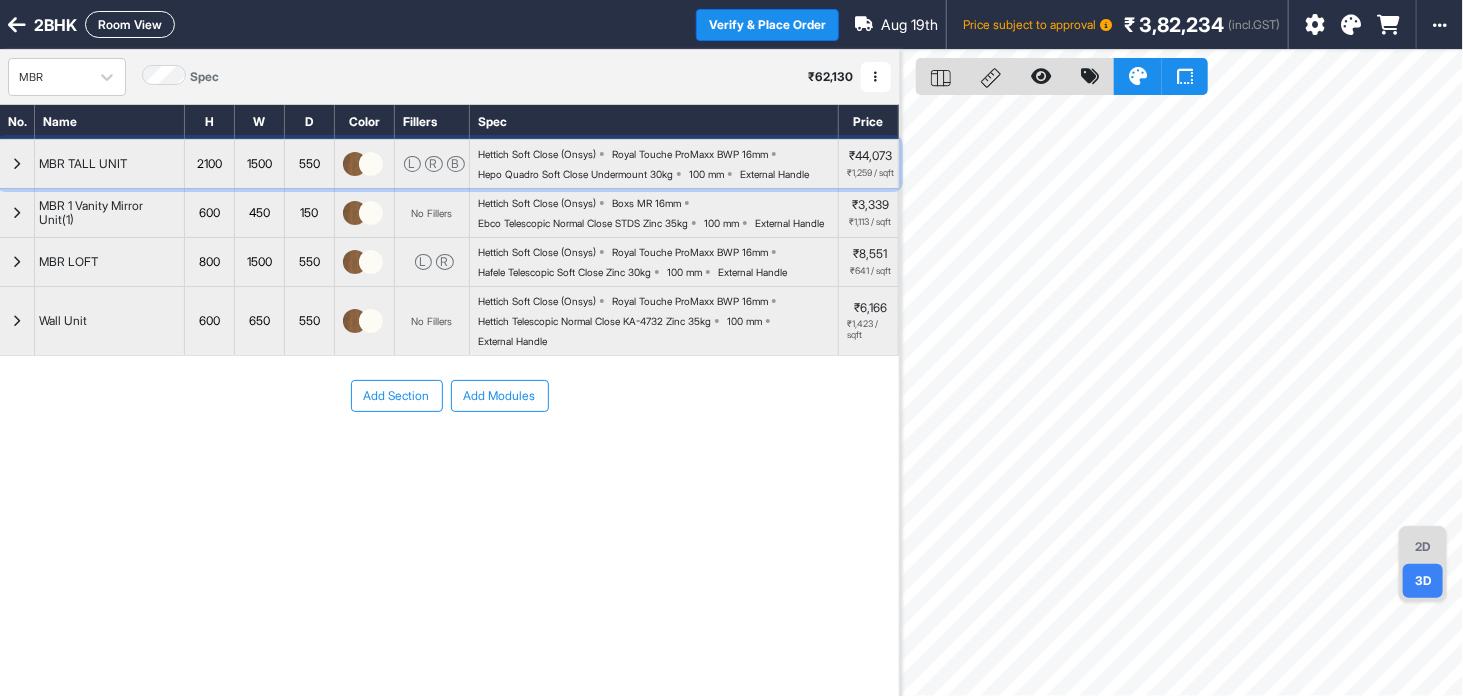 click on "Hettich Soft Close (Onsys)" at bounding box center (537, 154) 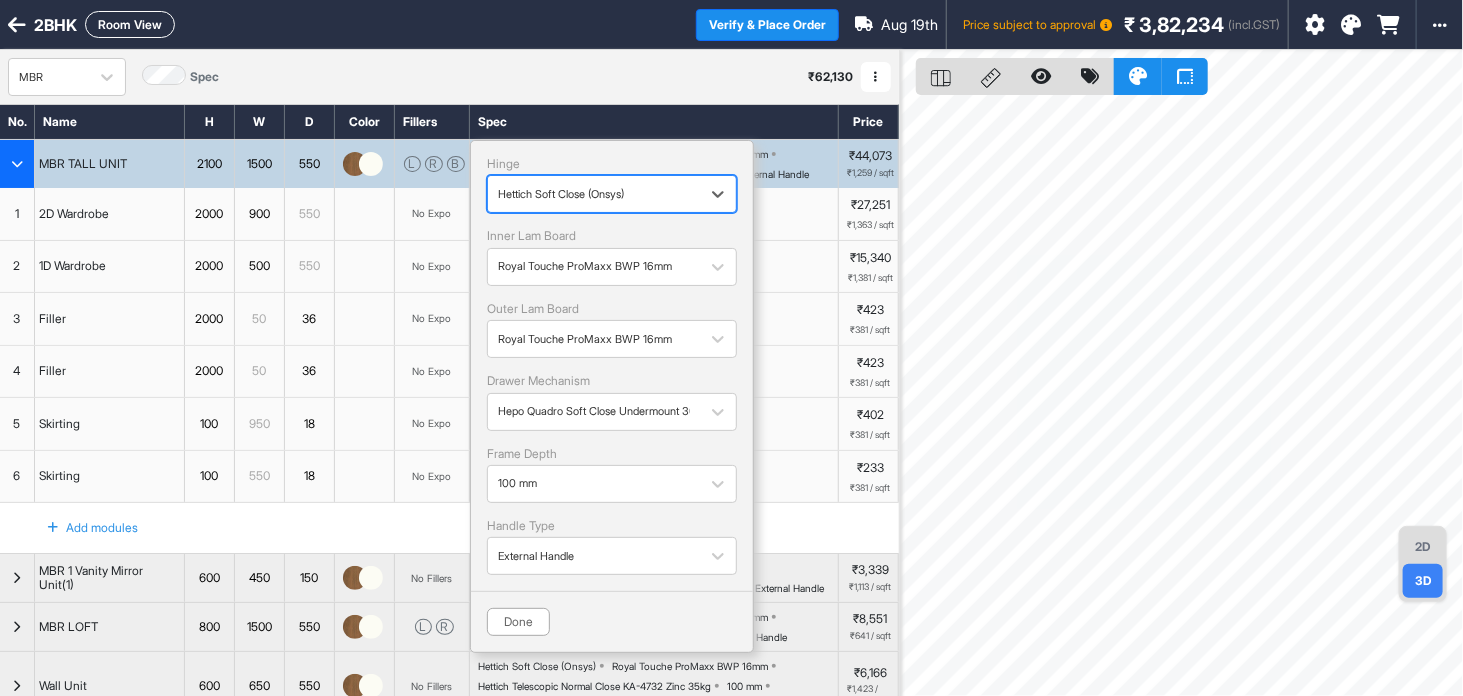 click on "Hinge" at bounding box center (612, 164) 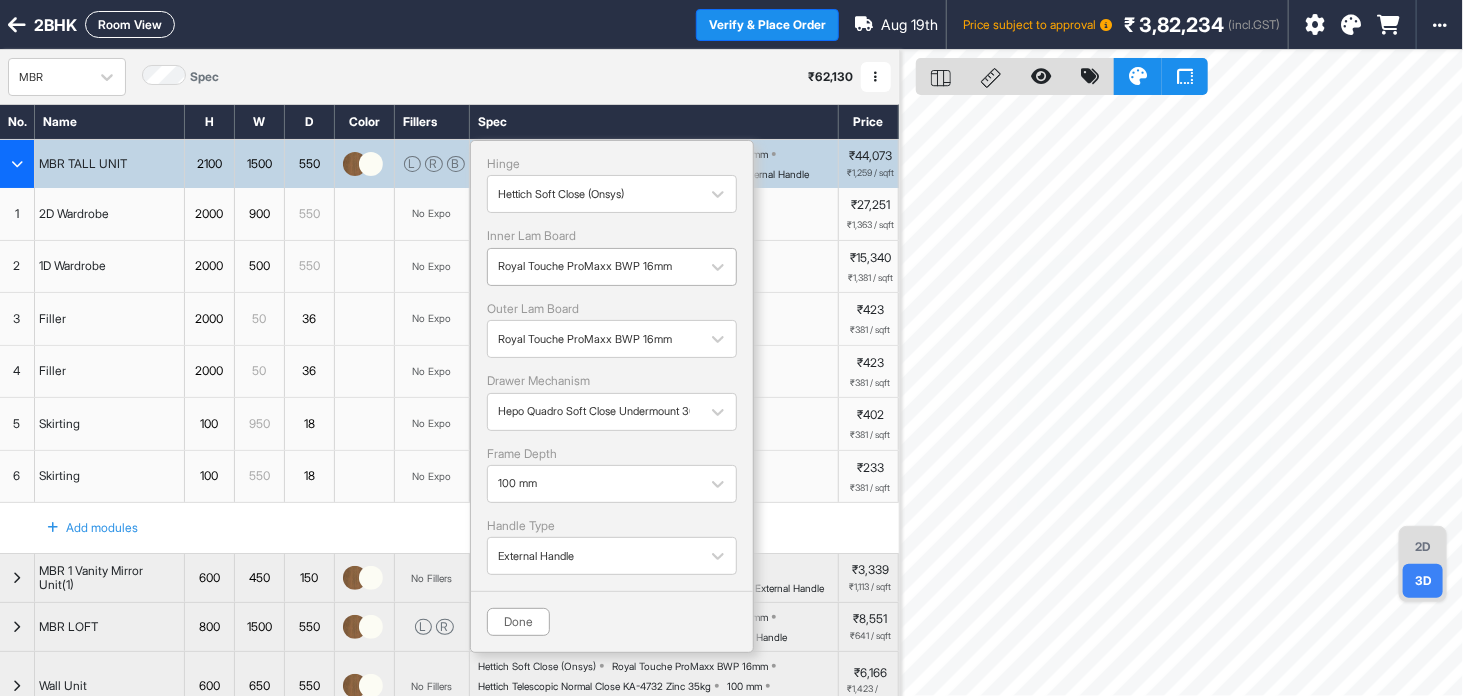 click at bounding box center [594, 267] 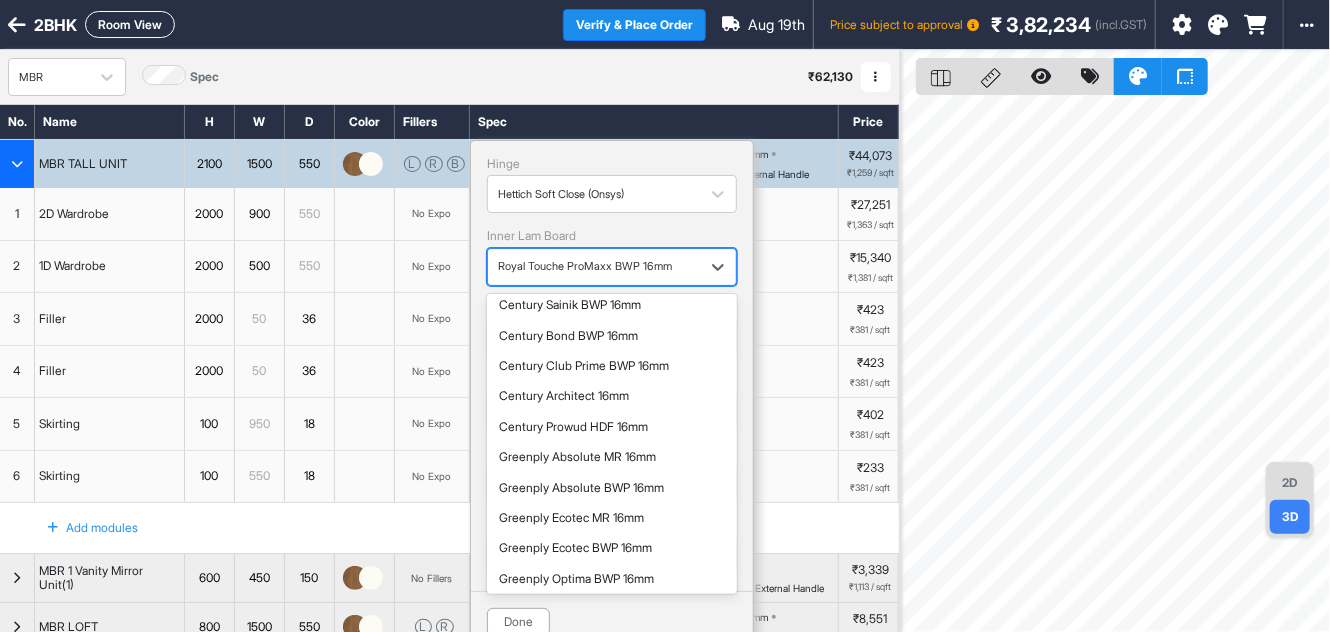 scroll, scrollTop: 282, scrollLeft: 0, axis: vertical 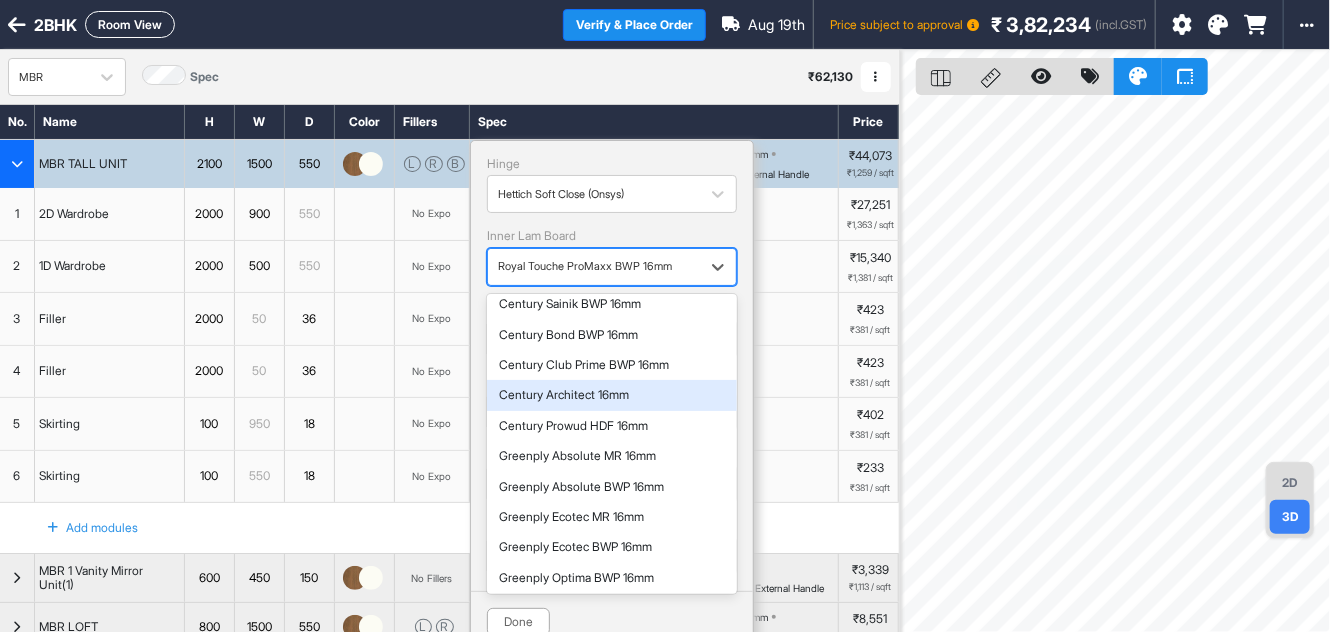 click on "Century Architect 16mm" at bounding box center (612, 395) 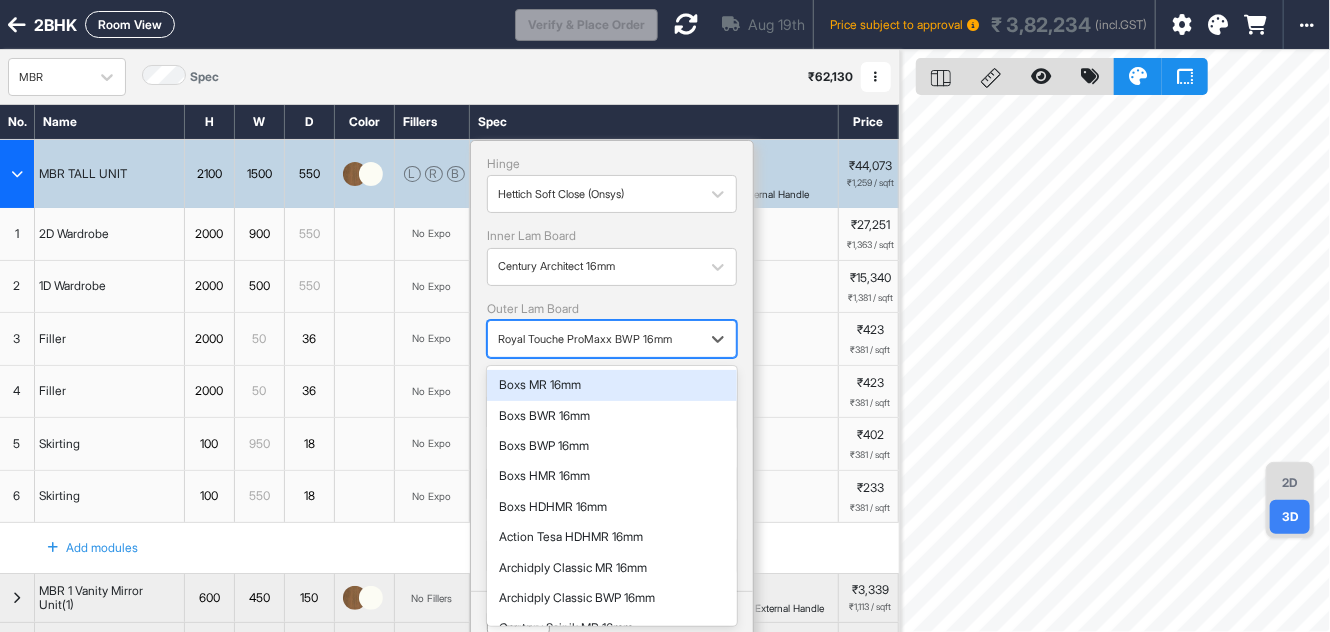 click at bounding box center (594, 339) 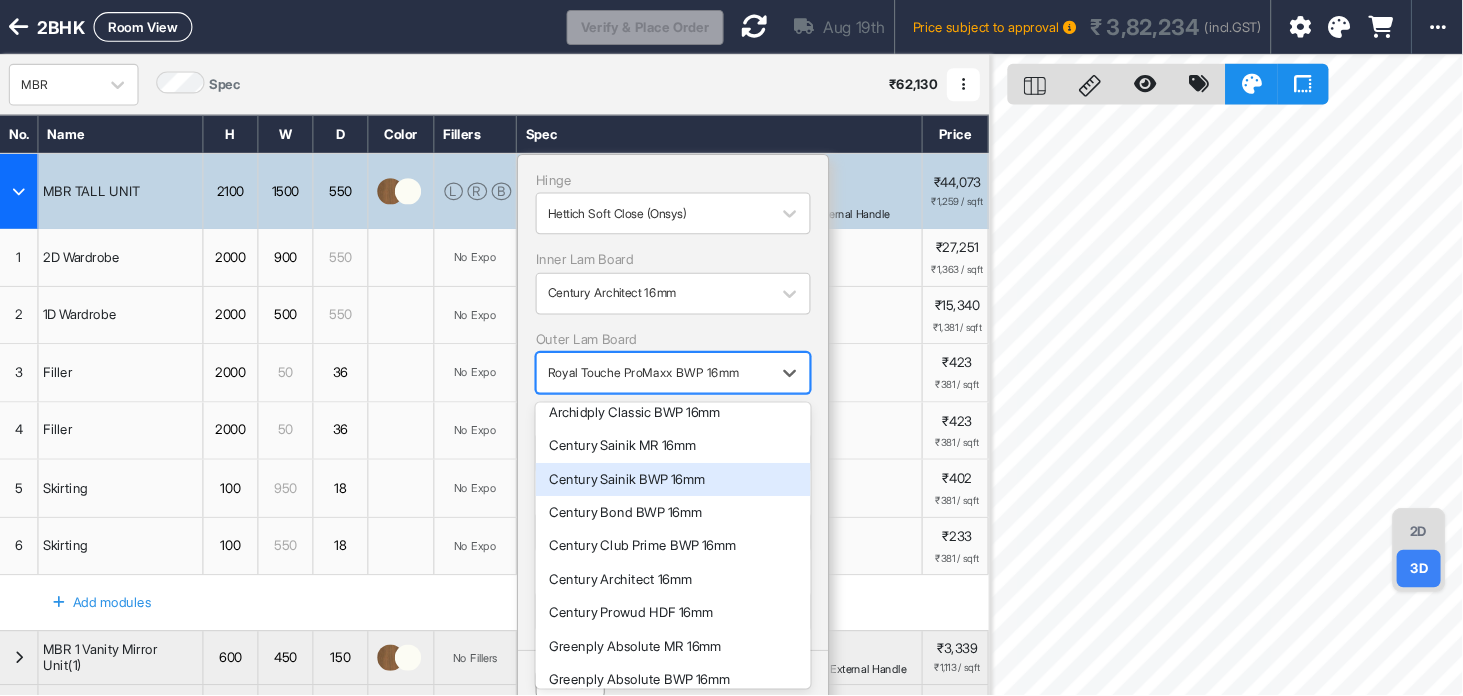 scroll, scrollTop: 233, scrollLeft: 0, axis: vertical 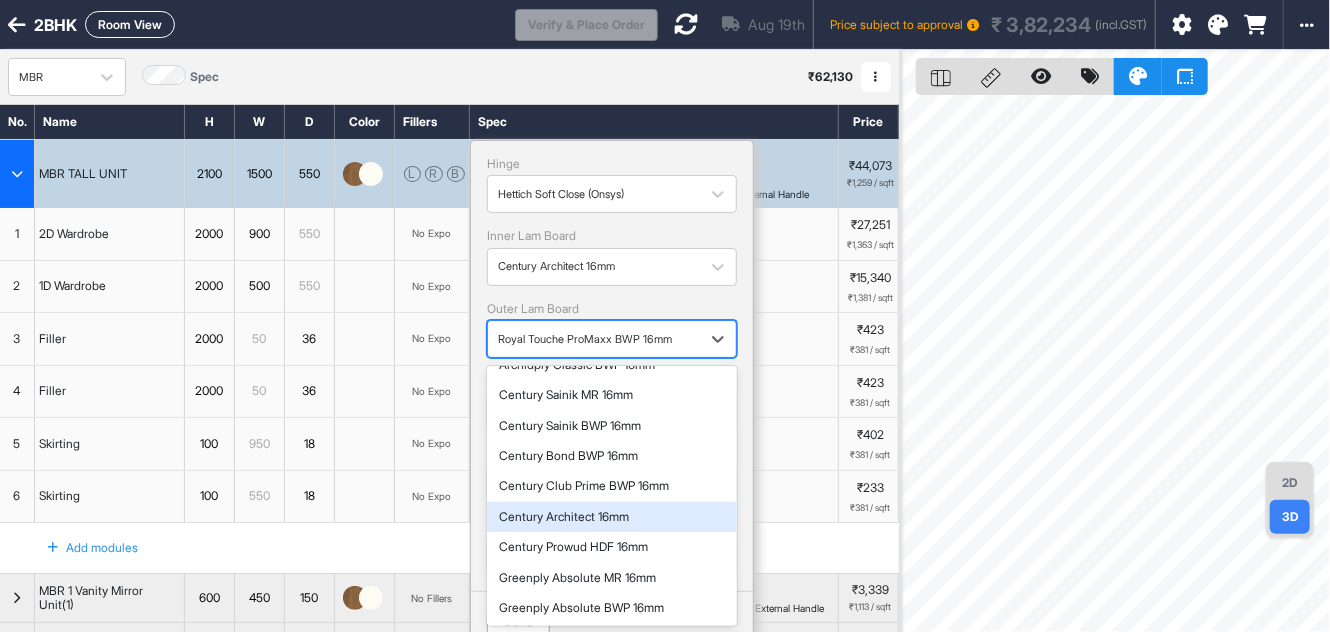 click on "Century Architect 16mm" at bounding box center (612, 517) 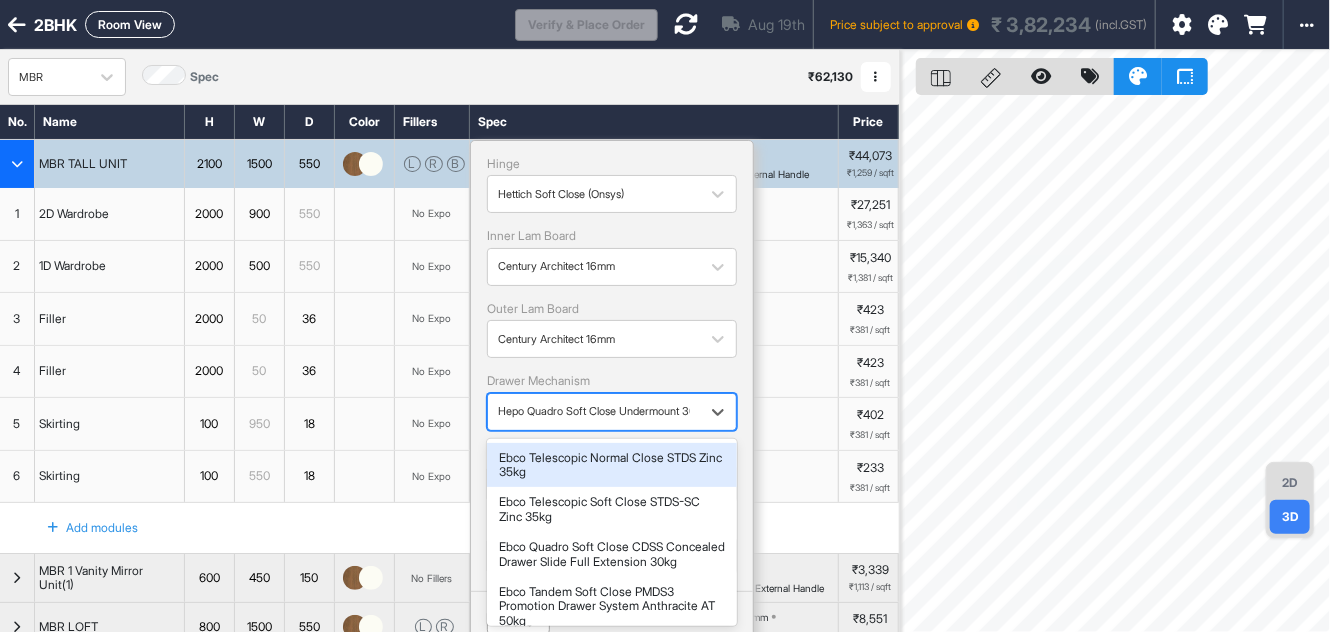 click on "Hepo Quadro Soft Close Undermount 30kg" at bounding box center [594, 411] 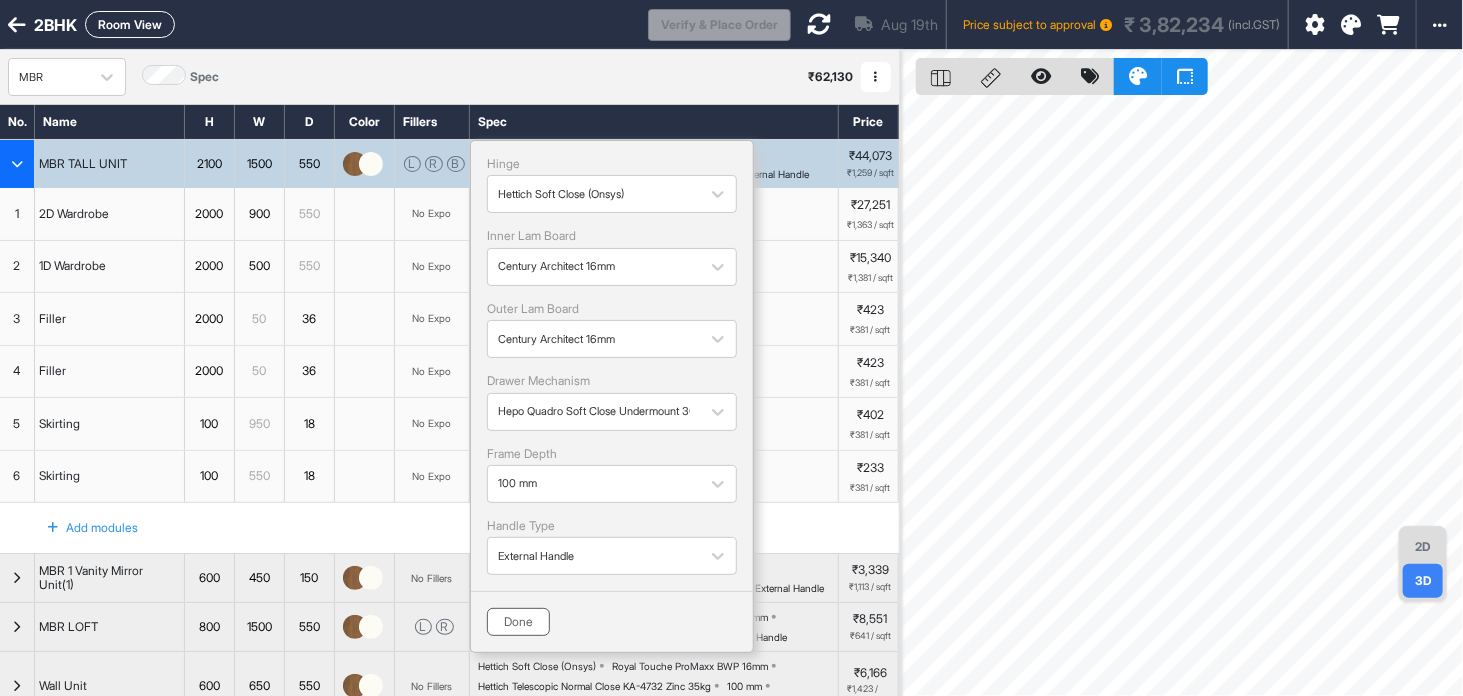 click on "Done" at bounding box center (518, 622) 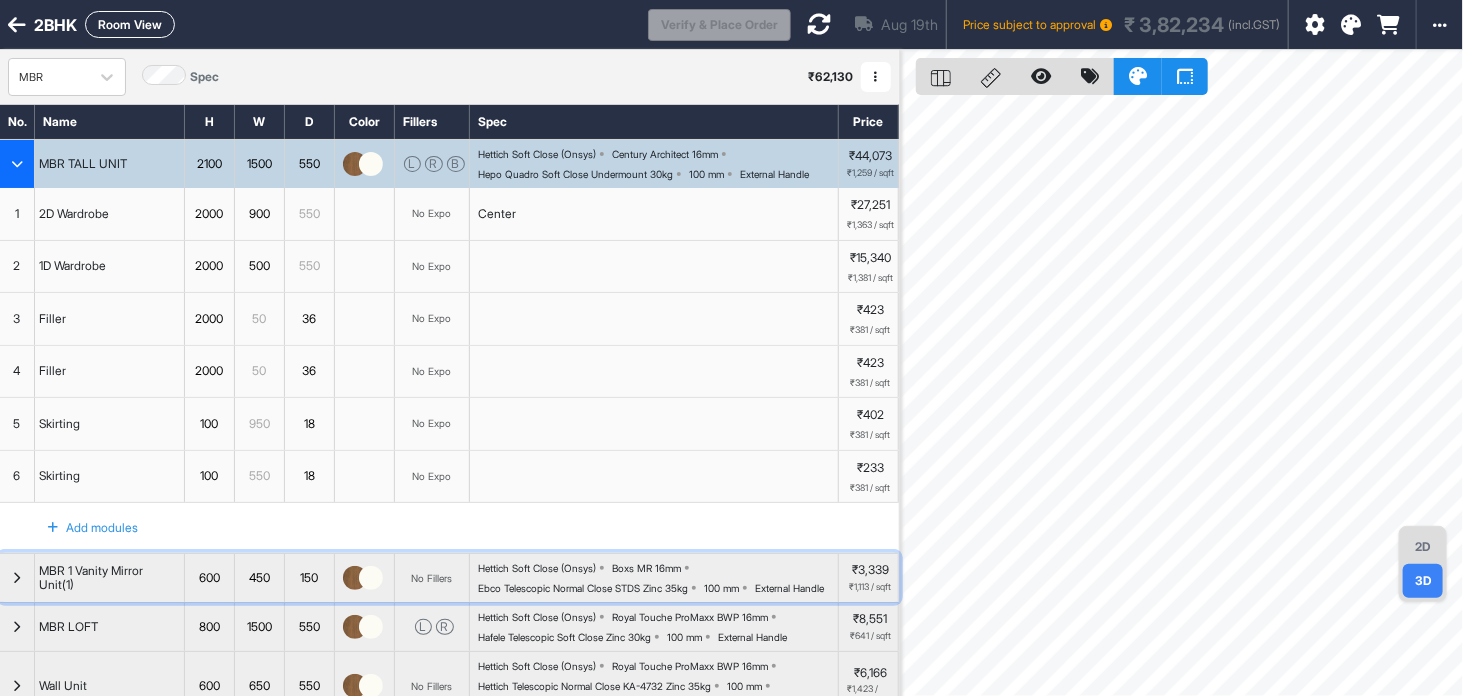 click on "Ebco Telescopic Normal Close STDS Zinc 35kg" at bounding box center (583, 588) 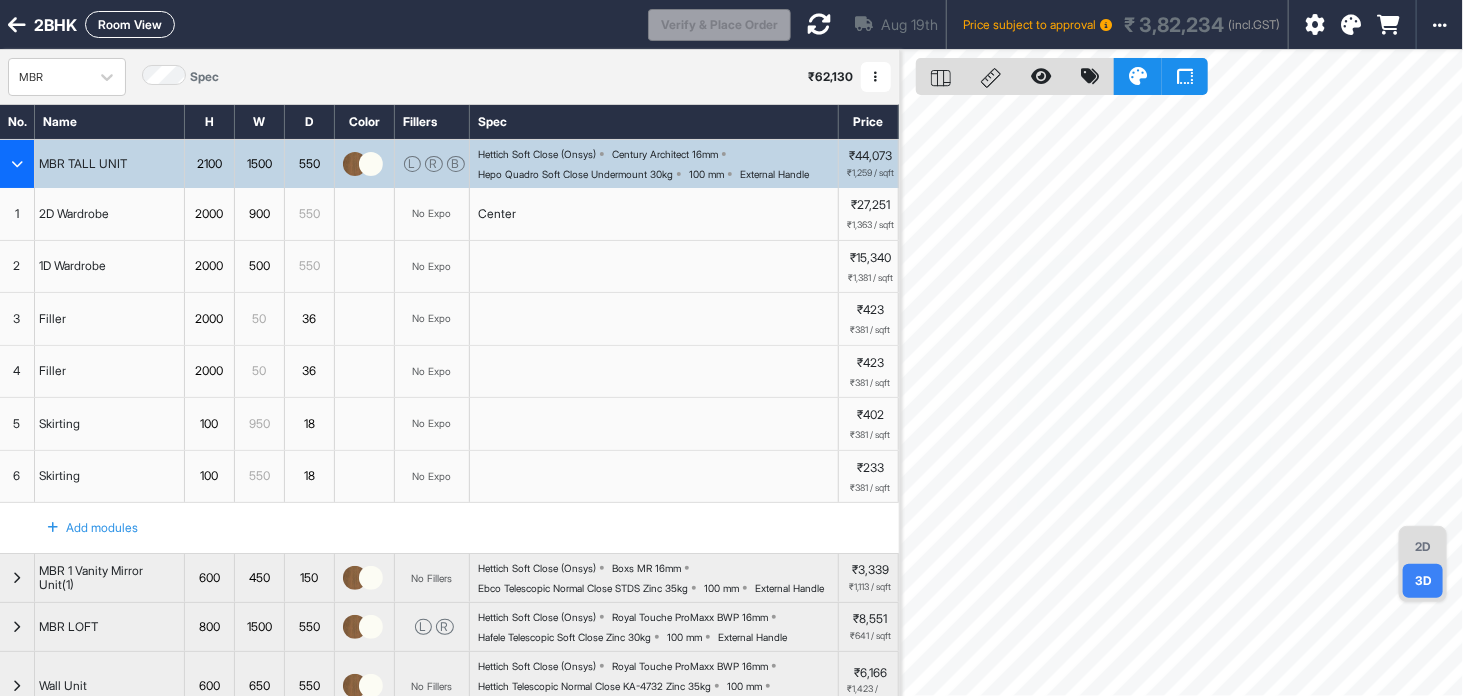 click on "Add Section Add Modules" at bounding box center [449, 821] 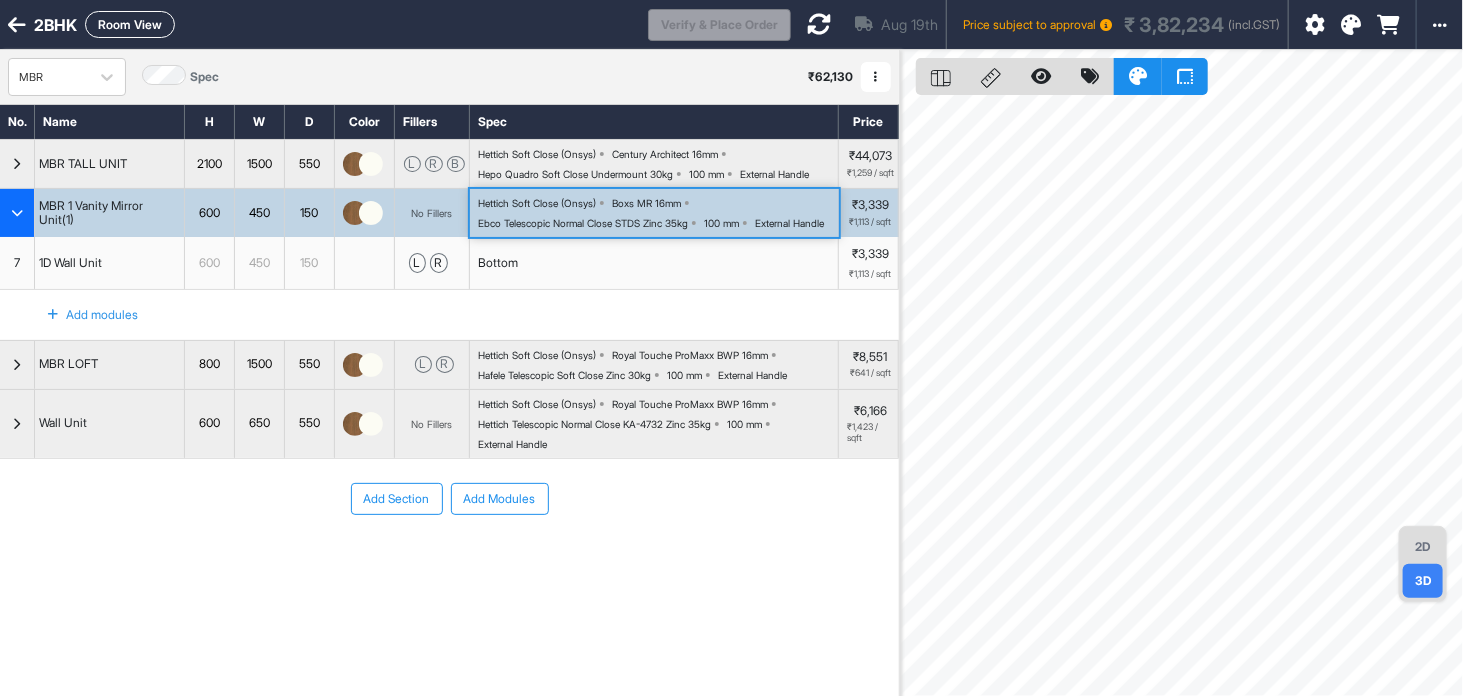 click on "Ebco Telescopic Normal Close STDS Zinc 35kg" at bounding box center (583, 223) 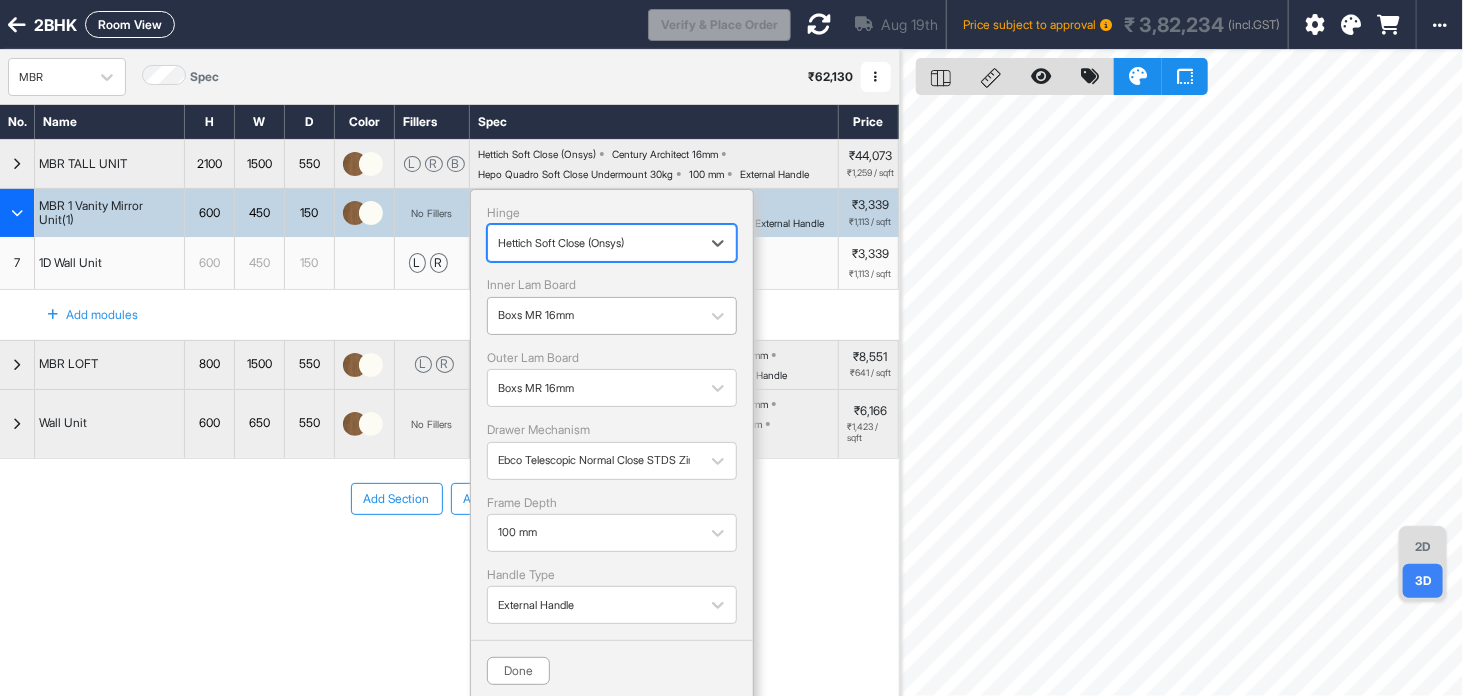 click on "Boxs MR 16mm" at bounding box center (594, 315) 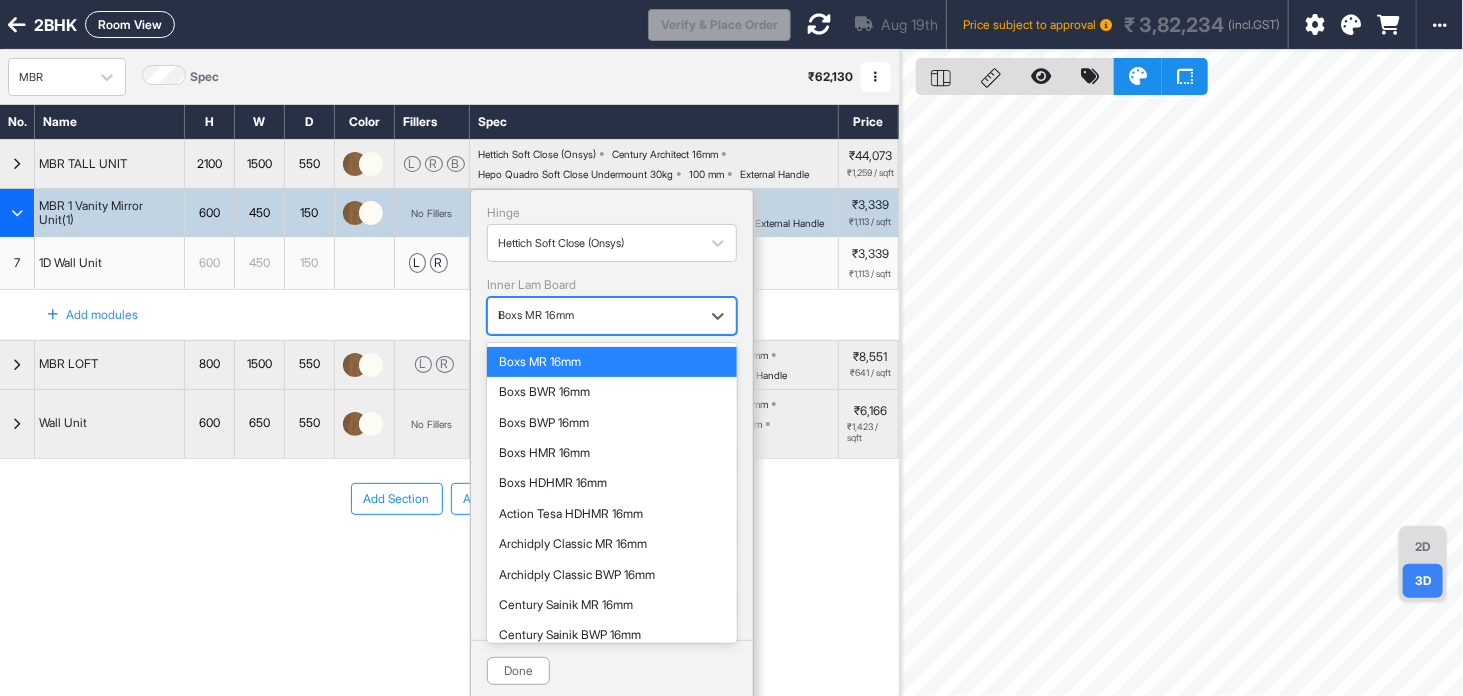 type on "**" 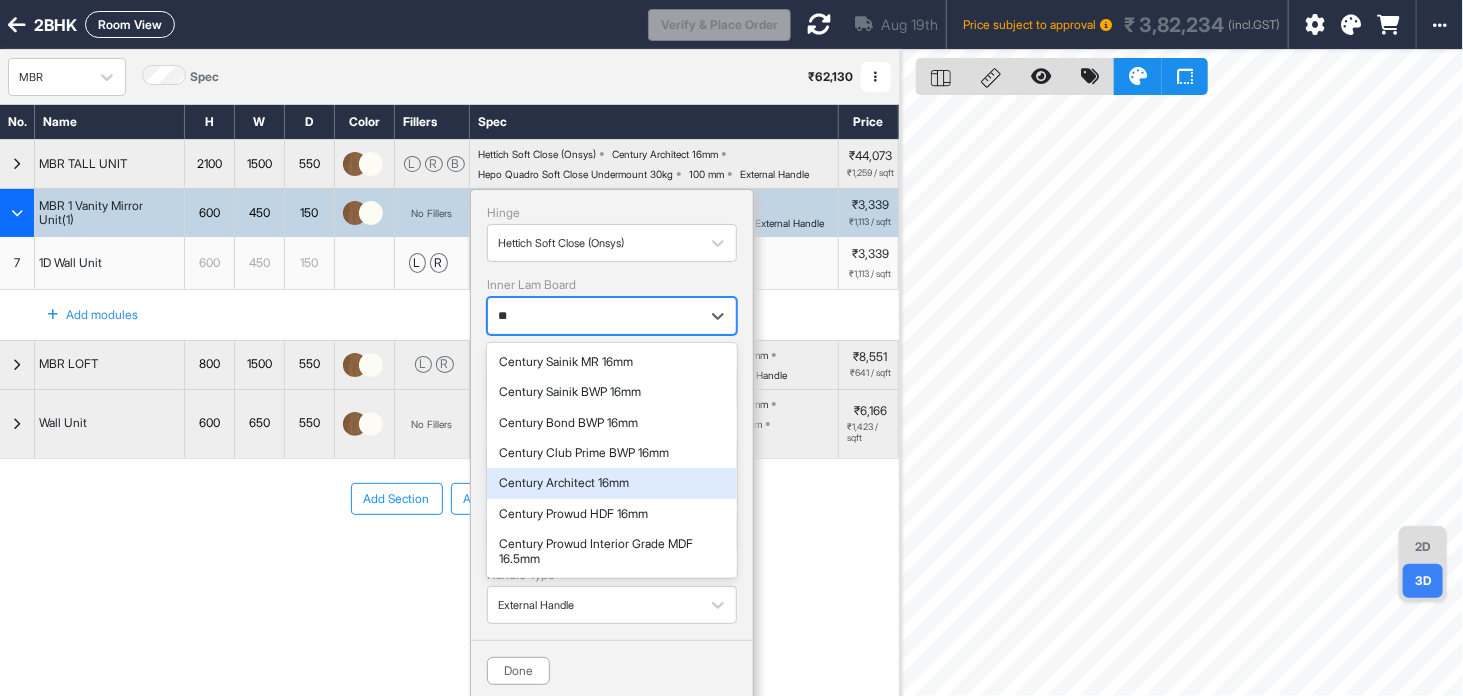 click on "Century Architect 16mm" at bounding box center (612, 483) 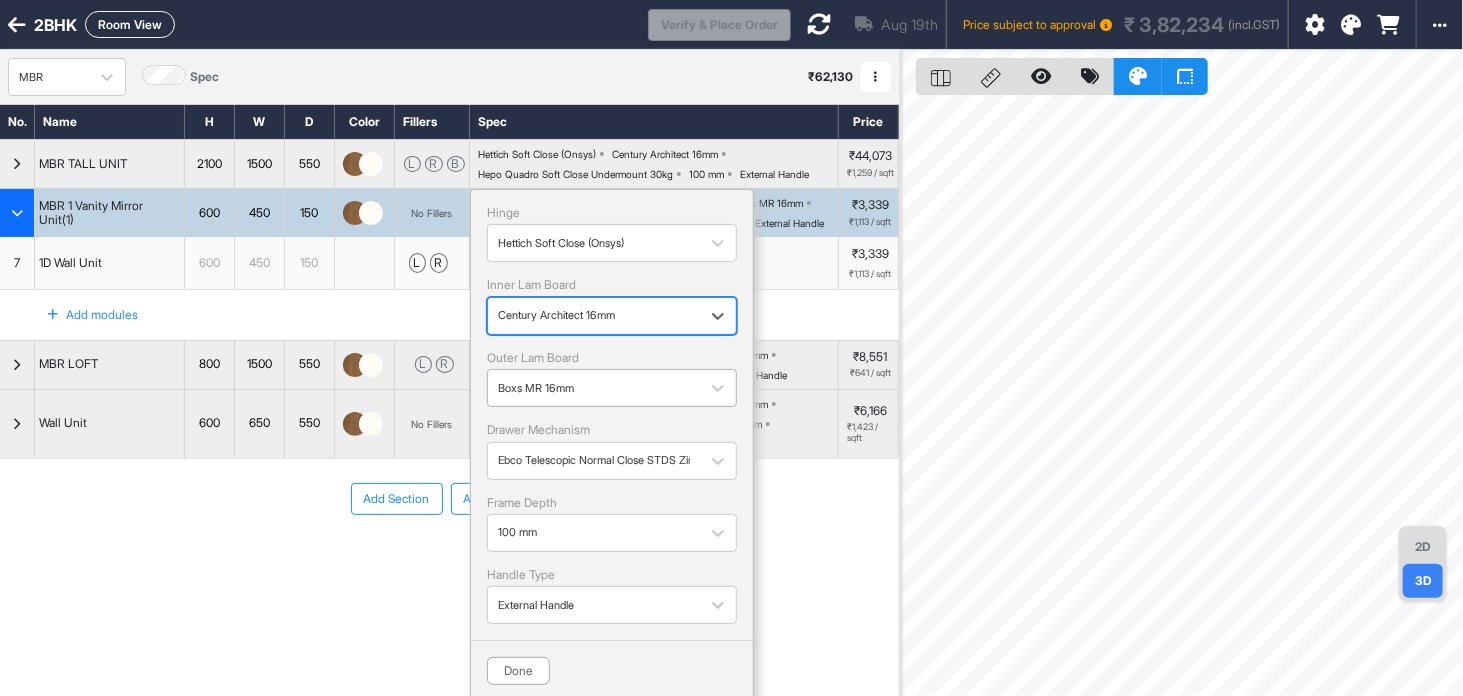 click at bounding box center [594, 388] 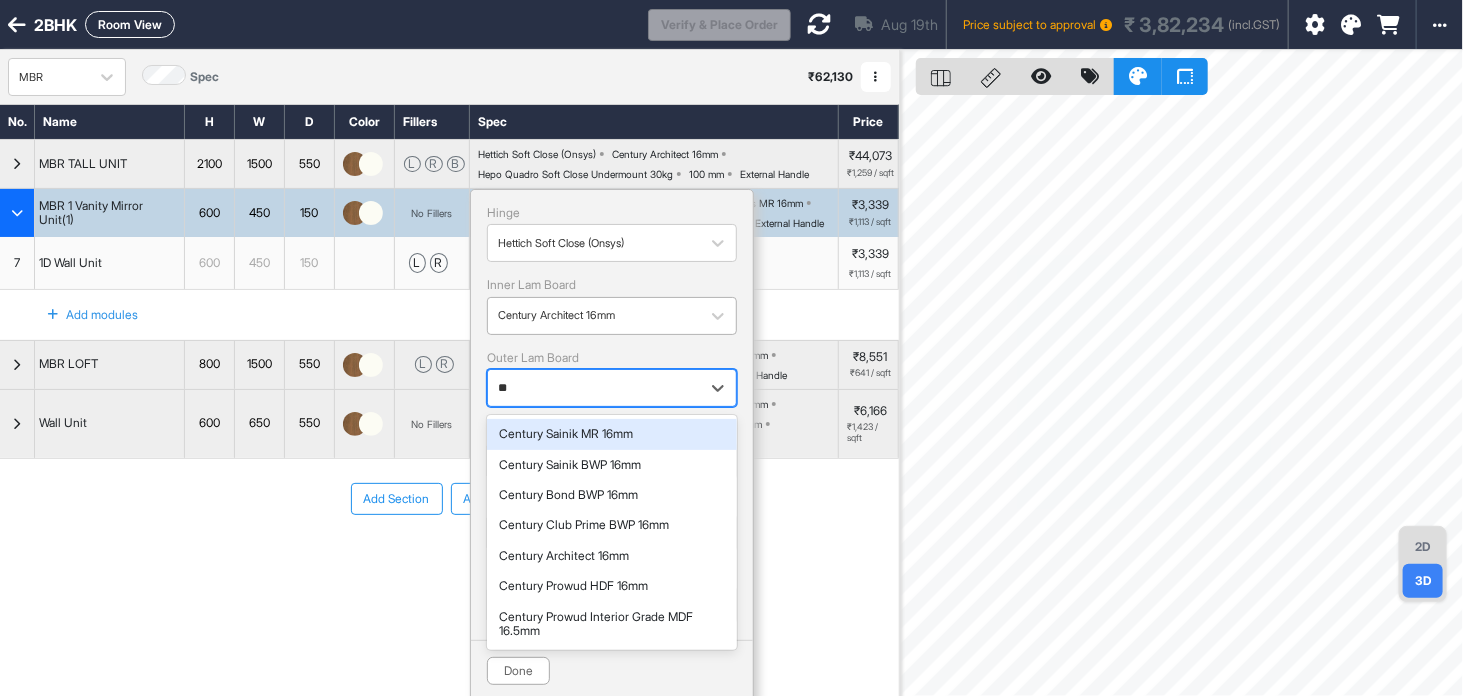 type on "***" 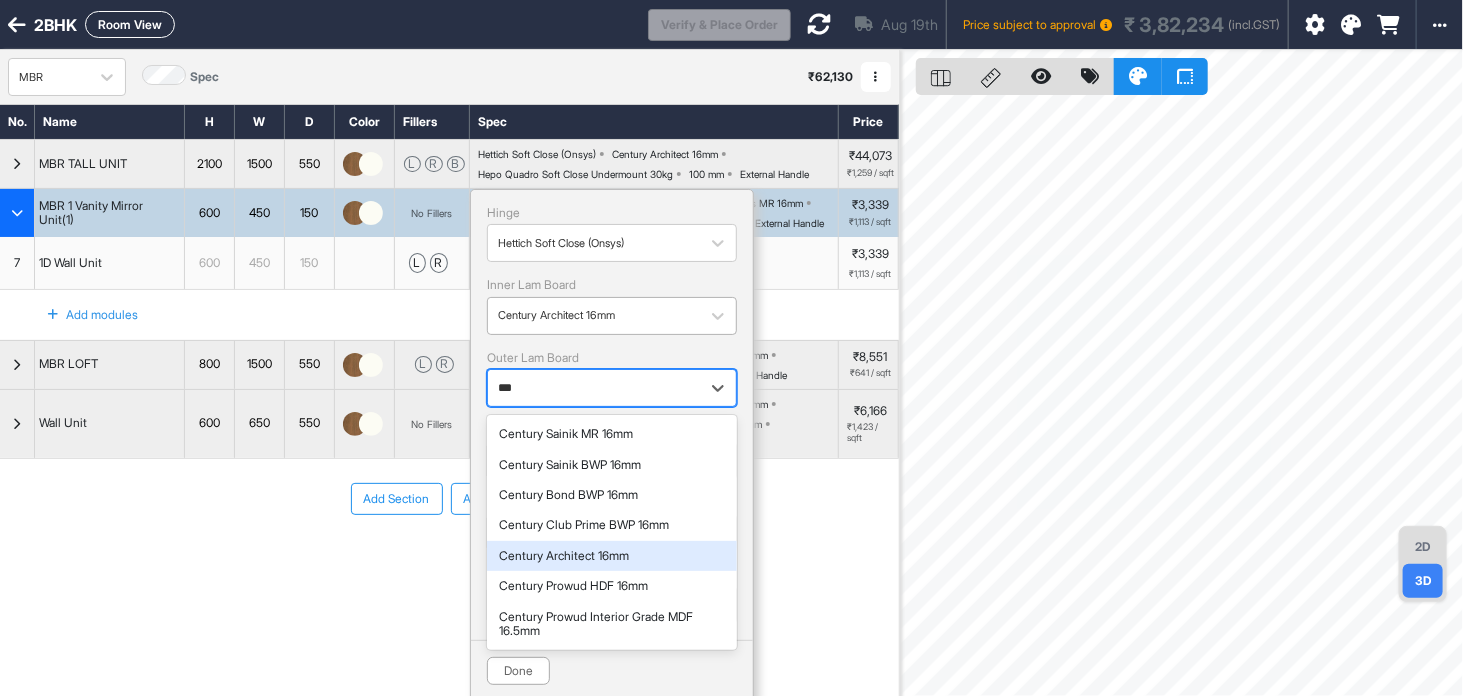 click on "Century Architect 16mm" at bounding box center (612, 556) 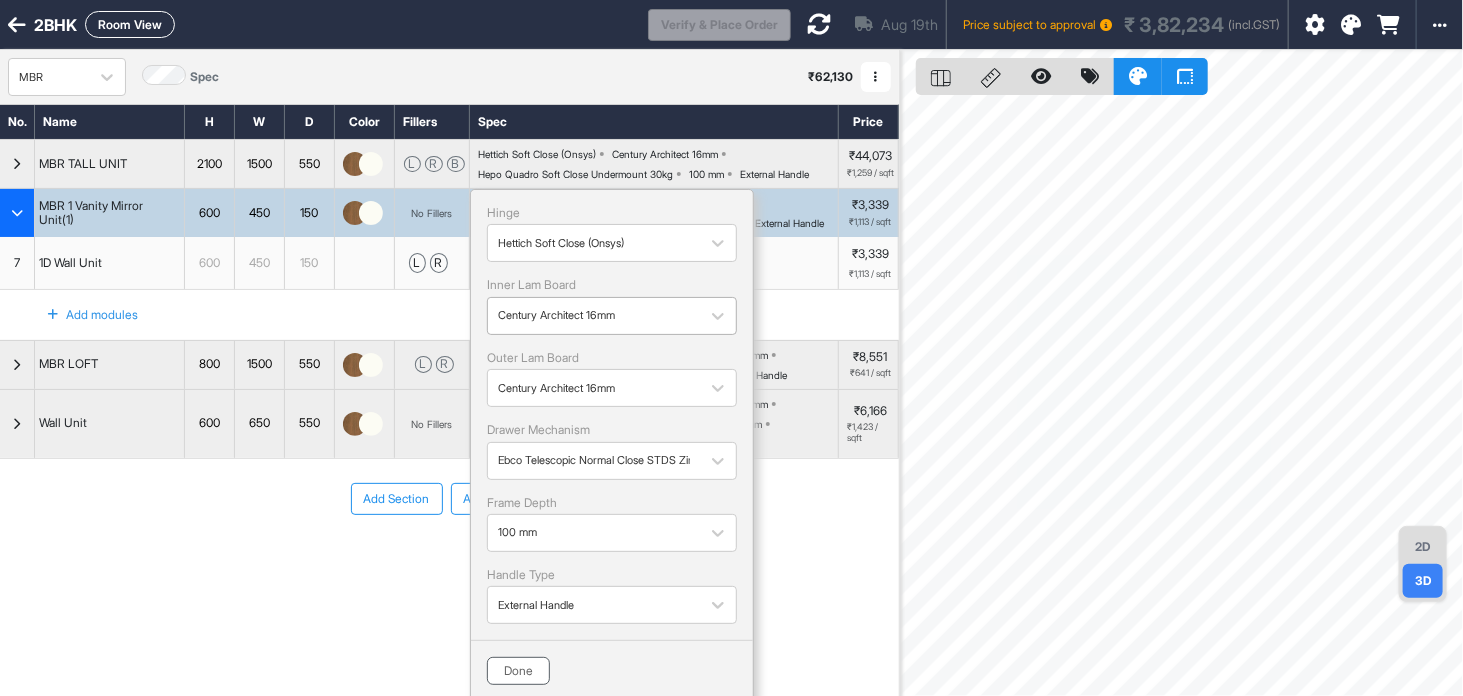 click on "Done" at bounding box center [518, 671] 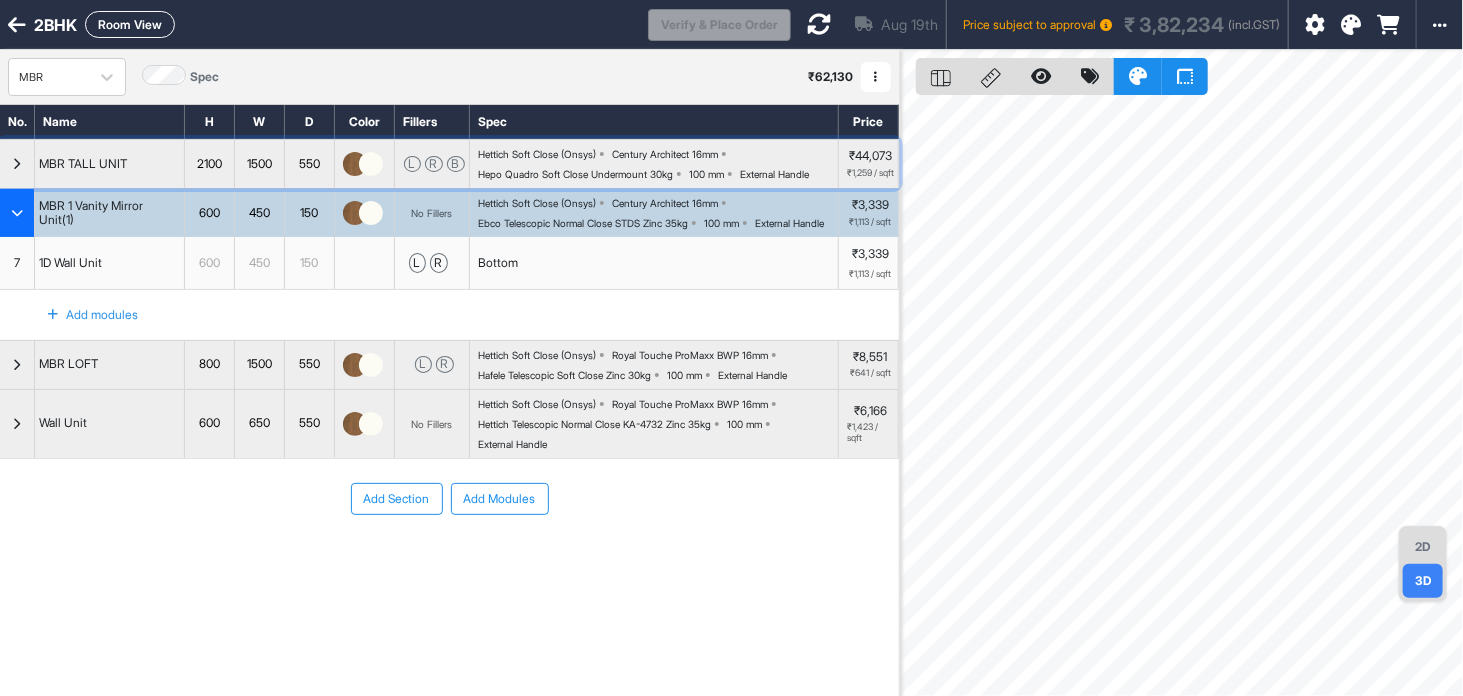 click at bounding box center [355, 164] 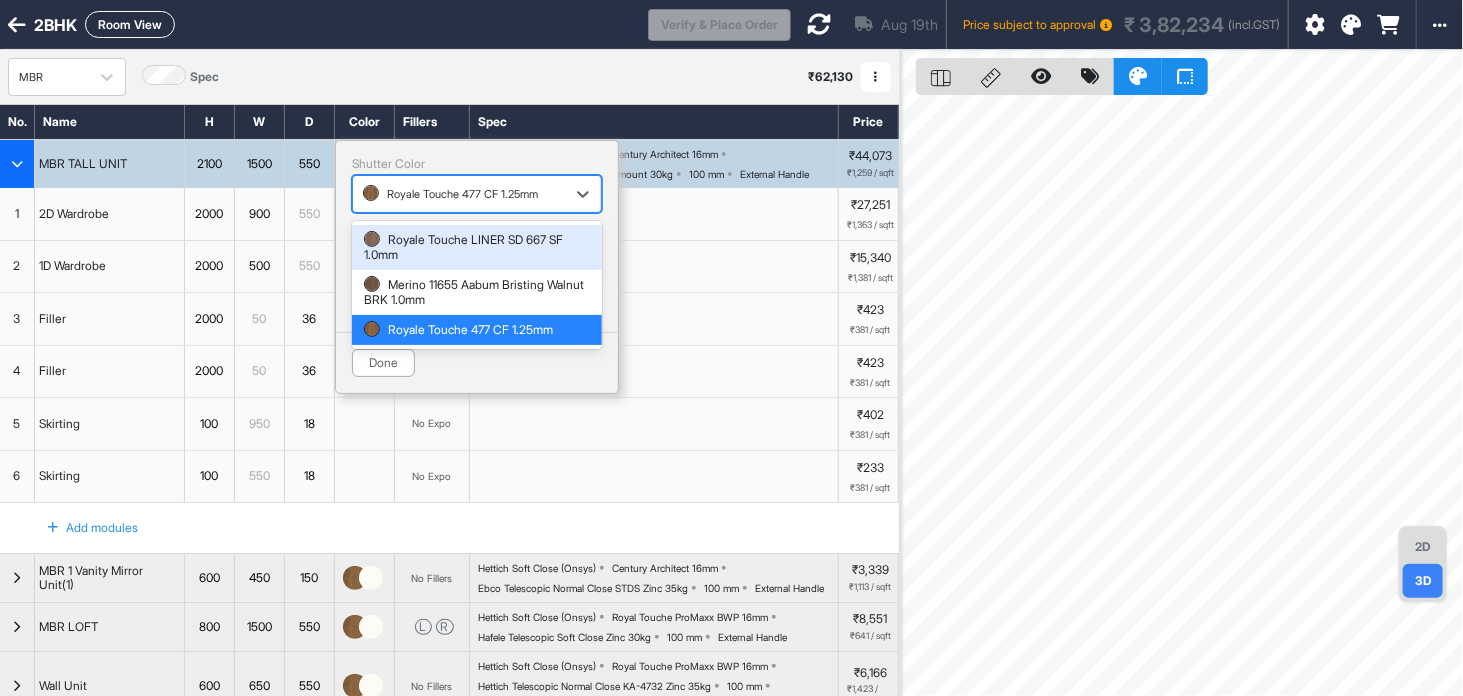 click at bounding box center [459, 194] 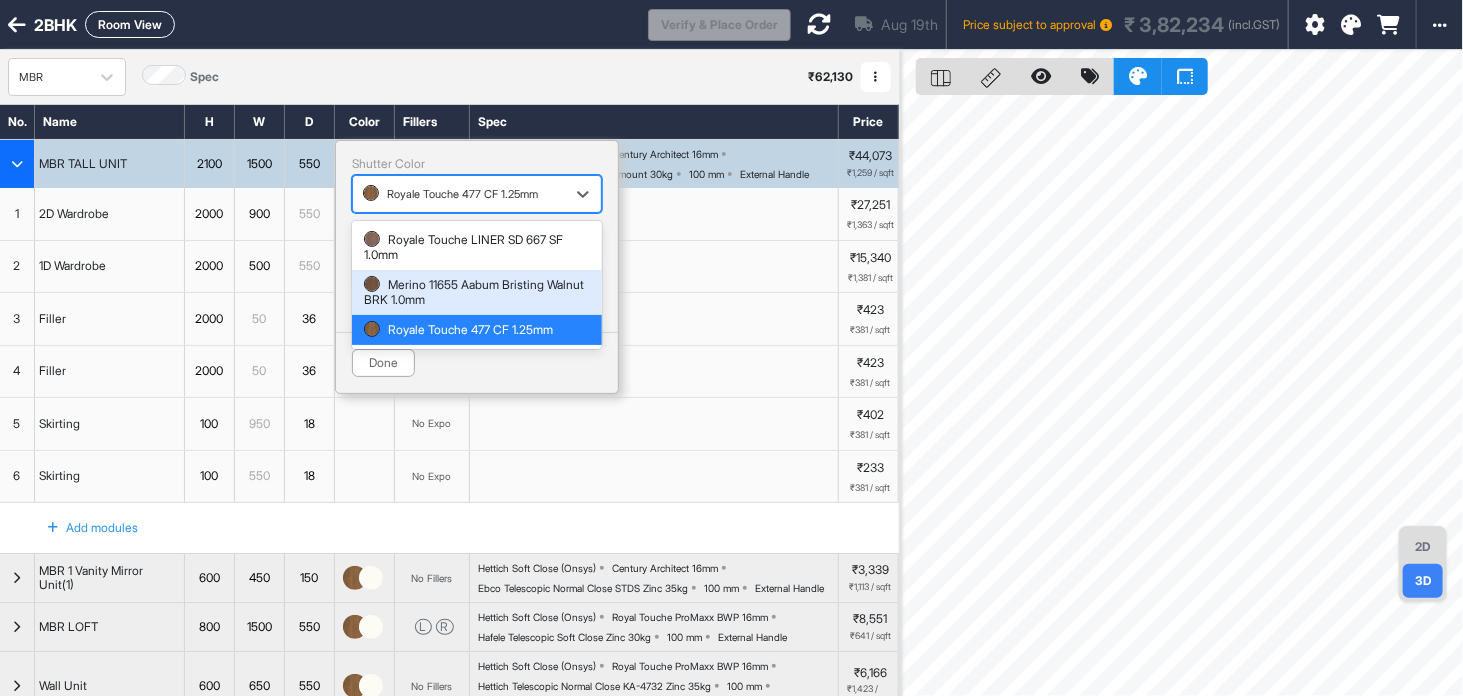 click on "Merino 11655 Aabum Bristing Walnut BRK 1.0mm" at bounding box center [477, 292] 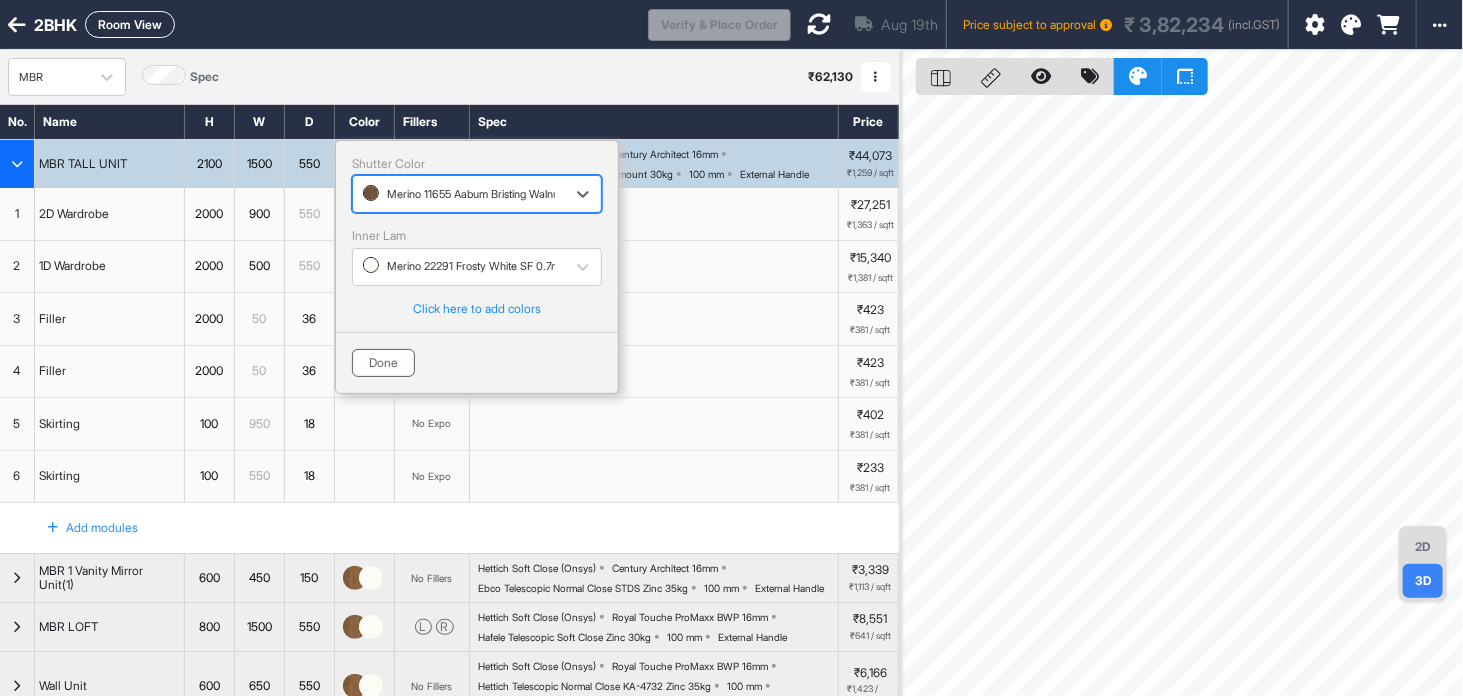 click on "Done" at bounding box center (383, 363) 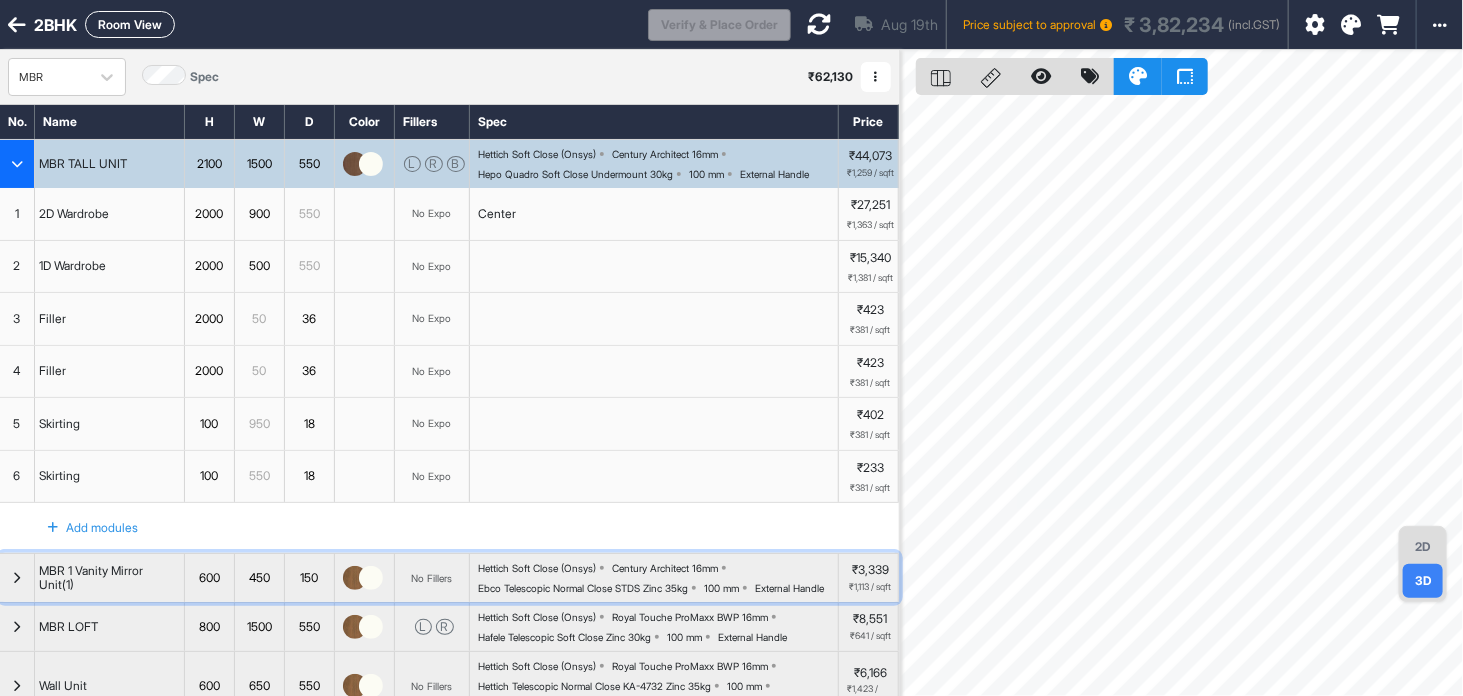 click at bounding box center (355, 578) 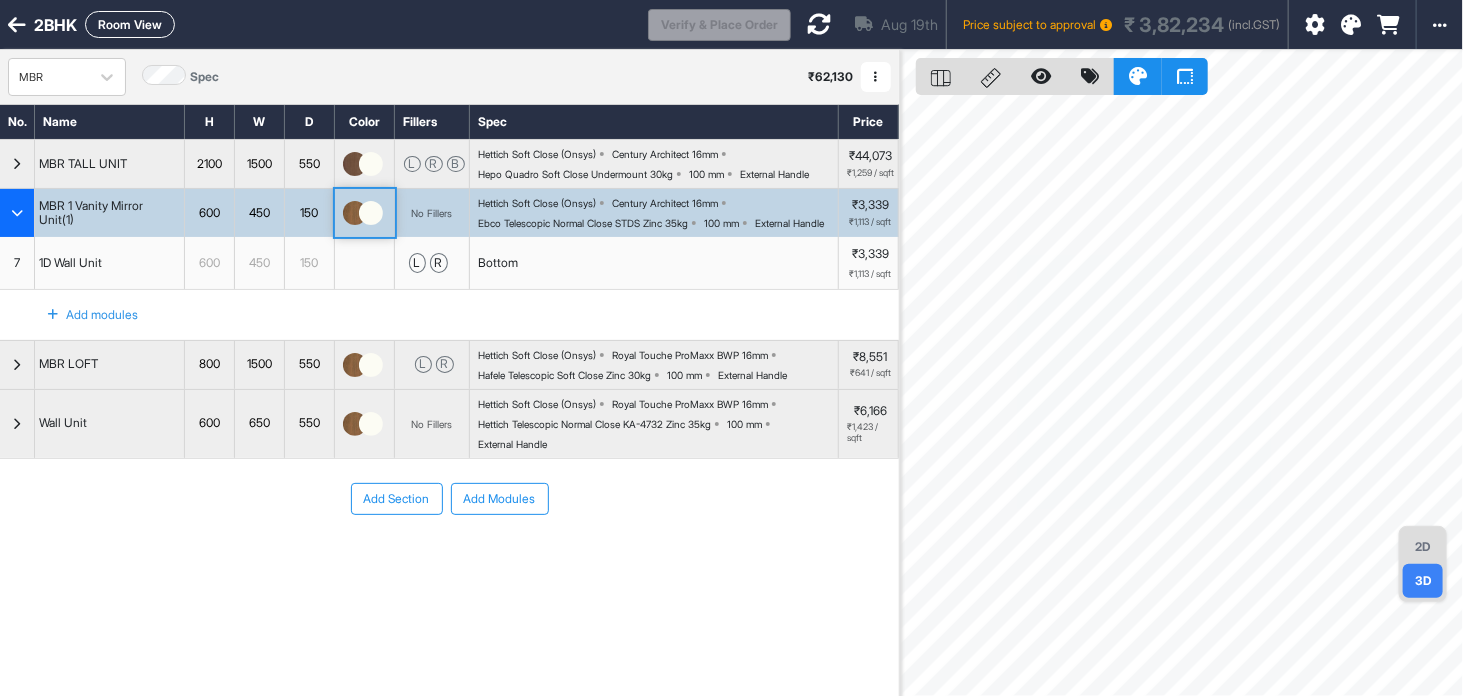 click at bounding box center (355, 213) 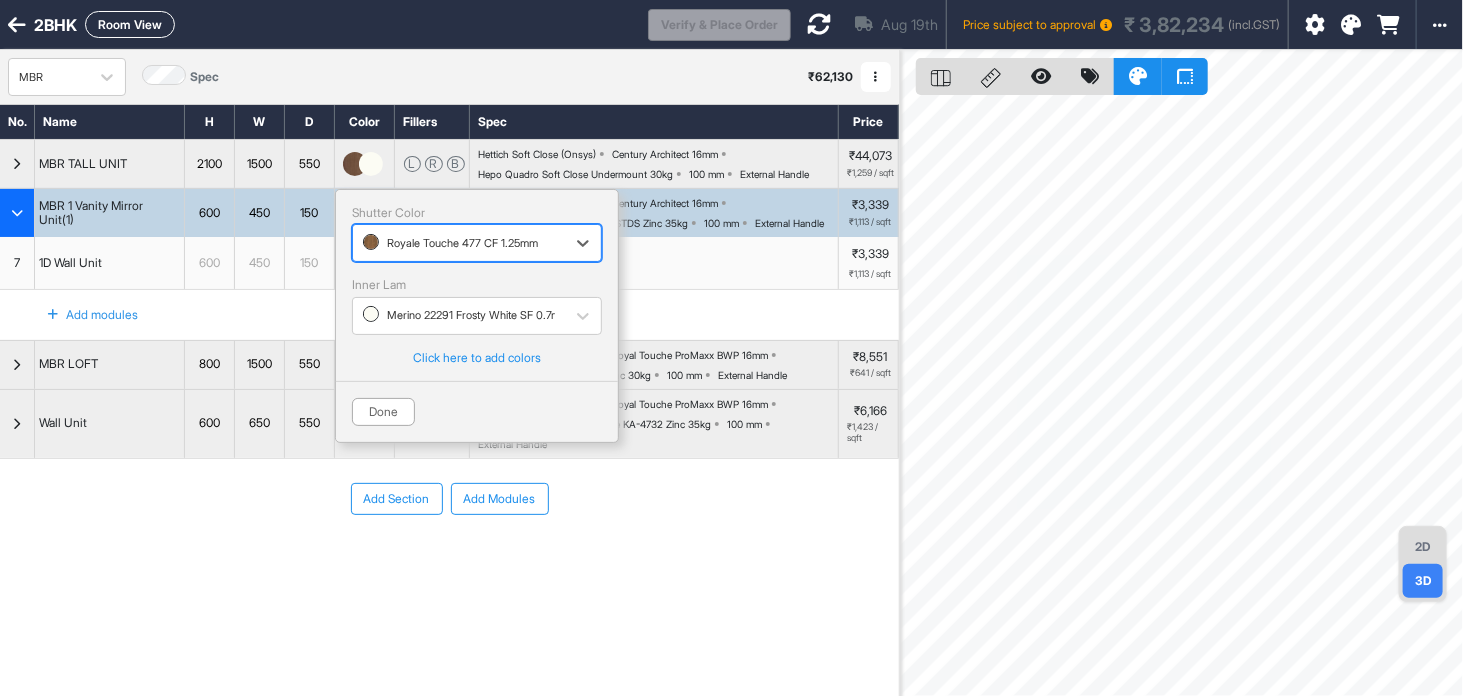 click at bounding box center (459, 243) 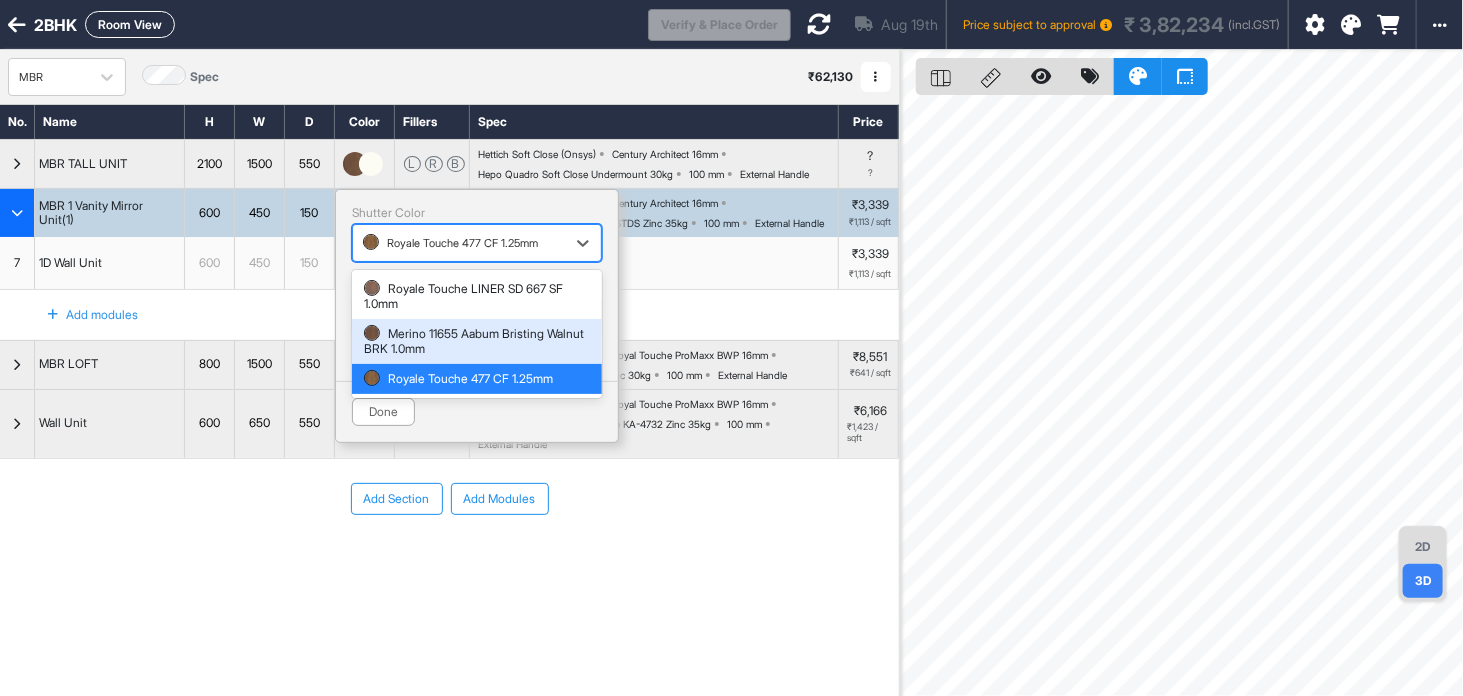 click on "Merino 11655 Aabum Bristing Walnut BRK 1.0mm" at bounding box center (477, 341) 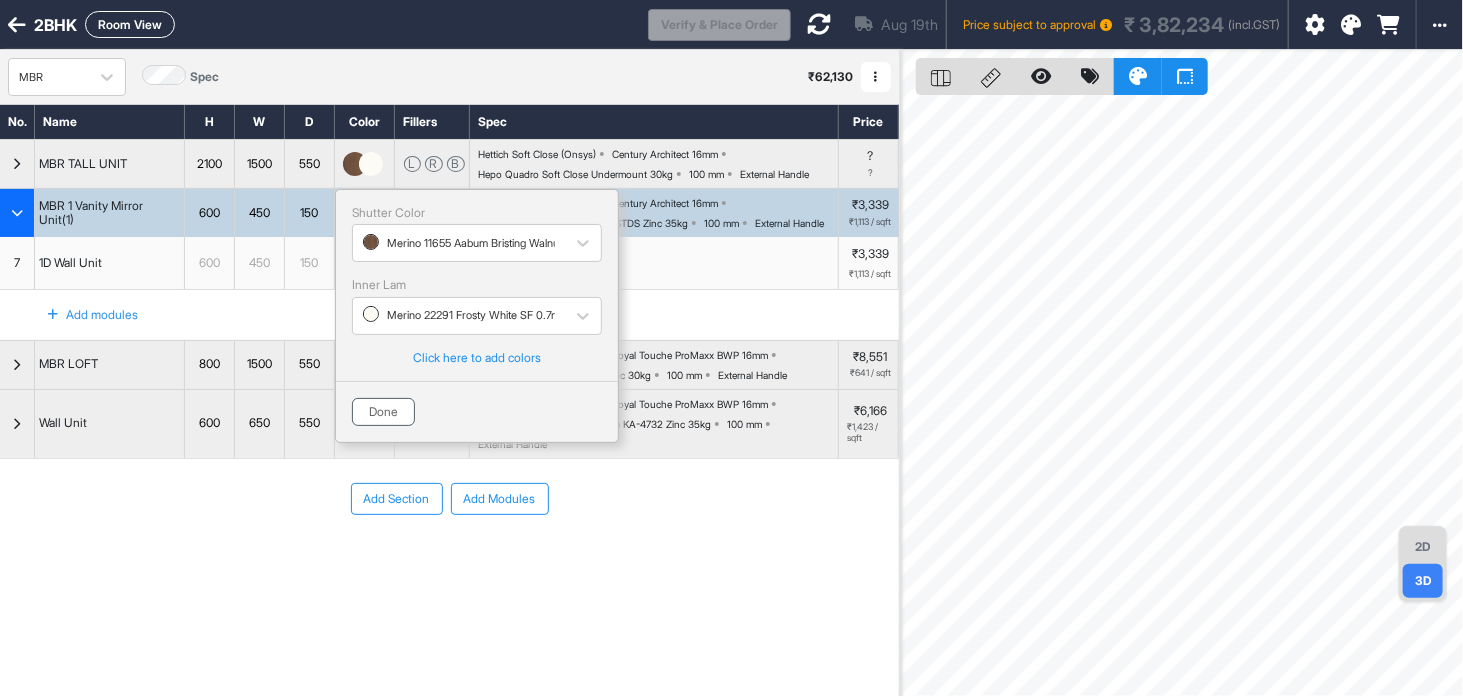 click on "Done" at bounding box center (383, 412) 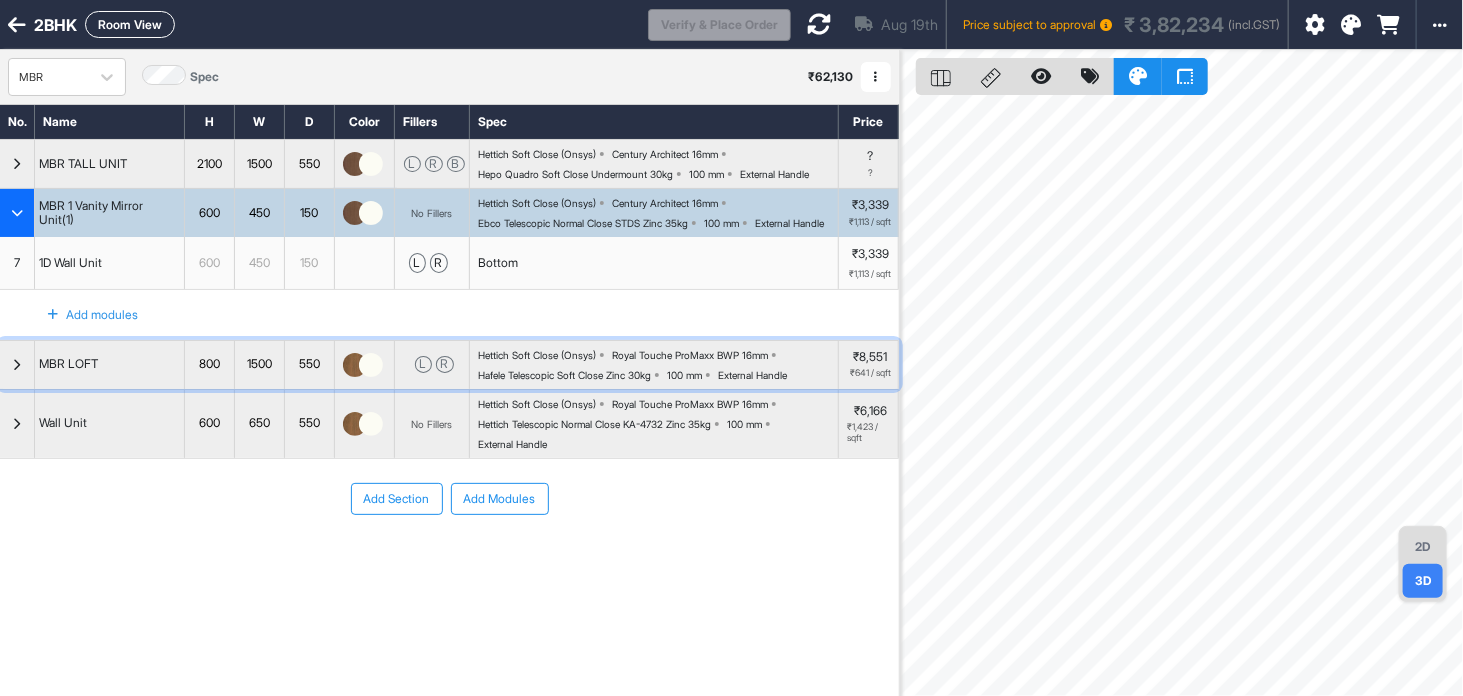 click at bounding box center [355, 365] 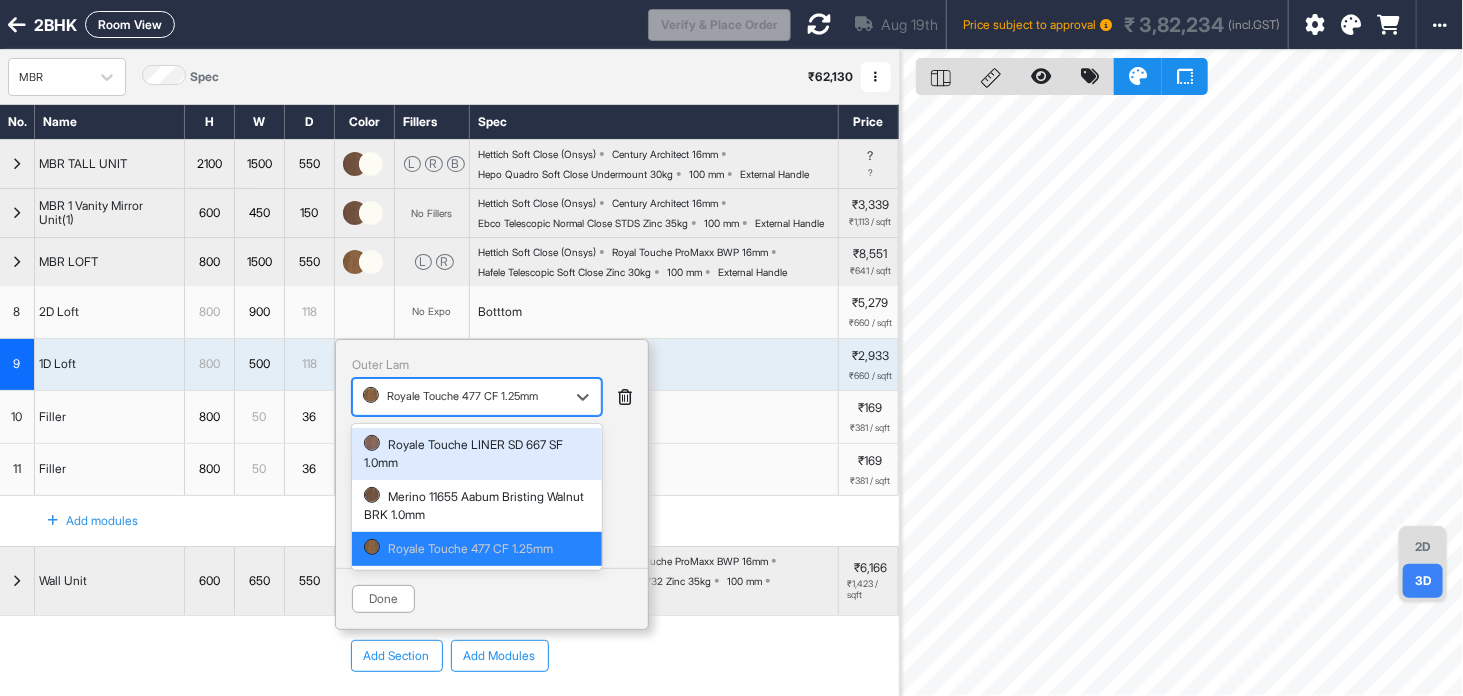 click at bounding box center [459, 397] 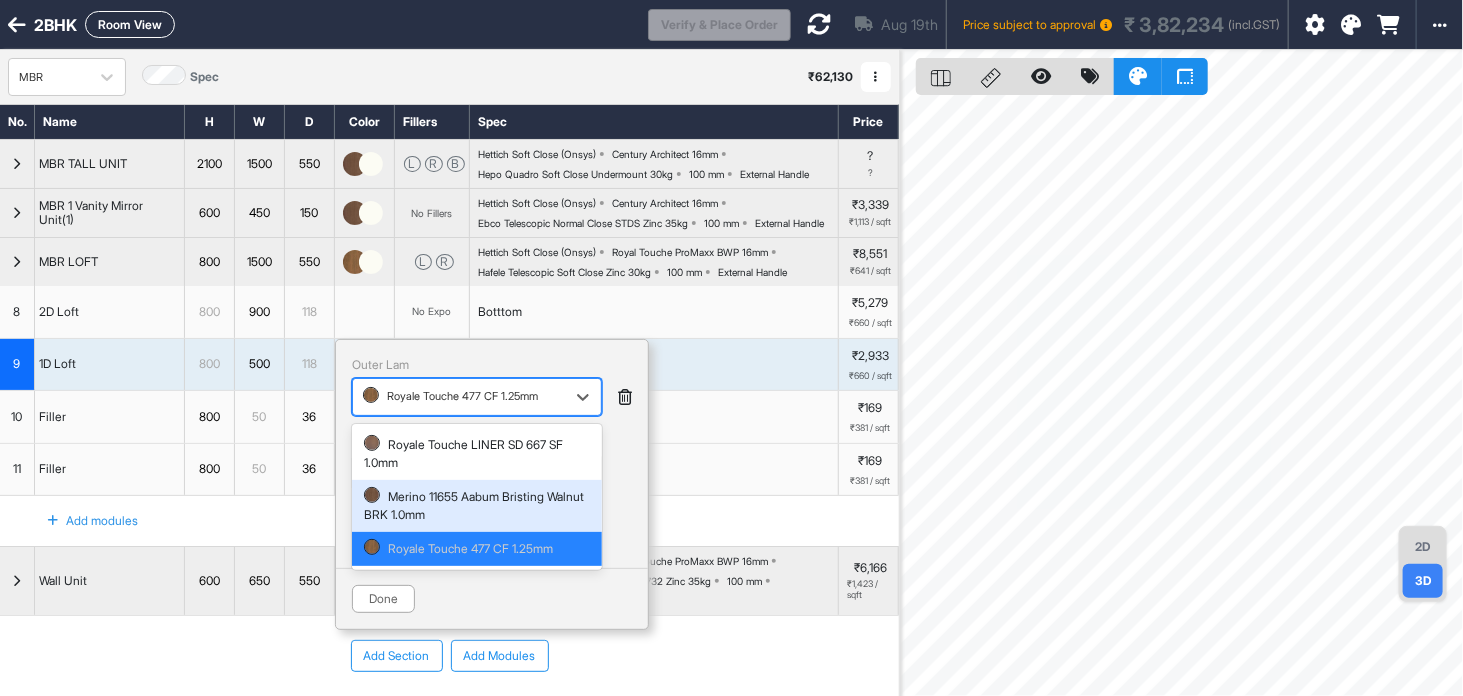 click on "Merino 11655 Aabum Bristing Walnut BRK 1.0mm" at bounding box center (477, 506) 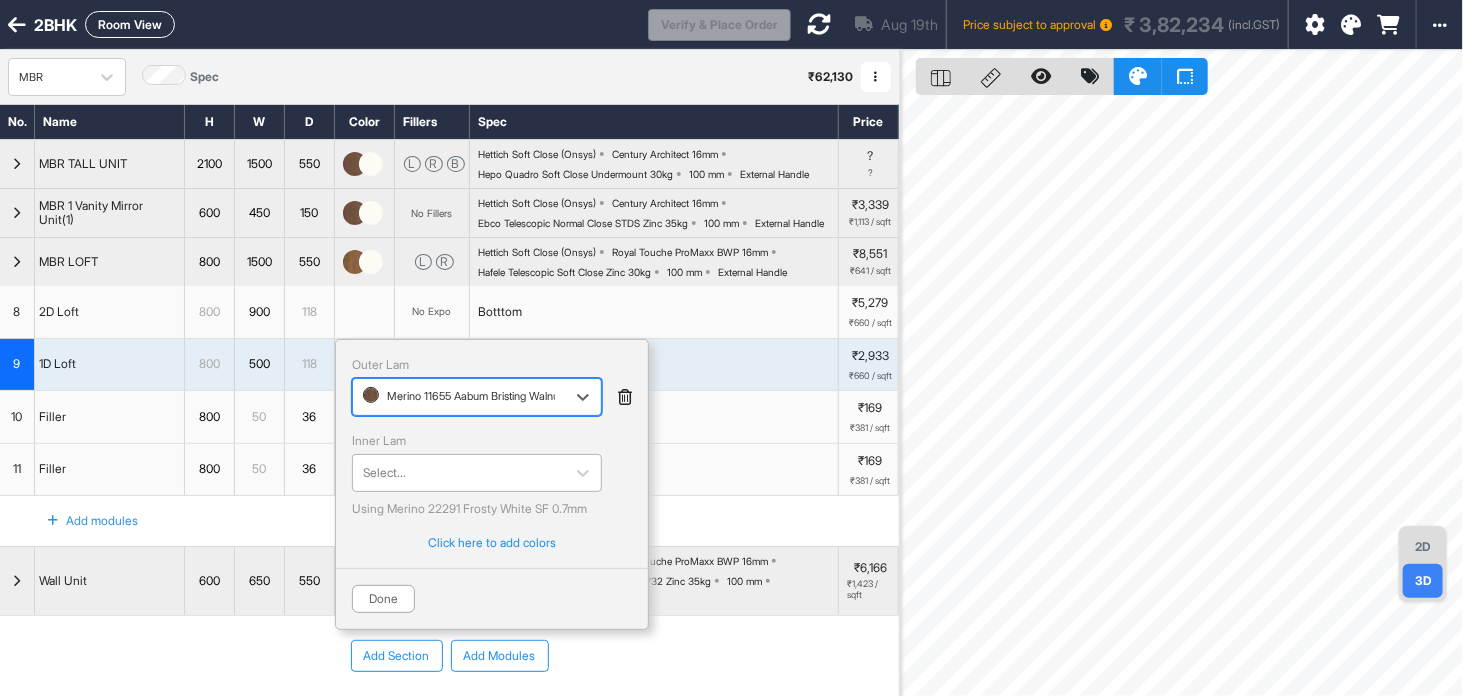 click at bounding box center [459, 473] 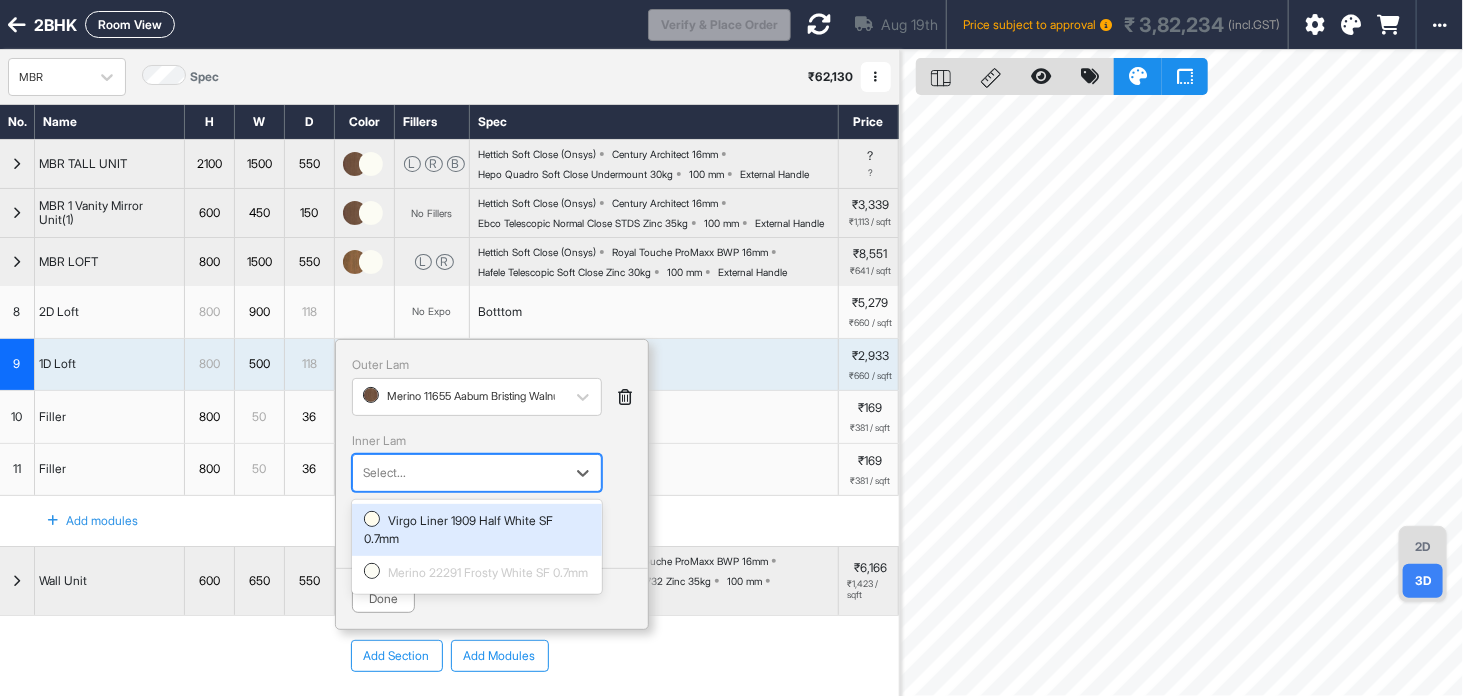 click on "Virgo Liner 1909 Half White SF 0.7mm" at bounding box center [477, 530] 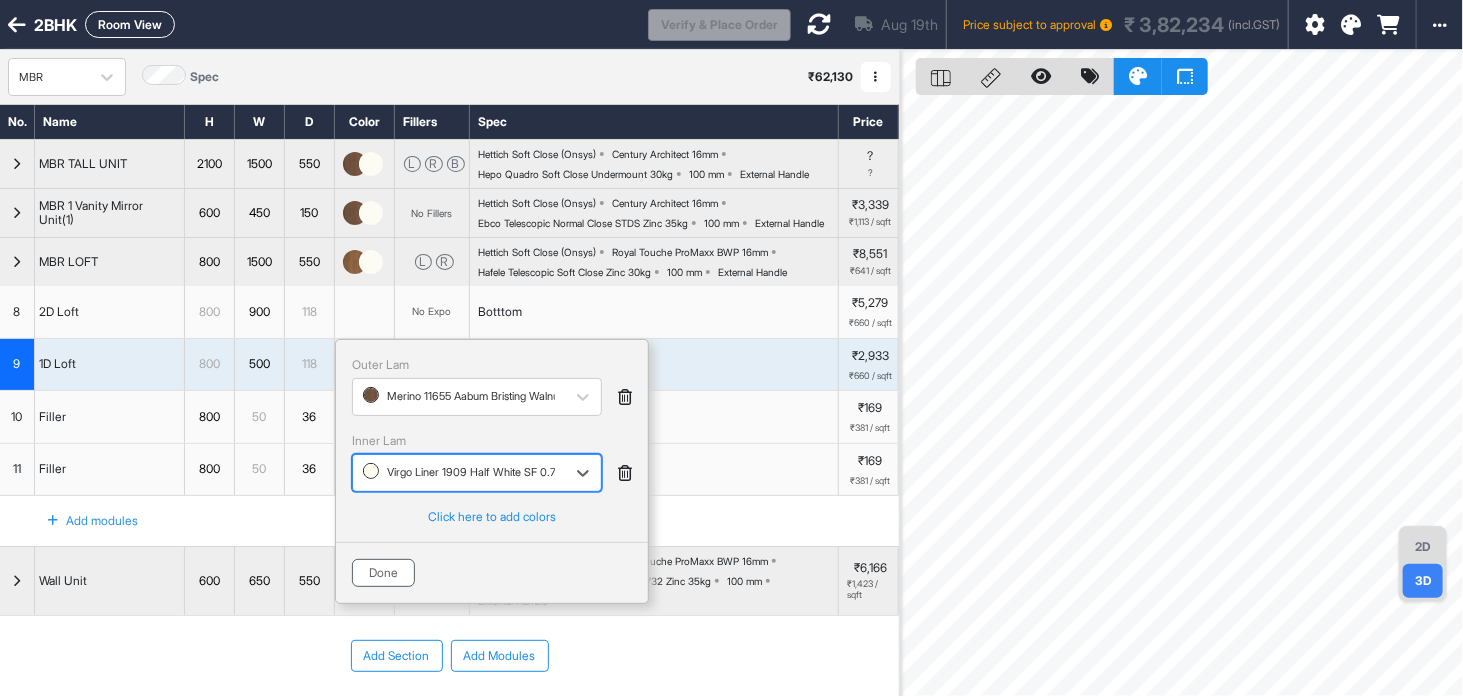 click on "Done" at bounding box center (383, 573) 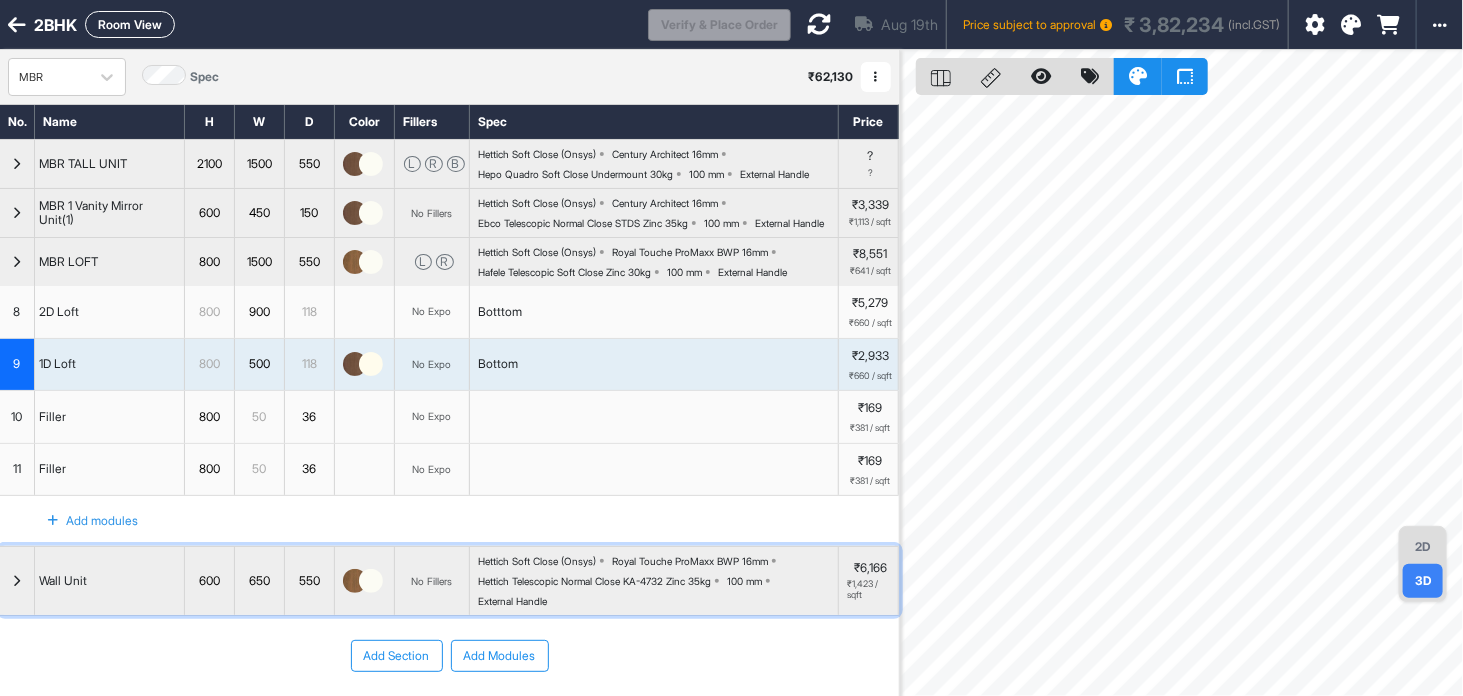 click at bounding box center [363, 581] 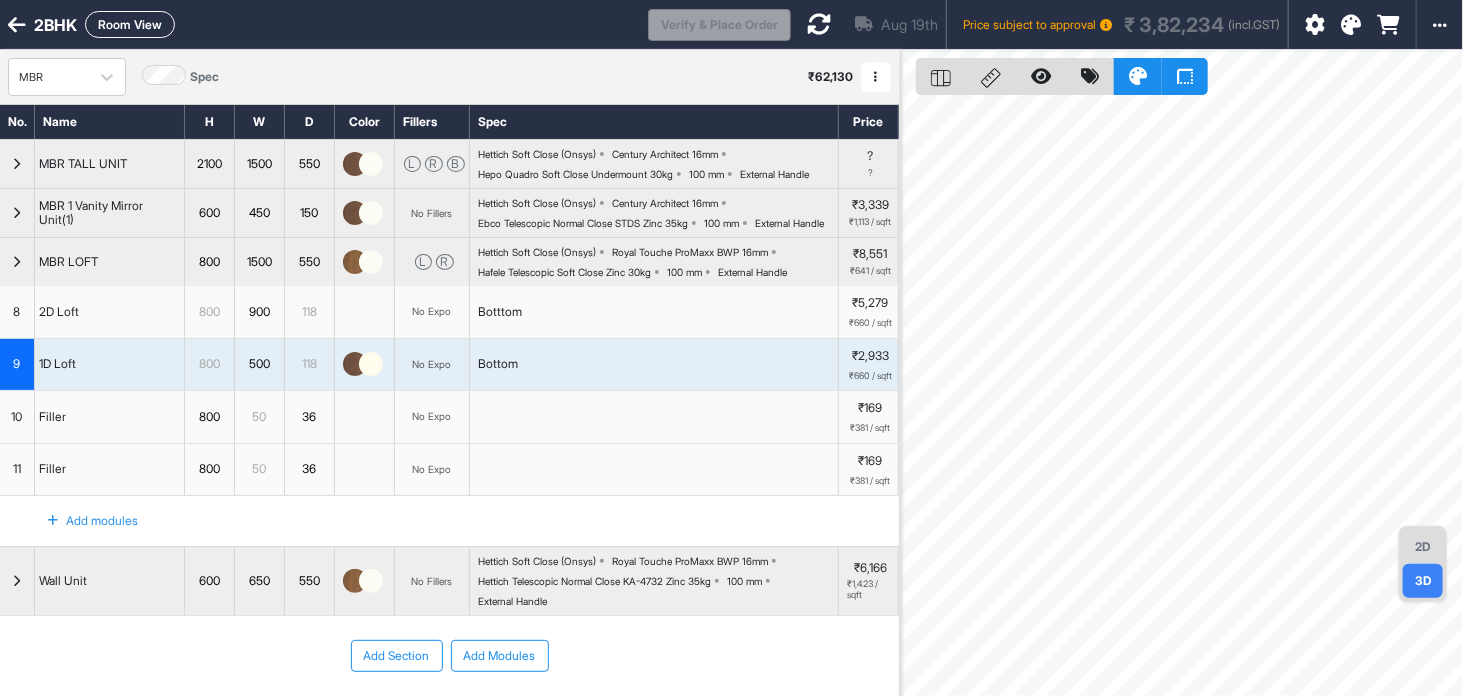 click on "Add Section Add Modules" at bounding box center [449, 716] 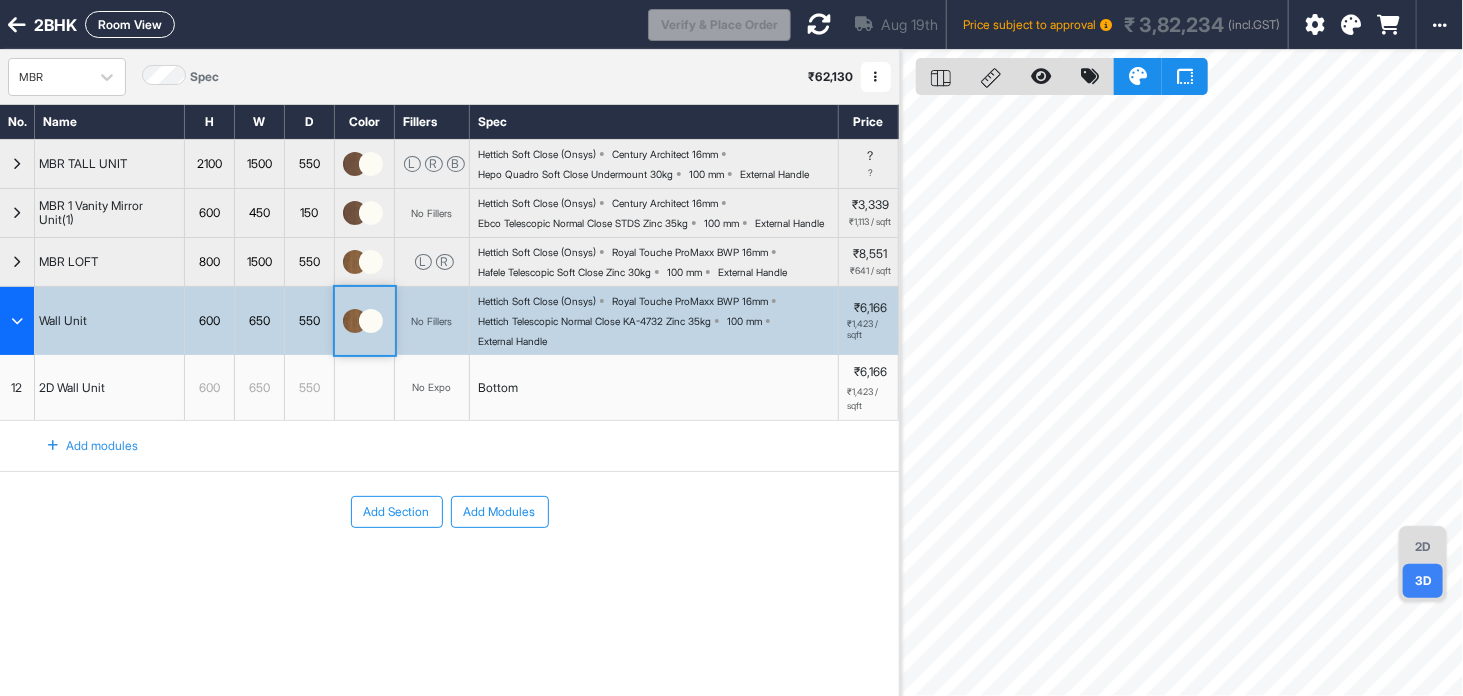 click at bounding box center [371, 321] 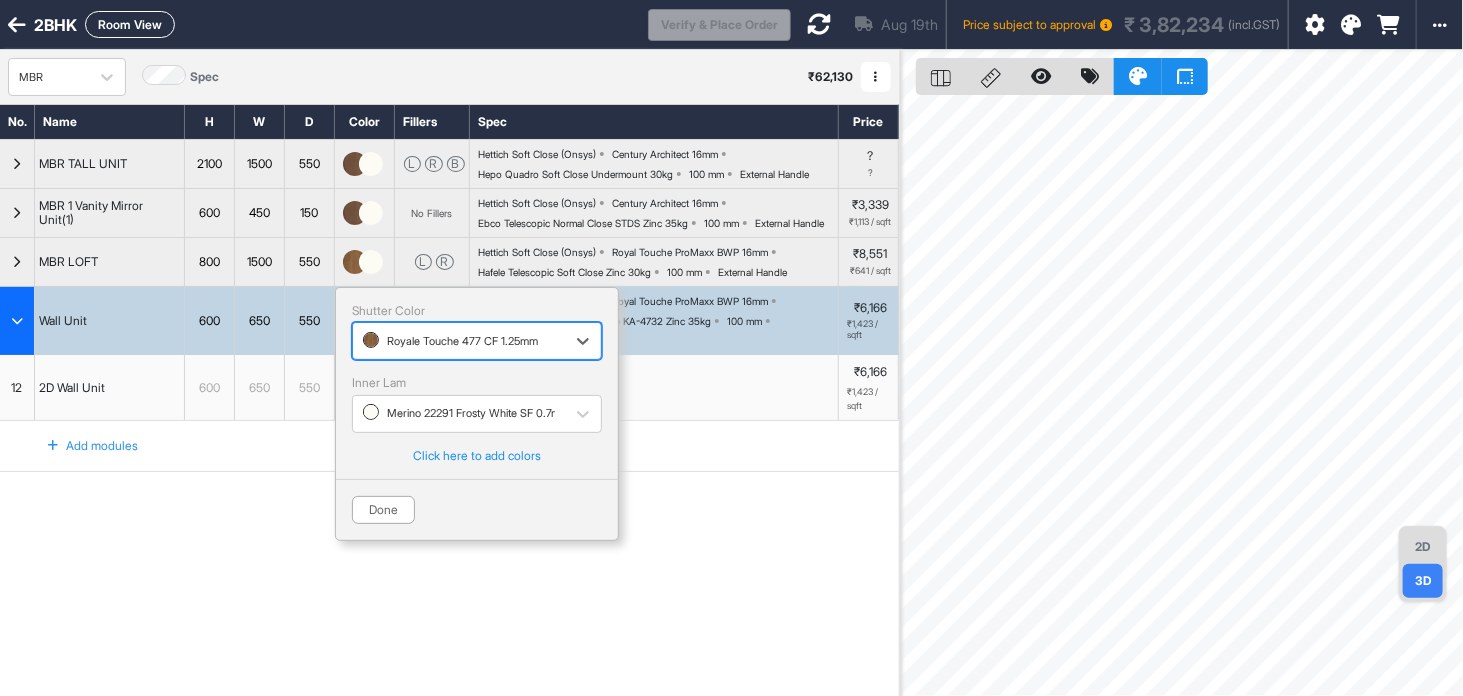click on "Royale Touche 477 CF 1.25mm" at bounding box center (459, 341) 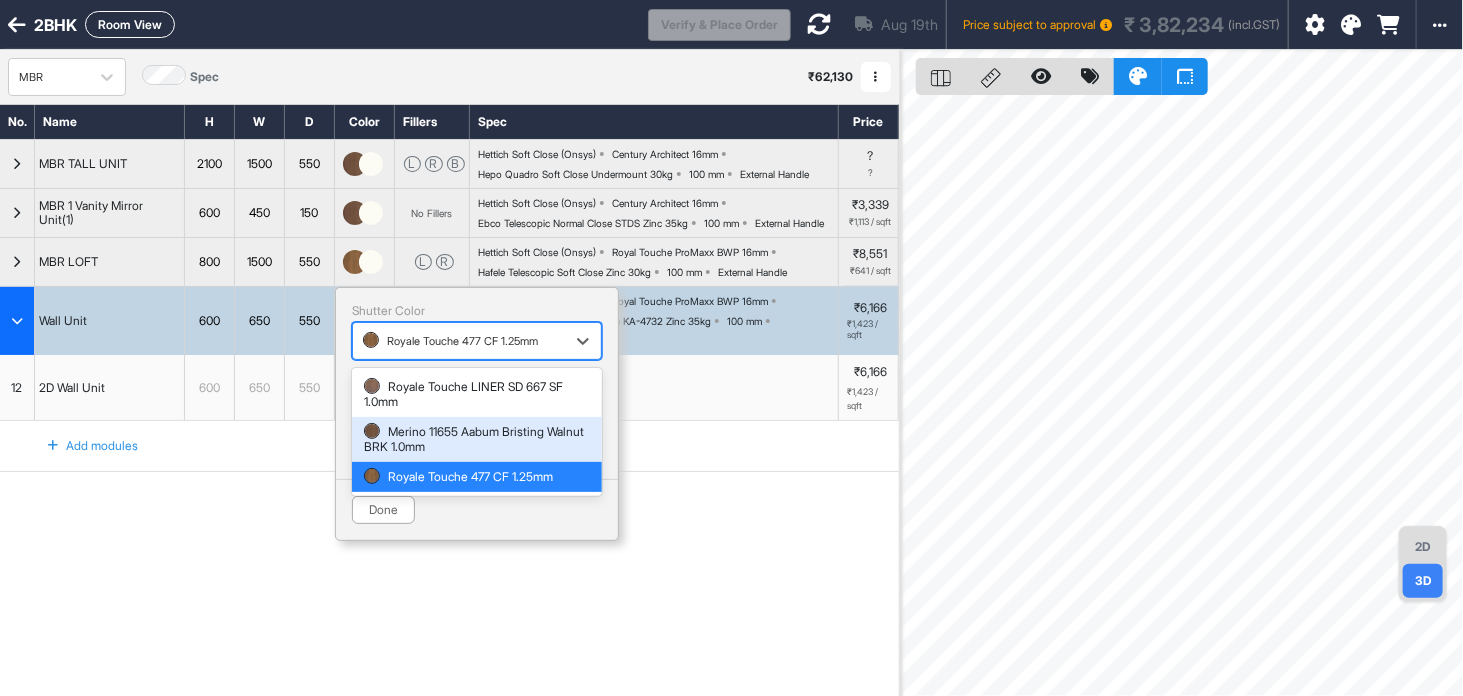 click on "Merino 11655 Aabum Bristing Walnut BRK 1.0mm" at bounding box center (477, 439) 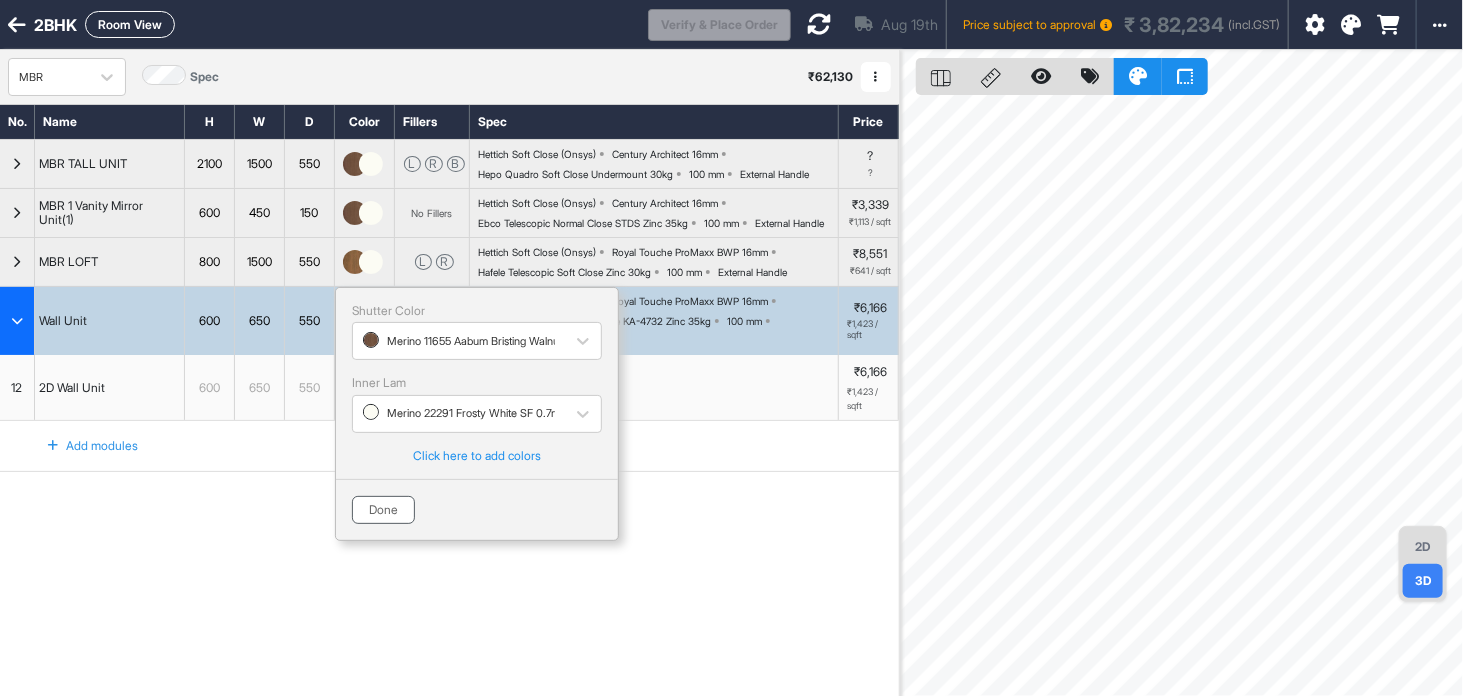click on "Done" at bounding box center (383, 510) 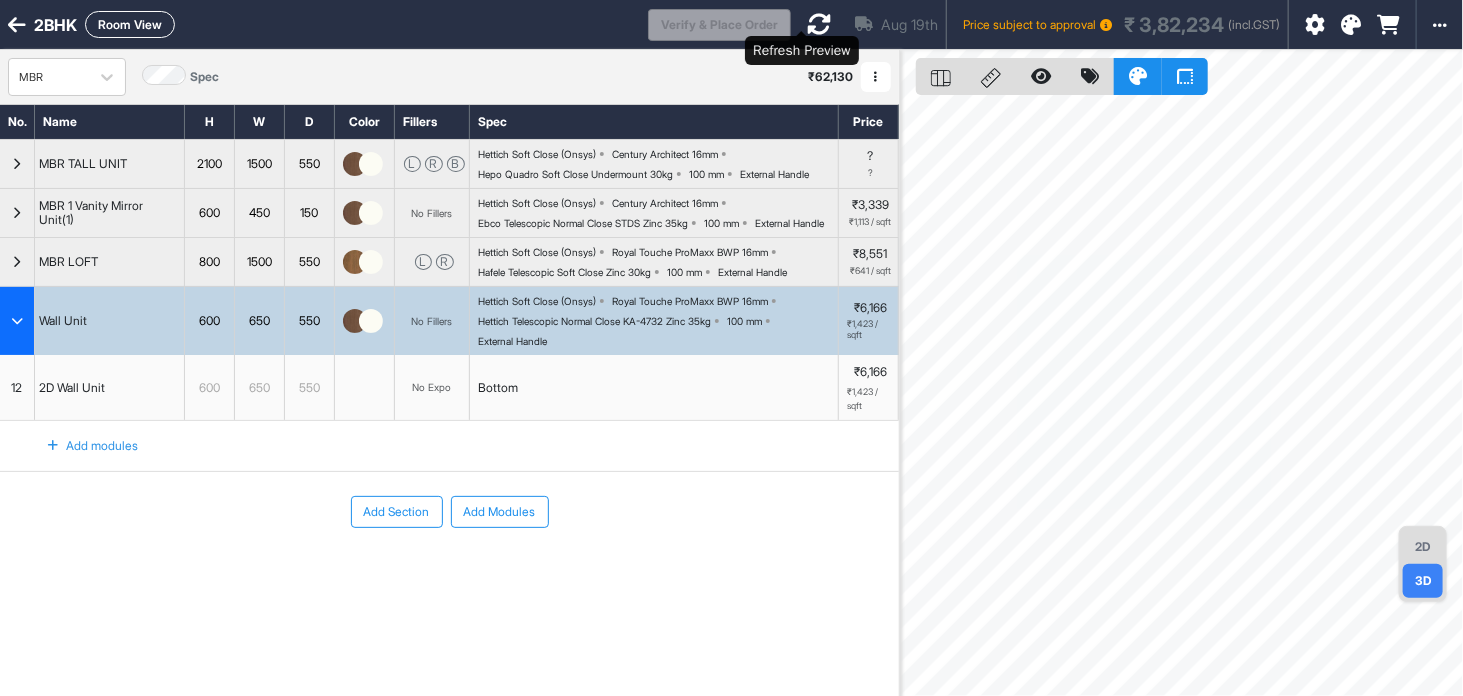 click at bounding box center [819, 24] 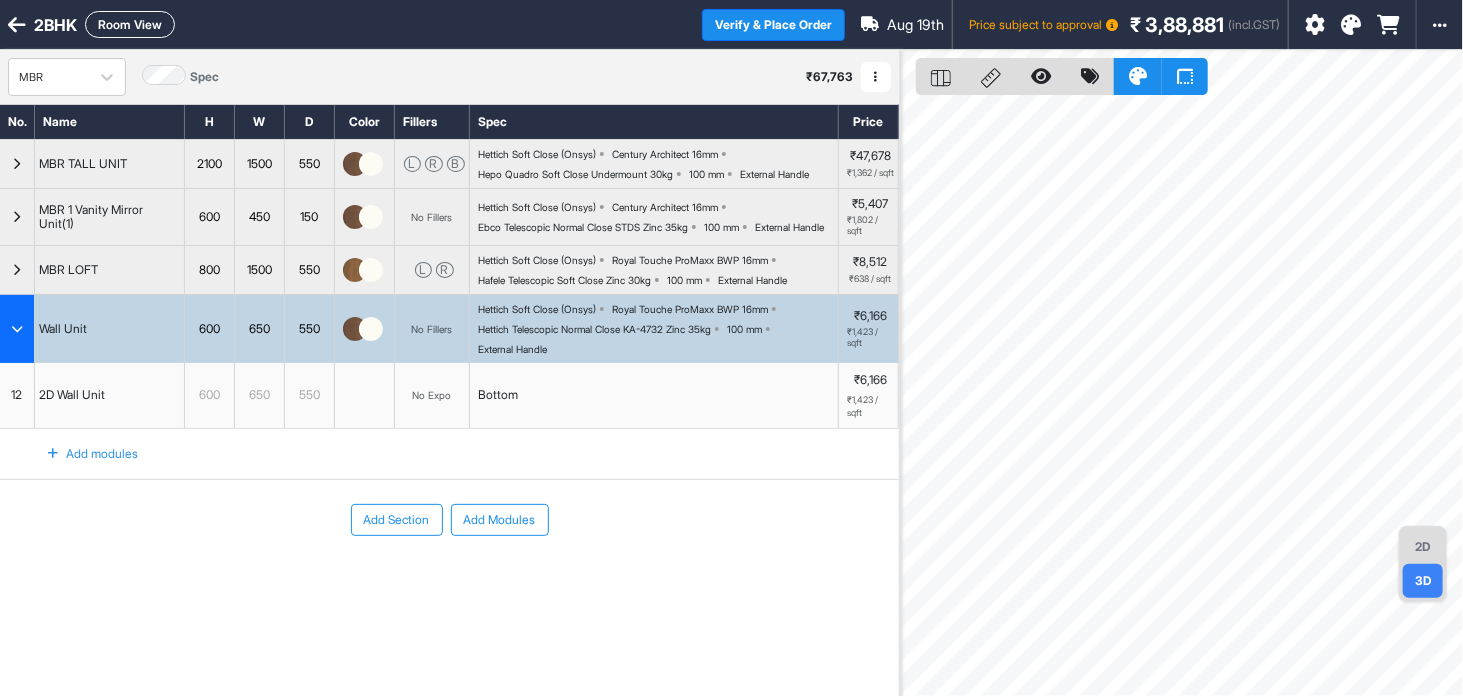 click at bounding box center (17, 329) 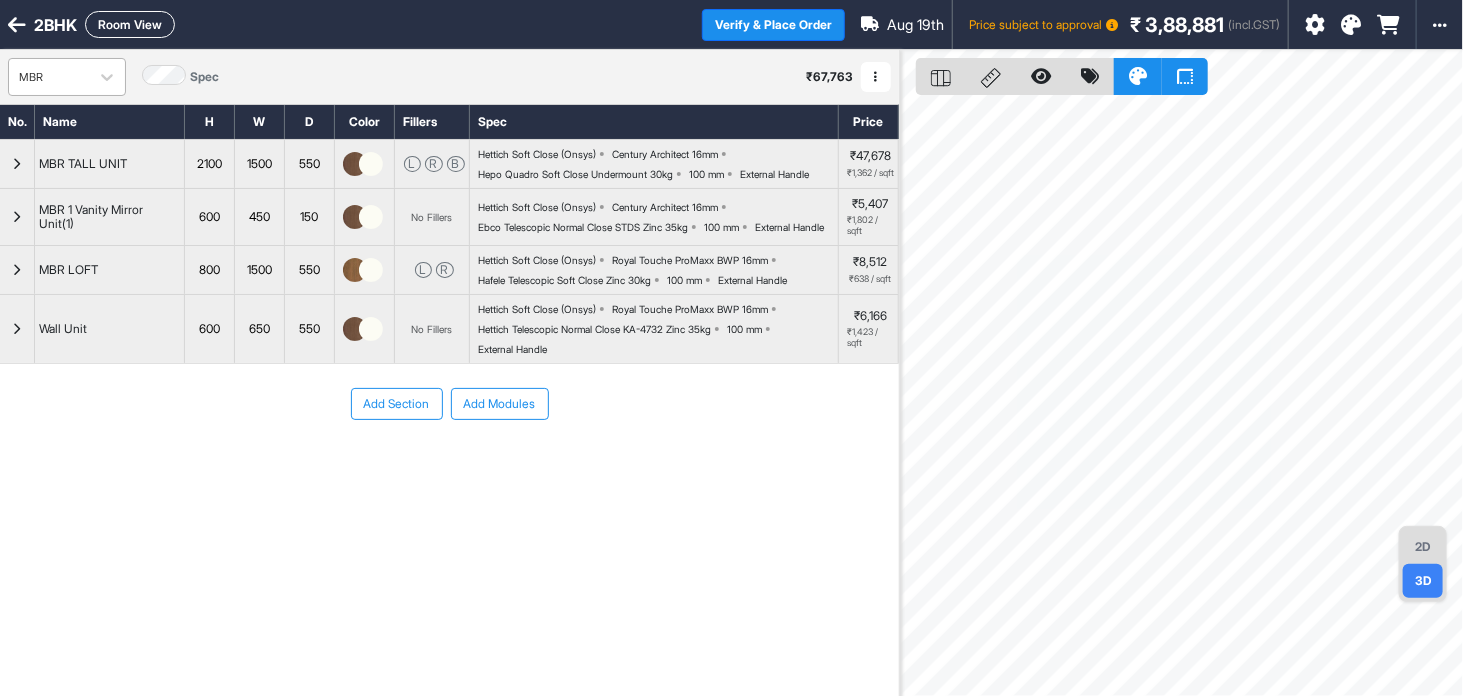 click on "MBR" at bounding box center [49, 77] 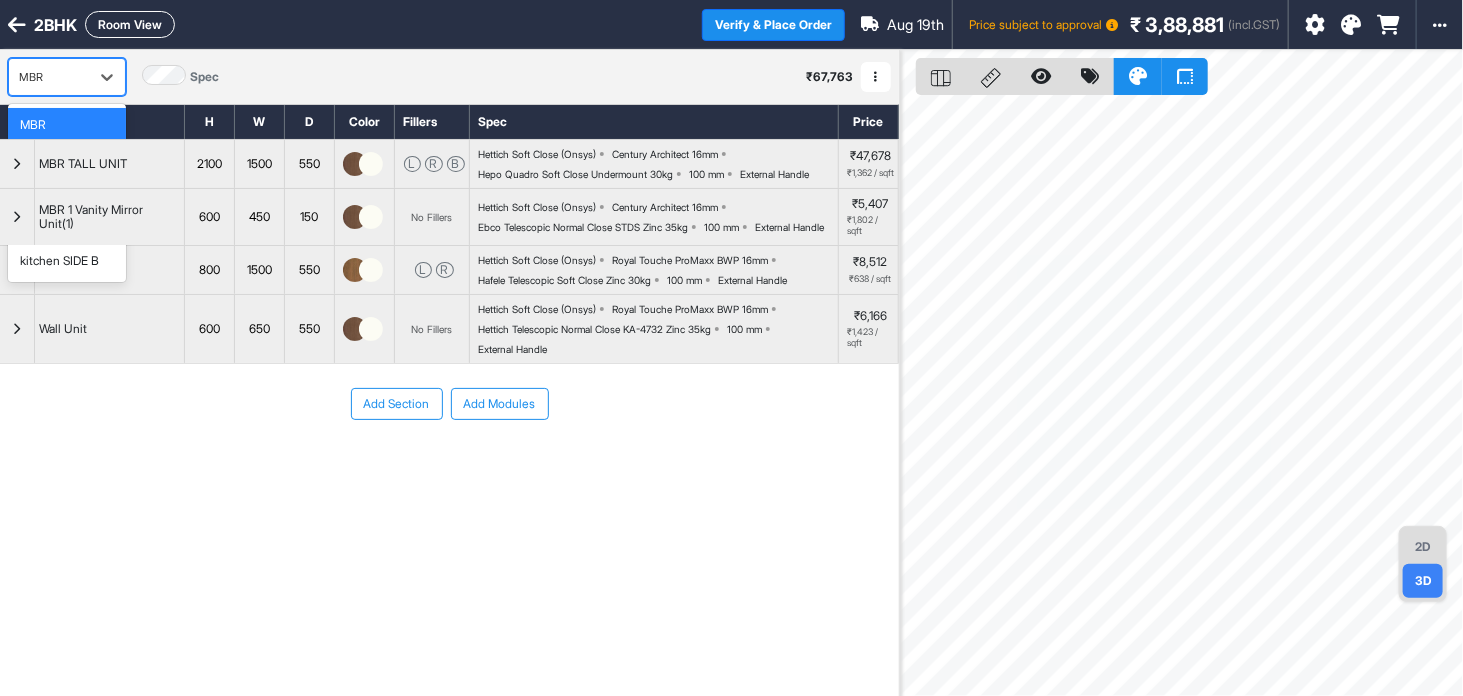 click on "LIVING ROOM" at bounding box center [67, 193] 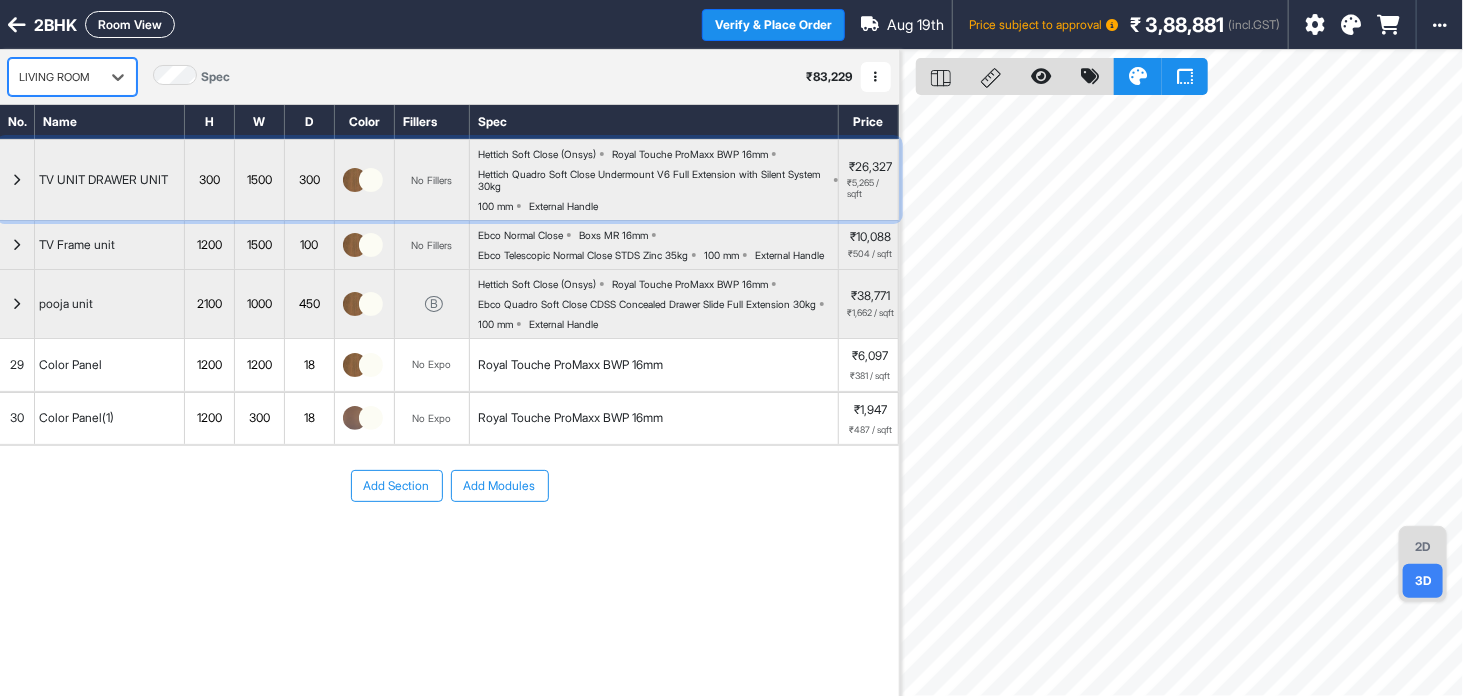 click at bounding box center (355, 180) 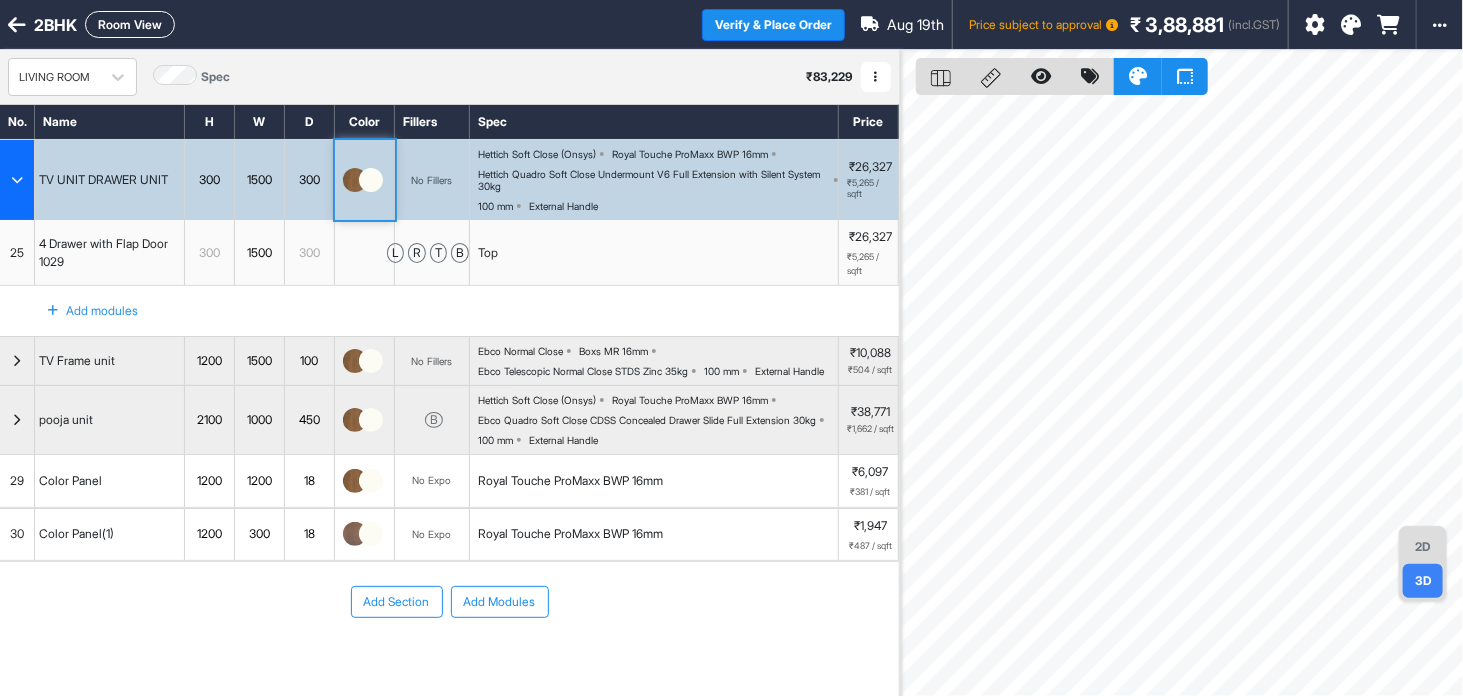 click at bounding box center [355, 180] 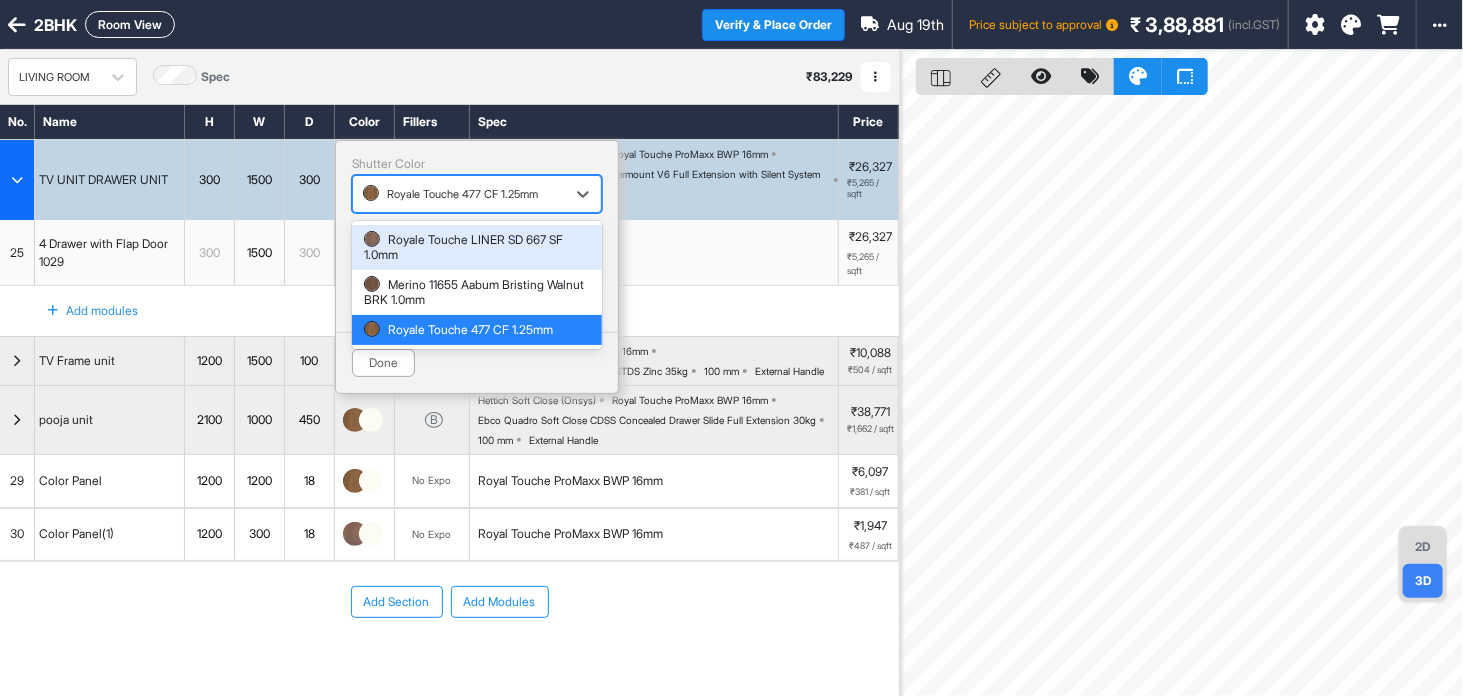 click at bounding box center (459, 194) 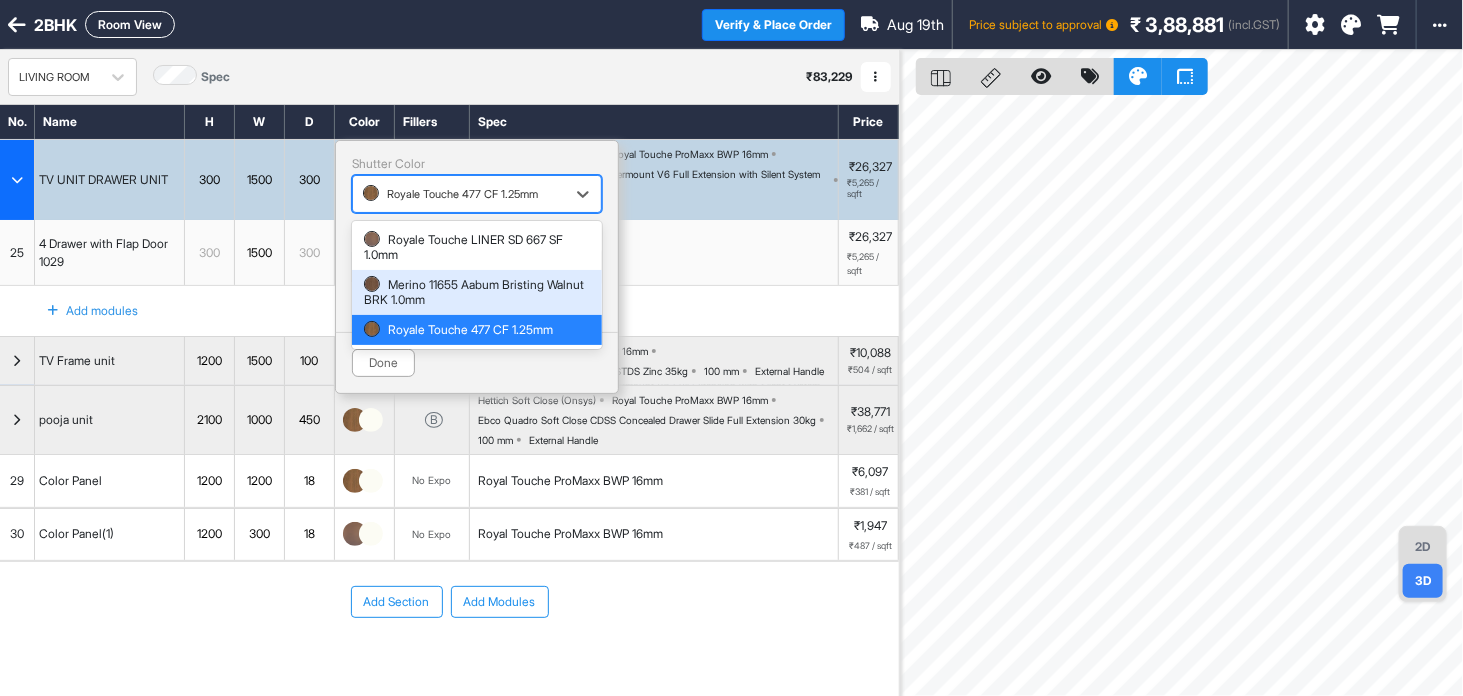 click on "Merino 11655 Aabum Bristing Walnut BRK 1.0mm" at bounding box center [477, 292] 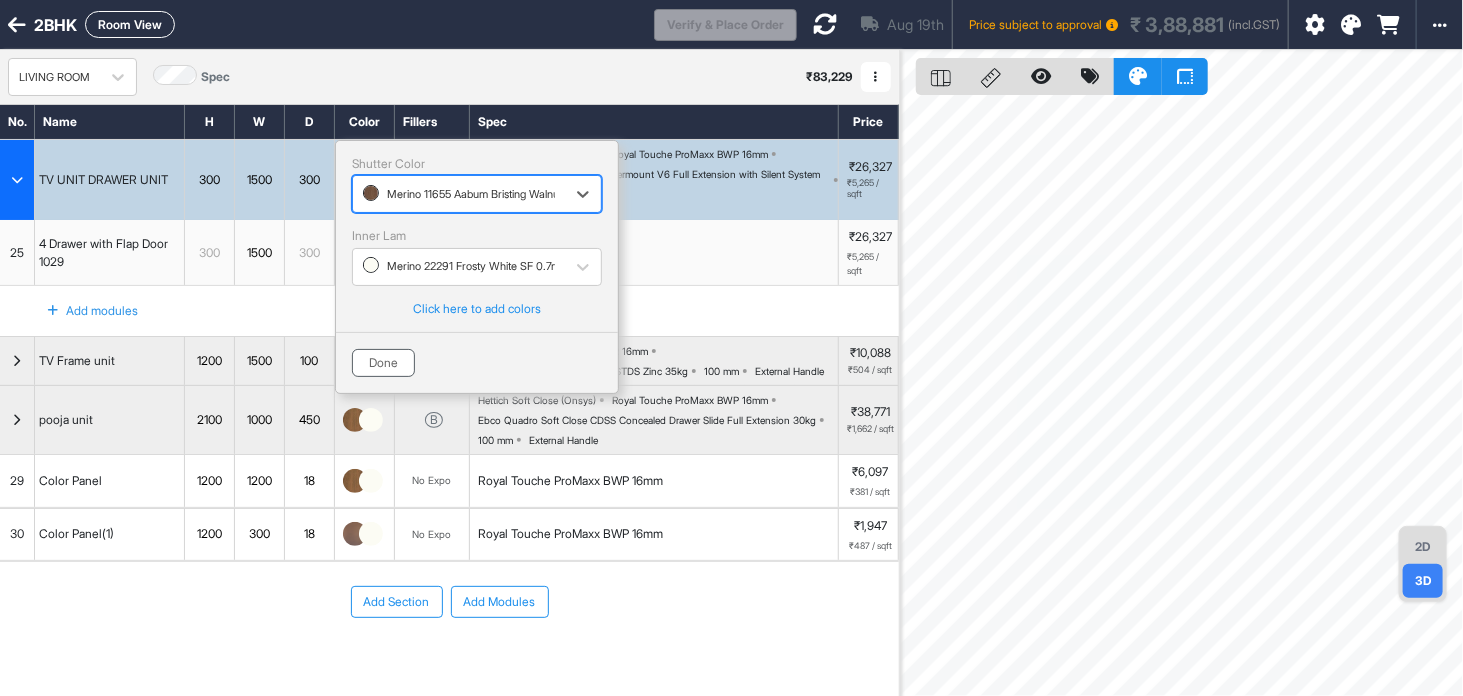 click on "Done" at bounding box center [383, 363] 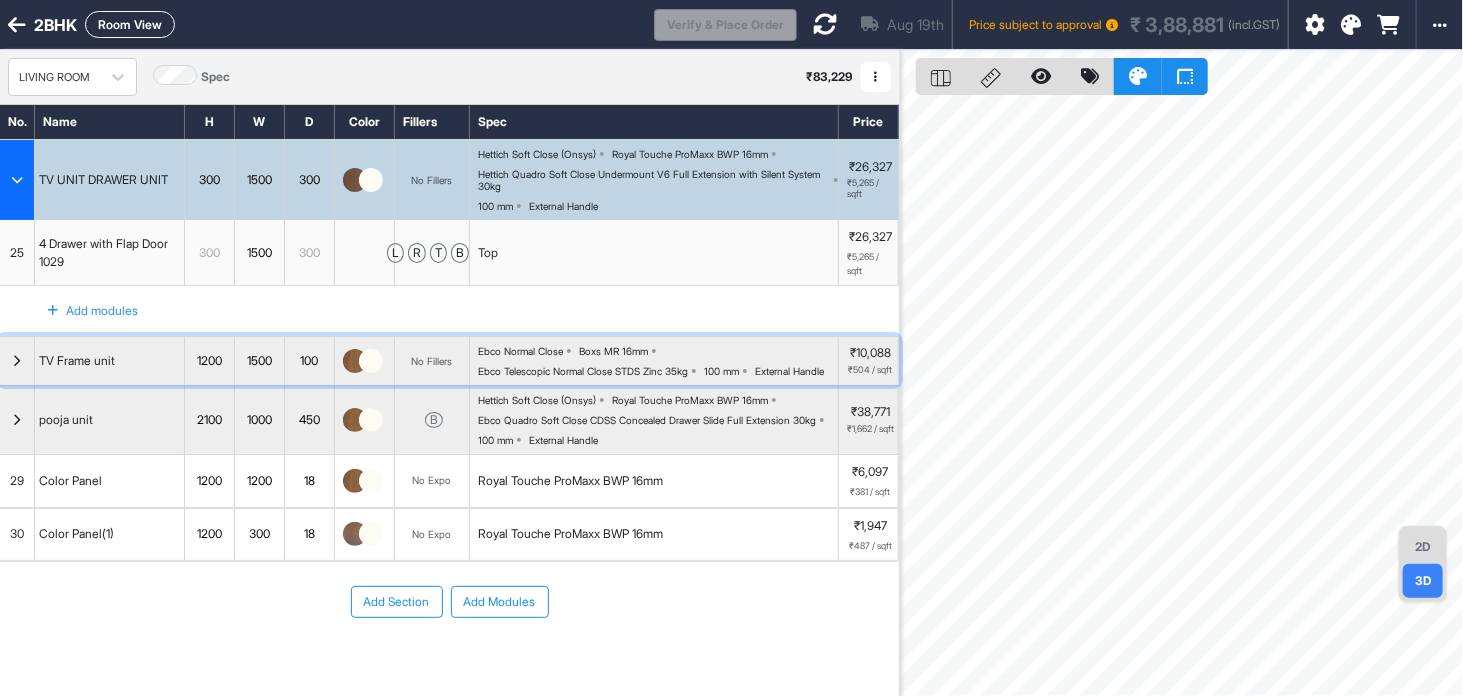 click at bounding box center [371, 361] 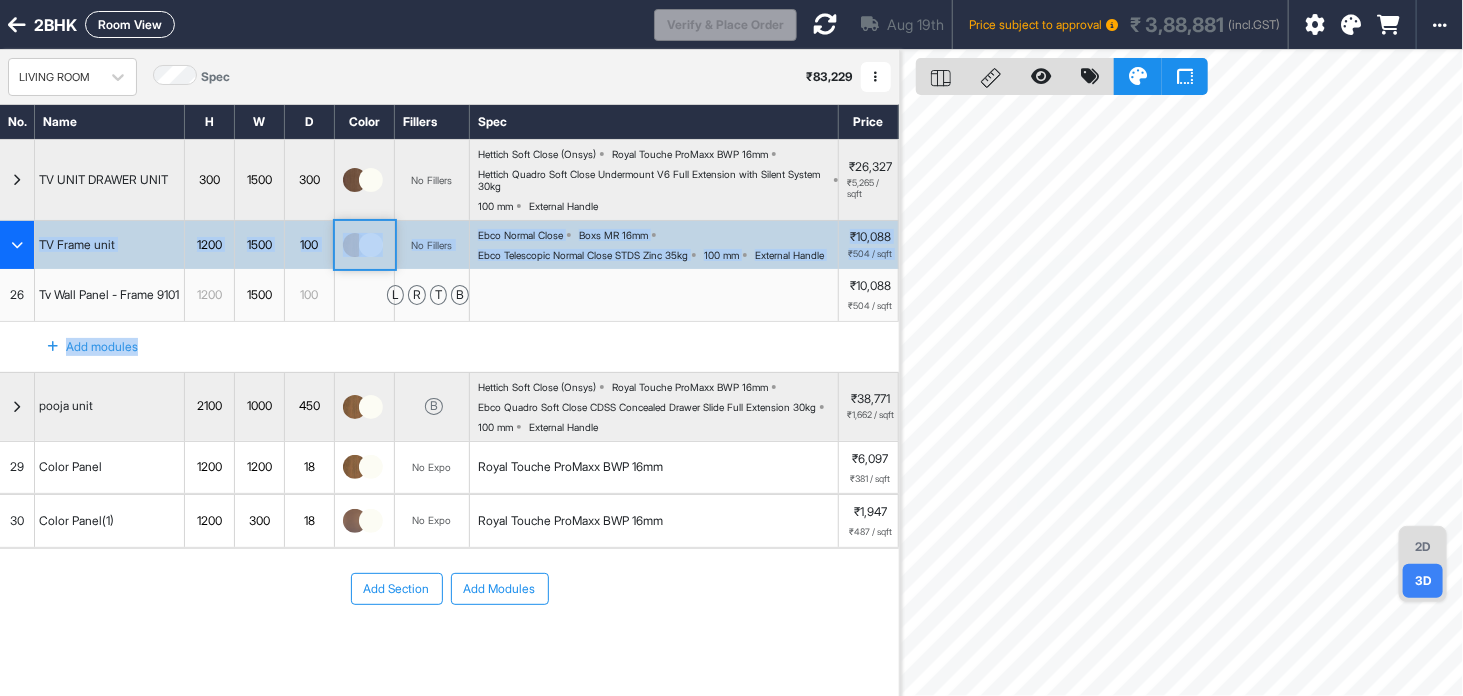 click at bounding box center (355, 245) 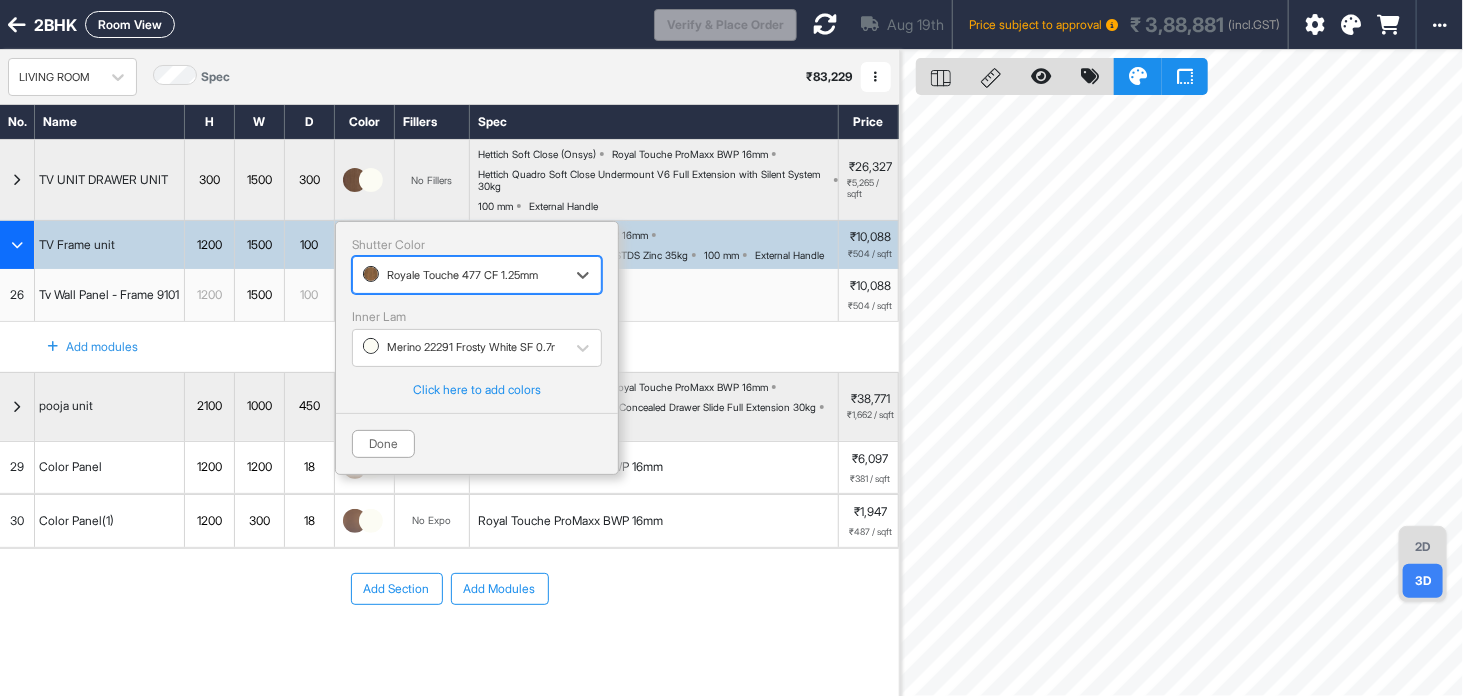 click at bounding box center (364, 275) 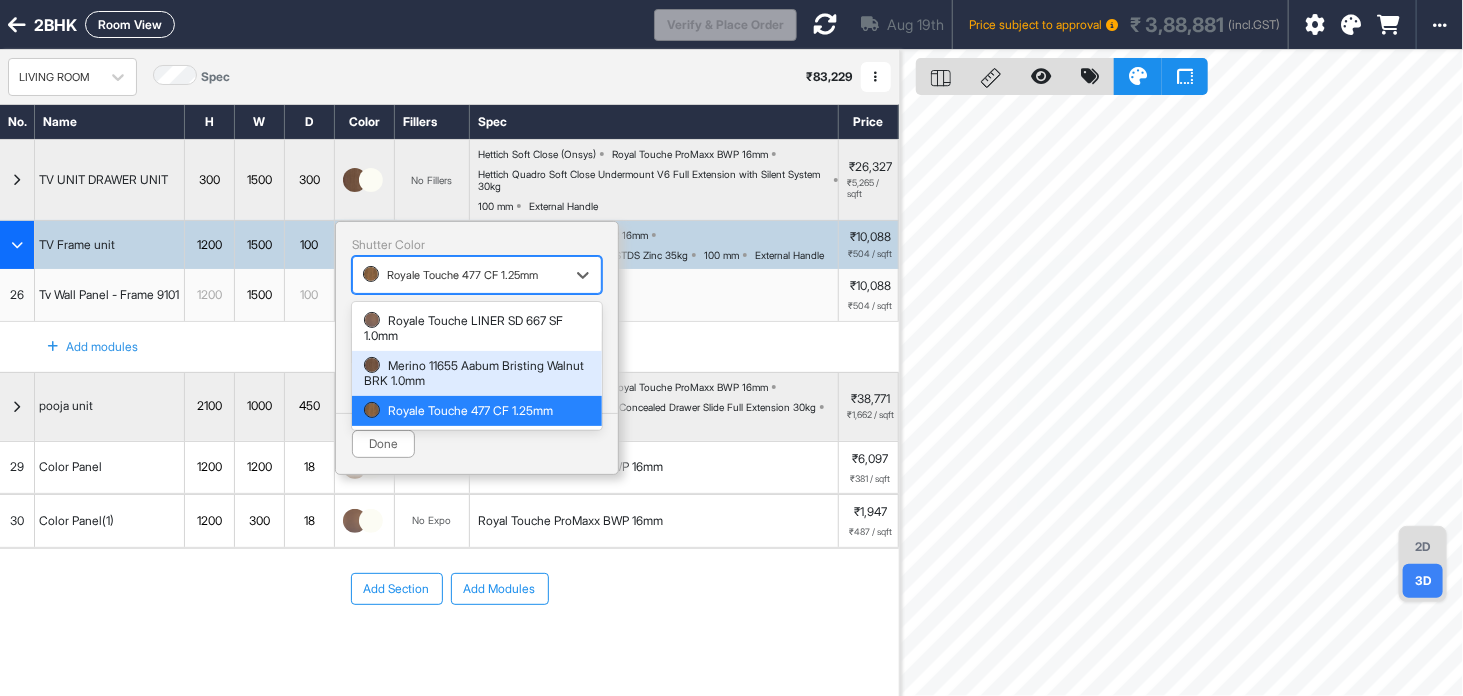click on "Merino 11655 Aabum Bristing Walnut BRK 1.0mm" at bounding box center [477, 373] 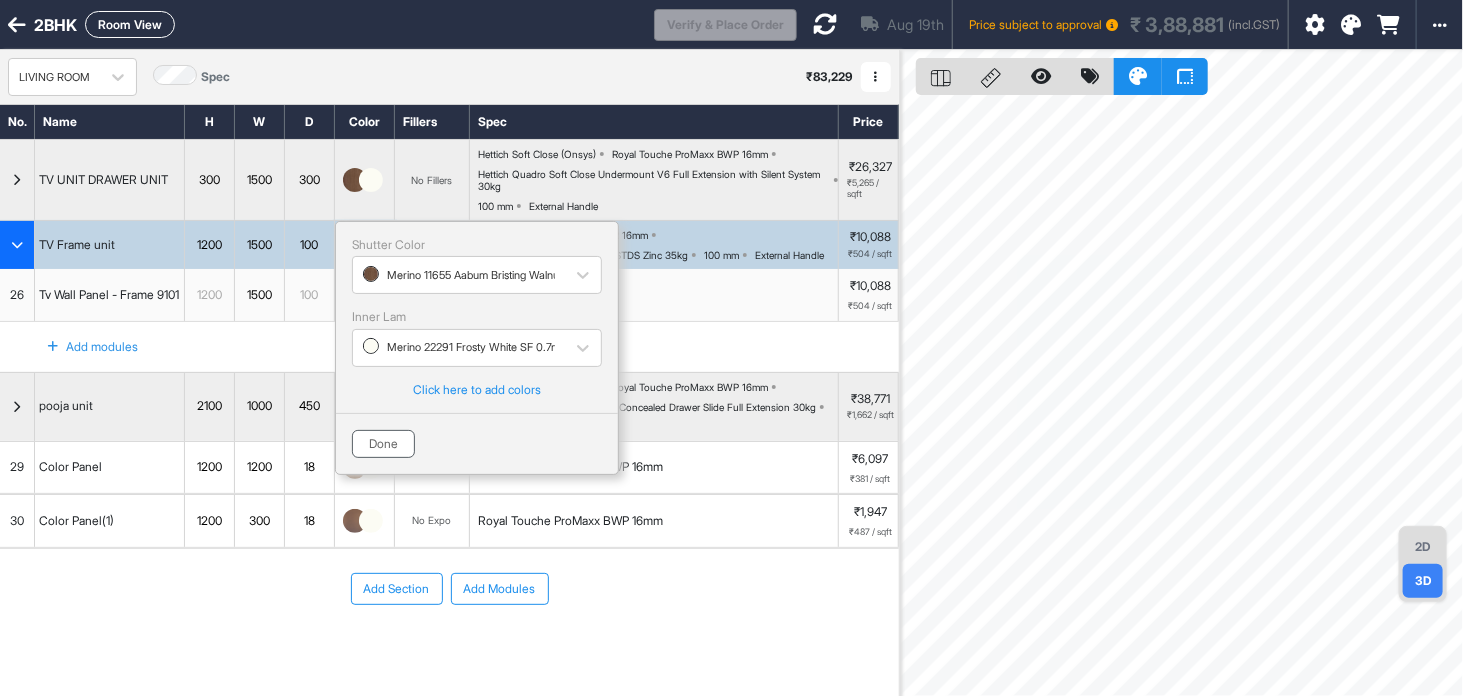 click on "Done" at bounding box center [383, 444] 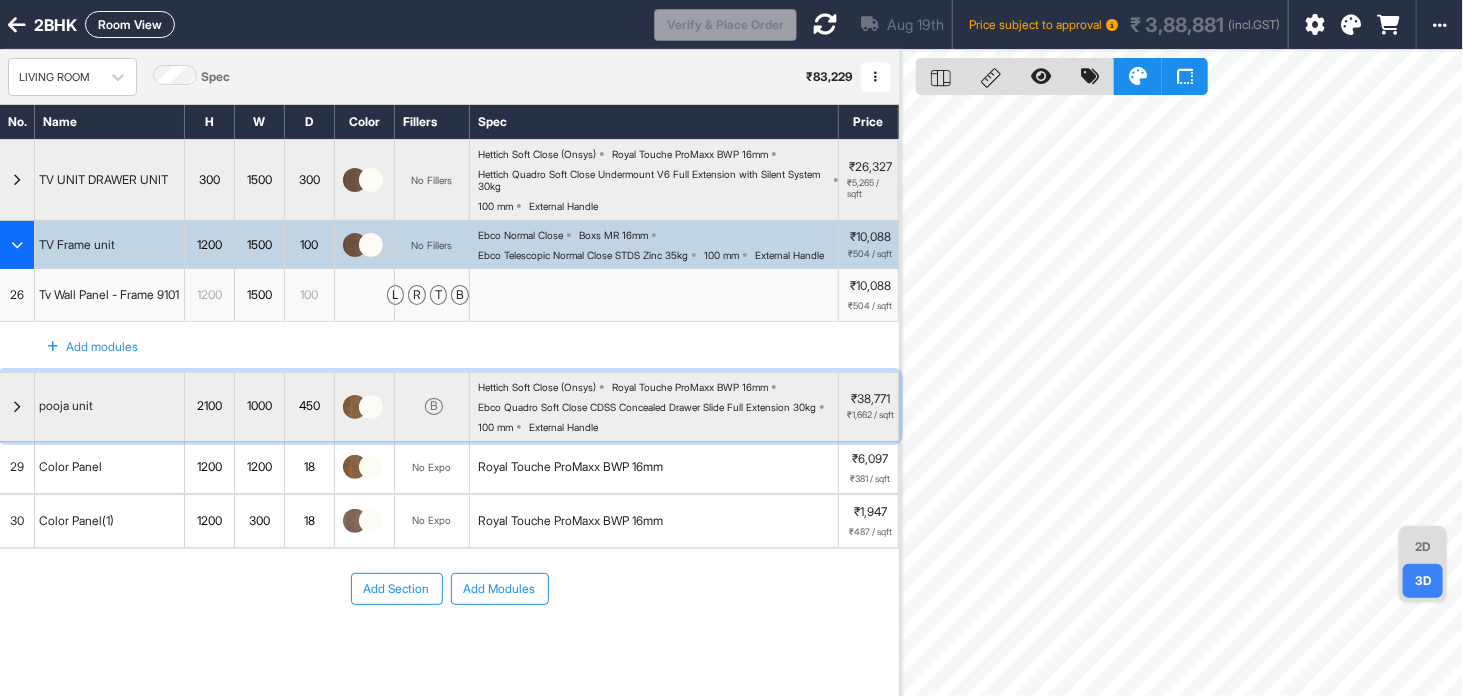 click at bounding box center (371, 407) 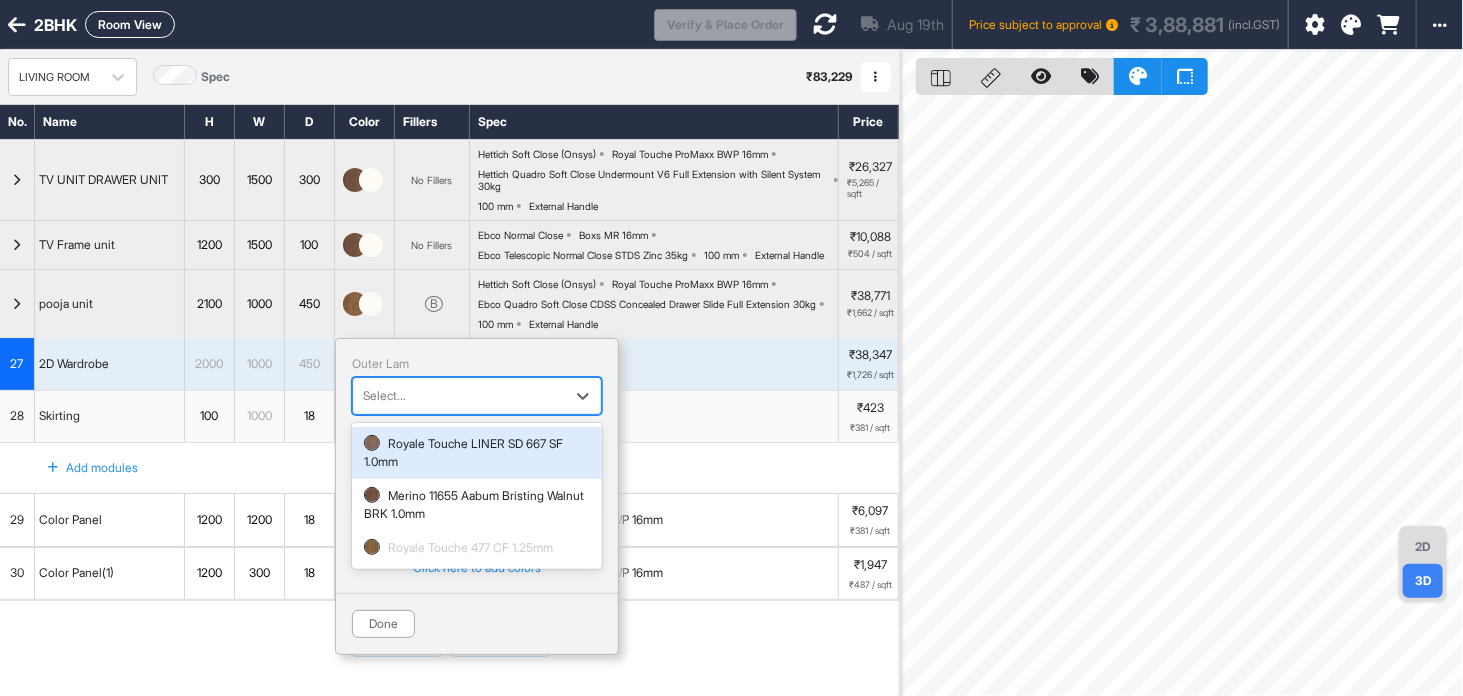 click at bounding box center [364, 396] 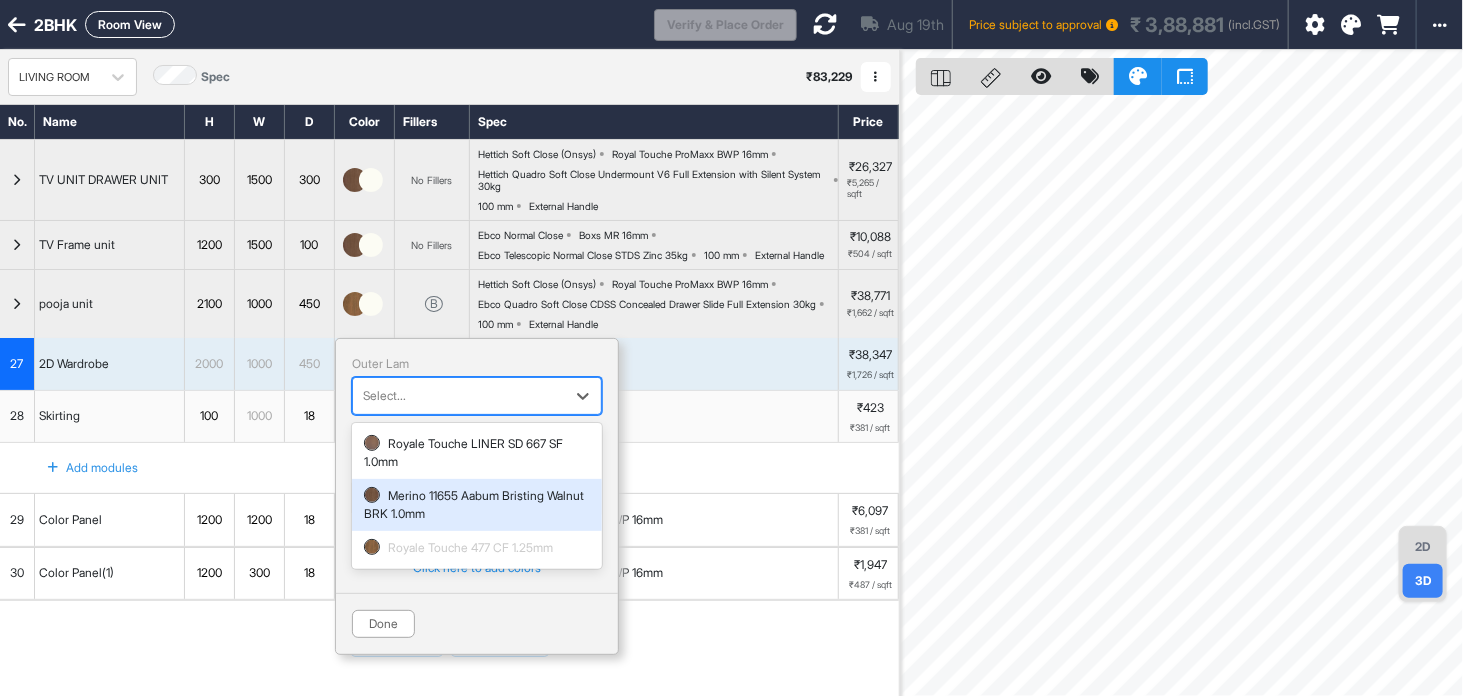 click on "Merino 11655 Aabum Bristing Walnut BRK 1.0mm" at bounding box center [477, 505] 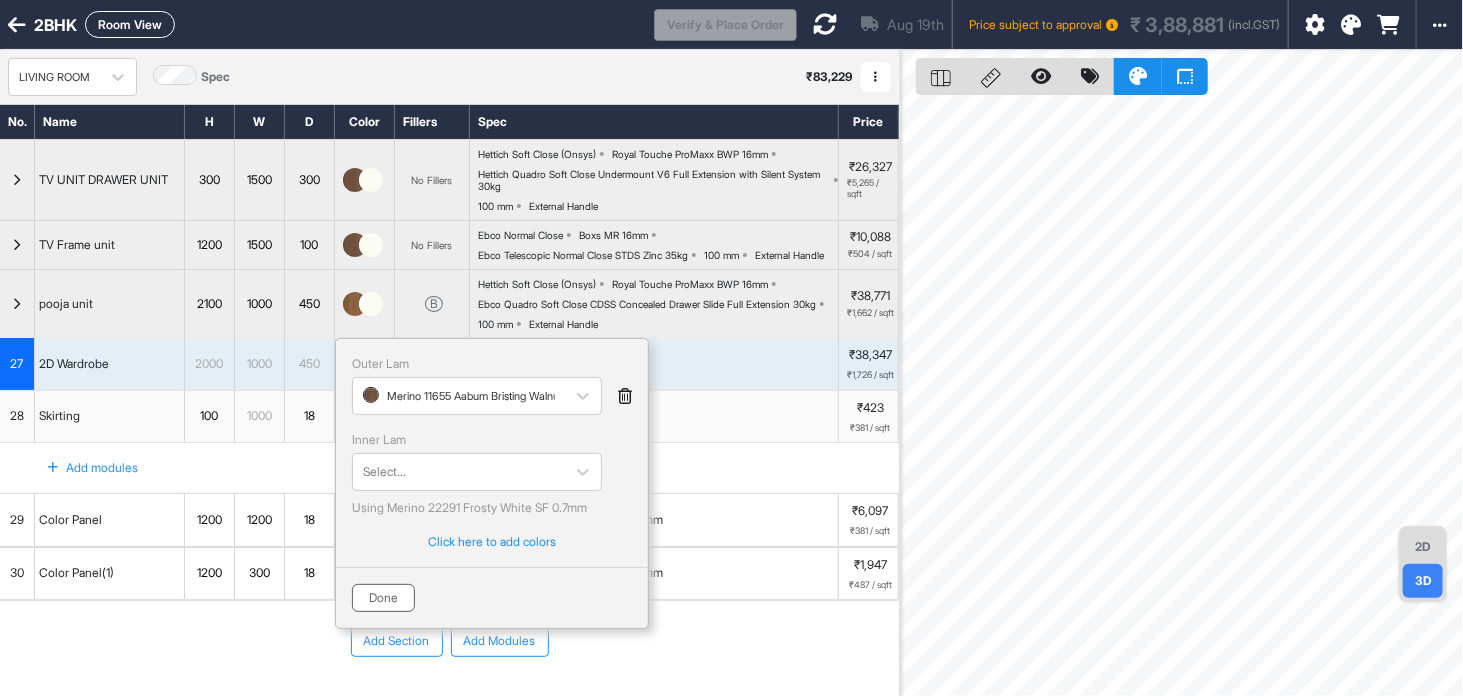 click on "Done" at bounding box center [383, 598] 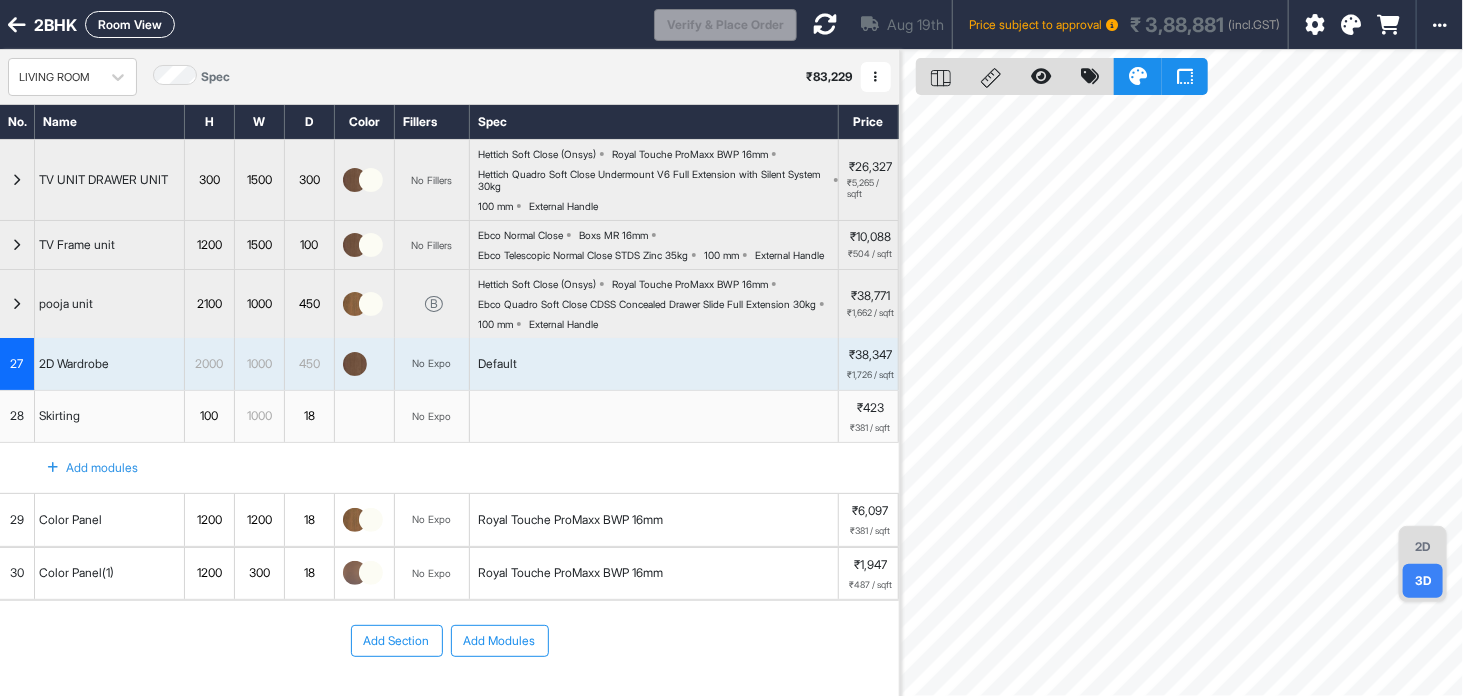 click at bounding box center [371, 520] 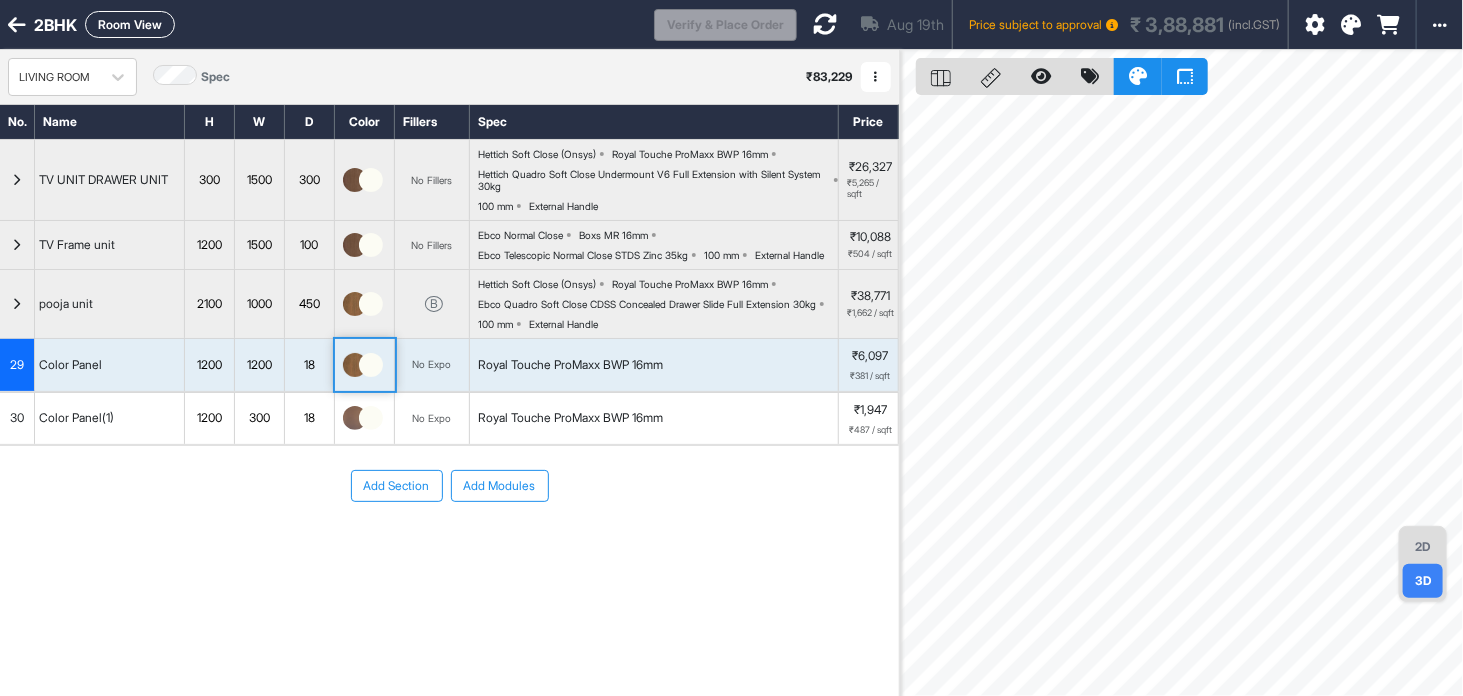 click at bounding box center [355, 365] 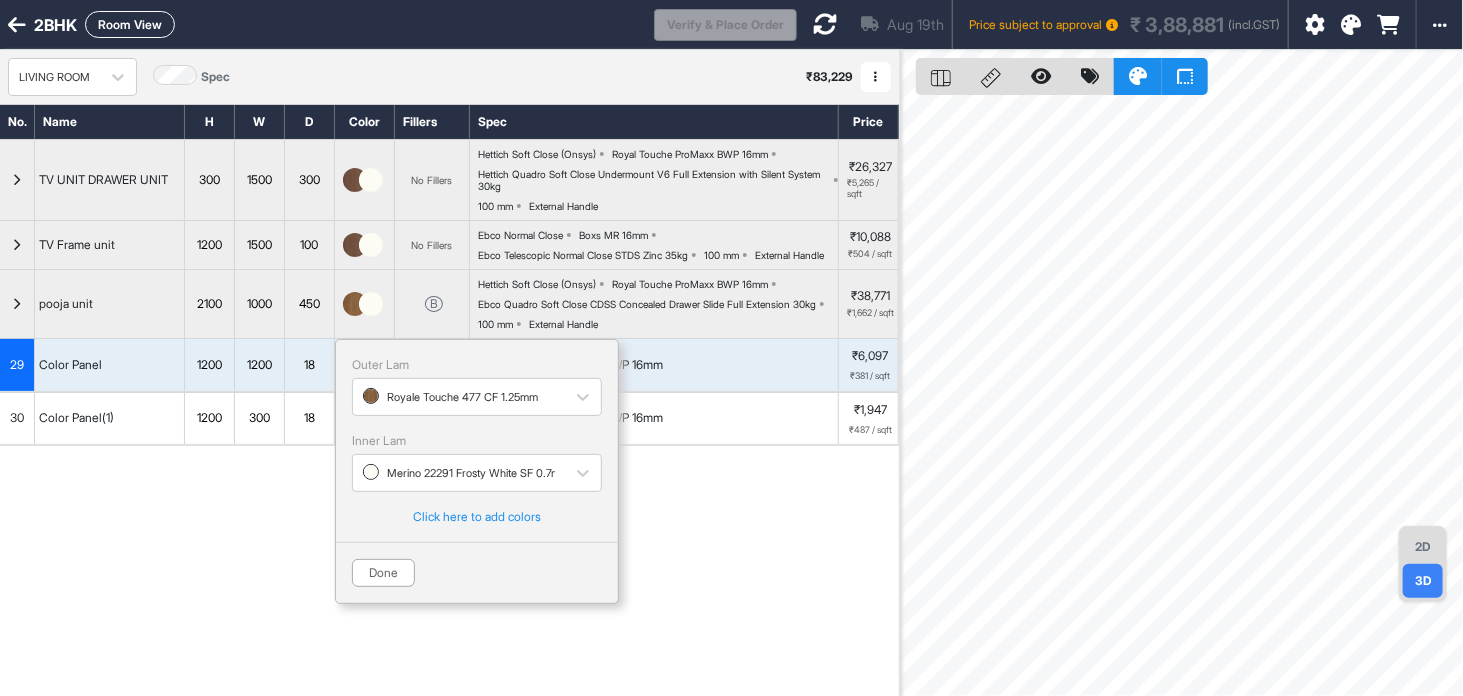 click on "Outer Lam Royale Touche 477 CF 1.25mm Inner Lam Merino 22291 Frosty White SF 0.7mm Click here to add colors Done" at bounding box center [477, 471] 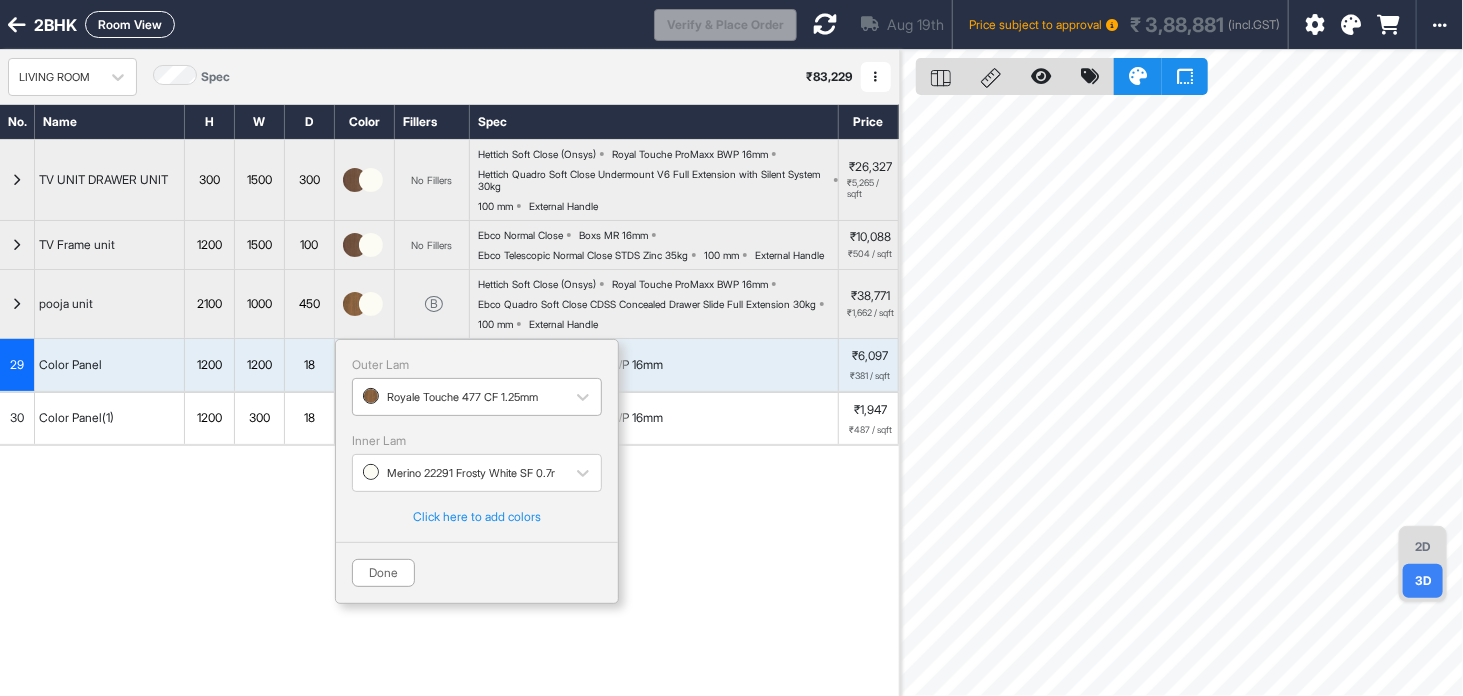 click at bounding box center [459, 397] 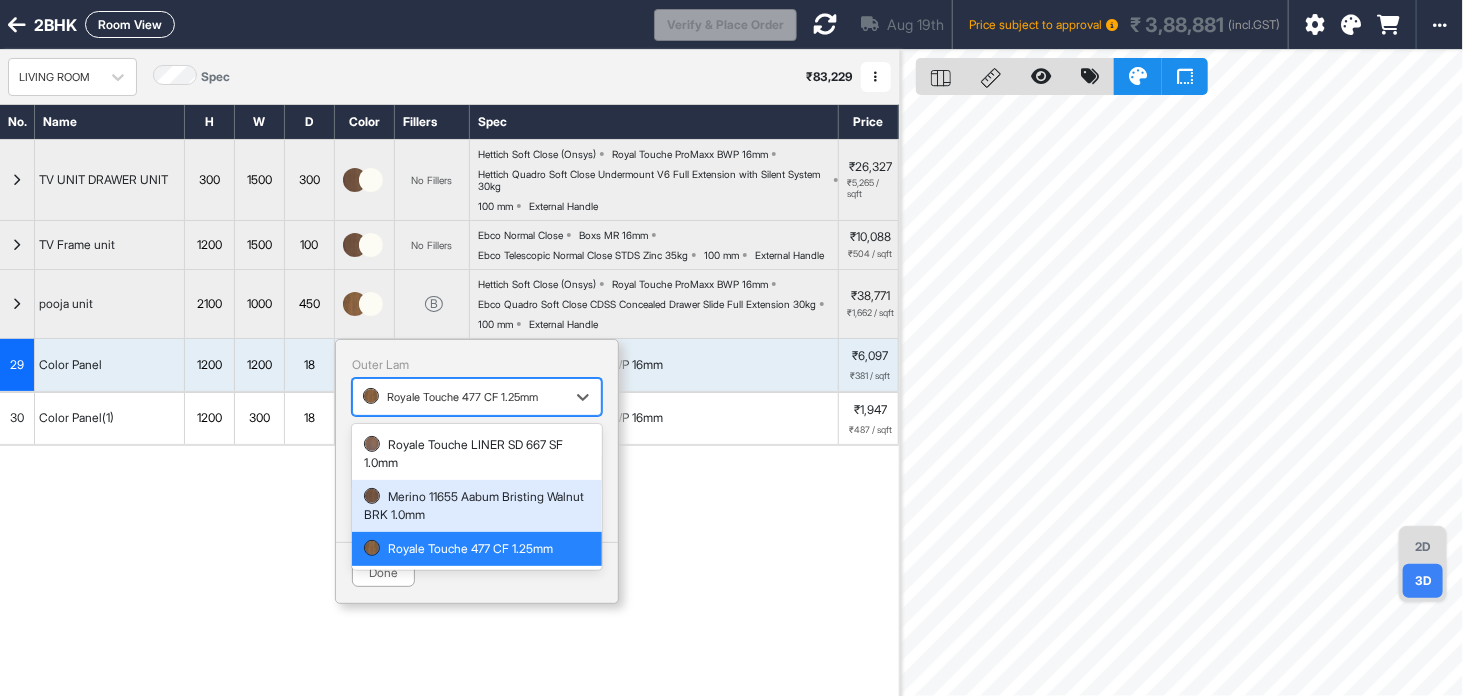 click on "Merino 11655 Aabum Bristing Walnut BRK 1.0mm" at bounding box center [477, 506] 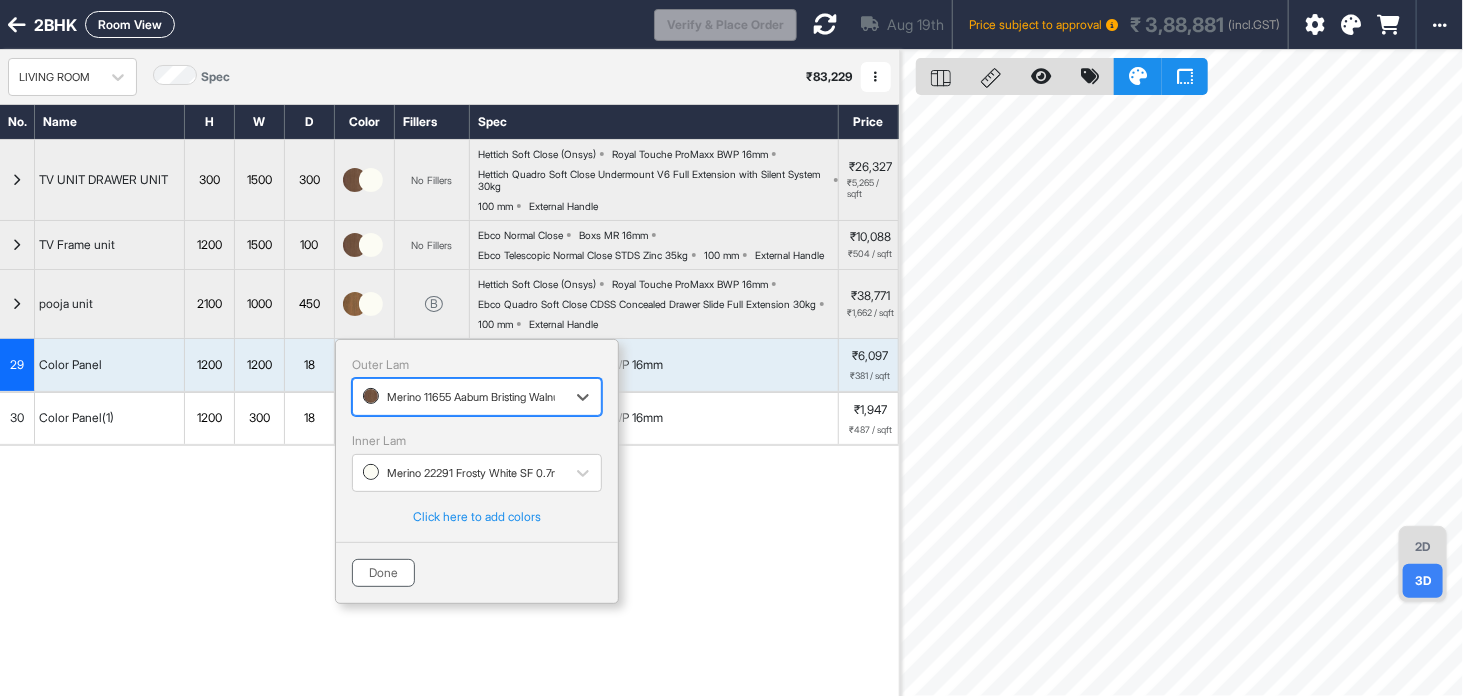 click on "Done" at bounding box center (383, 573) 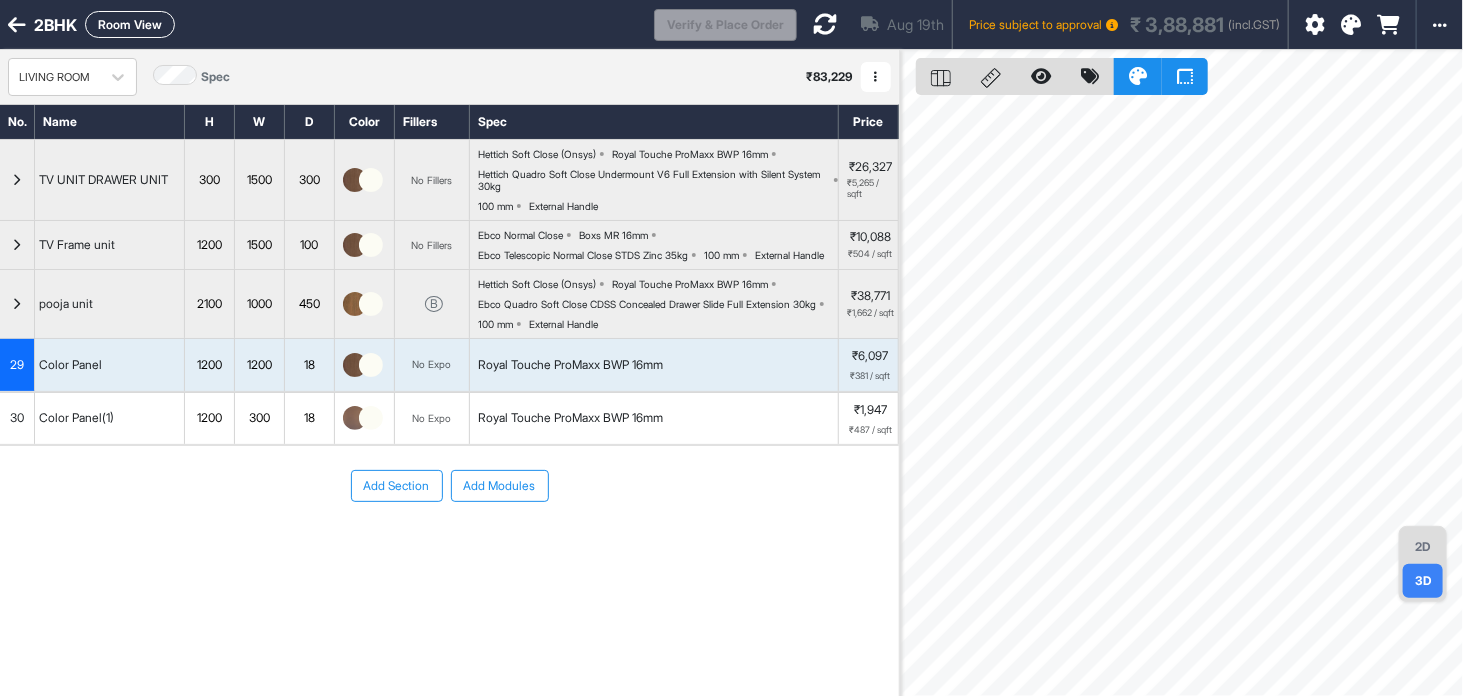 click at bounding box center [355, 418] 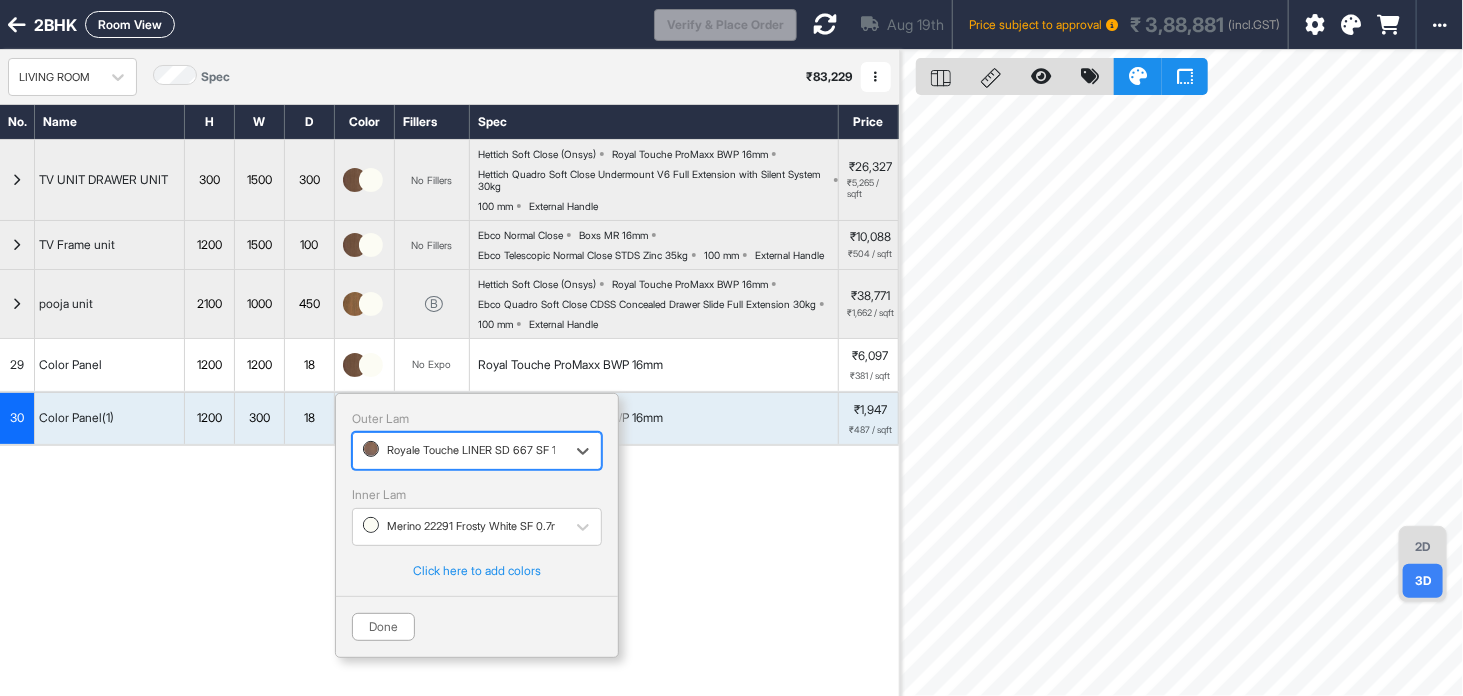 click at bounding box center (459, 451) 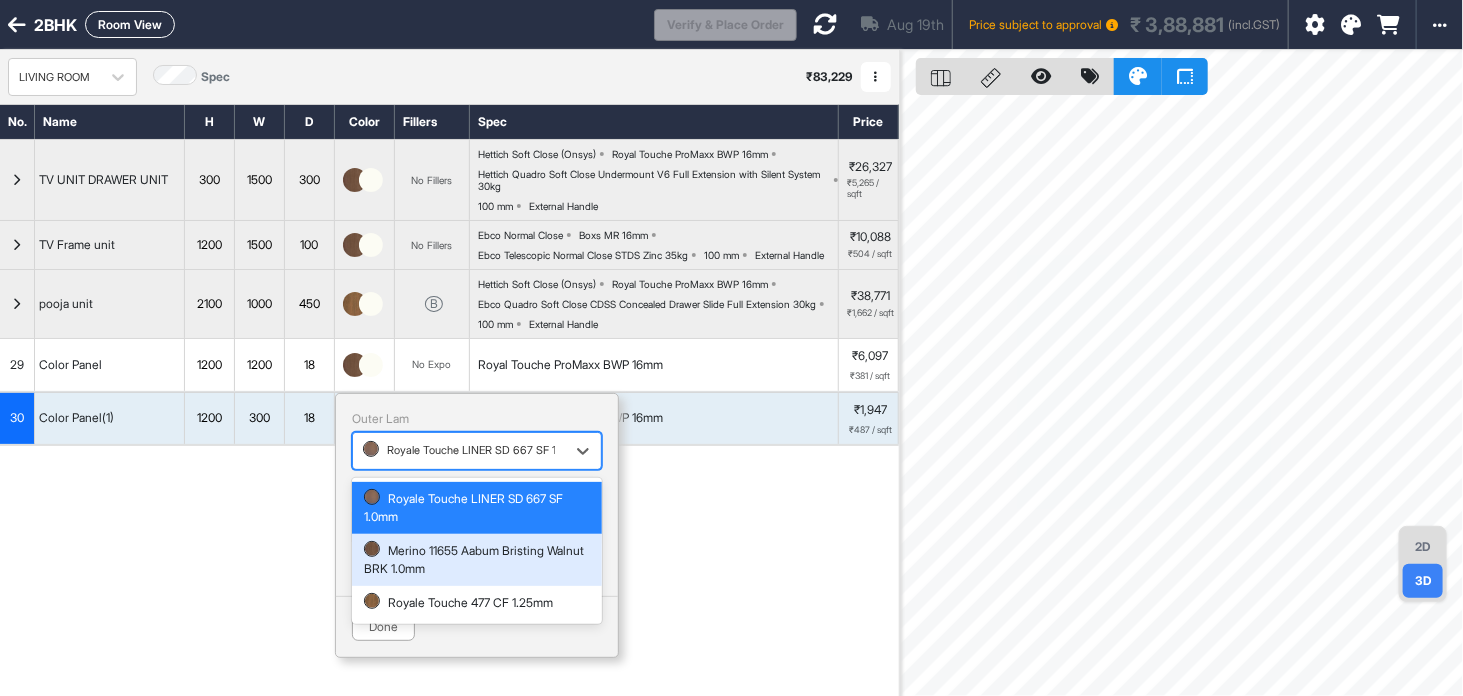 click on "Merino 11655 Aabum Bristing Walnut BRK 1.0mm" at bounding box center (477, 560) 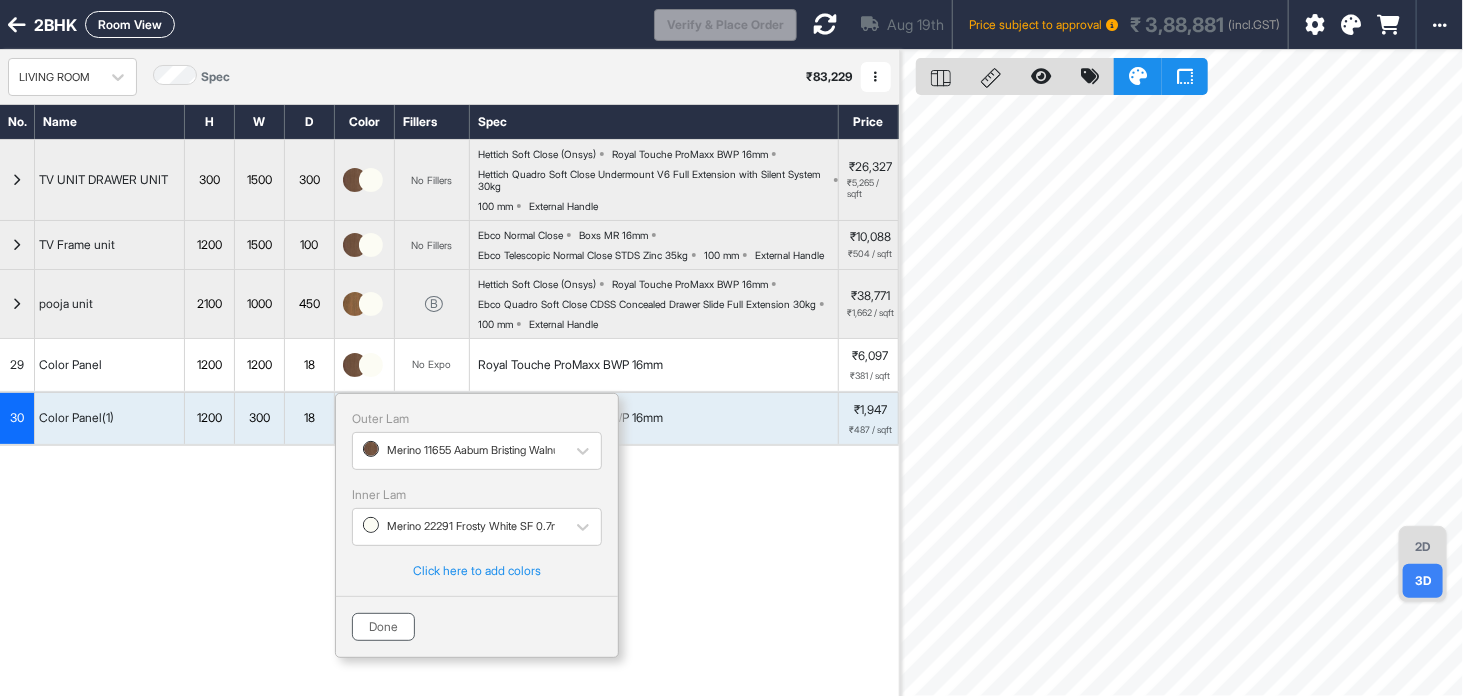 click on "Done" at bounding box center (383, 627) 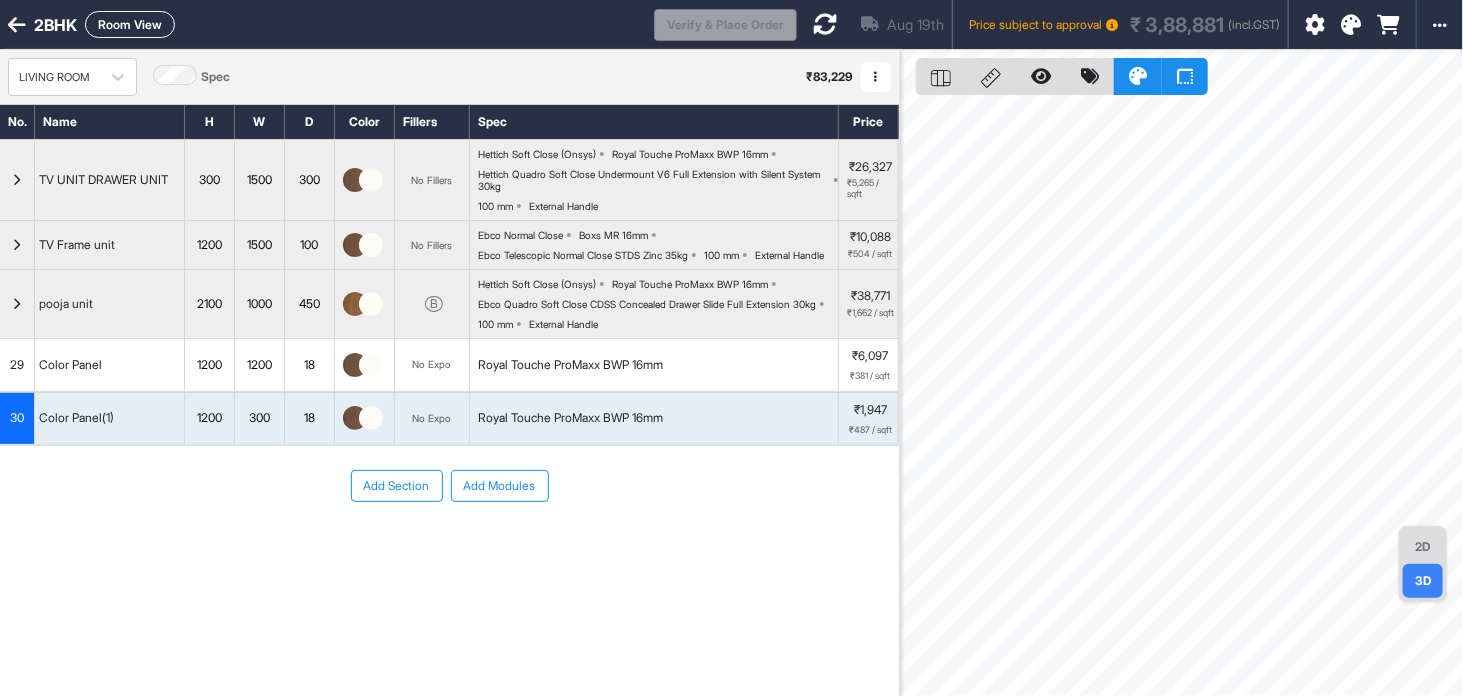 click at bounding box center [365, 304] 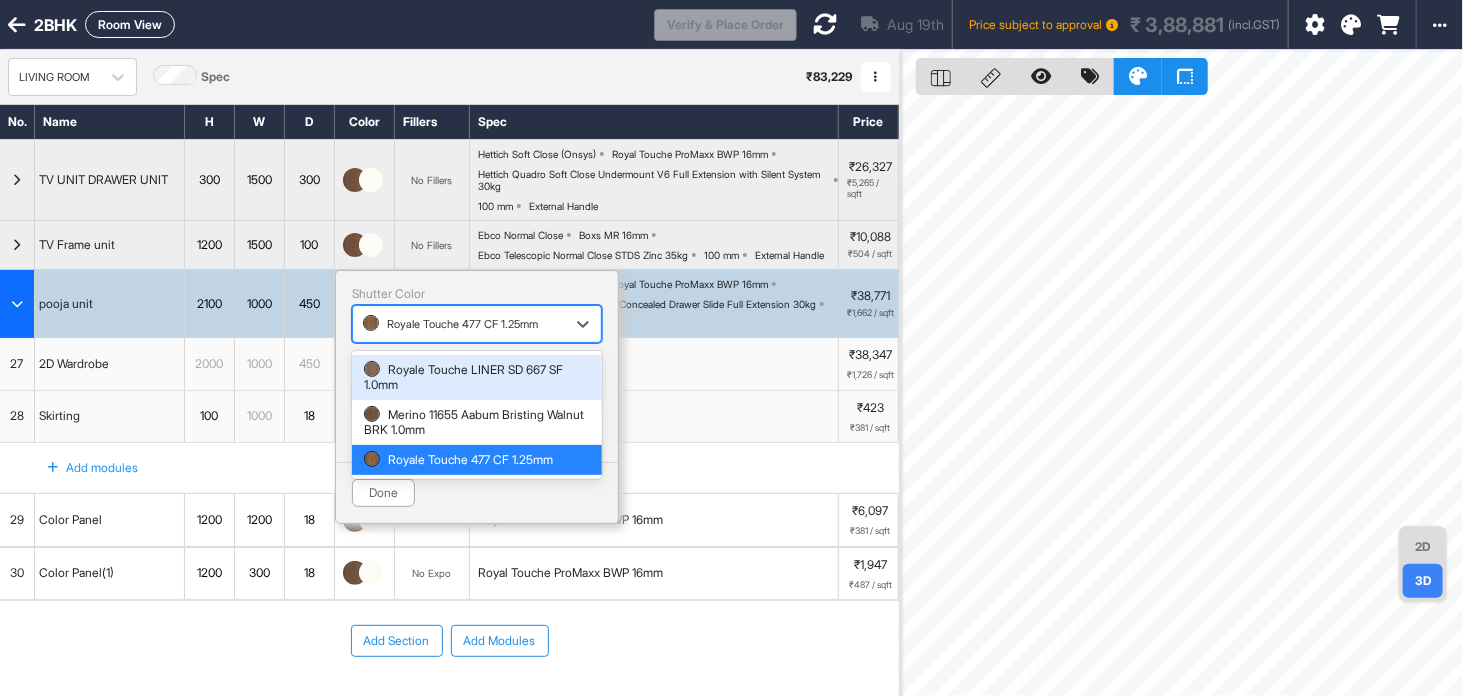 click at bounding box center [459, 324] 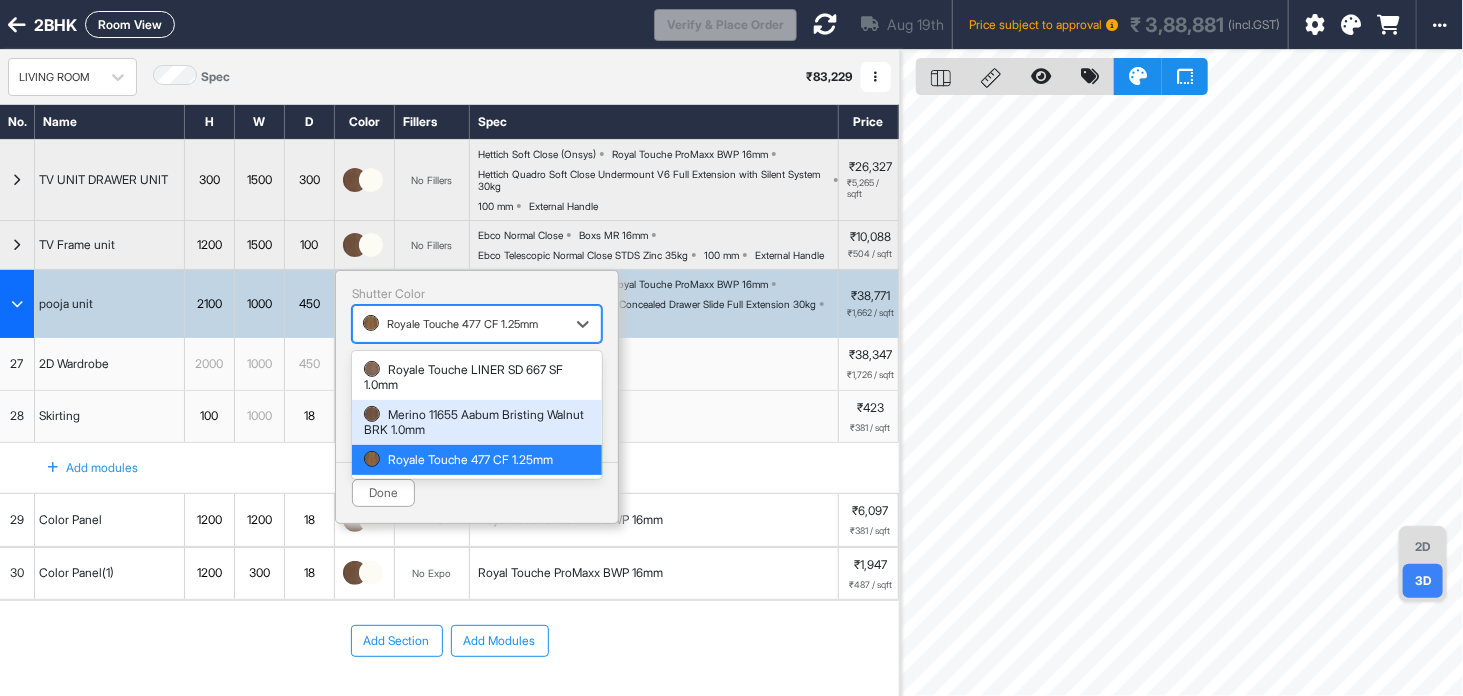 click on "Merino 11655 Aabum Bristing Walnut BRK 1.0mm" at bounding box center [477, 422] 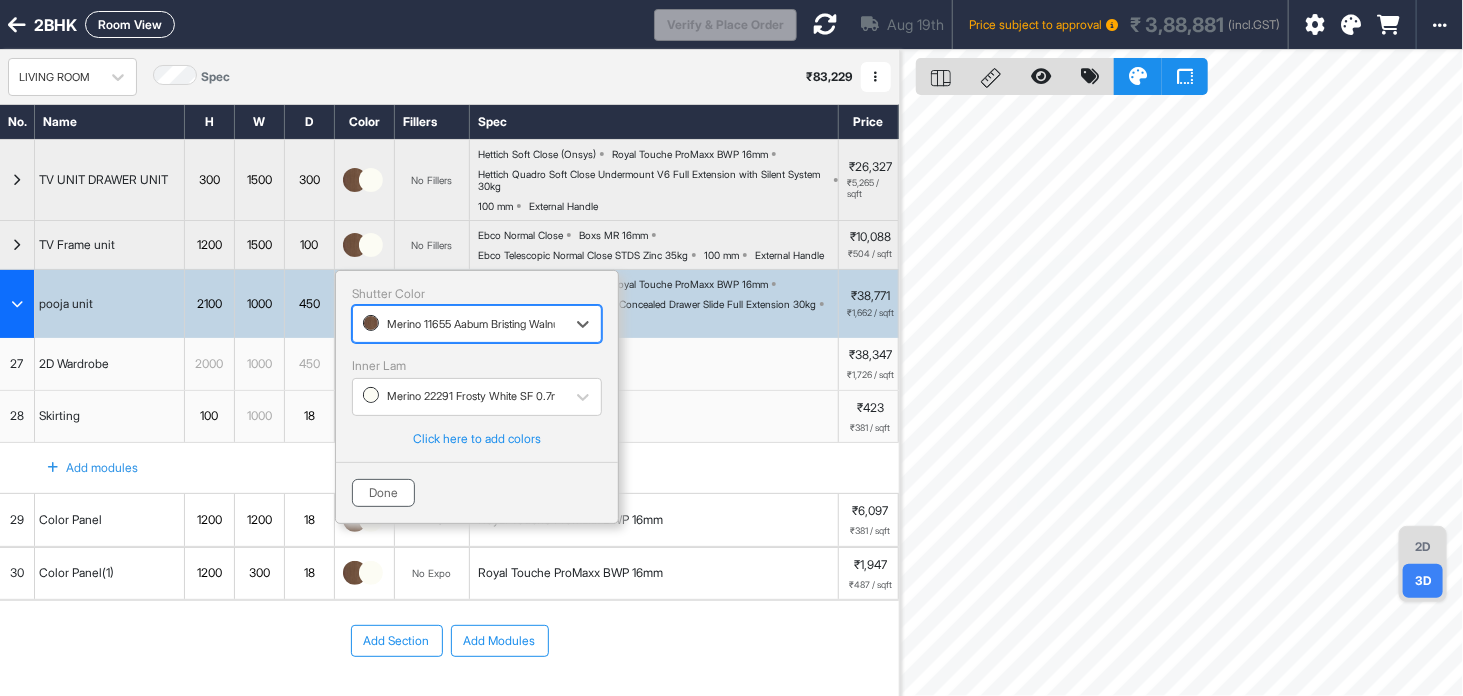 click on "Done" at bounding box center [383, 493] 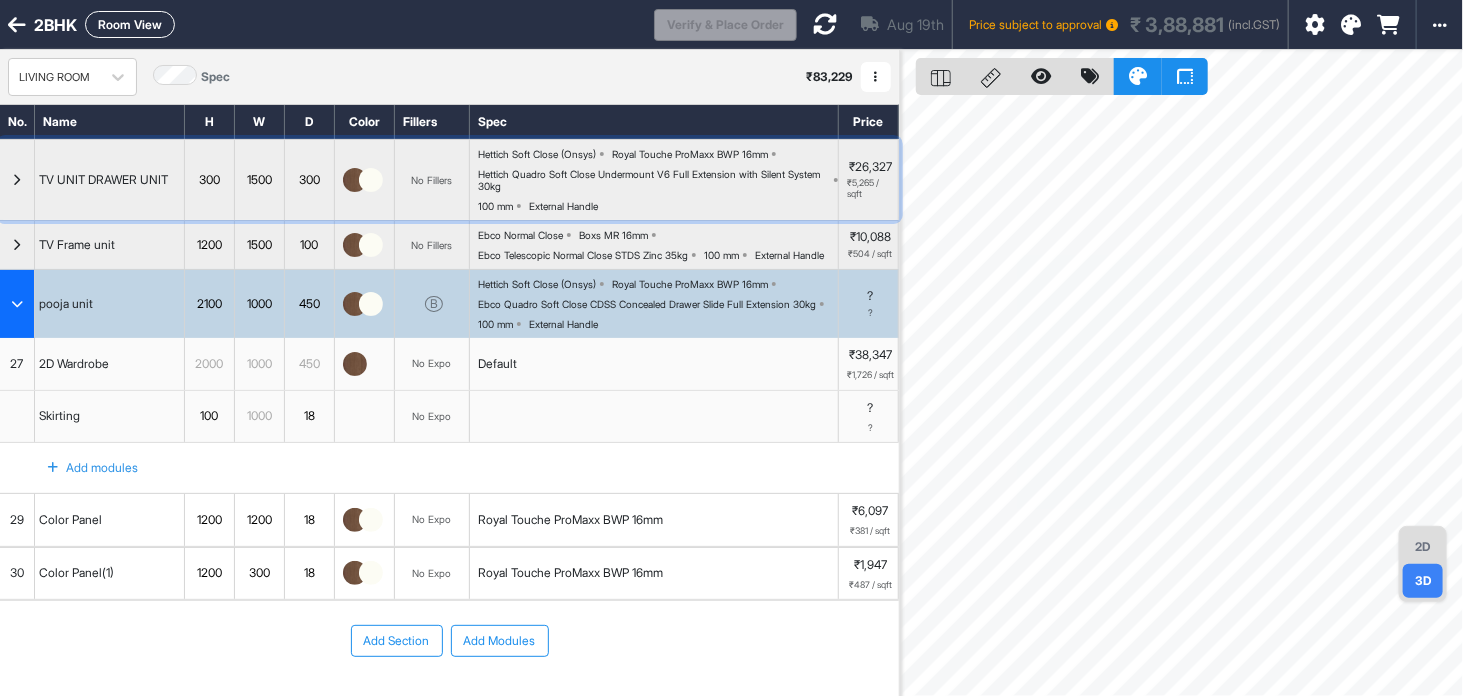 click on "Hettich Quadro Soft Close Undermount V6 Full Extension with Silent System 30kg" at bounding box center [654, 180] 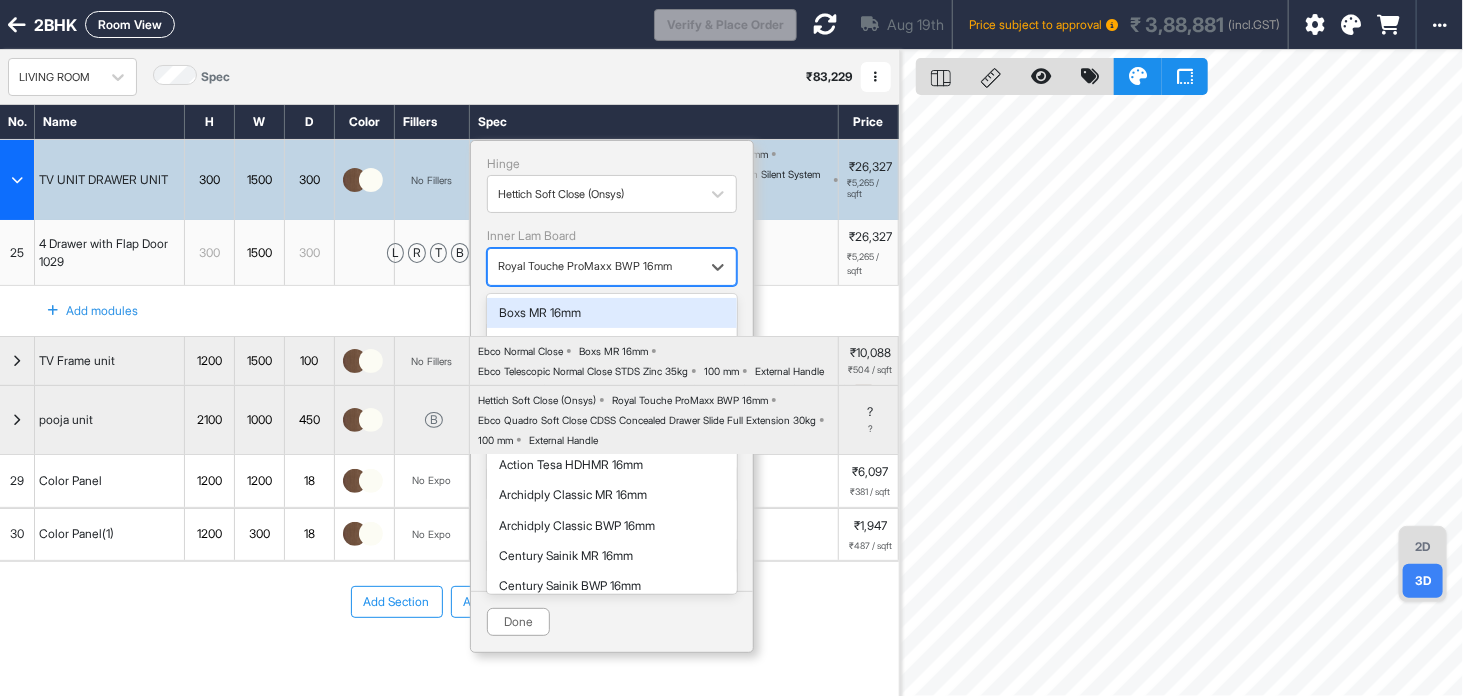 click at bounding box center (594, 267) 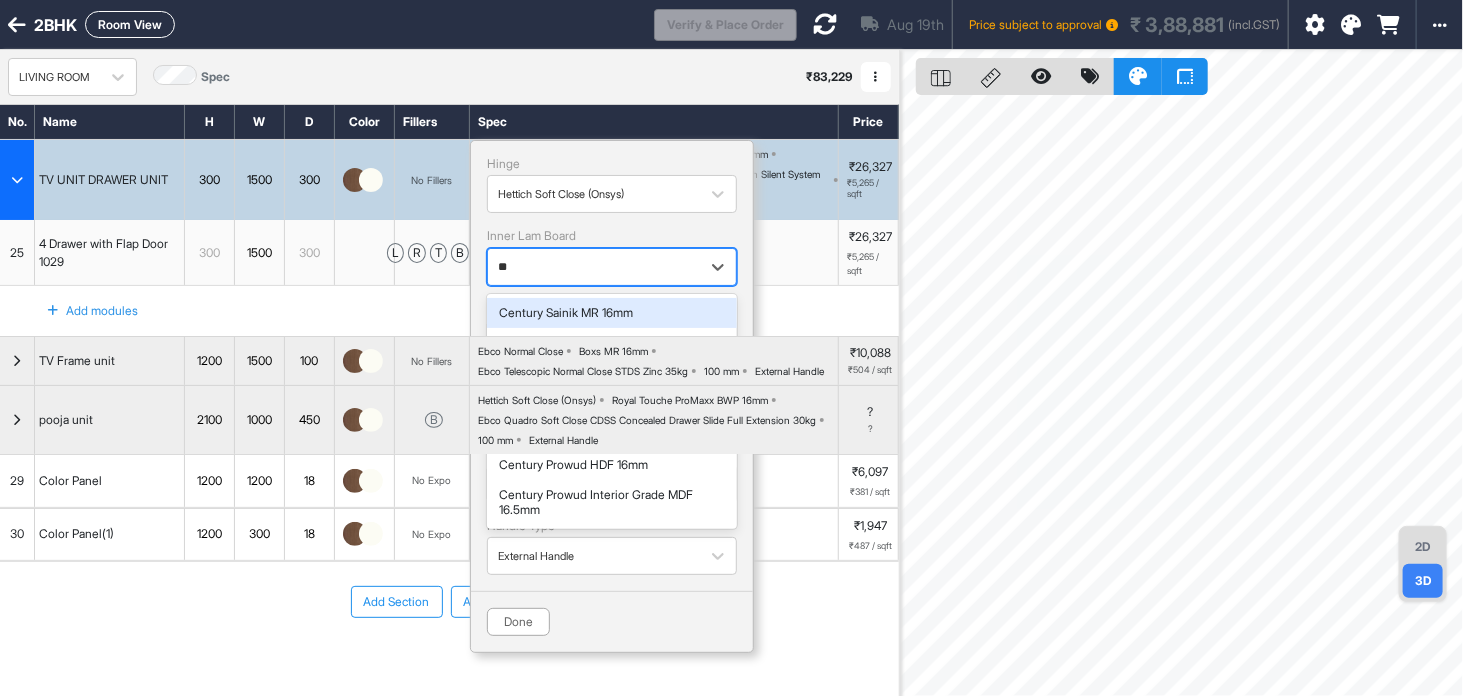 type on "***" 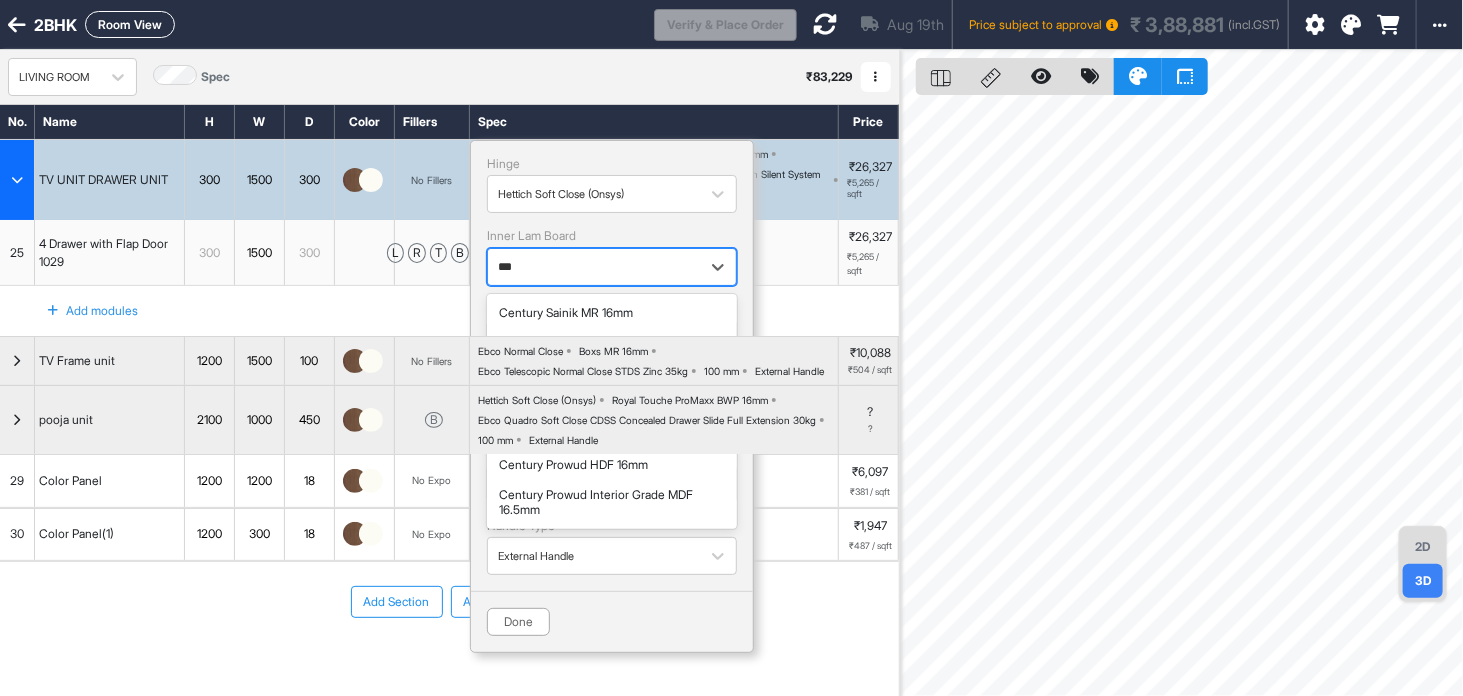click on "Century Architect 16mm" at bounding box center (612, 434) 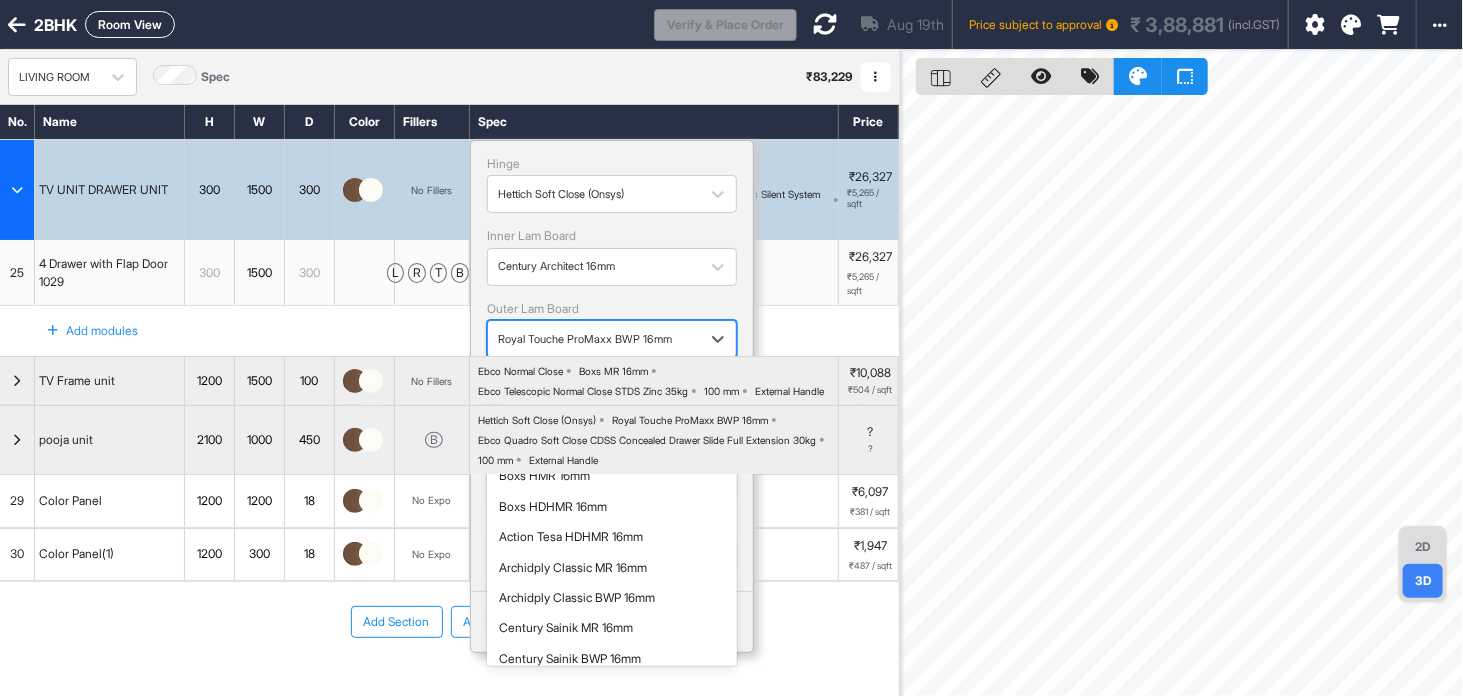 click on "Royal Touche ProMaxx BWP 16mm" at bounding box center (594, 339) 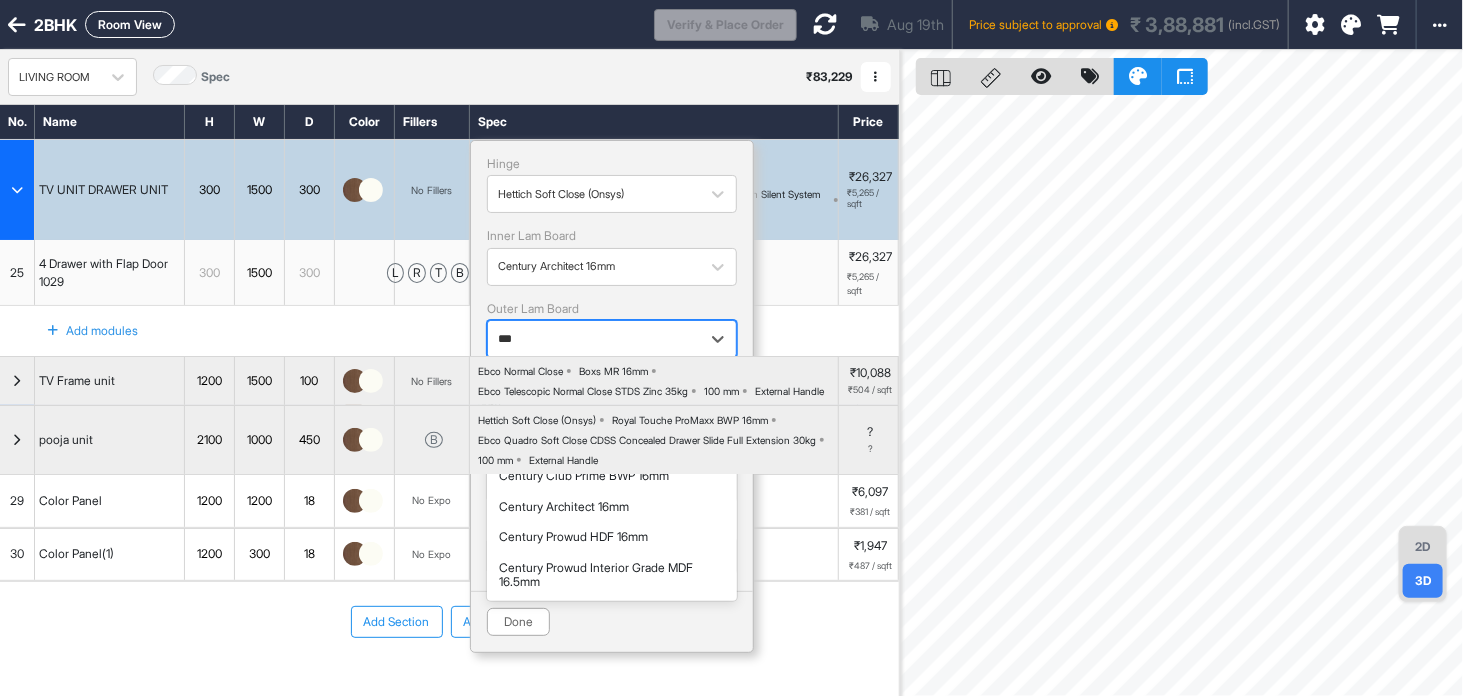 type on "****" 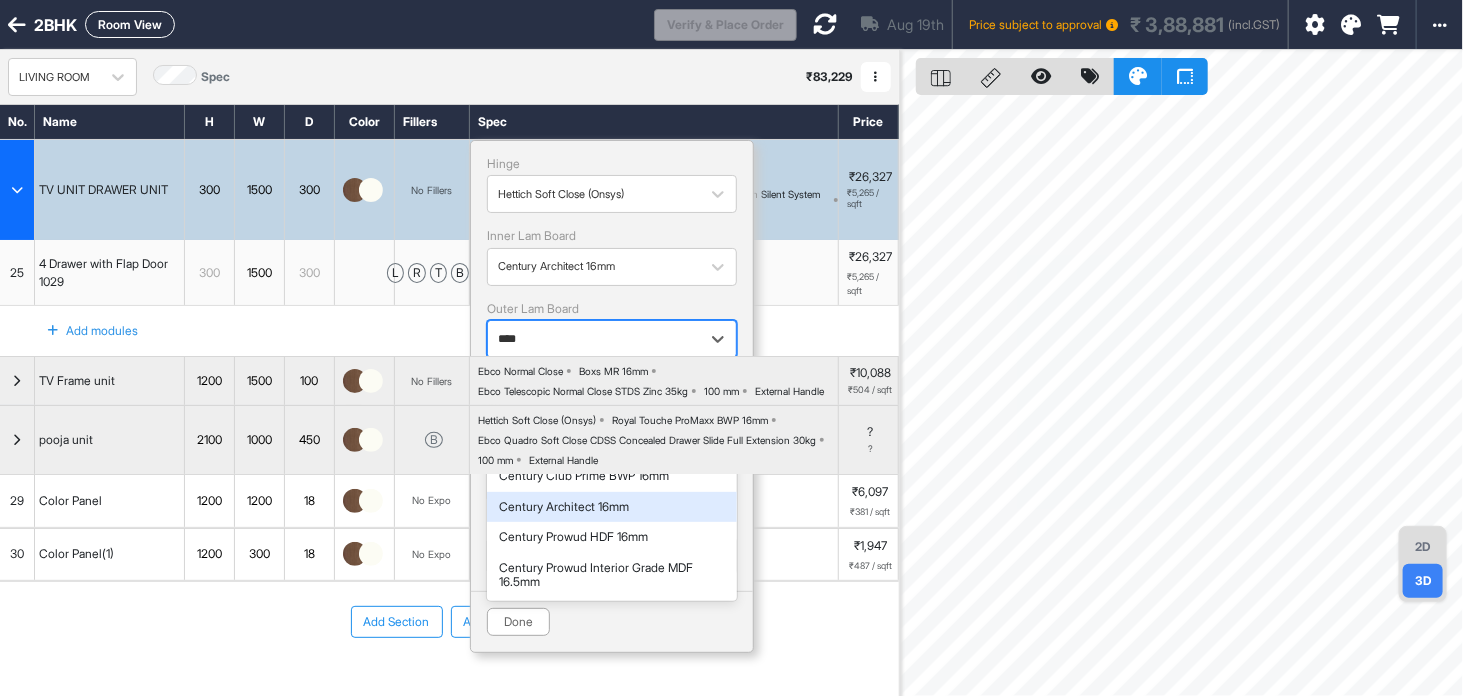click on "Century Architect 16mm" at bounding box center [612, 507] 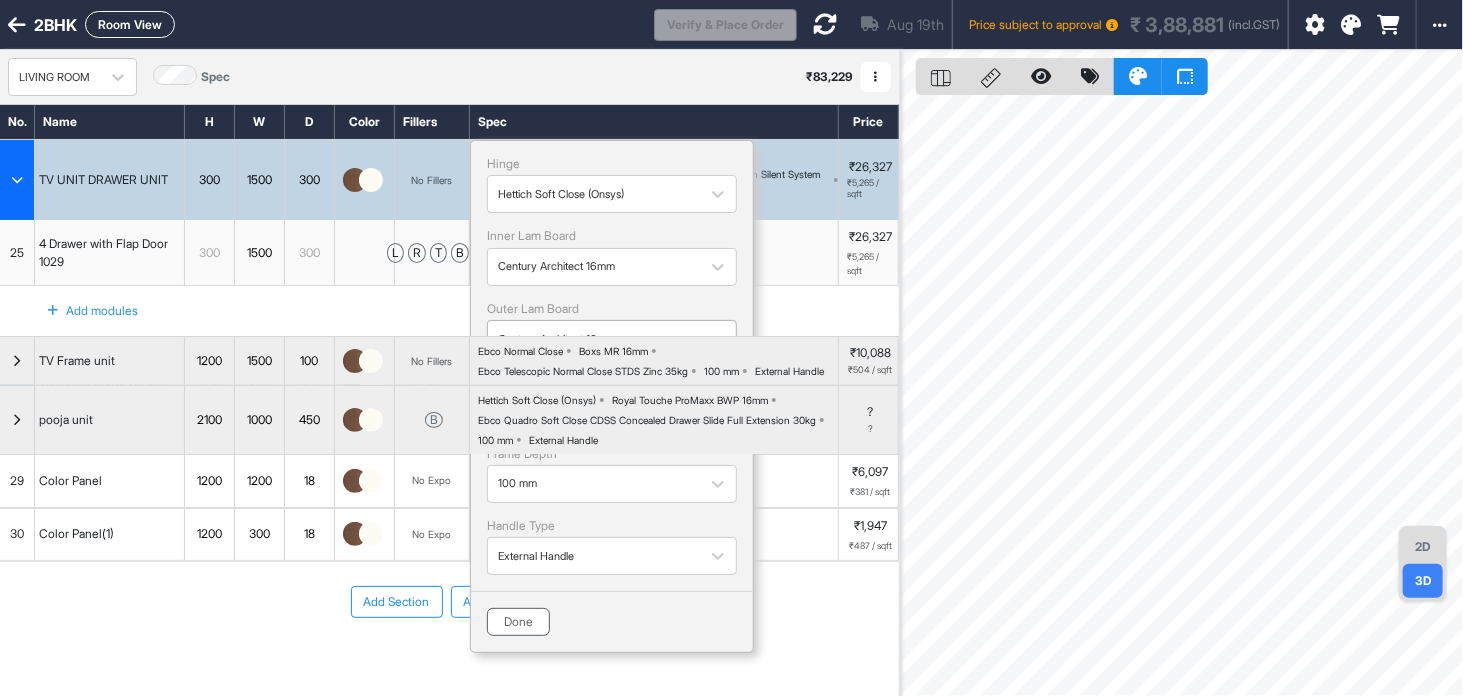 click on "Done" at bounding box center [518, 622] 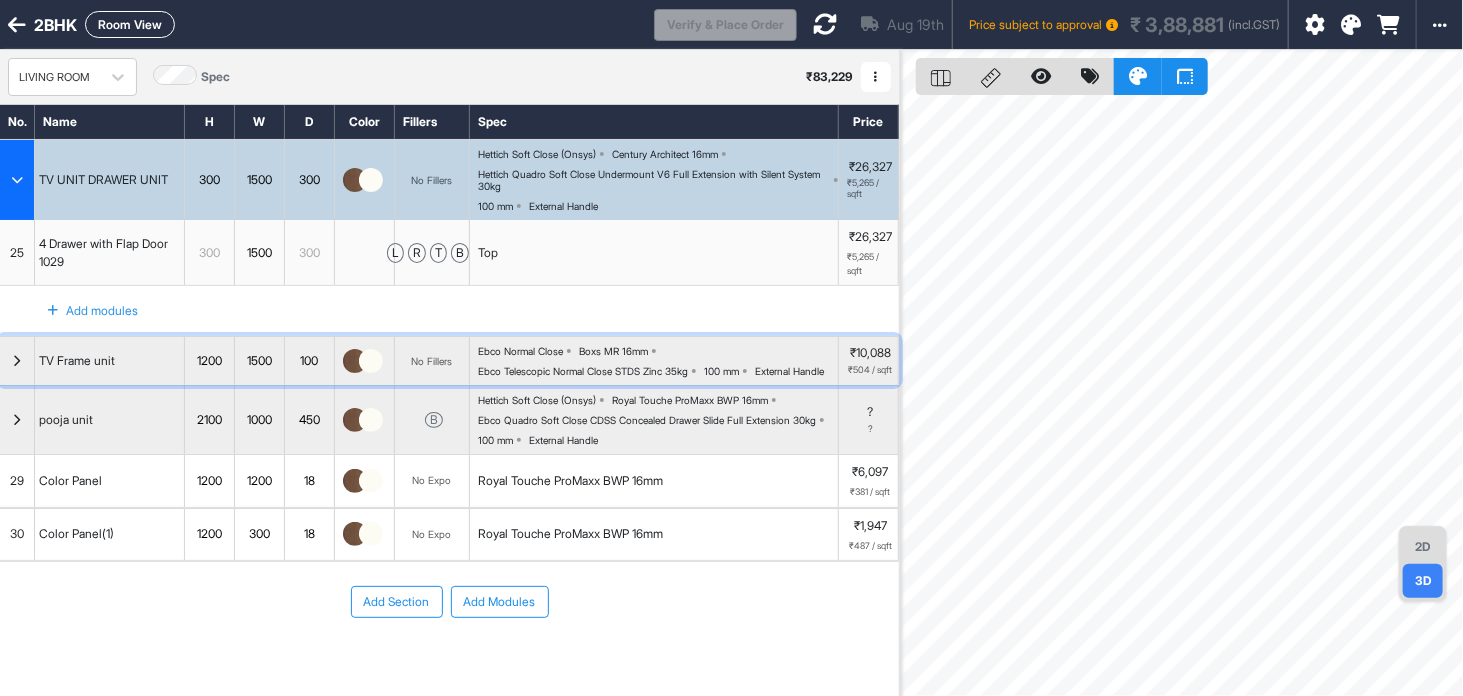 click on "Ebco Normal Close Boxs MR 16mm Ebco Telescopic Normal Close STDS Zinc 35kg 100 mm External Handle" at bounding box center (658, 361) 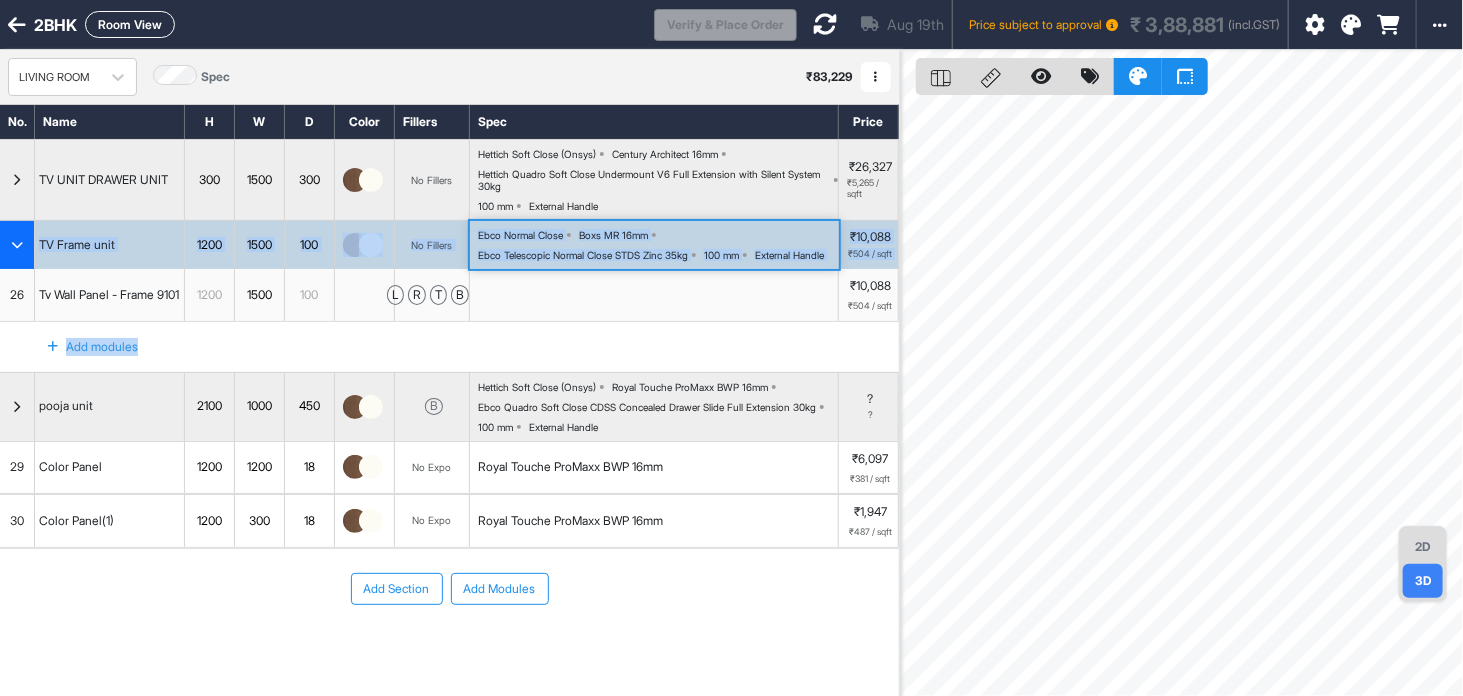 click on "Ebco Telescopic Normal Close STDS Zinc 35kg" at bounding box center (583, 255) 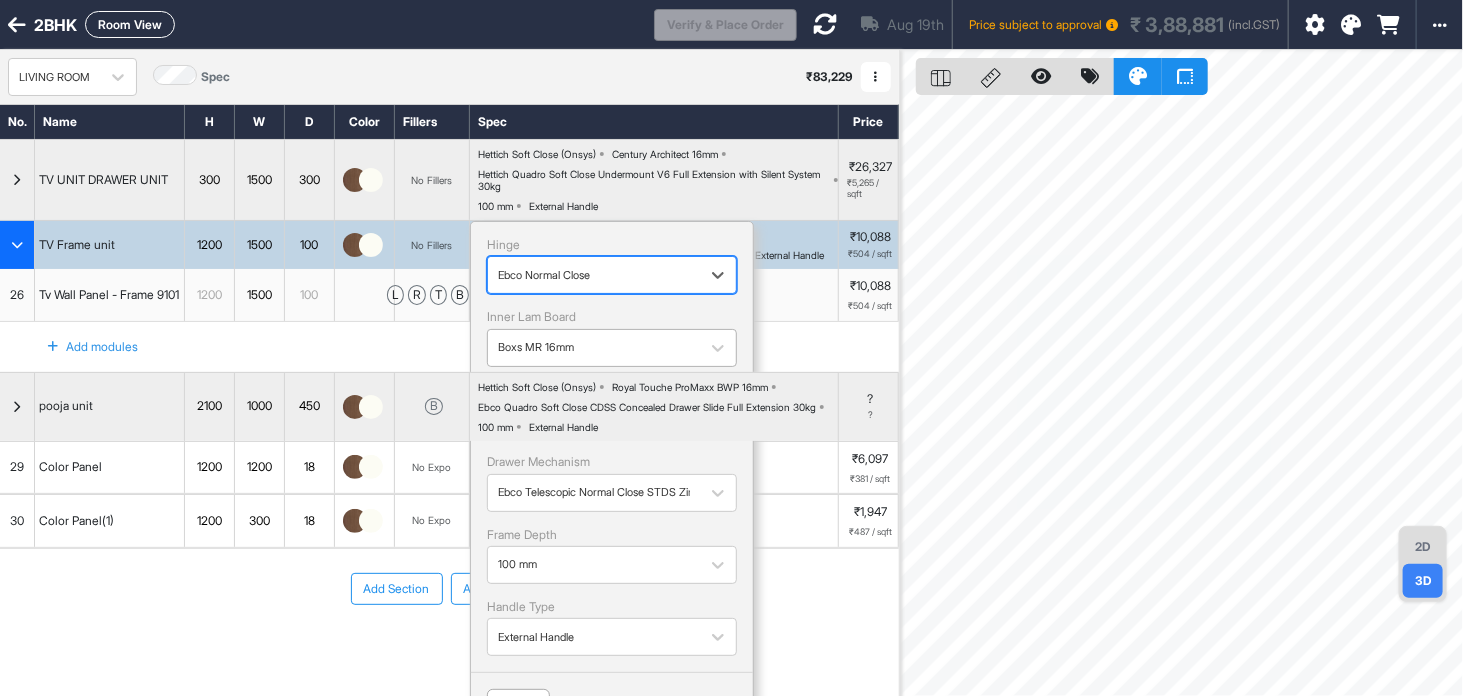 click at bounding box center [594, 348] 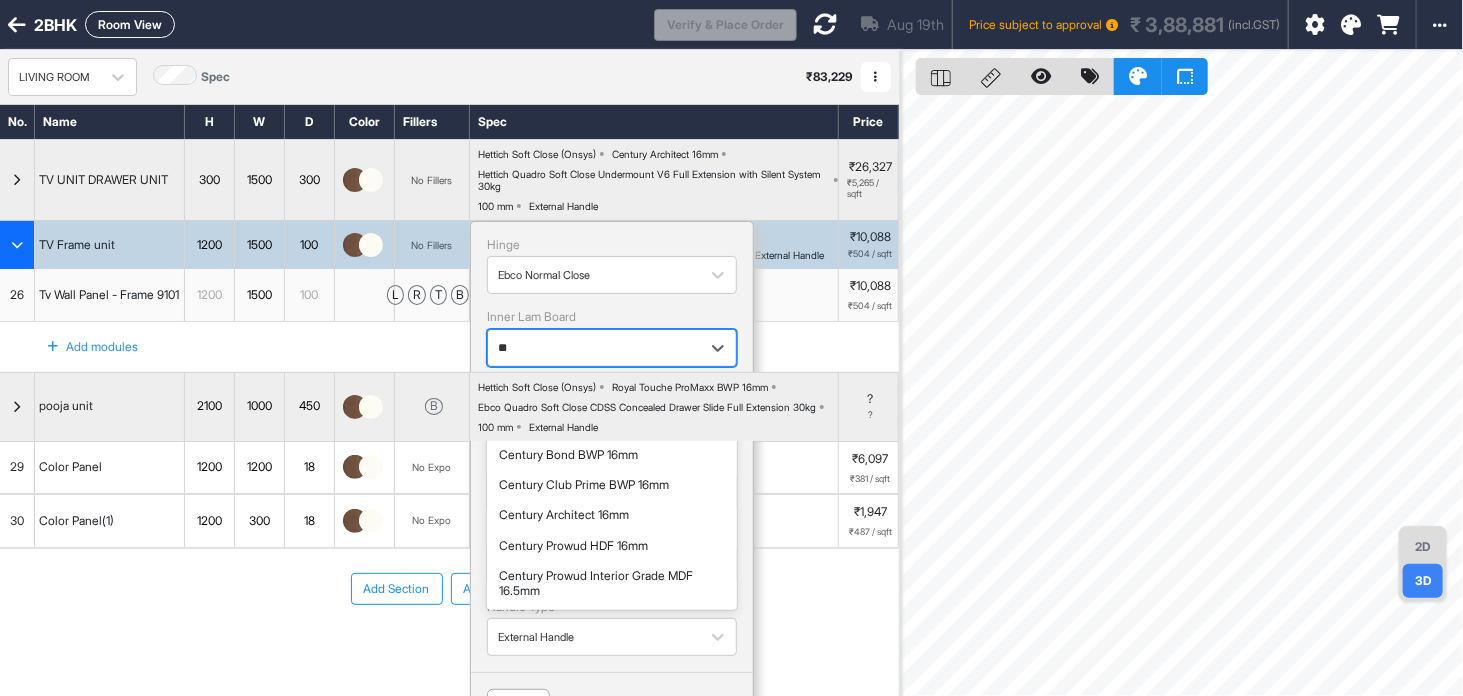 type on "***" 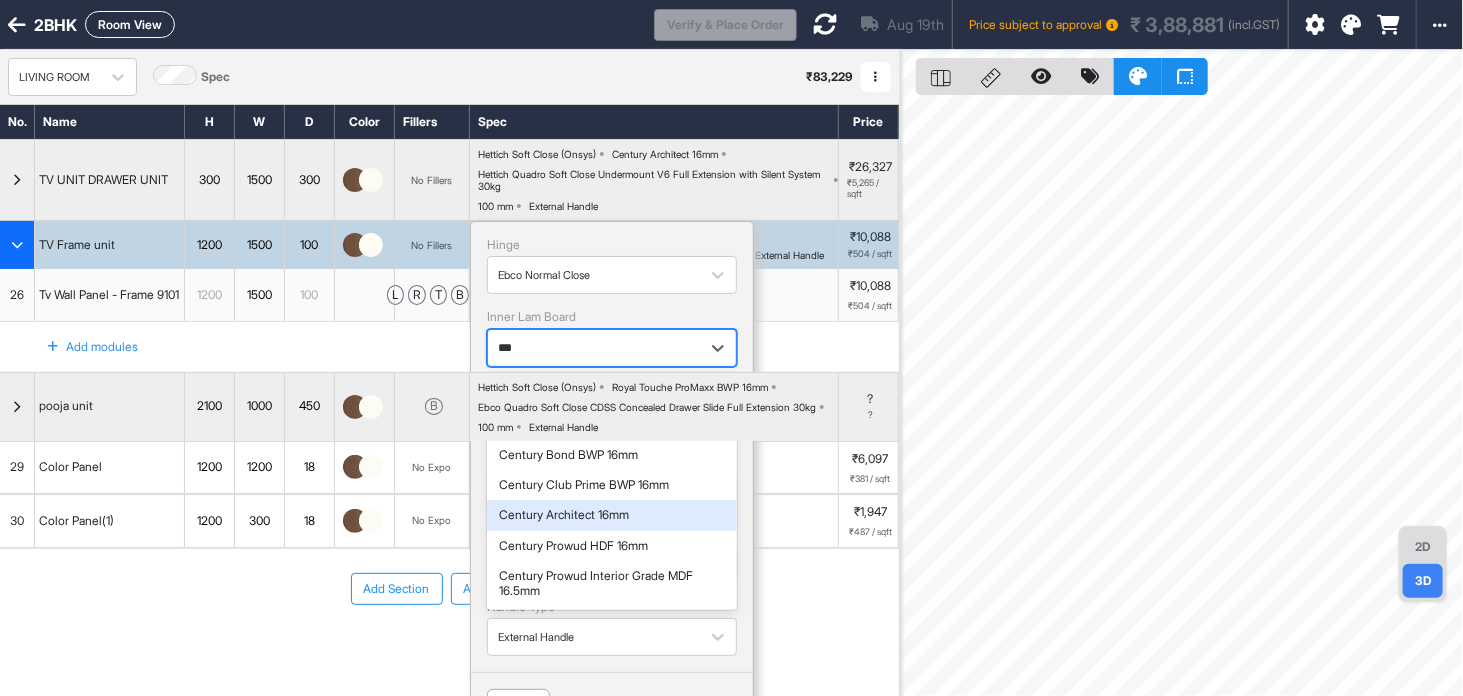 click on "Century Architect 16mm" at bounding box center (612, 515) 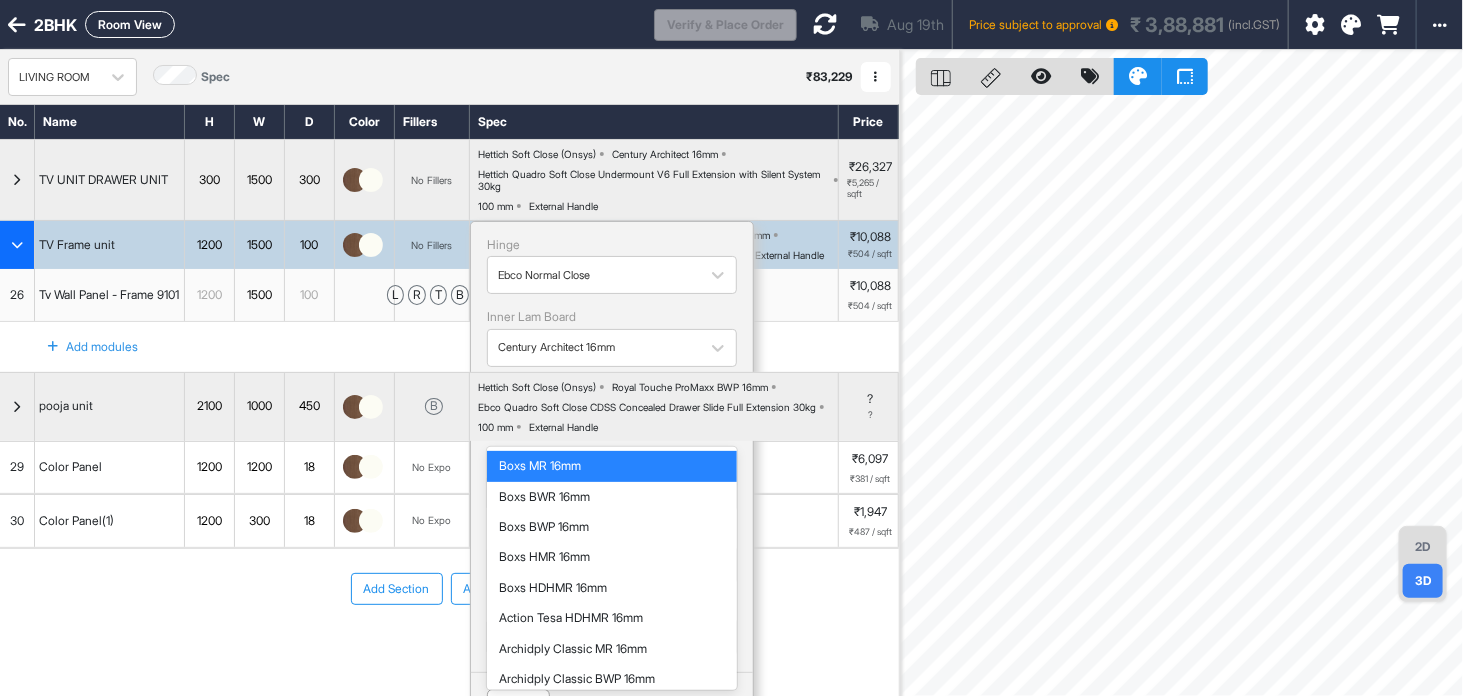 click at bounding box center [594, 420] 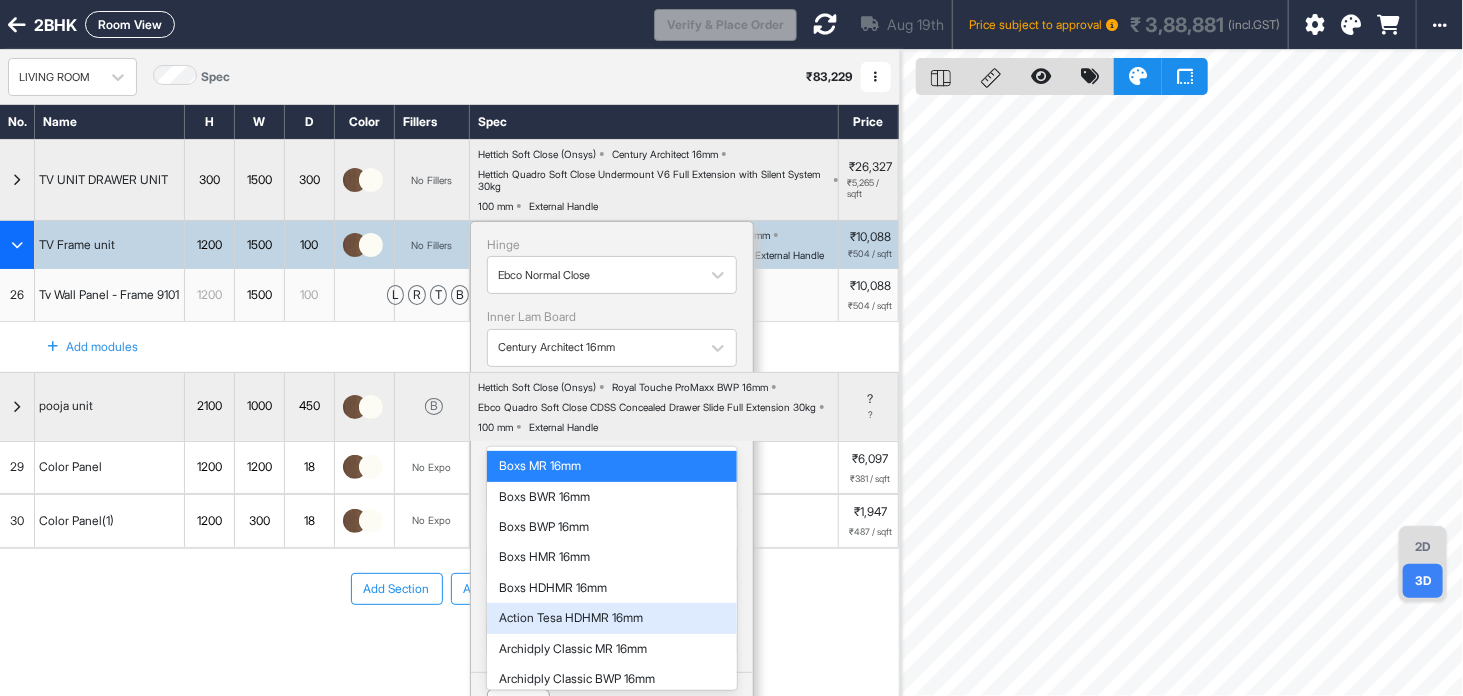 type on "**" 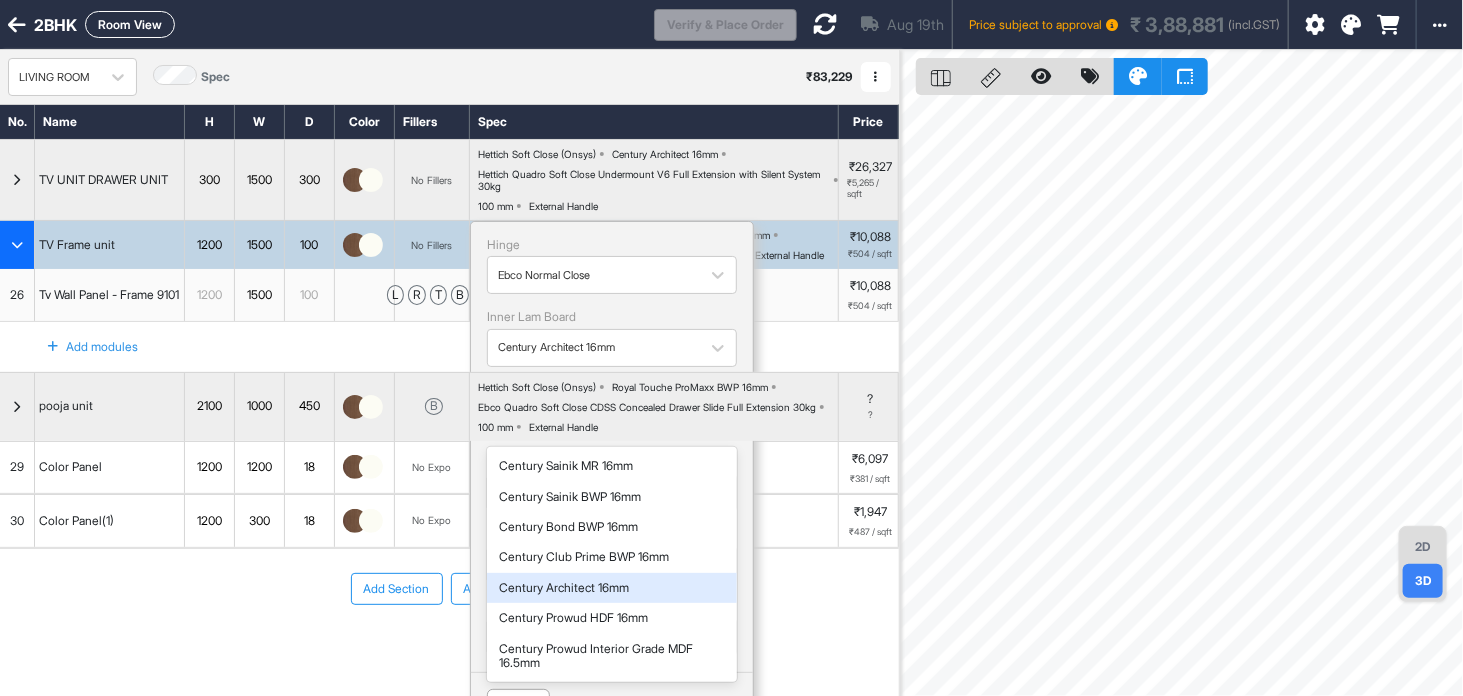 click on "Century Architect 16mm" at bounding box center [612, 588] 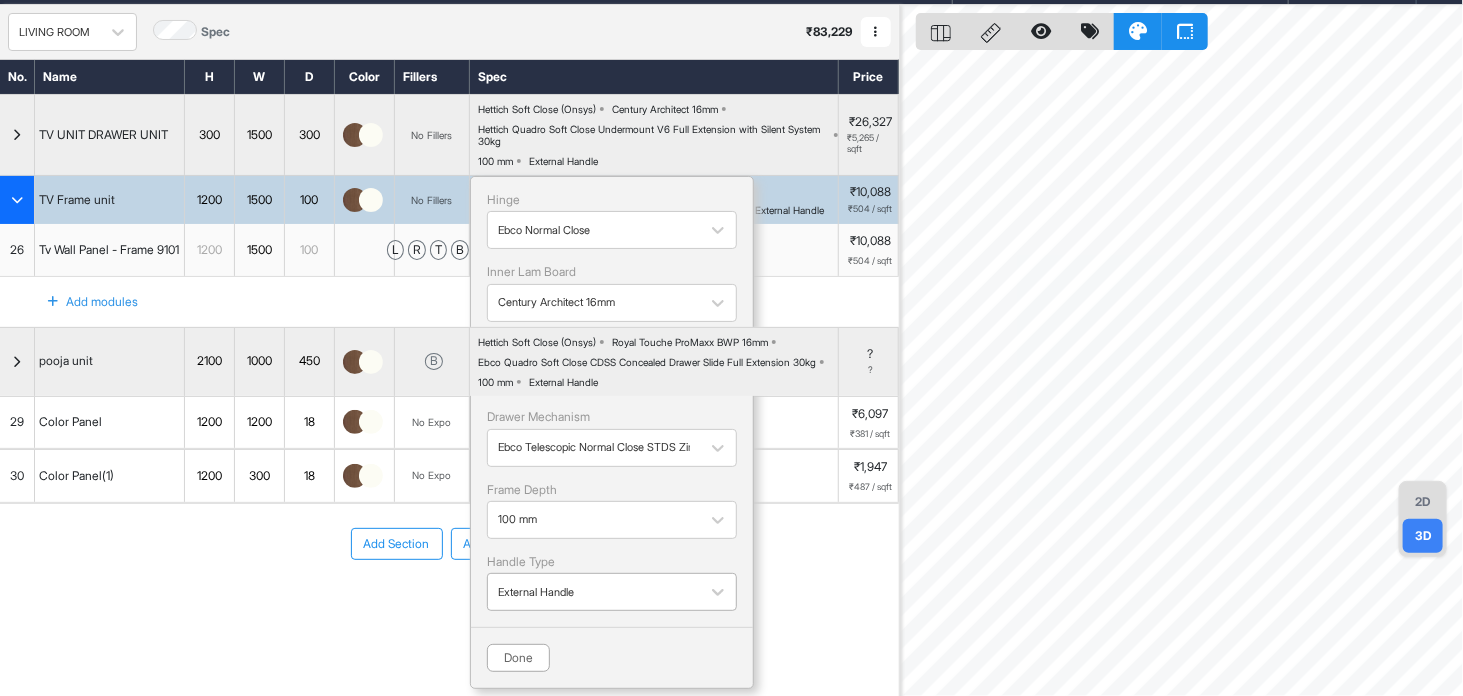 scroll, scrollTop: 80, scrollLeft: 0, axis: vertical 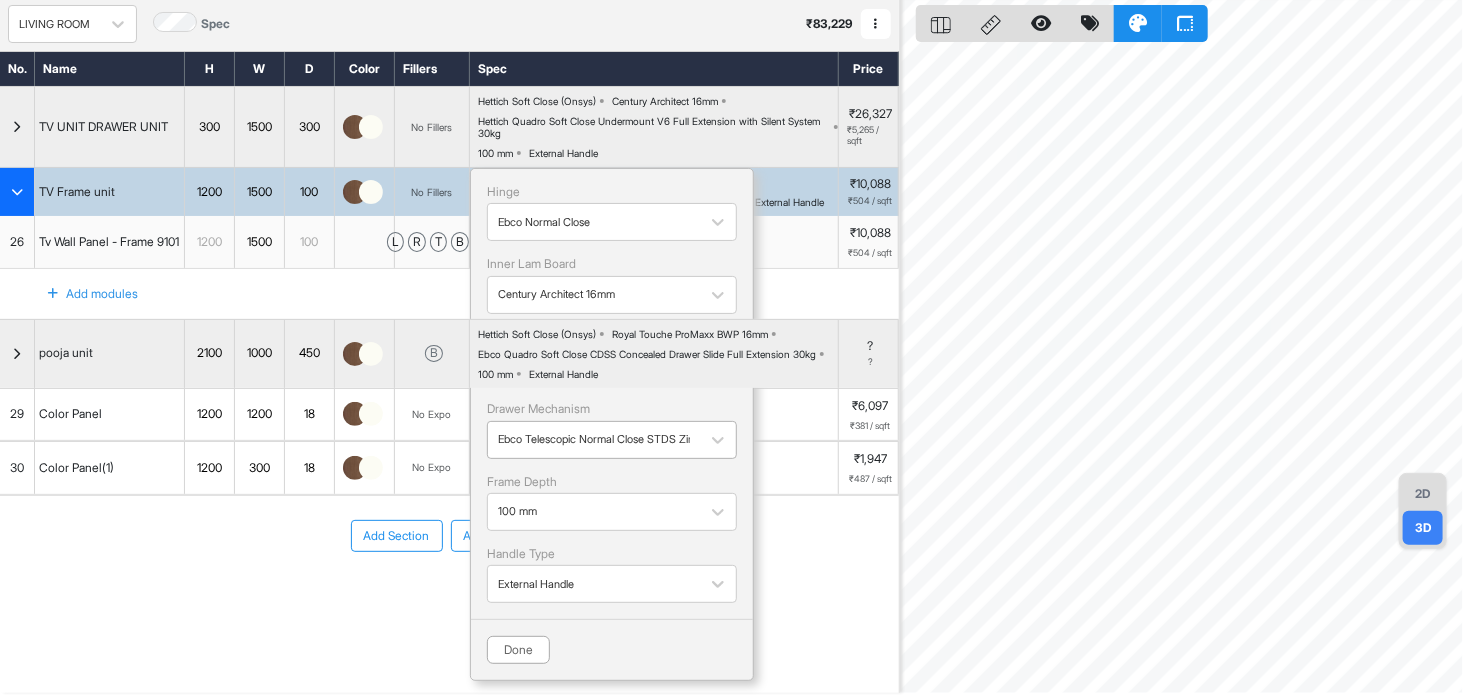 click at bounding box center (594, 439) 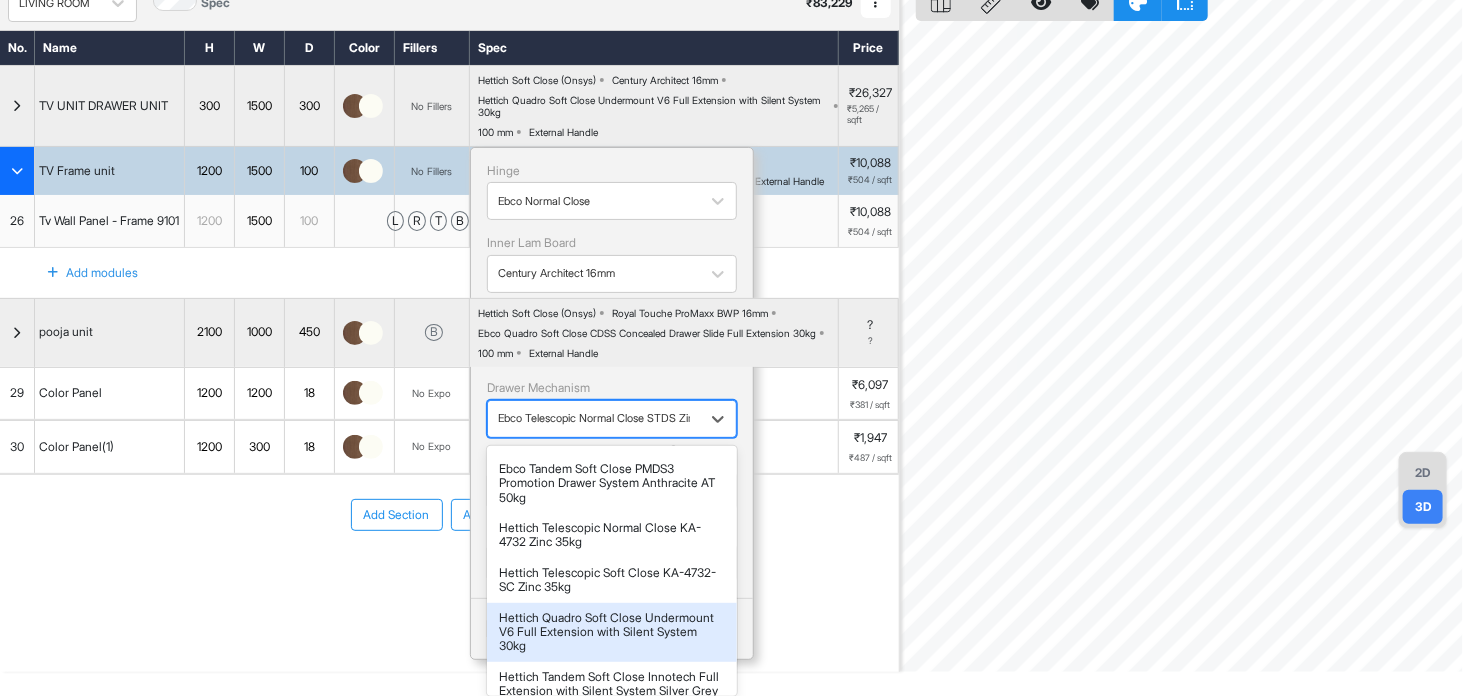 scroll, scrollTop: 189, scrollLeft: 0, axis: vertical 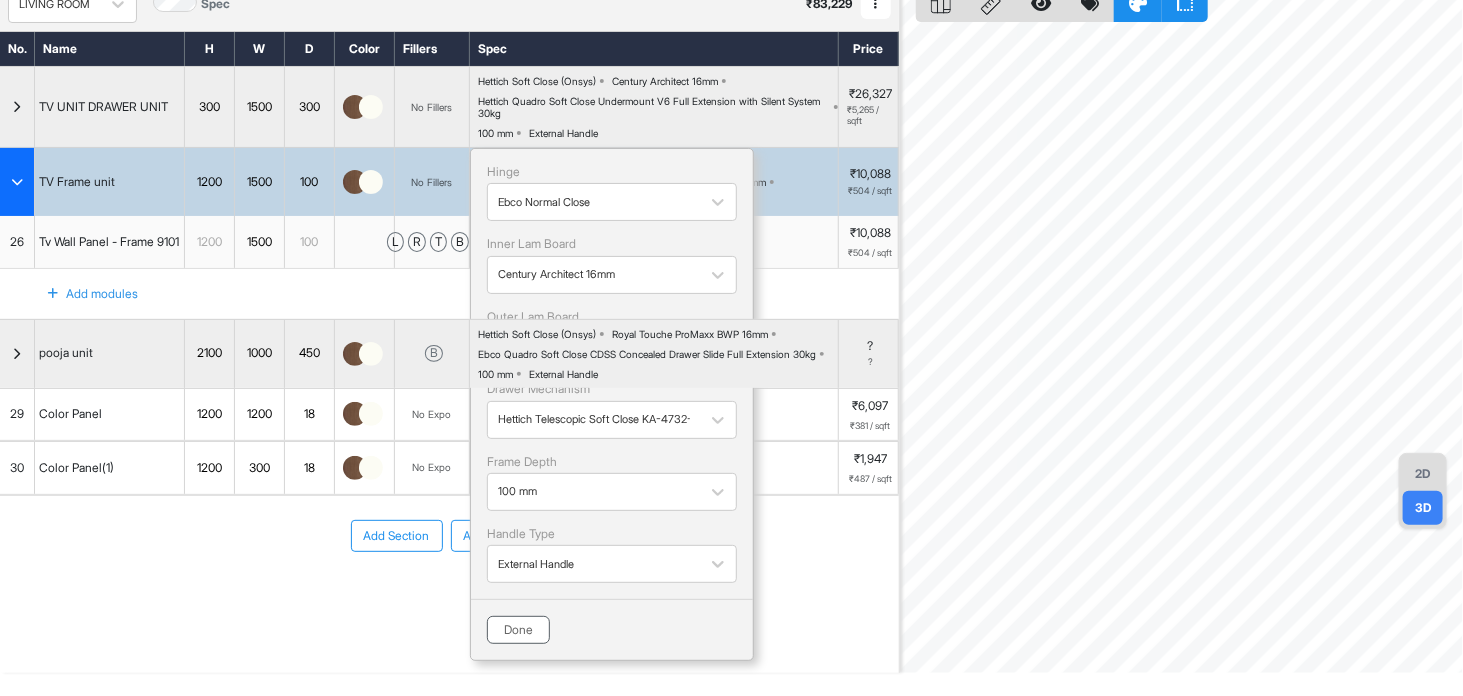 click on "Done" at bounding box center (518, 630) 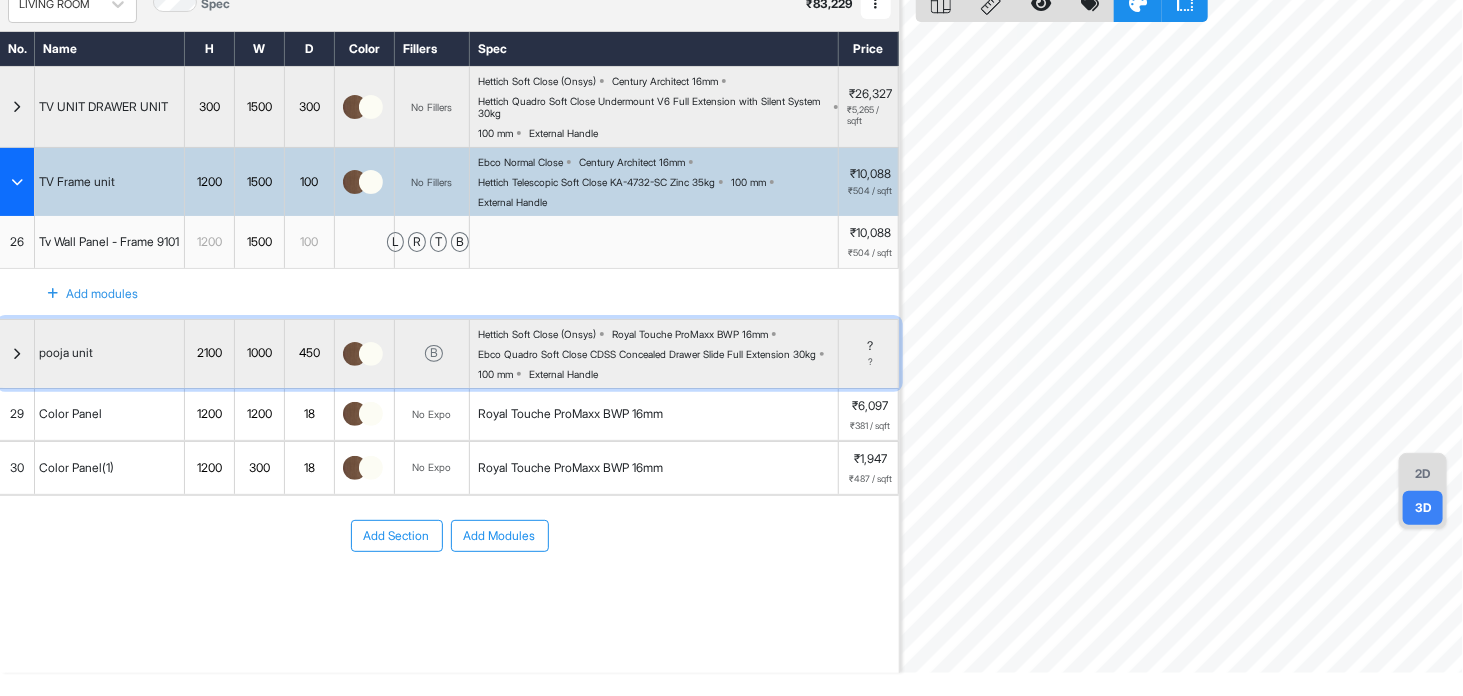 click on "Ebco Quadro Soft Close CDSS Concealed Drawer Slide Full Extension 30kg" at bounding box center [647, 354] 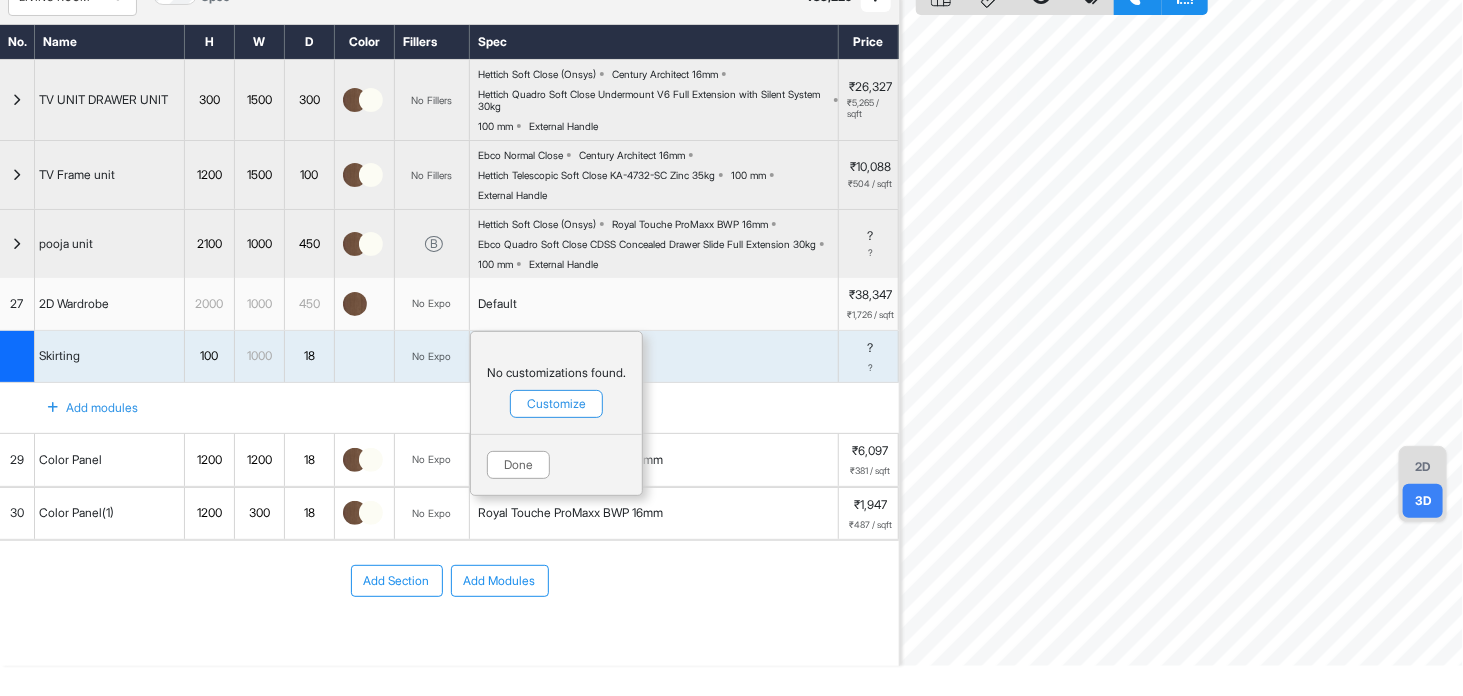click on "Ebco Quadro Soft Close CDSS Concealed Drawer Slide Full Extension 30kg" at bounding box center (647, 244) 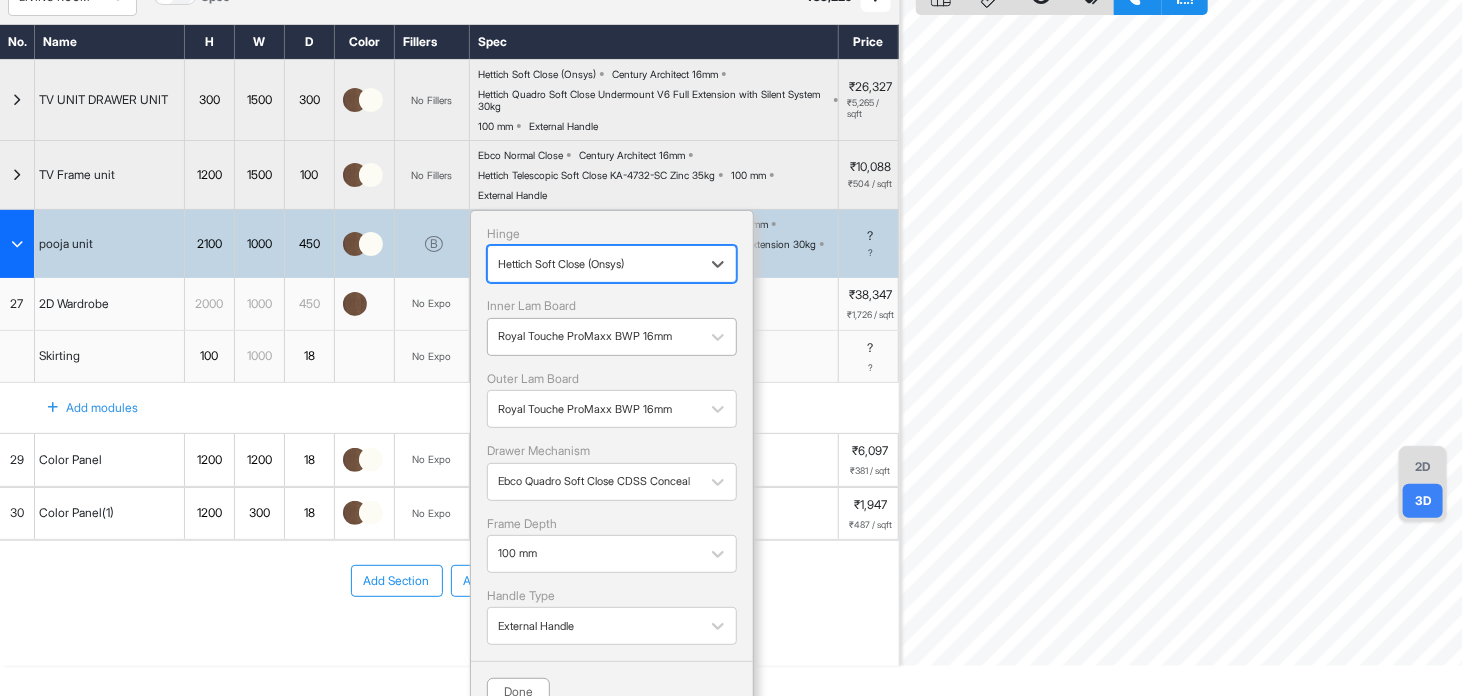 click on "Royal Touche ProMaxx BWP 16mm" at bounding box center (594, 336) 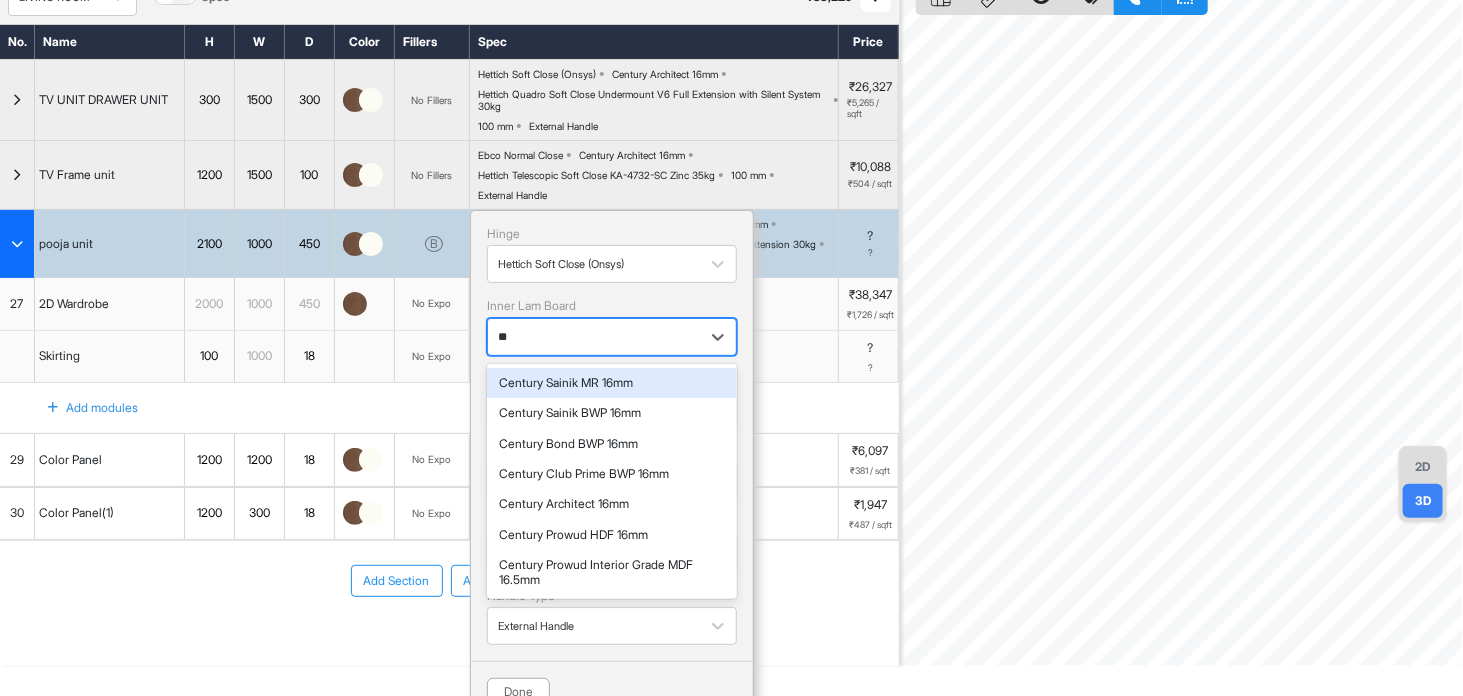 type on "***" 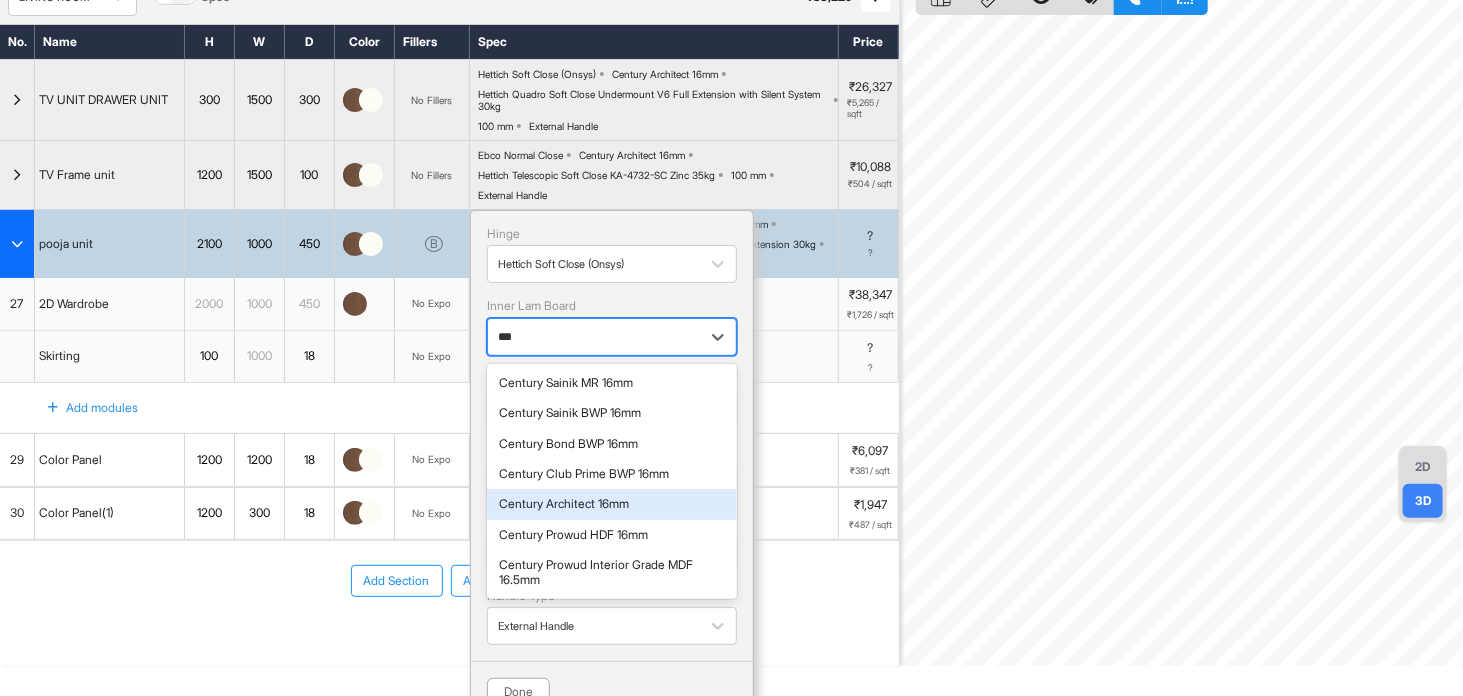 click on "Century Architect 16mm" at bounding box center (612, 504) 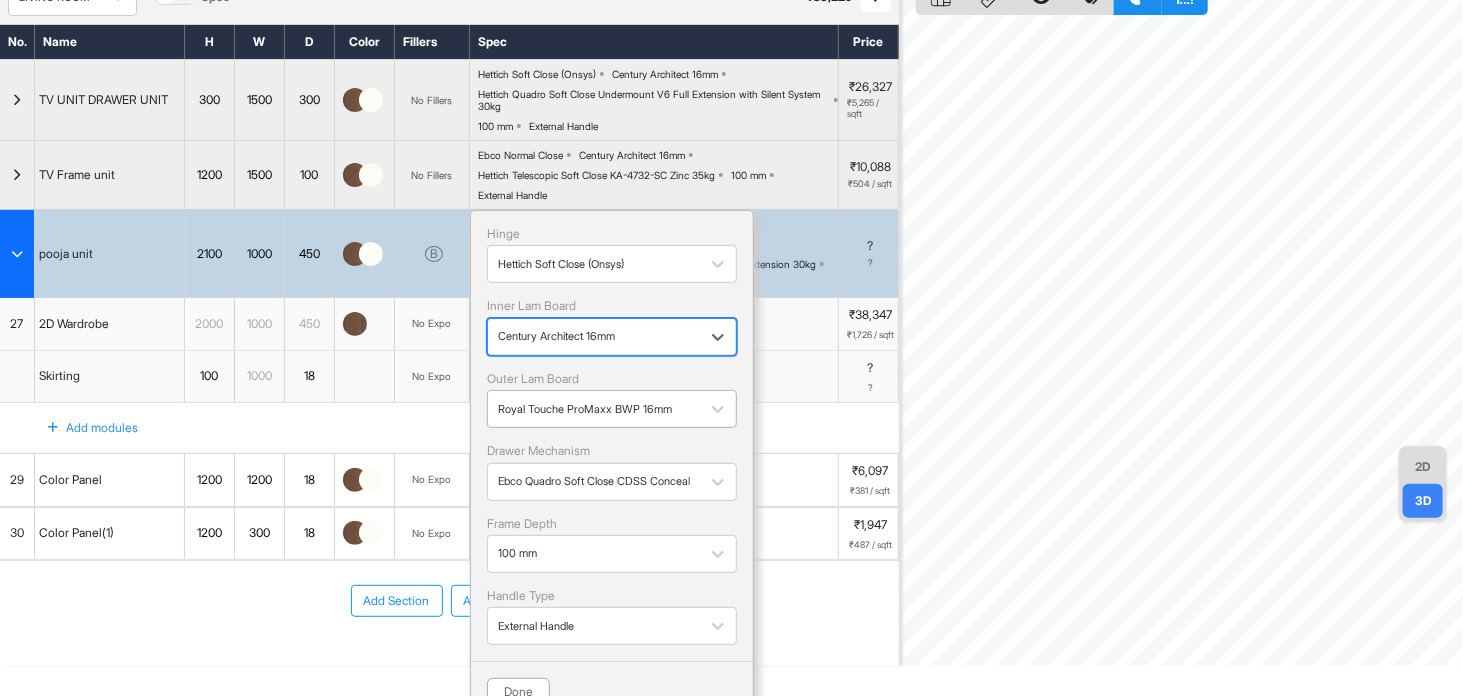 click on "Royal Touche ProMaxx BWP 16mm" at bounding box center [594, 409] 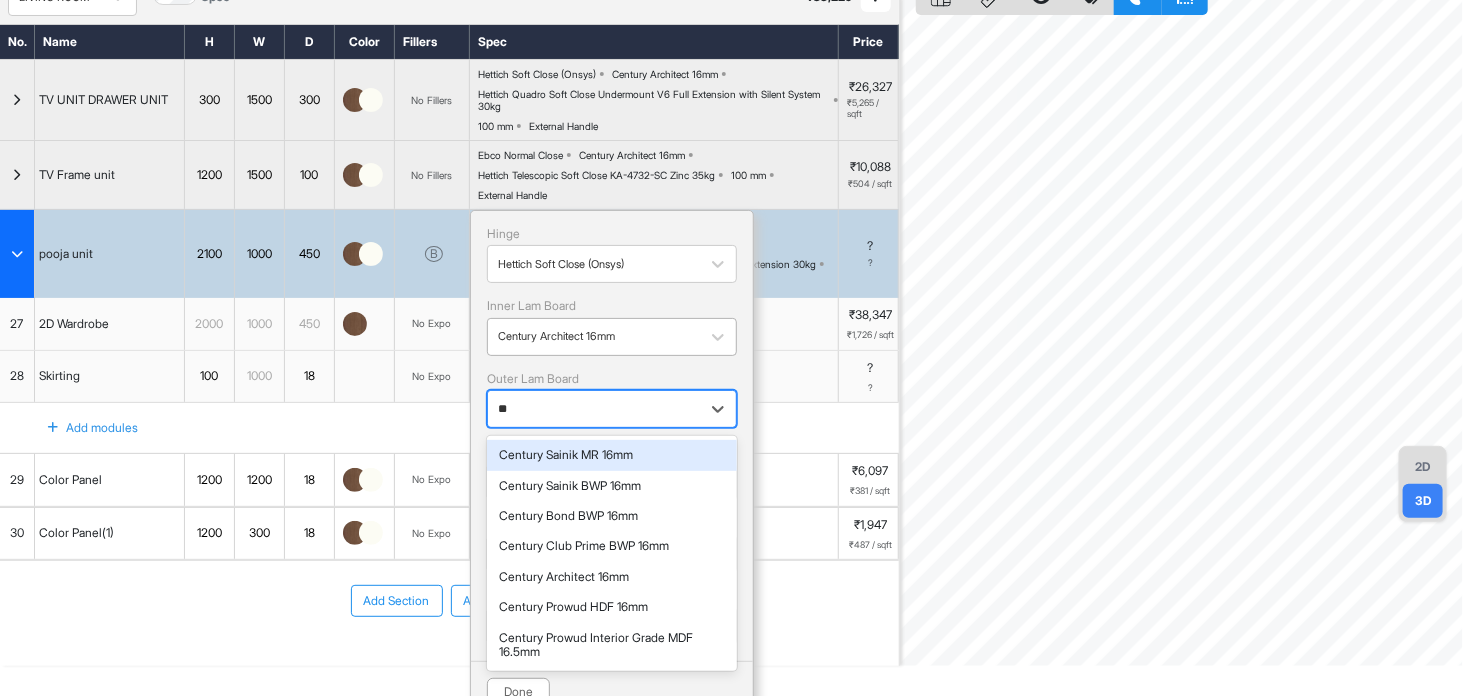 type on "***" 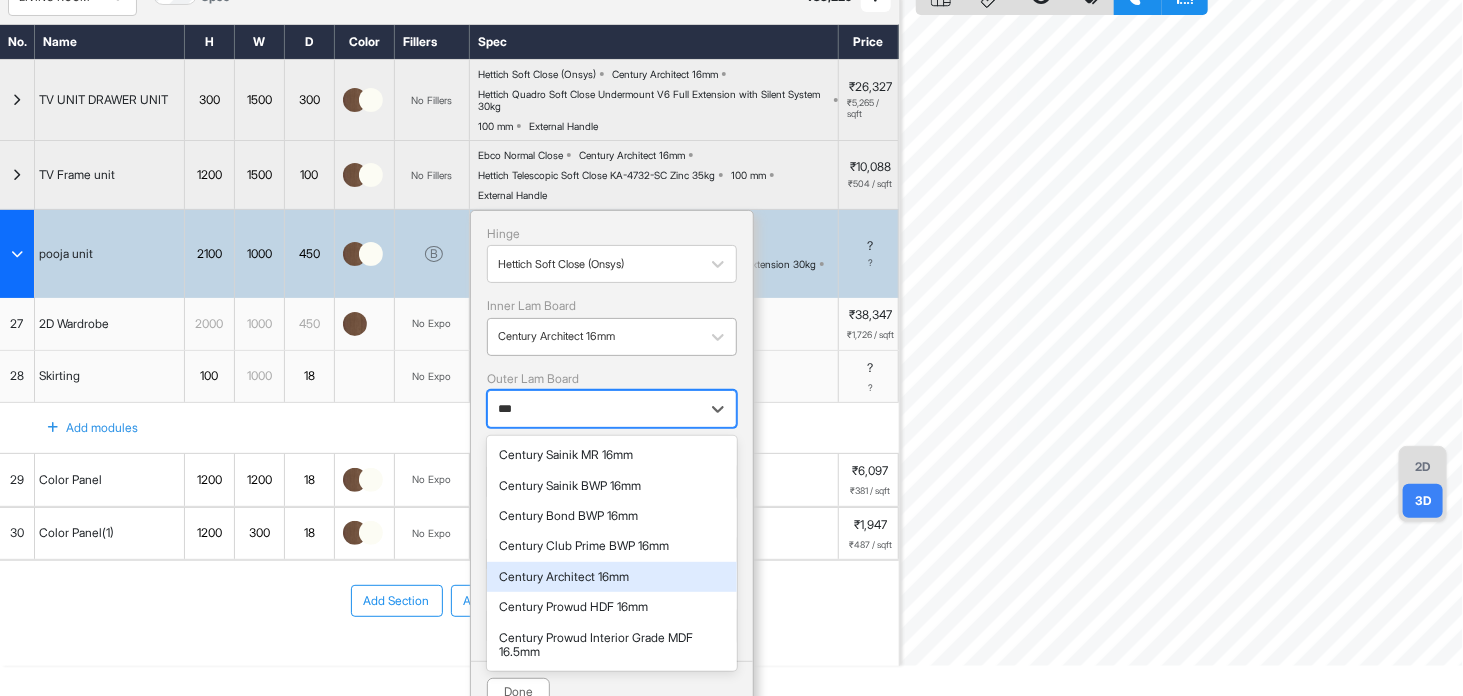 click on "Century Architect 16mm" at bounding box center (612, 577) 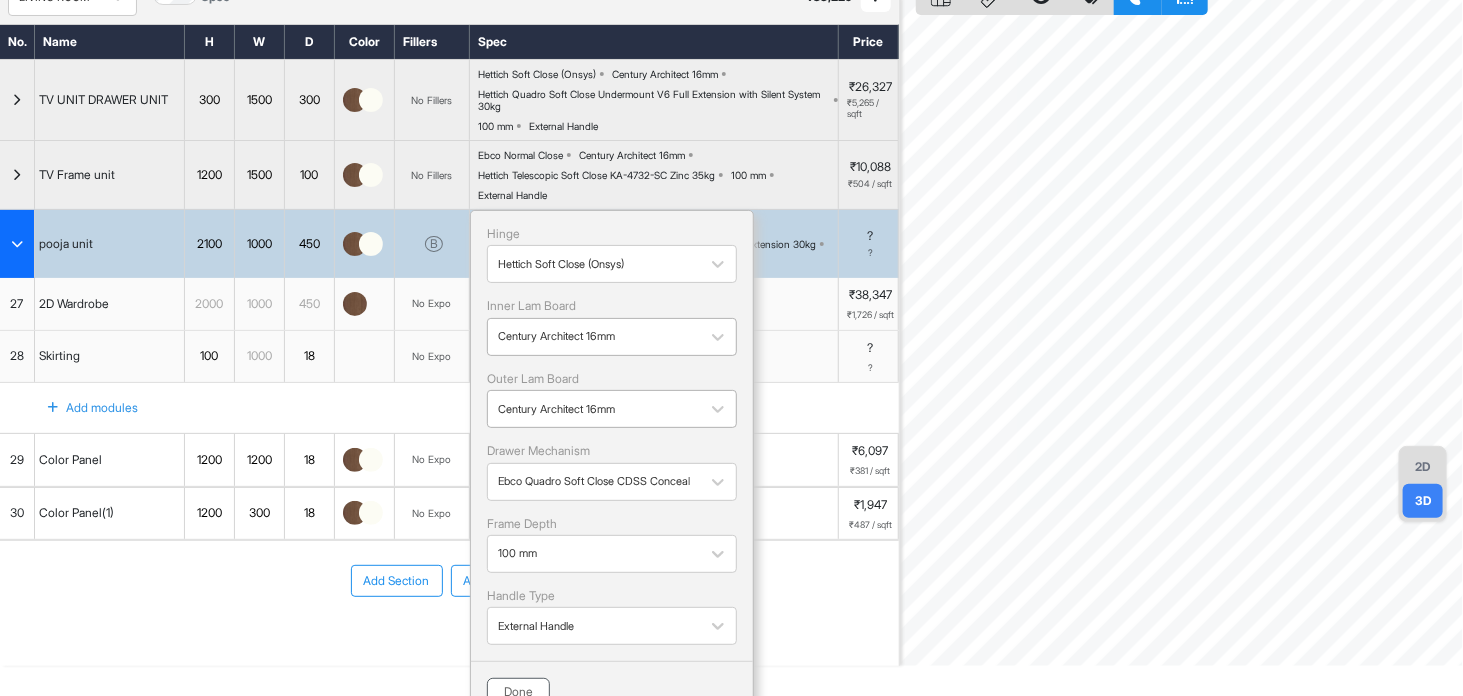 click on "Done" at bounding box center [518, 692] 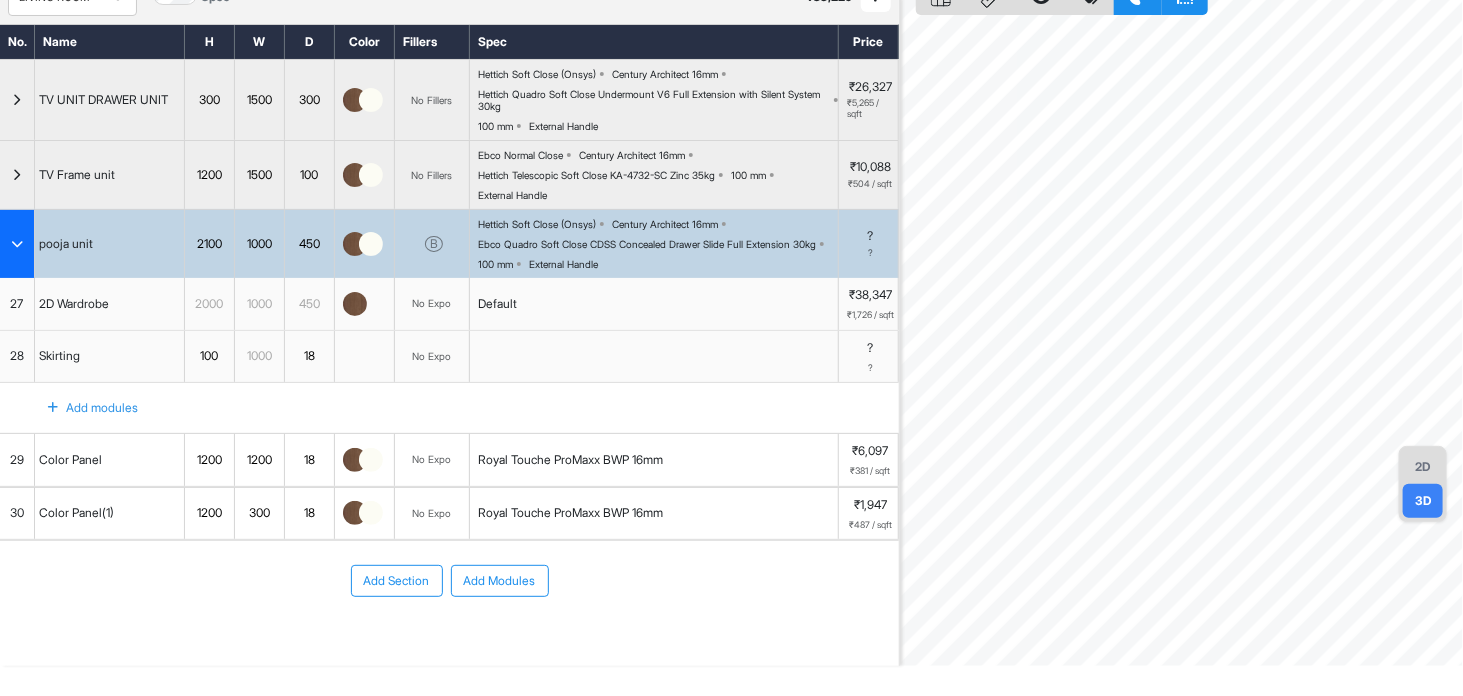 click on "Royal Touche ProMaxx BWP 16mm" at bounding box center [654, 460] 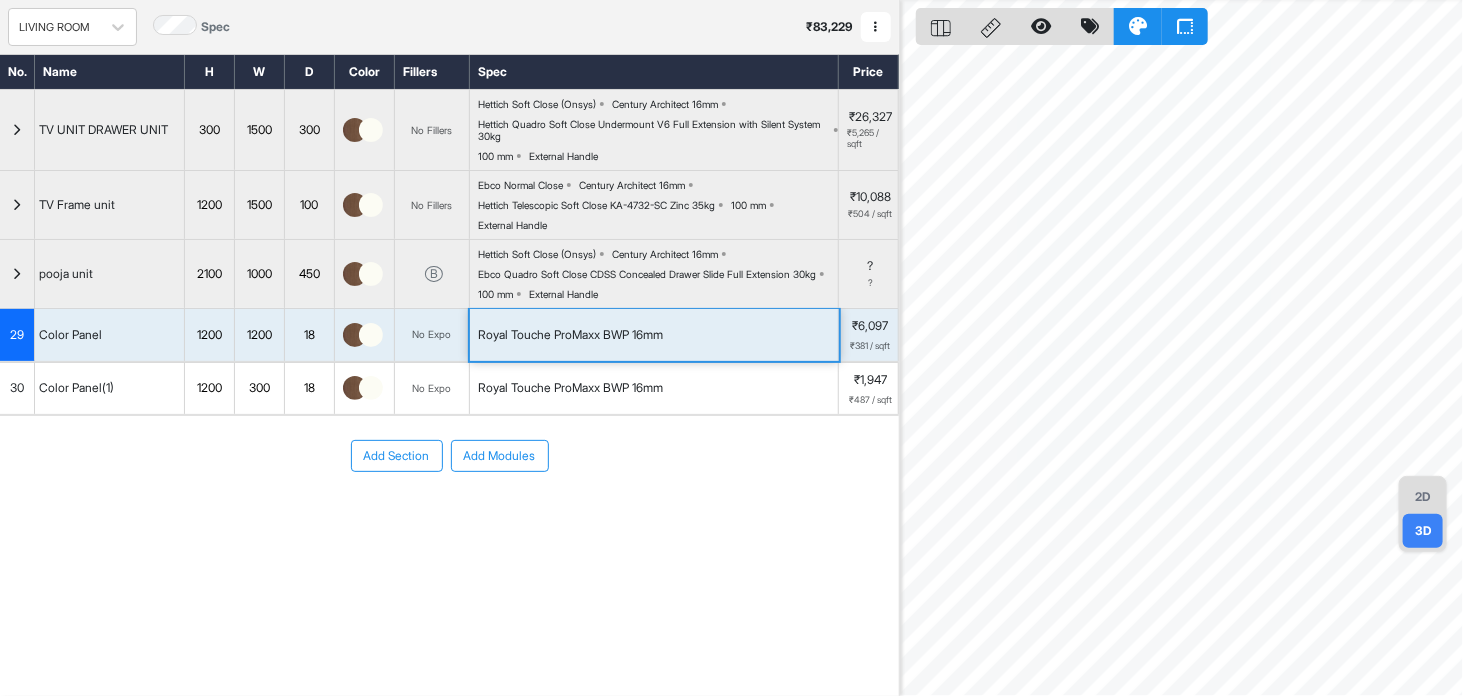 click on "Royal Touche ProMaxx BWP 16mm" at bounding box center (654, 335) 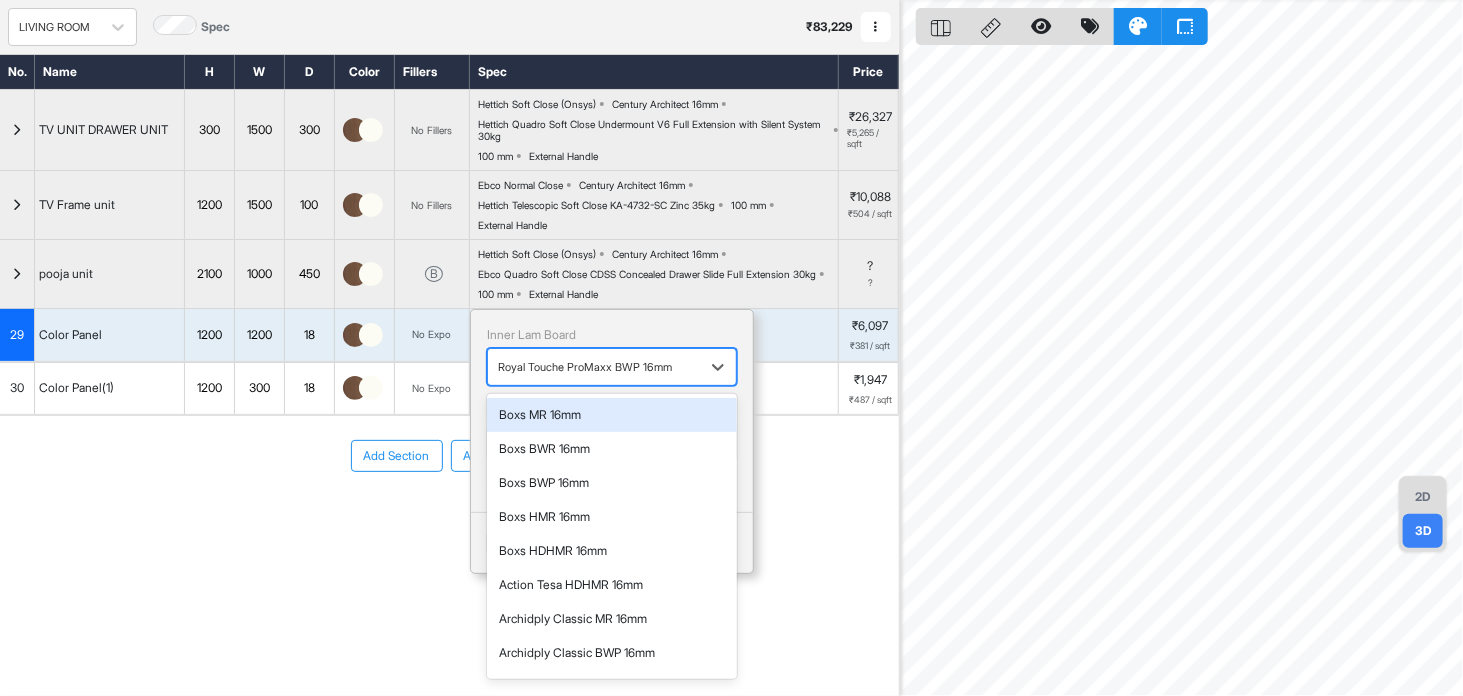 click at bounding box center [594, 367] 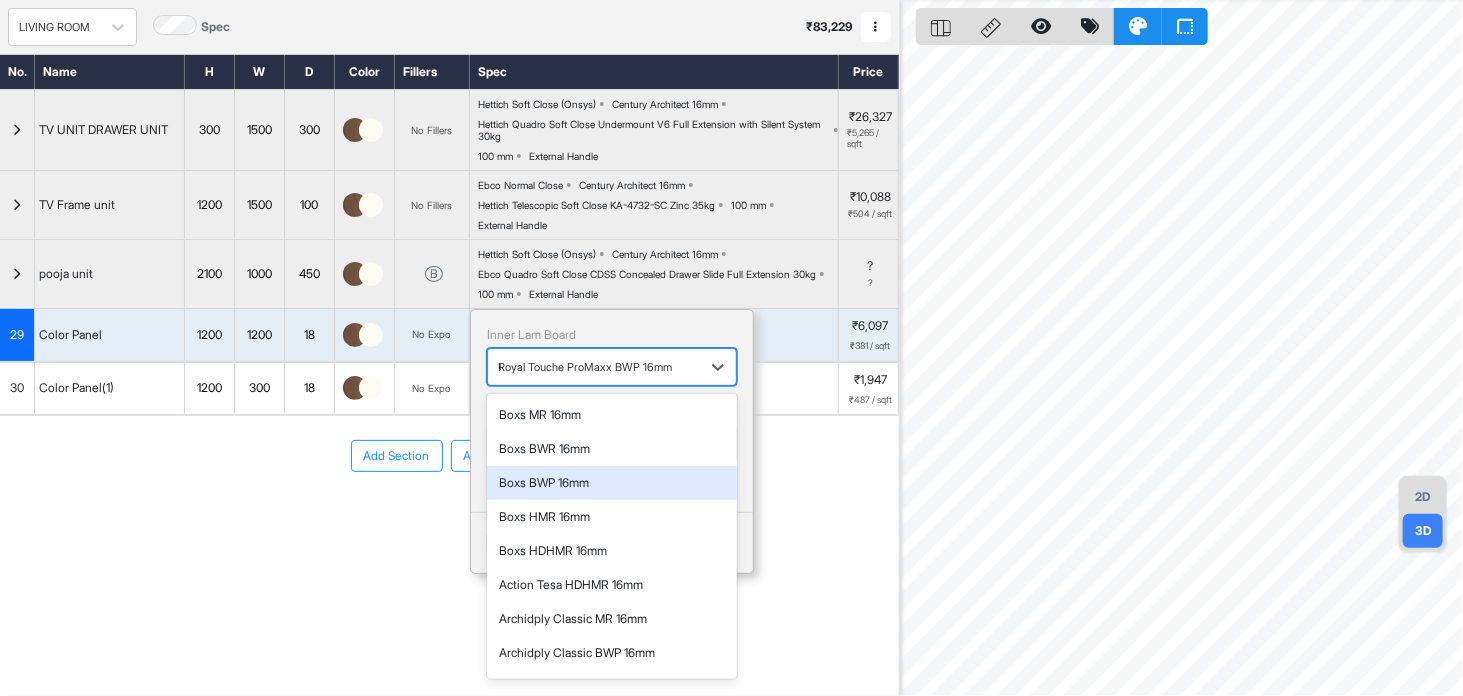 type on "**" 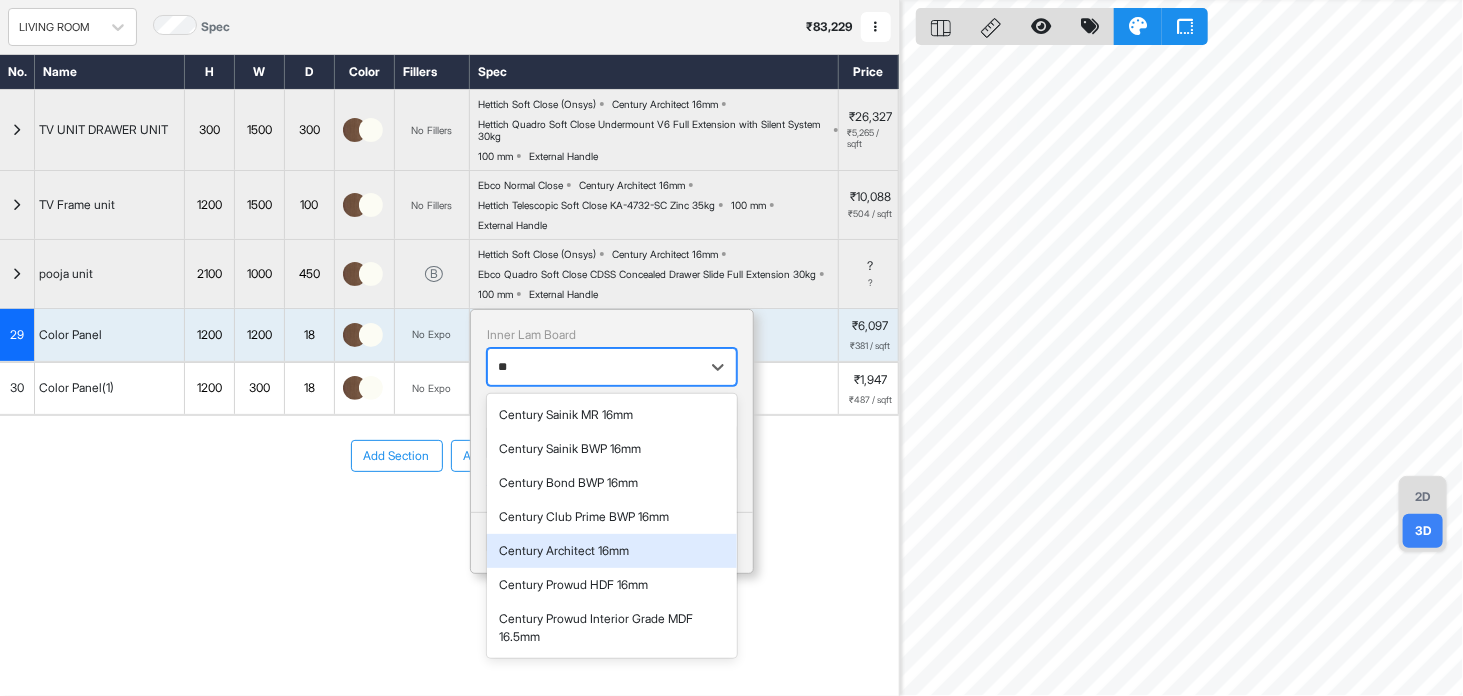 click on "Century Architect 16mm" at bounding box center (612, 551) 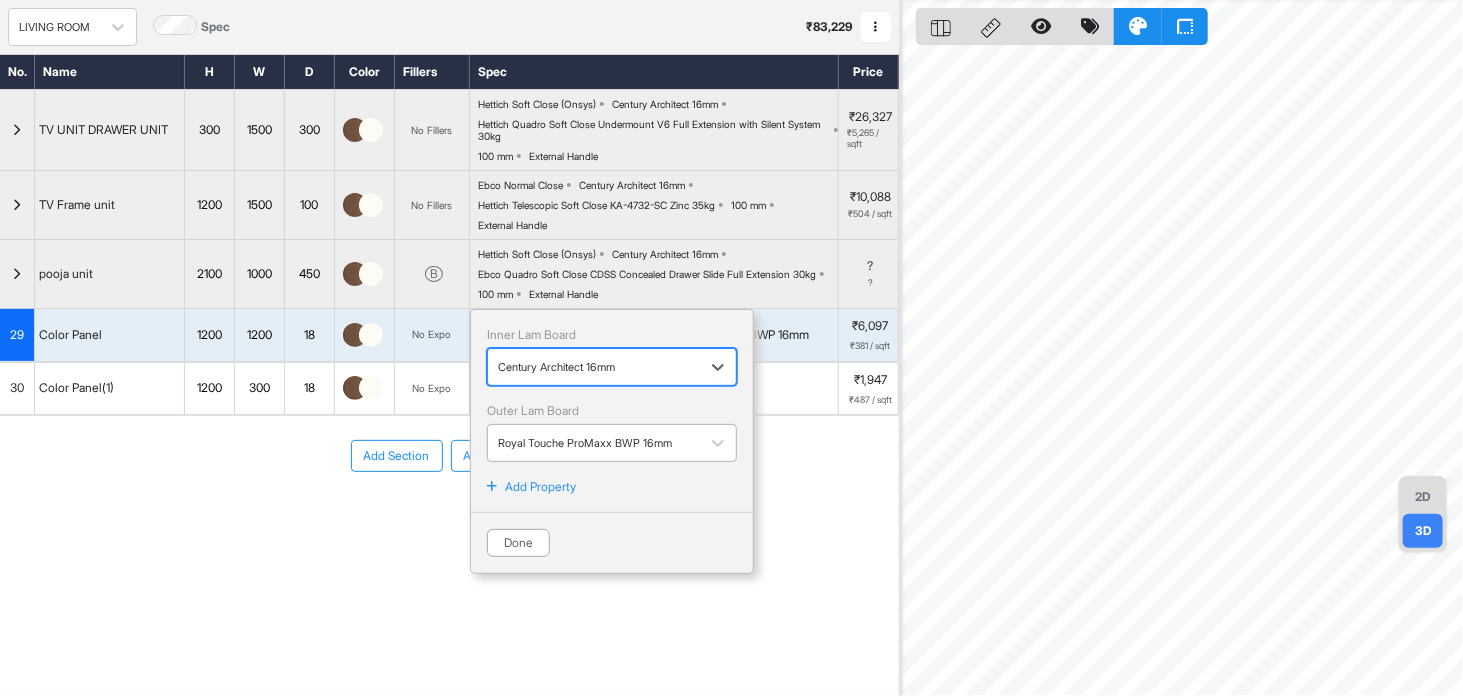 click on "Royal Touche ProMaxx BWP 16mm" at bounding box center [612, 443] 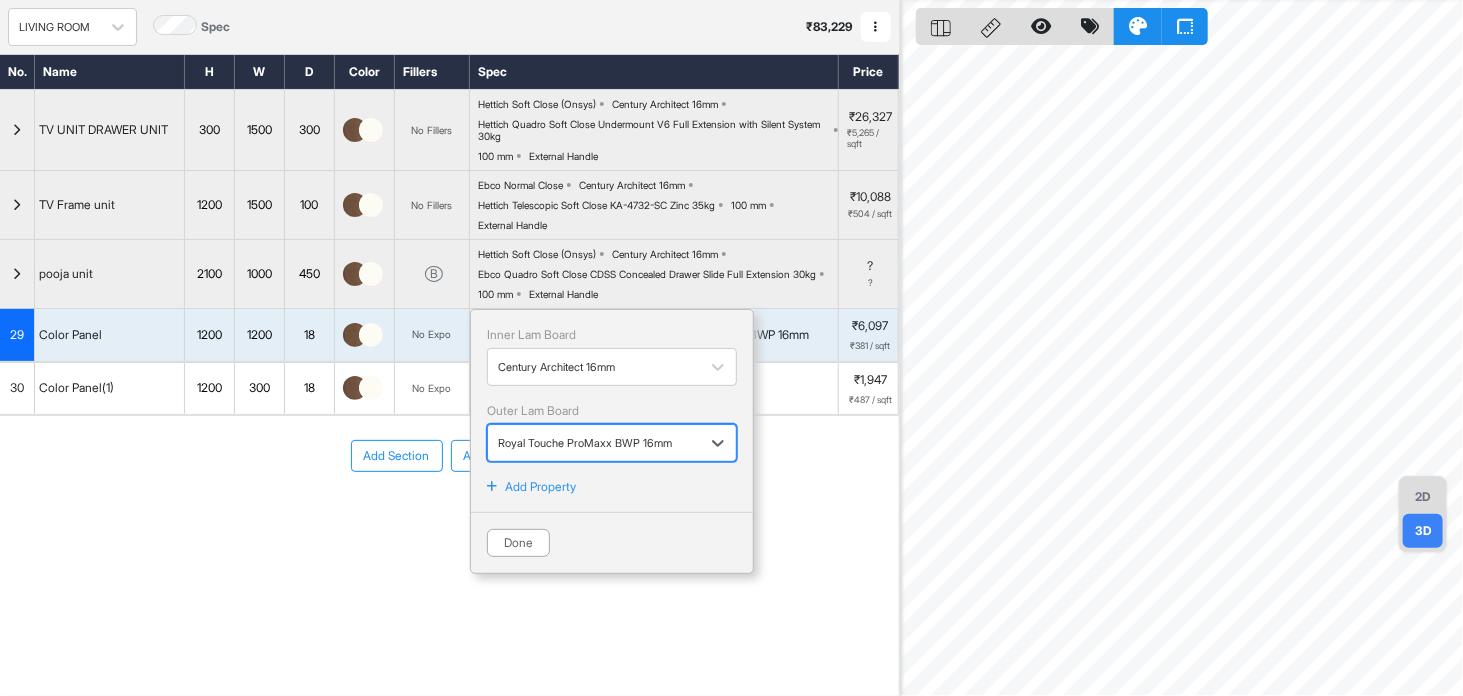 click on "Royal Touche ProMaxx BWP 16mm" at bounding box center [612, 443] 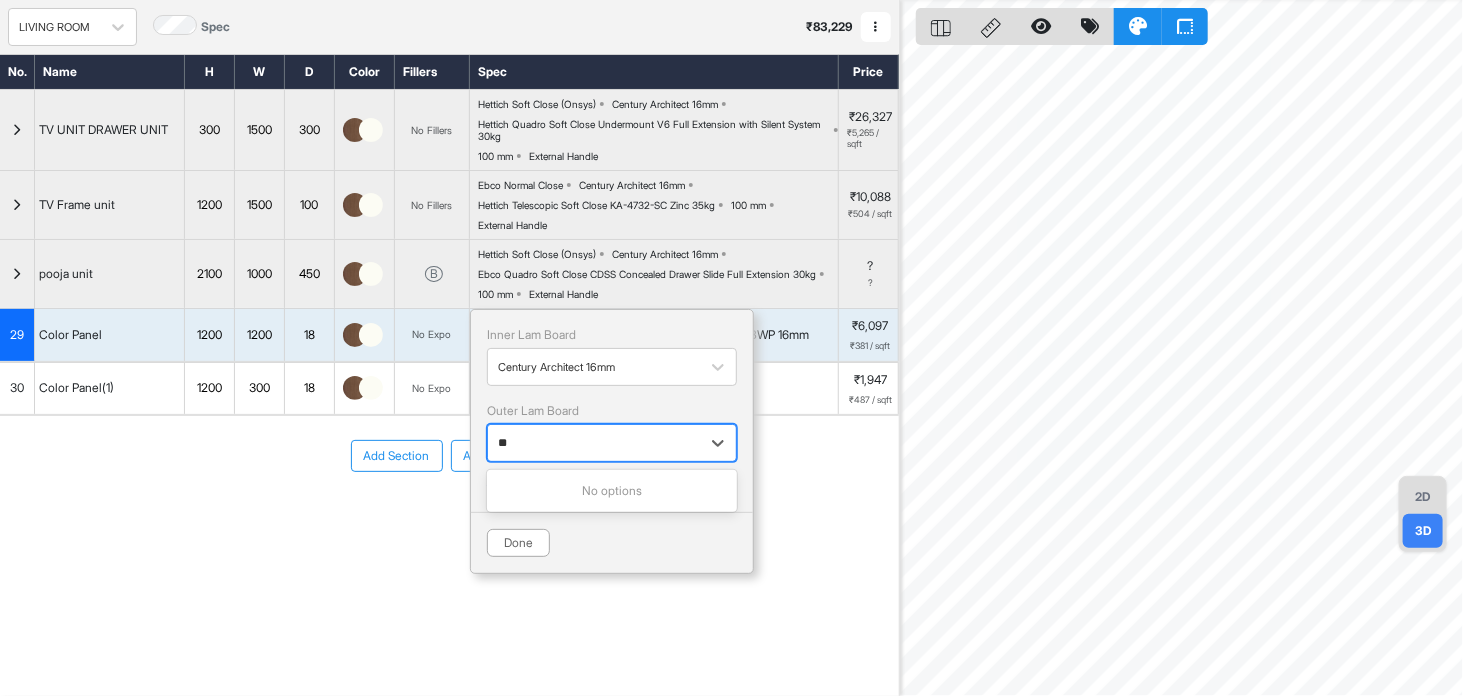 type on "*" 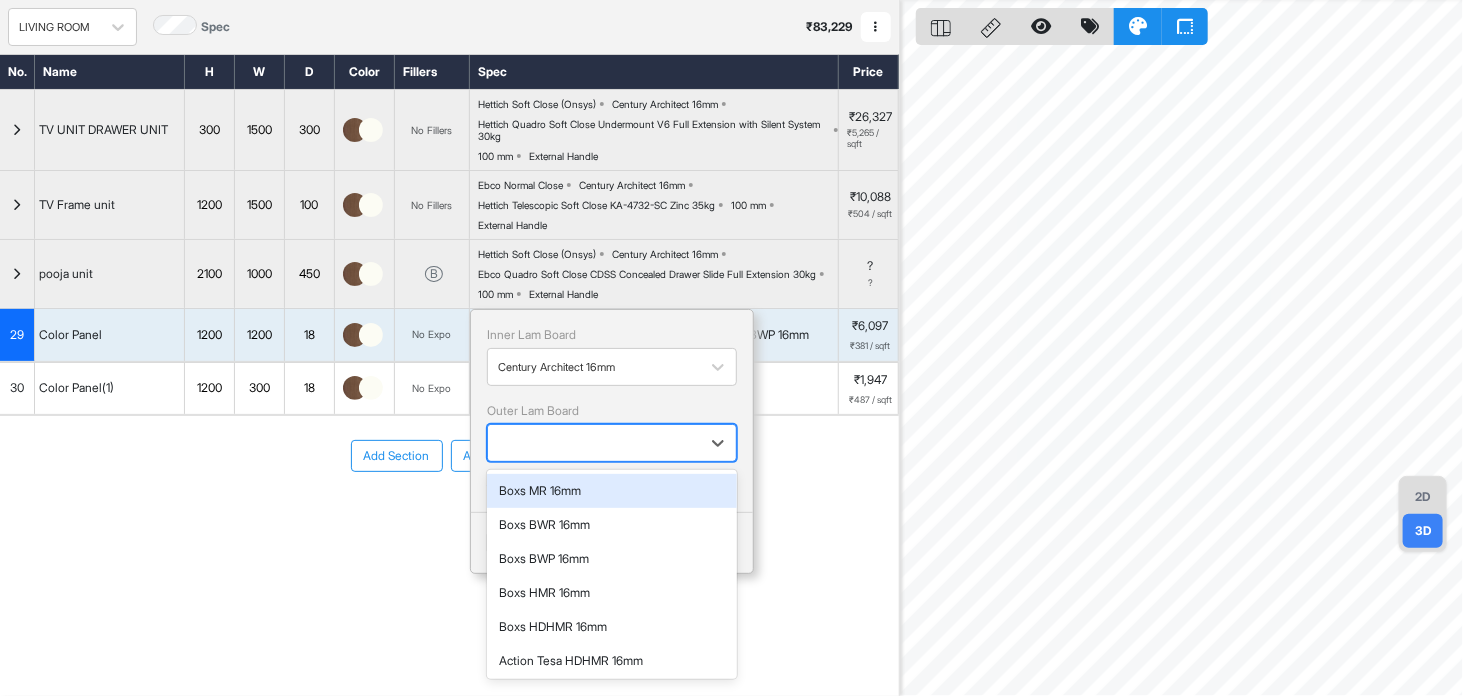type on "*" 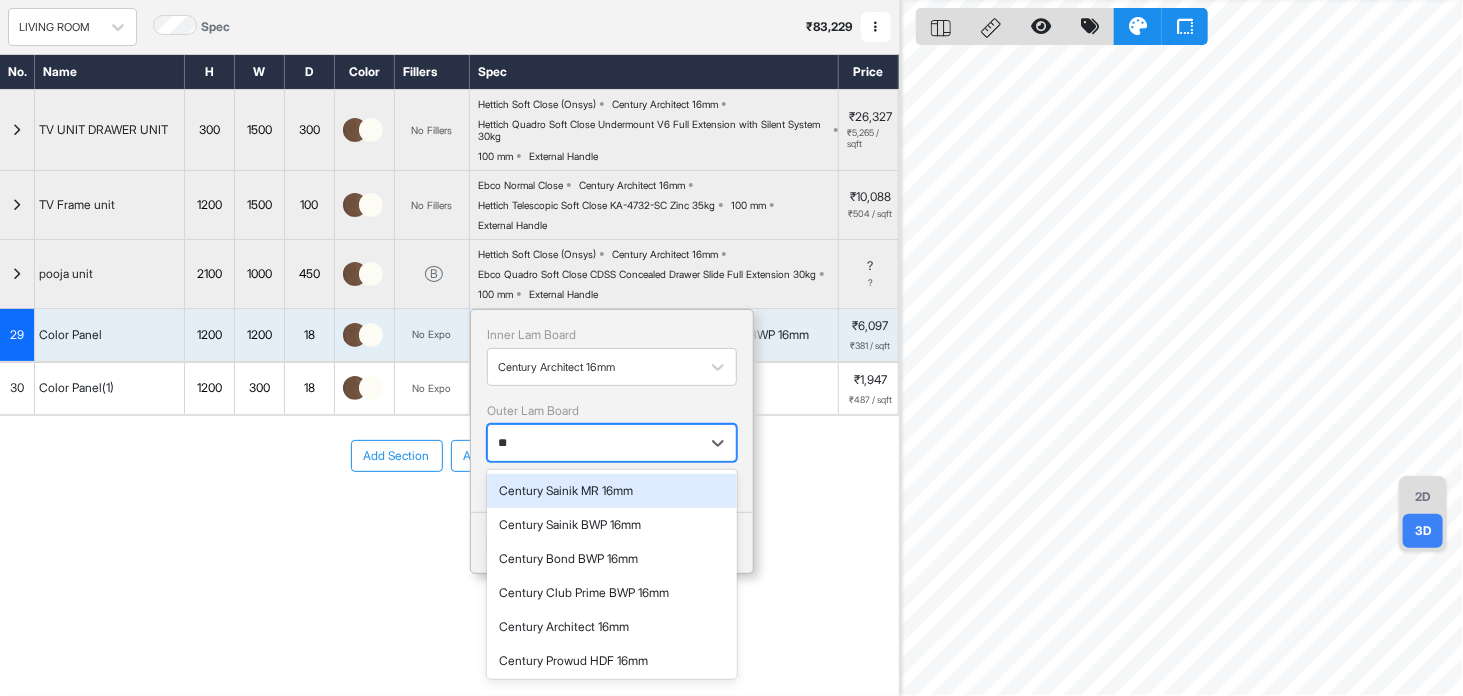 type on "***" 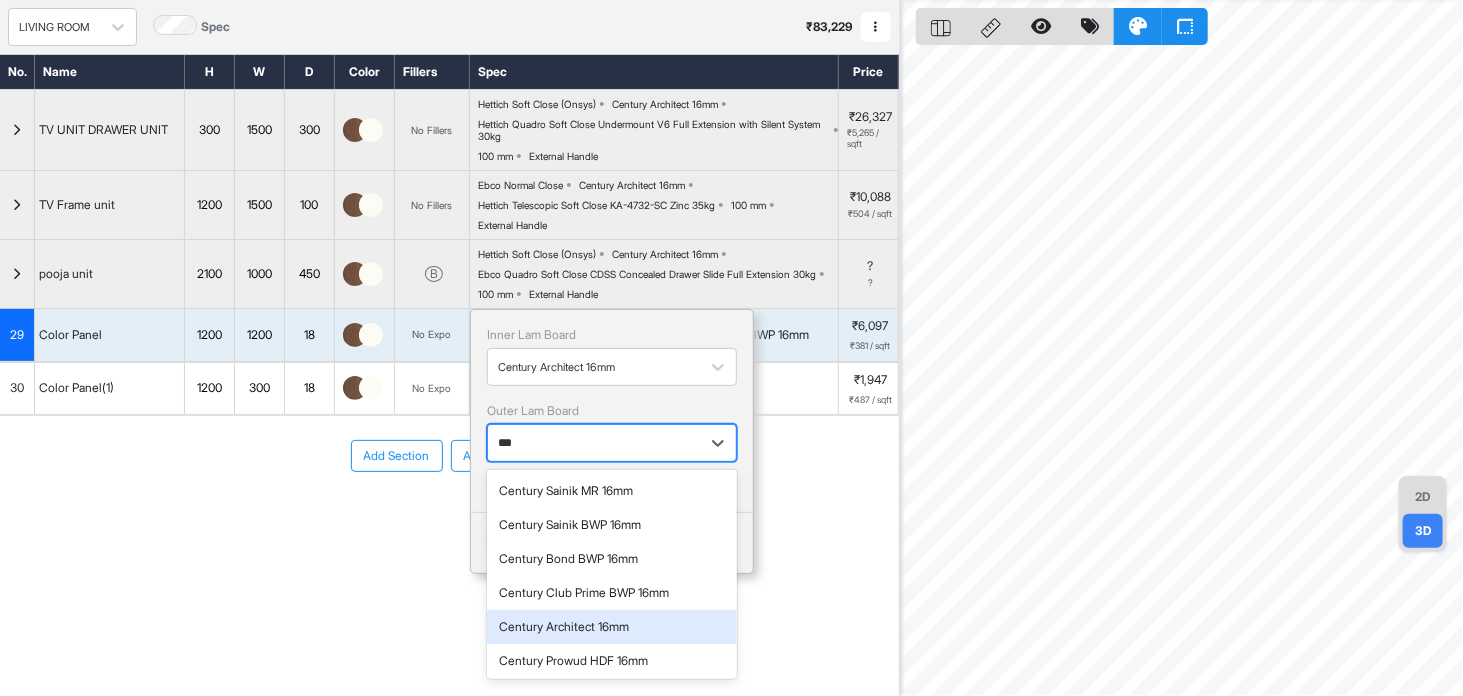 click on "Century Architect 16mm" at bounding box center (612, 627) 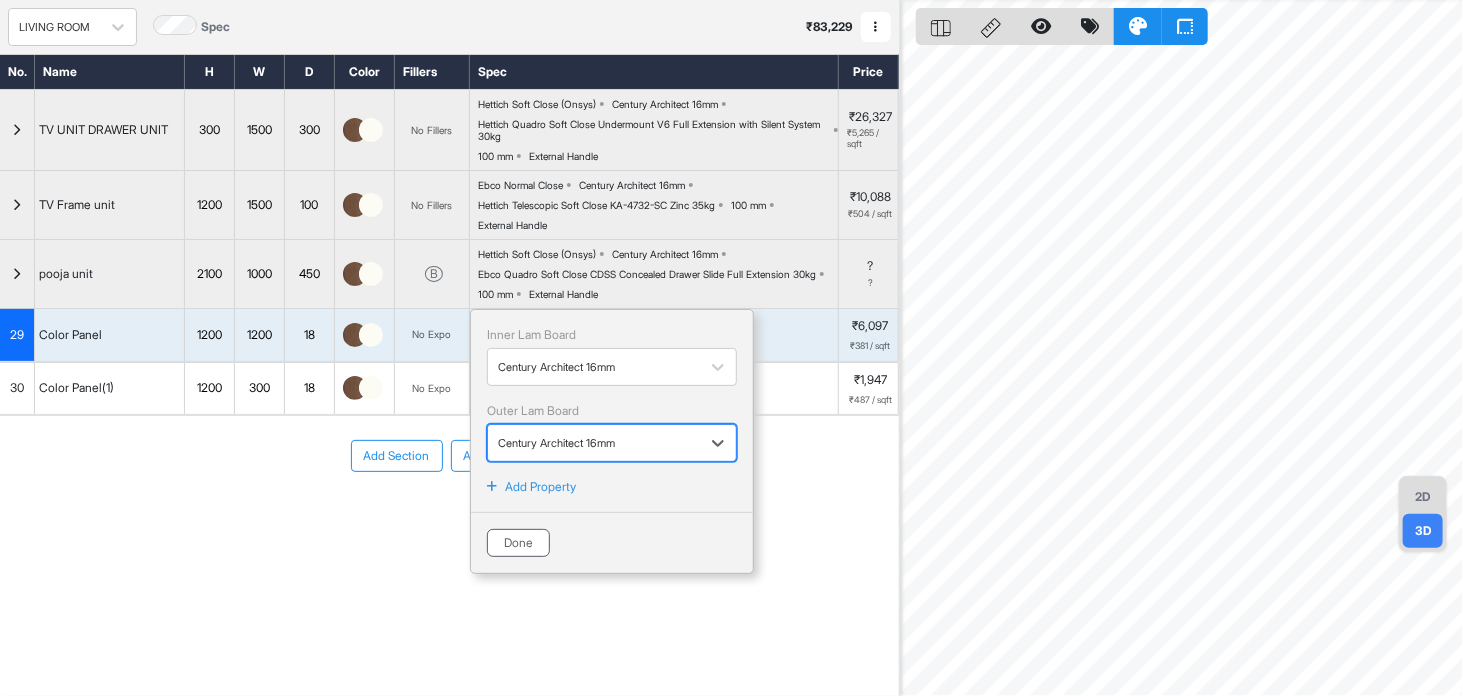 click on "Done" at bounding box center [518, 543] 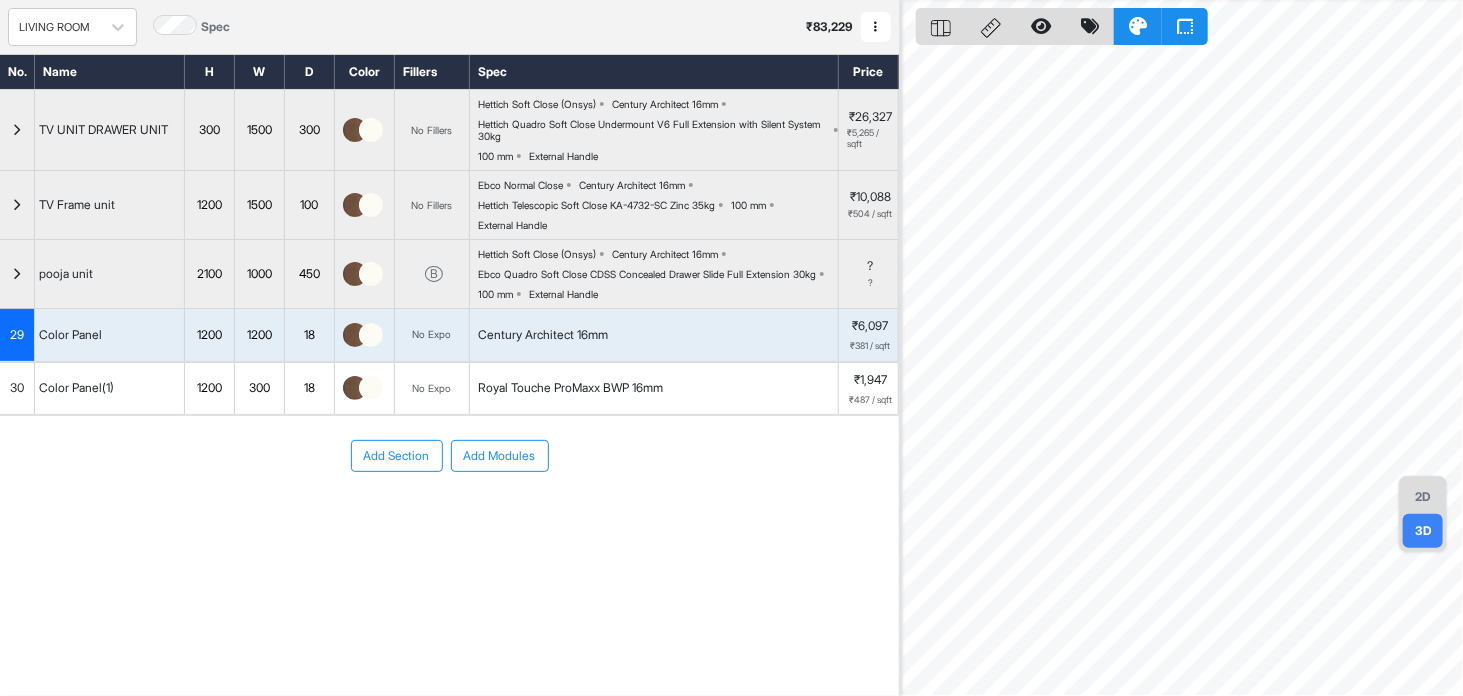 click on "Royal Touche ProMaxx BWP 16mm" at bounding box center [570, 388] 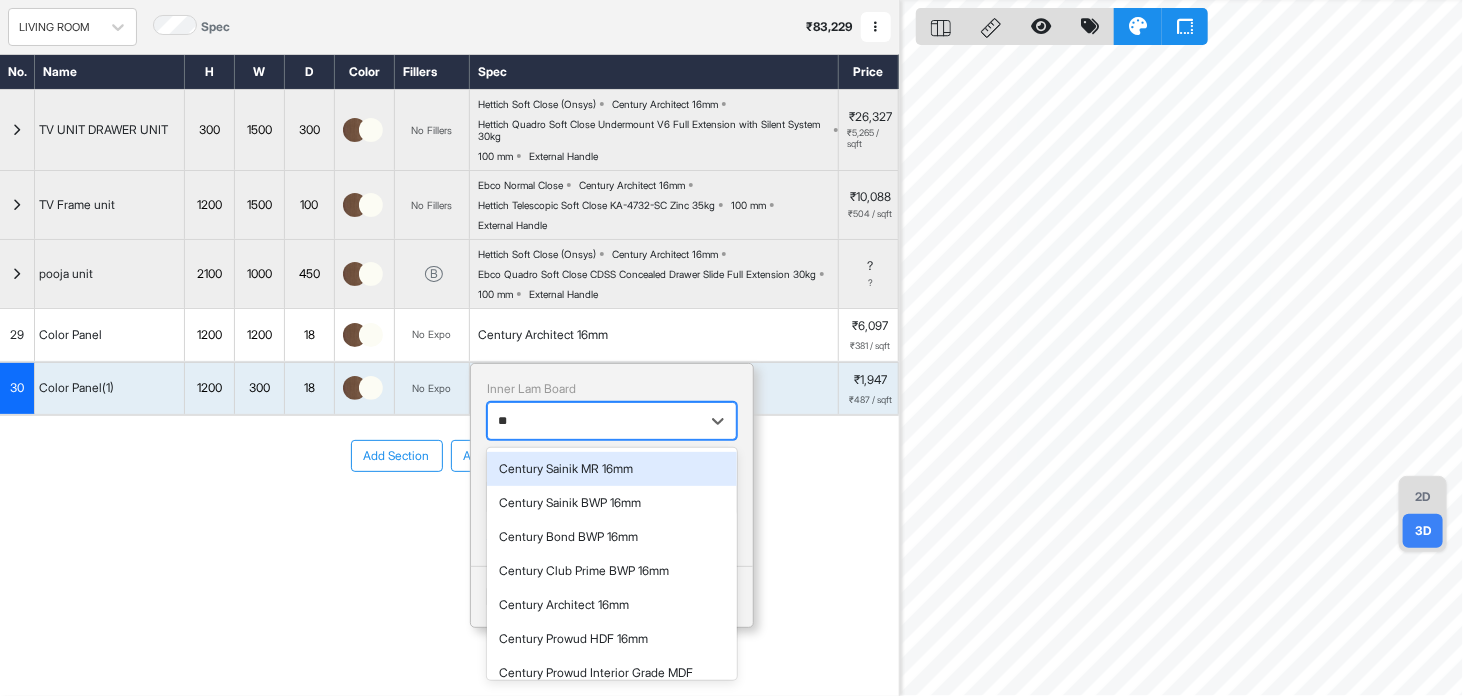 type on "***" 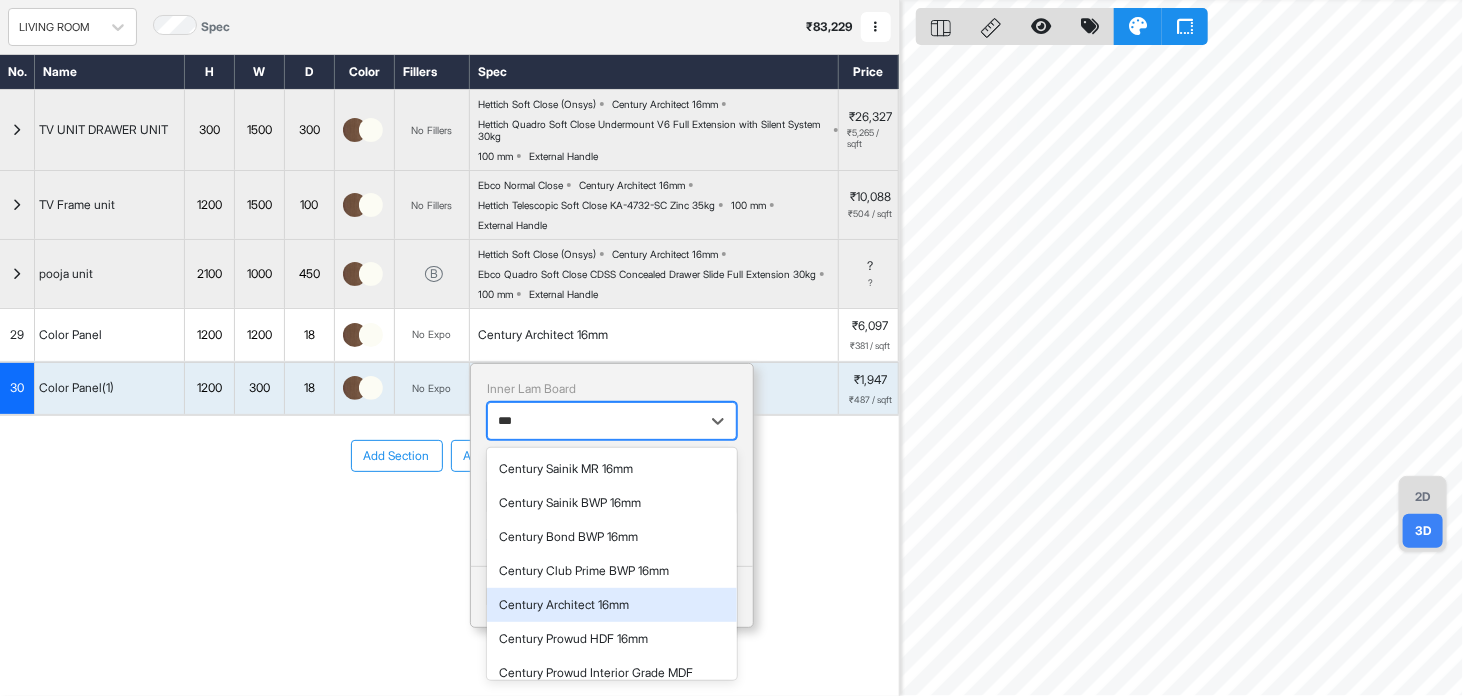 click on "Century Architect 16mm" at bounding box center (612, 605) 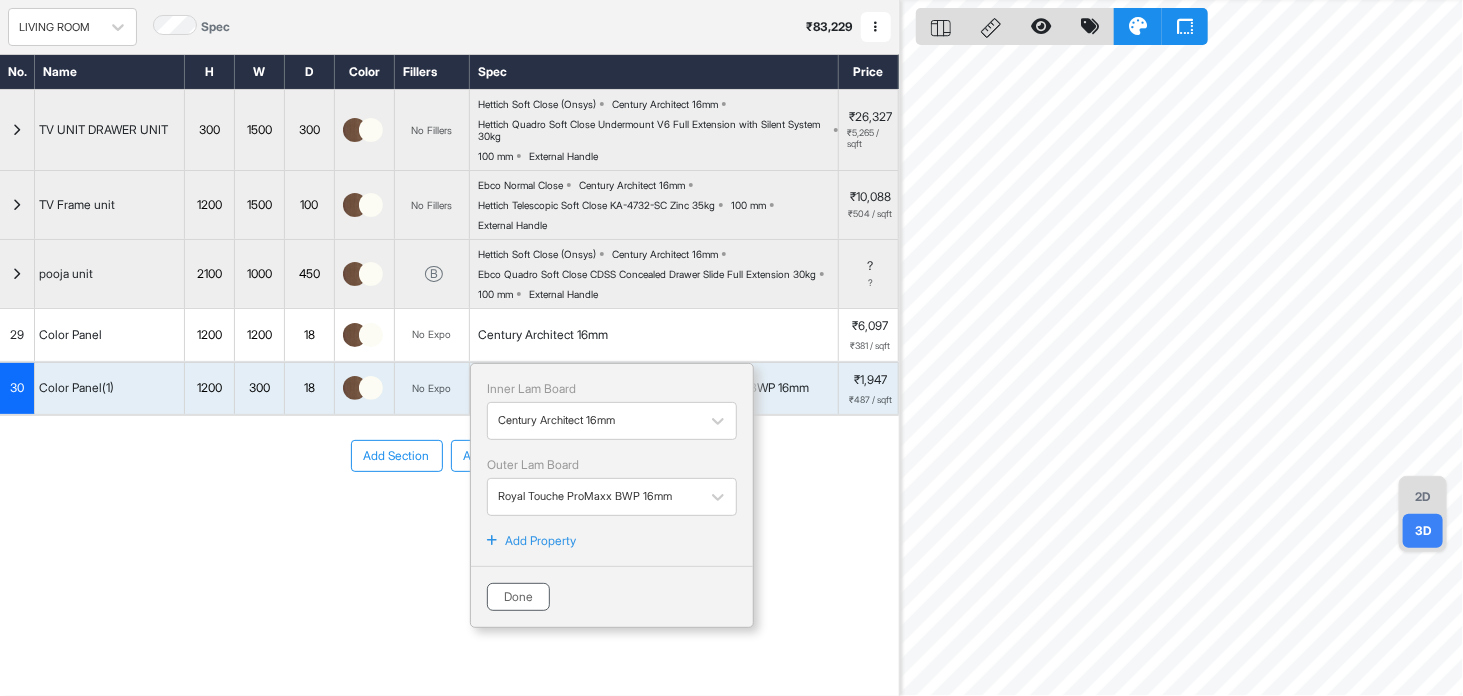 click on "Done" at bounding box center [518, 597] 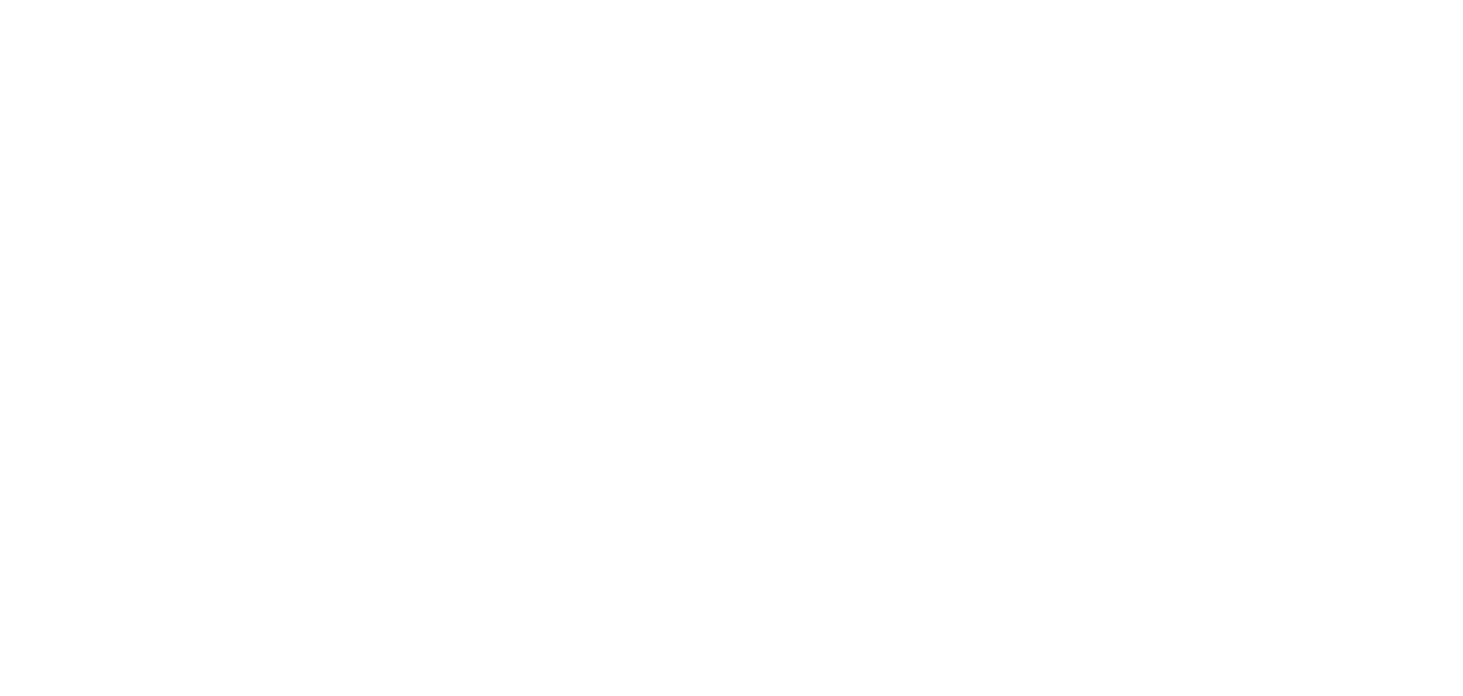 scroll, scrollTop: 0, scrollLeft: 0, axis: both 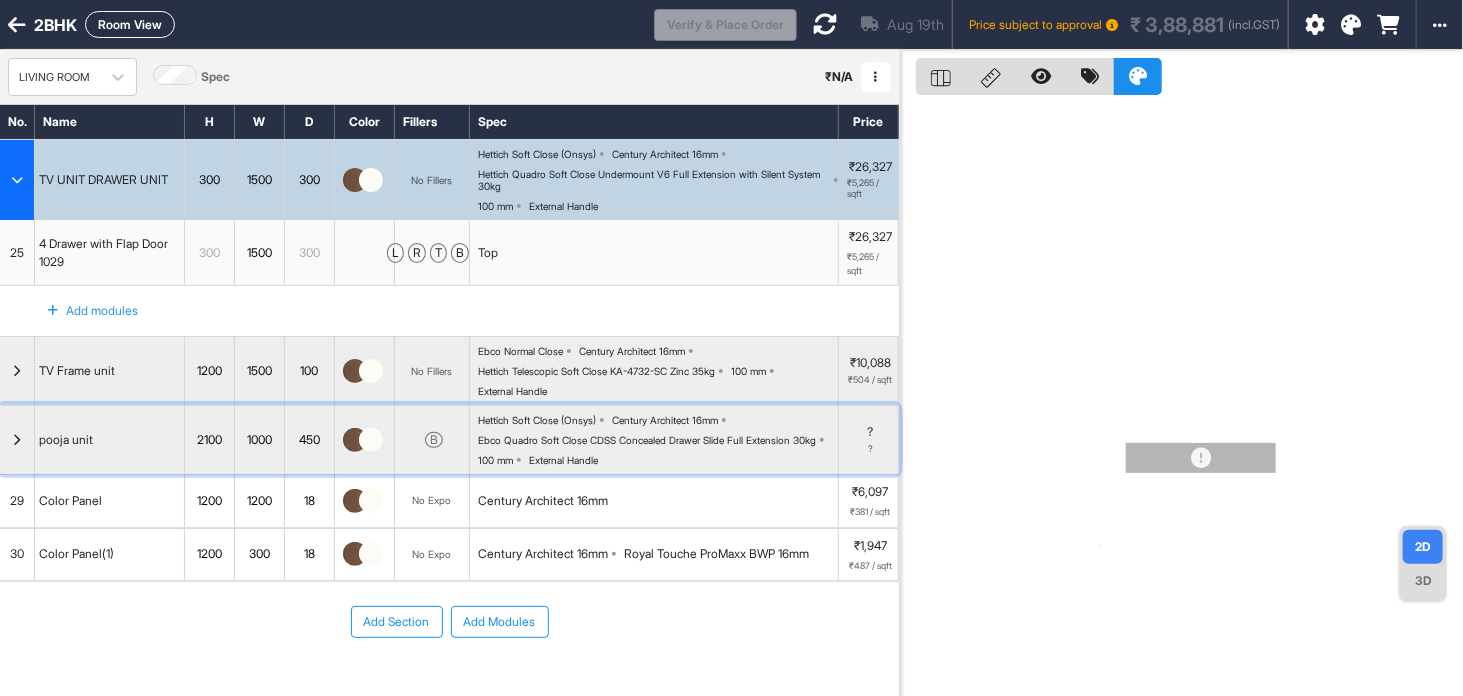click at bounding box center [17, 440] 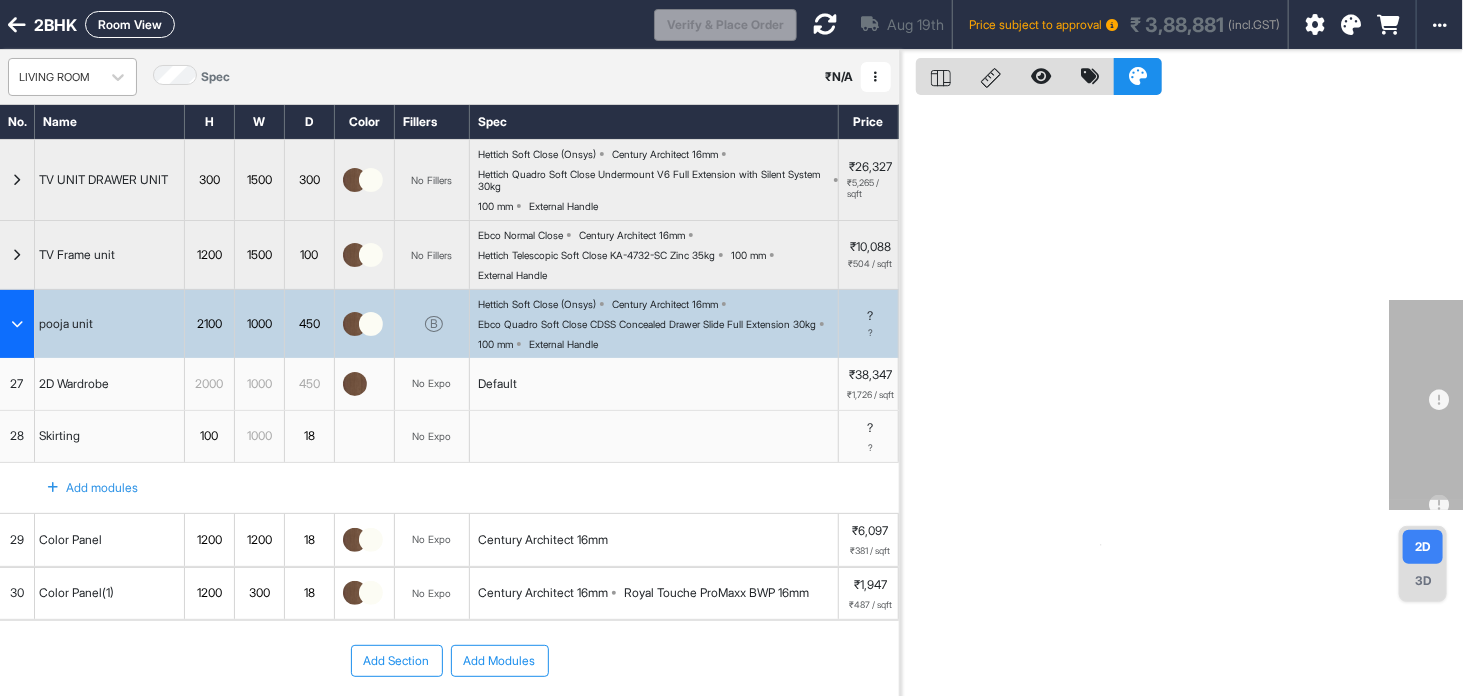 click on "LIVING ROOM" at bounding box center (72, 77) 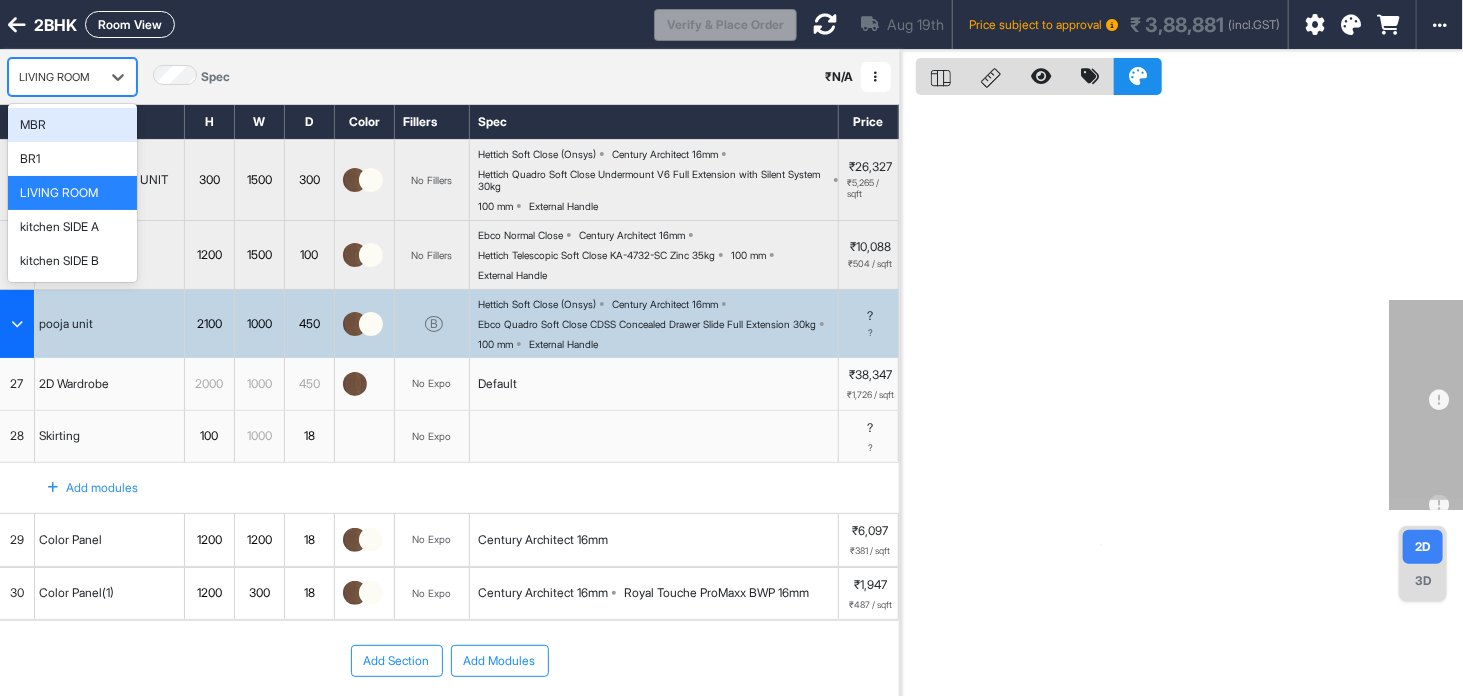 click on "LIVING ROOM" at bounding box center [72, 77] 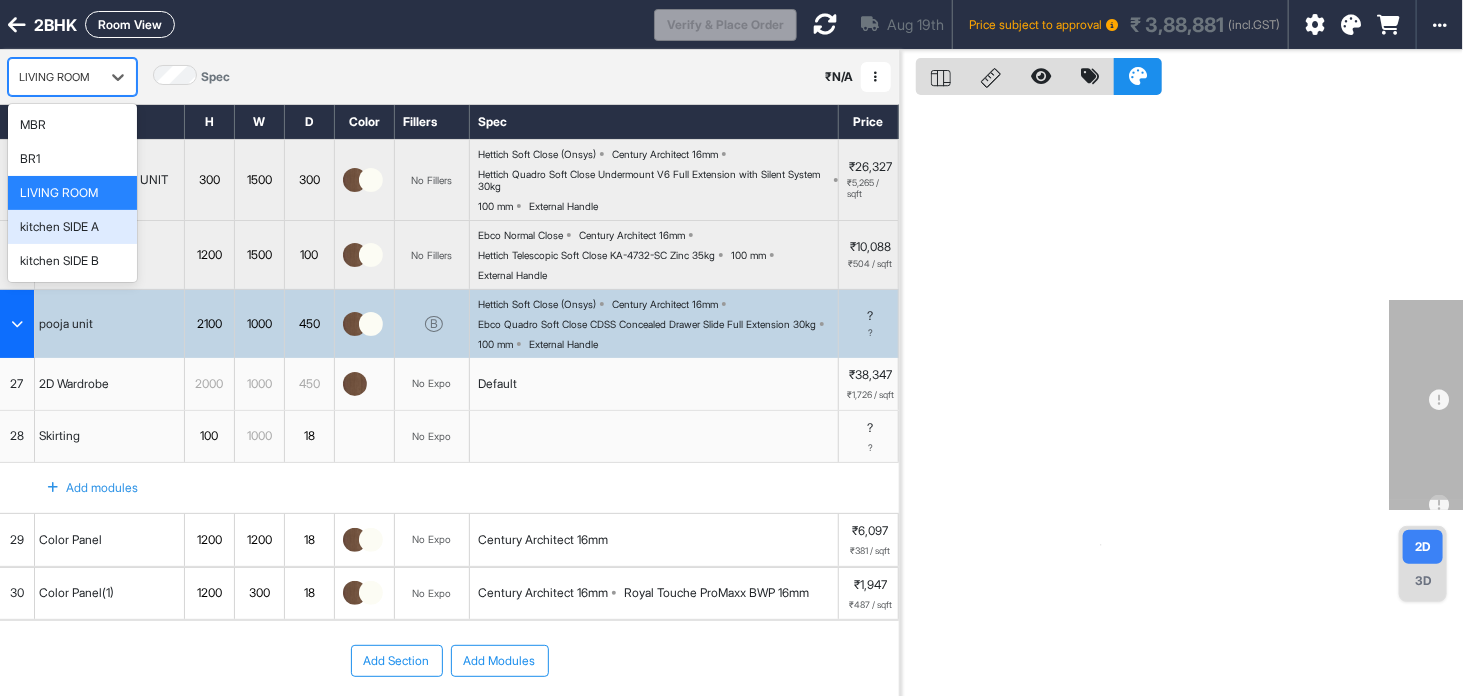 click on "kitchen SIDE A" at bounding box center (72, 227) 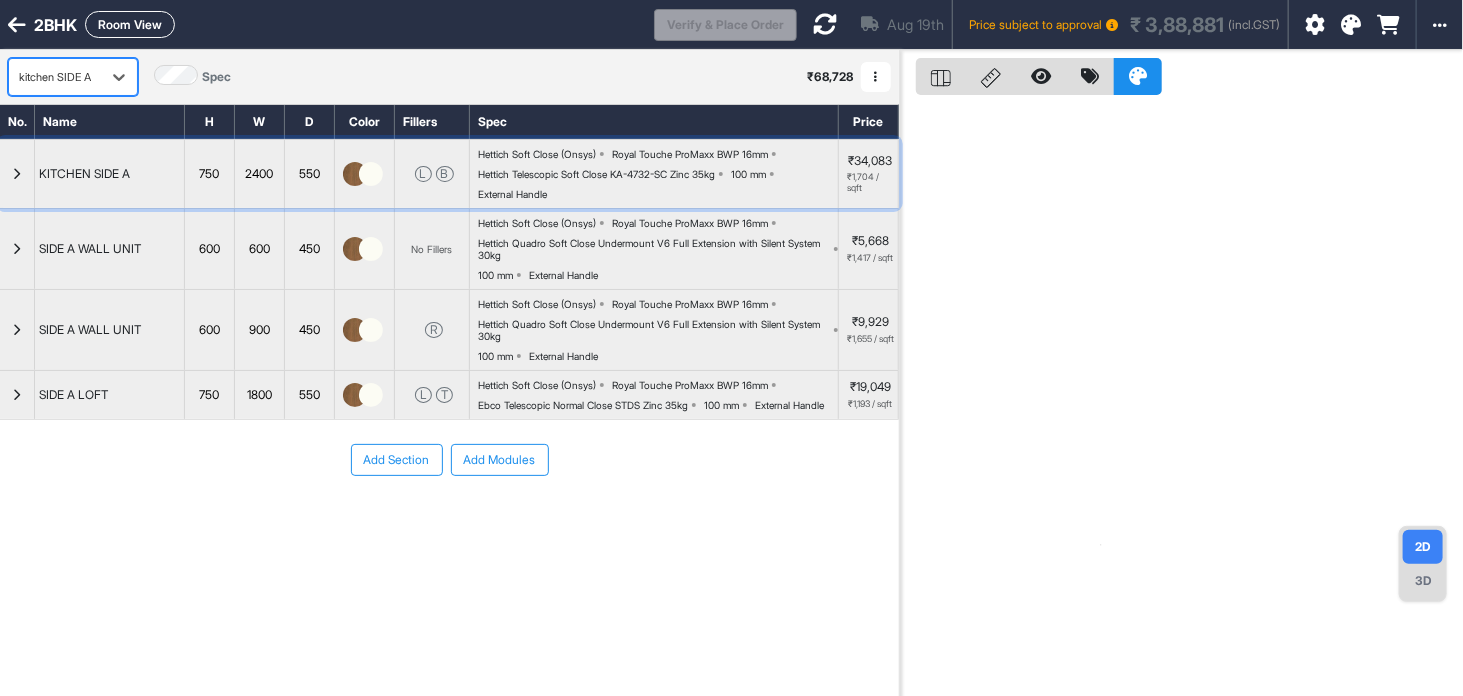 click at bounding box center [355, 174] 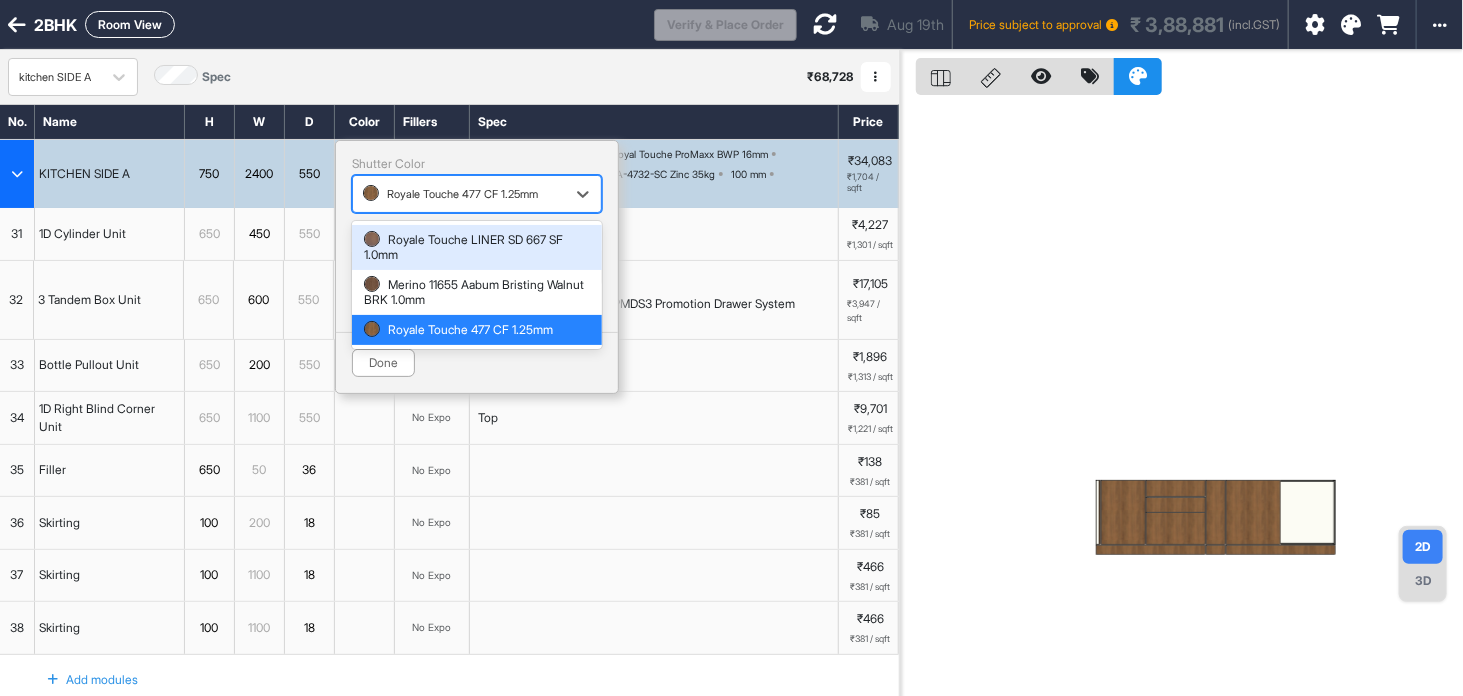 click at bounding box center [459, 194] 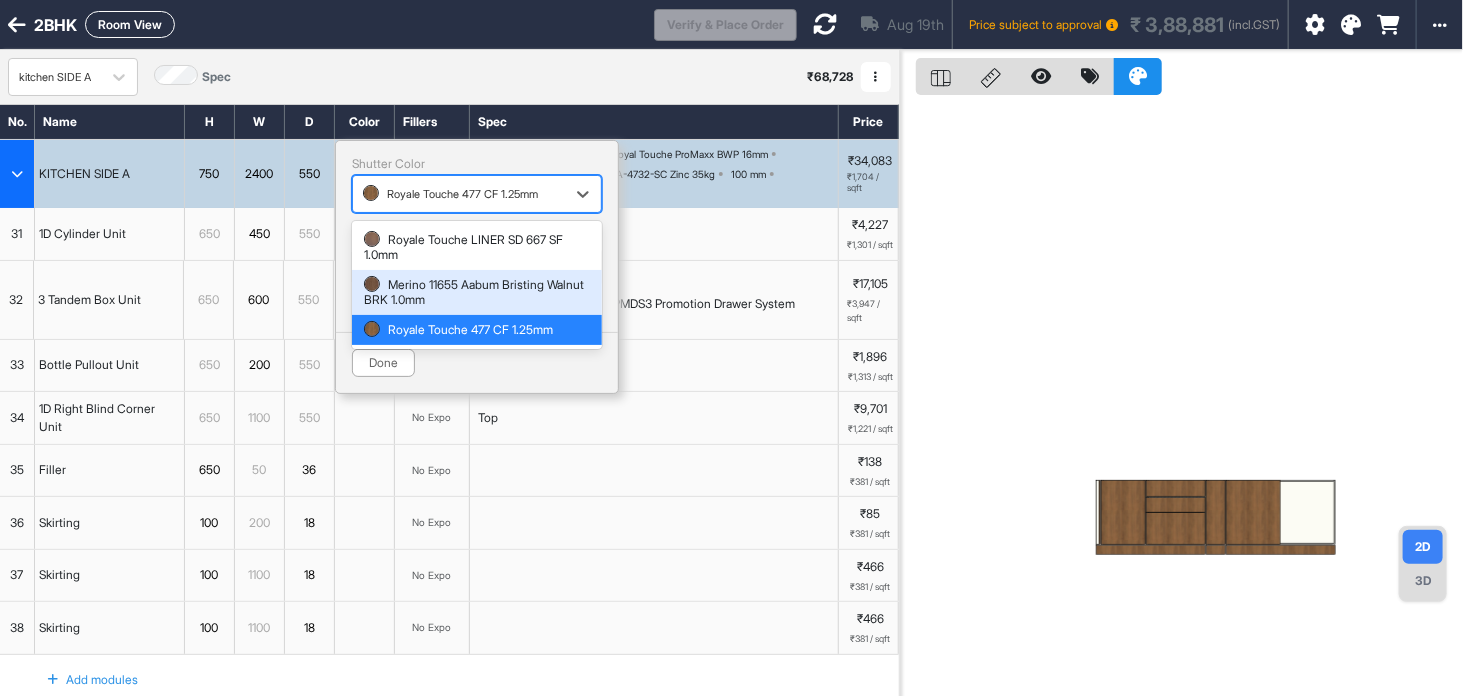 click on "Merino 11655 Aabum Bristing Walnut BRK 1.0mm" at bounding box center [477, 292] 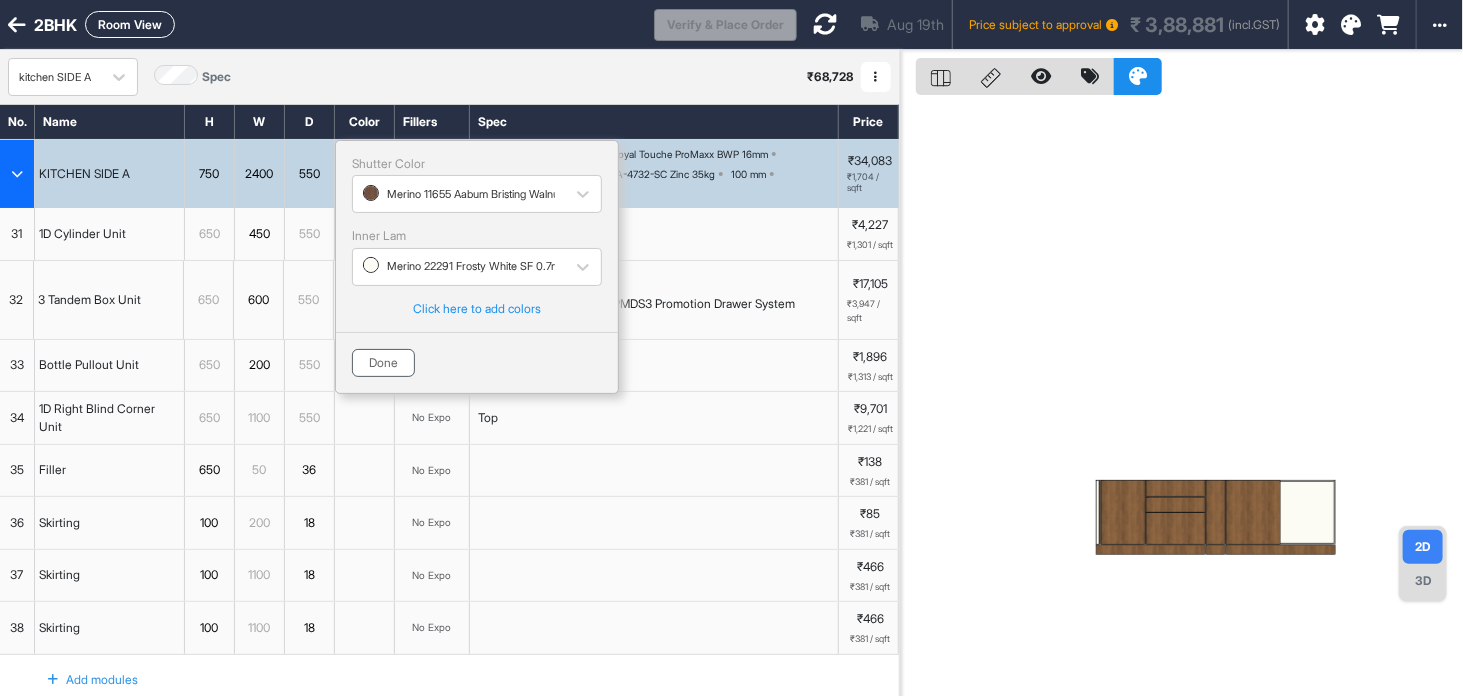 click on "Done" at bounding box center [383, 363] 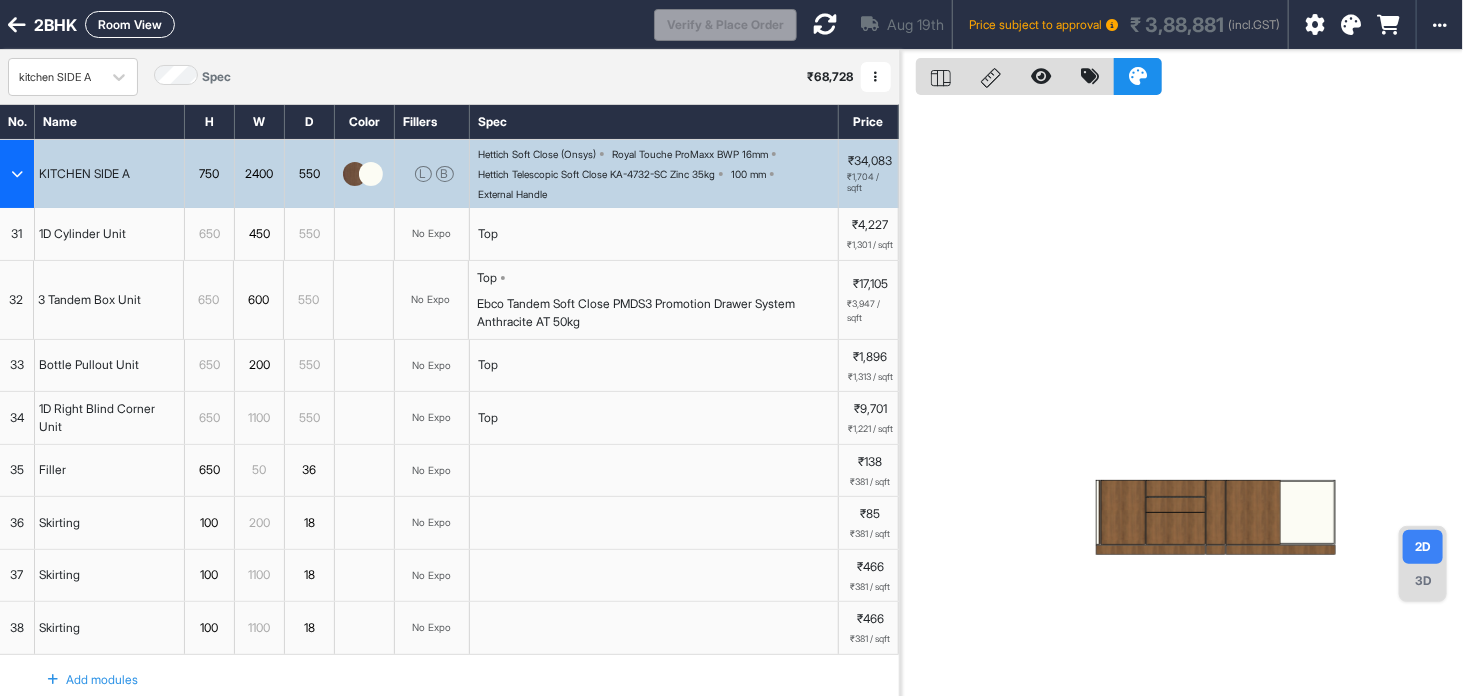 click on "Hettich Soft Close (Onsys)" at bounding box center (537, 154) 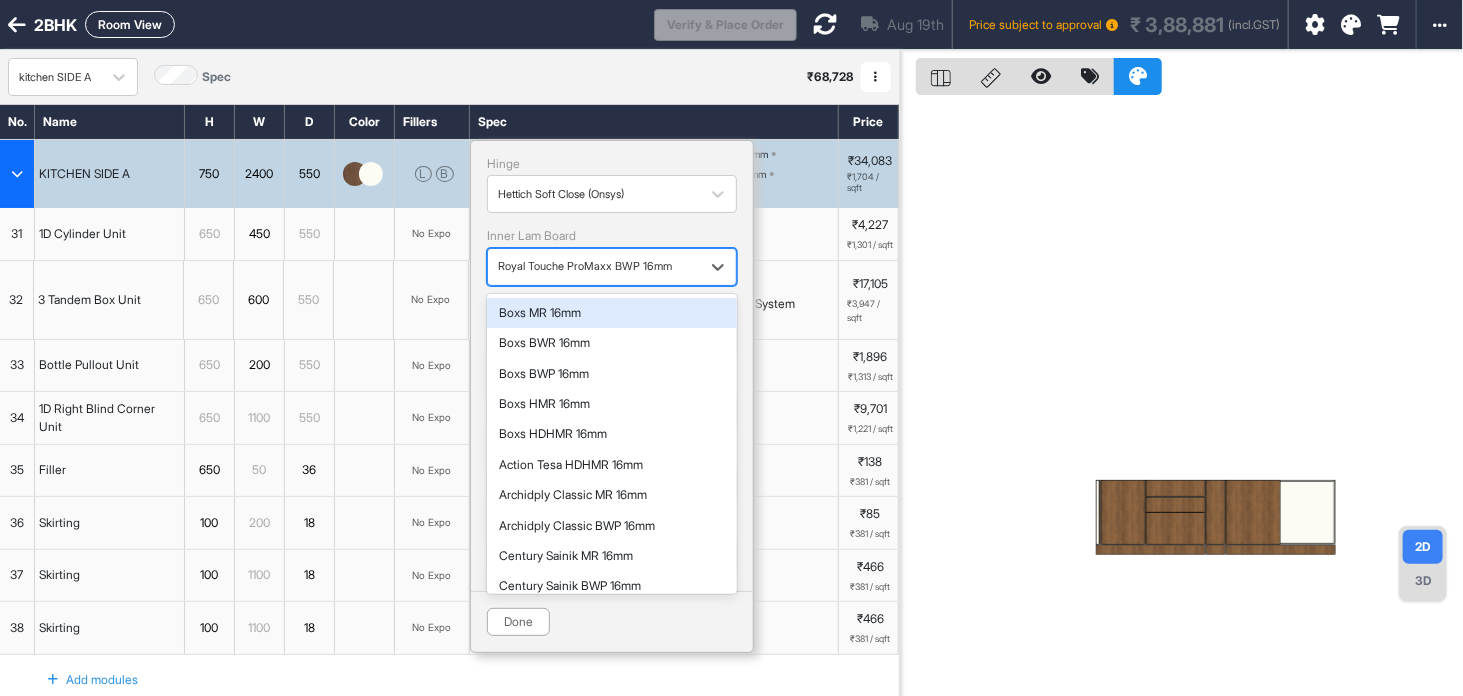 click at bounding box center (594, 267) 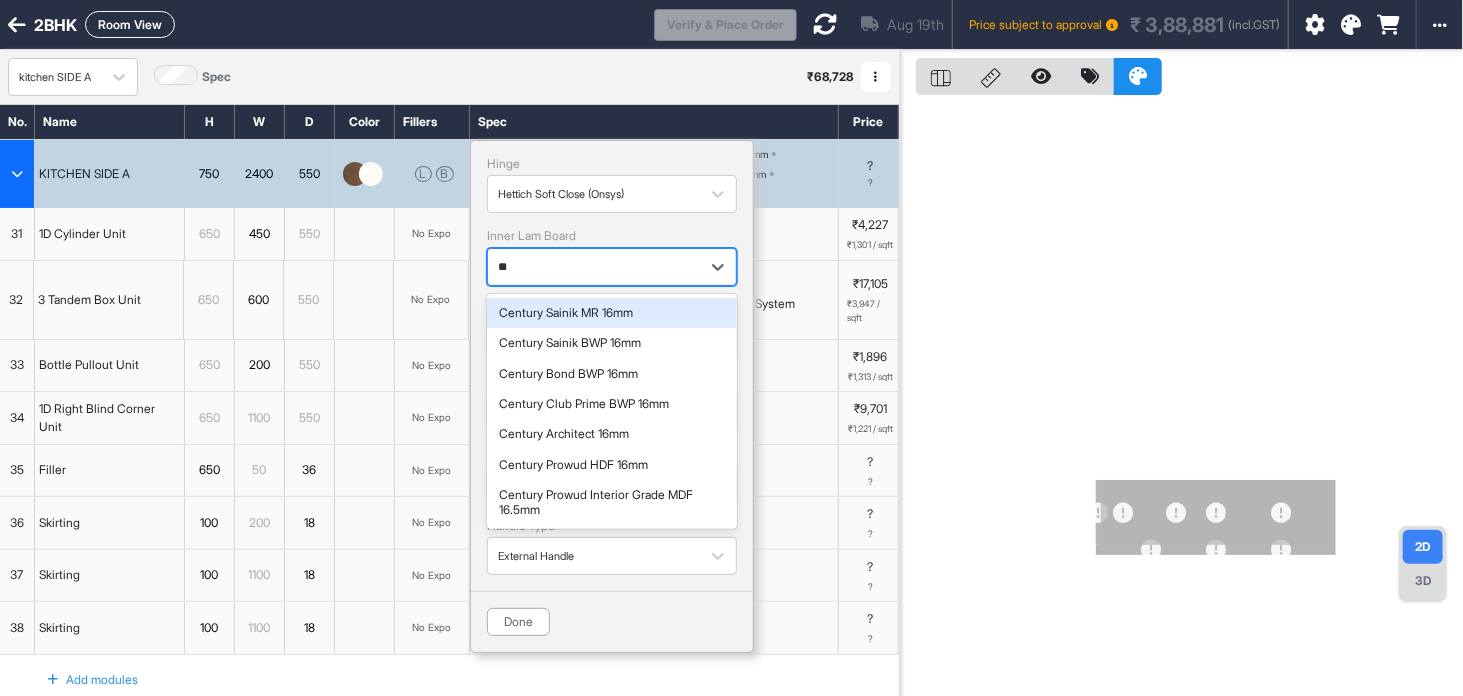 type on "***" 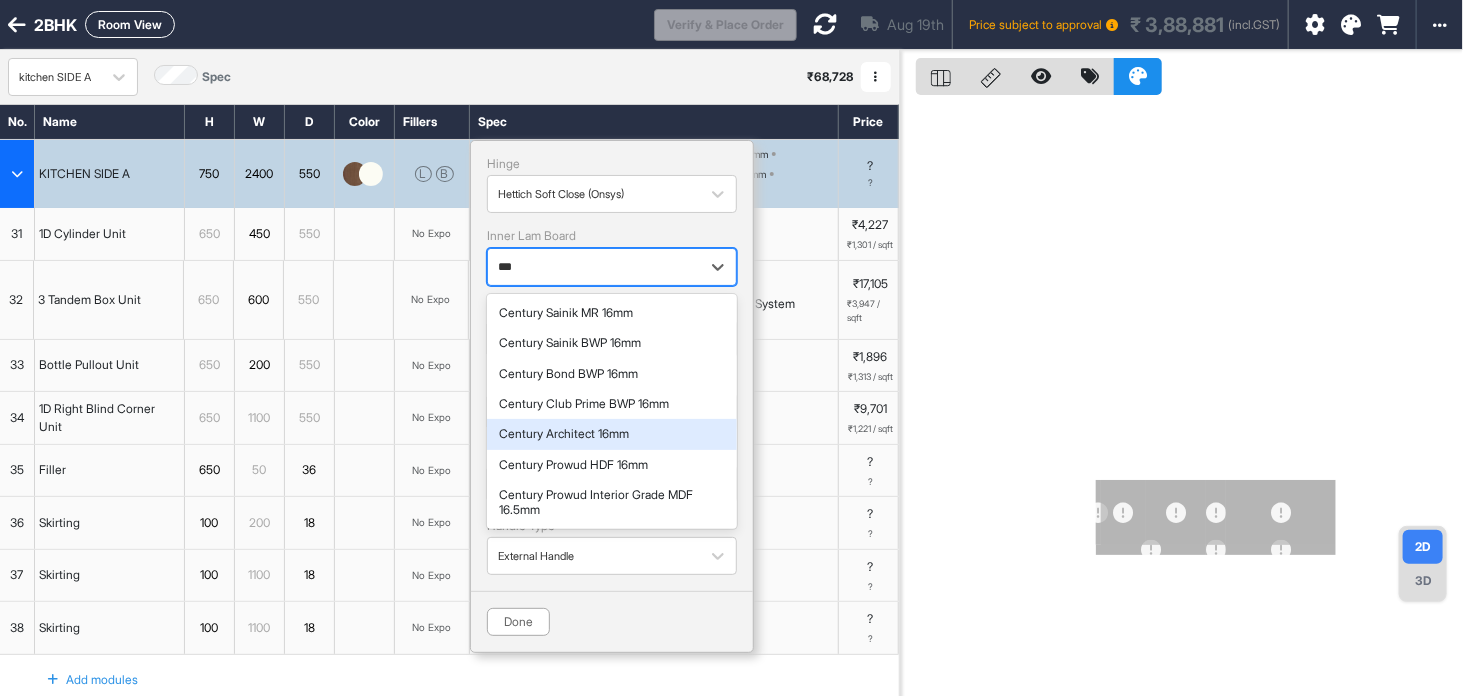 click on "Century Architect 16mm" at bounding box center [612, 434] 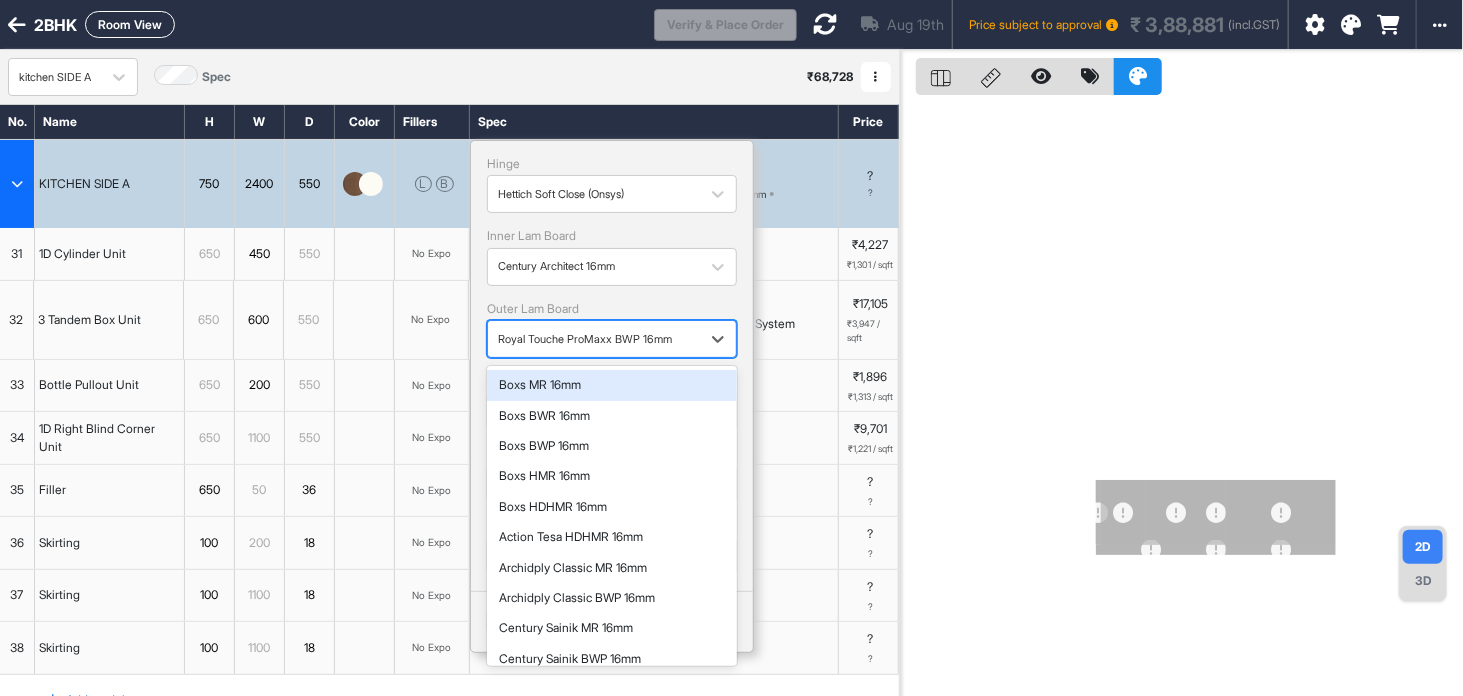 click on "Royal Touche ProMaxx BWP 16mm" at bounding box center (594, 339) 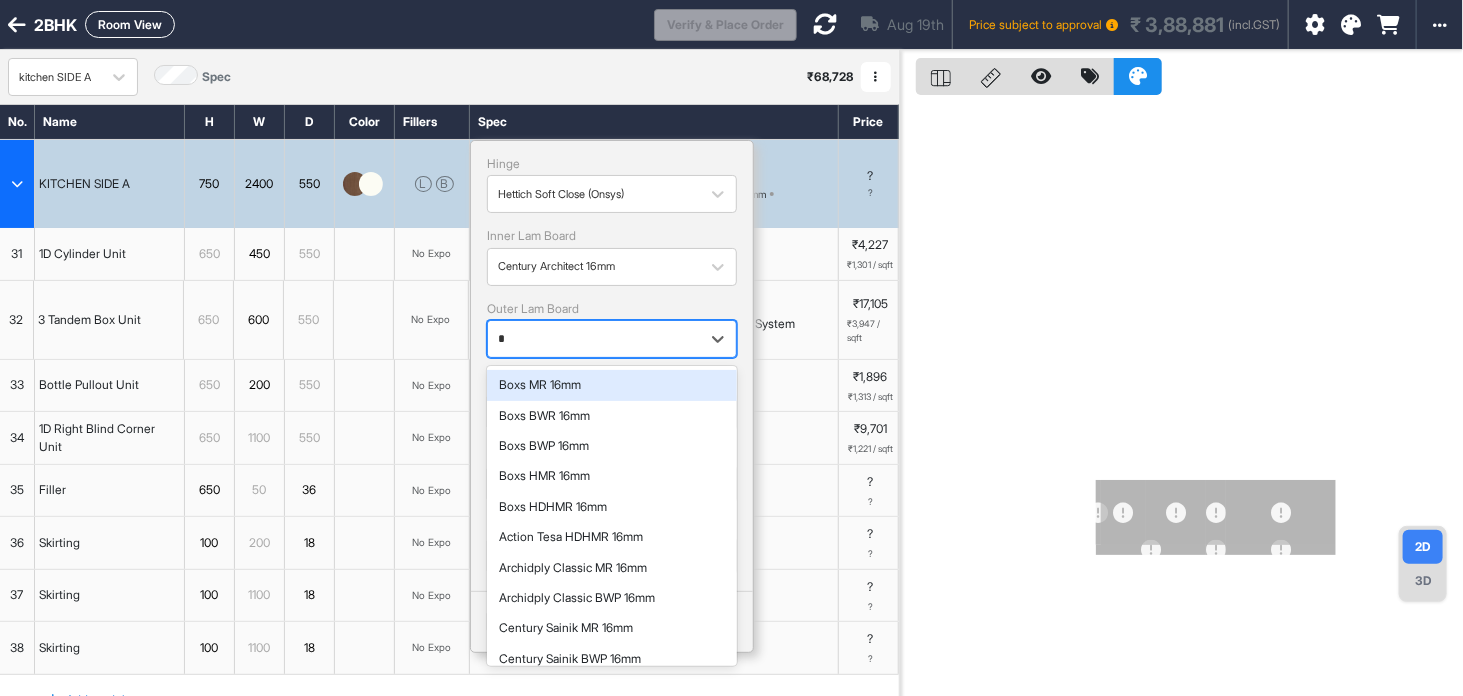 type on "**" 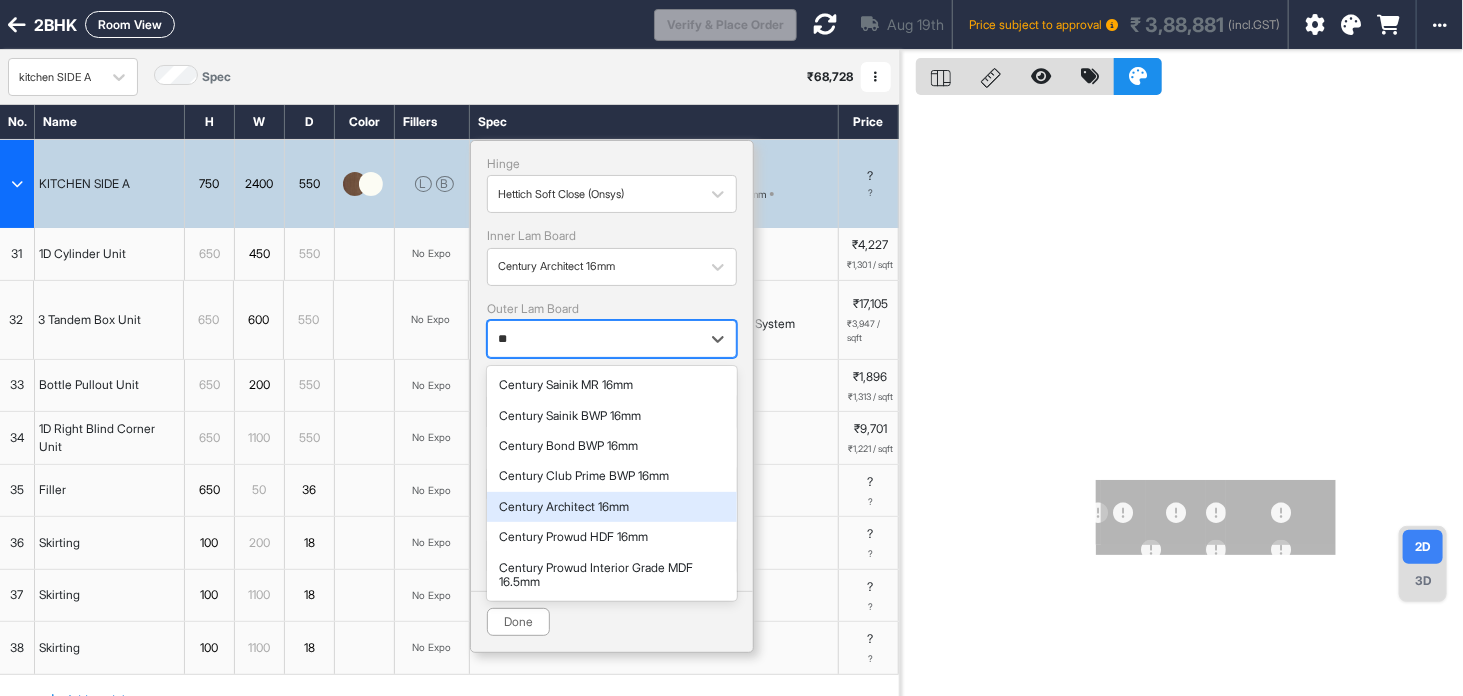 click on "Century Architect 16mm" at bounding box center (612, 507) 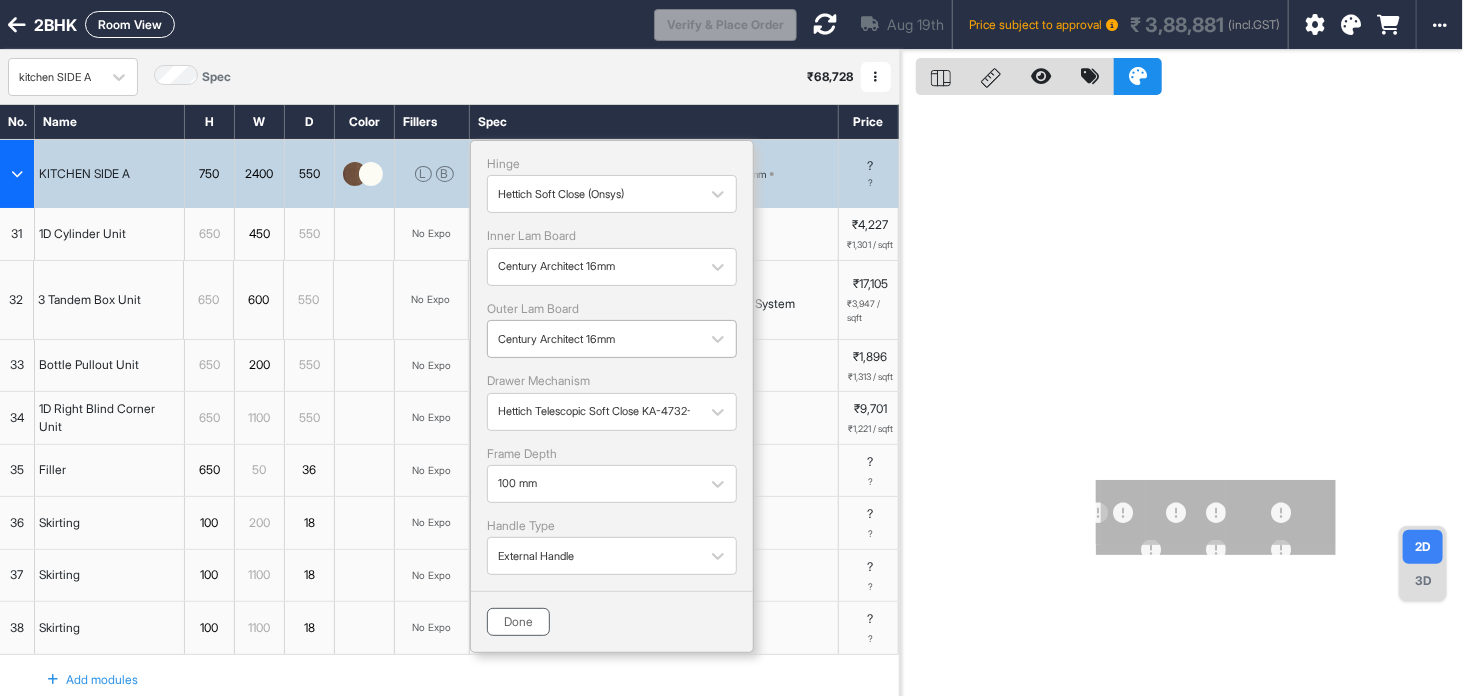 click on "Done" at bounding box center (518, 622) 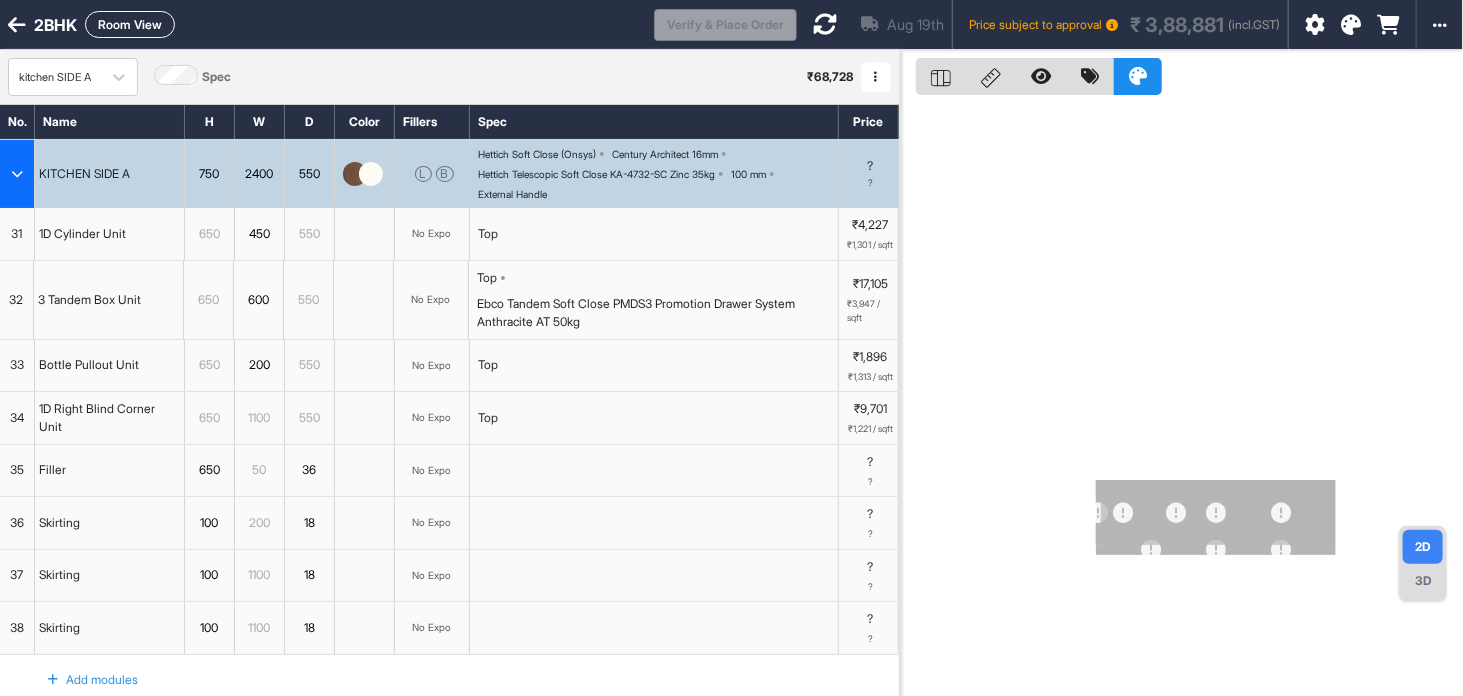 scroll, scrollTop: 474, scrollLeft: 0, axis: vertical 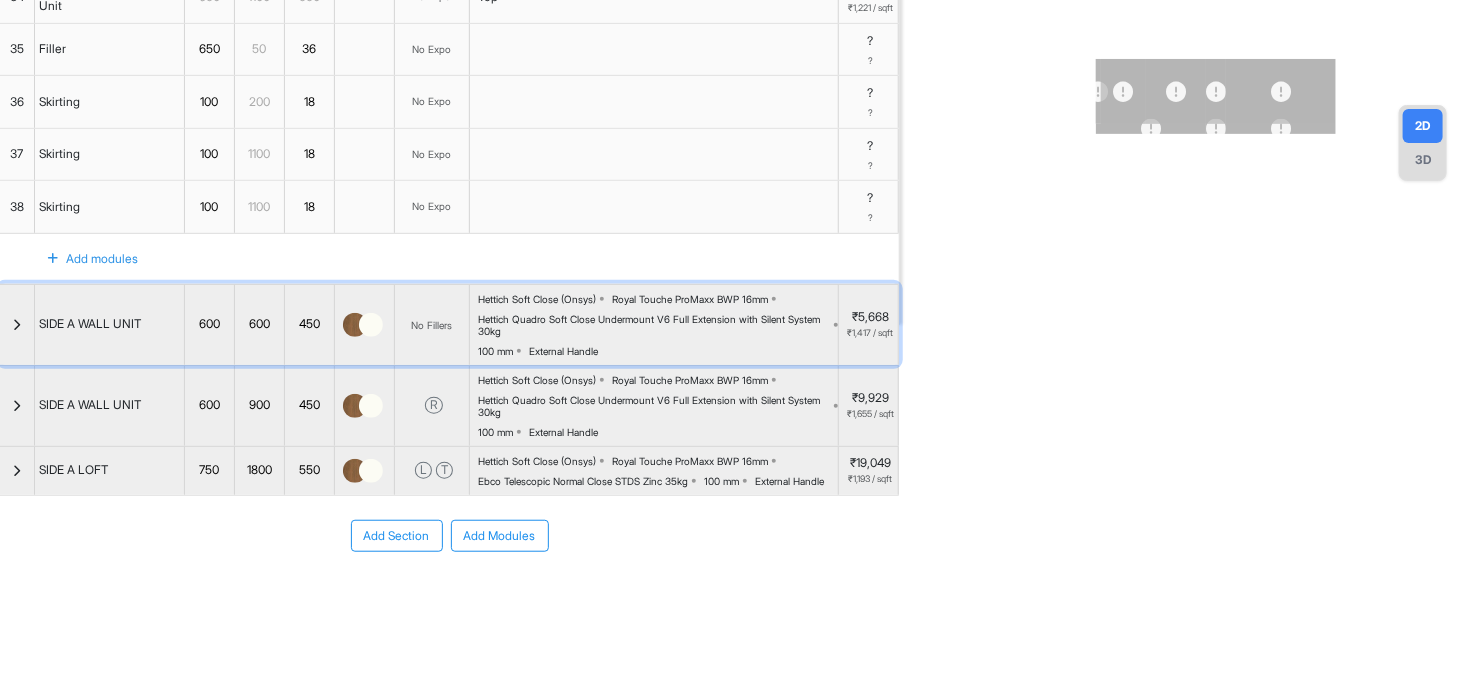 click at bounding box center (365, 325) 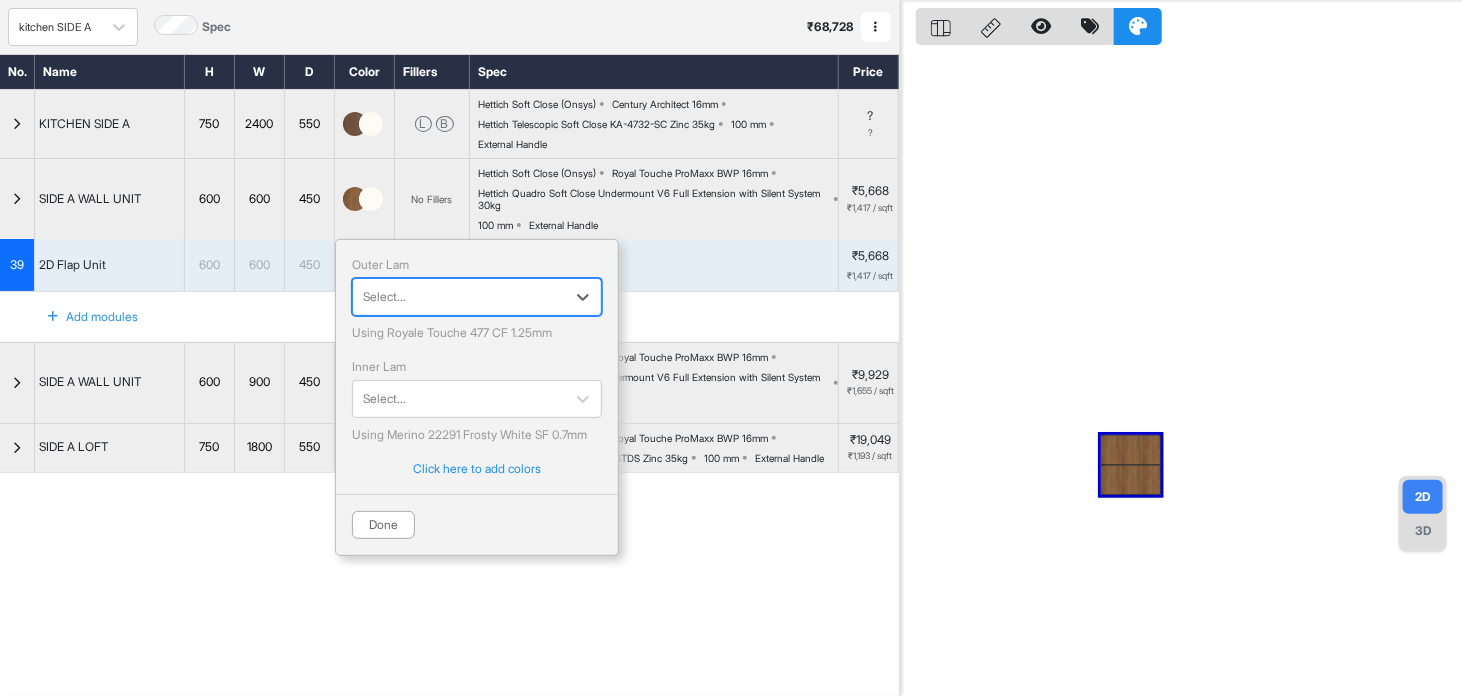 scroll, scrollTop: 57, scrollLeft: 0, axis: vertical 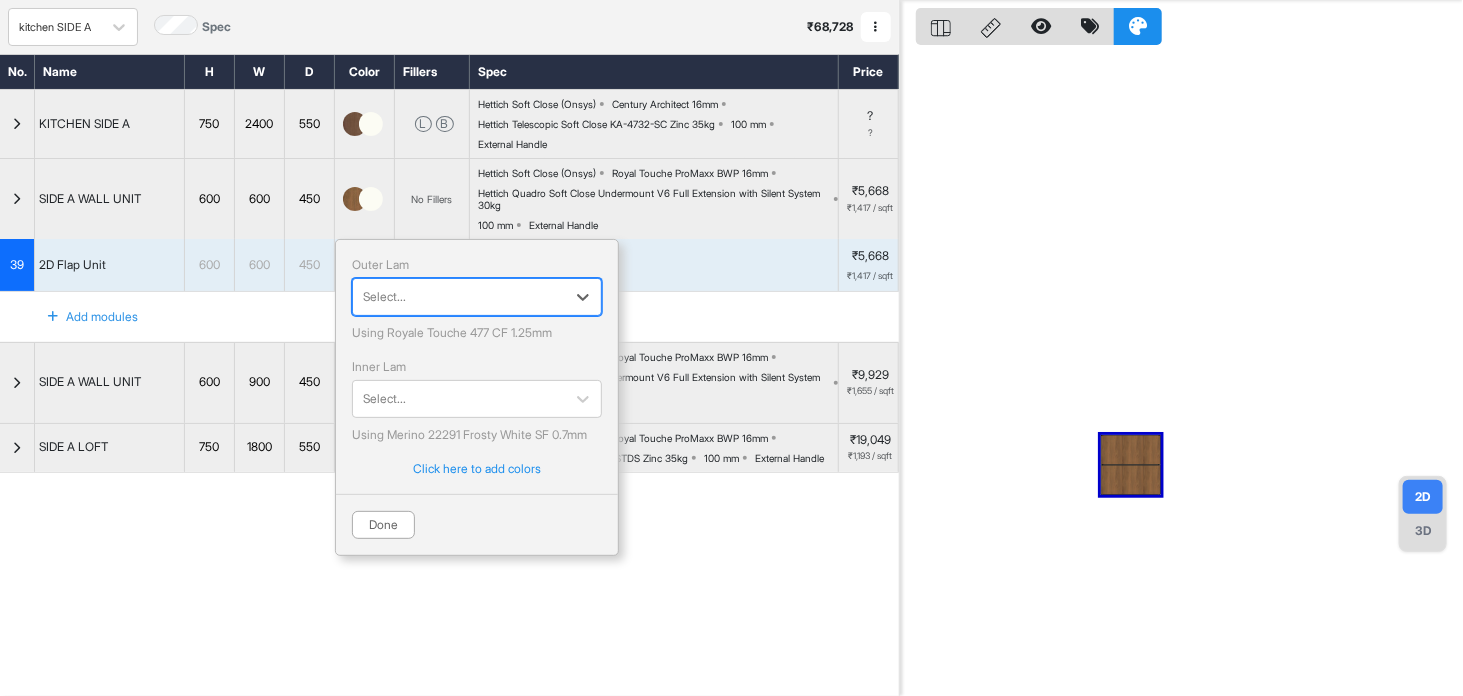 click at bounding box center (364, 297) 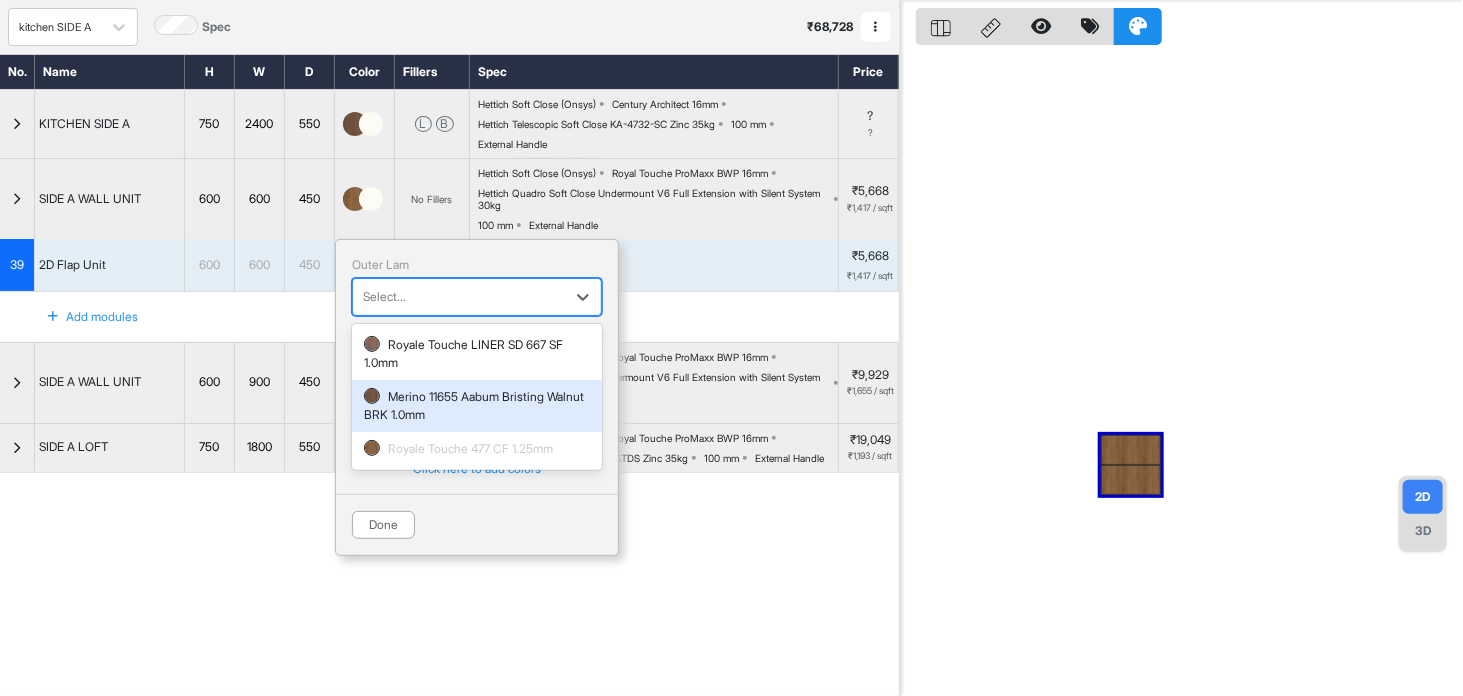 click on "Merino 11655 Aabum Bristing Walnut BRK 1.0mm" at bounding box center (477, 406) 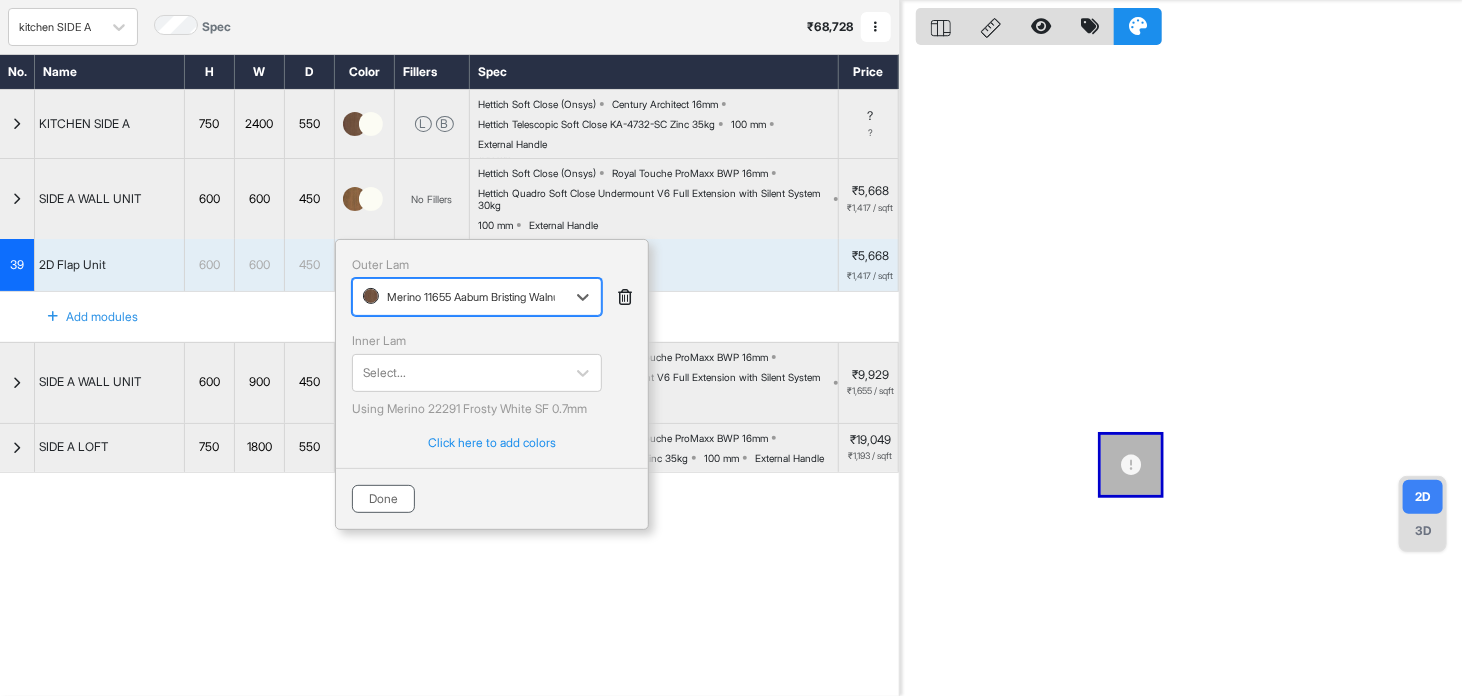 click on "Done" at bounding box center (383, 499) 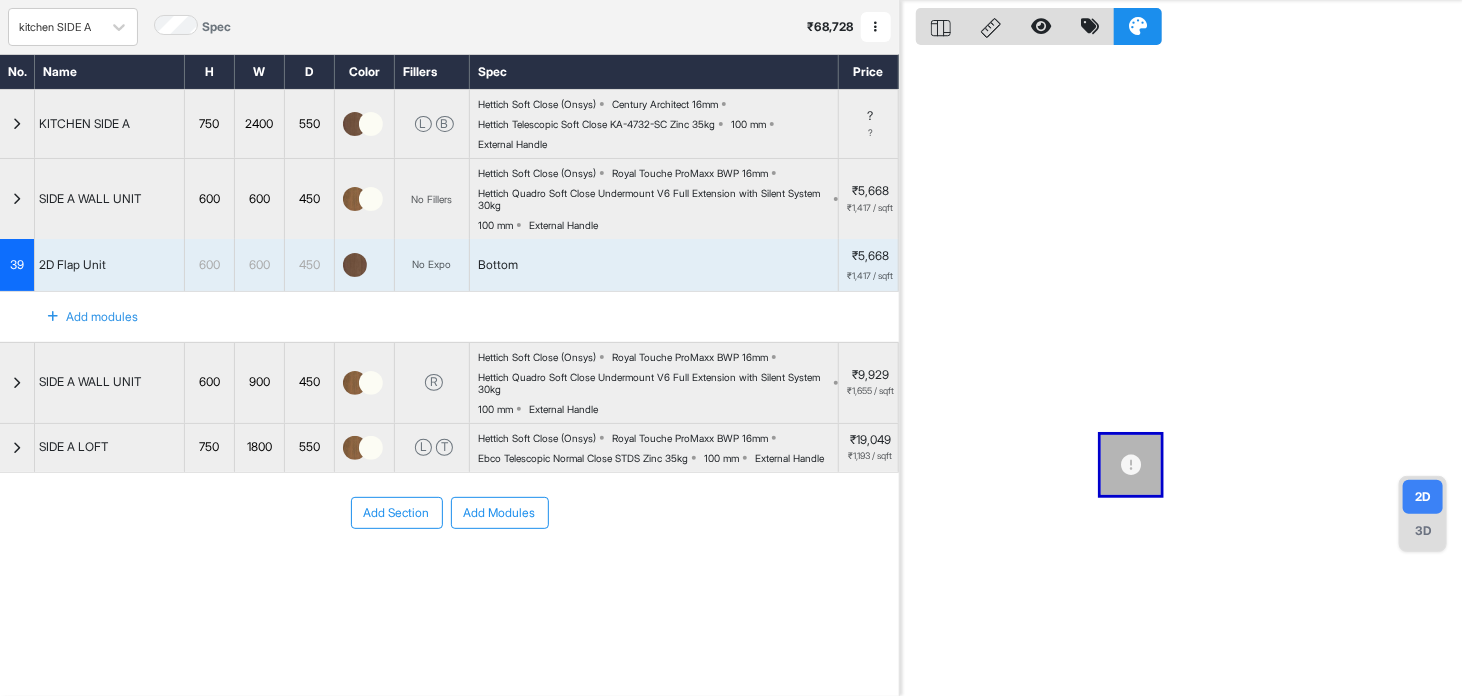 click at bounding box center [365, 199] 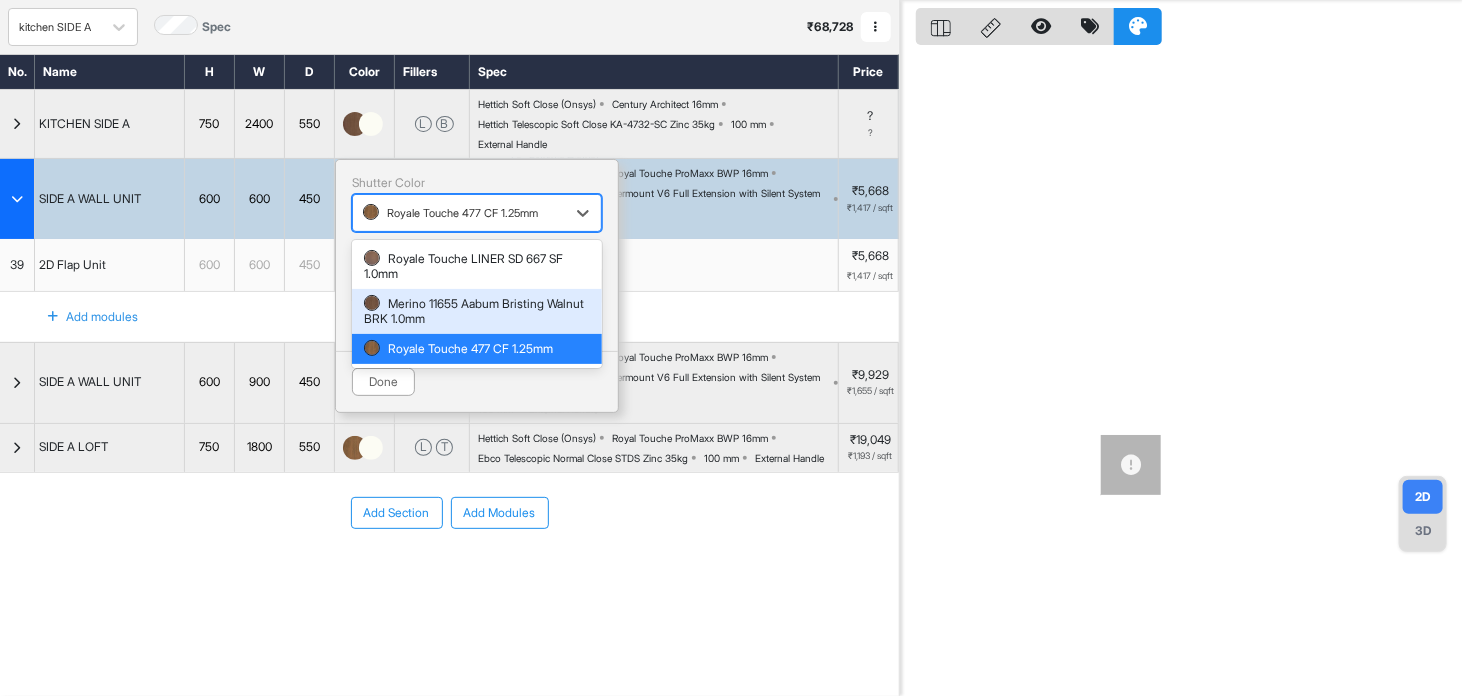 drag, startPoint x: 378, startPoint y: 193, endPoint x: 419, endPoint y: 294, distance: 109.004585 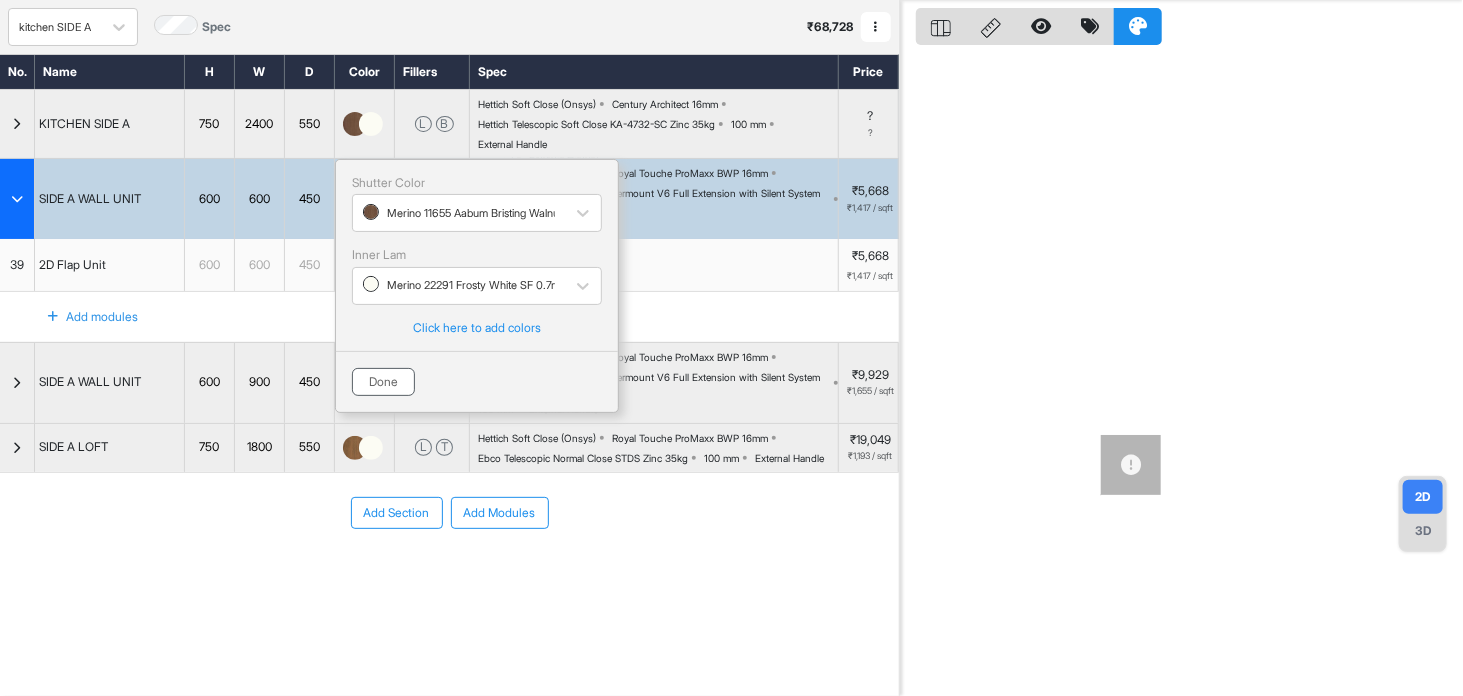click on "Done" at bounding box center [383, 382] 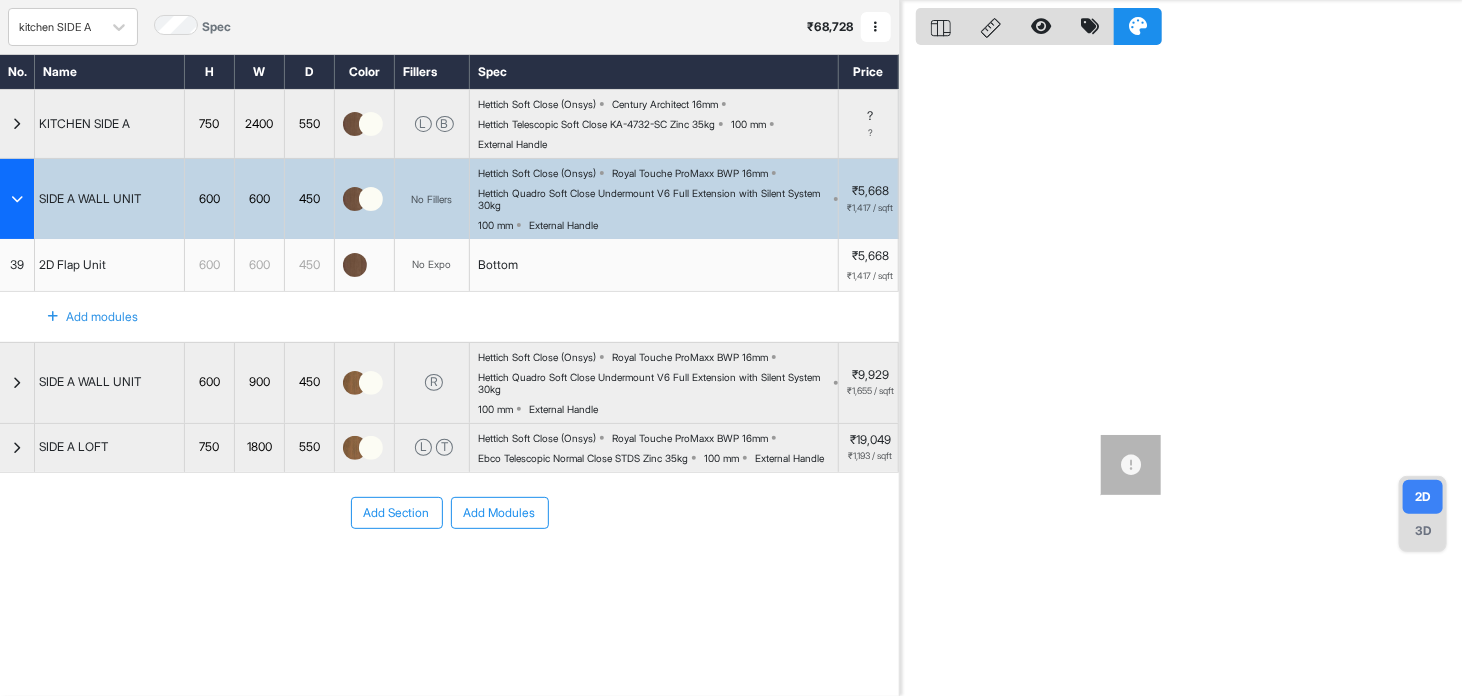 click on "Hettich Soft Close (Onsys) Royal Touche ProMaxx BWP 16mm Hettich Quadro Soft Close Undermount V6 Full Extension with Silent System 30kg 100 mm External Handle" at bounding box center (658, 199) 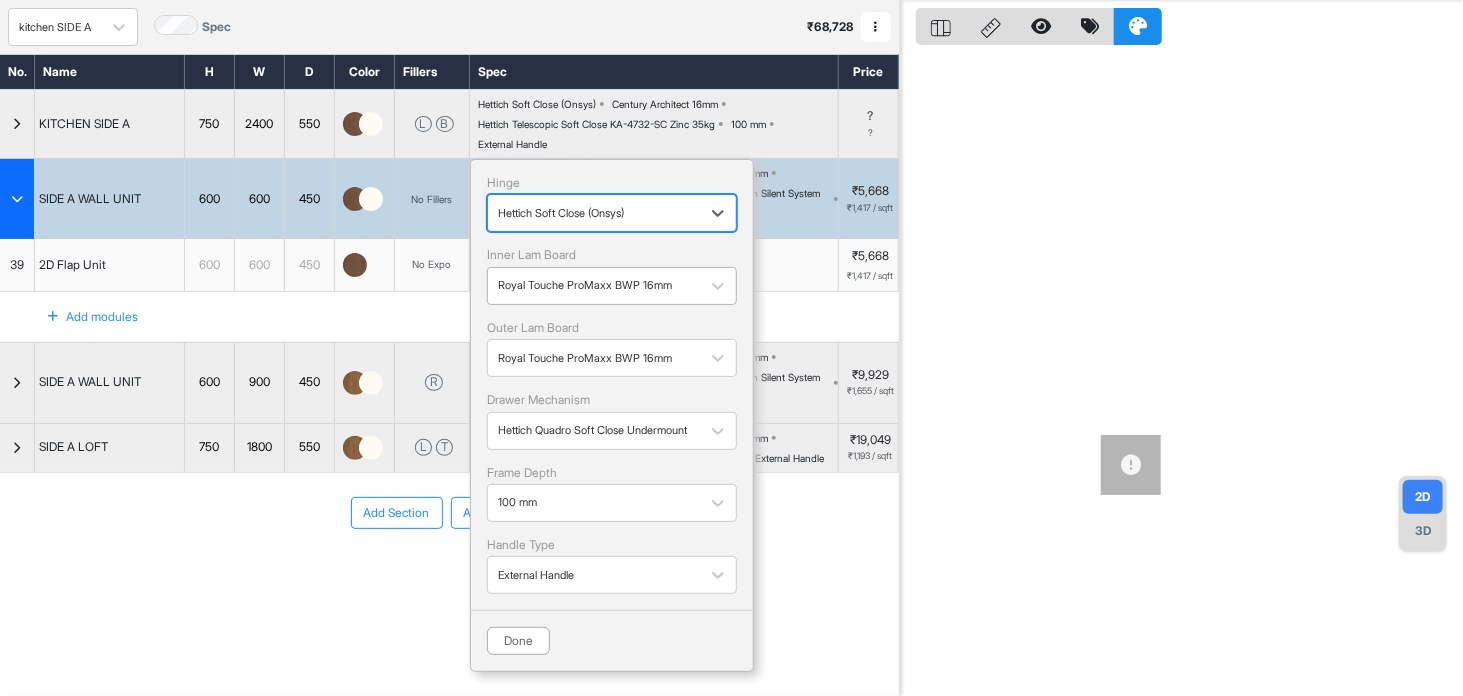 click at bounding box center (594, 286) 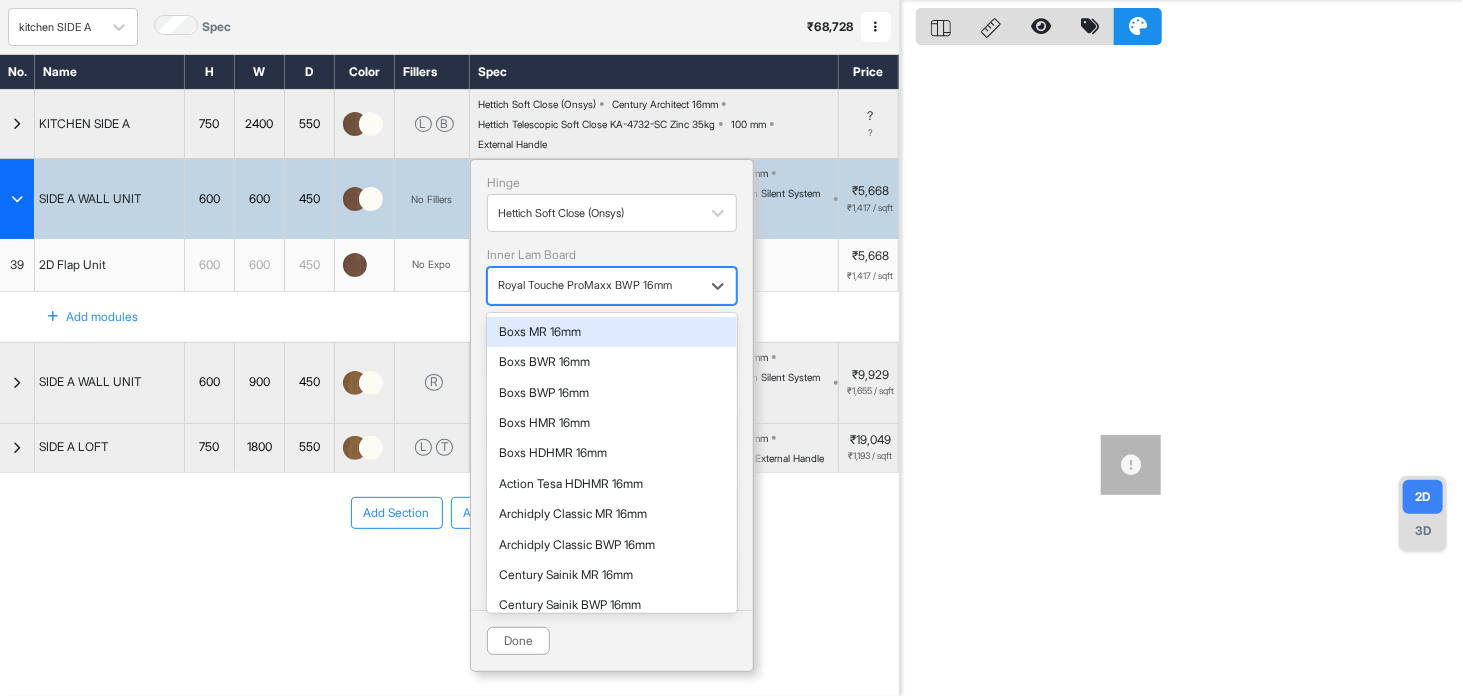 click at bounding box center [594, 286] 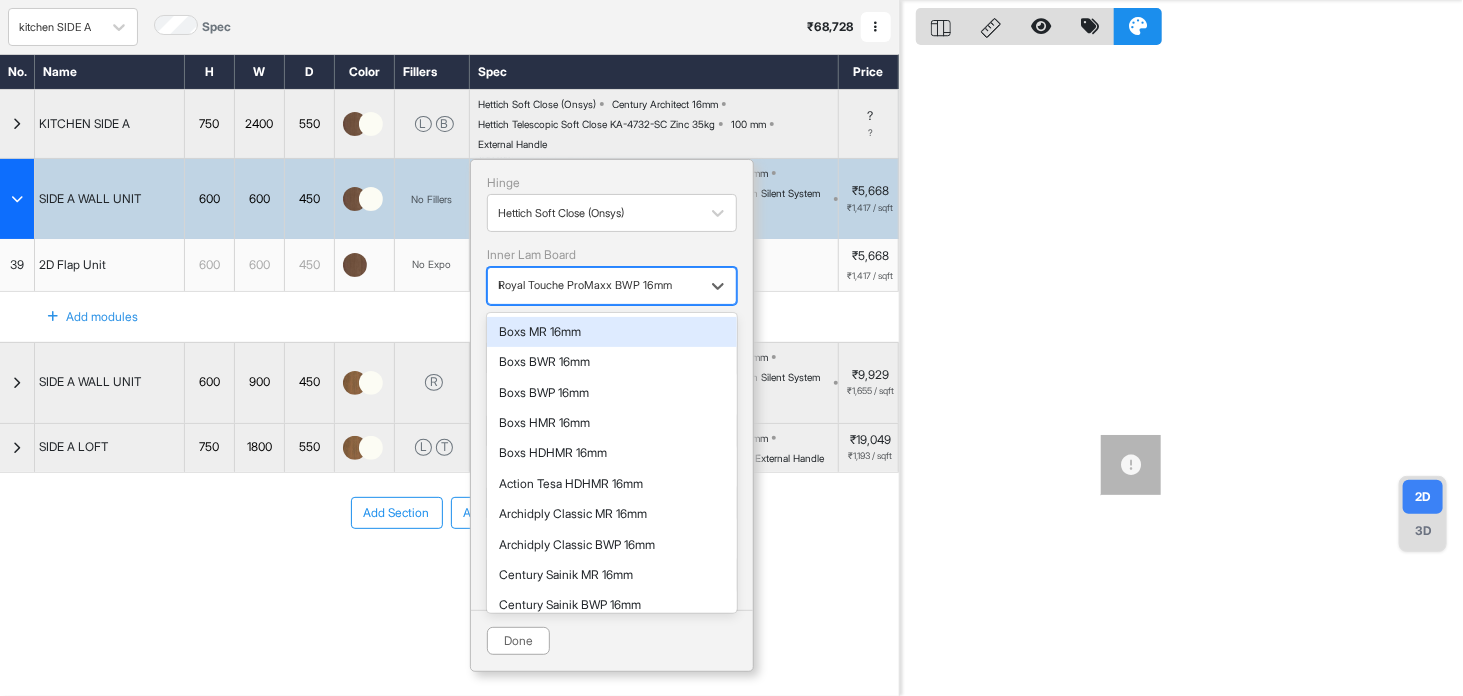 type on "**" 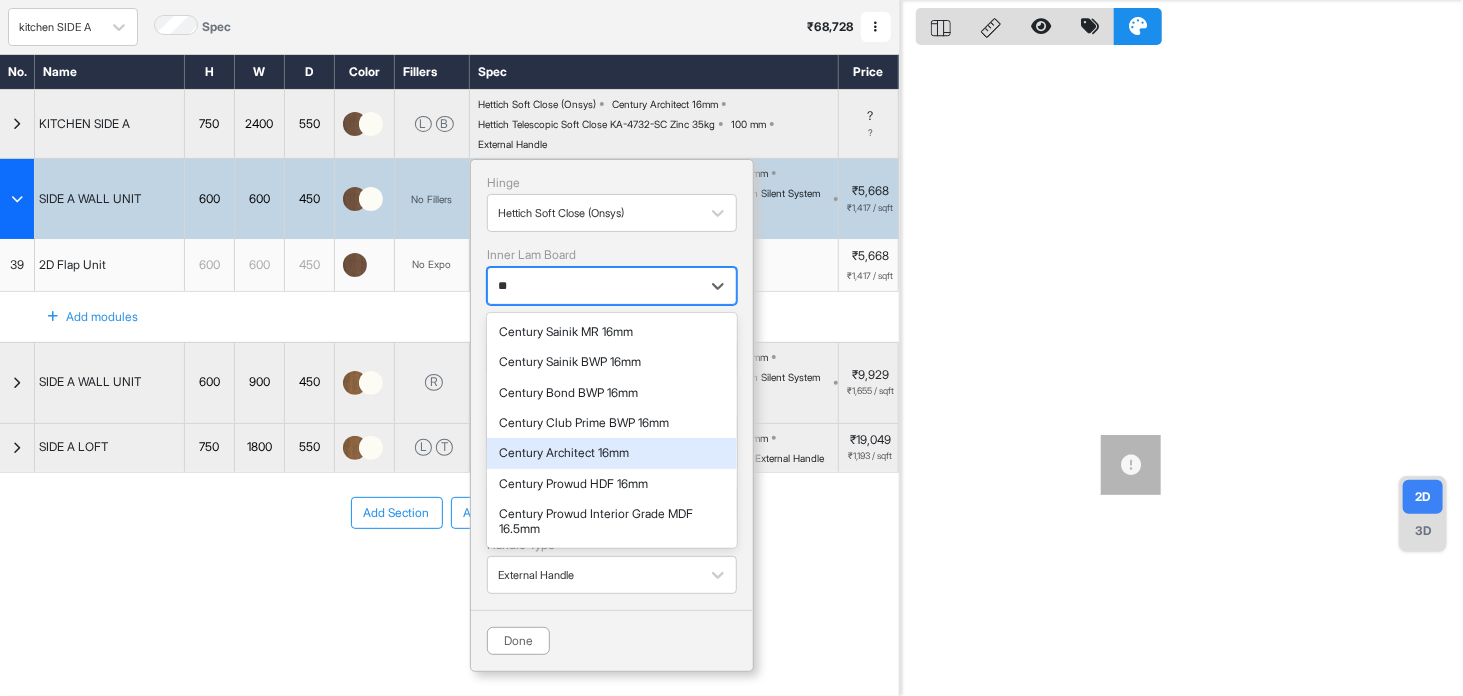 click on "Century Architect 16mm" at bounding box center (612, 453) 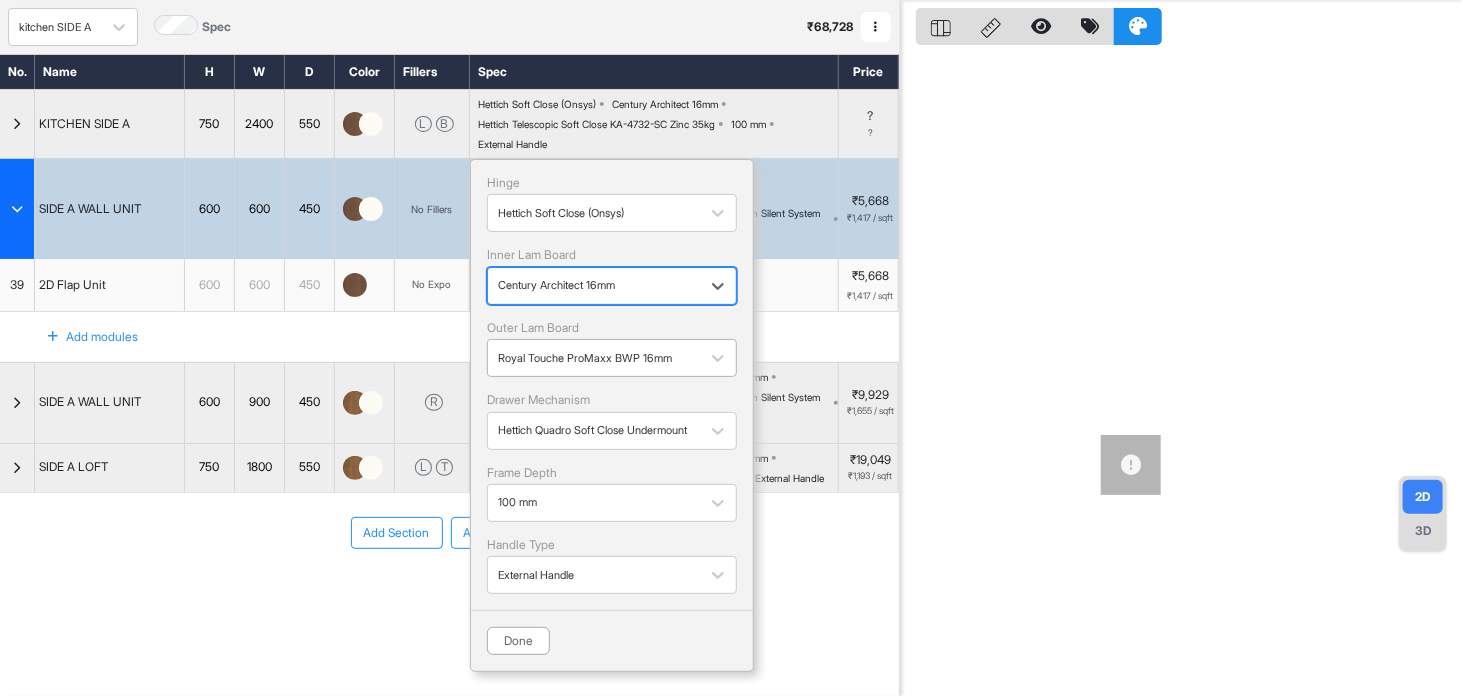 click on "Royal Touche ProMaxx BWP 16mm" at bounding box center (612, 358) 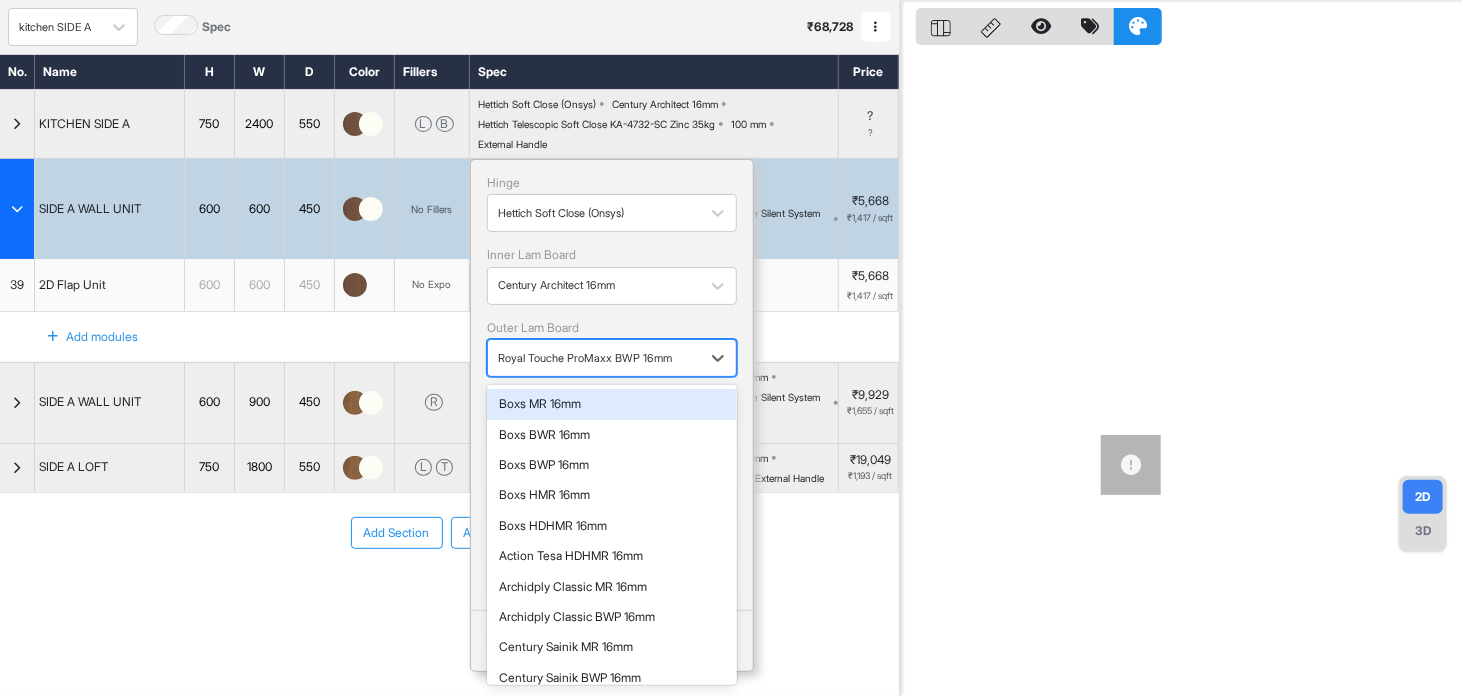 click on "Royal Touche ProMaxx BWP 16mm" at bounding box center [594, 358] 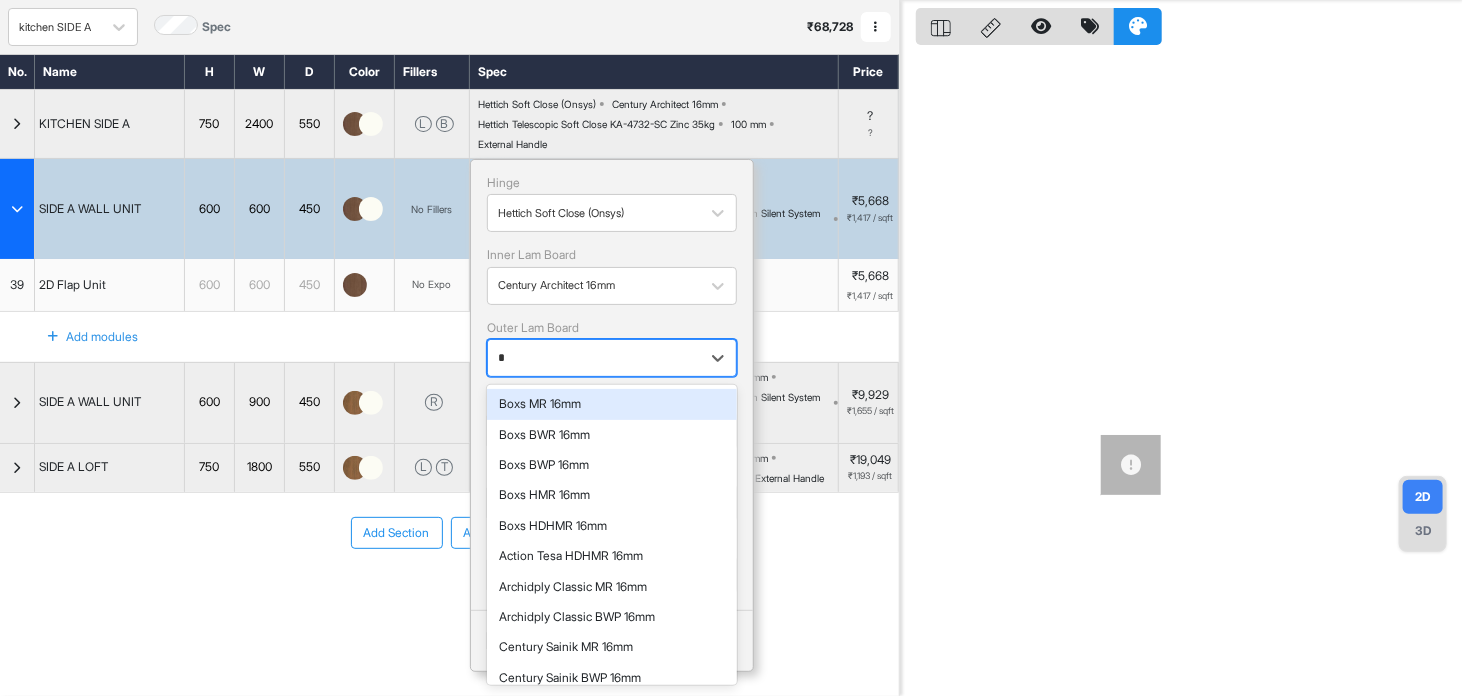 type on "**" 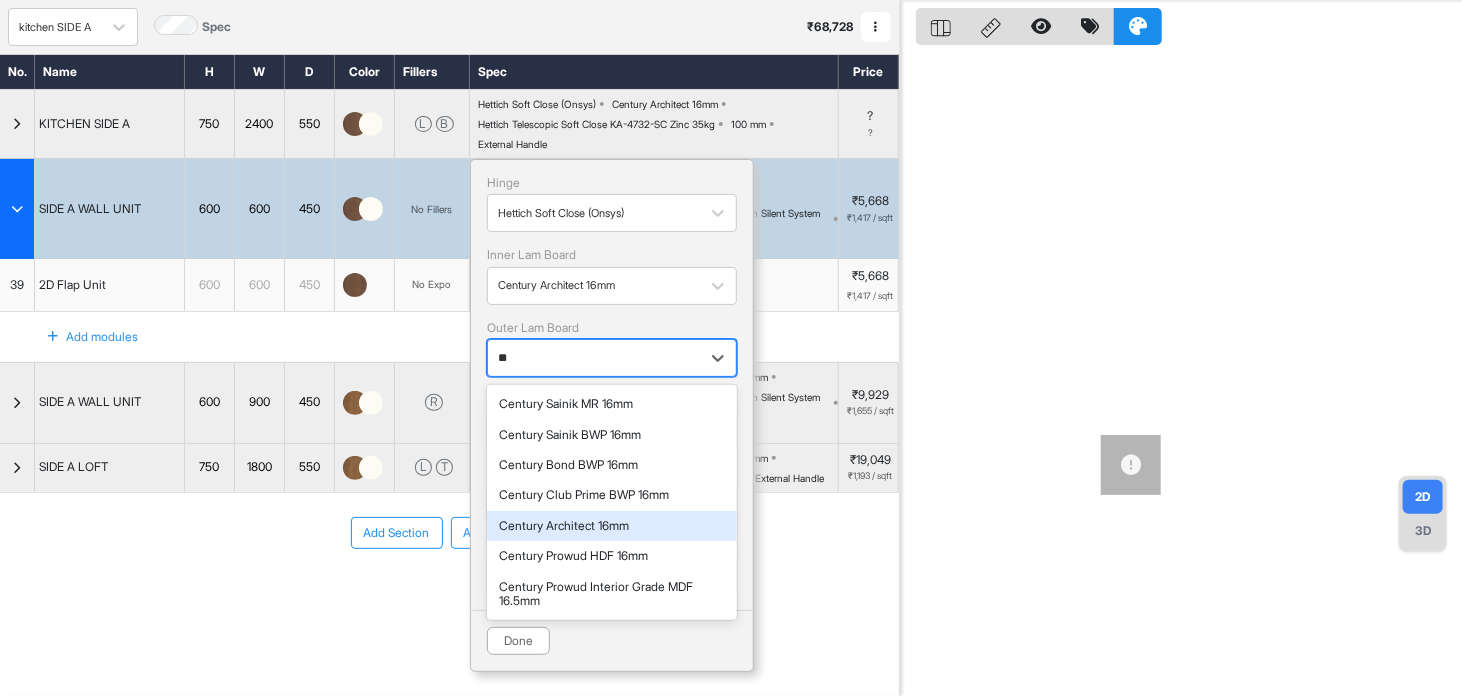 click on "Century Architect 16mm" at bounding box center (612, 526) 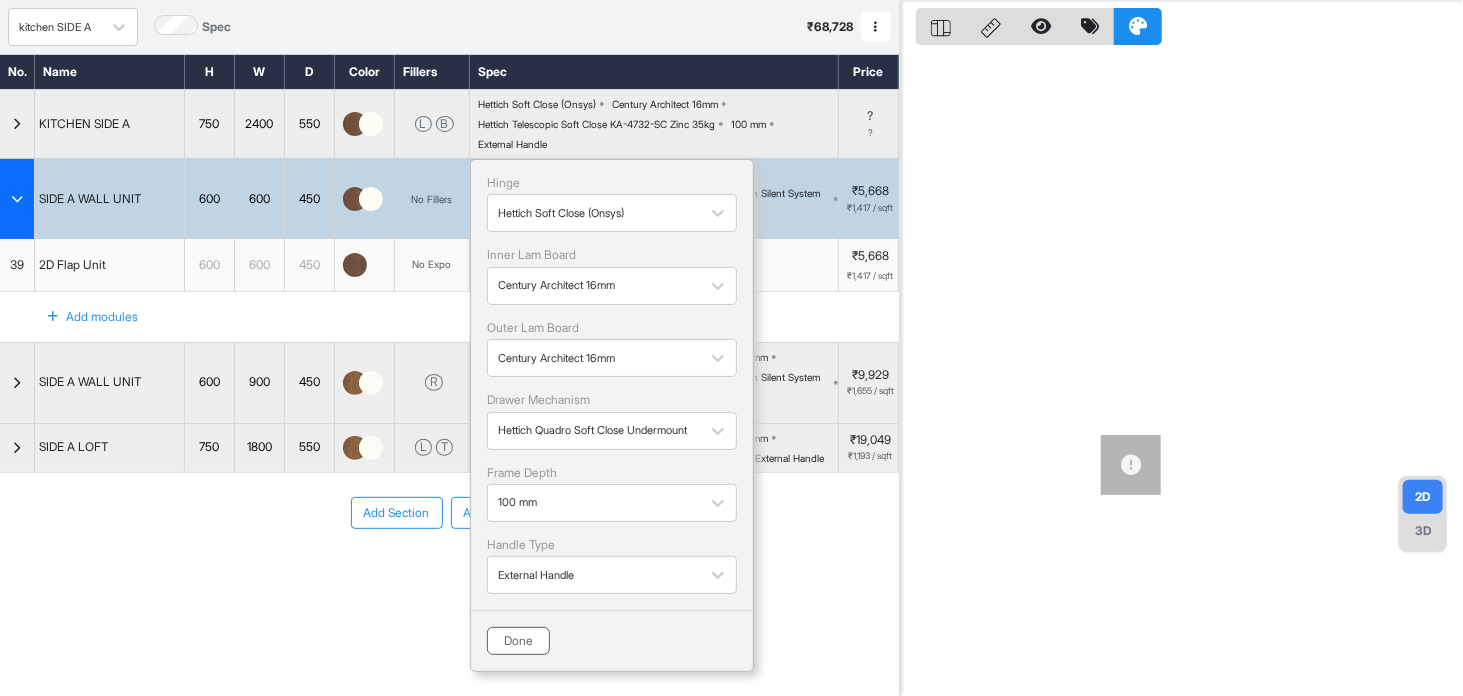 click on "Done" at bounding box center [518, 641] 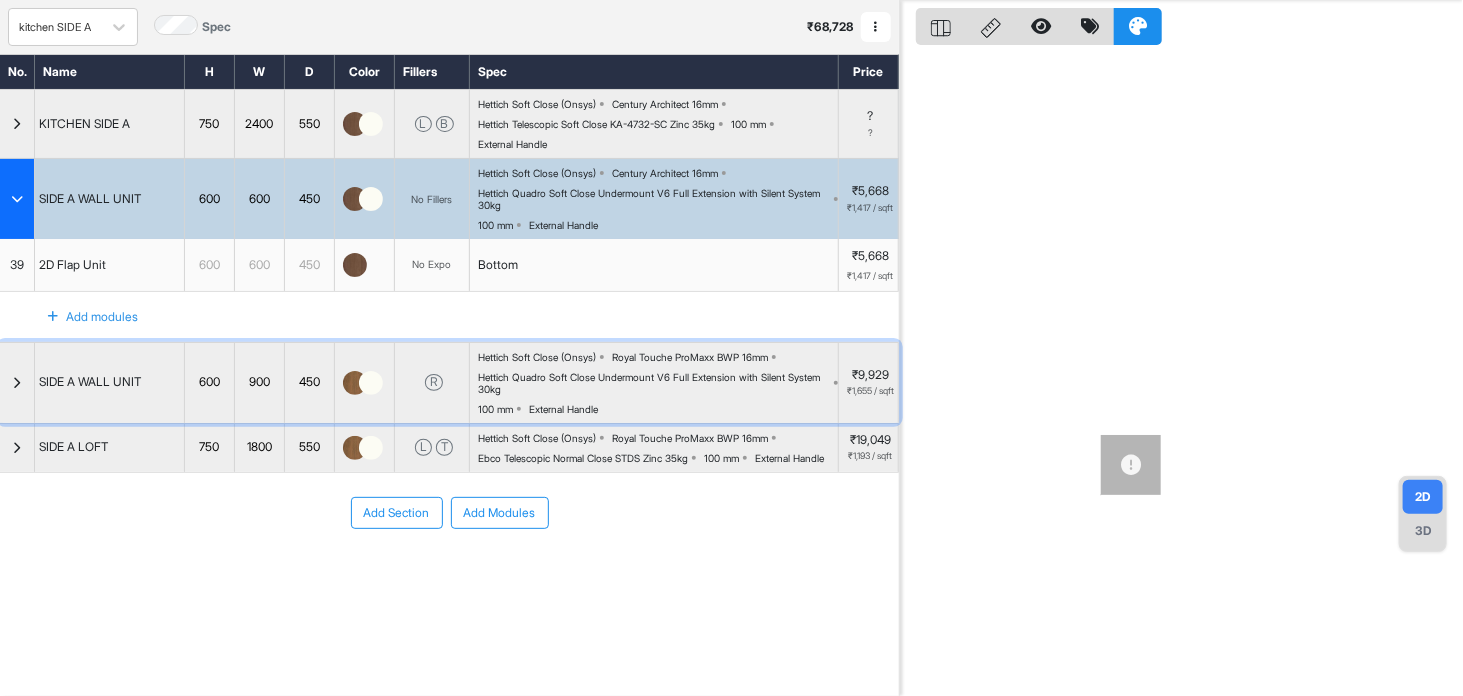 click at bounding box center (355, 383) 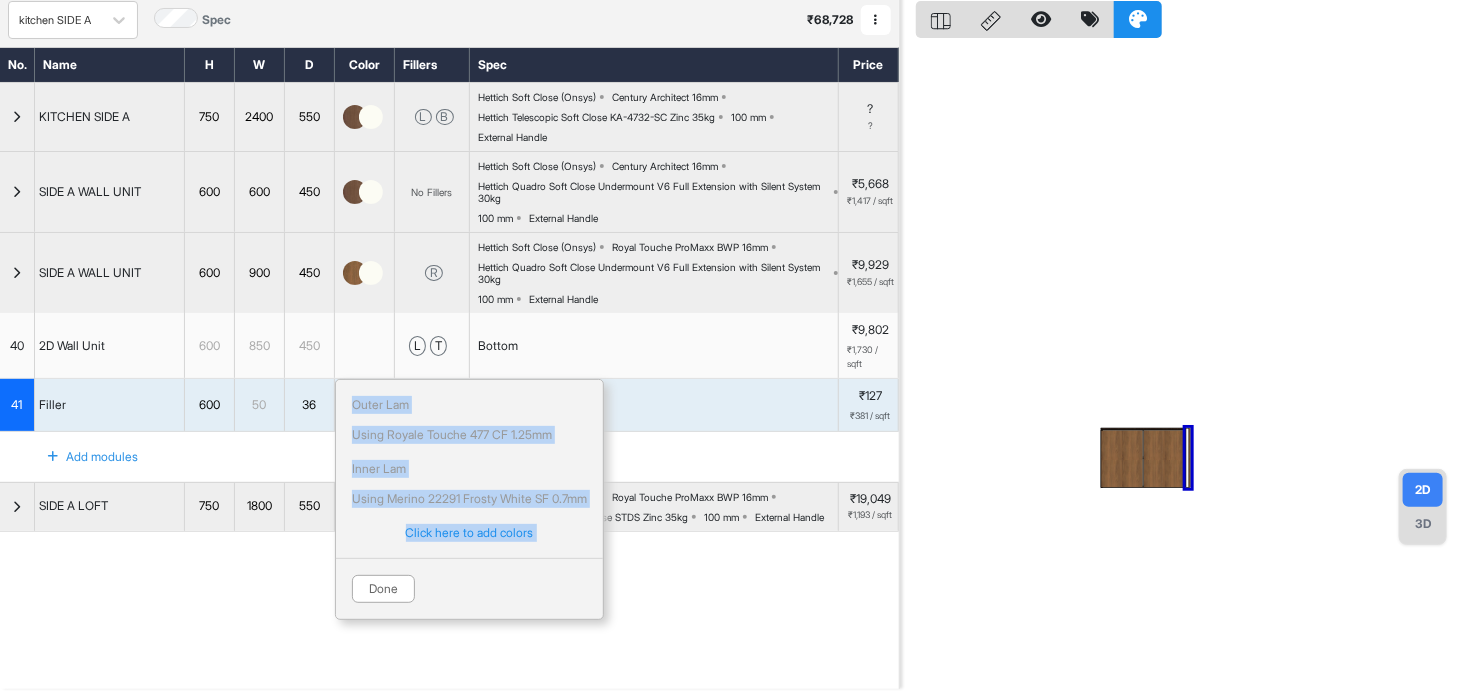 click at bounding box center (355, 273) 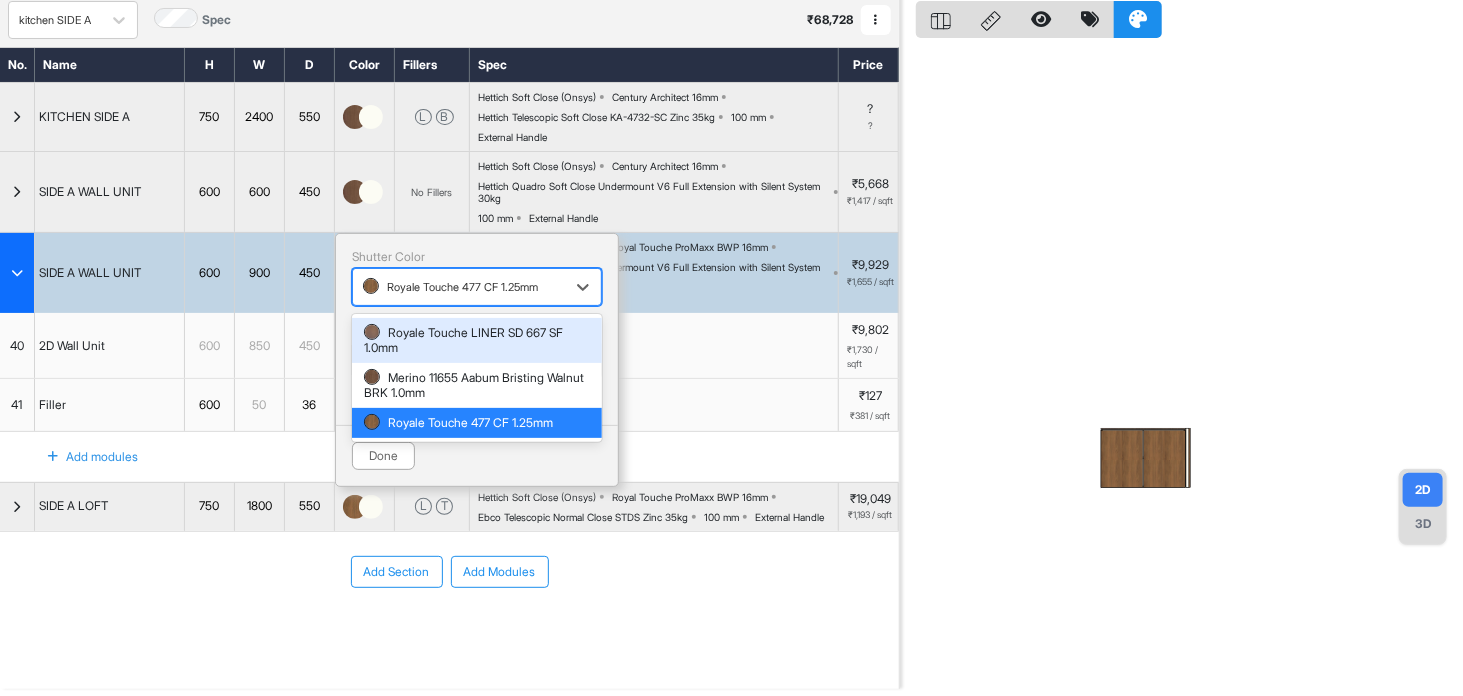 click at bounding box center [459, 287] 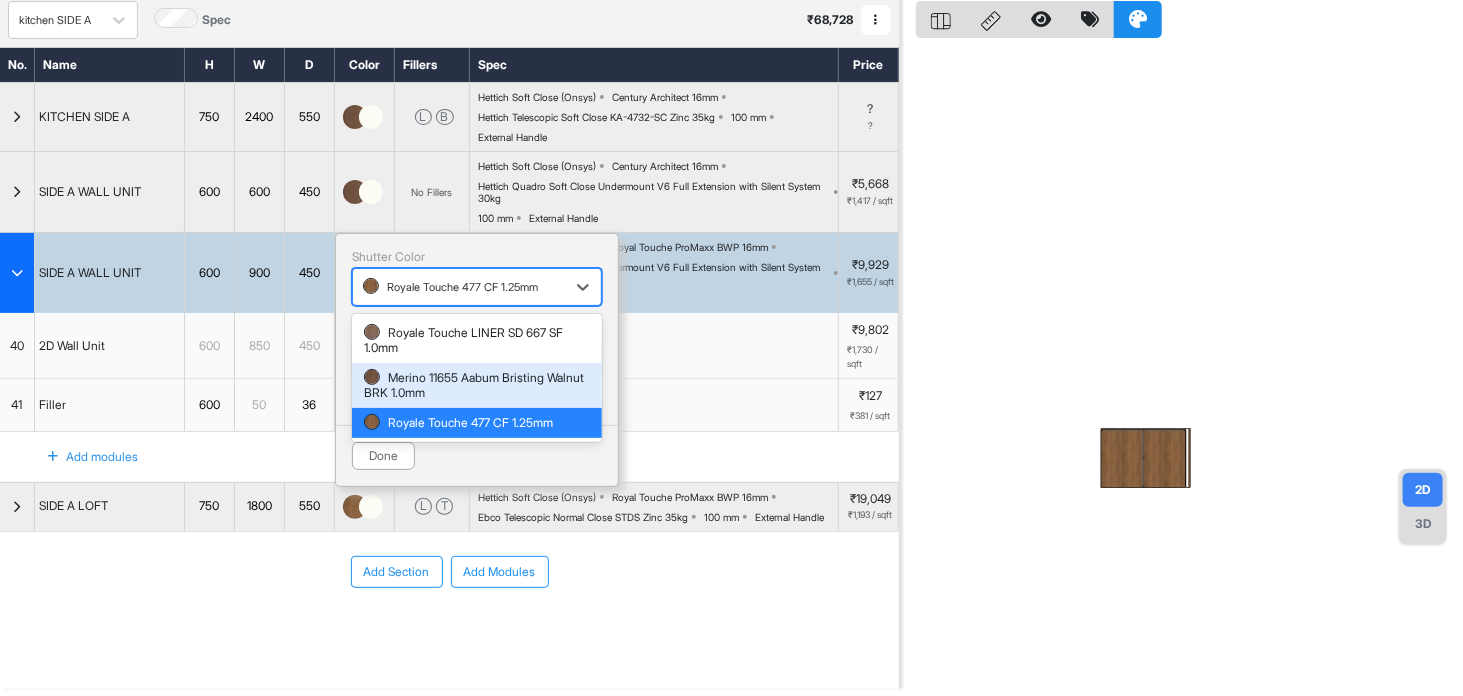 click on "Merino 11655 Aabum Bristing Walnut BRK 1.0mm" at bounding box center [477, 385] 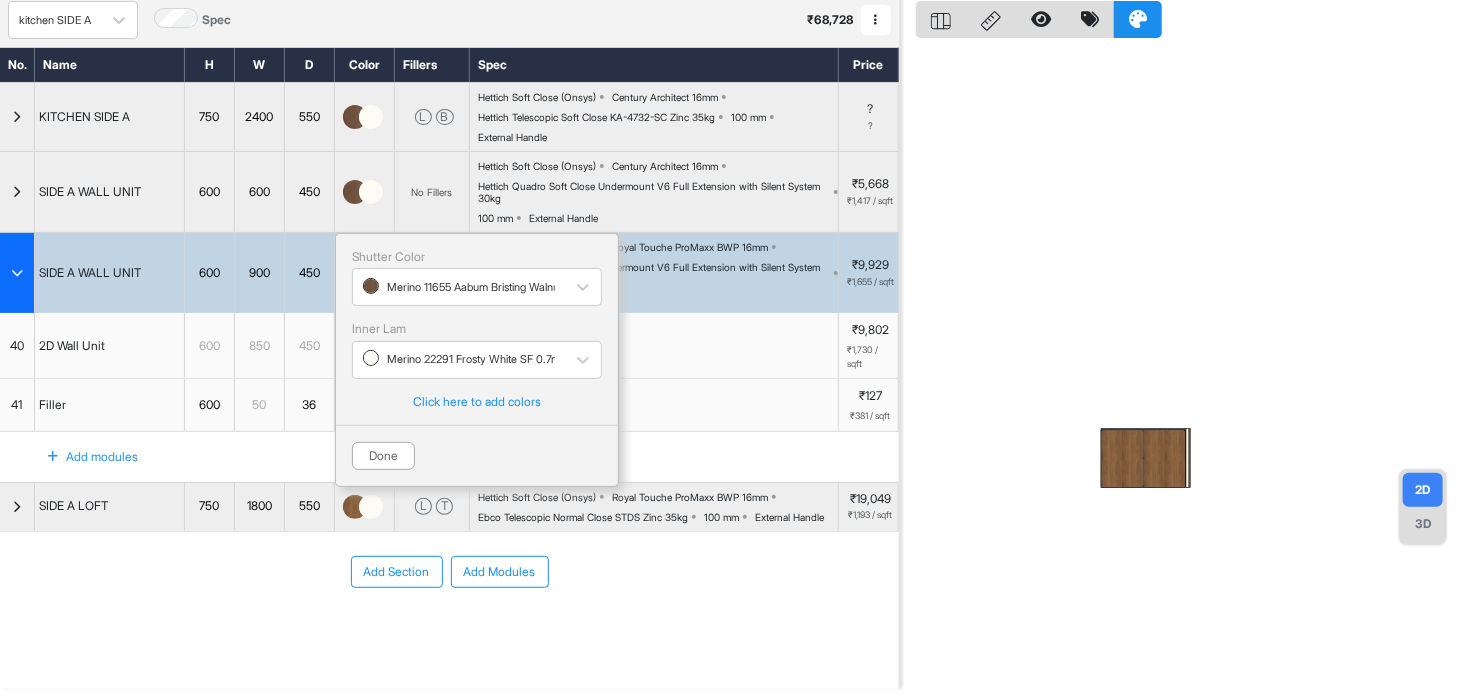 click on "Done" at bounding box center (477, 447) 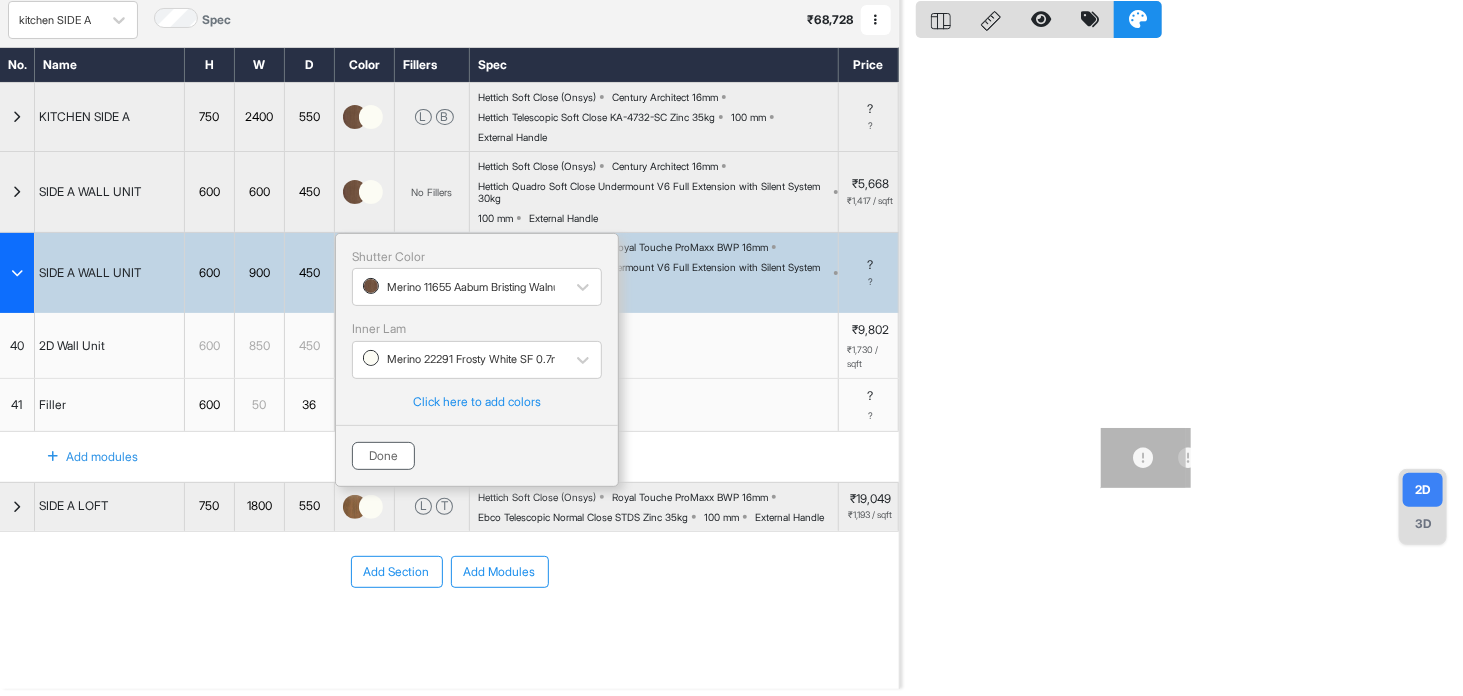 click on "Done" at bounding box center [383, 456] 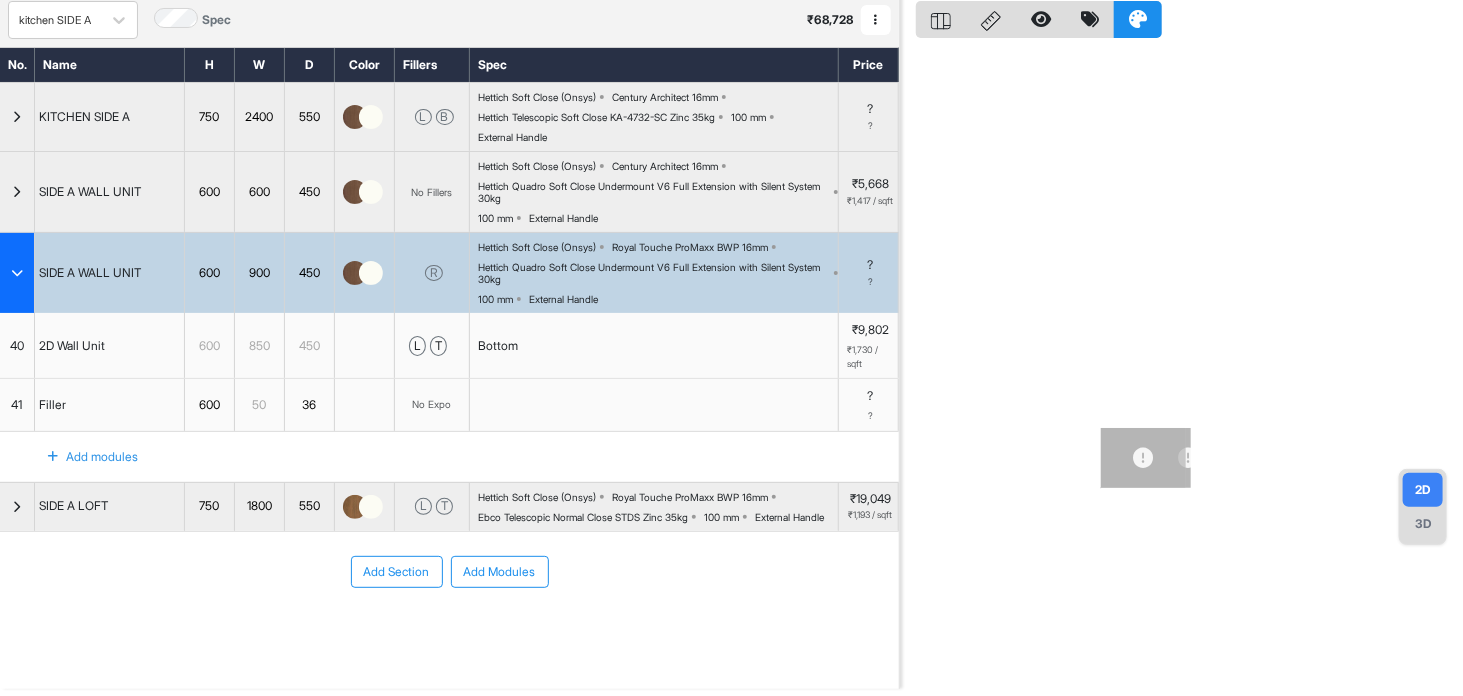 click on "Hettich Soft Close (Onsys) Royal Touche ProMaxx BWP 16mm Hettich Quadro Soft Close Undermount V6 Full Extension with Silent System 30kg 100 mm External Handle" at bounding box center (658, 273) 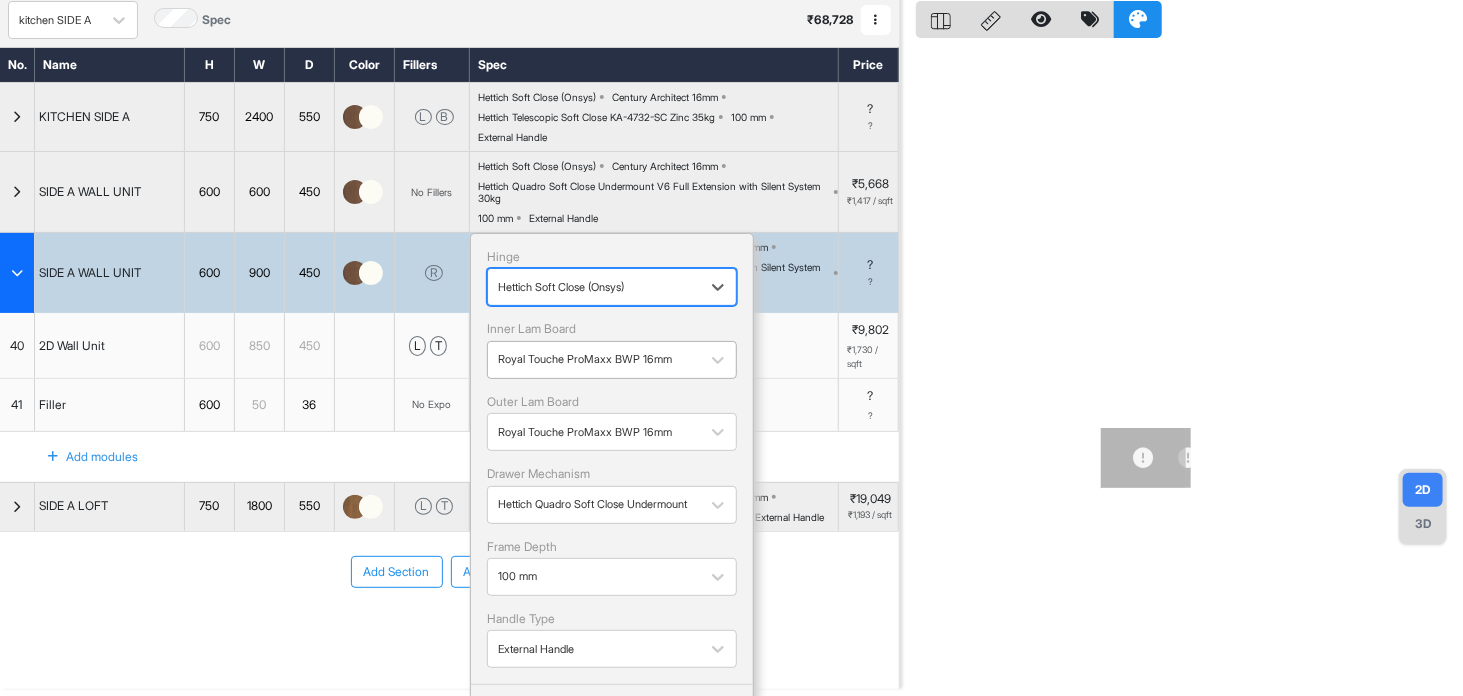 click at bounding box center (594, 360) 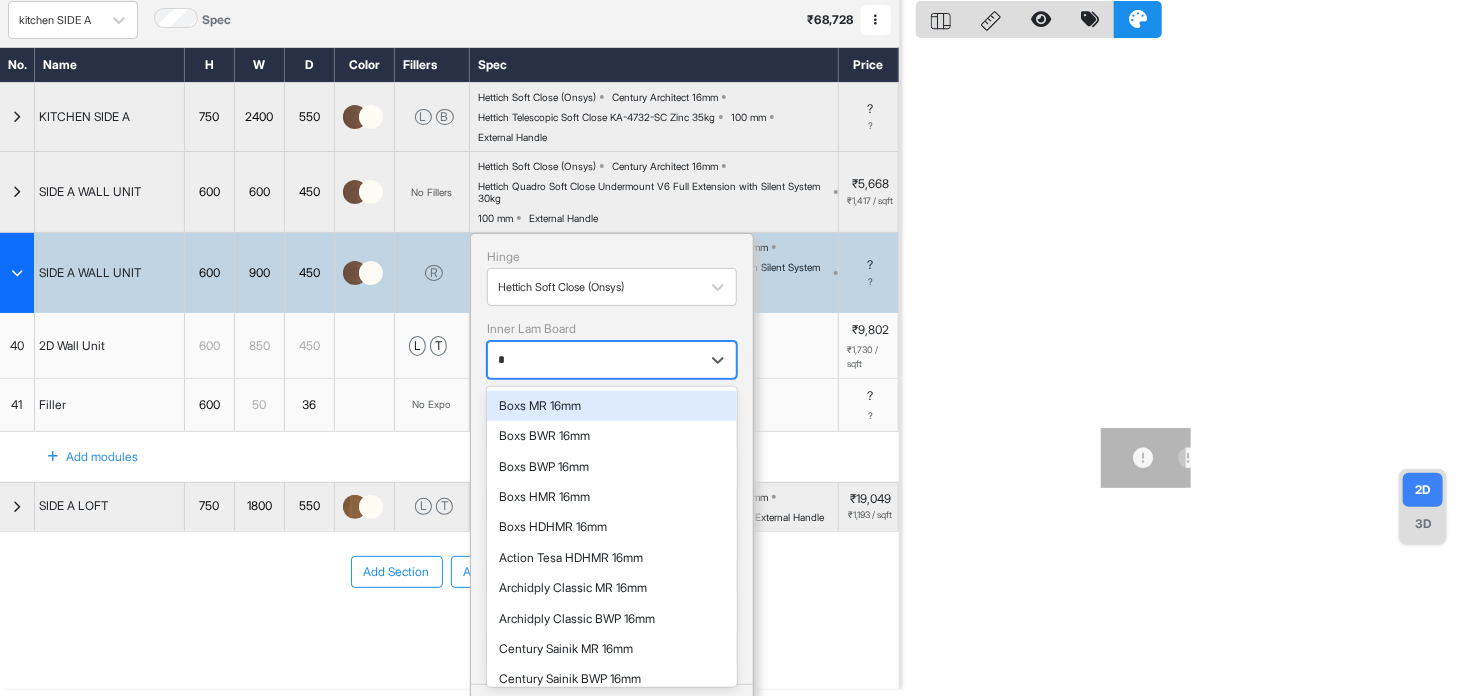type on "**" 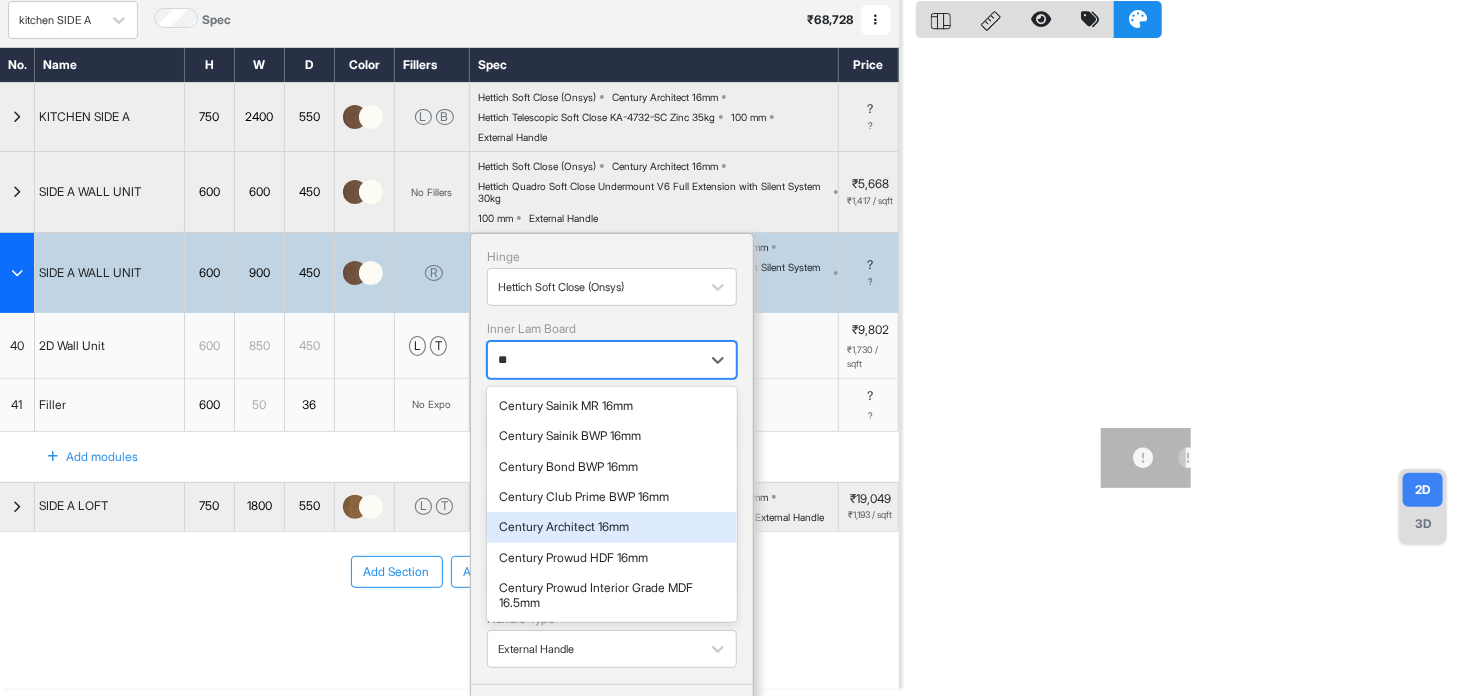 click on "Century Architect 16mm" at bounding box center [612, 527] 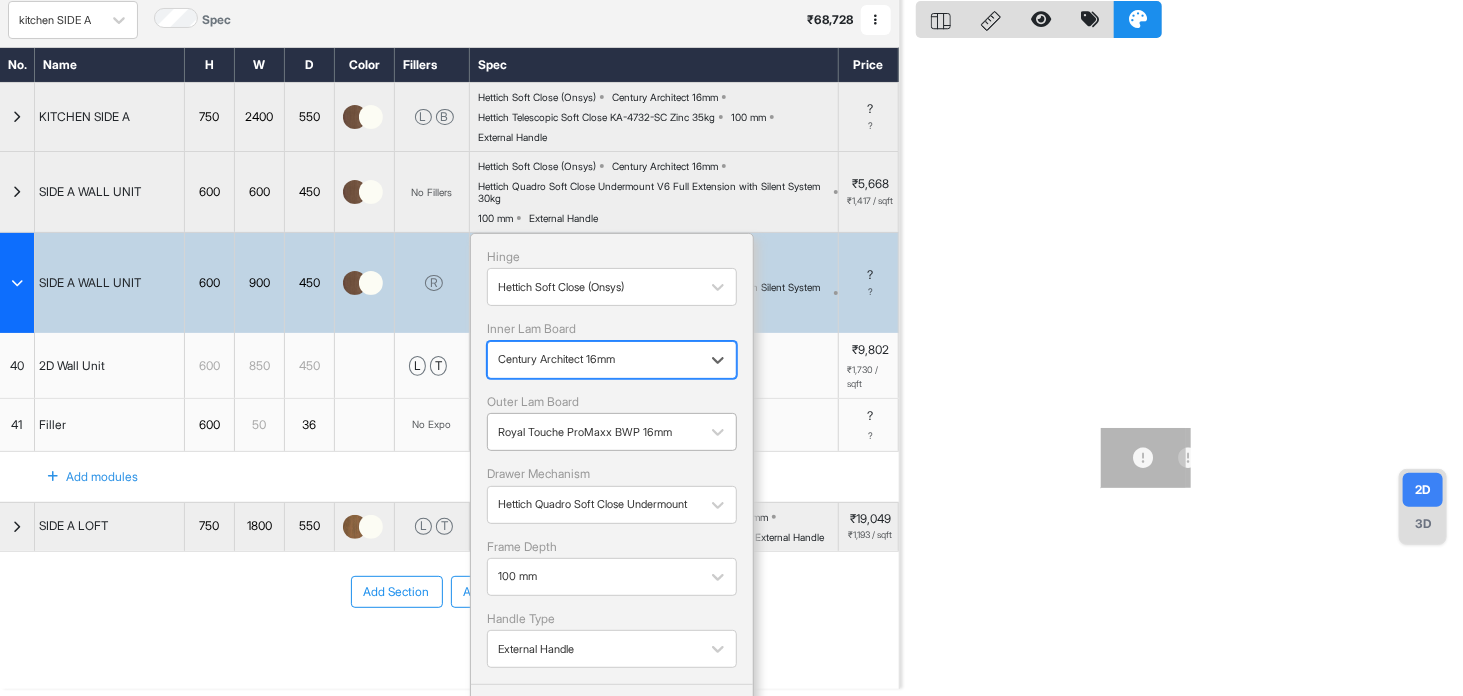click at bounding box center (594, 432) 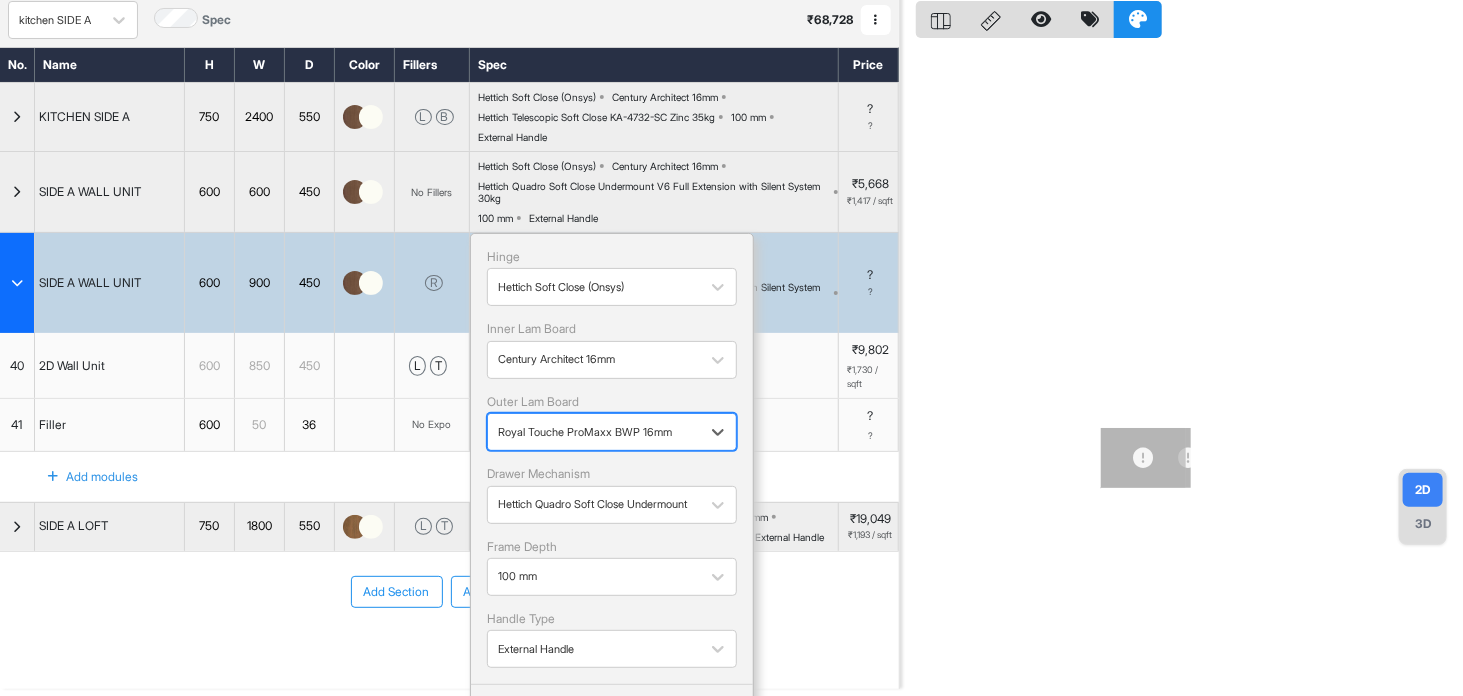 click on "Royal Touche ProMaxx BWP 16mm" at bounding box center [594, 432] 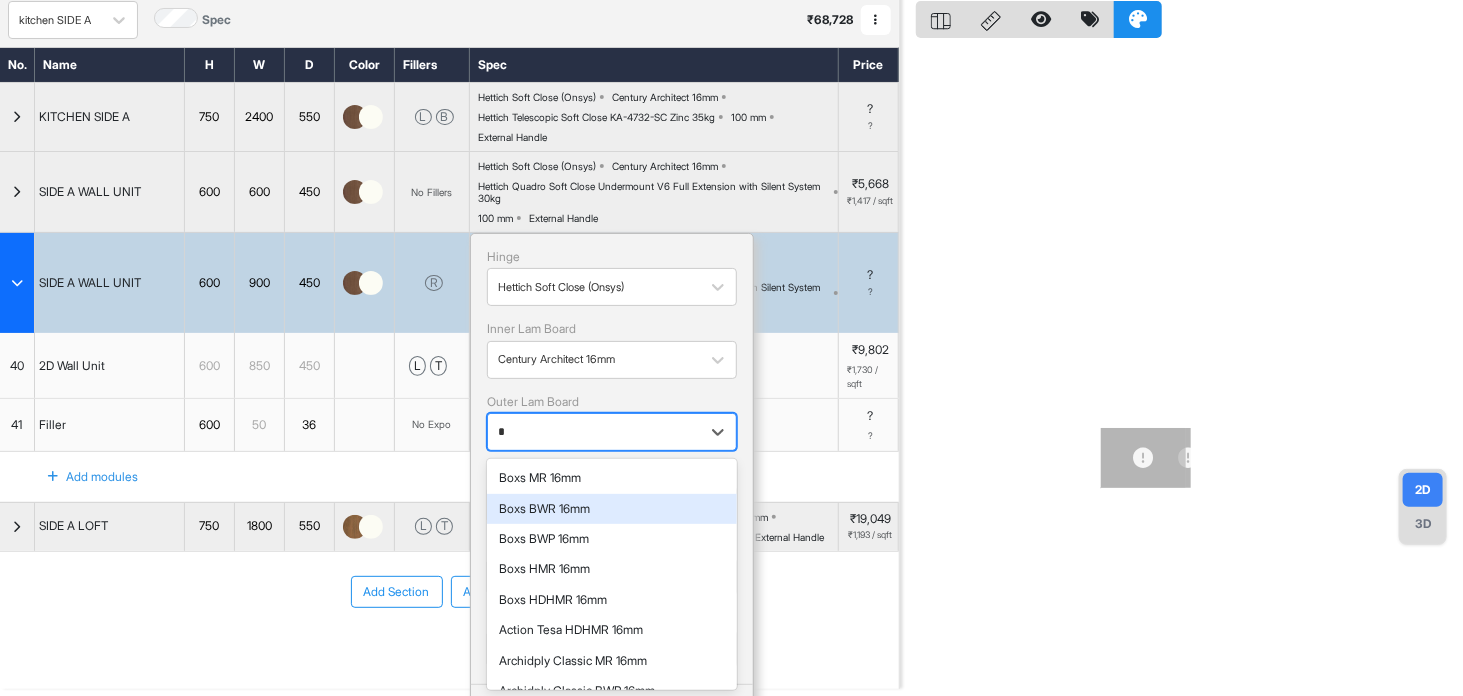 type on "**" 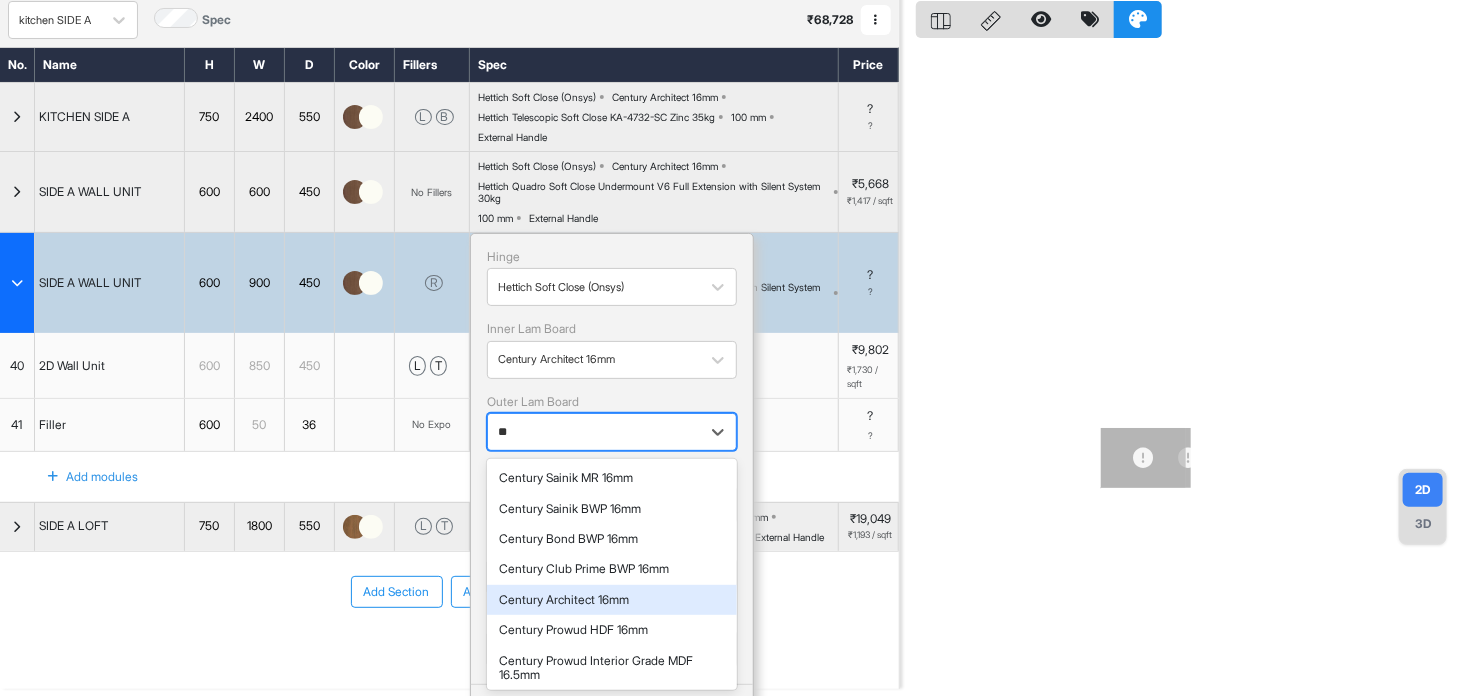 click on "Century Architect 16mm" at bounding box center [612, 600] 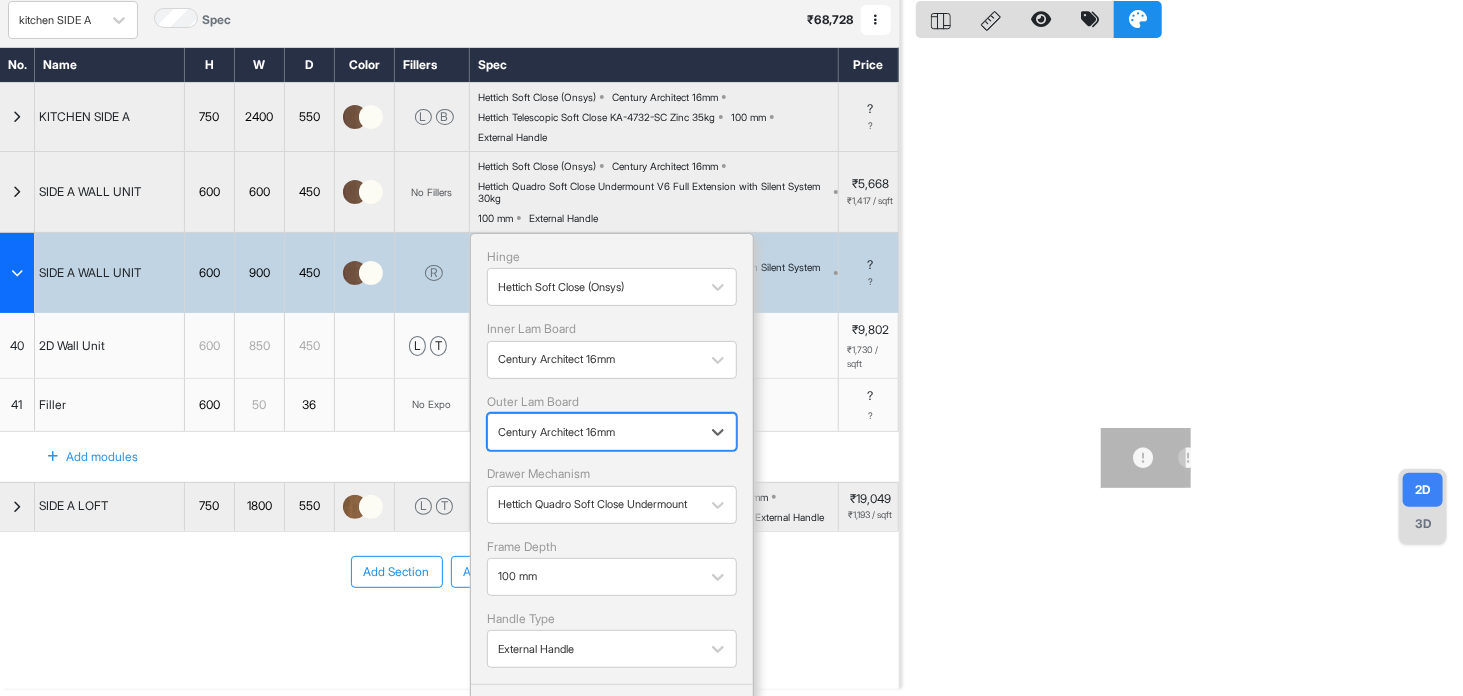 scroll, scrollTop: 109, scrollLeft: 0, axis: vertical 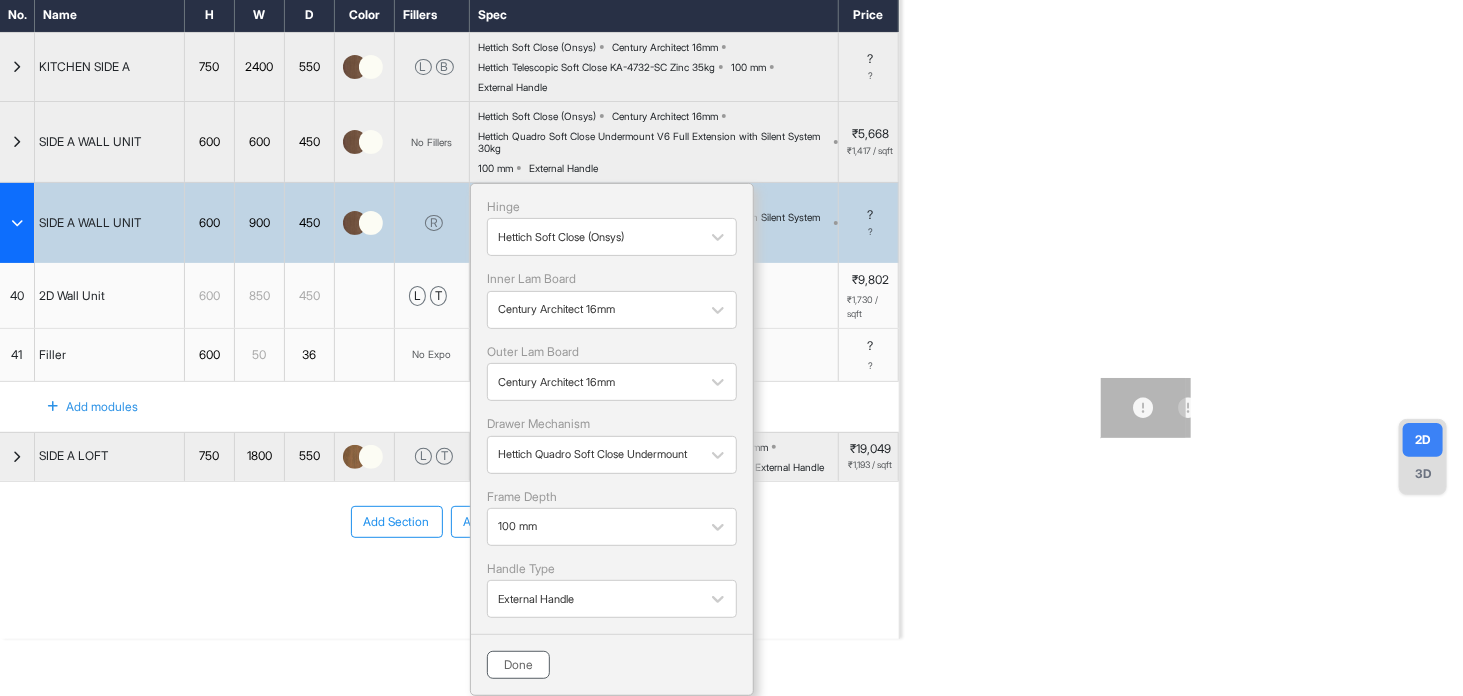 click on "Done" at bounding box center (518, 665) 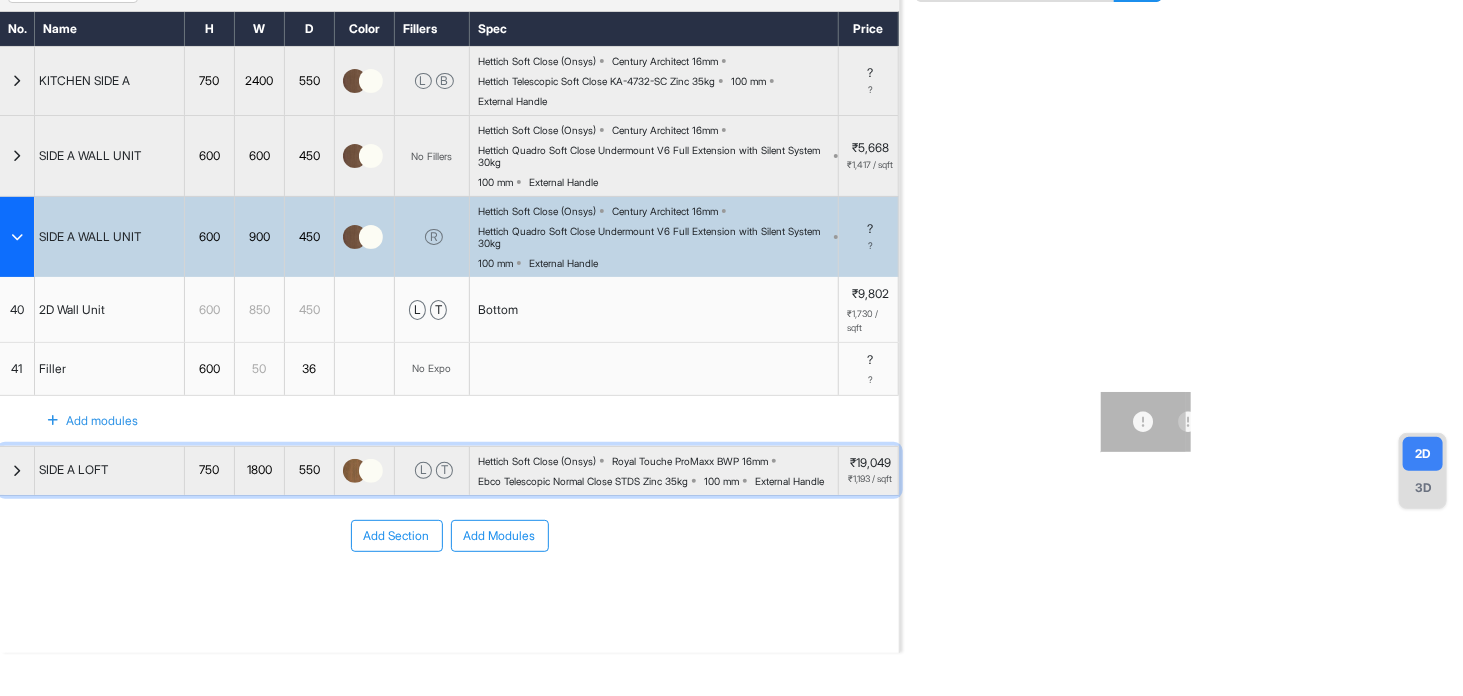 click at bounding box center (355, 471) 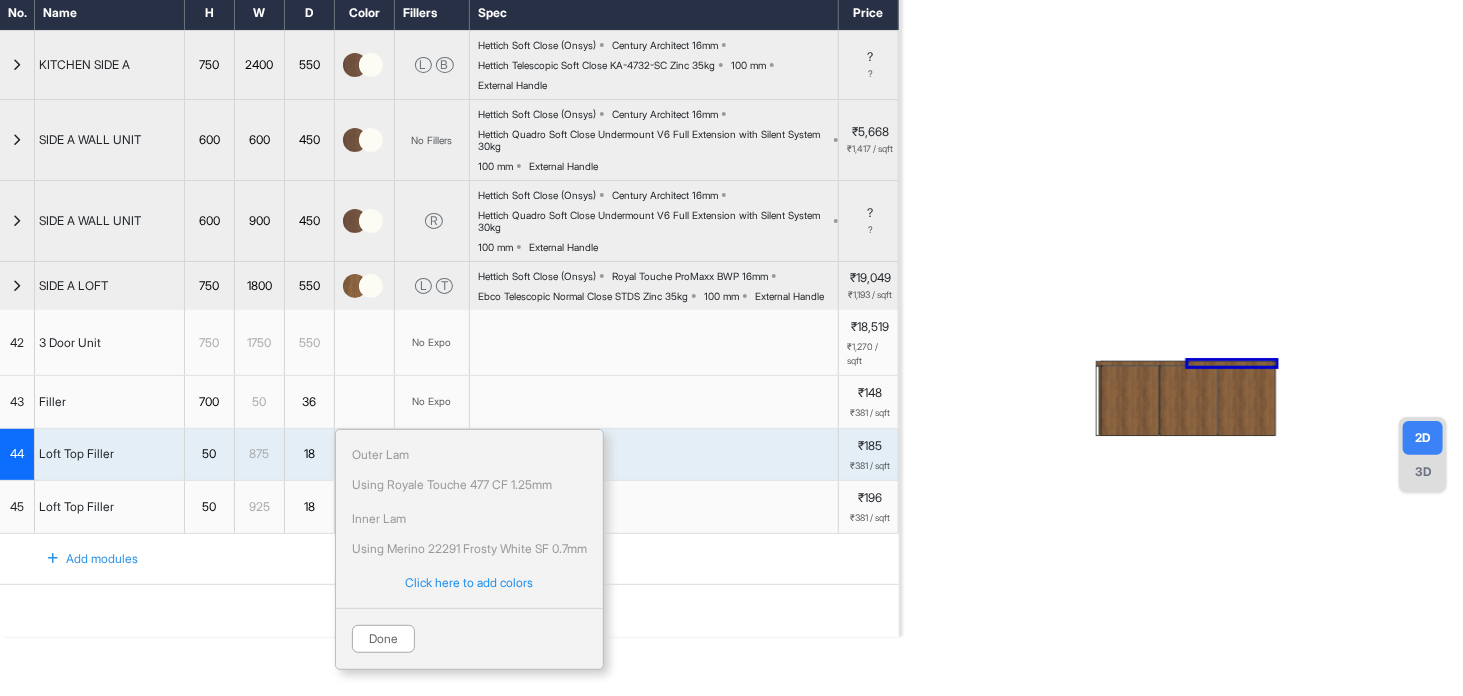 click at bounding box center (365, 286) 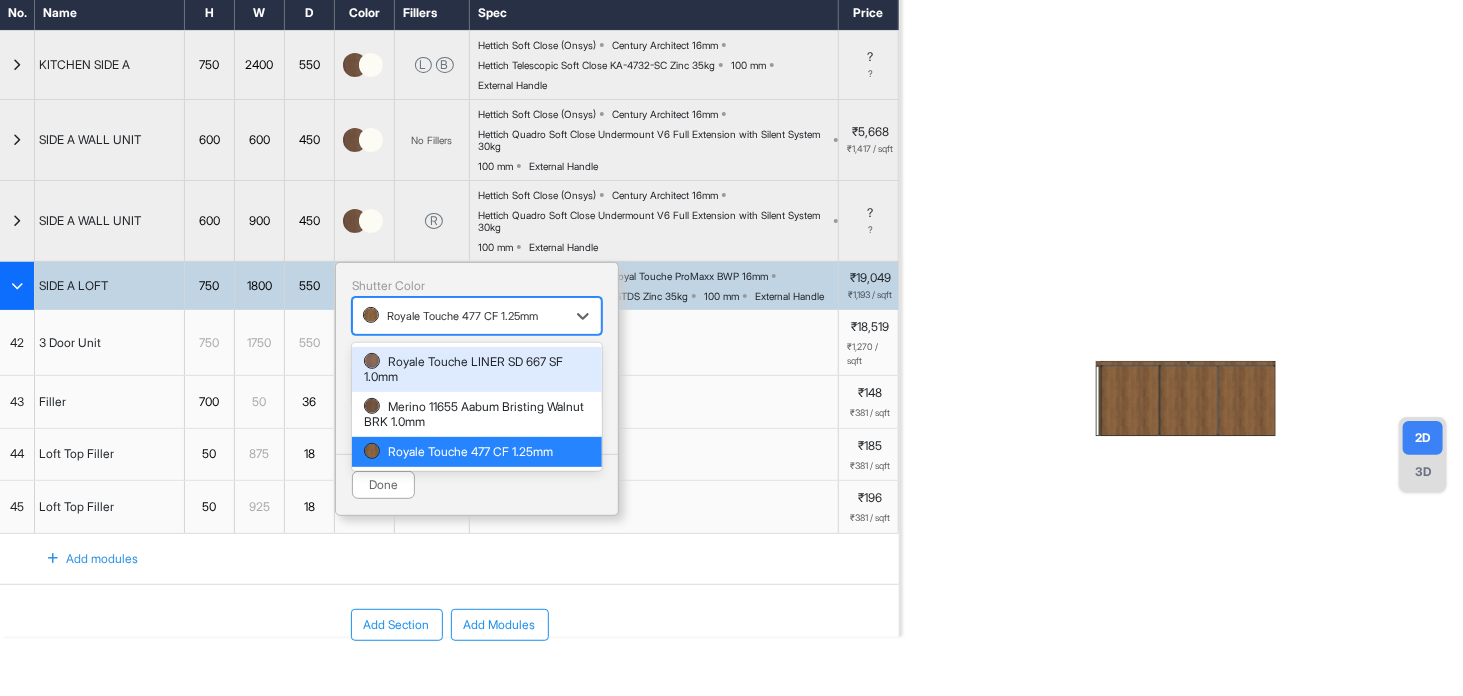 click at bounding box center (364, 316) 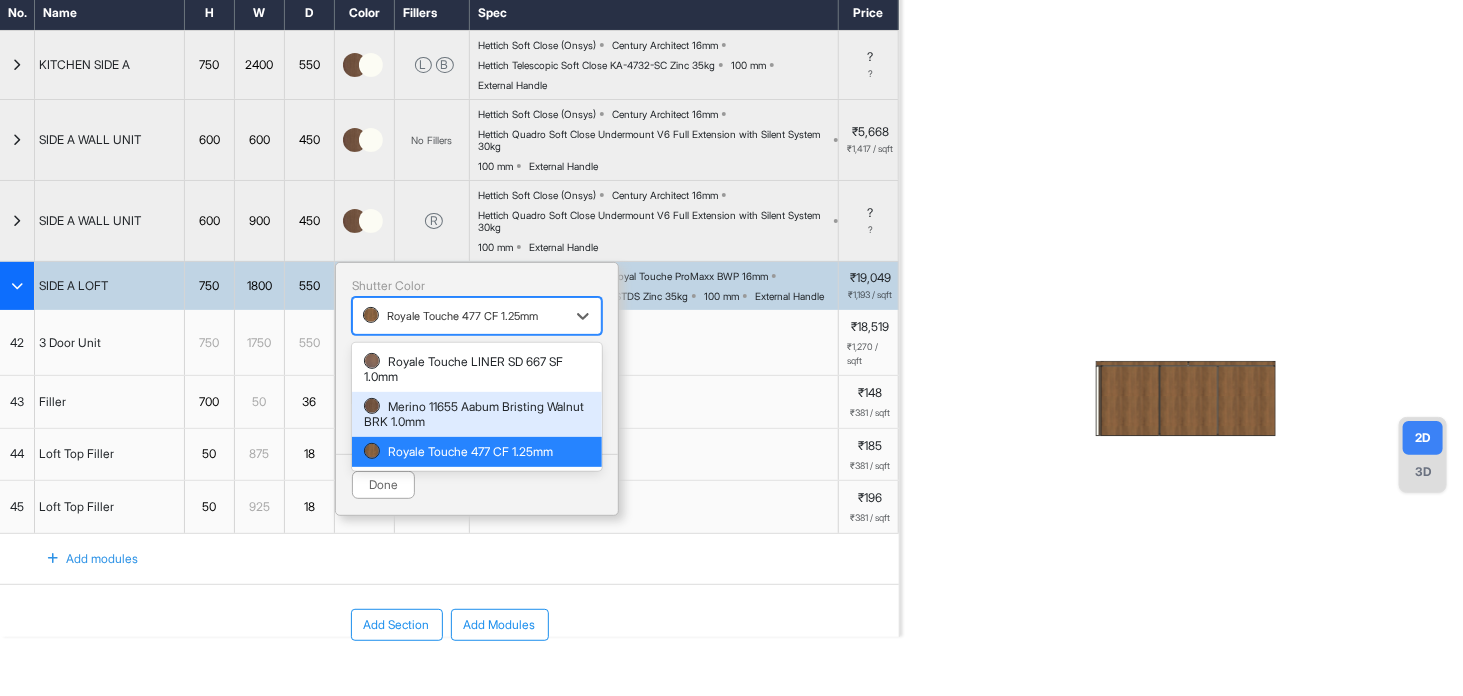 click on "Merino 11655 Aabum Bristing Walnut BRK 1.0mm" at bounding box center [477, 414] 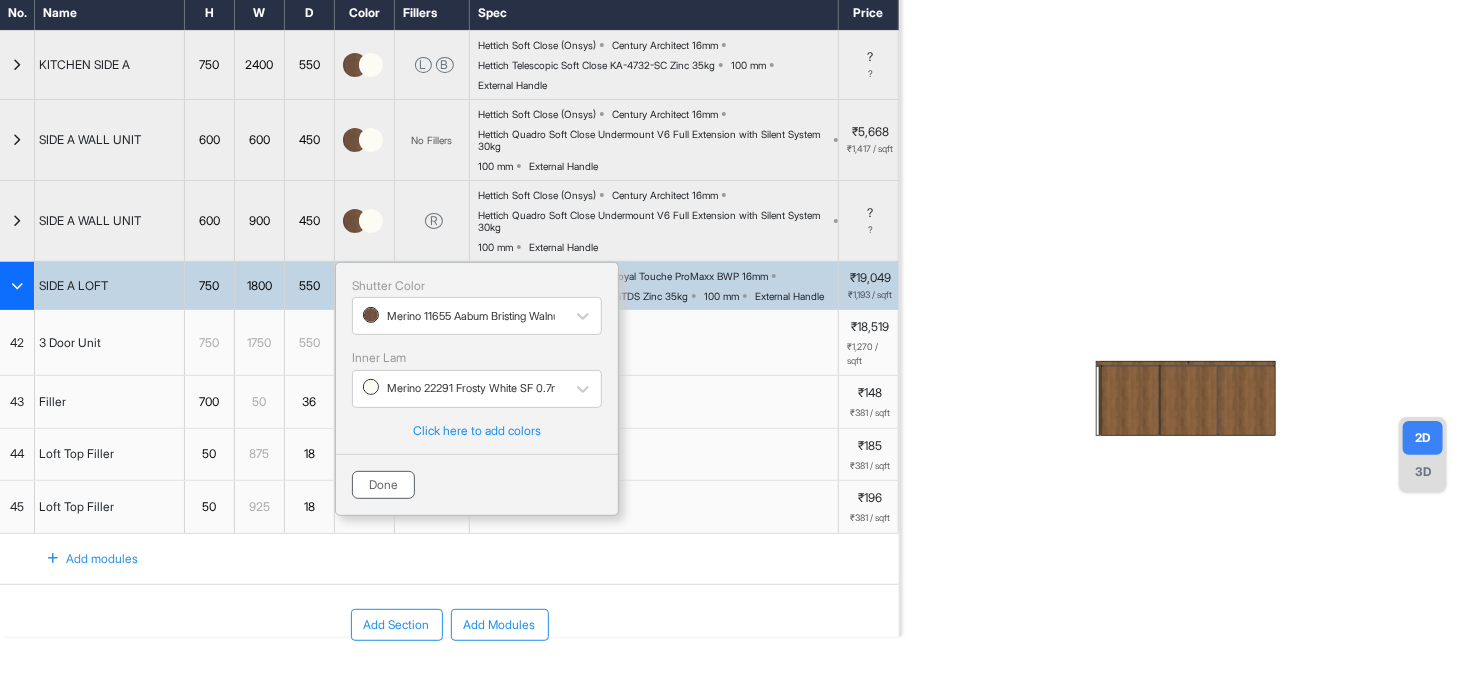 click on "Done" at bounding box center (383, 485) 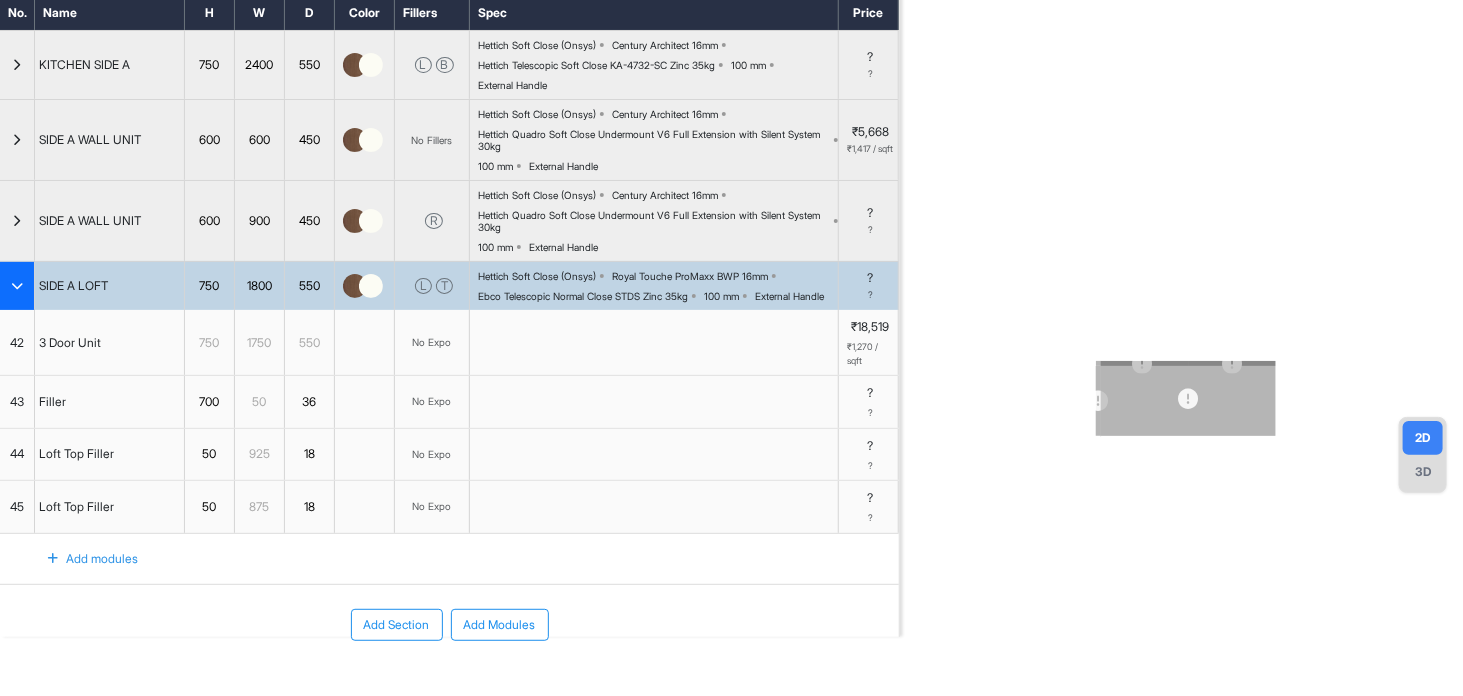 click on "Ebco Telescopic Normal Close STDS Zinc 35kg" at bounding box center (583, 296) 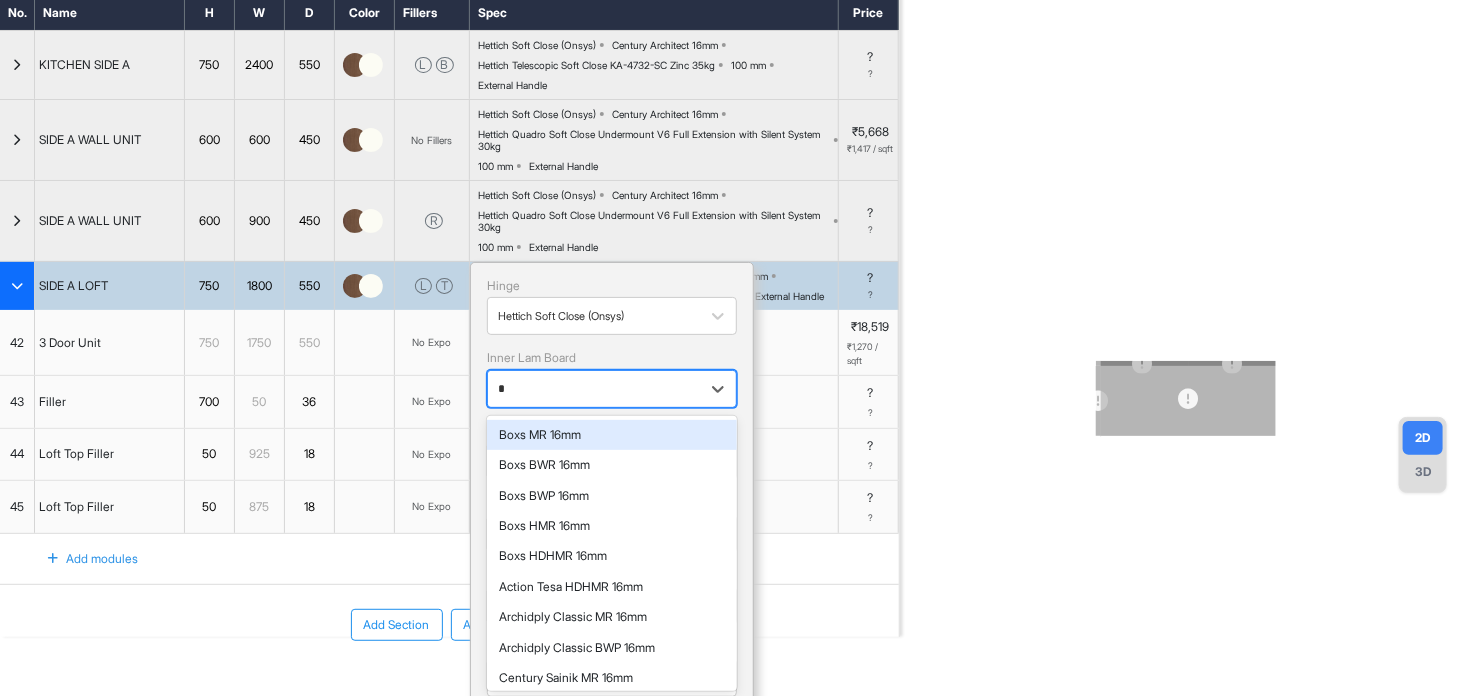 click on "*" at bounding box center [594, 389] 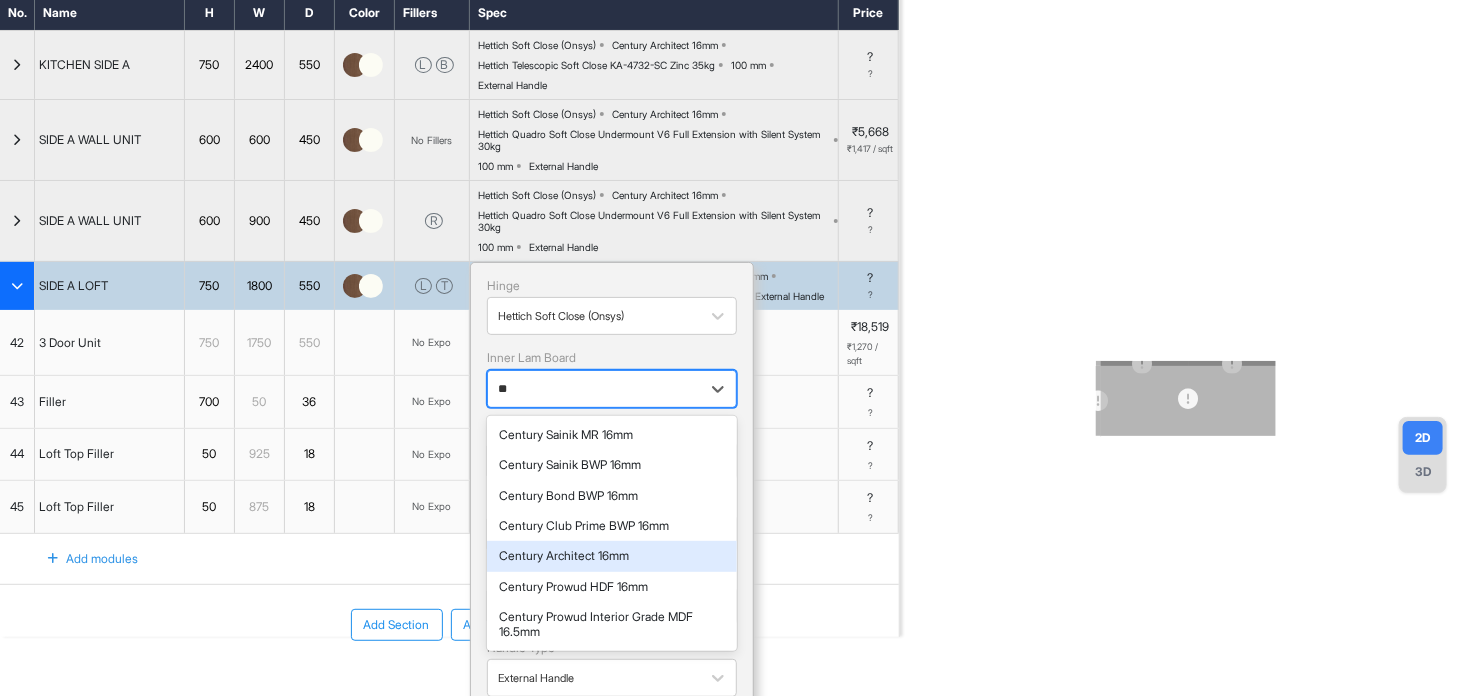 click on "Century Architect 16mm" at bounding box center (612, 556) 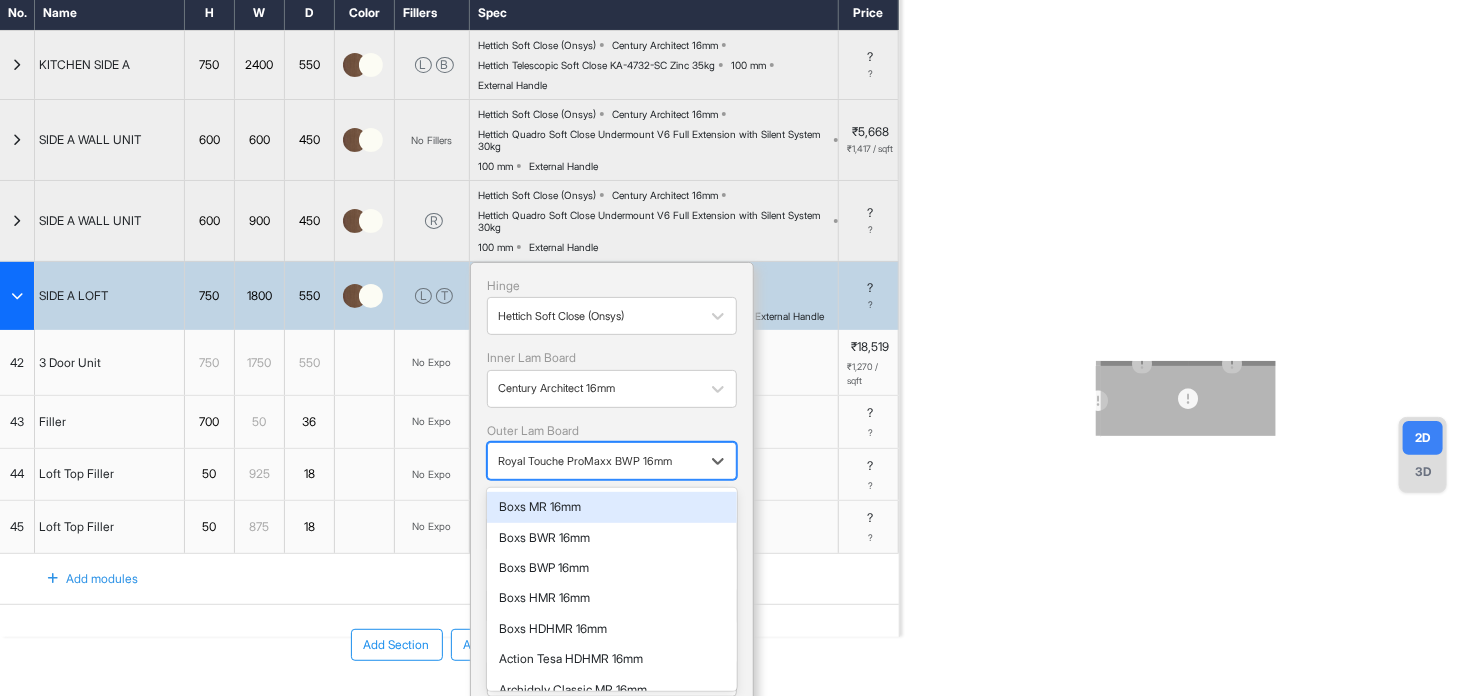 click on "Royal Touche ProMaxx BWP 16mm" at bounding box center [612, 461] 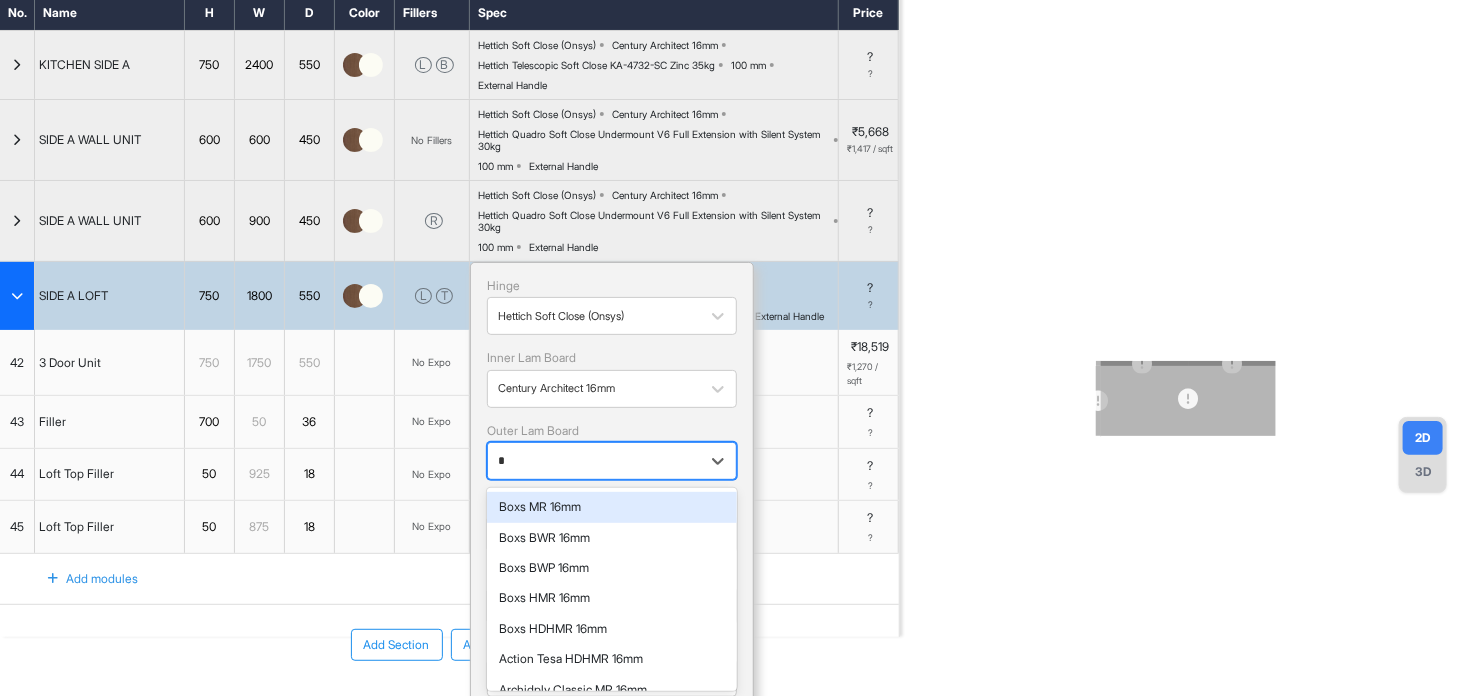 type on "**" 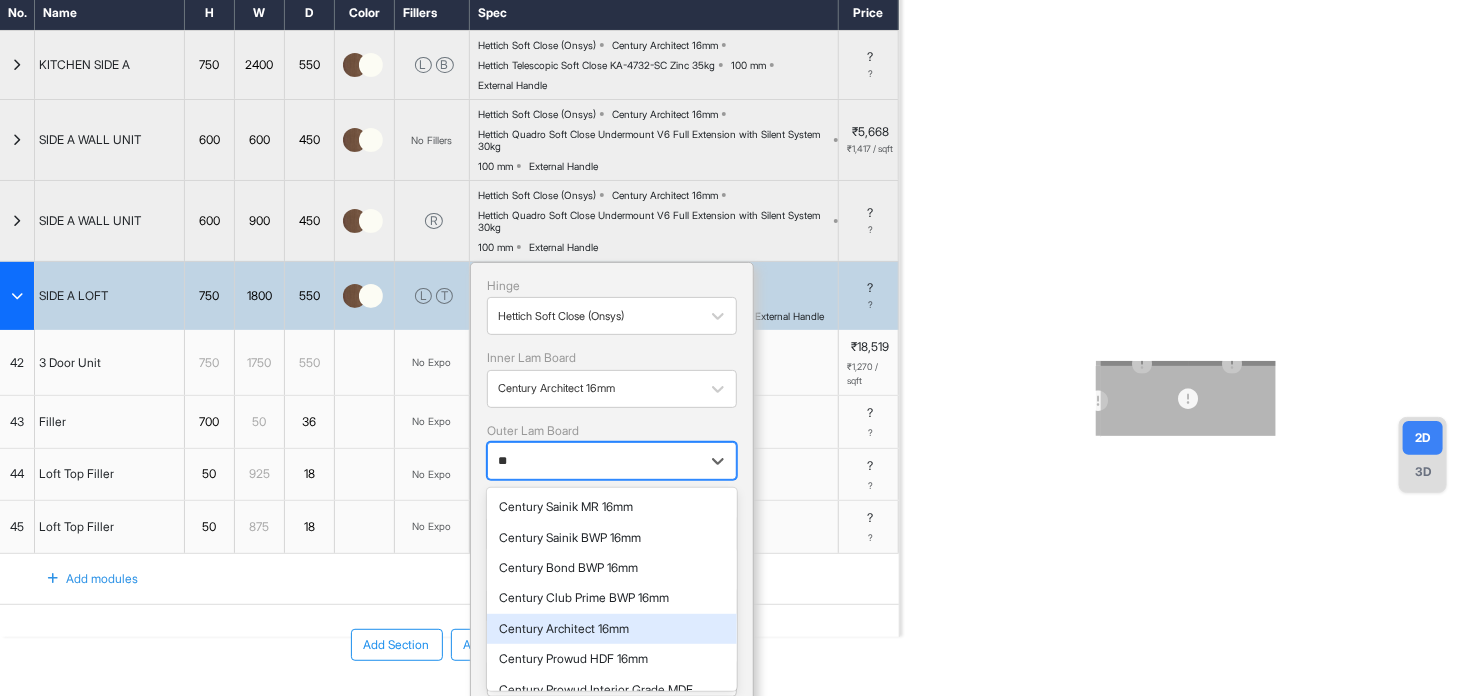 click on "Century Architect 16mm" at bounding box center [612, 629] 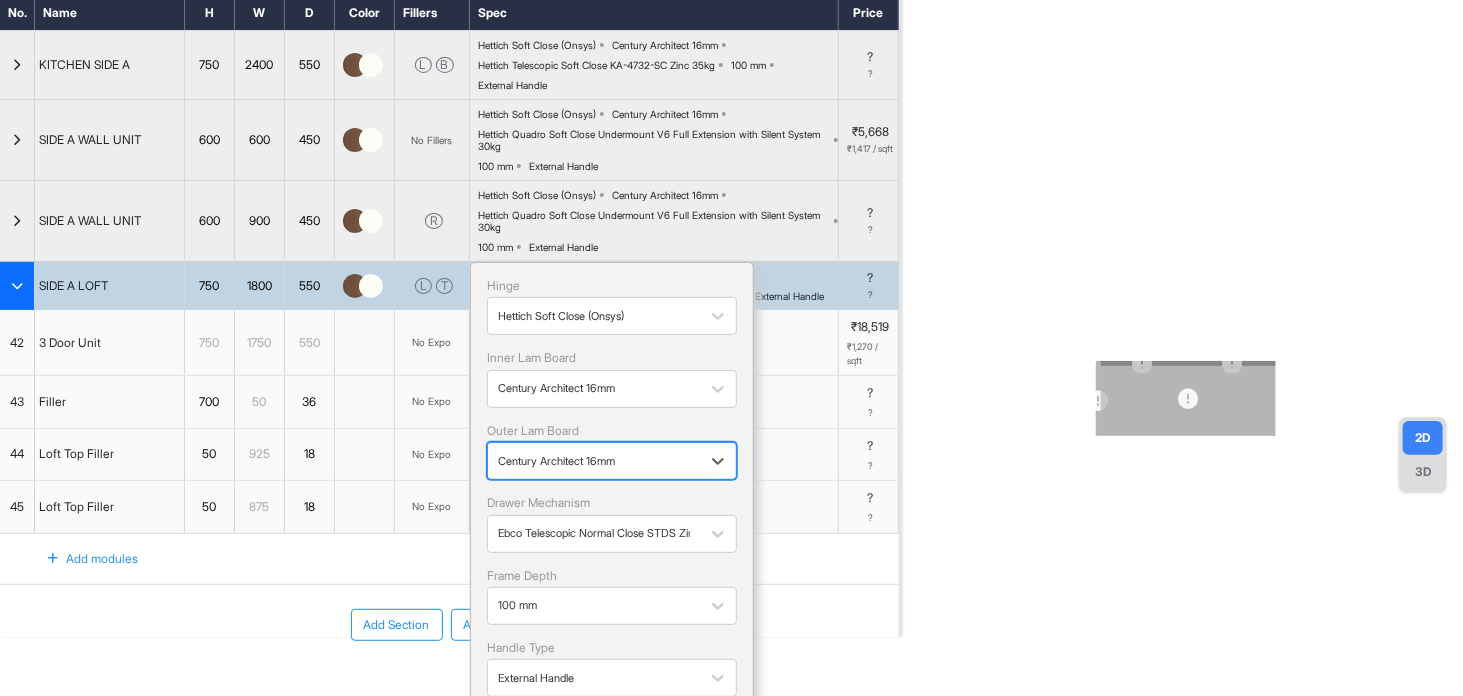 scroll, scrollTop: 213, scrollLeft: 0, axis: vertical 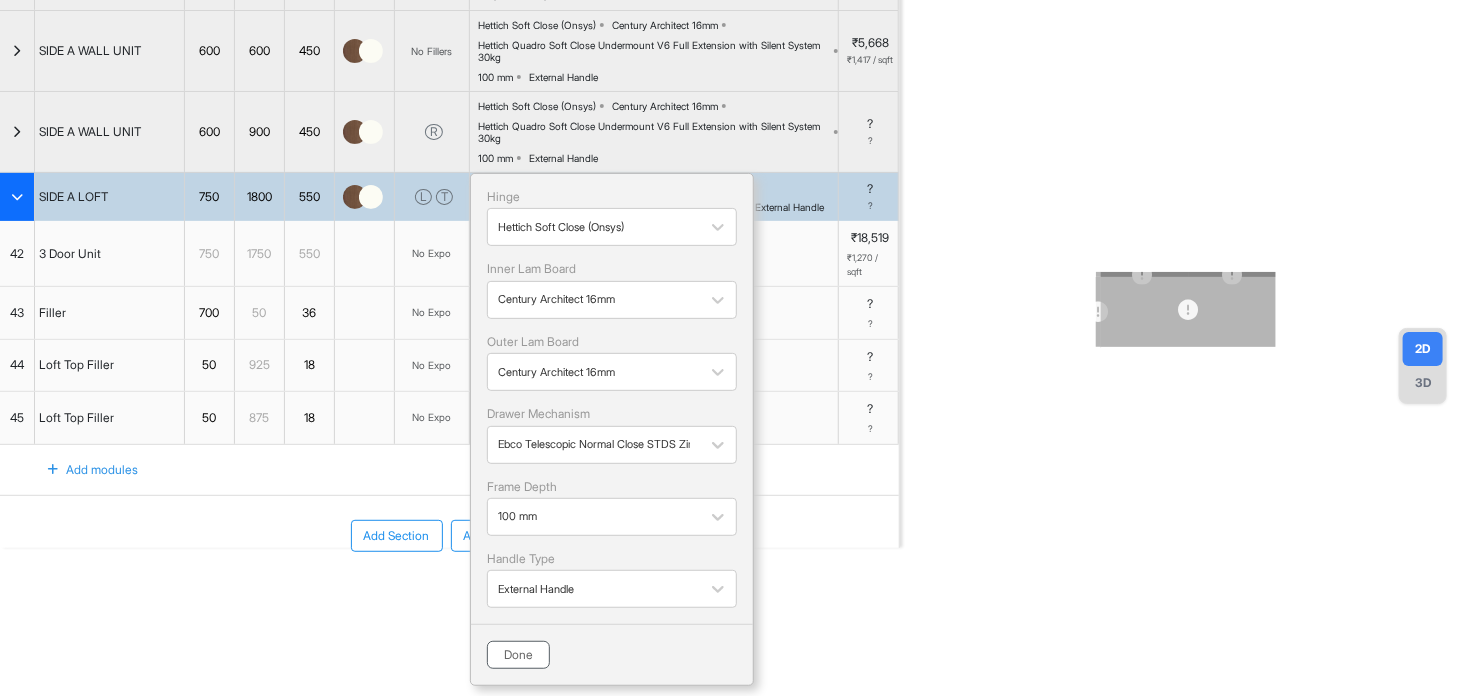 click on "Done" at bounding box center (518, 655) 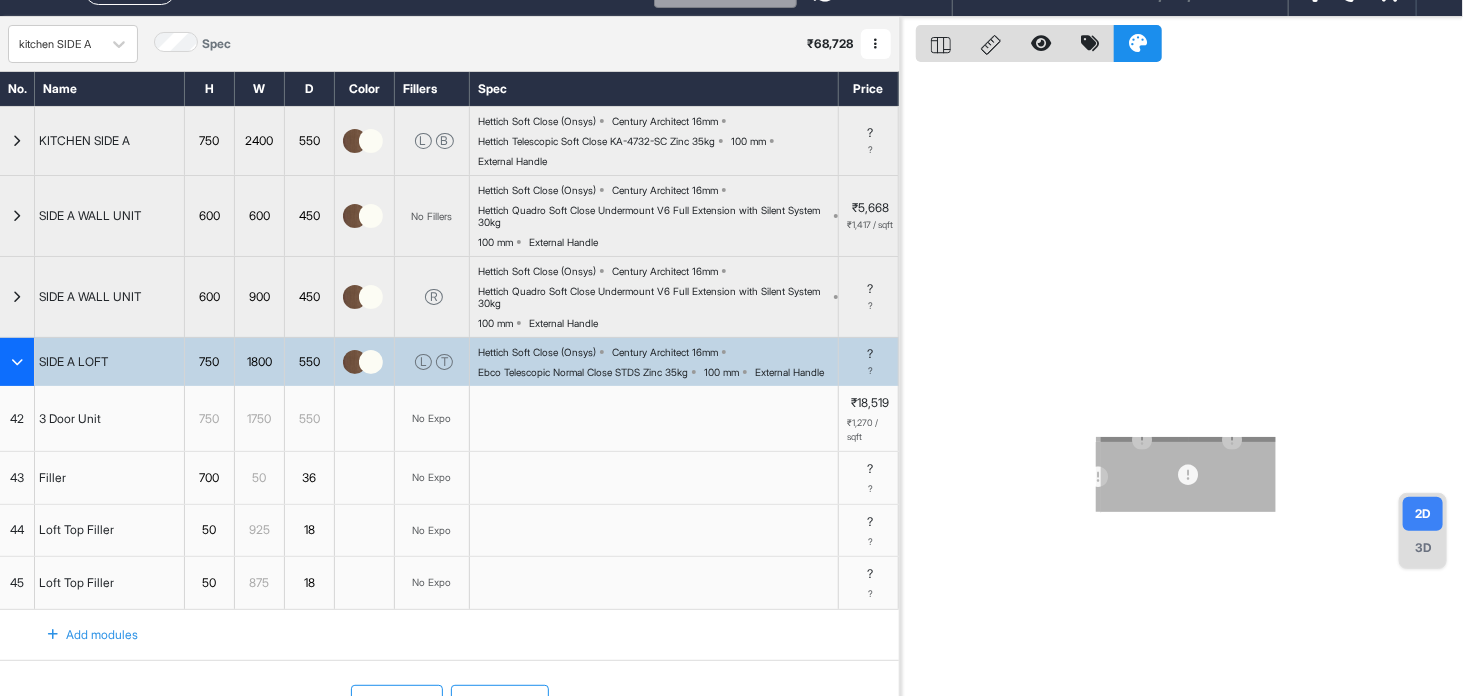 scroll, scrollTop: 0, scrollLeft: 0, axis: both 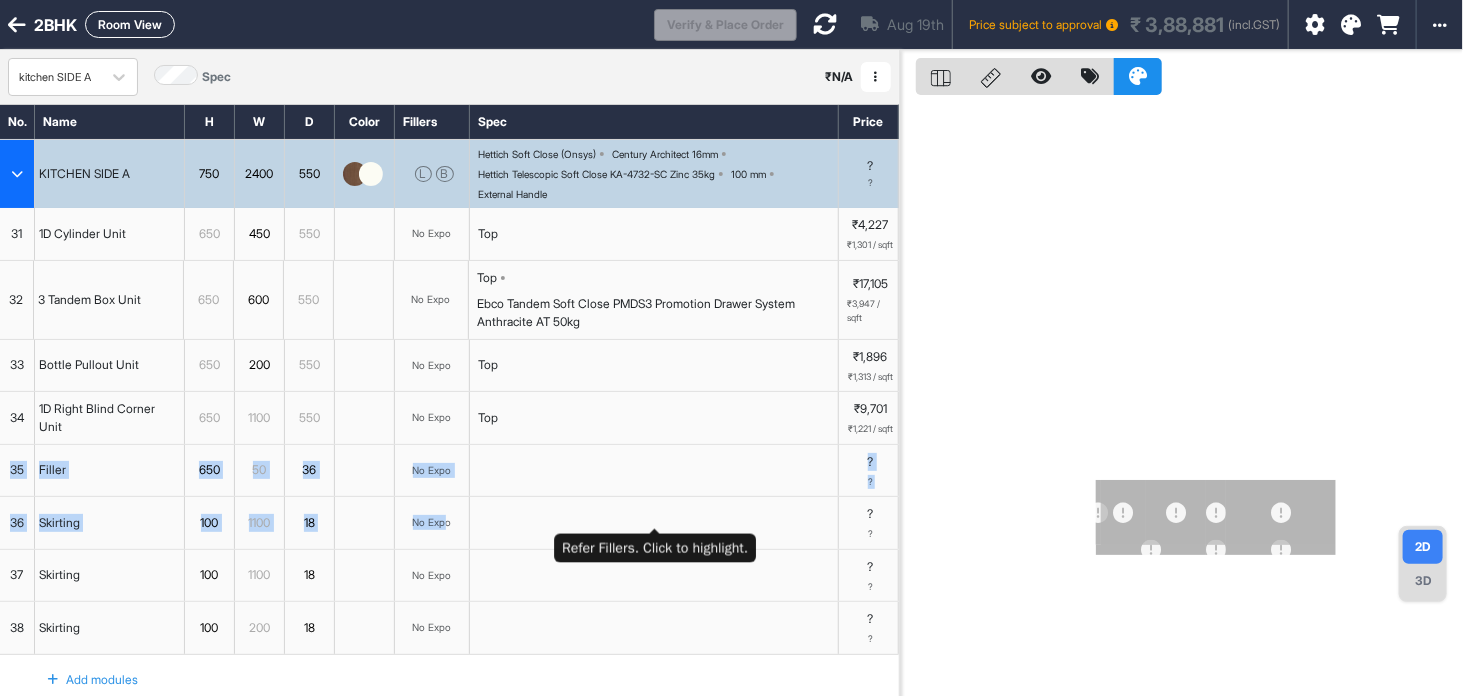 drag, startPoint x: 0, startPoint y: 0, endPoint x: 382, endPoint y: 421, distance: 568.476 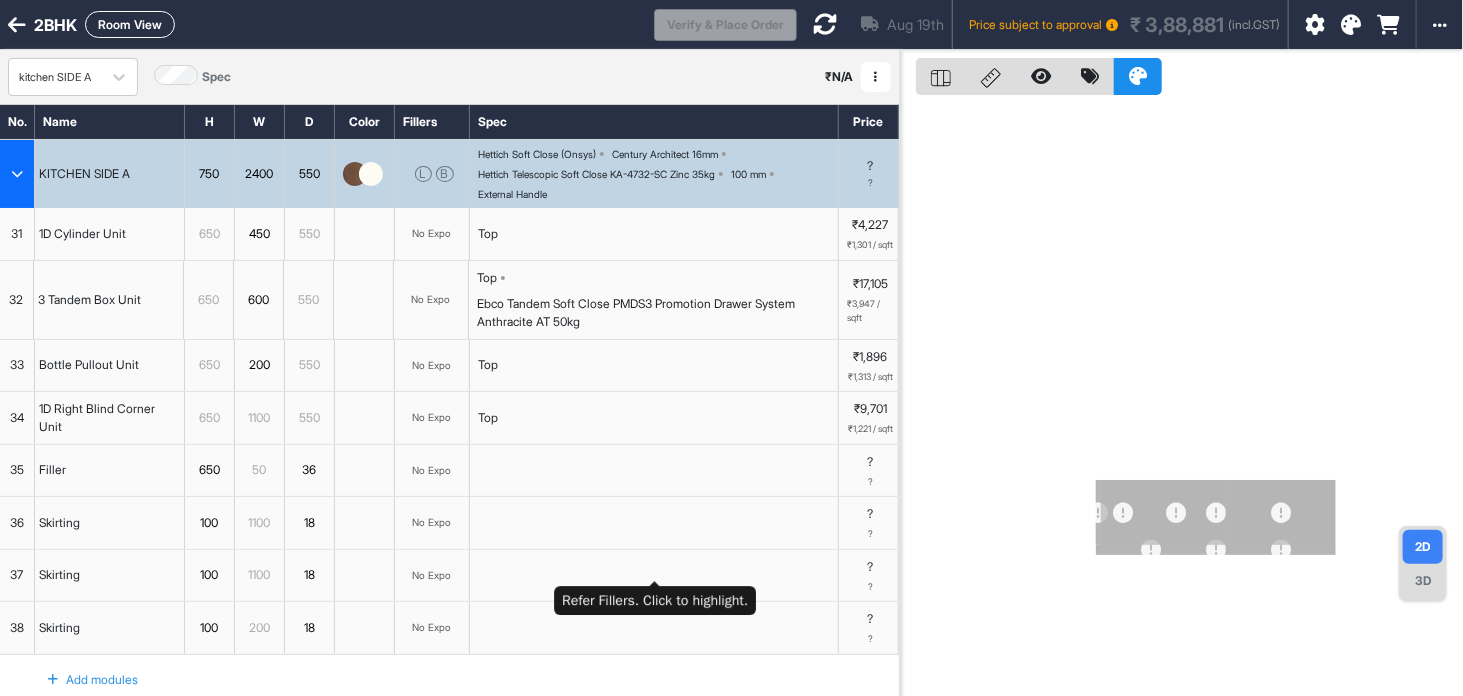 click at bounding box center (654, 523) 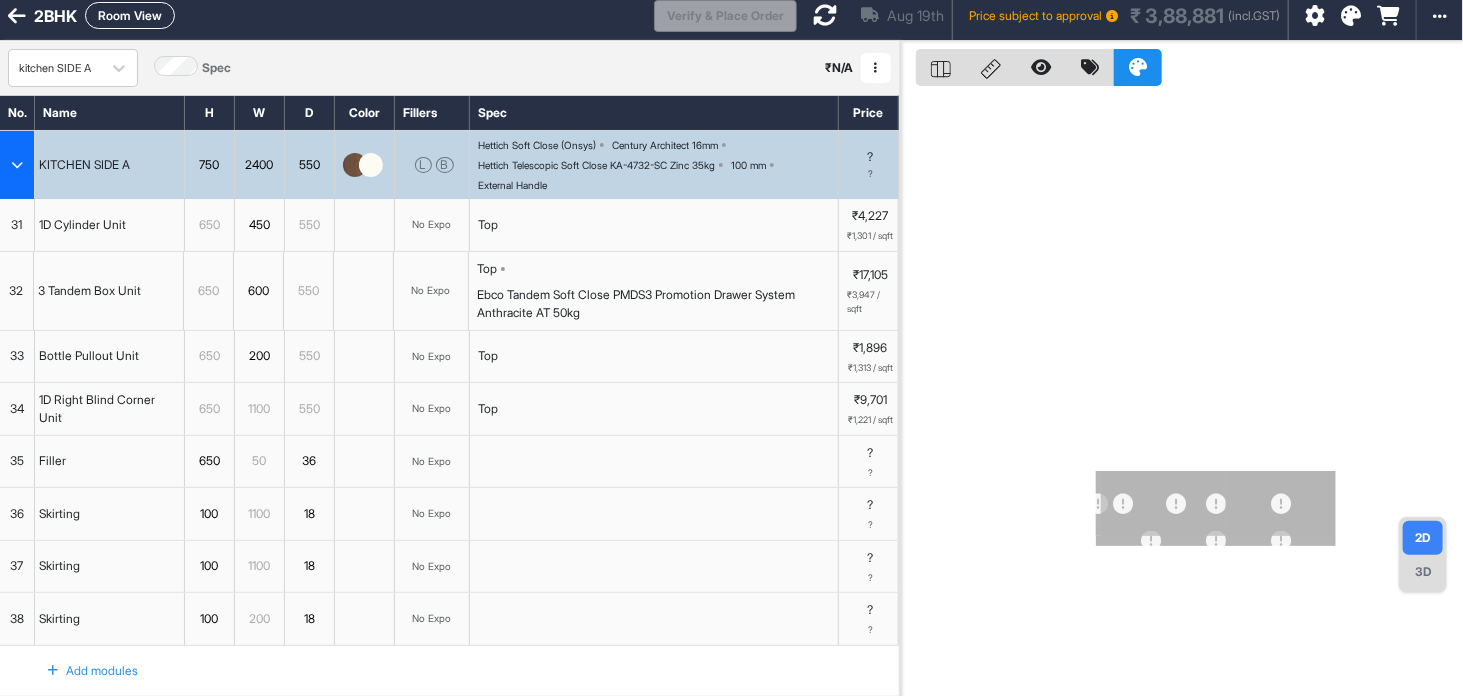 scroll, scrollTop: 0, scrollLeft: 0, axis: both 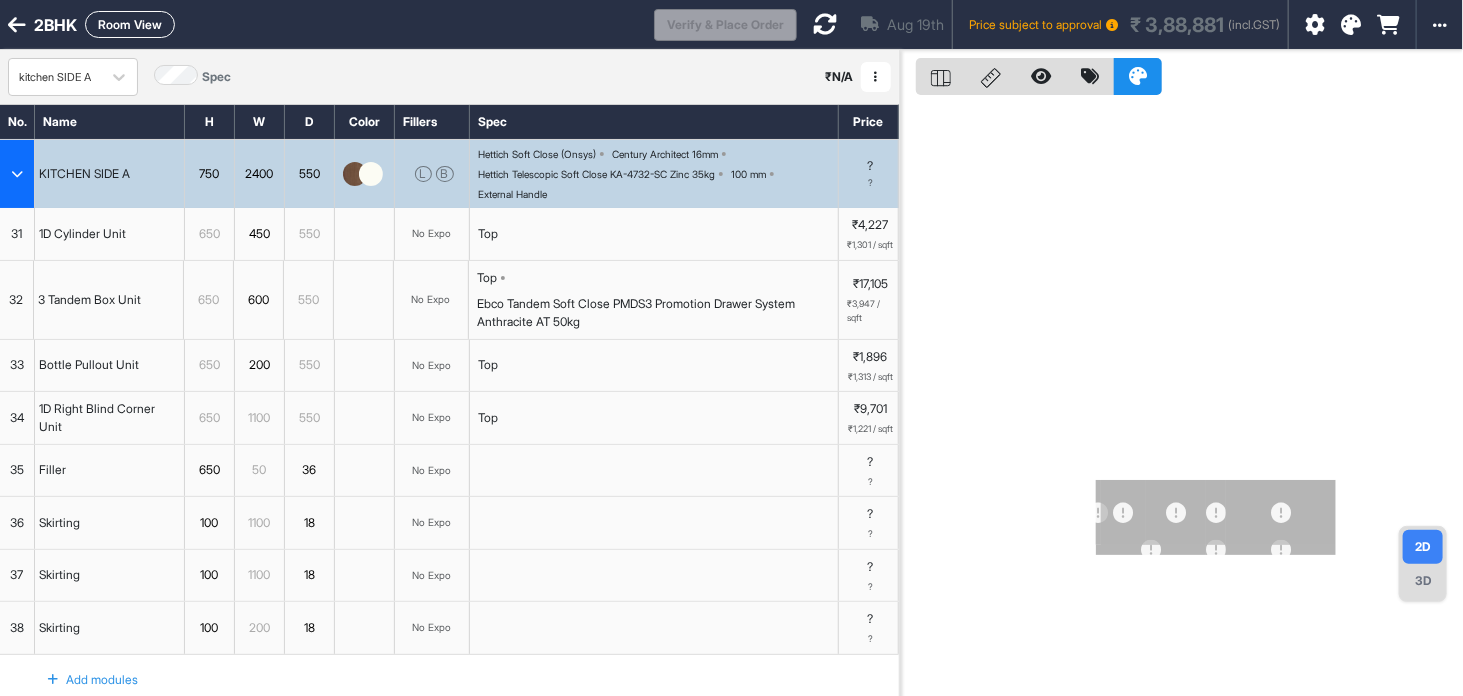click at bounding box center (17, 174) 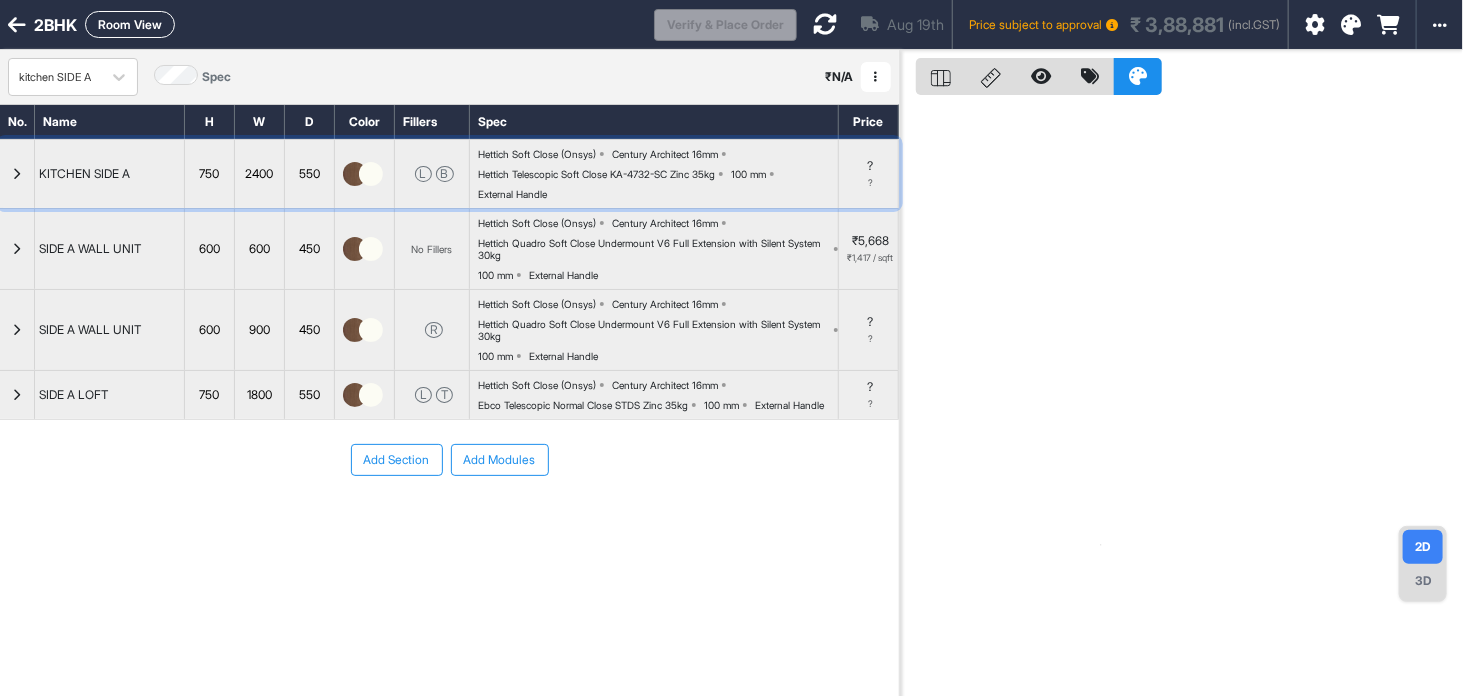 click at bounding box center (17, 174) 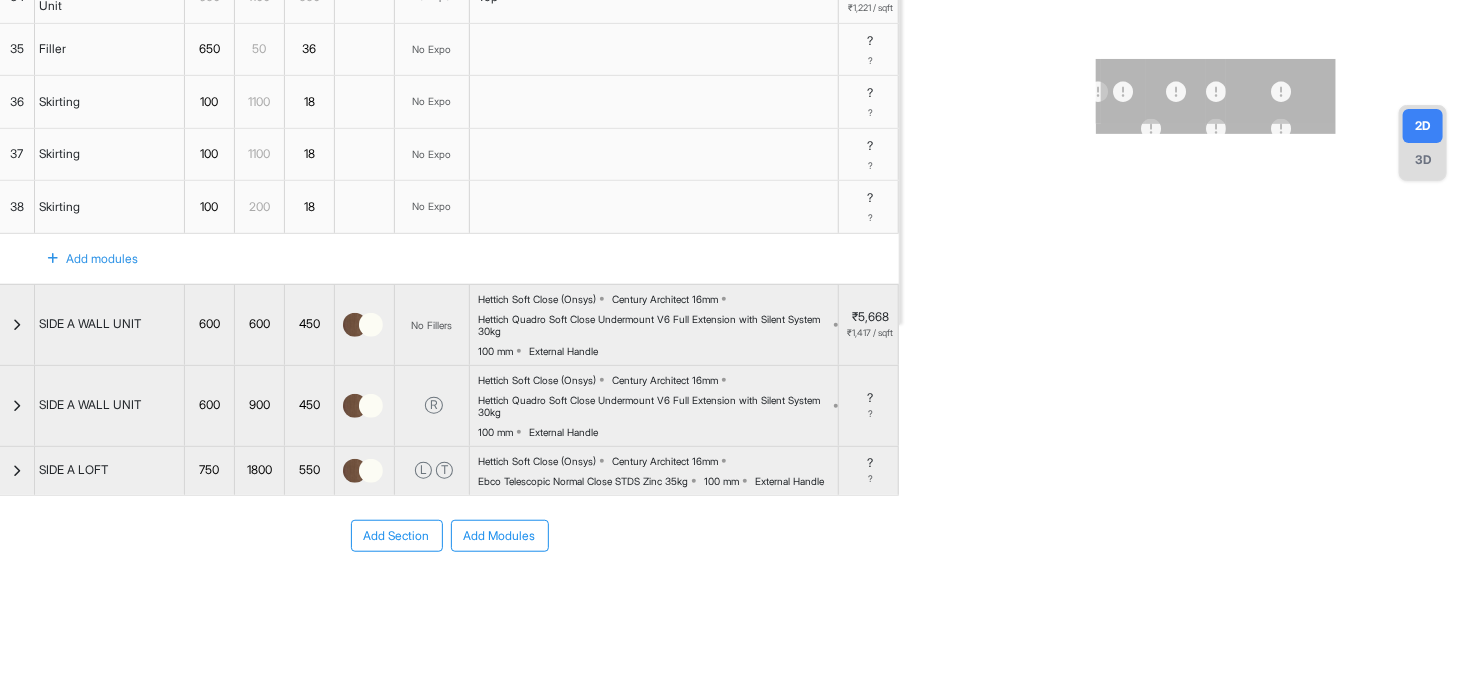 scroll, scrollTop: 474, scrollLeft: 0, axis: vertical 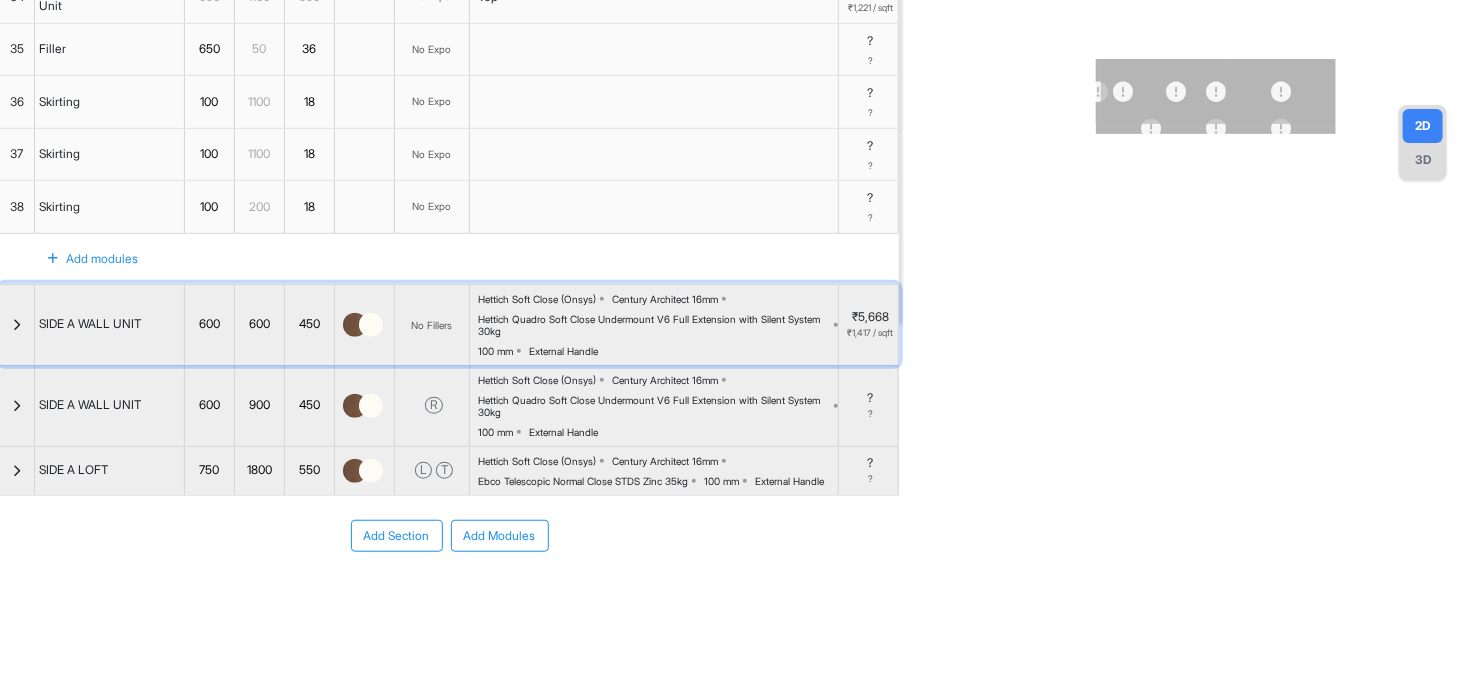 click at bounding box center [17, 325] 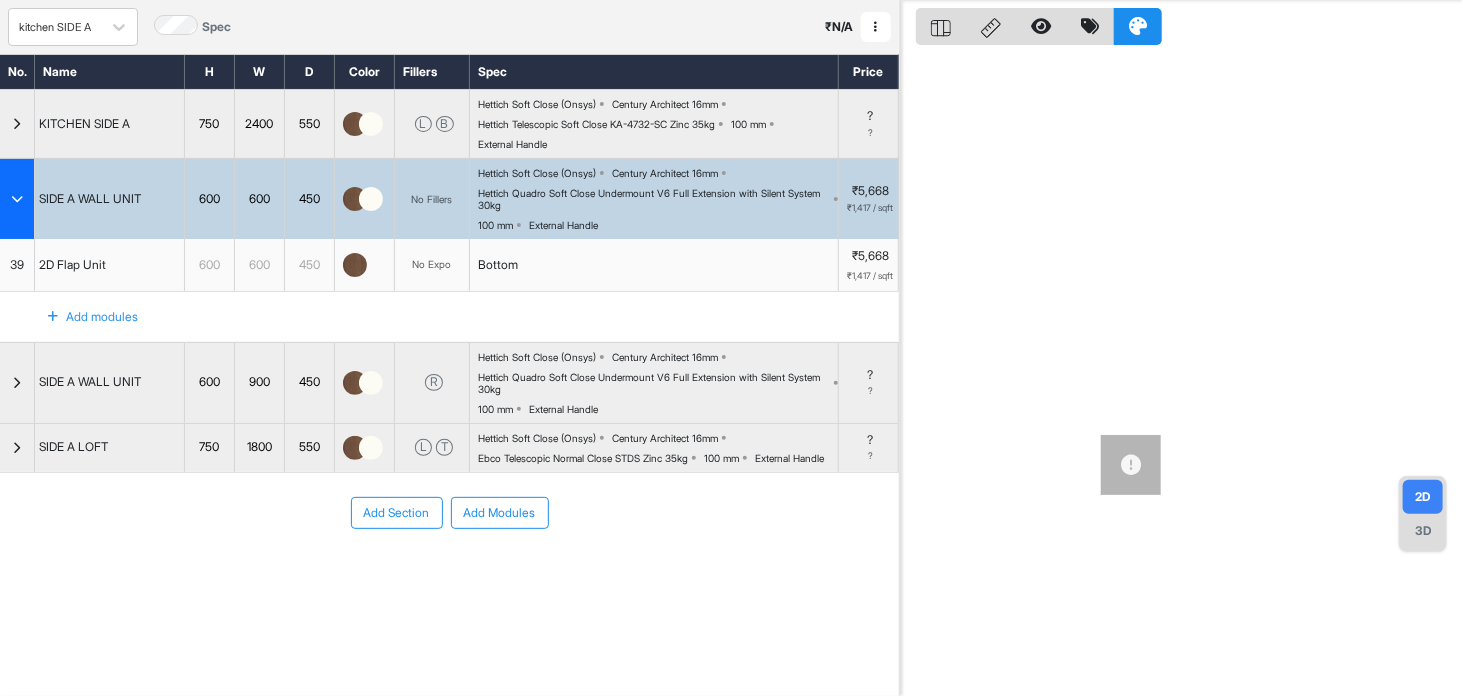 scroll, scrollTop: 57, scrollLeft: 0, axis: vertical 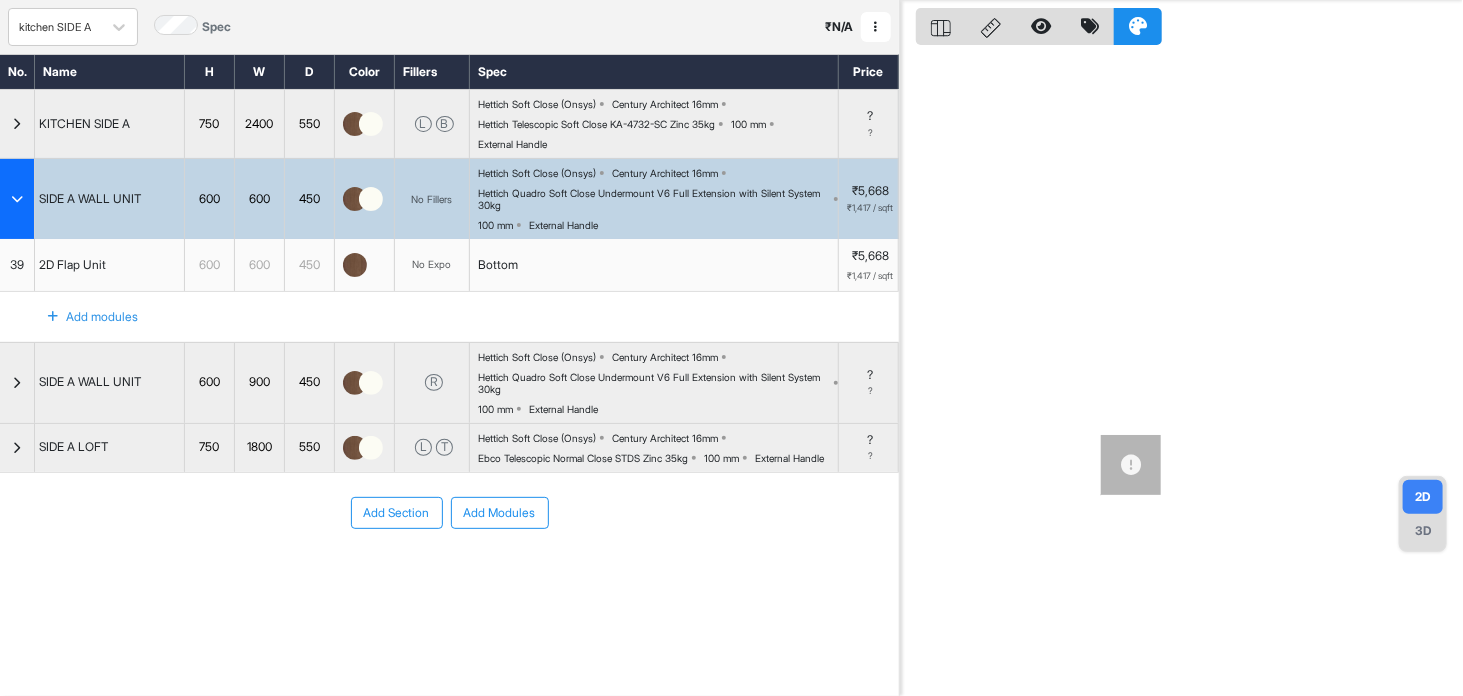 click at bounding box center (17, 199) 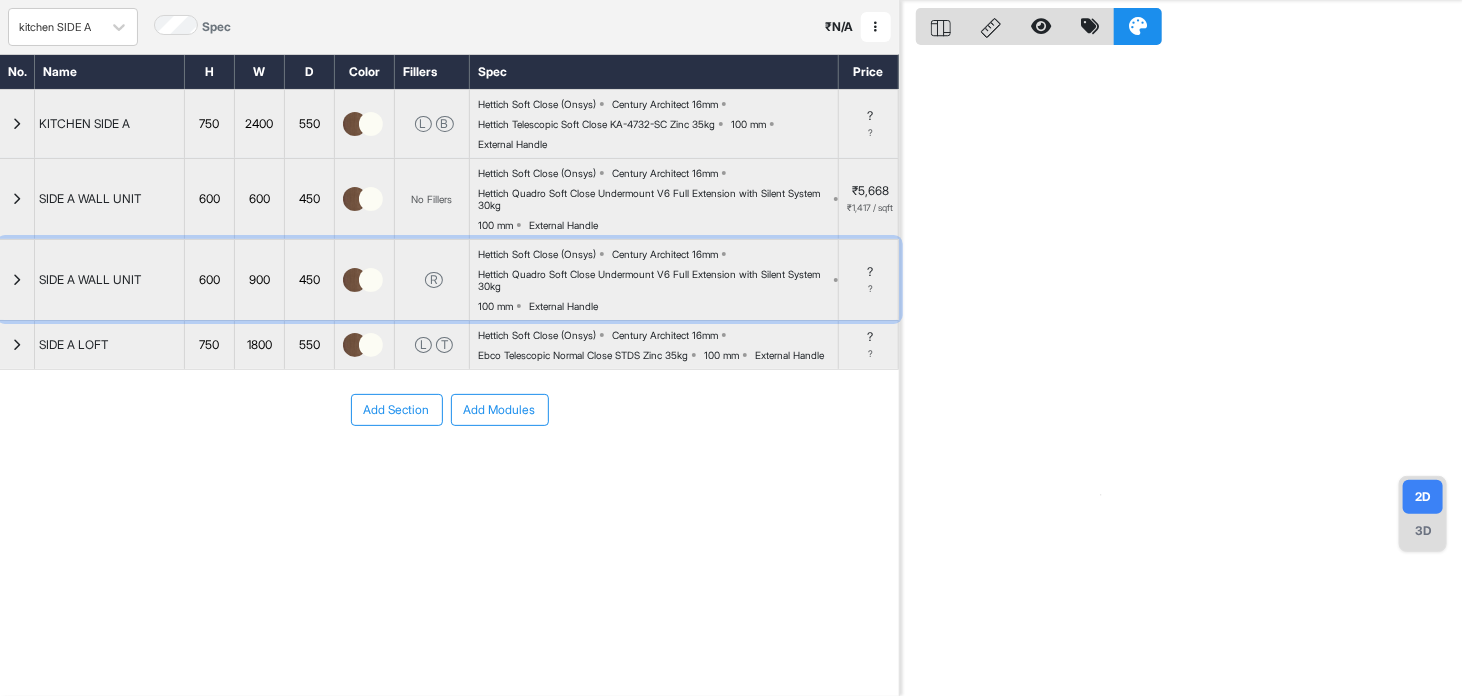 click at bounding box center [17, 280] 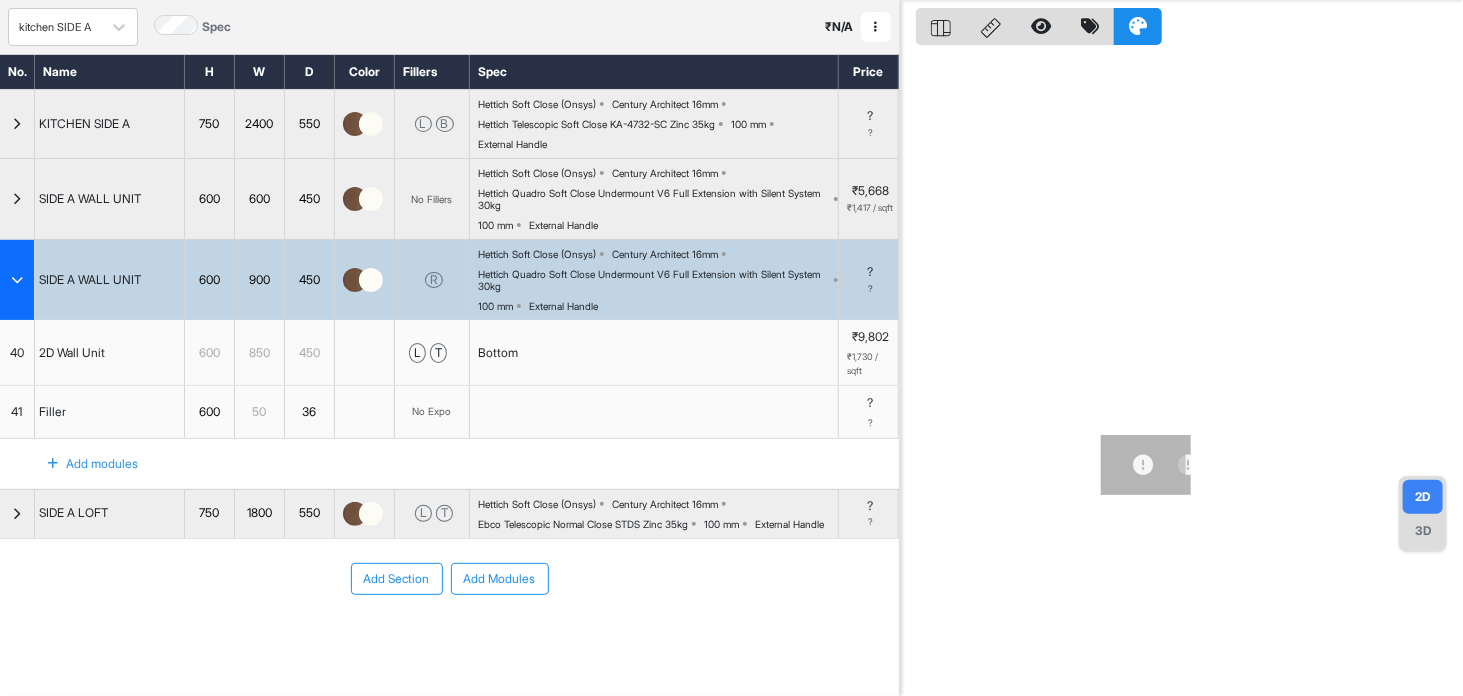 click at bounding box center [17, 280] 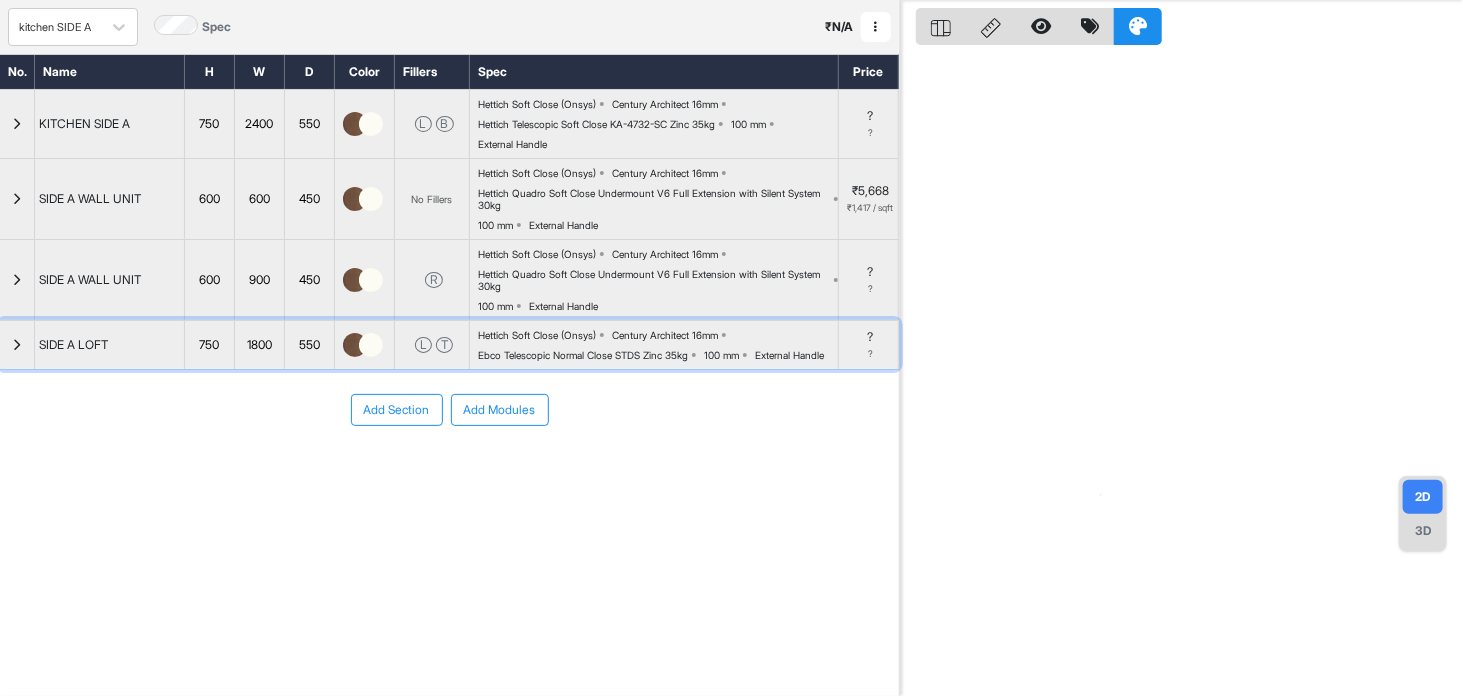 click at bounding box center [17, 345] 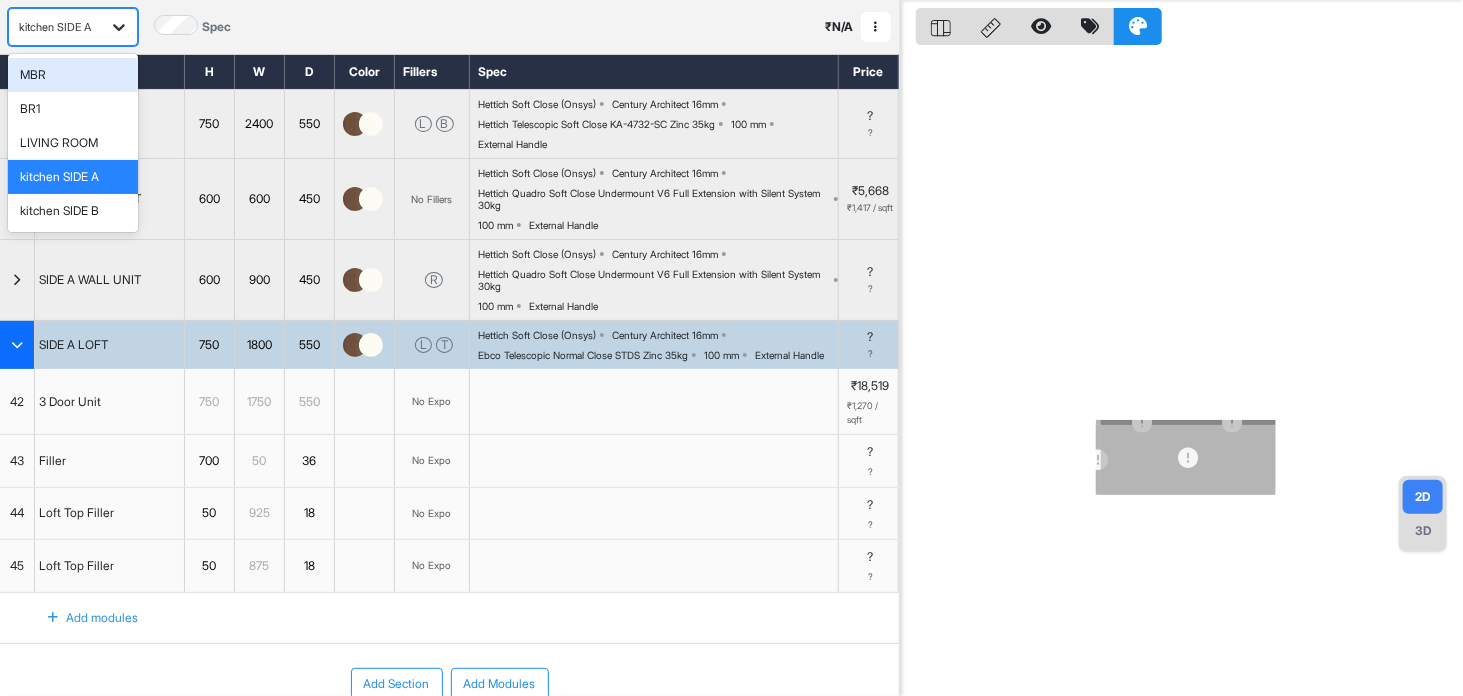 click at bounding box center [119, 27] 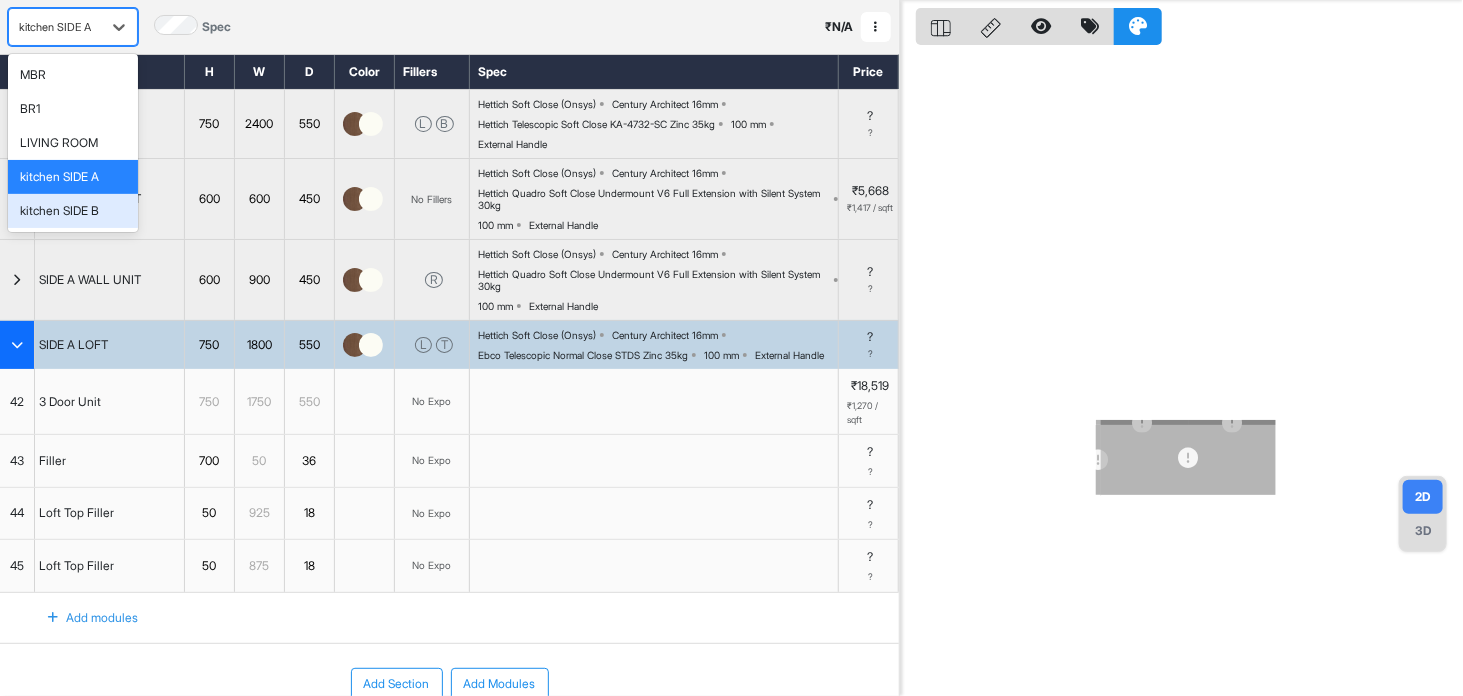 click on "kitchen SIDE B" at bounding box center [59, 211] 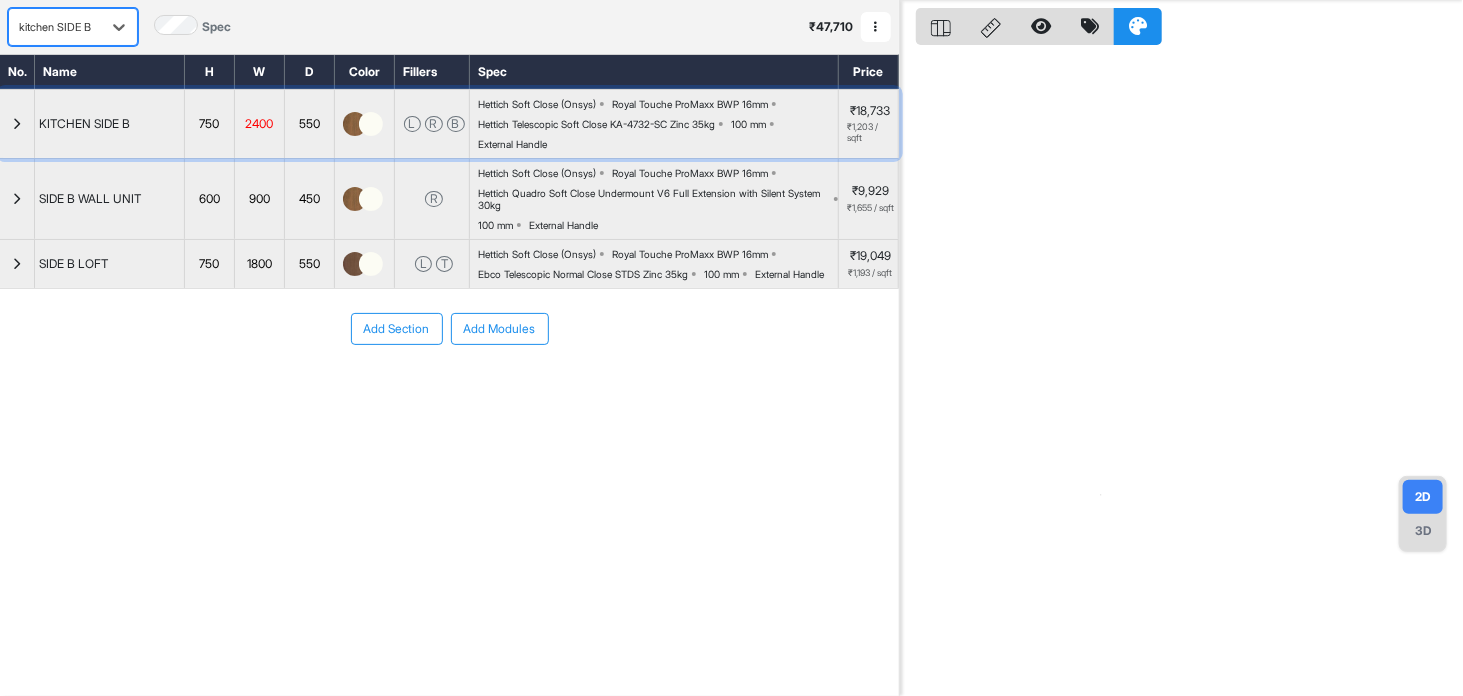click at bounding box center (371, 124) 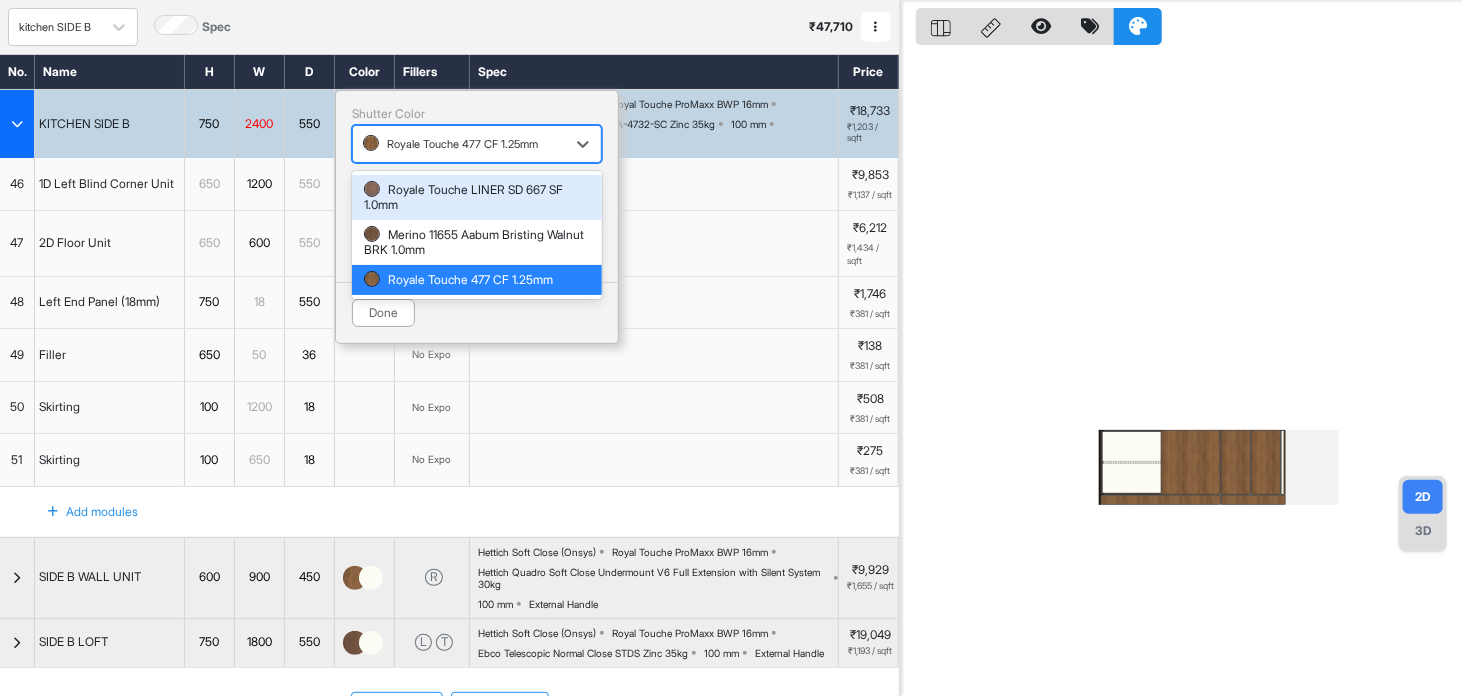 click on "Royale Touche 477 CF 1.25mm" at bounding box center [459, 144] 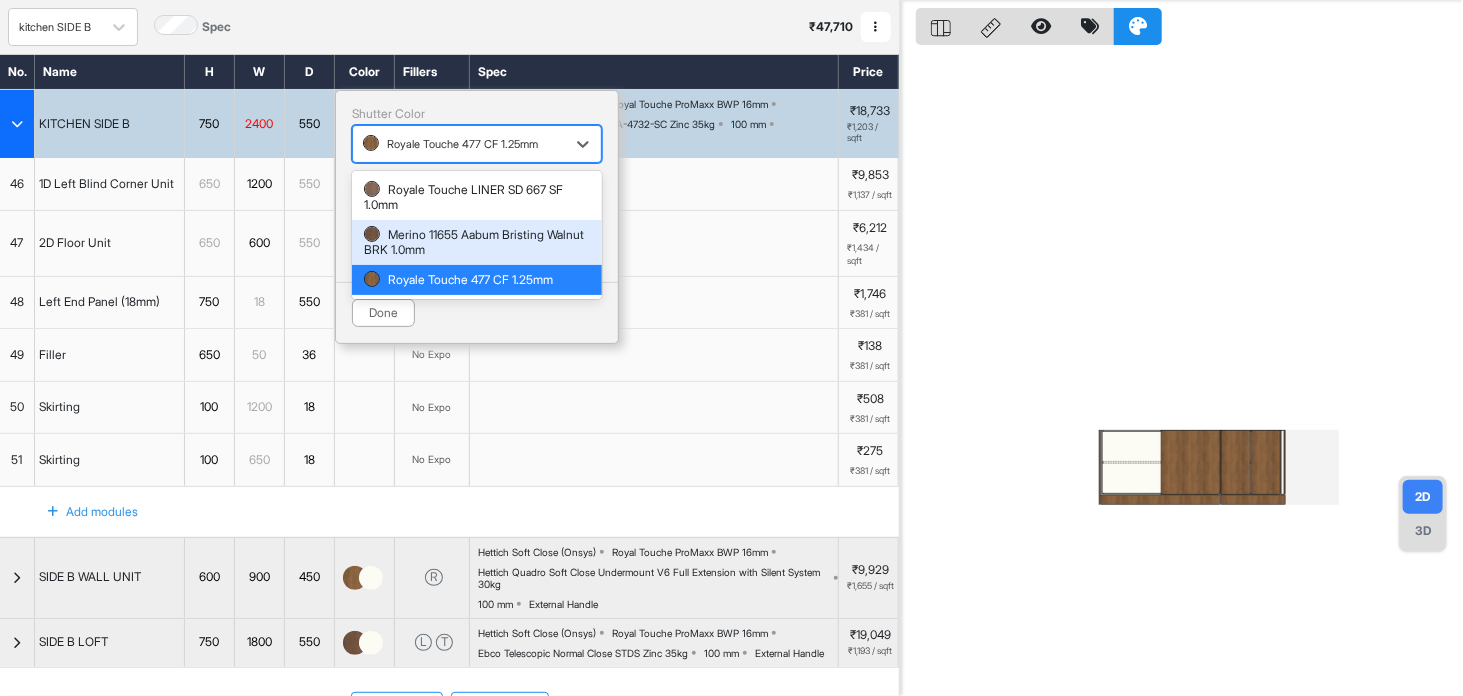click on "Merino 11655 Aabum Bristing Walnut BRK 1.0mm" at bounding box center [477, 242] 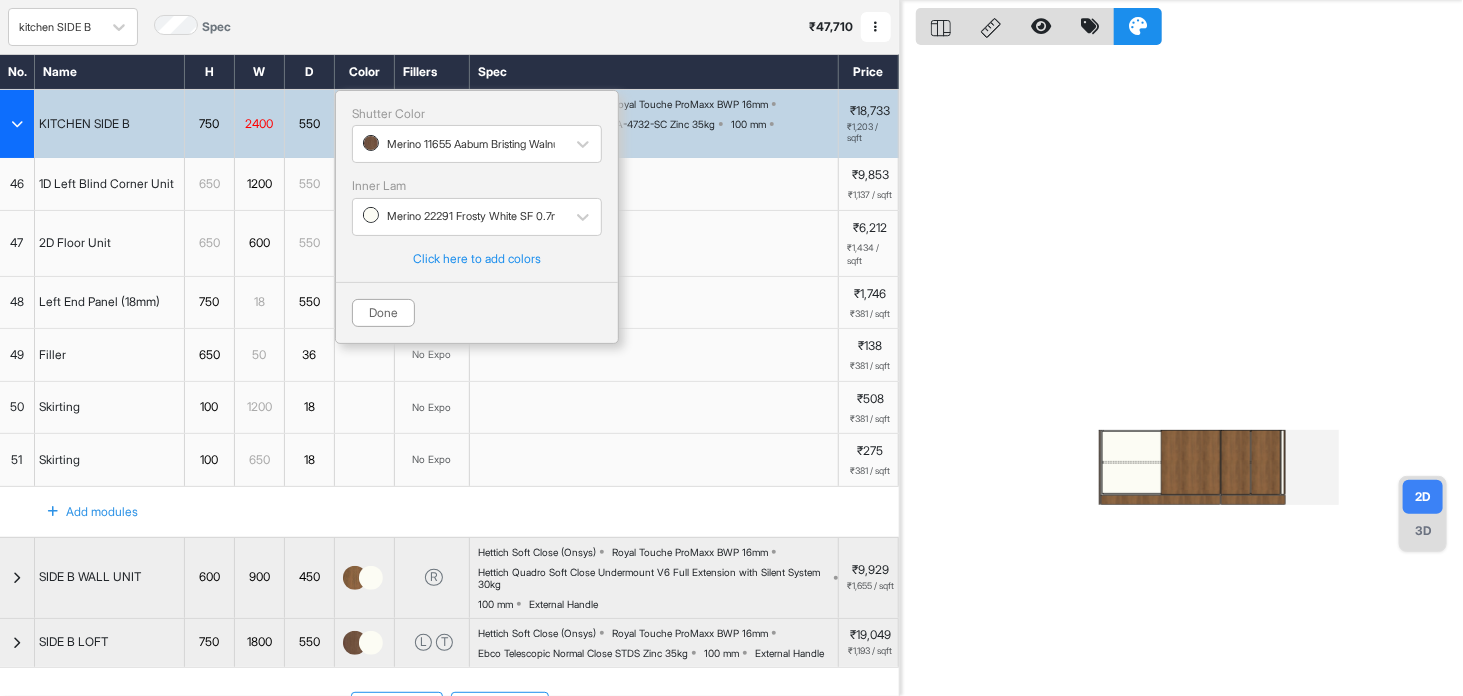 click on "Done" at bounding box center (477, 304) 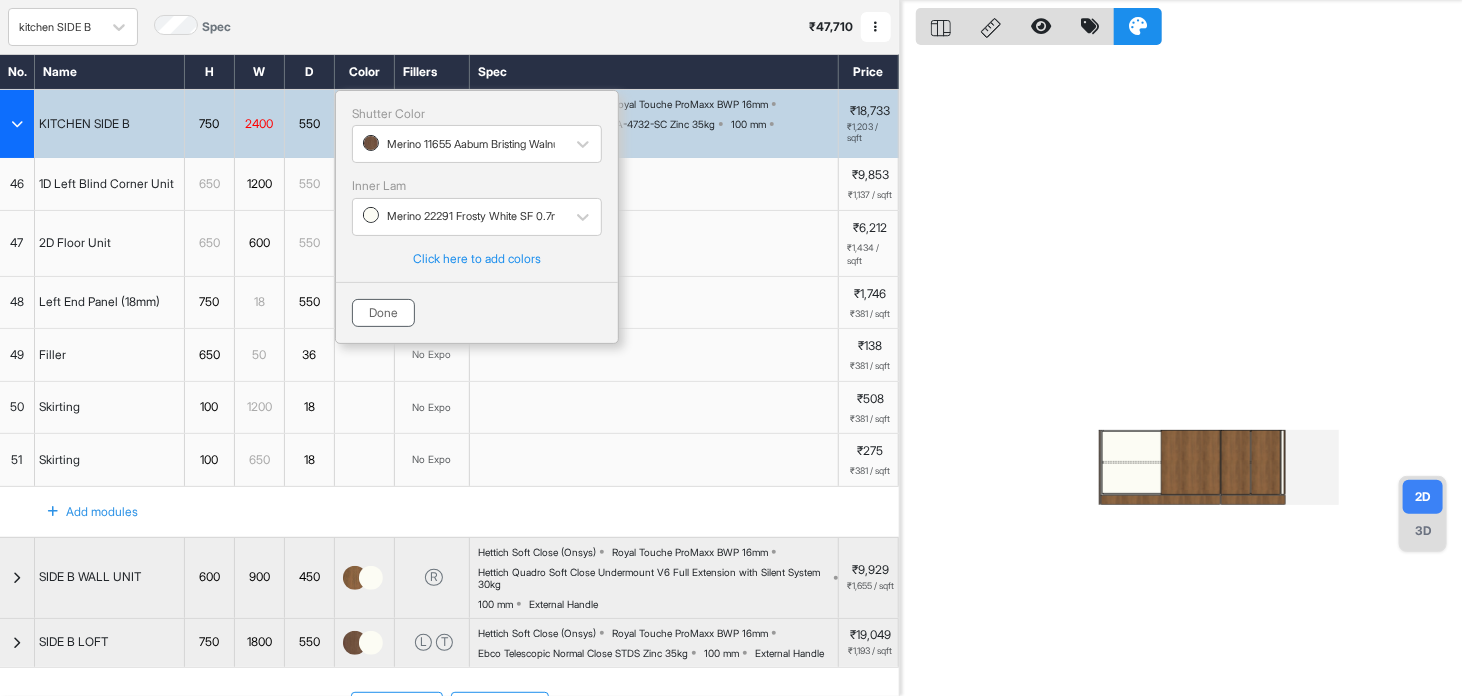 click on "Done" at bounding box center (383, 313) 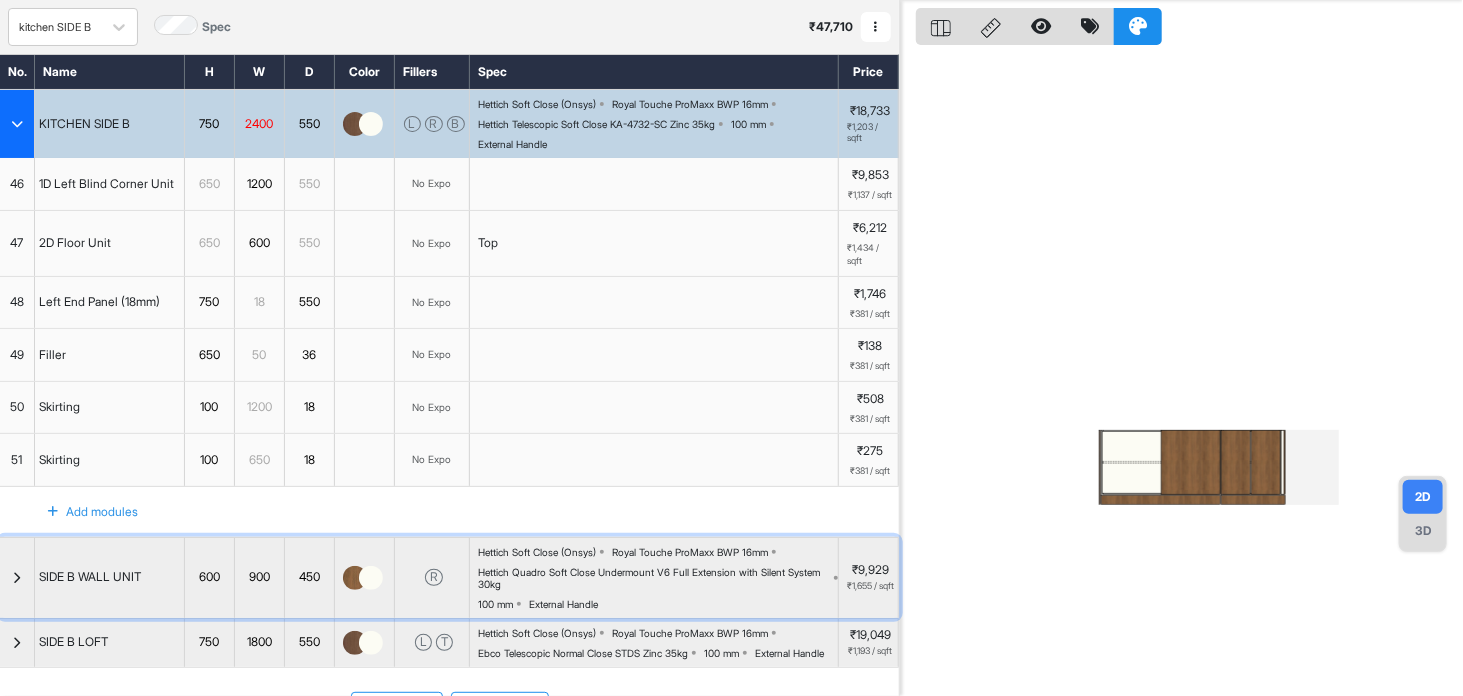 click at bounding box center (365, 578) 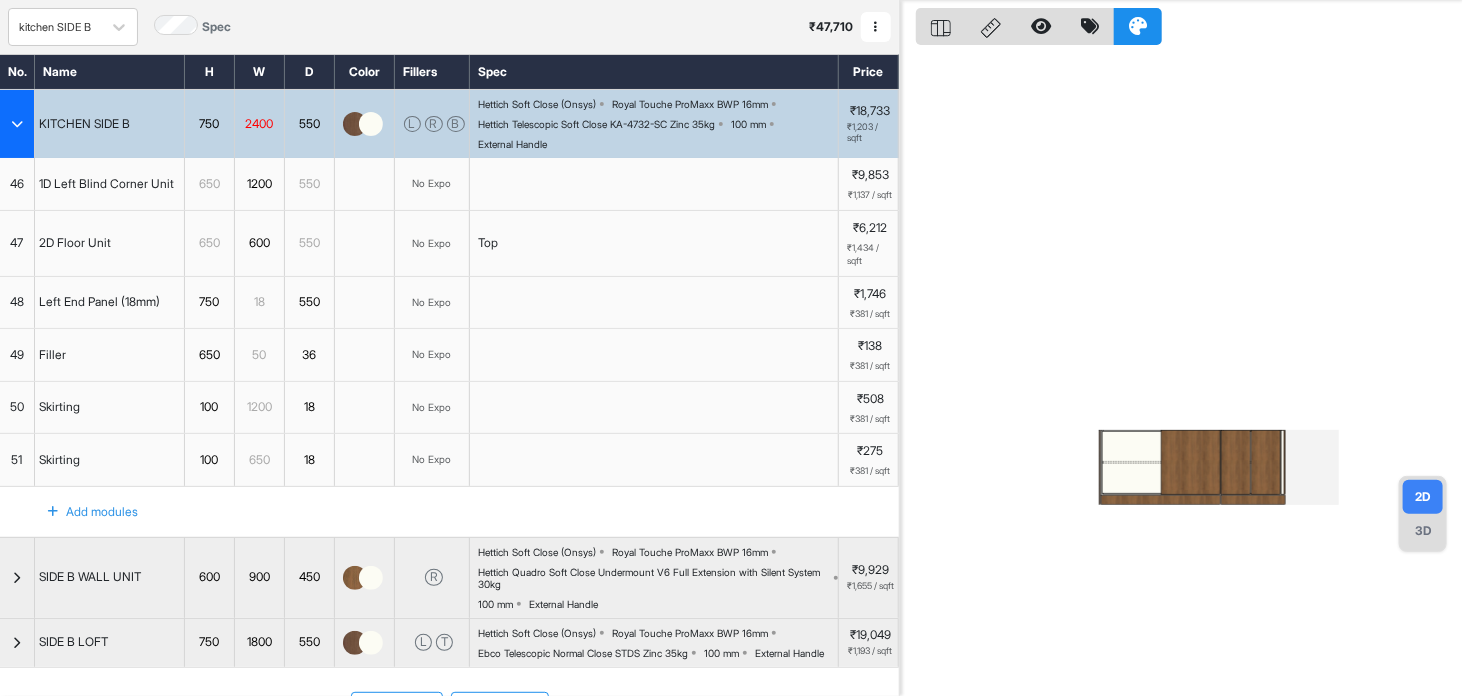 click on "Add Section Add Modules" at bounding box center (449, 768) 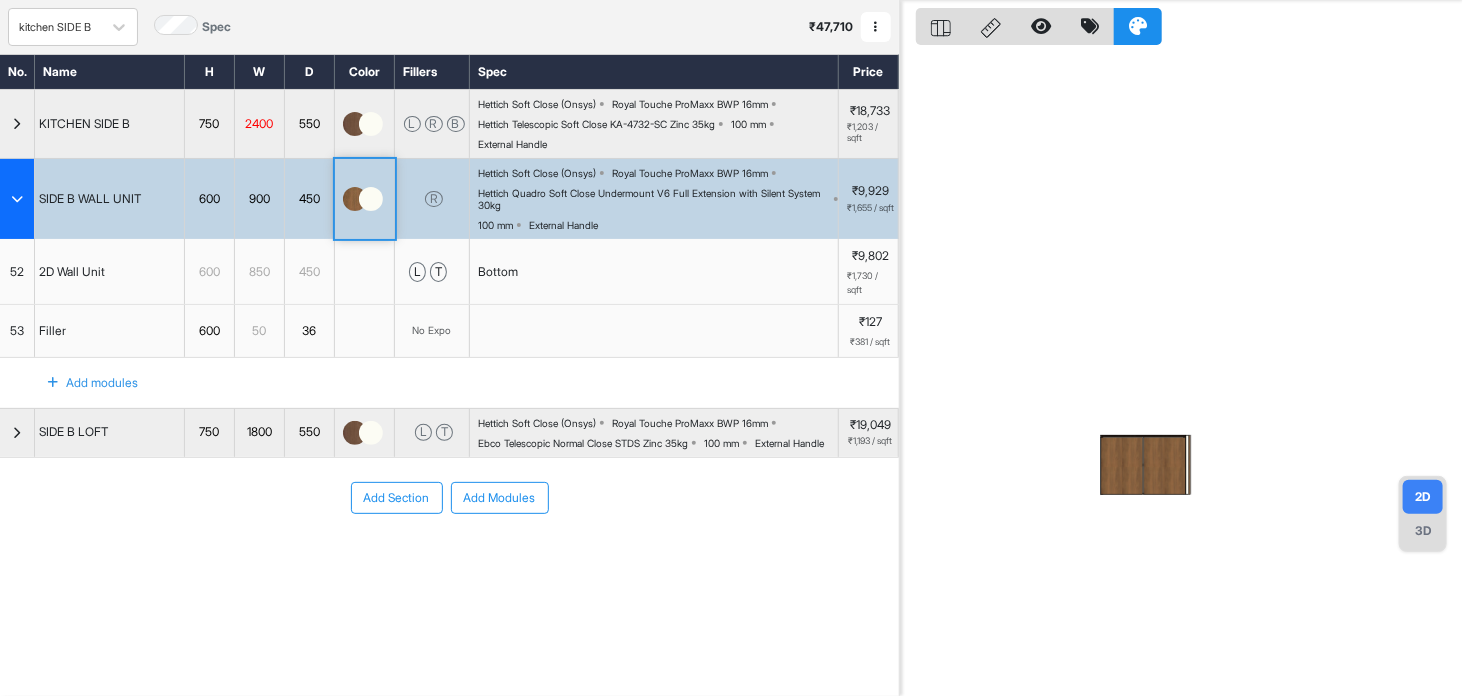 click on "Add Section Add Modules" at bounding box center (449, 558) 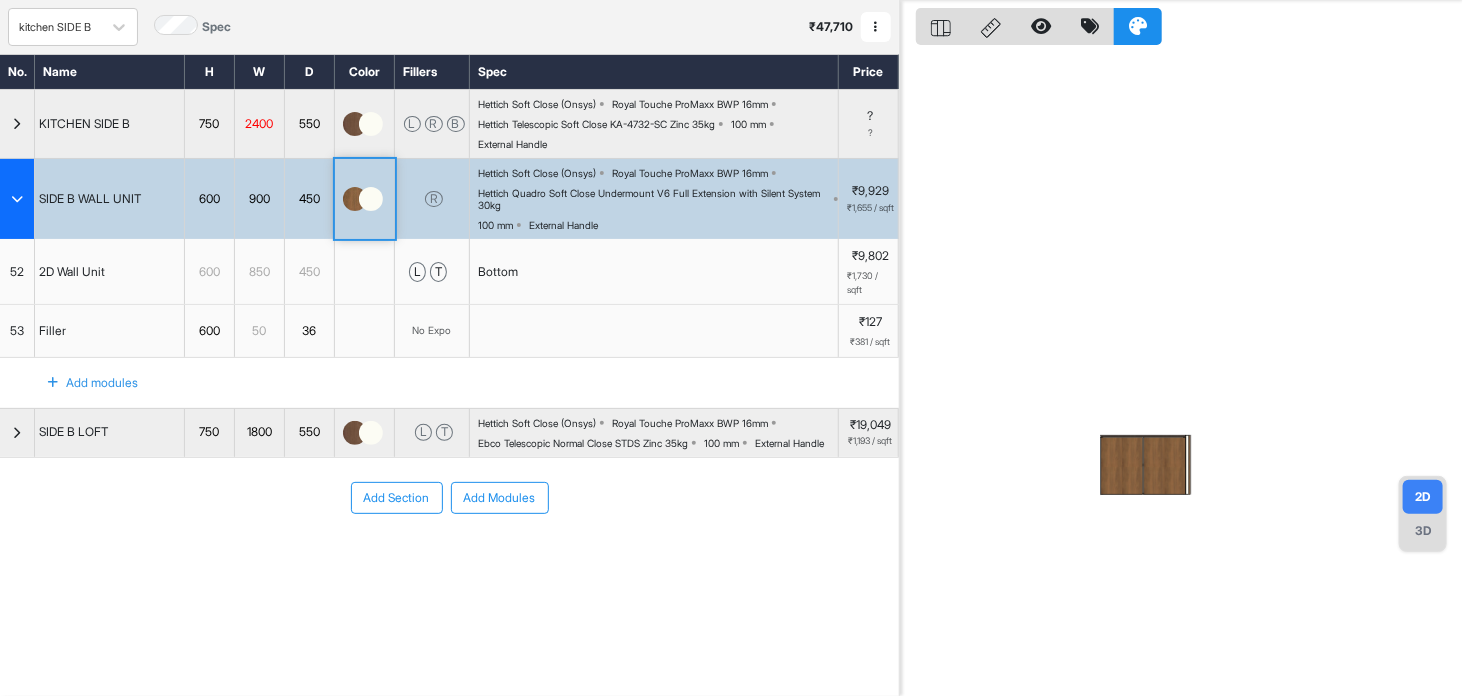click at bounding box center (371, 199) 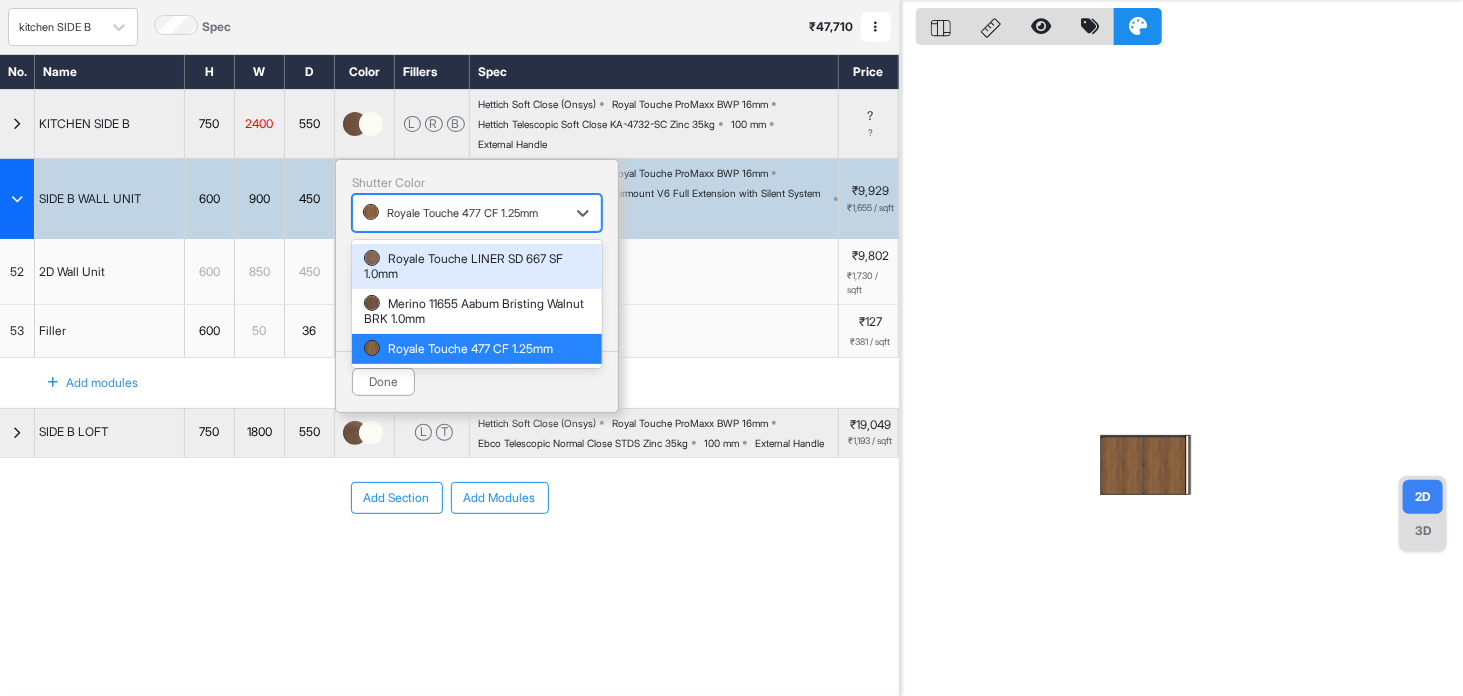 click on "Royale Touche 477 CF 1.25mm" at bounding box center (459, 213) 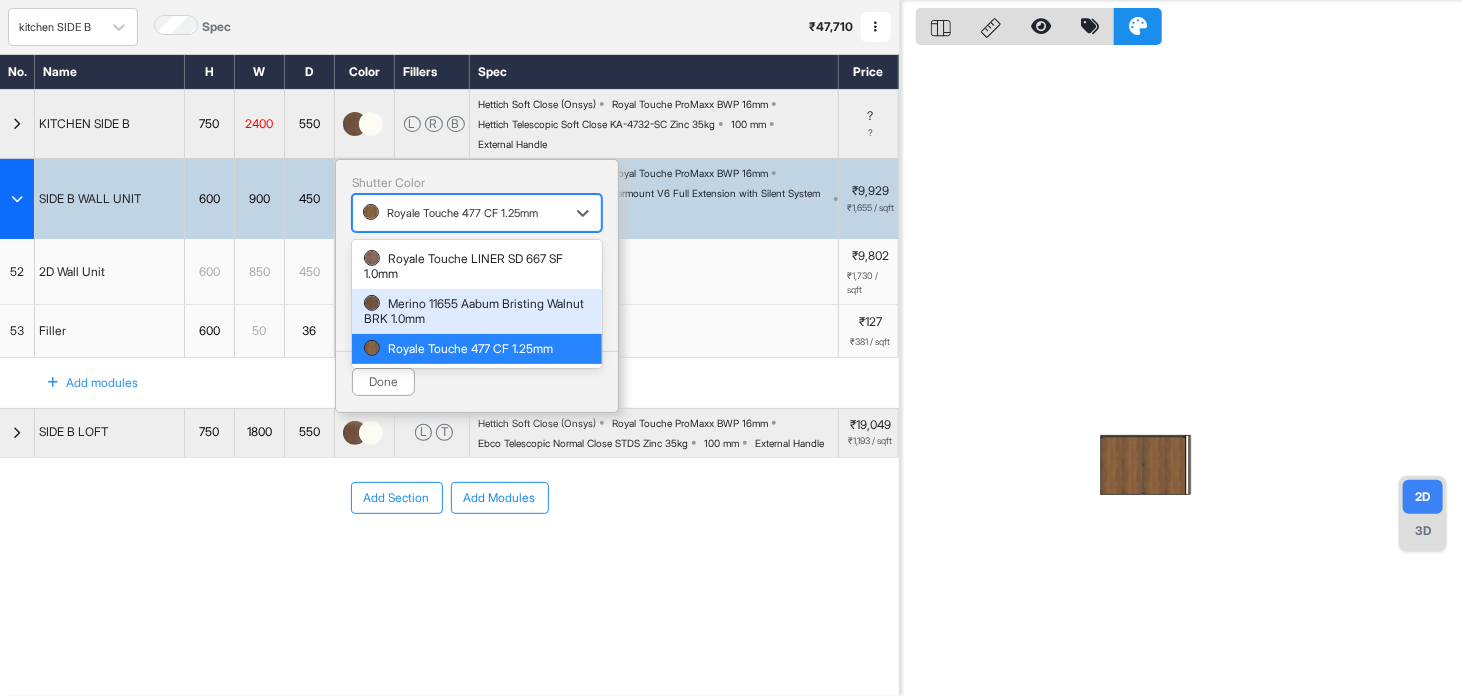 click on "Merino 11655 Aabum Bristing Walnut BRK 1.0mm" at bounding box center (477, 311) 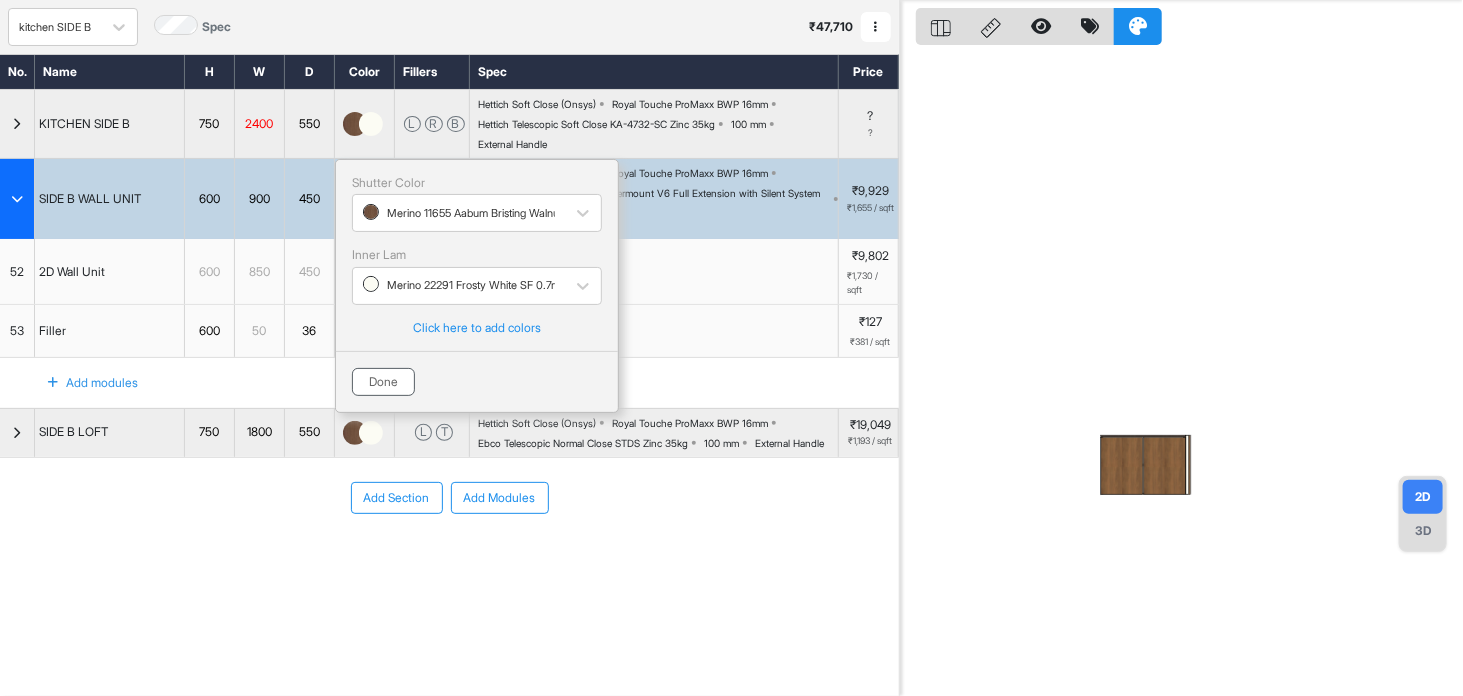 click on "Done" at bounding box center [383, 382] 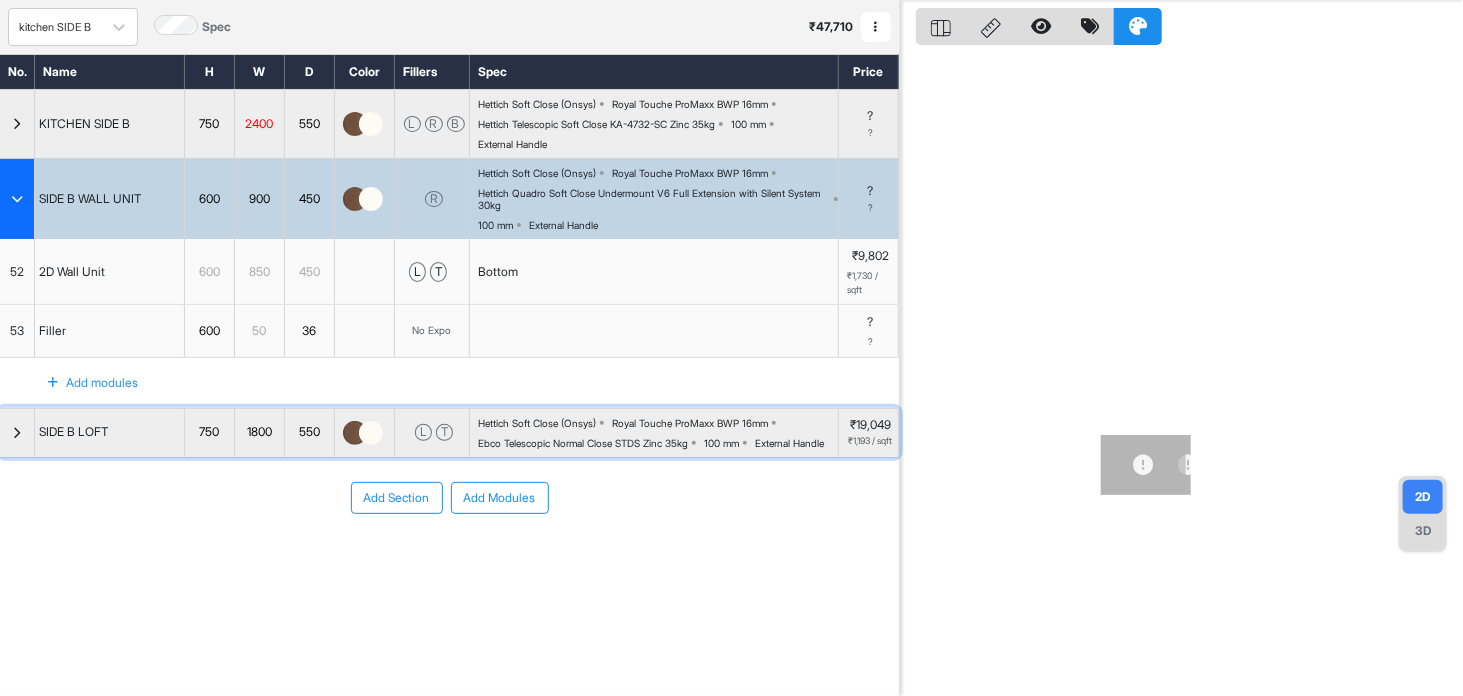 click at bounding box center (355, 433) 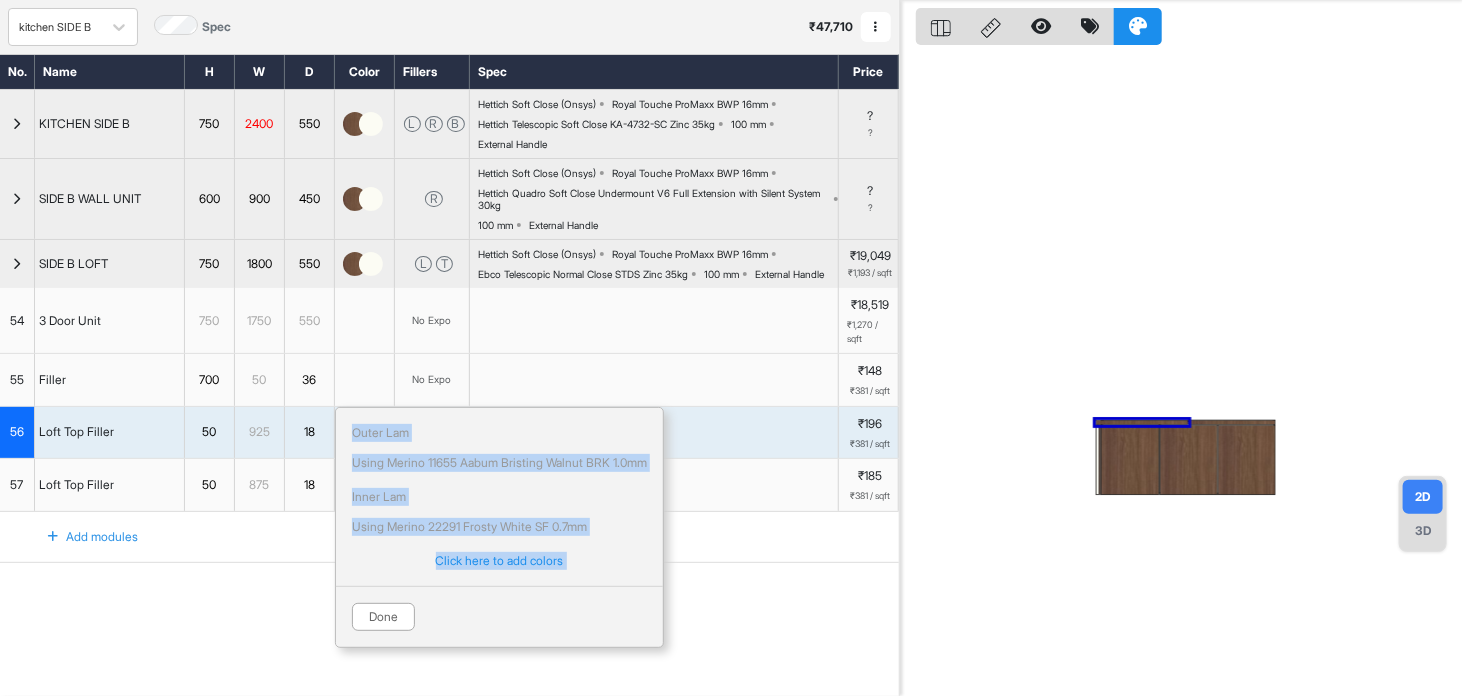 click at bounding box center [371, 264] 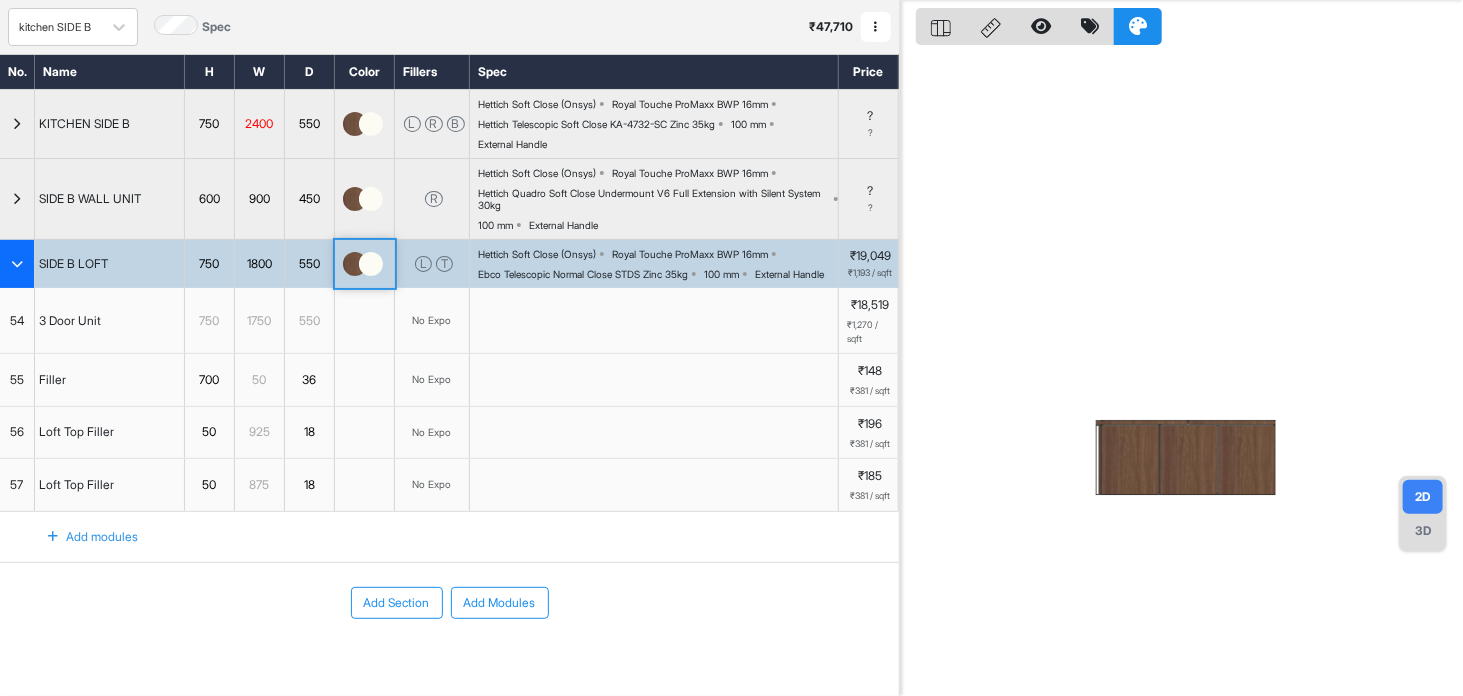 click at bounding box center [371, 264] 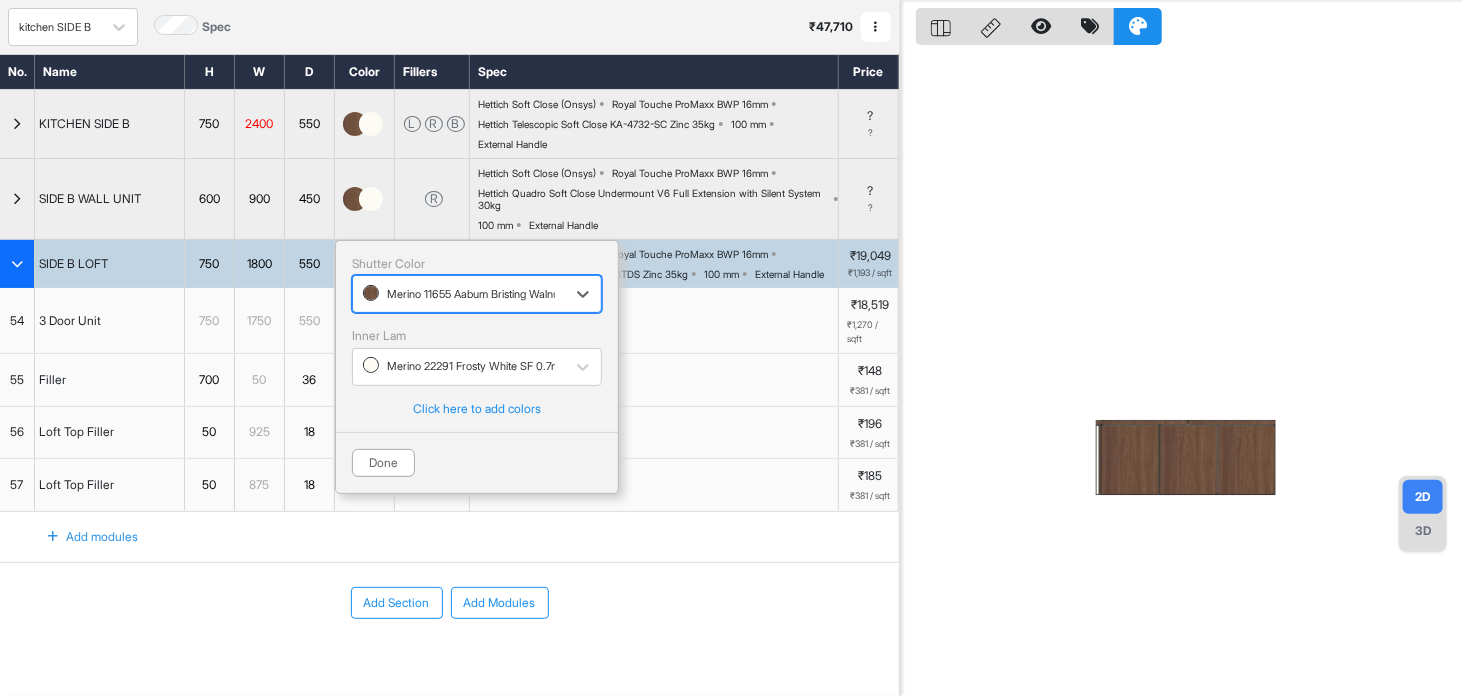 click at bounding box center [364, 294] 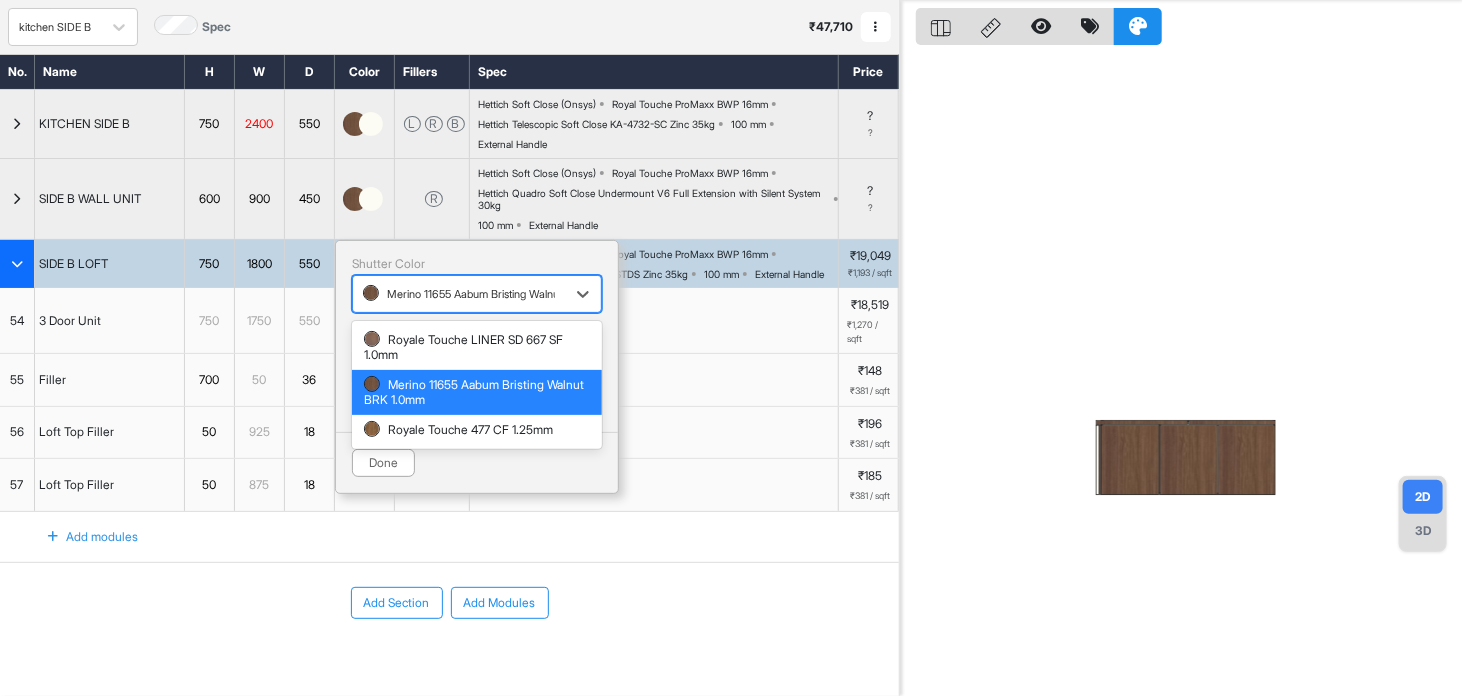 click on "Merino 11655 Aabum Bristing Walnut BRK 1.0mm" at bounding box center [477, 392] 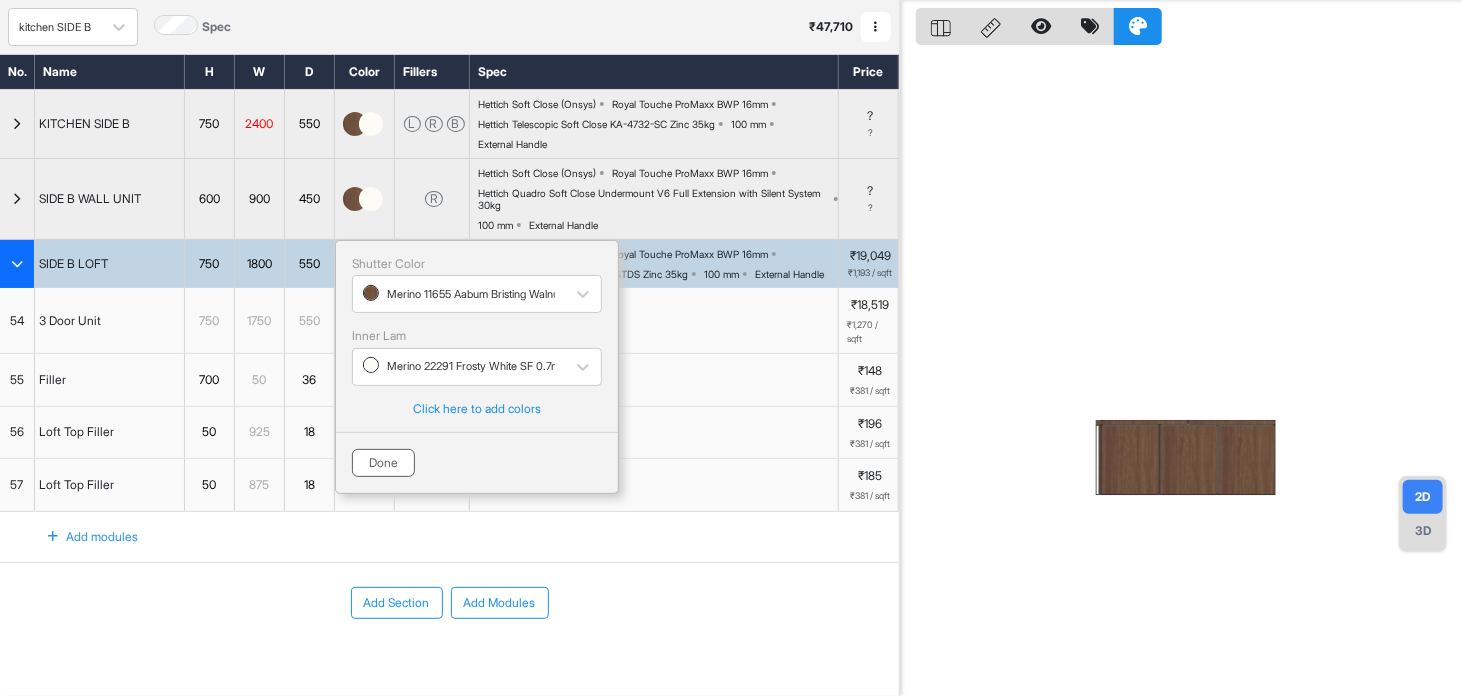click on "Done" at bounding box center [383, 463] 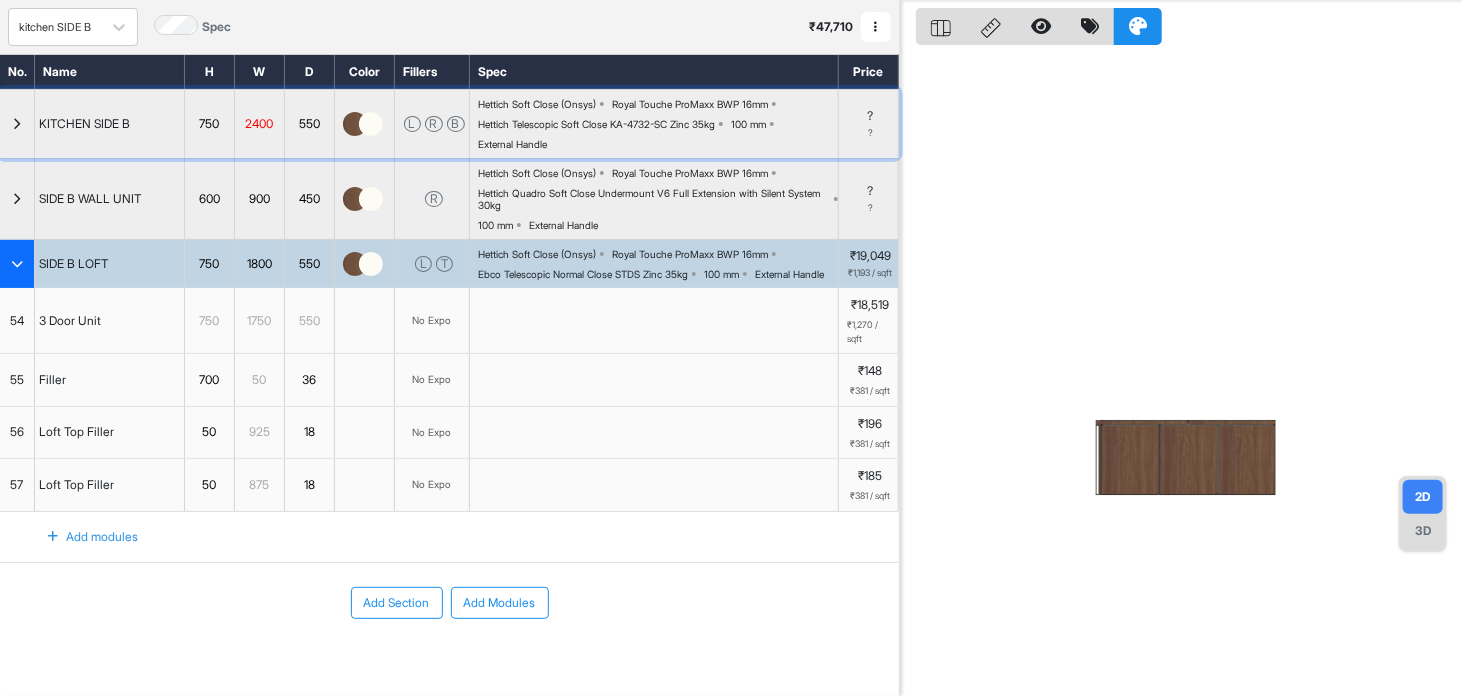 click on "Hettich Soft Close (Onsys) Royal Touche ProMaxx BWP 16mm Hettich Telescopic Soft Close KA-4732-SC Zinc 35kg 100 mm External Handle" at bounding box center (658, 124) 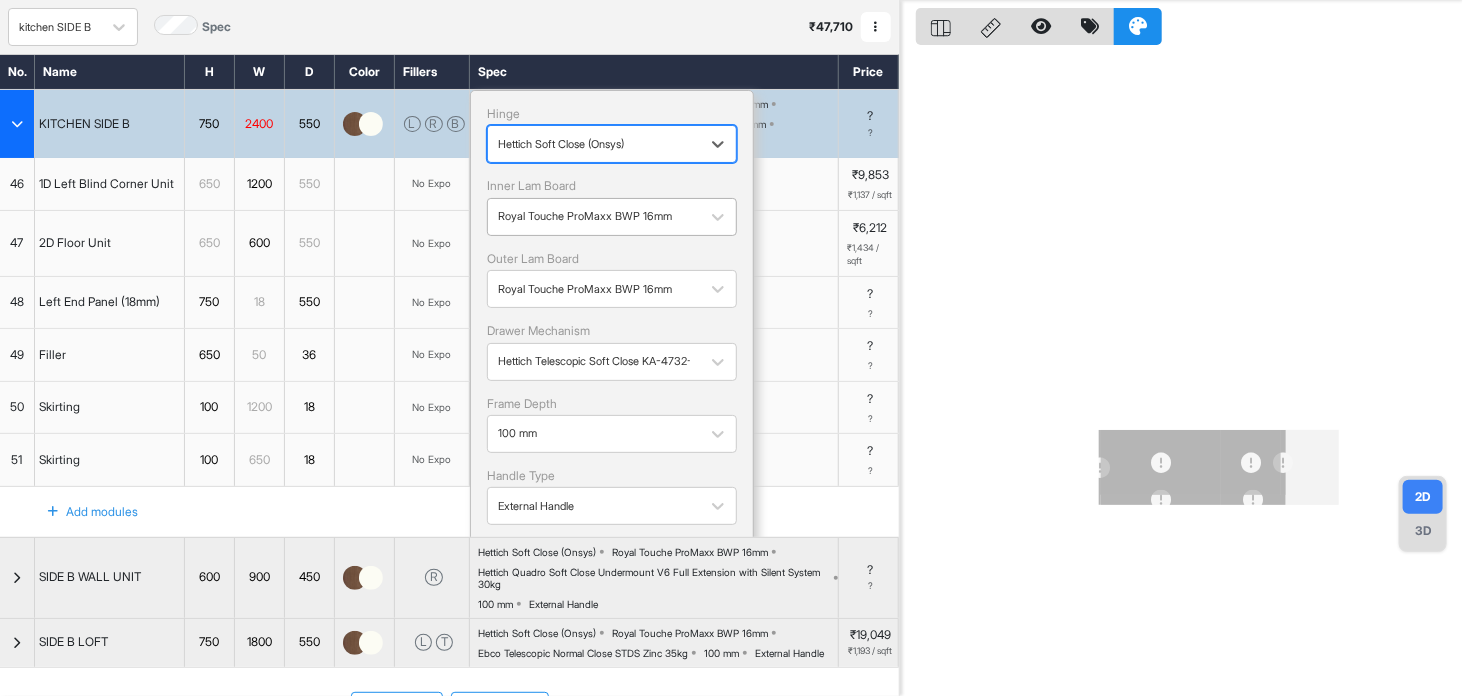 click on "Royal Touche ProMaxx BWP 16mm" at bounding box center [594, 216] 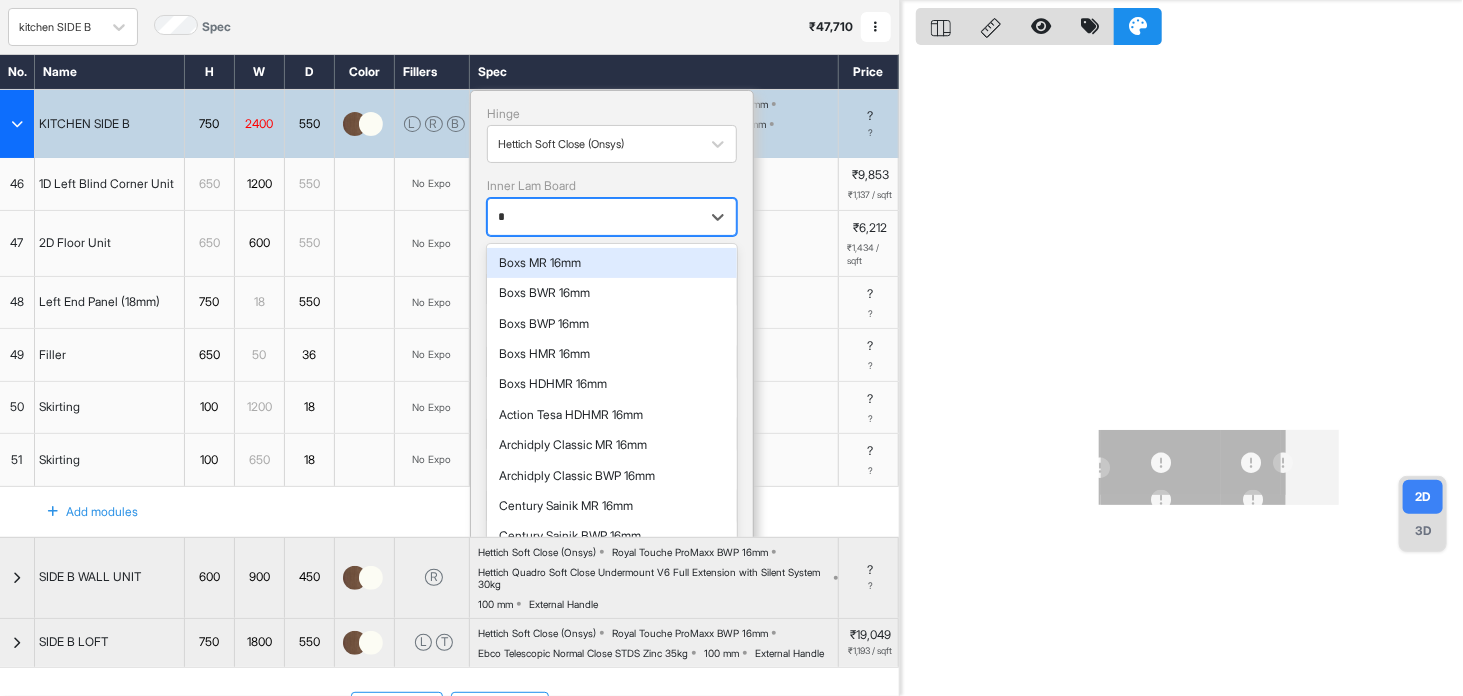 type on "**" 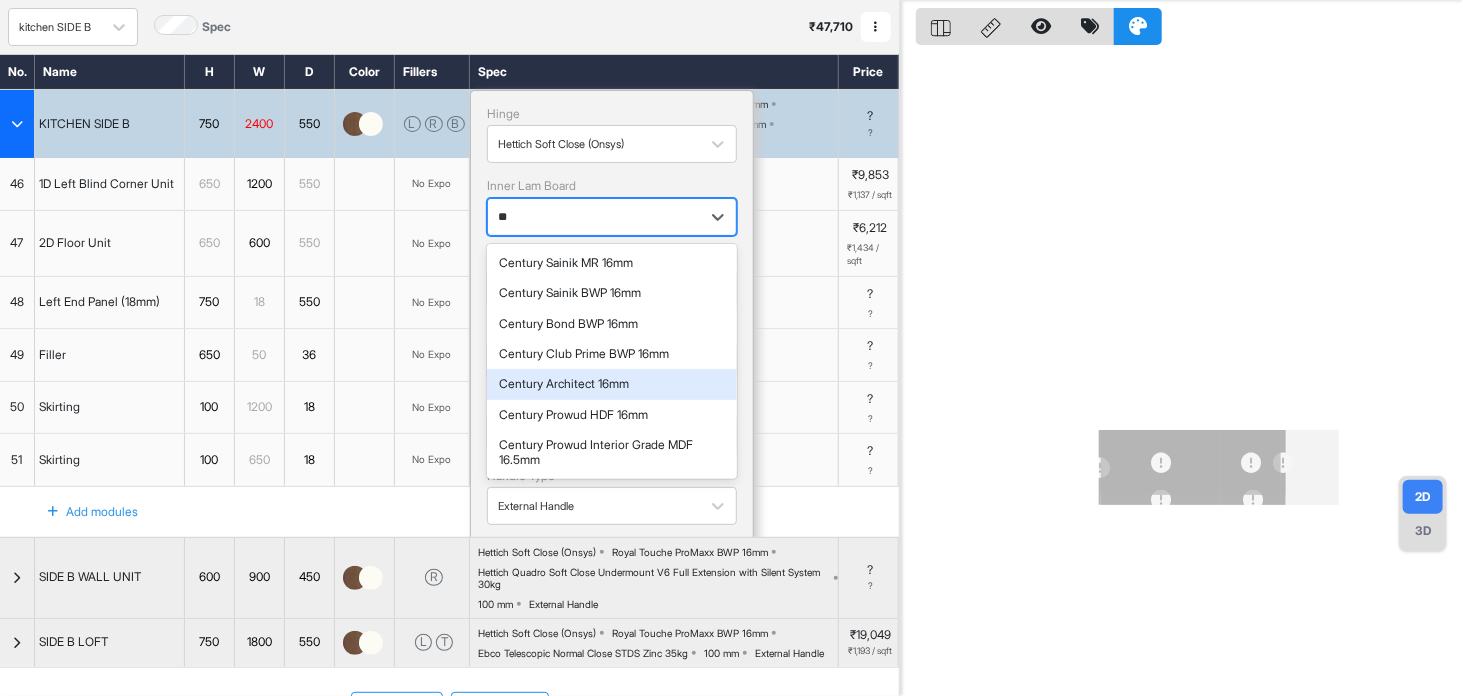 click on "Century Architect 16mm" at bounding box center (612, 384) 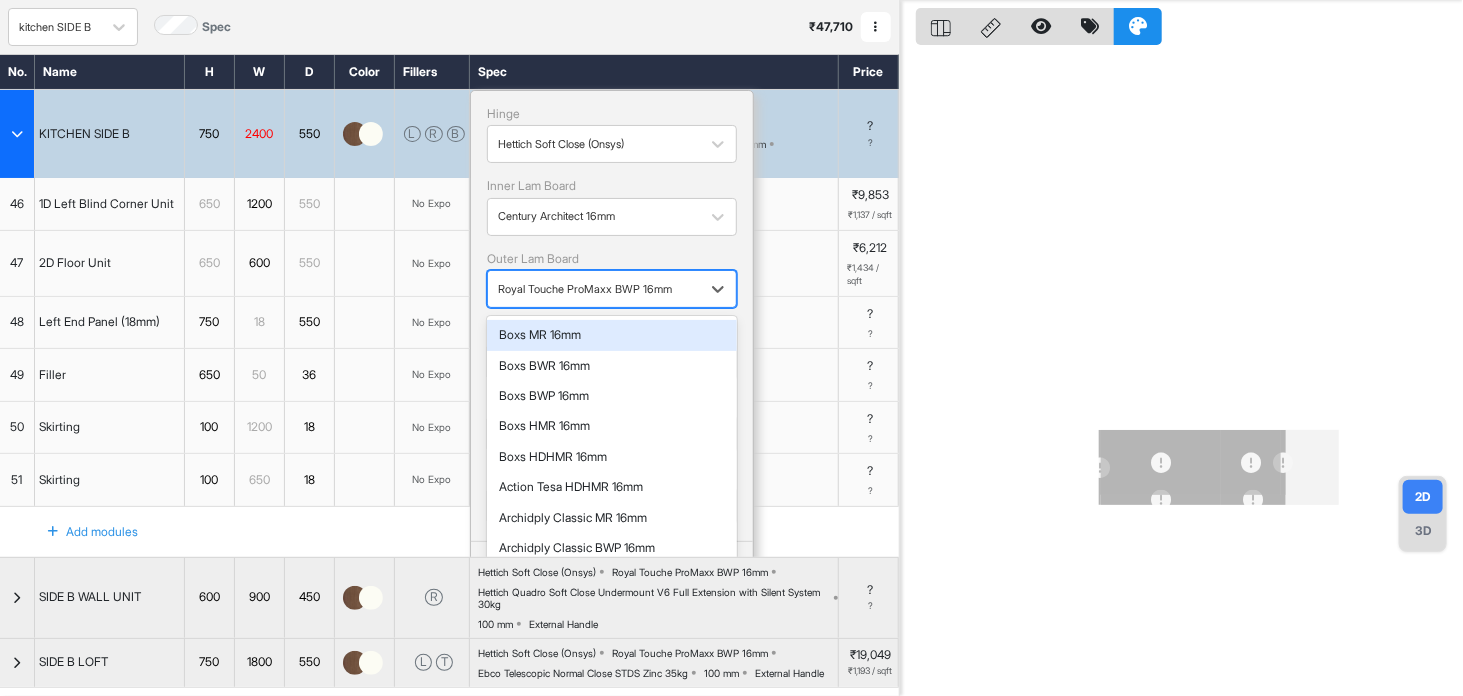 click at bounding box center (594, 289) 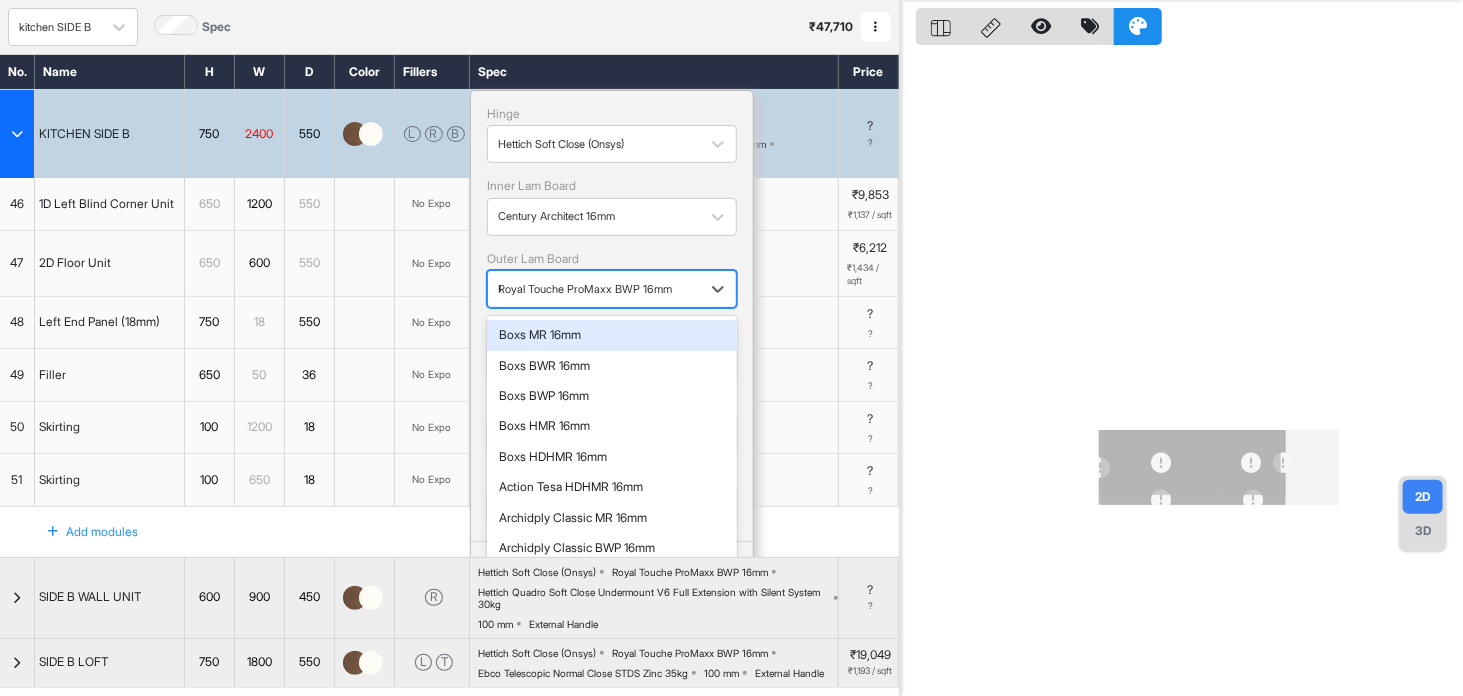 type on "**" 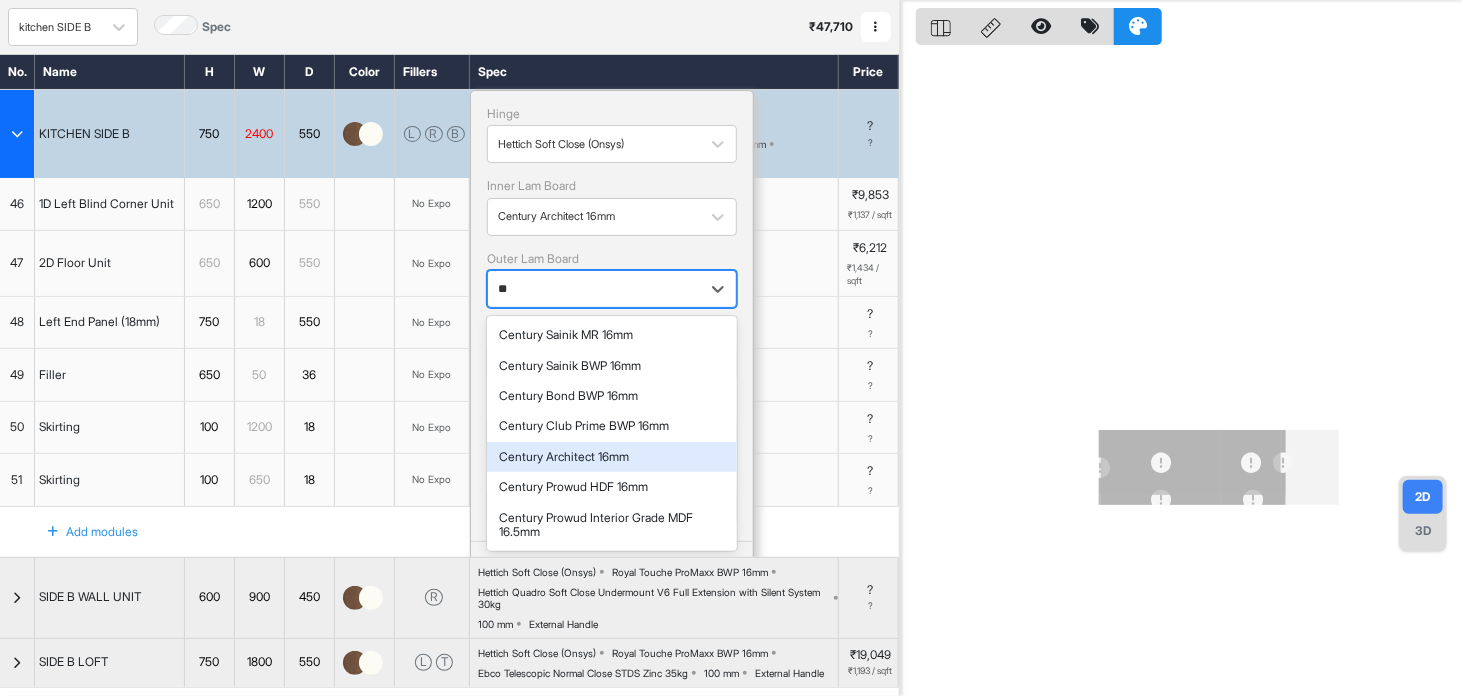 click on "Century Architect 16mm" at bounding box center [612, 457] 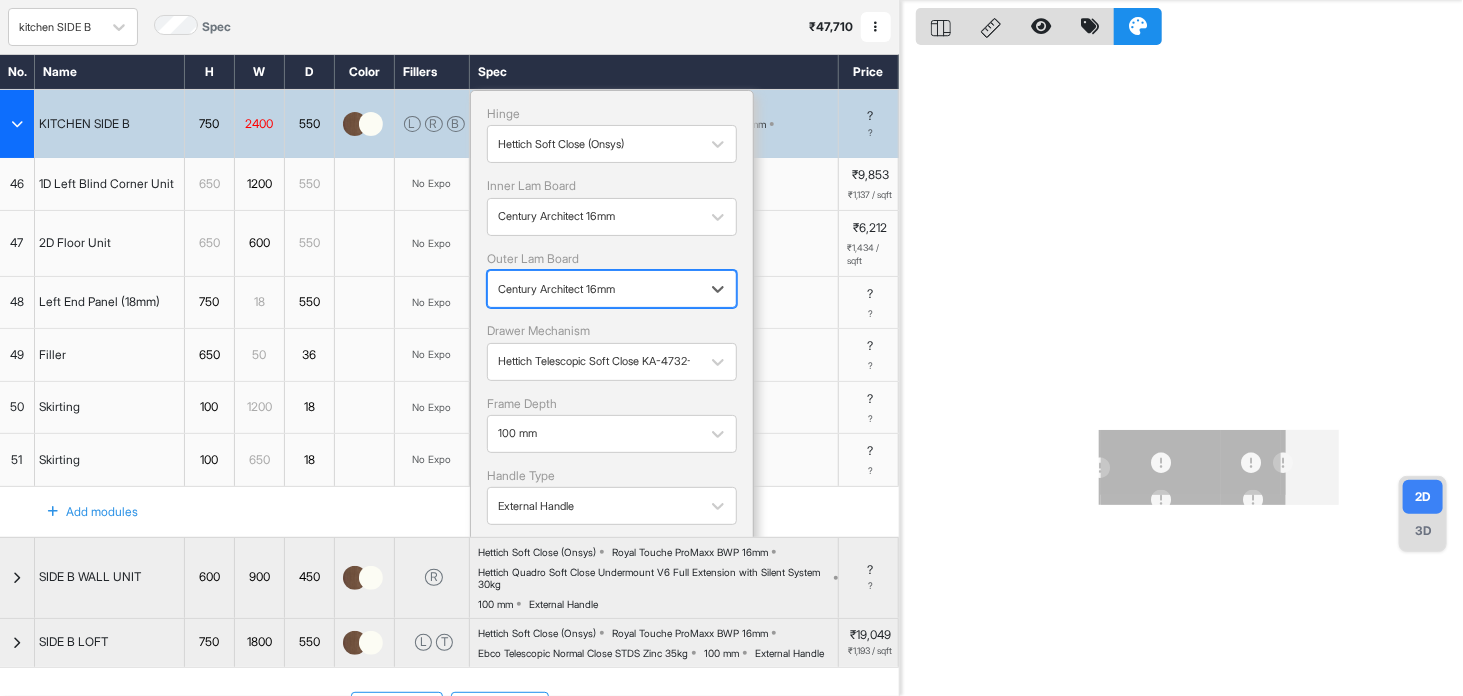 click on "Done" at bounding box center [518, 572] 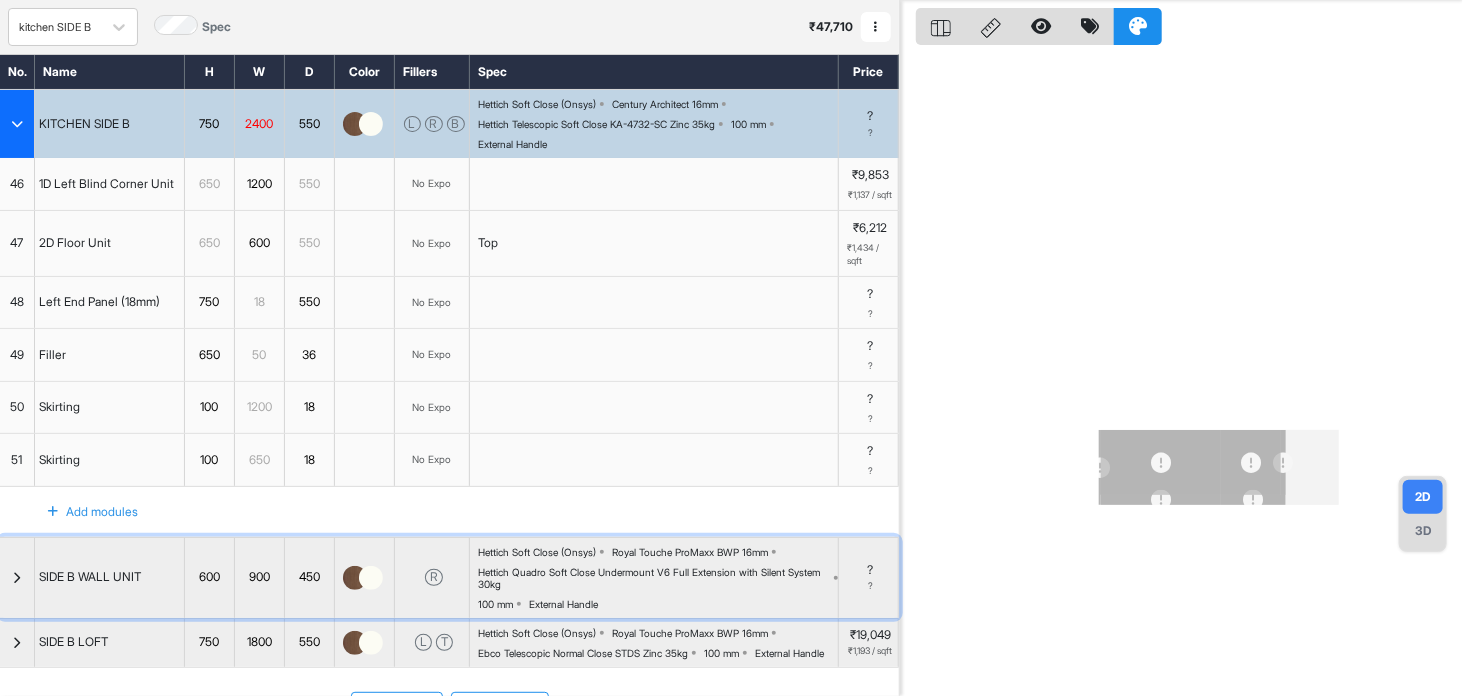 click on "Hettich Soft Close (Onsys) Royal Touche ProMaxx BWP 16mm Hettich Quadro Soft Close Undermount V6 Full Extension with Silent System 30kg 100 mm External Handle" at bounding box center [658, 578] 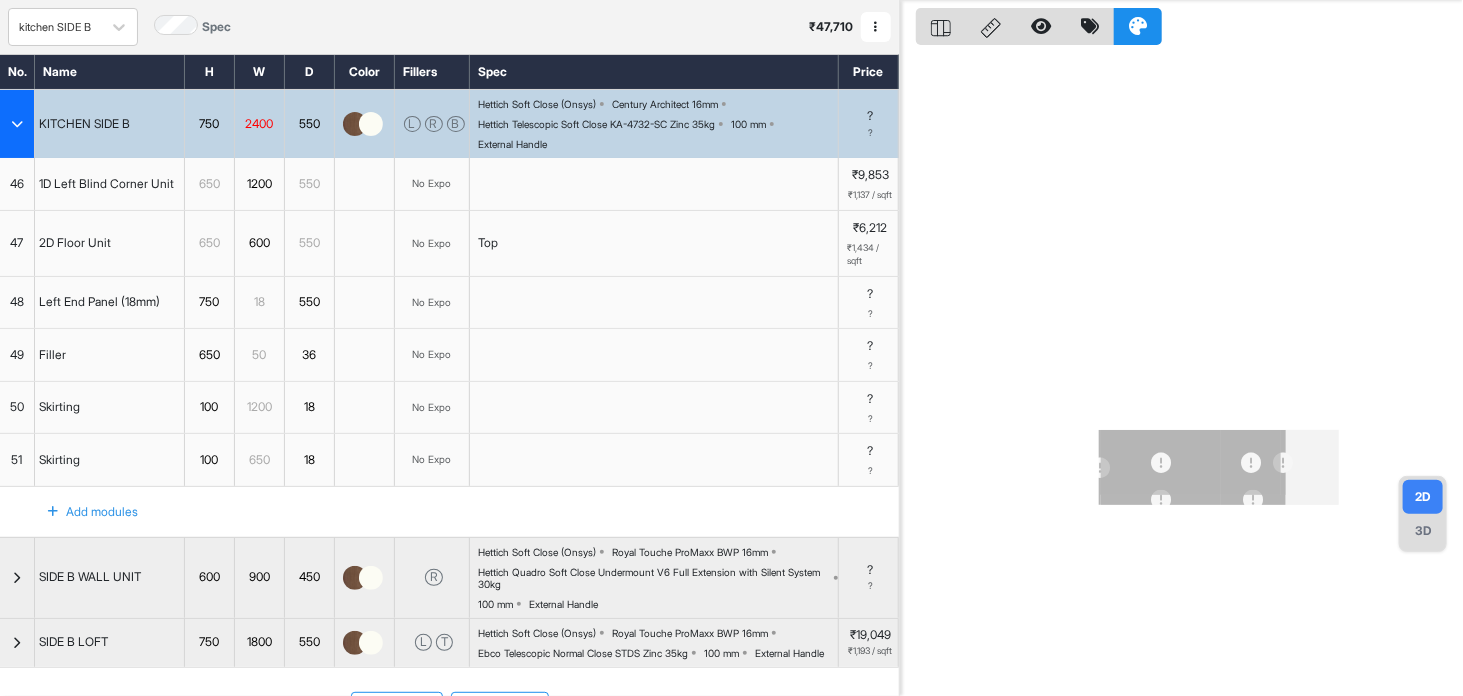 click on "Add Section Add Modules" at bounding box center [449, 768] 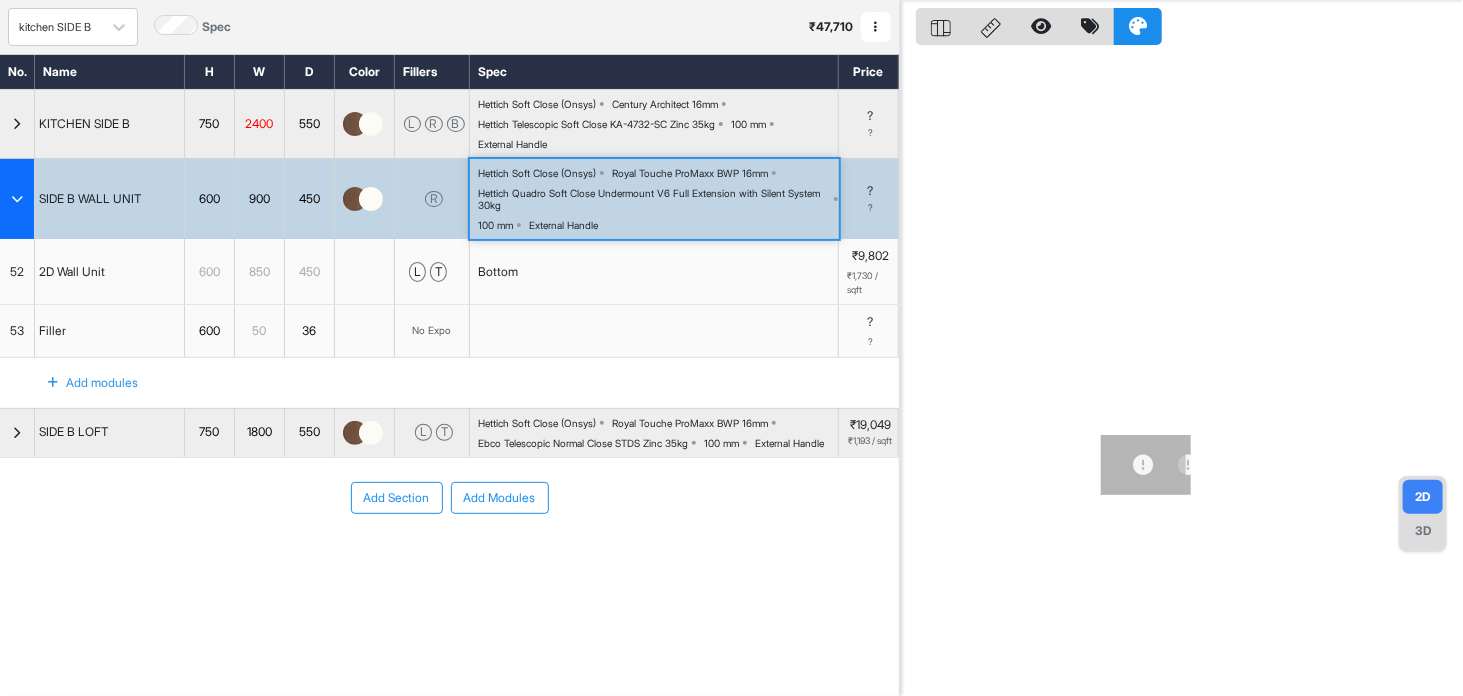 click on "Hettich Soft Close (Onsys)" at bounding box center [537, 173] 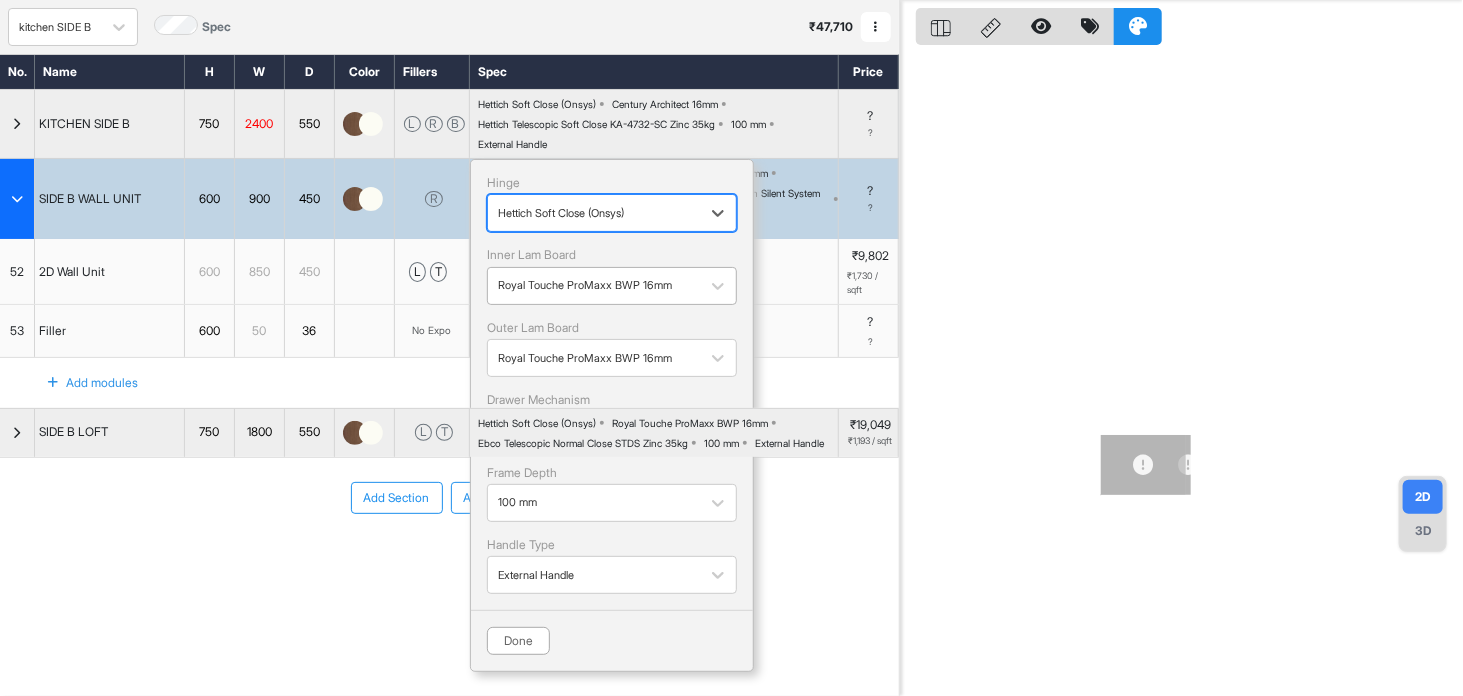 click on "Royal Touche ProMaxx BWP 16mm" at bounding box center [594, 285] 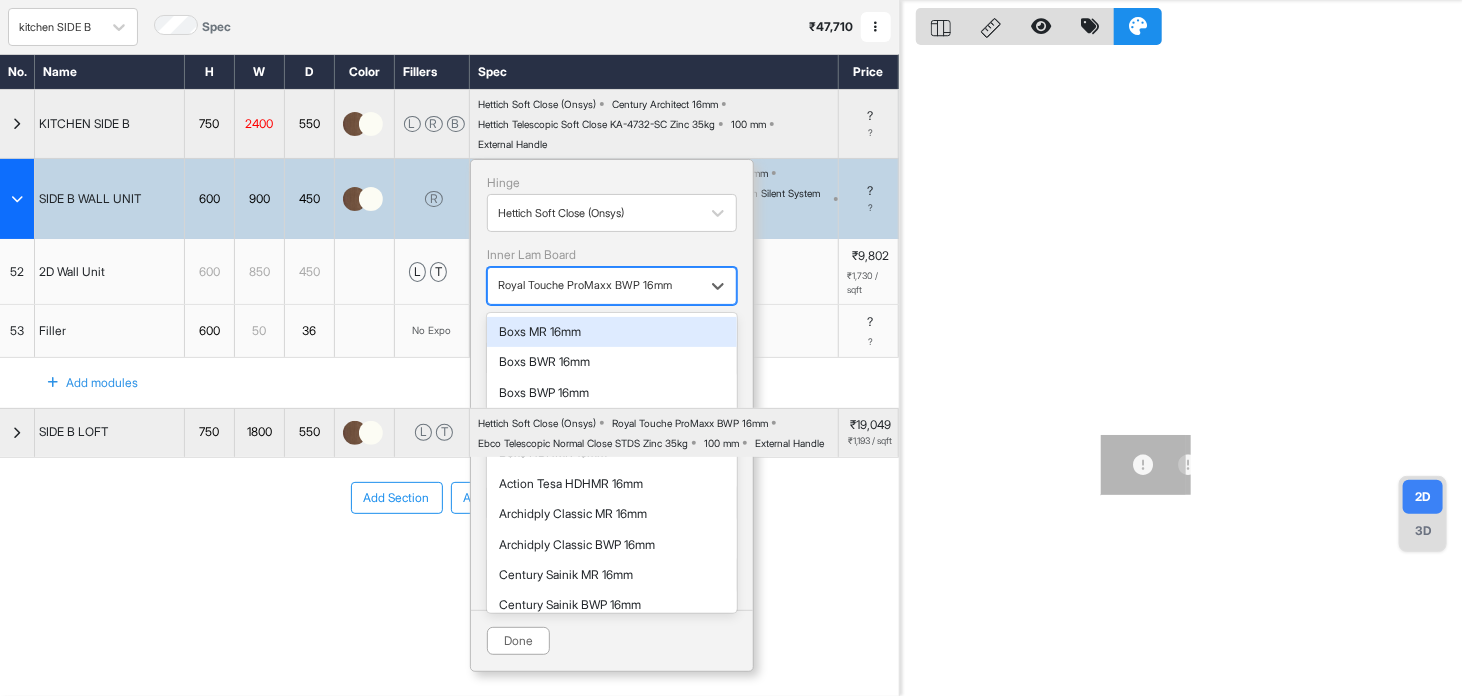 click on "Royal Touche ProMaxx BWP 16mm" at bounding box center [594, 285] 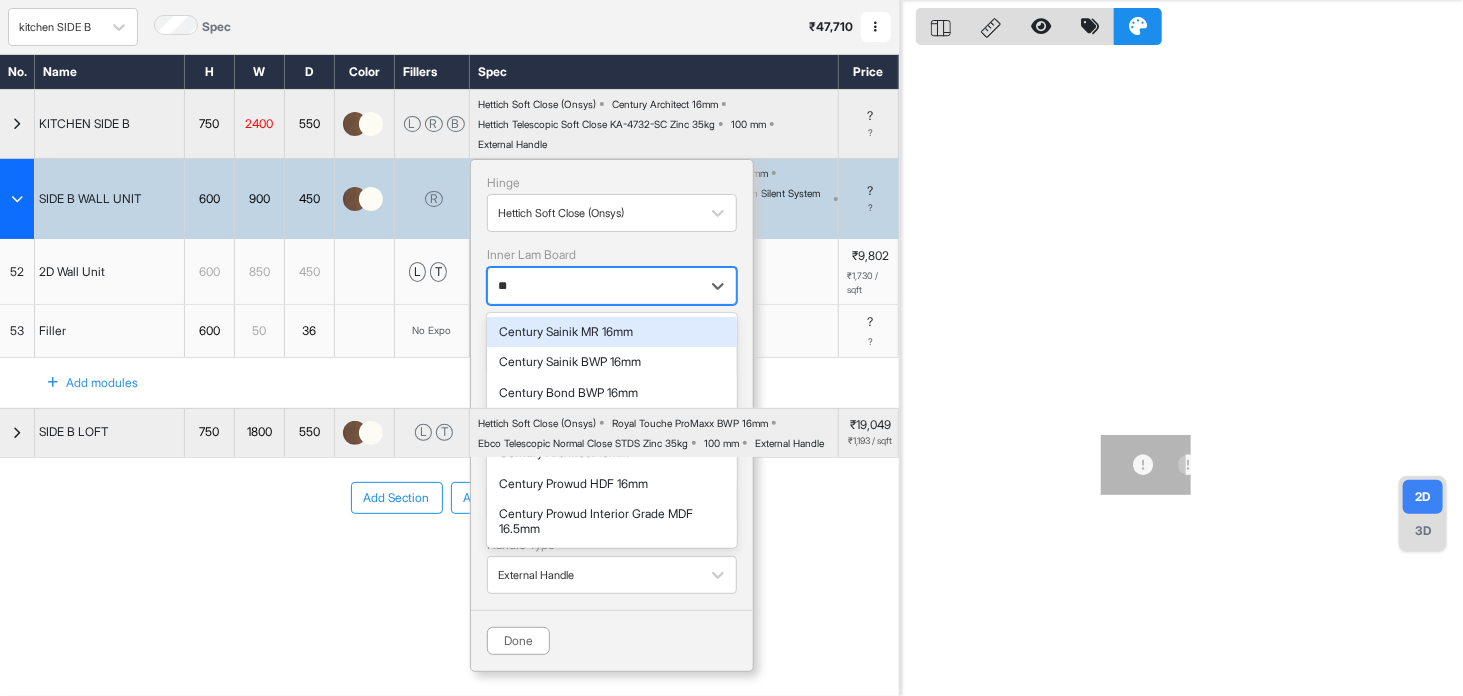 type on "***" 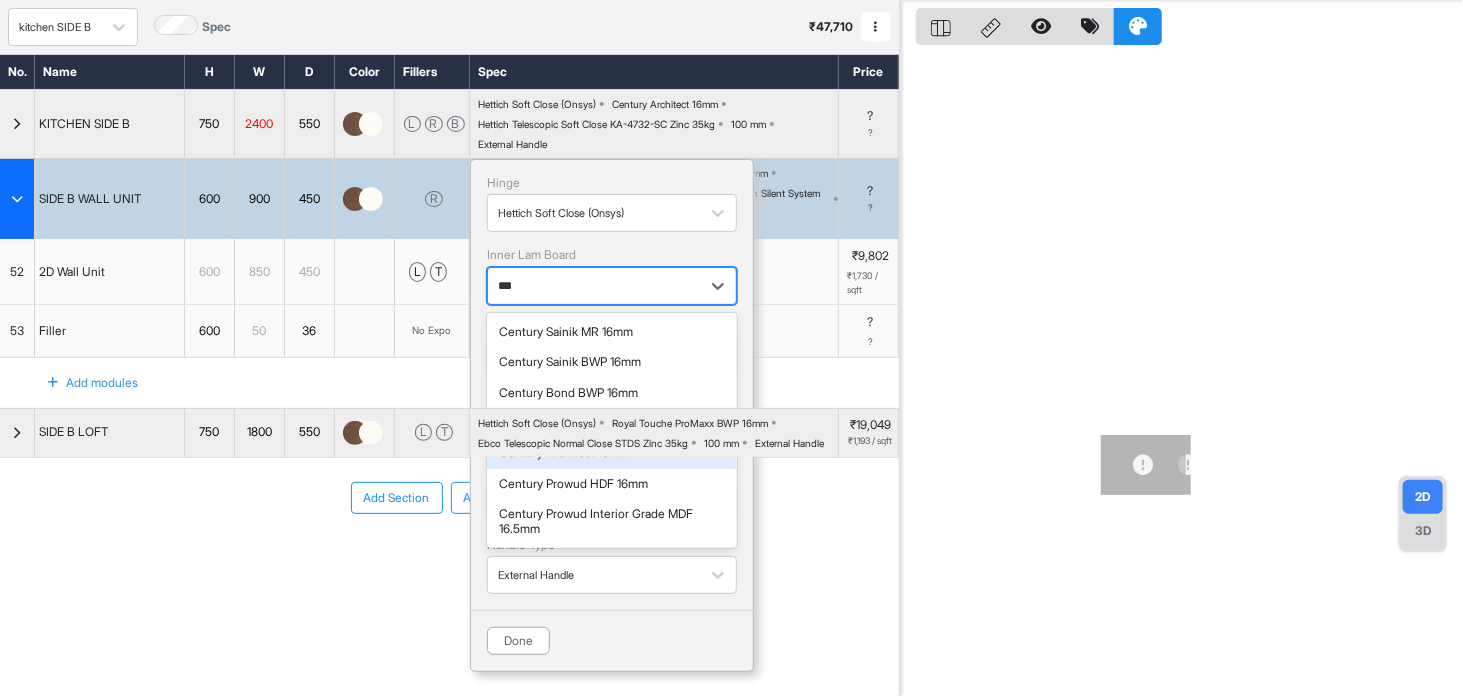 click on "Century Architect 16mm" at bounding box center (612, 453) 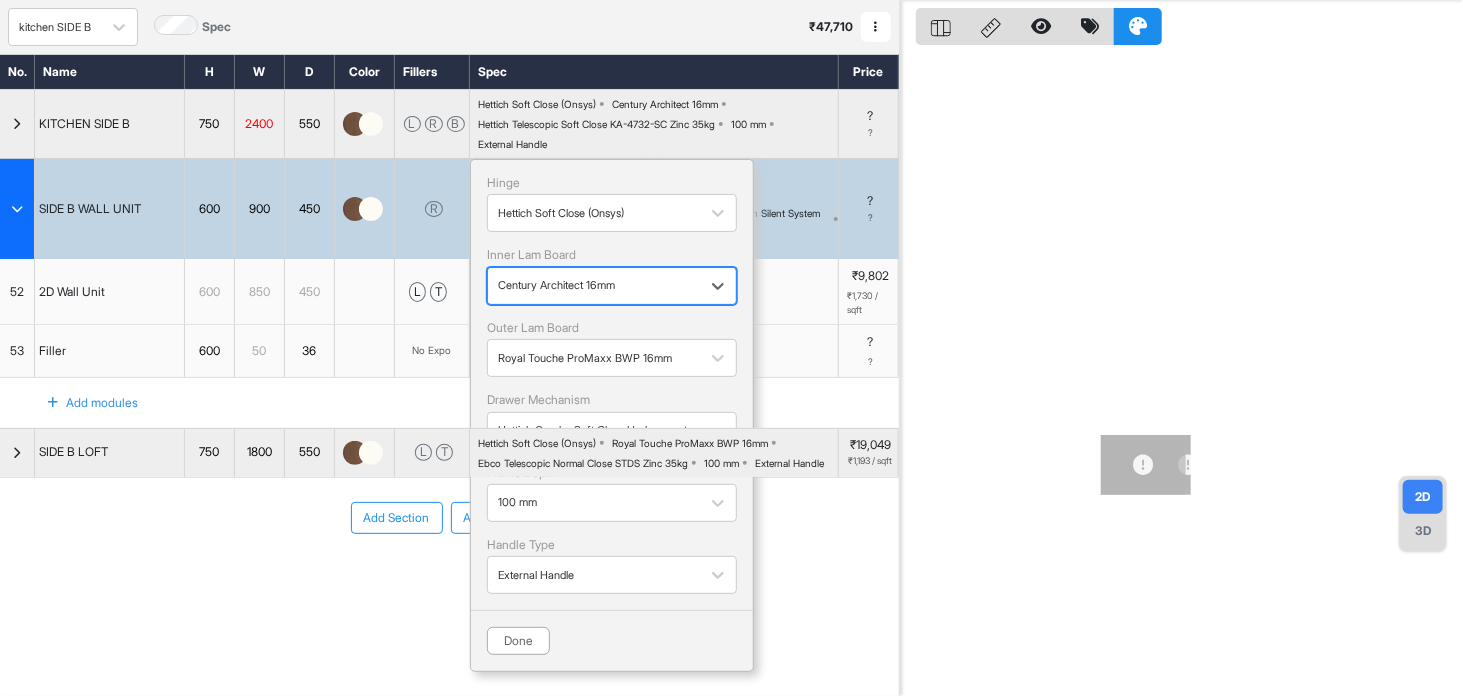 type 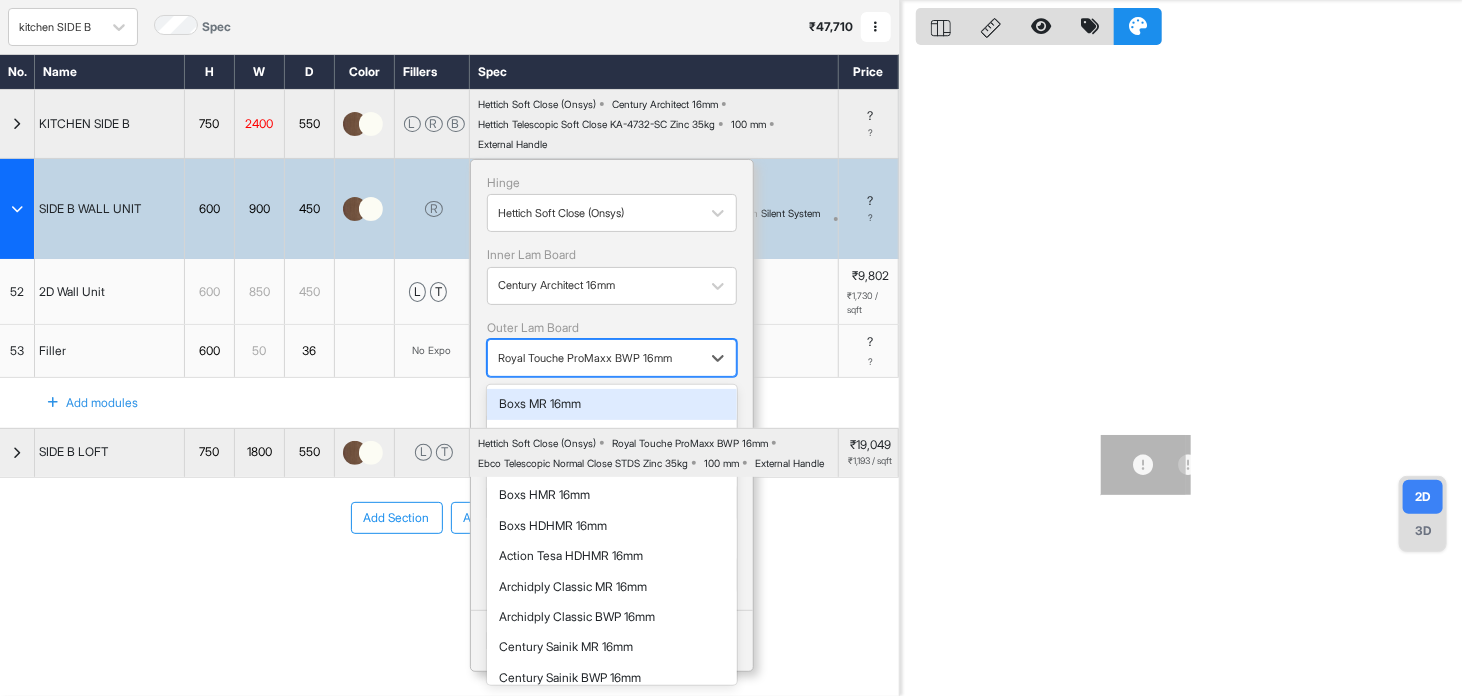 click at bounding box center [594, 358] 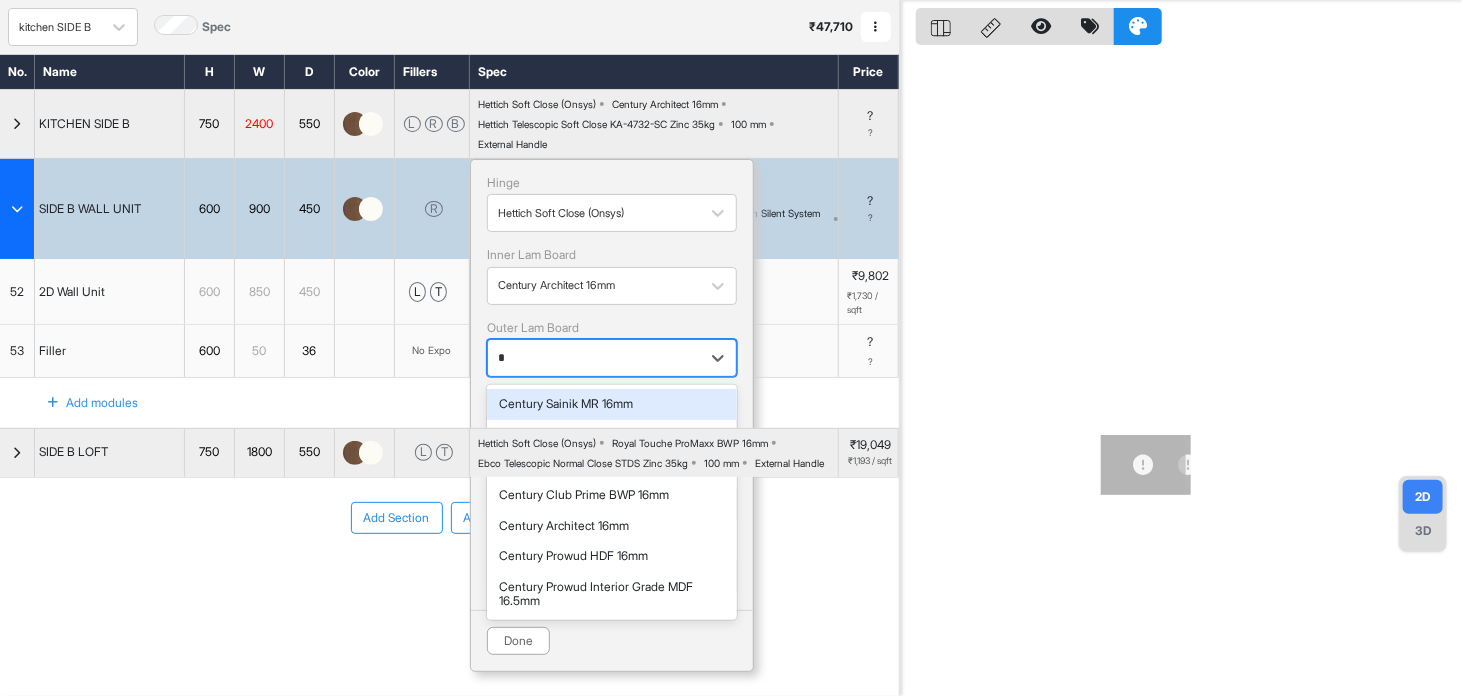 type on "**" 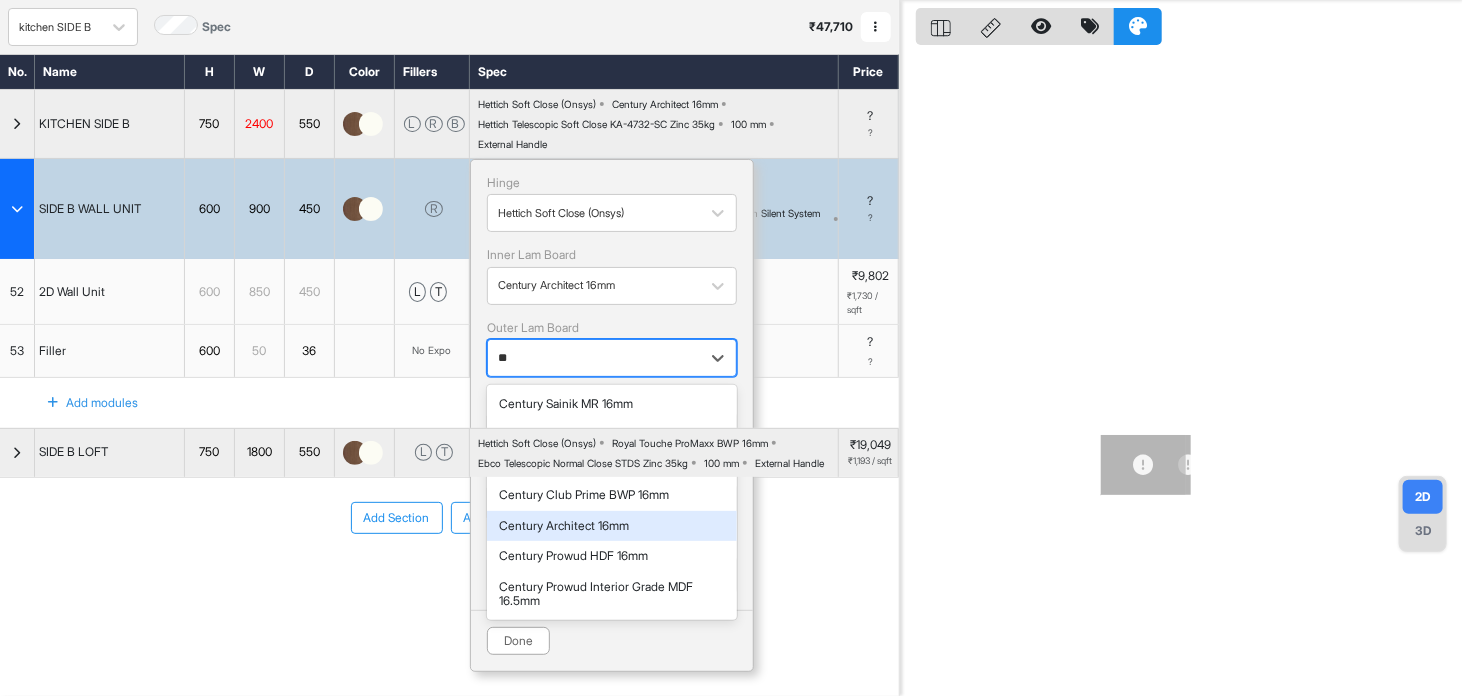 click on "Century Architect 16mm" at bounding box center (612, 526) 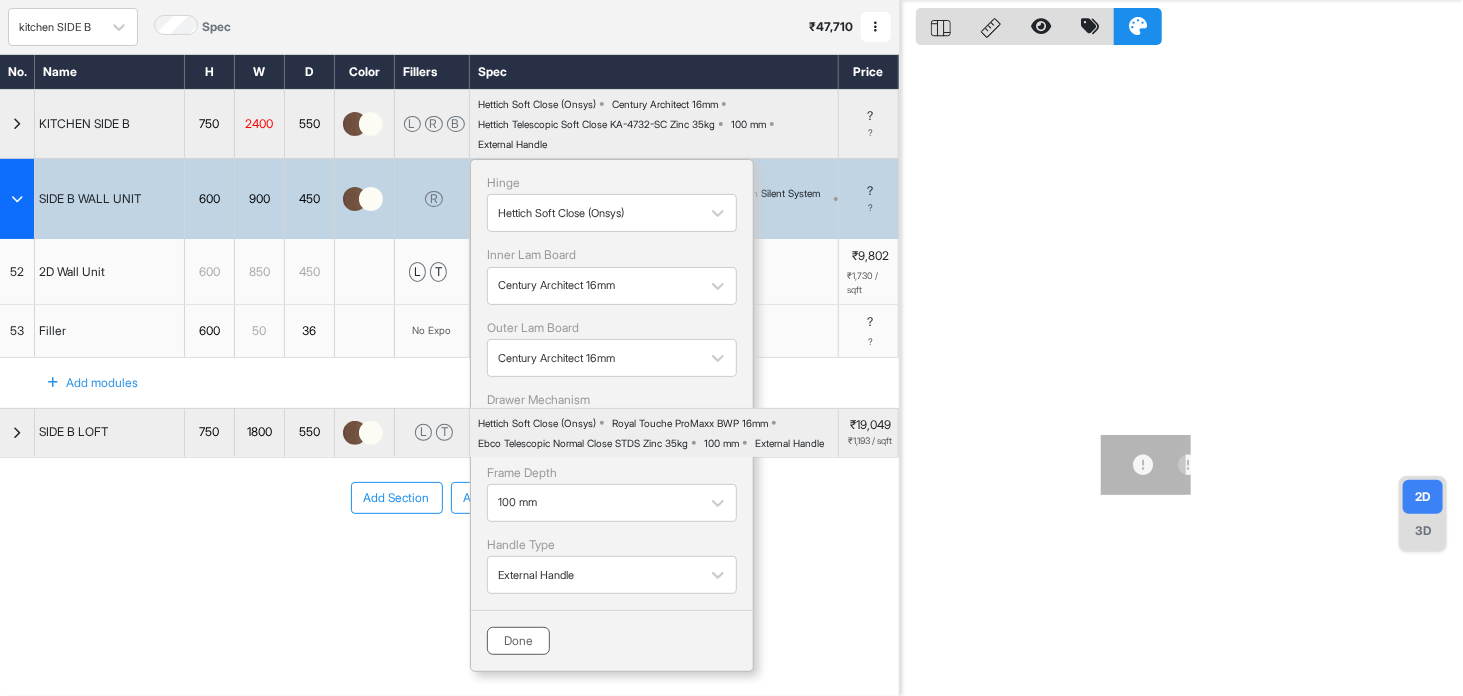 click on "Done" at bounding box center [518, 641] 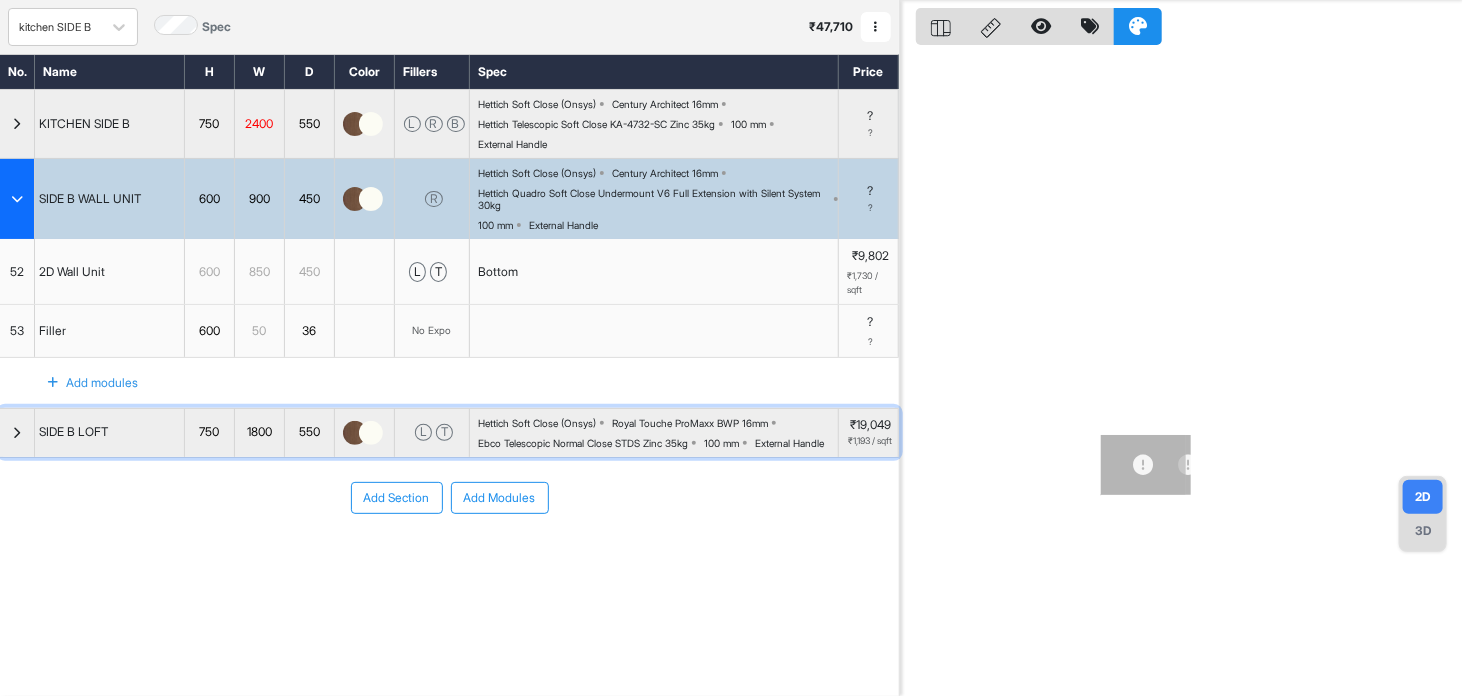 click on "Royal Touche ProMaxx BWP 16mm" at bounding box center [690, 423] 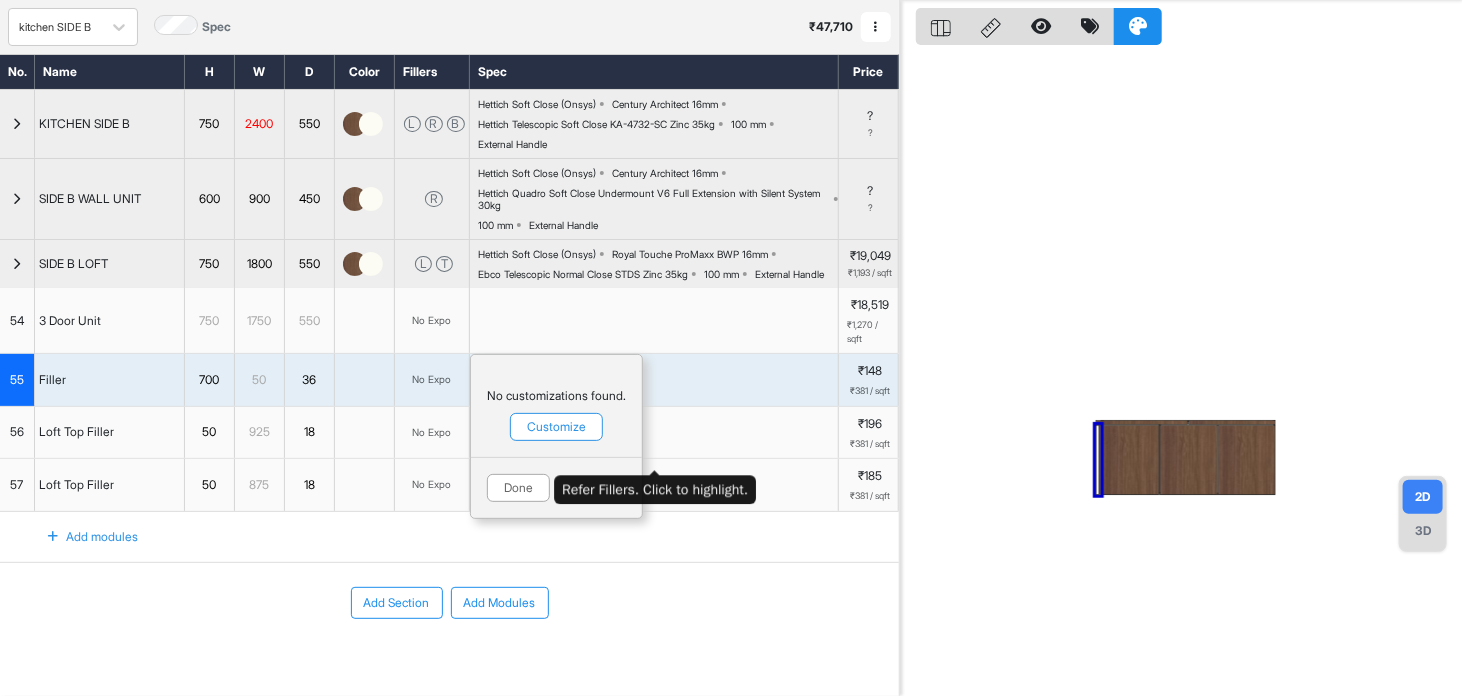 click at bounding box center (654, 433) 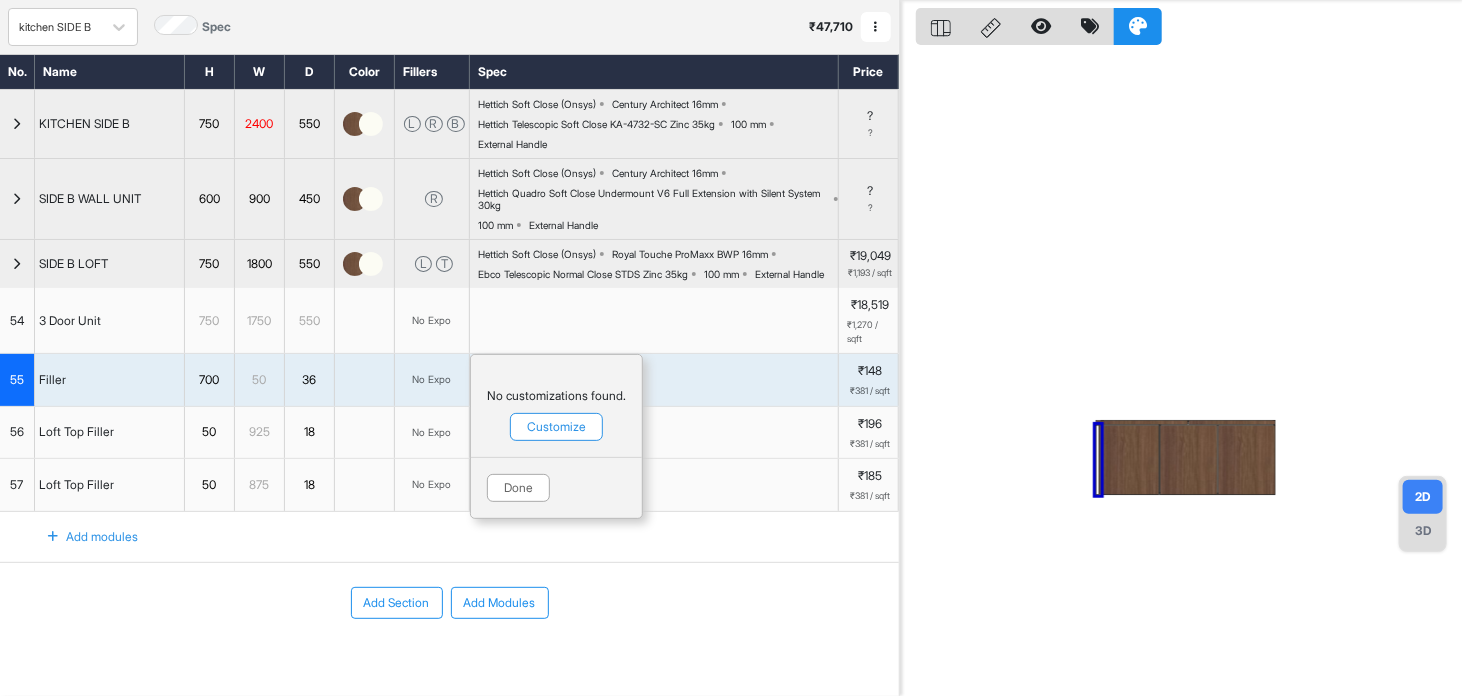 click on "Ebco Telescopic Normal Close STDS Zinc 35kg" at bounding box center (583, 274) 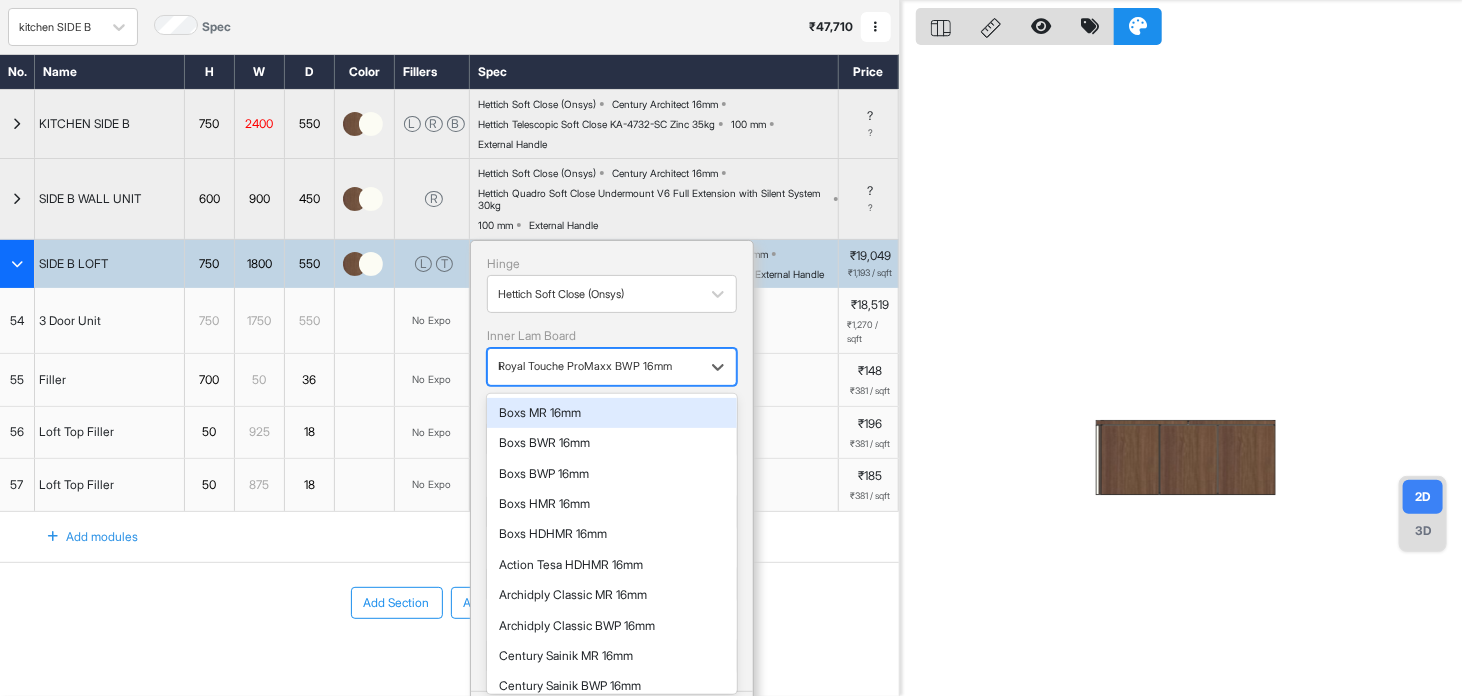 click on "*" at bounding box center (594, 367) 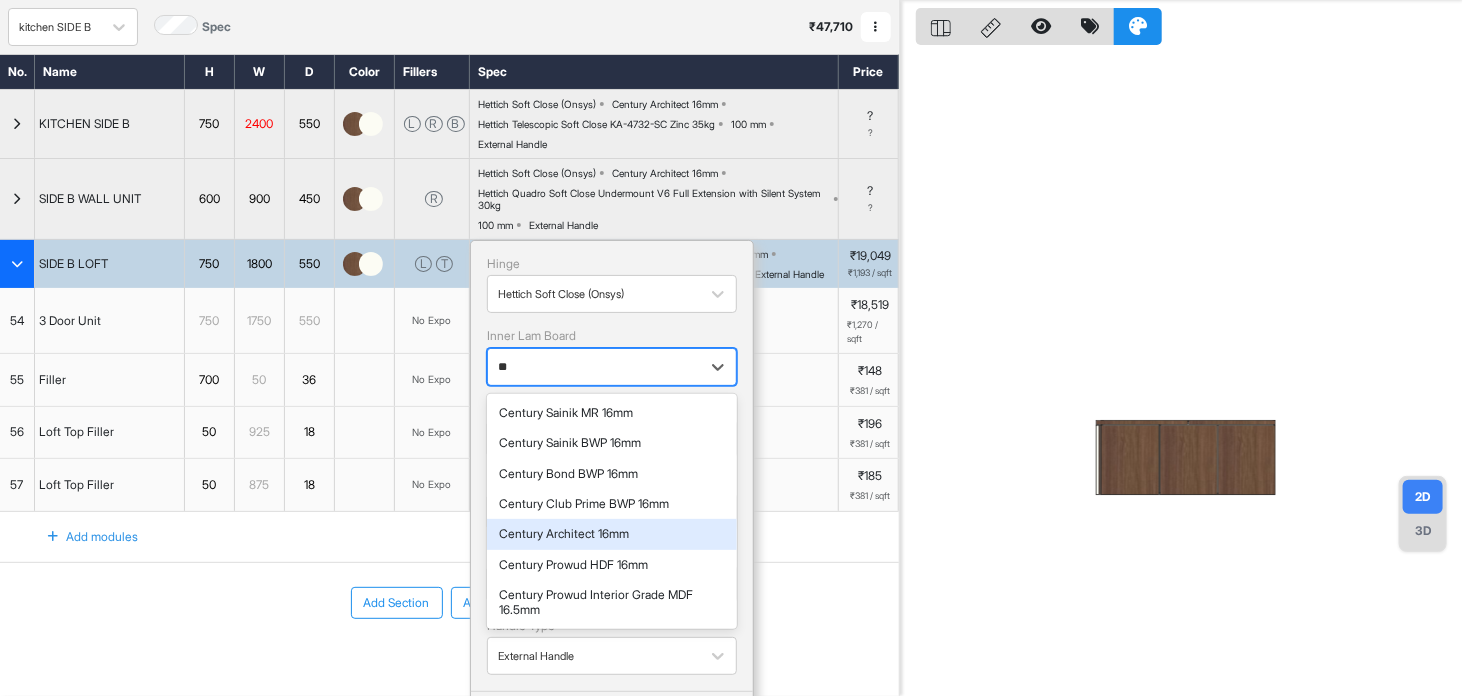 click on "Century Architect 16mm" at bounding box center [612, 534] 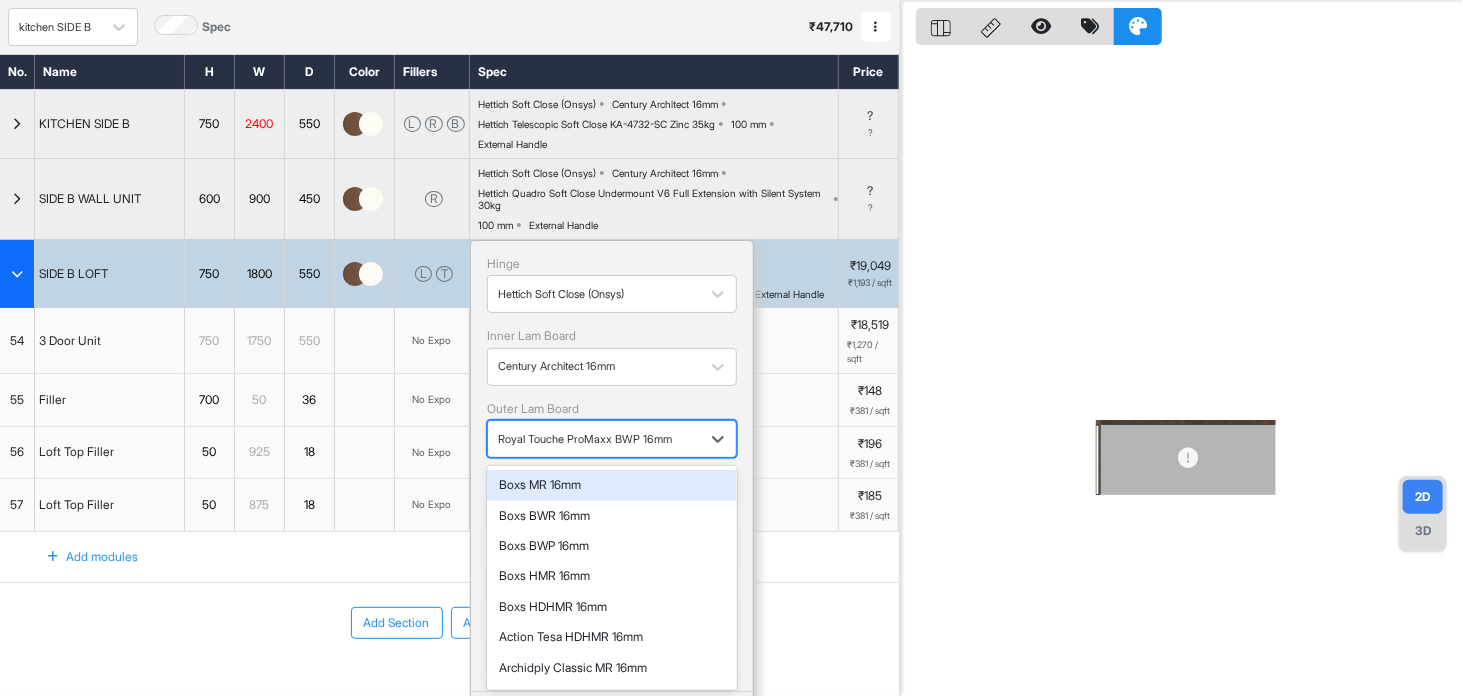click at bounding box center (594, 439) 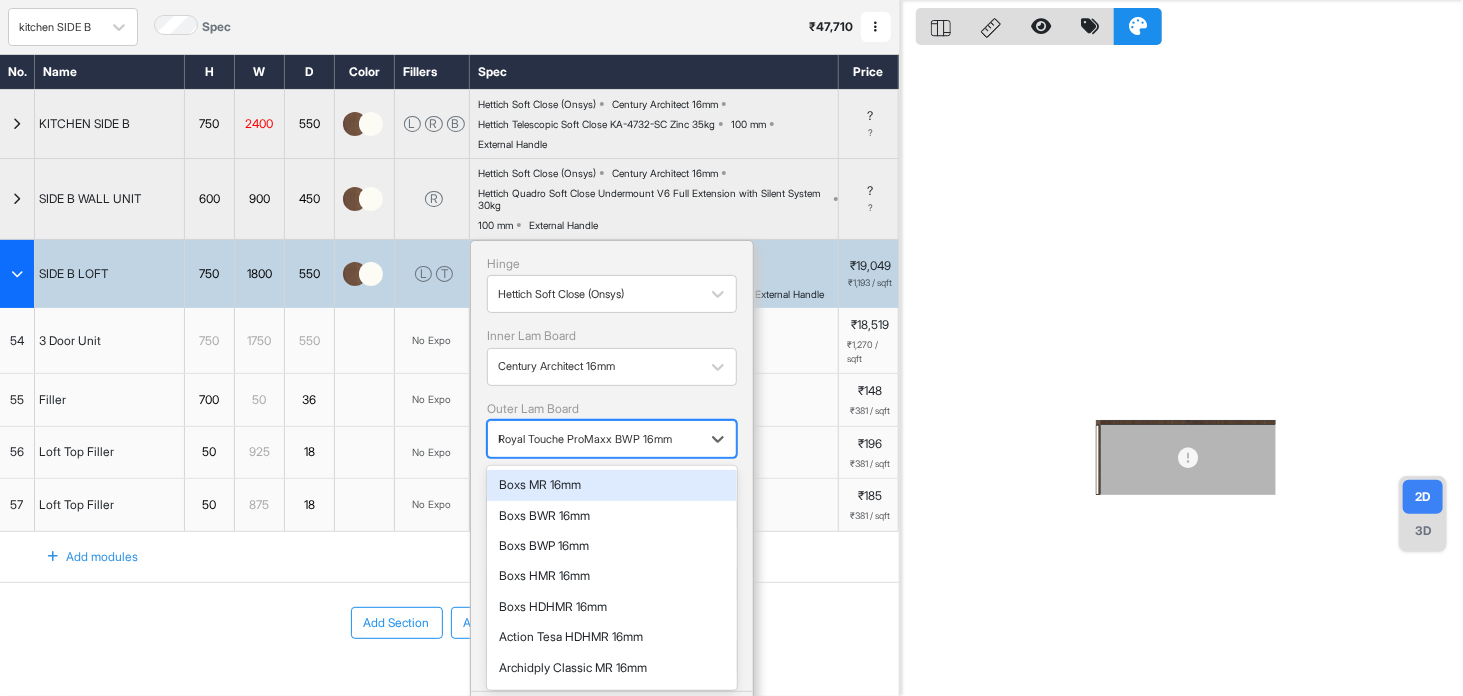 type on "**" 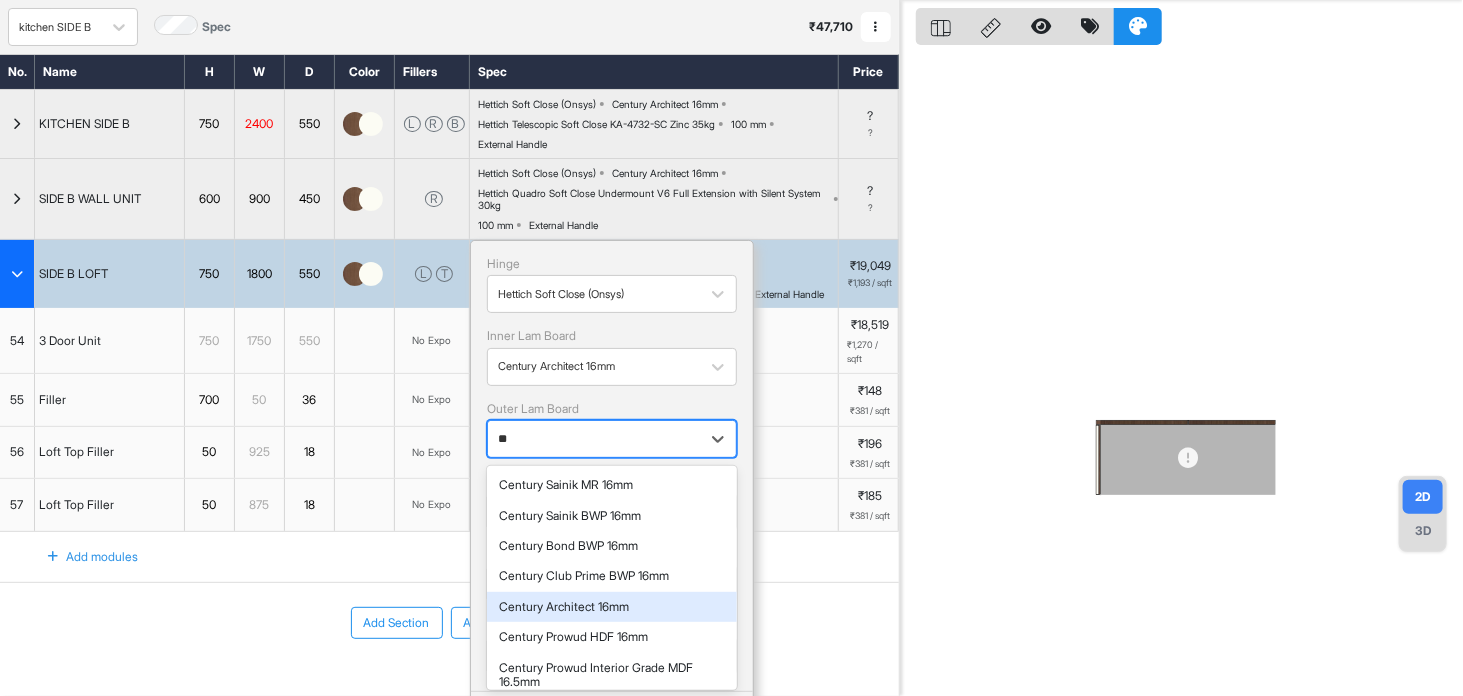 click on "Century Architect 16mm" at bounding box center (612, 607) 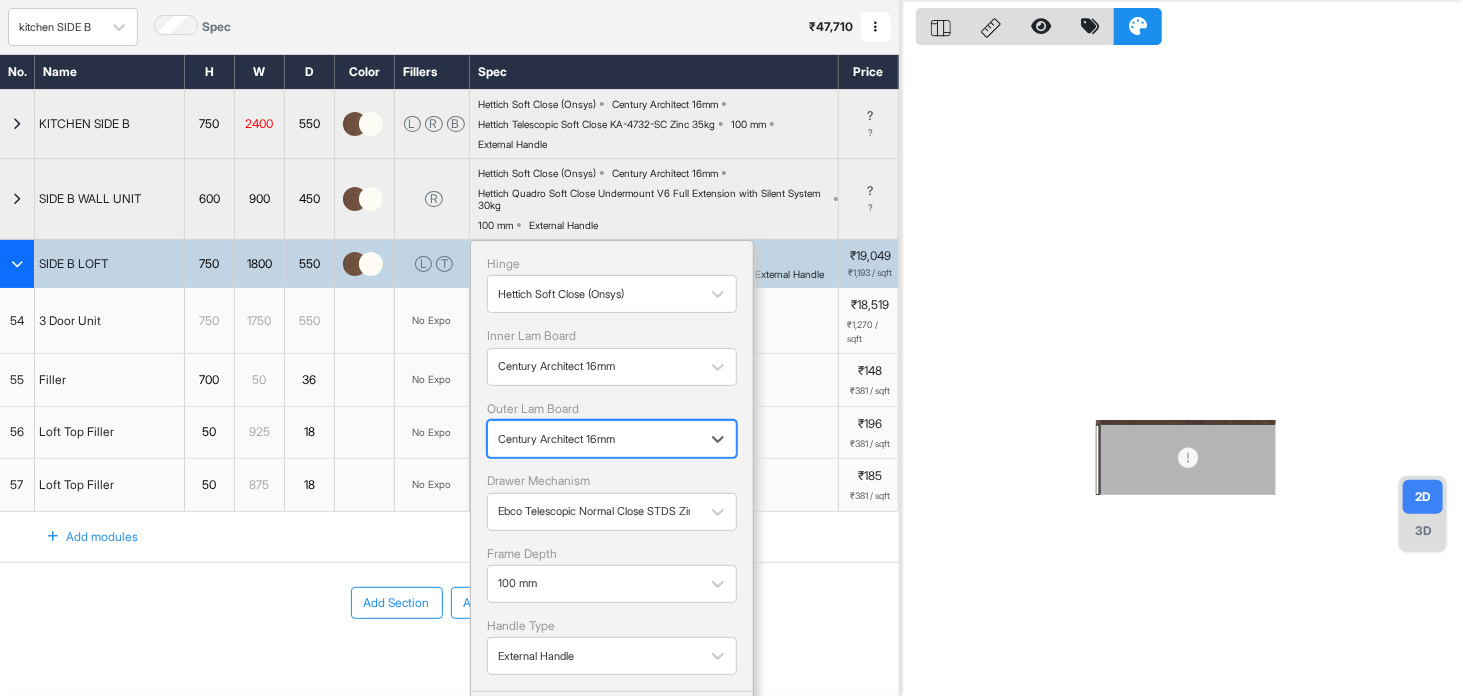 scroll, scrollTop: 132, scrollLeft: 0, axis: vertical 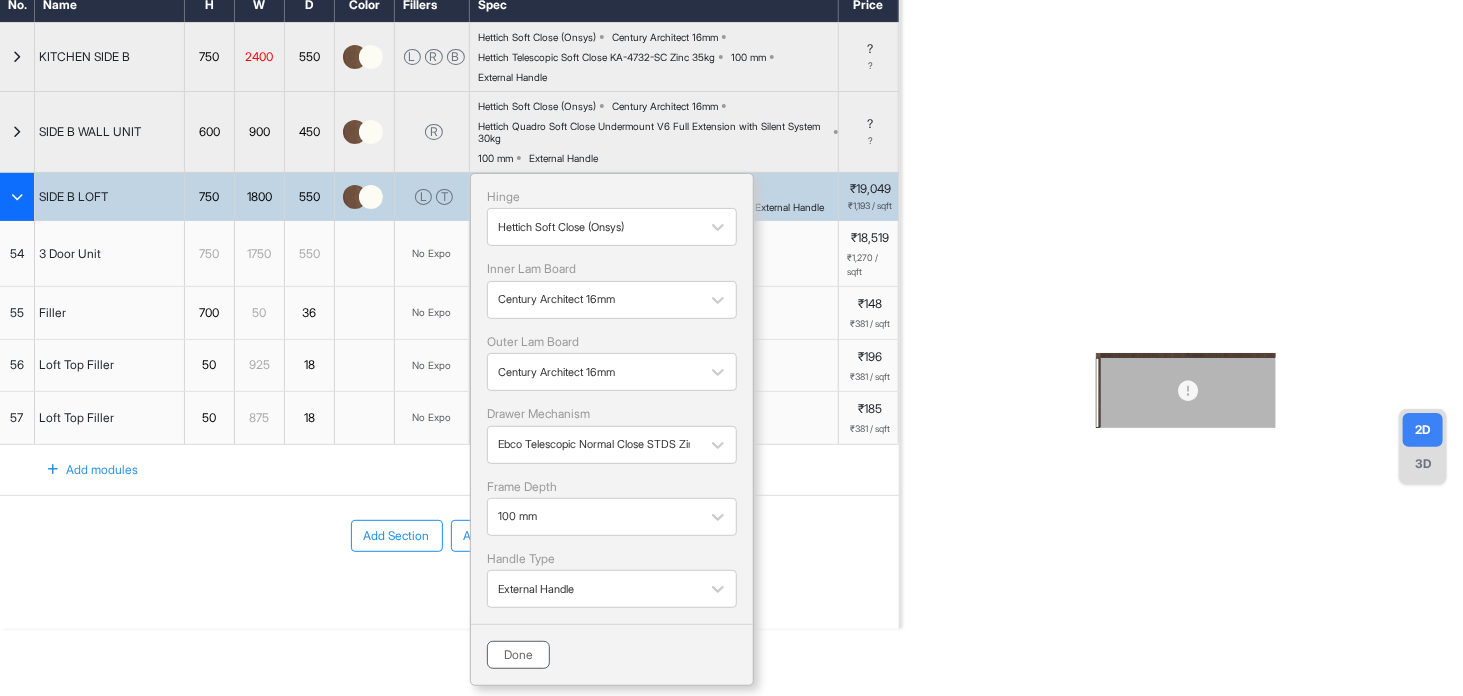 click on "Done" at bounding box center (518, 655) 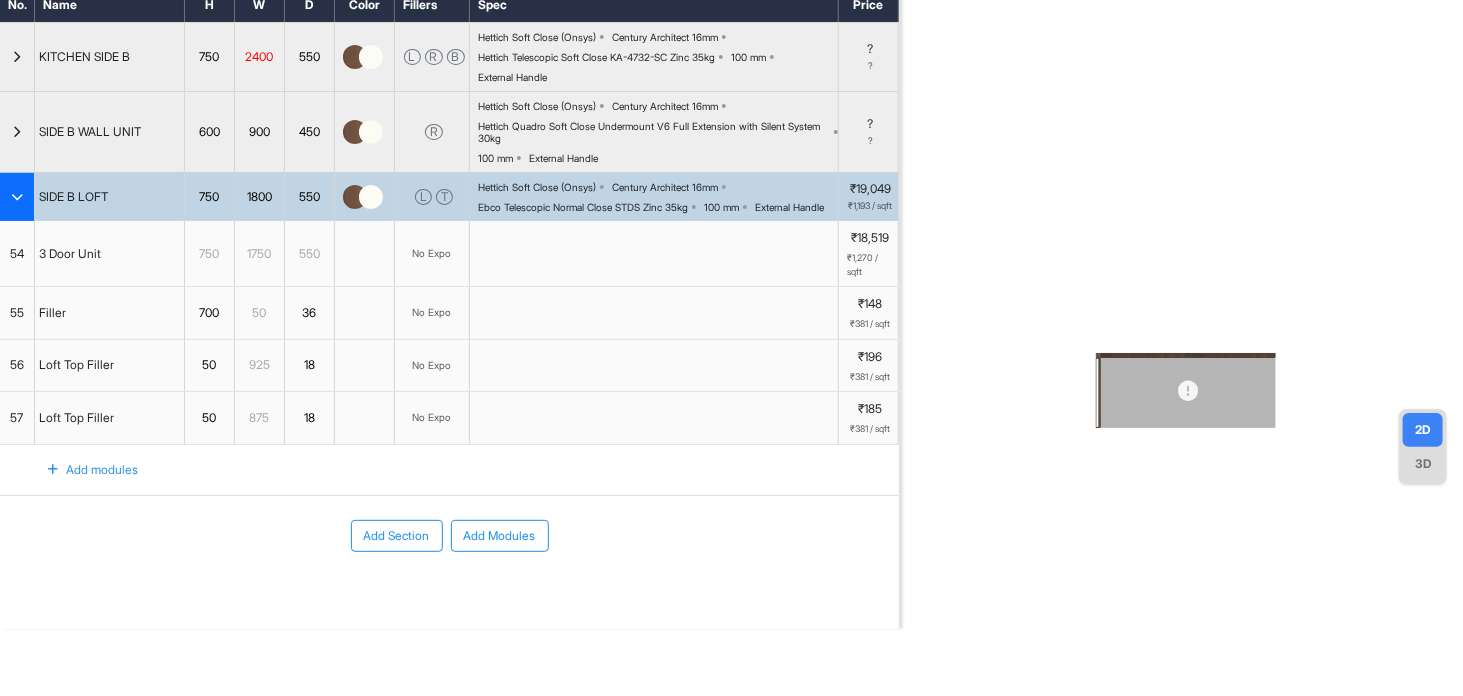 scroll, scrollTop: 0, scrollLeft: 0, axis: both 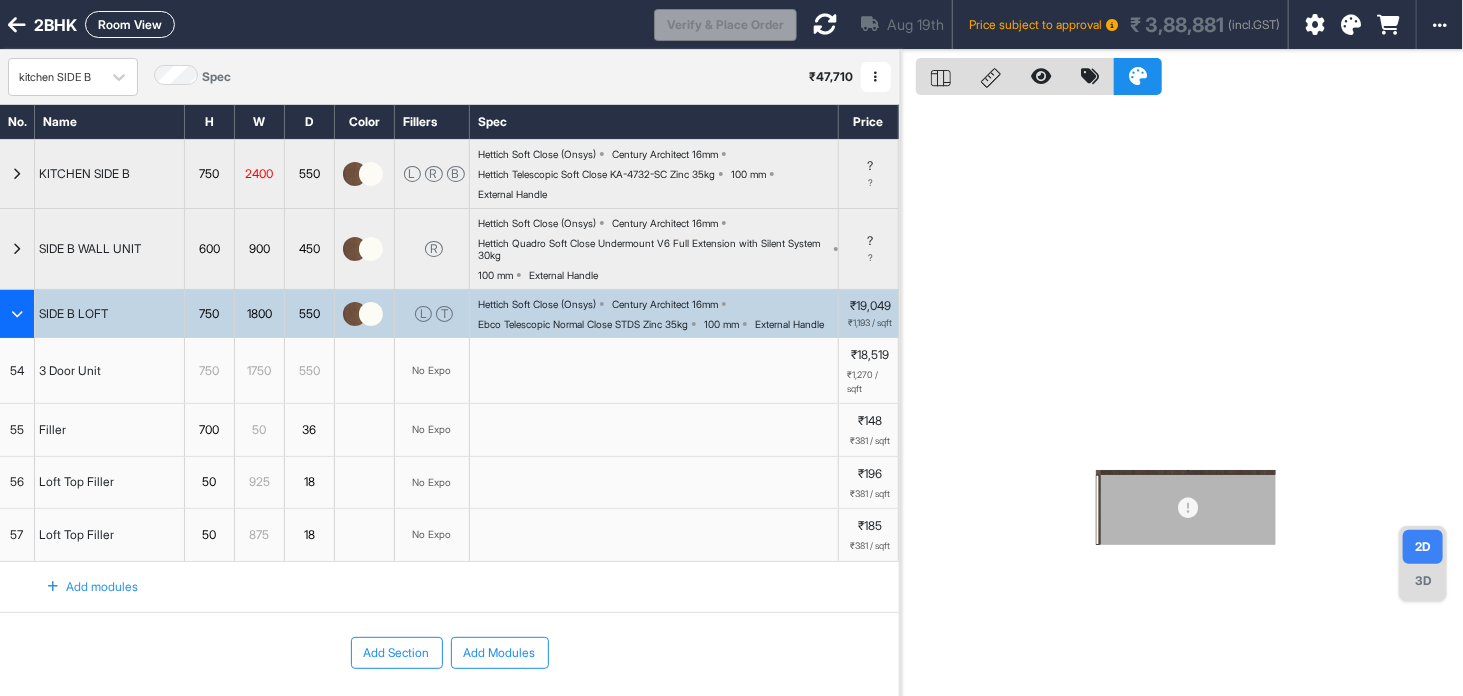 click on "Aug 19th Price subject to approval ₹   3,88,881 (incl.GST)" at bounding box center (1042, 24) 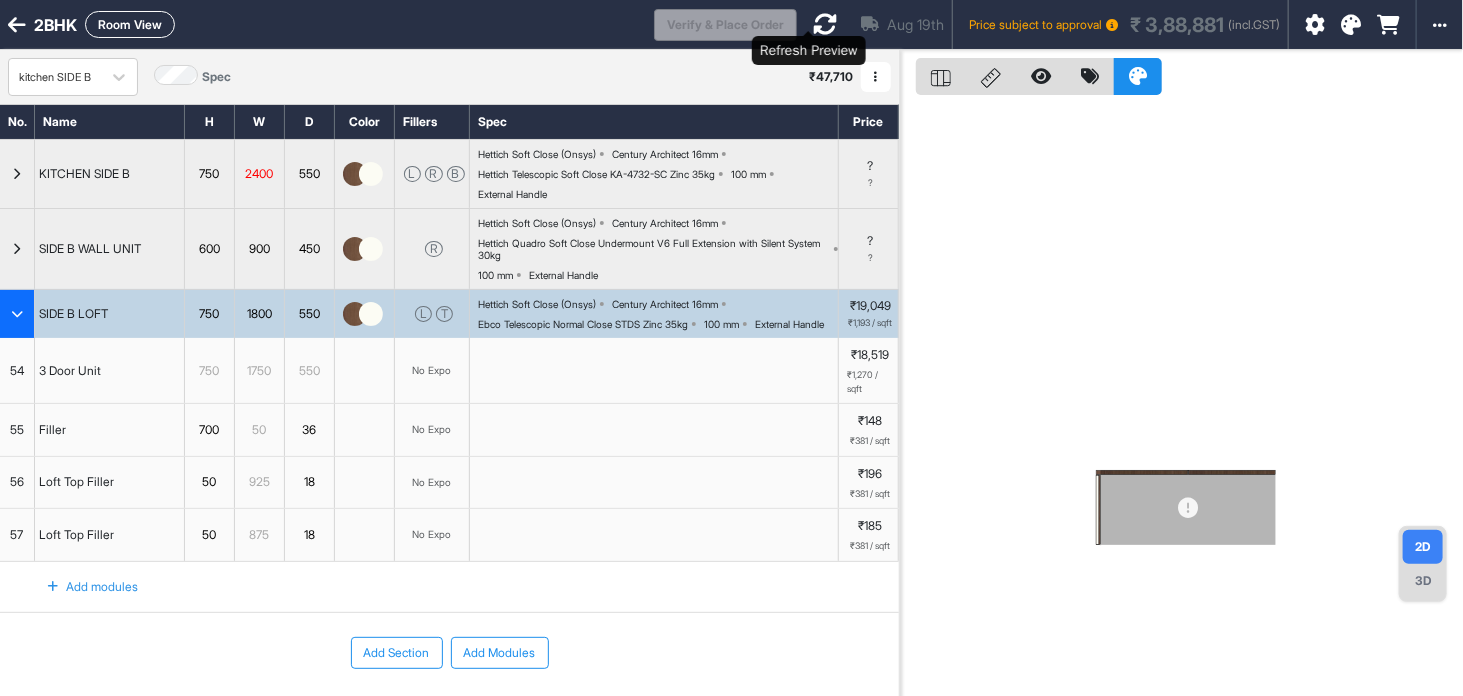 click at bounding box center [825, 24] 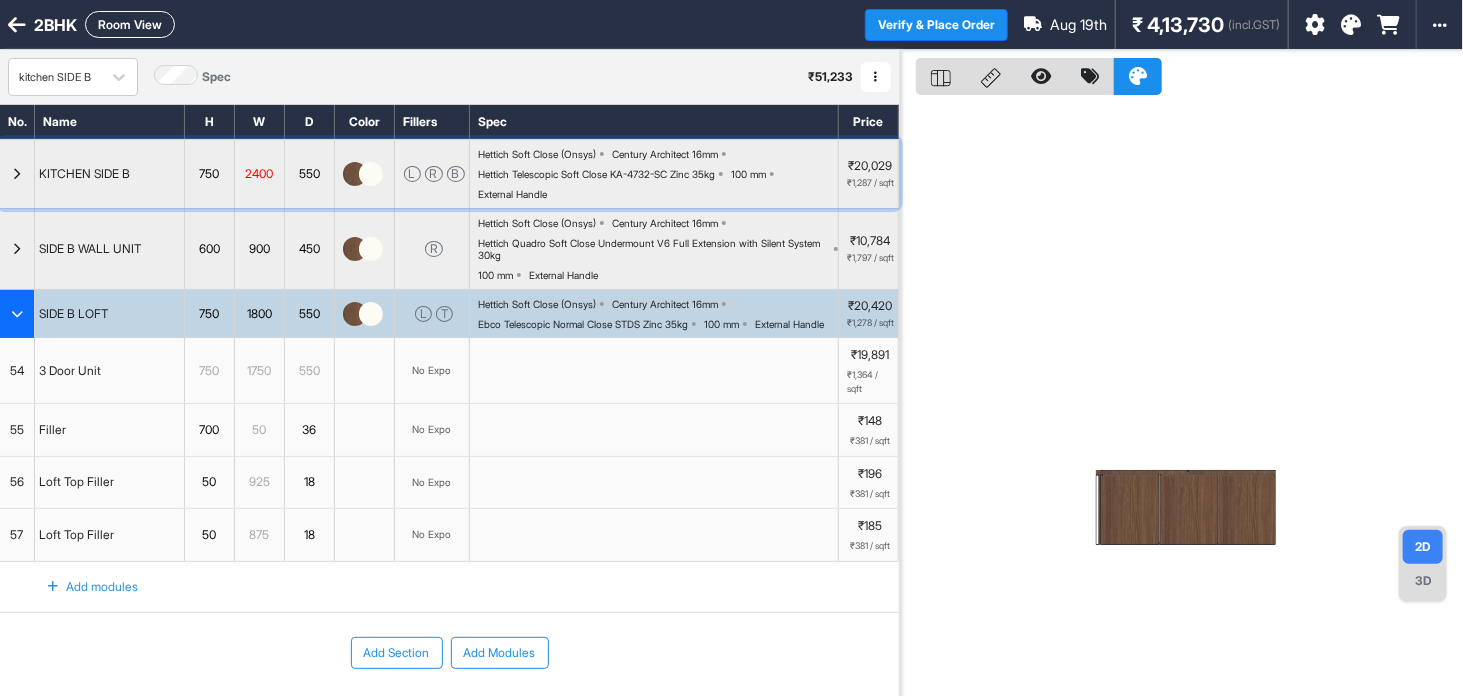 click at bounding box center (17, 174) 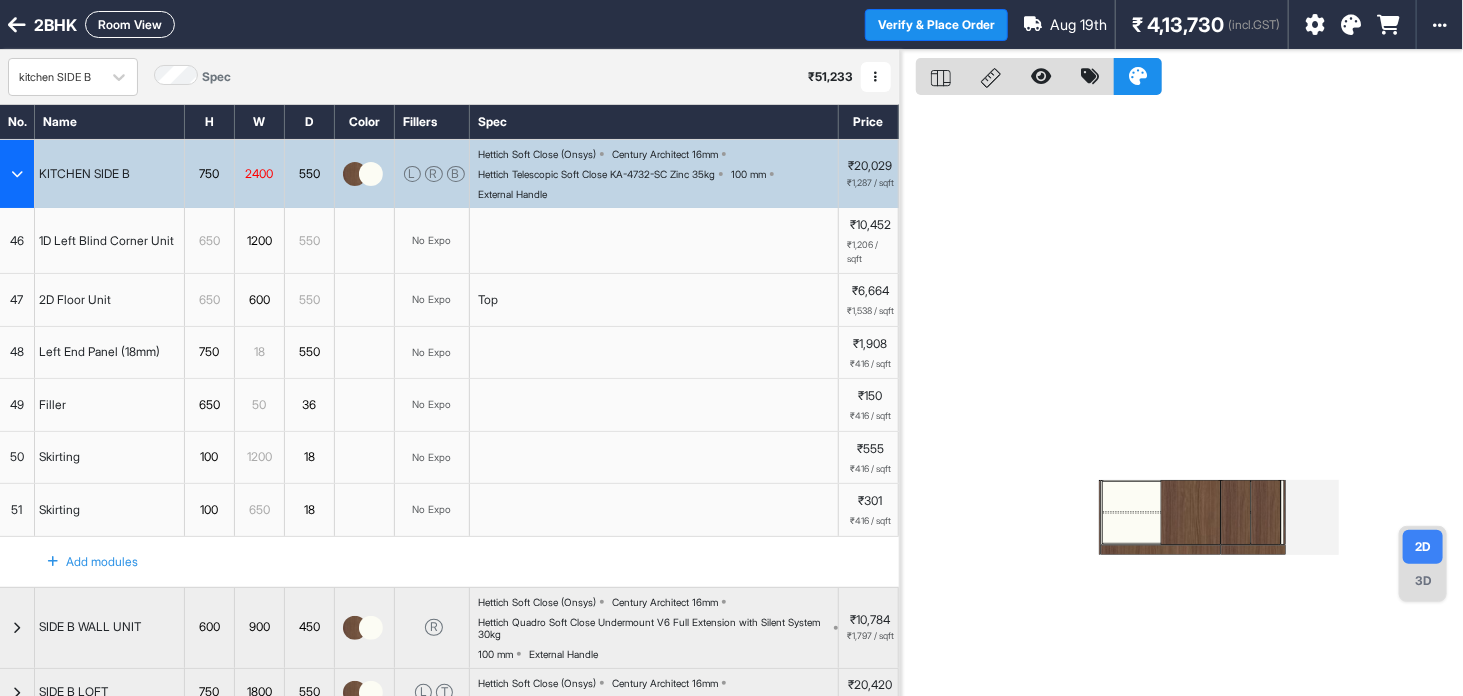 click at bounding box center (17, 174) 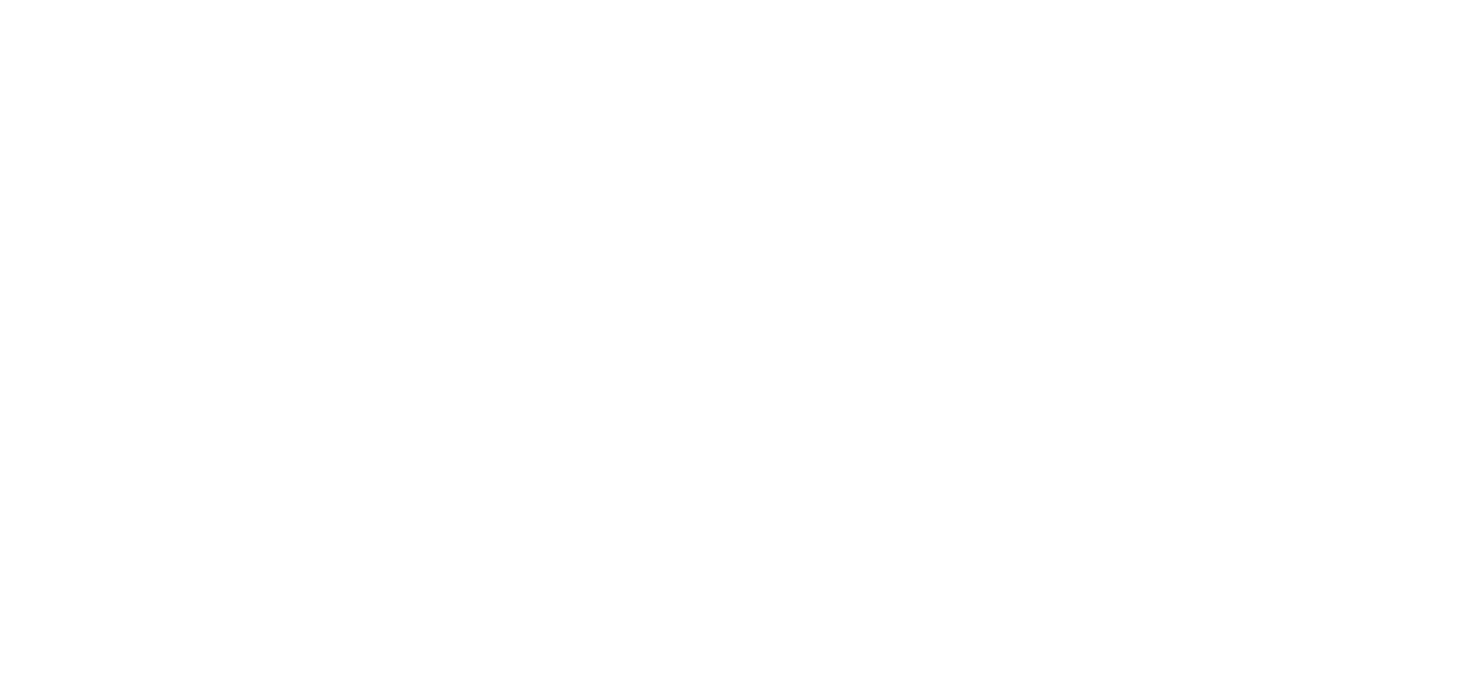 scroll, scrollTop: 0, scrollLeft: 0, axis: both 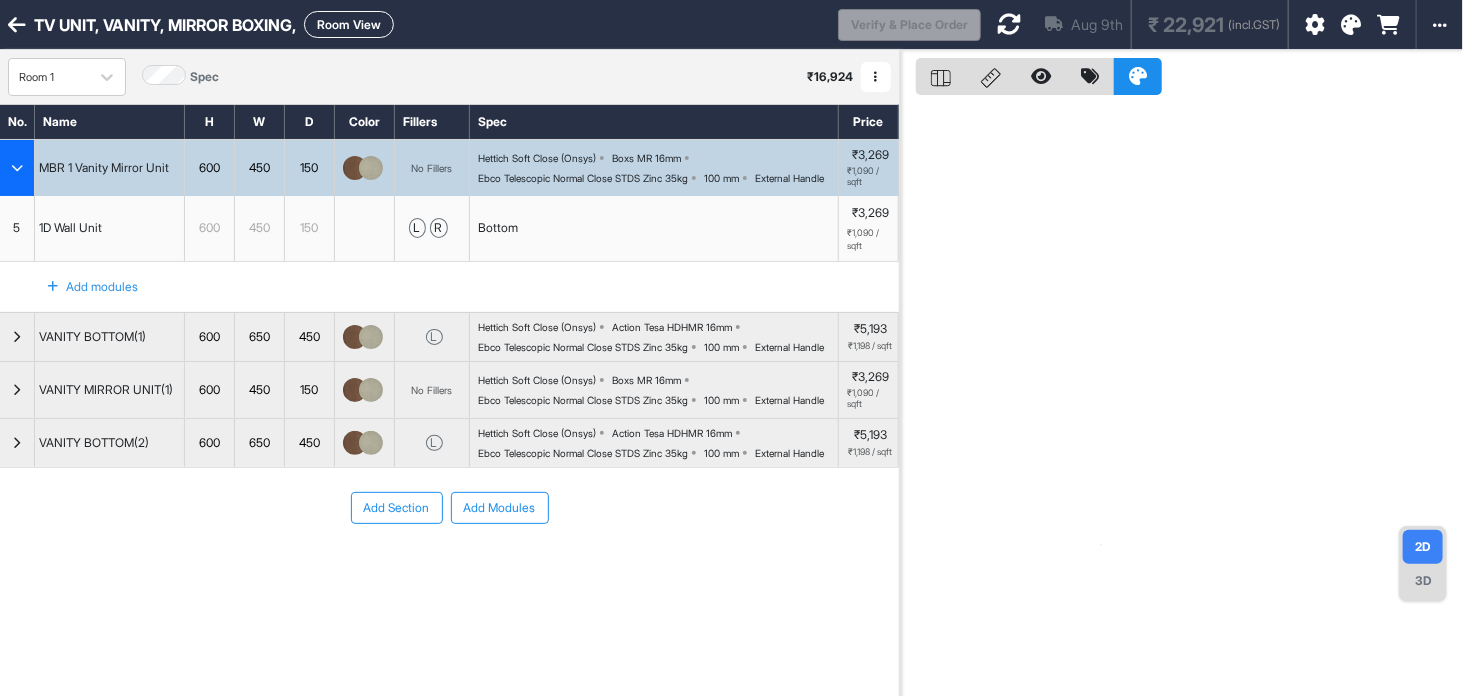 click on "TV UNIT, VANITY, MIRROR BOXING, Room View" at bounding box center [419, 24] 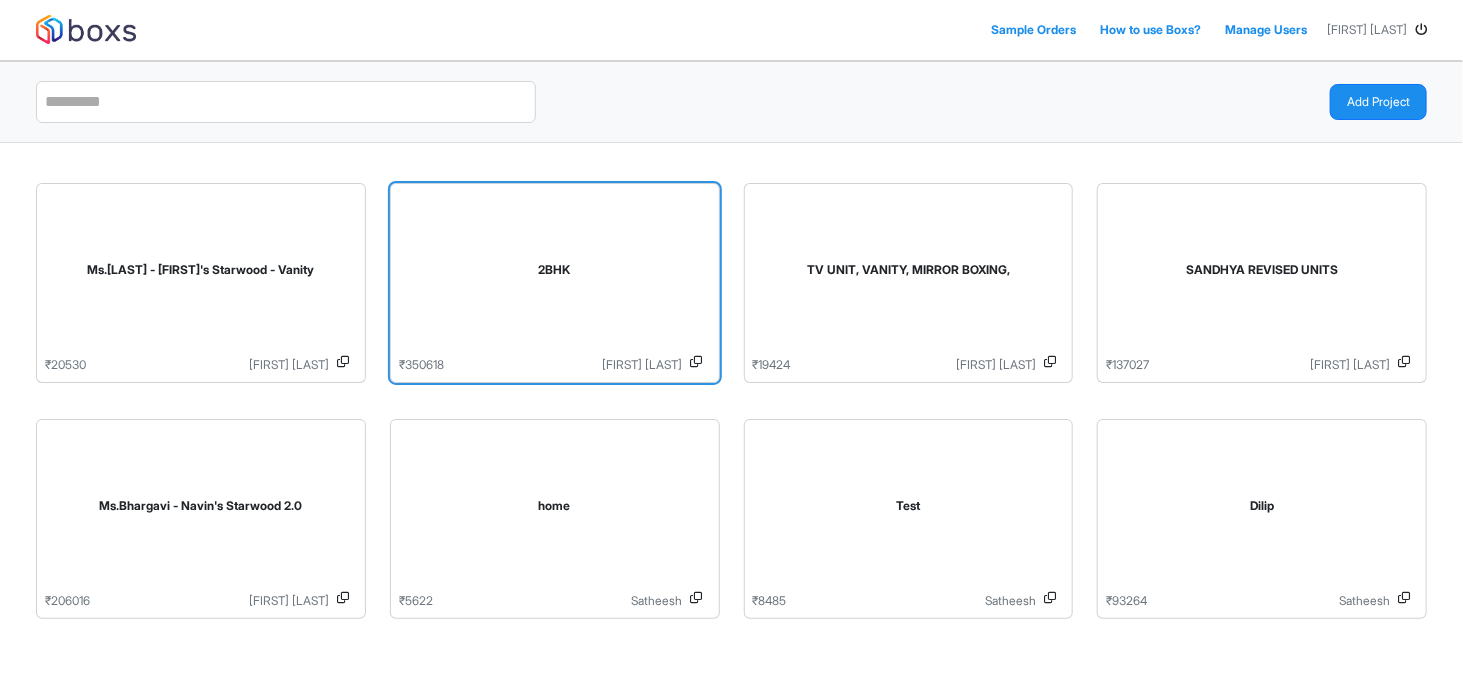 click on "2BHK" at bounding box center [555, 270] 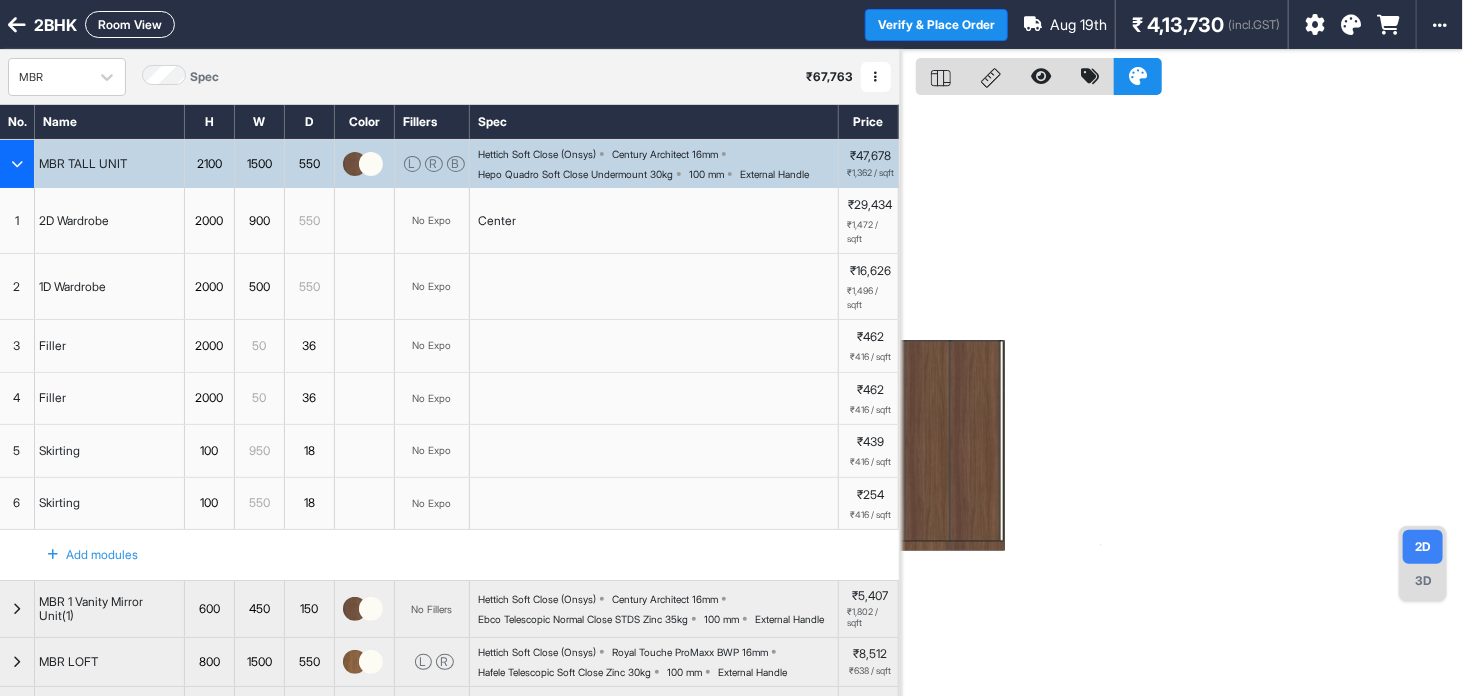 click at bounding box center [1181, 398] 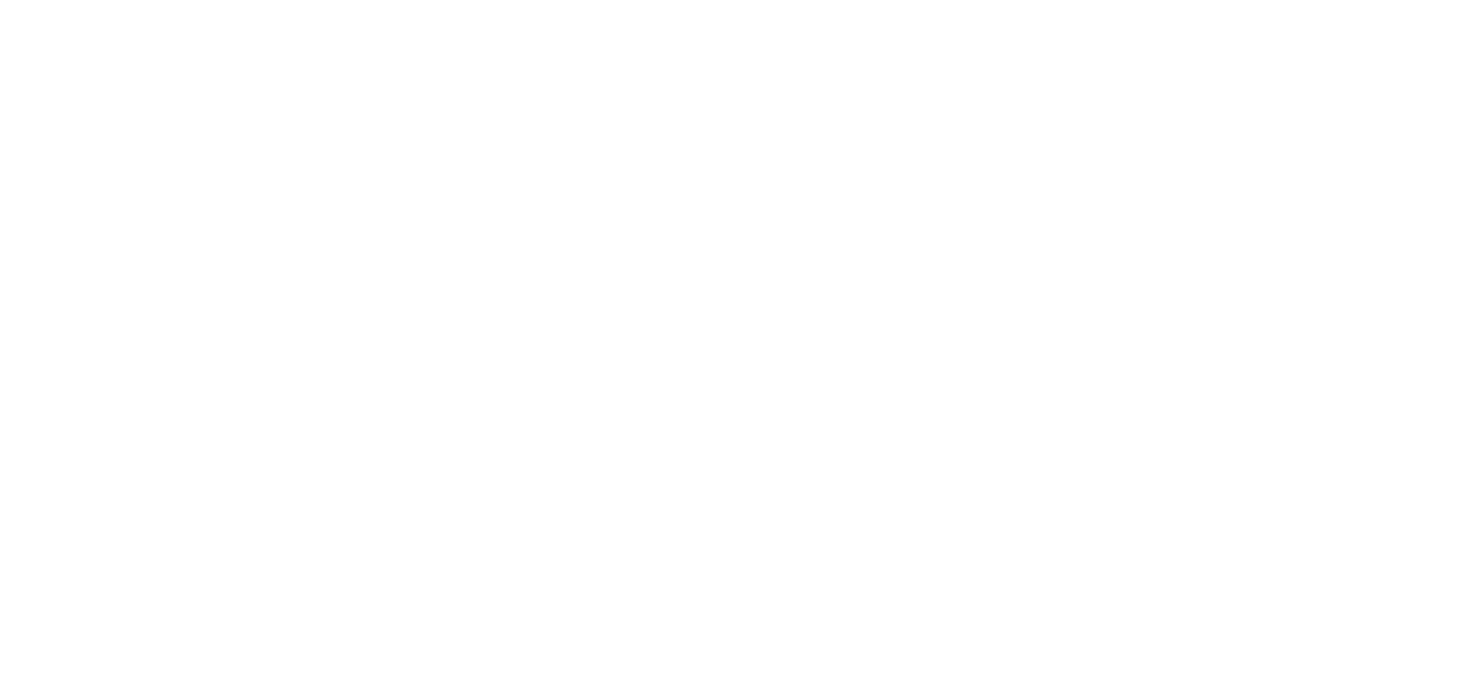 scroll, scrollTop: 0, scrollLeft: 0, axis: both 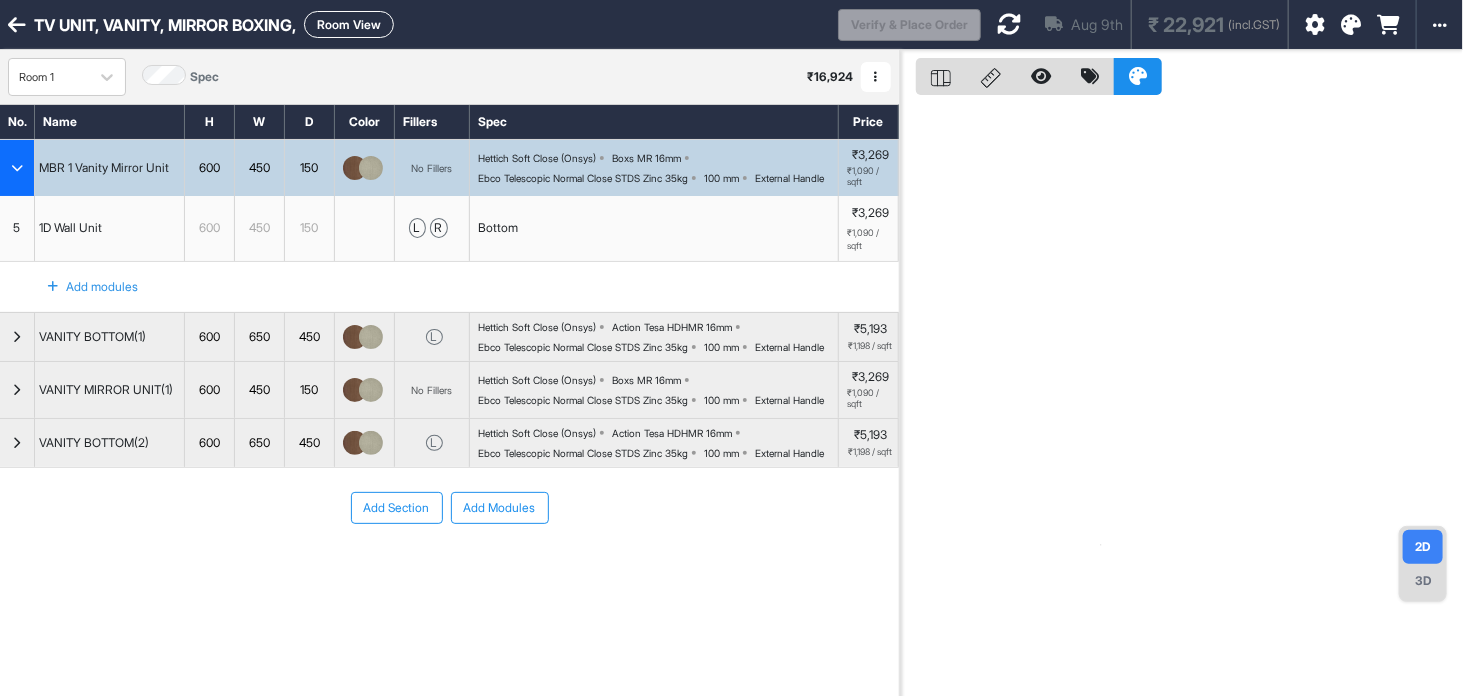 click on "TV UNIT, VANITY, MIRROR BOXING, Room View" at bounding box center [419, 24] 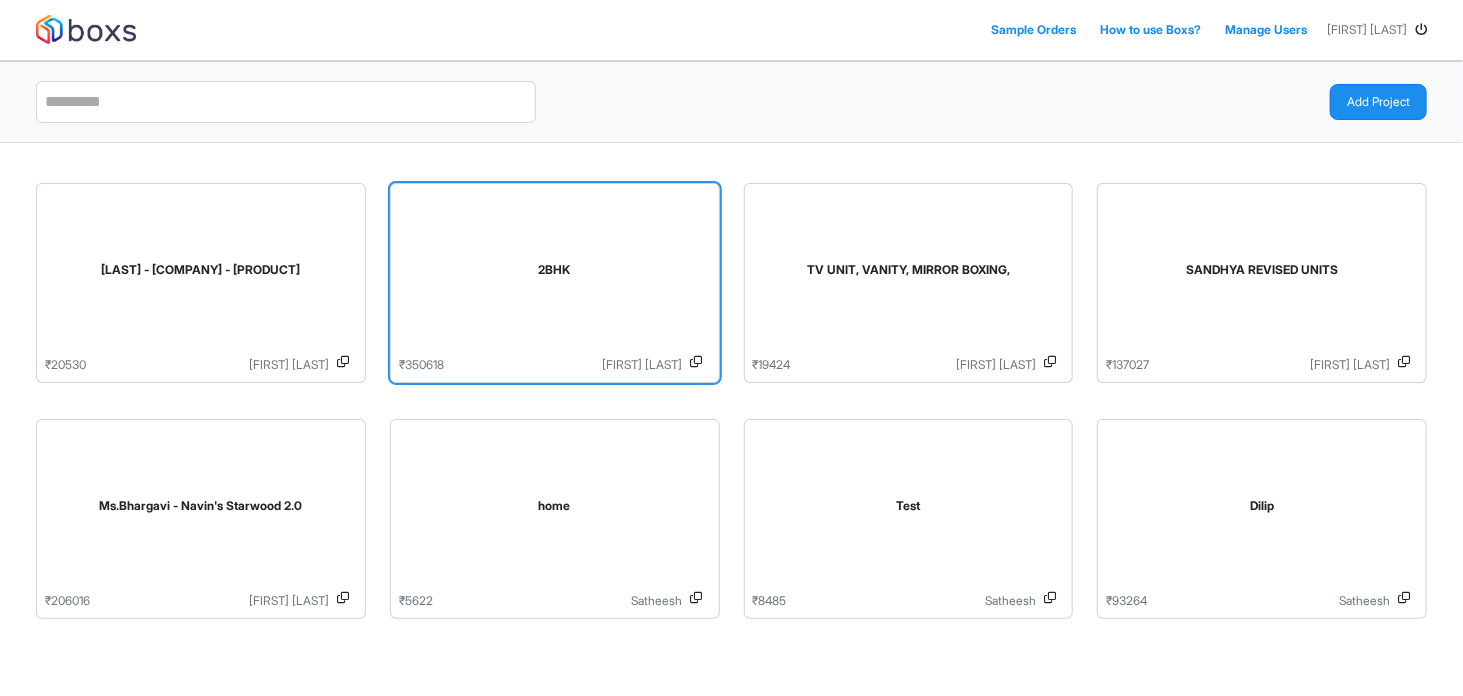 click on "2BHK" at bounding box center (555, 274) 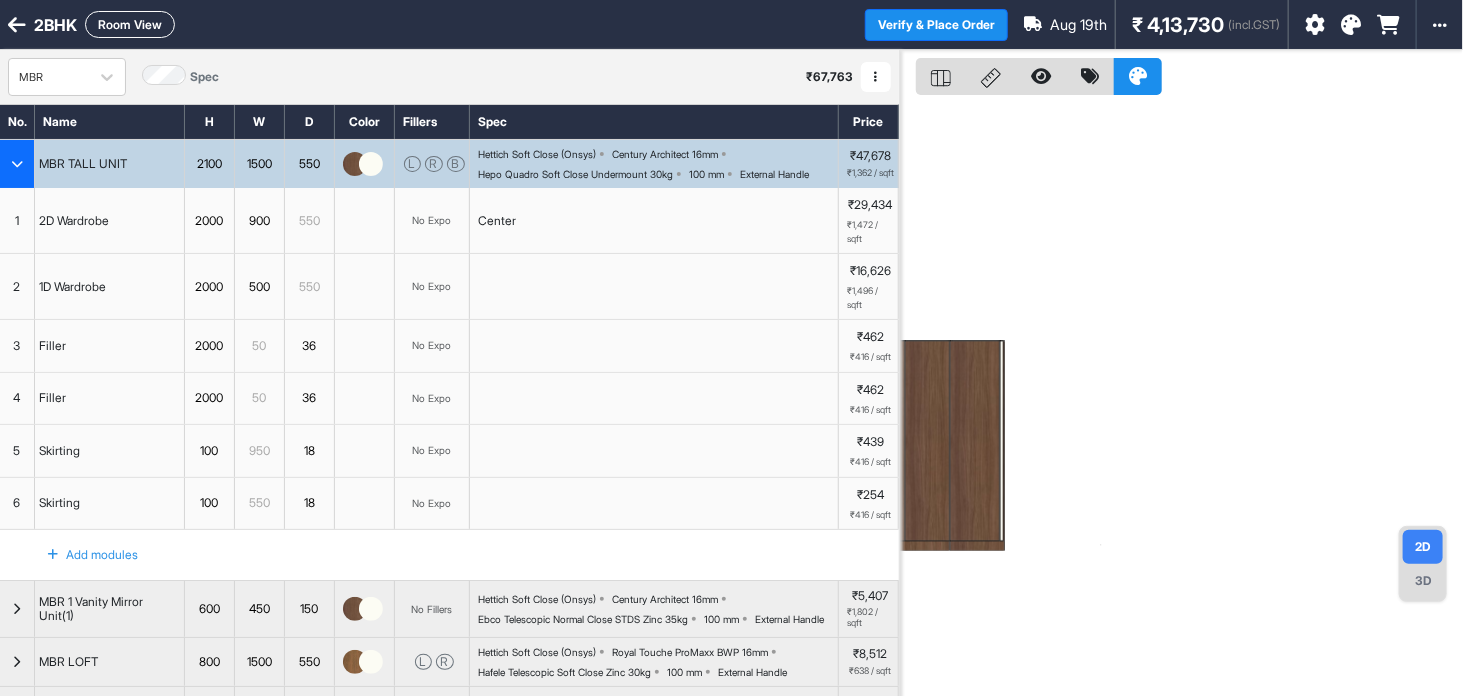 click at bounding box center [355, 164] 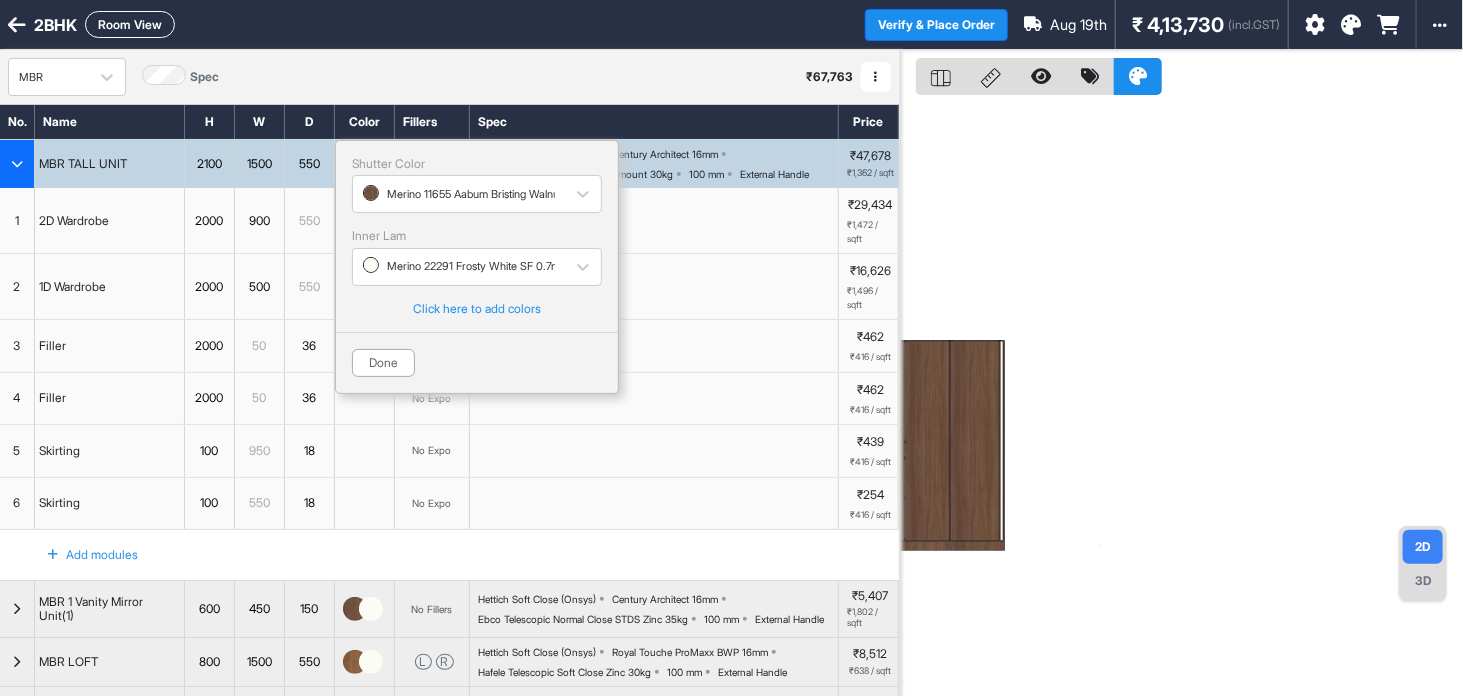 click on "Shutter Color Merino 11655 Aabum Bristing Walnut BRK 1.0mm Inner Lam Merino 22291 Frosty White SF 0.7mm Click here to add colors Done" at bounding box center (477, 267) 